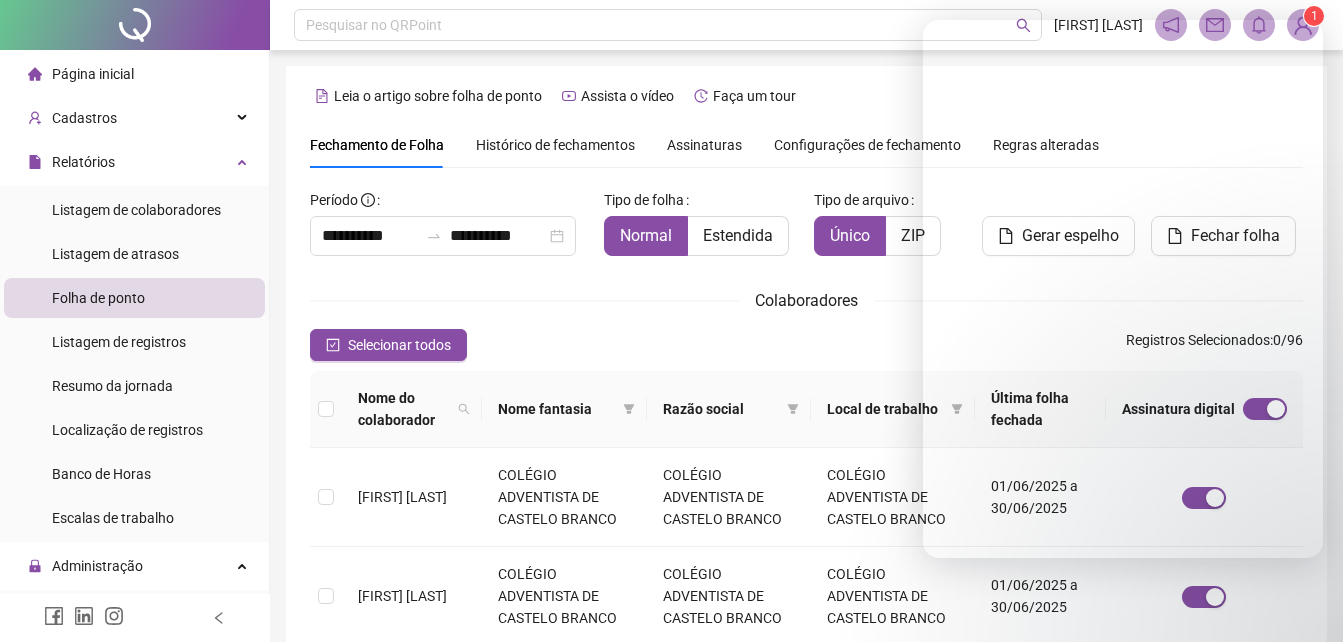 scroll, scrollTop: 89, scrollLeft: 0, axis: vertical 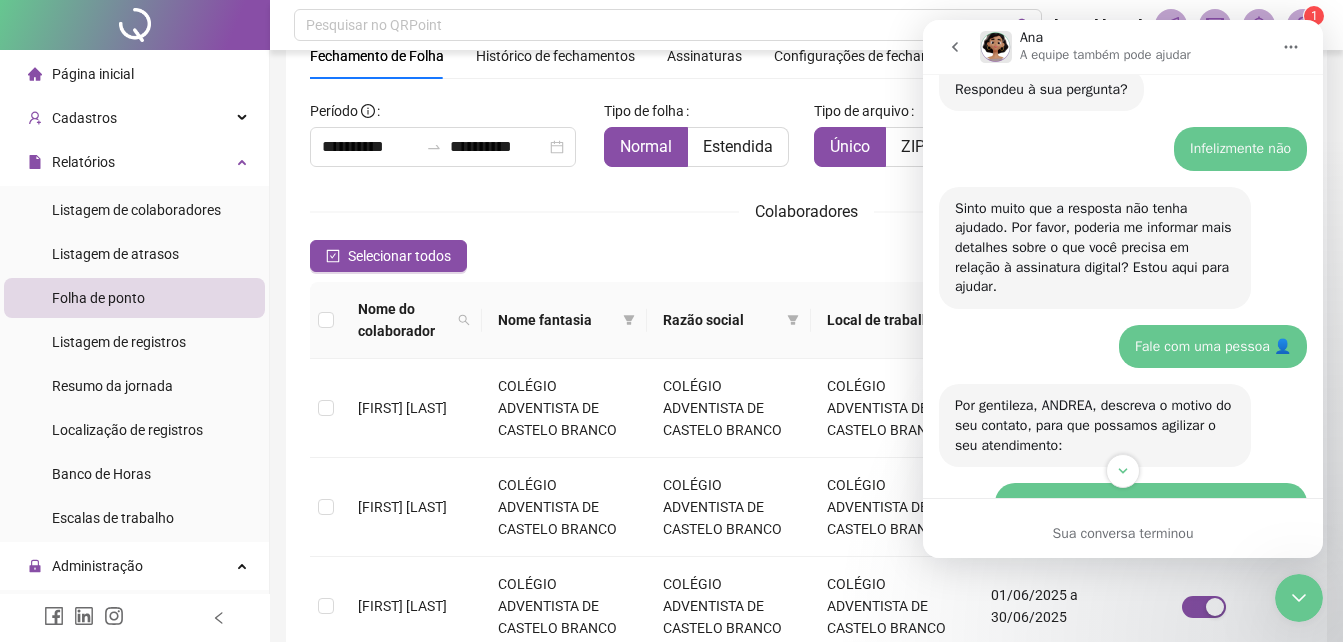 click 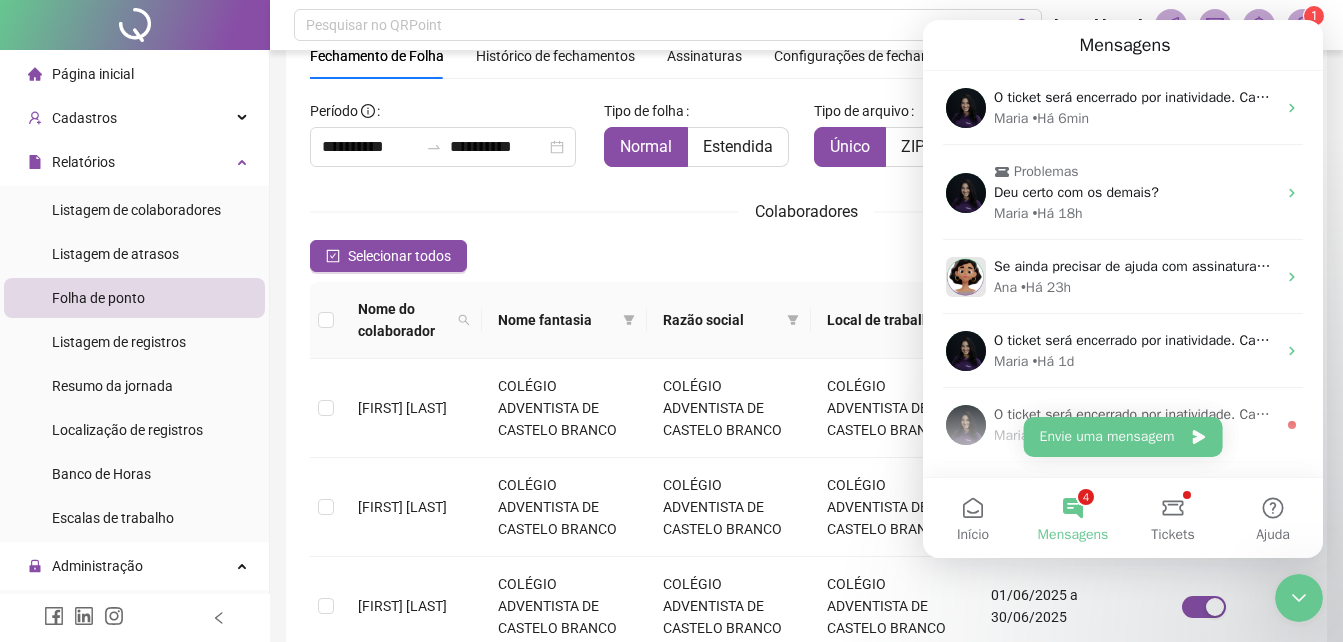 scroll, scrollTop: 0, scrollLeft: 0, axis: both 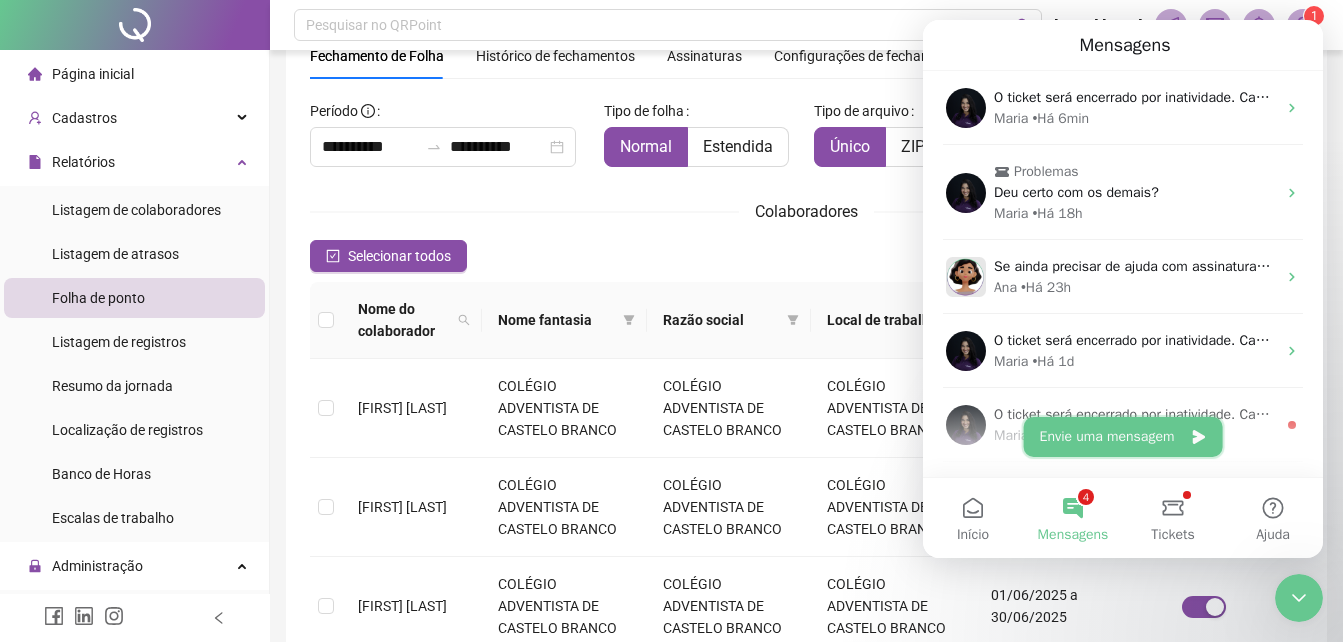 click on "Envie uma mensagem" at bounding box center [1123, 437] 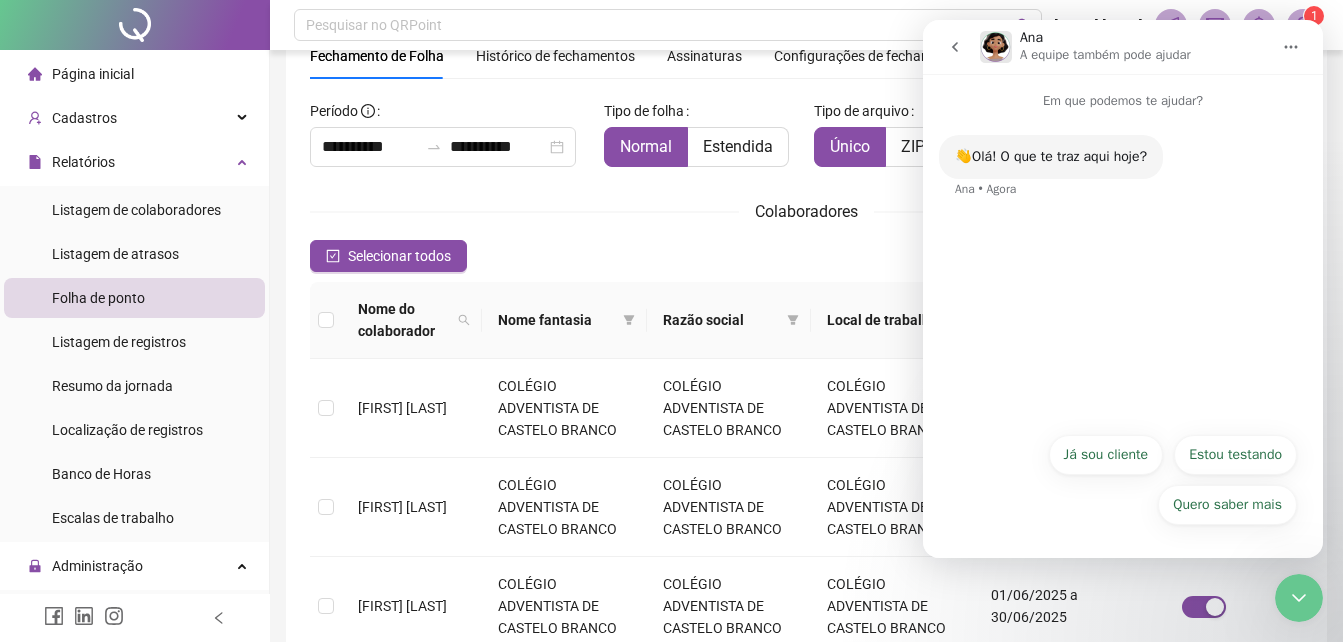 click on "Já sou cliente" at bounding box center (1106, 455) 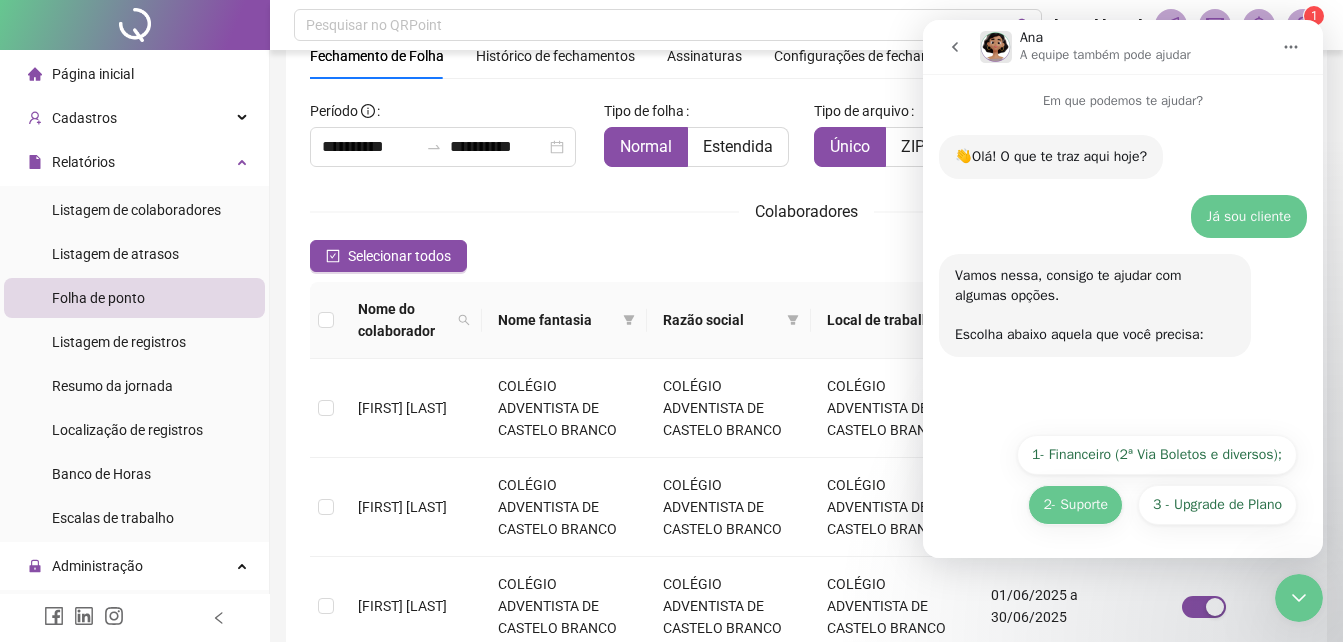 click on "2- Suporte" at bounding box center [1075, 505] 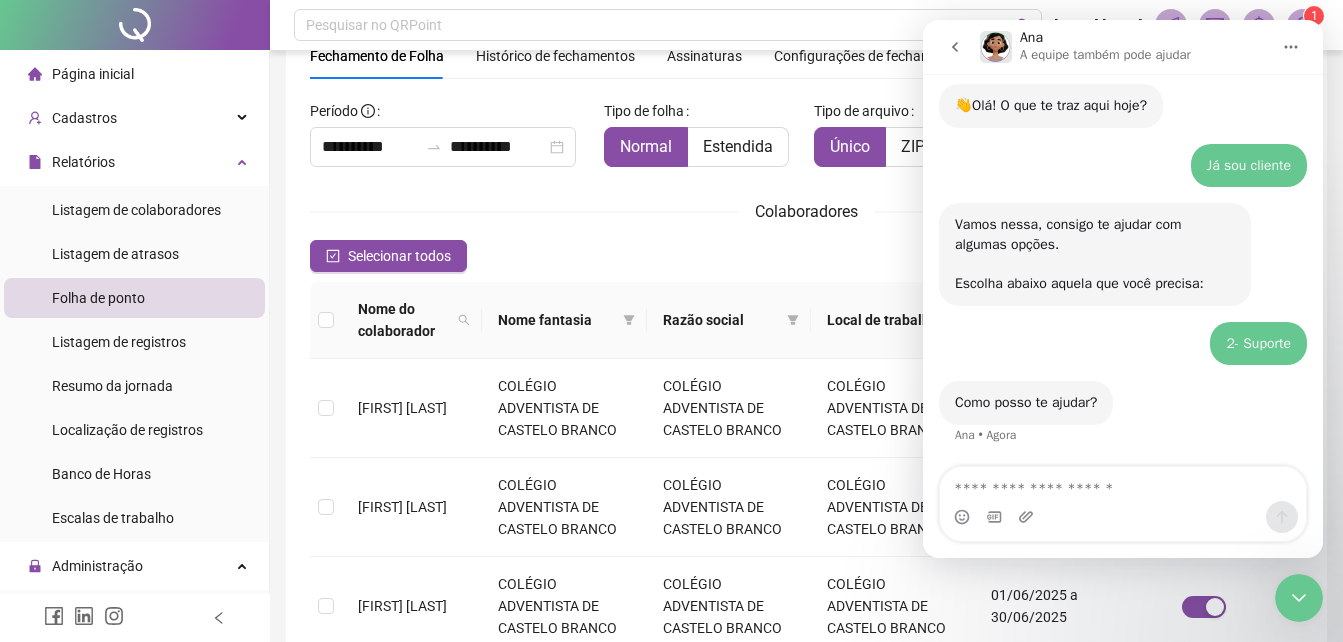 scroll, scrollTop: 141, scrollLeft: 0, axis: vertical 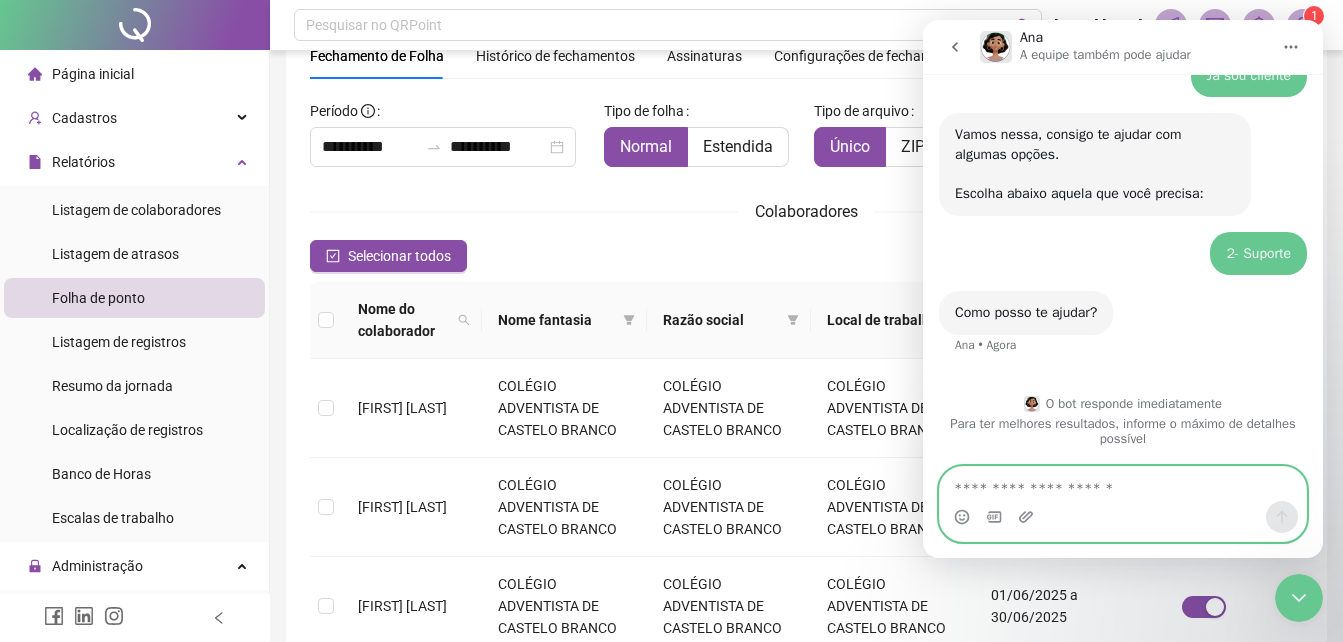 click at bounding box center (1123, 484) 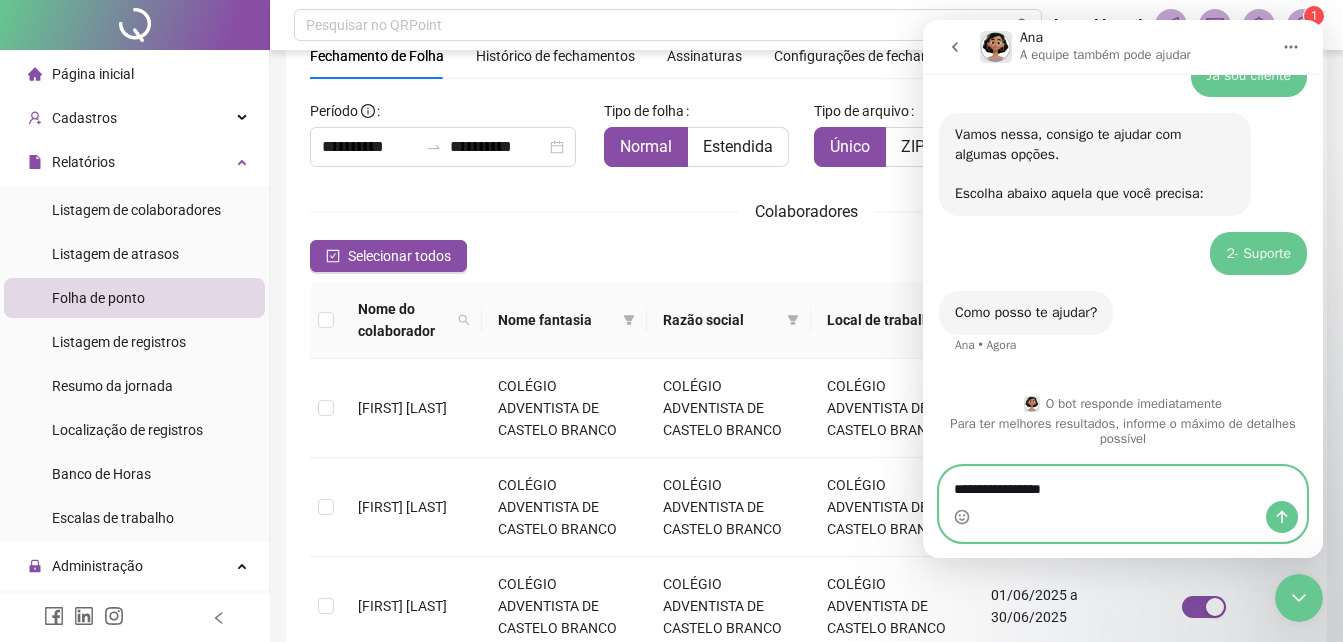 type on "**********" 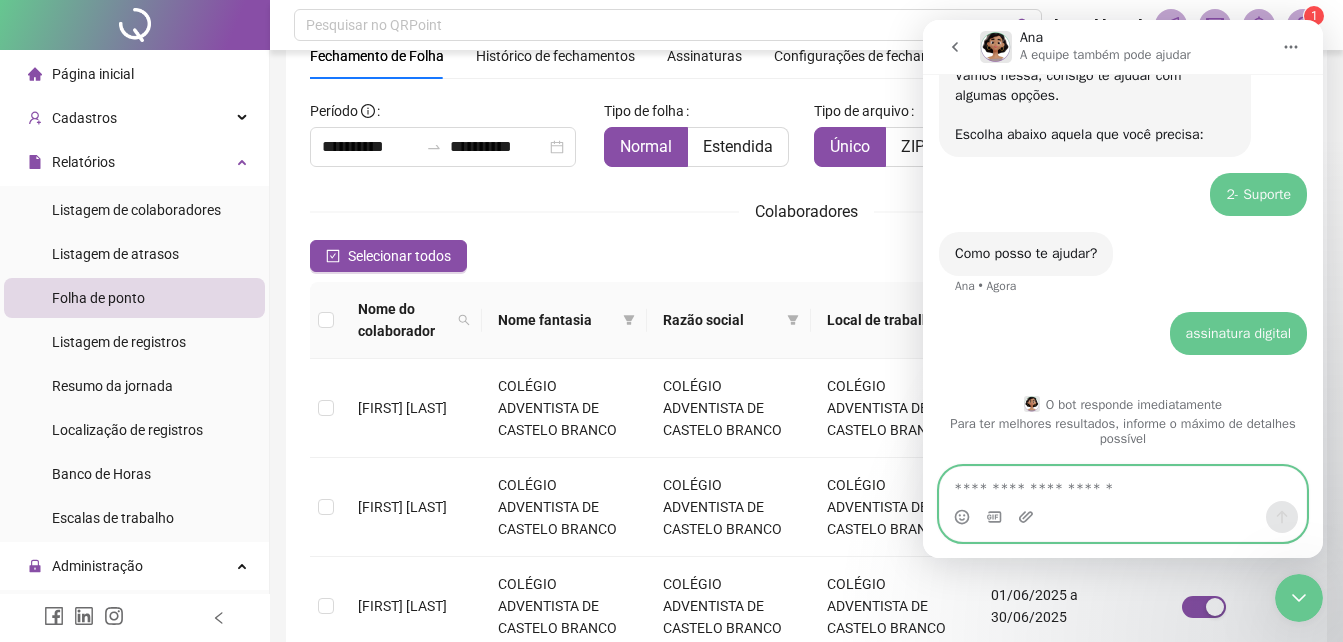 scroll, scrollTop: 175, scrollLeft: 0, axis: vertical 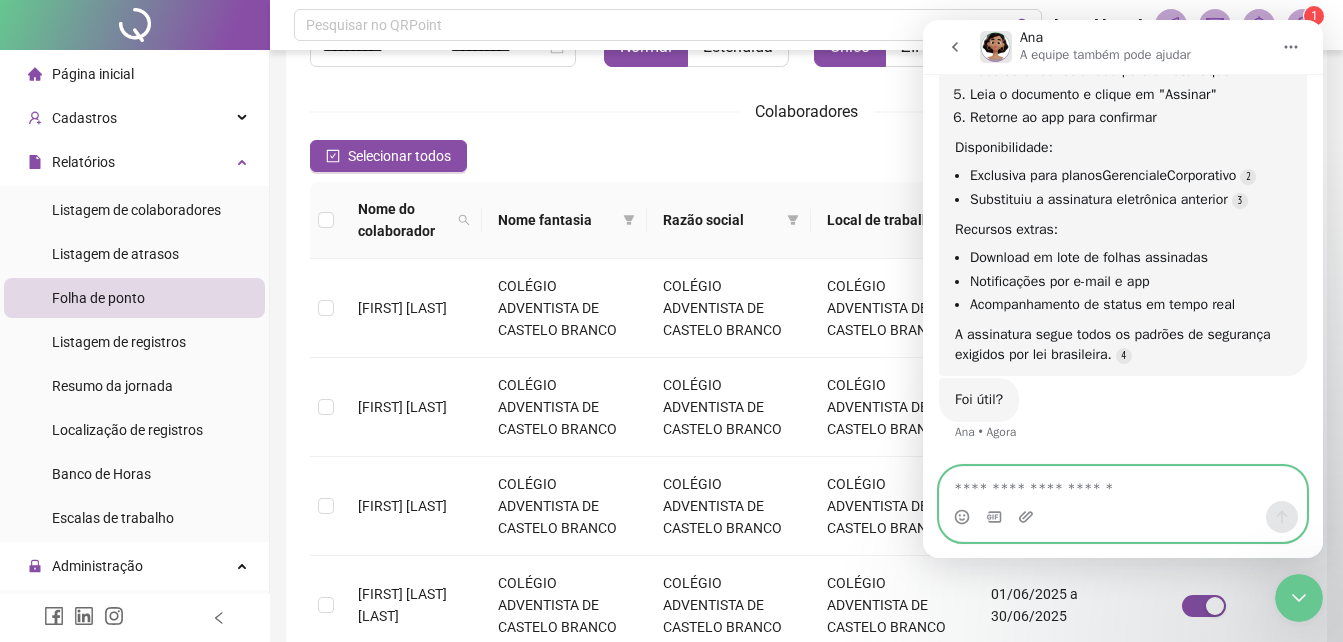 click at bounding box center (1123, 484) 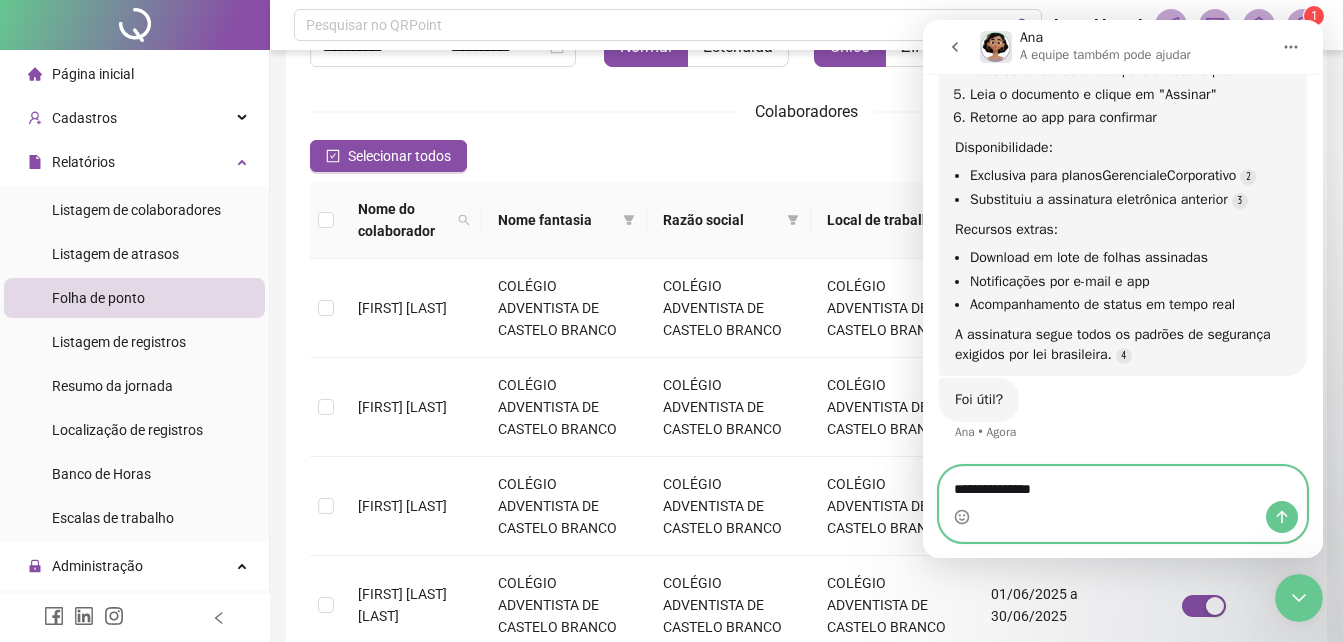 type on "**********" 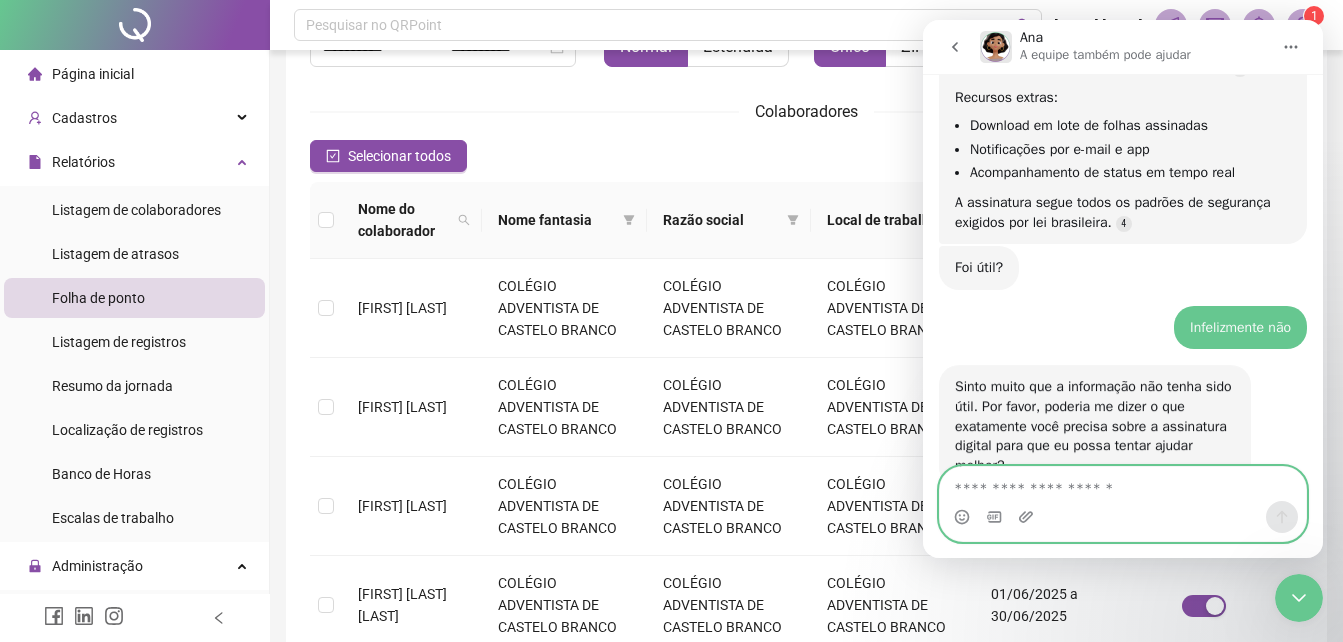 scroll, scrollTop: 865, scrollLeft: 0, axis: vertical 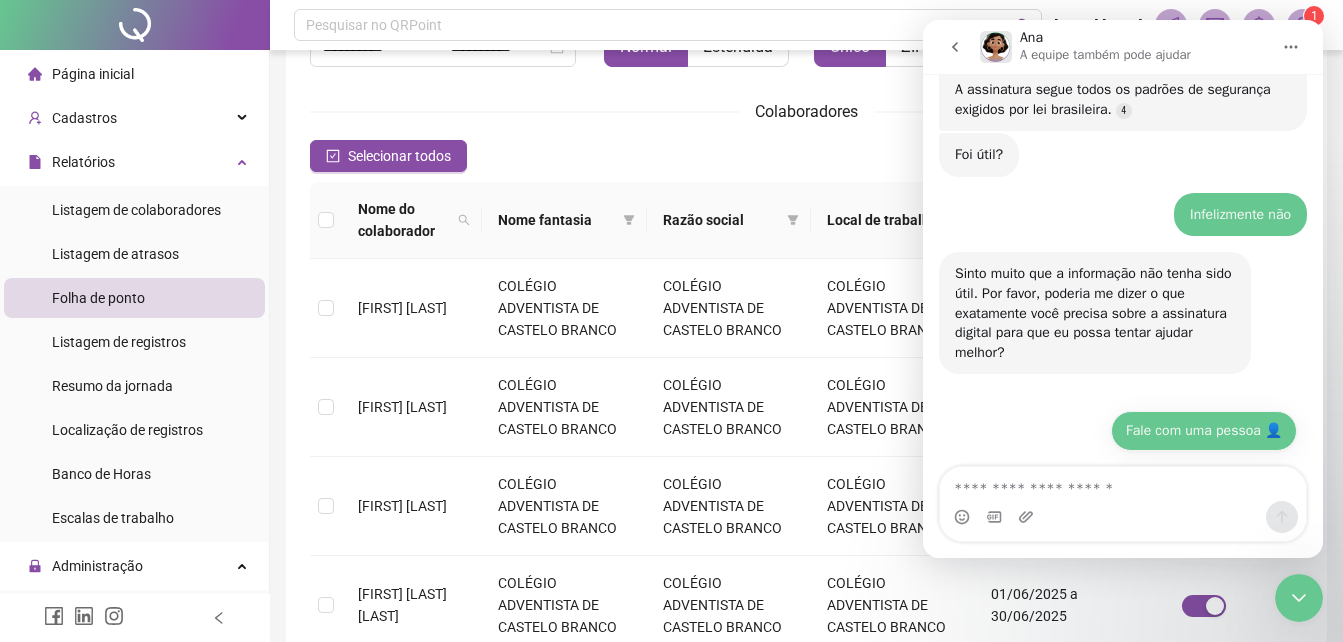 click on "Fale com uma pessoa 👤" at bounding box center [1204, 431] 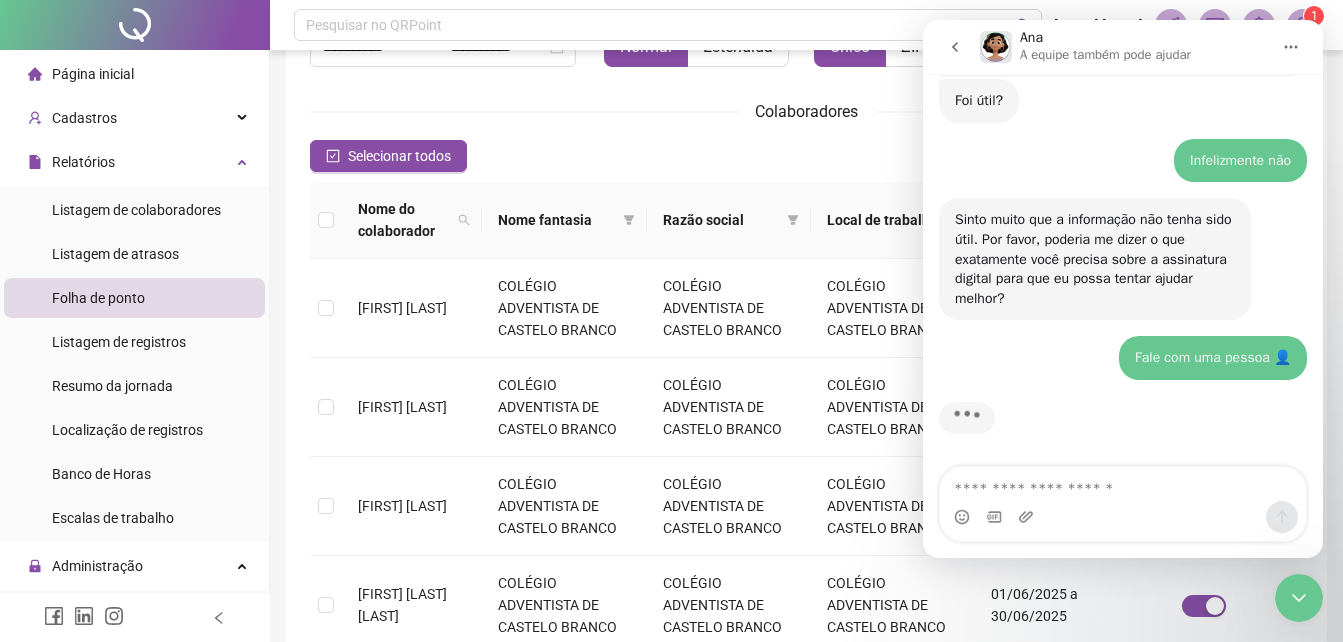scroll, scrollTop: 1023, scrollLeft: 0, axis: vertical 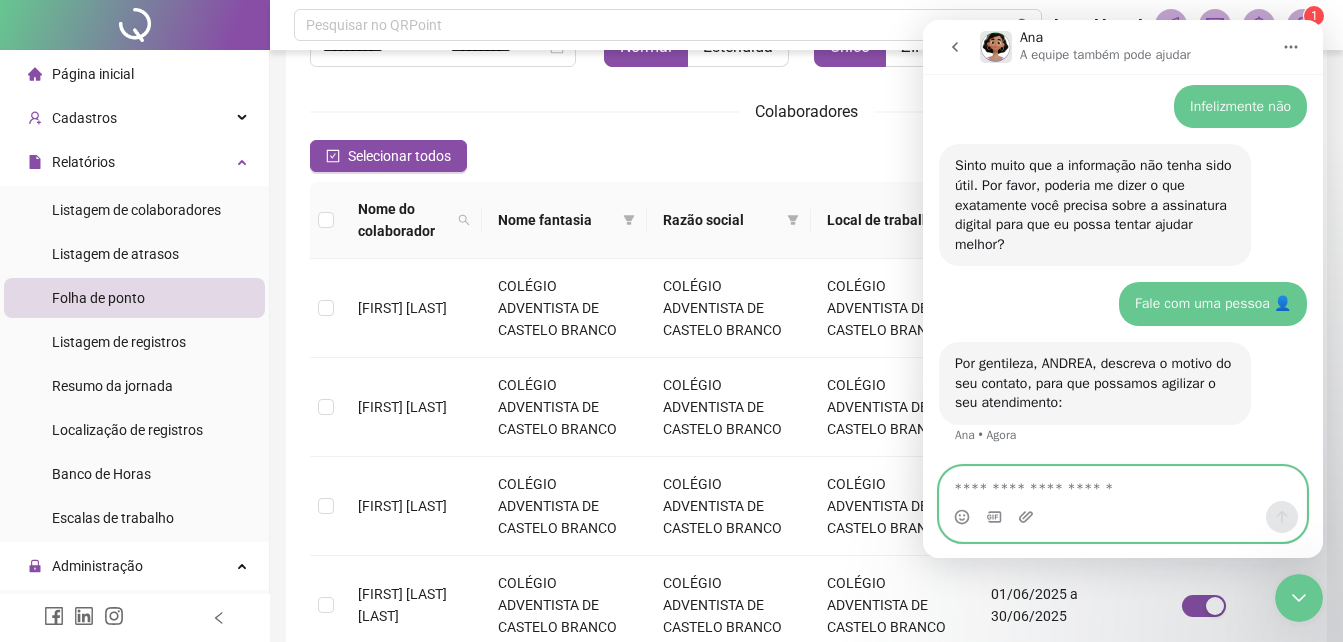click at bounding box center (1123, 484) 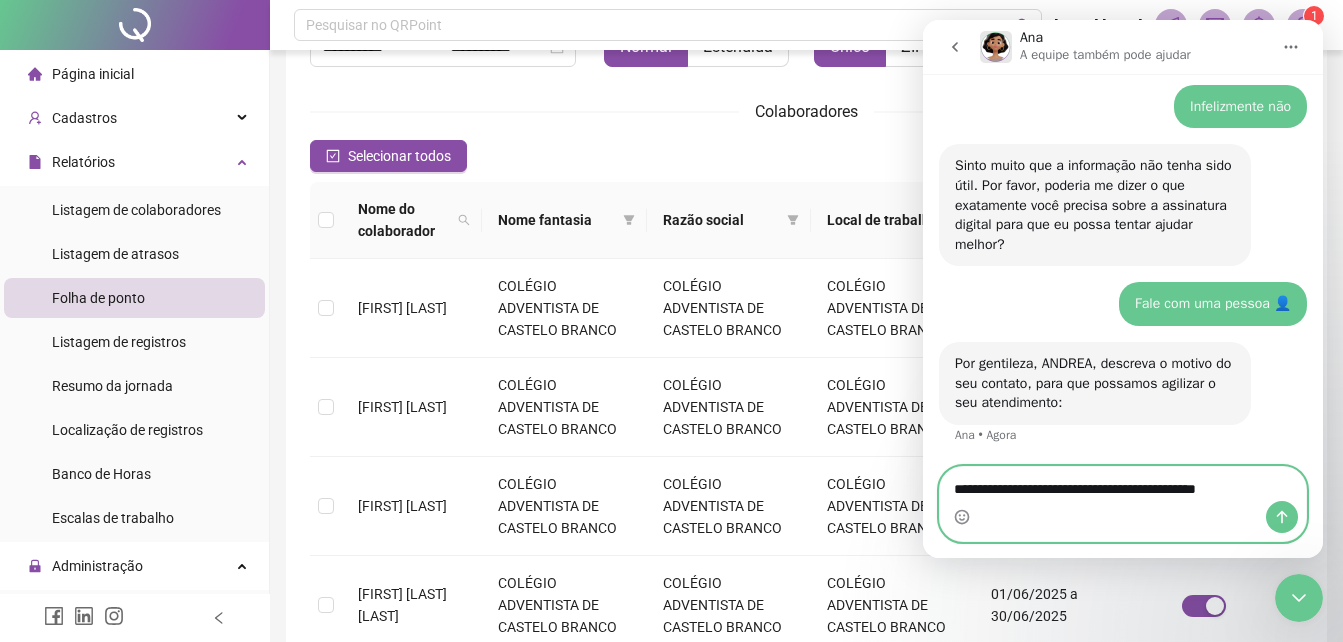 type on "**********" 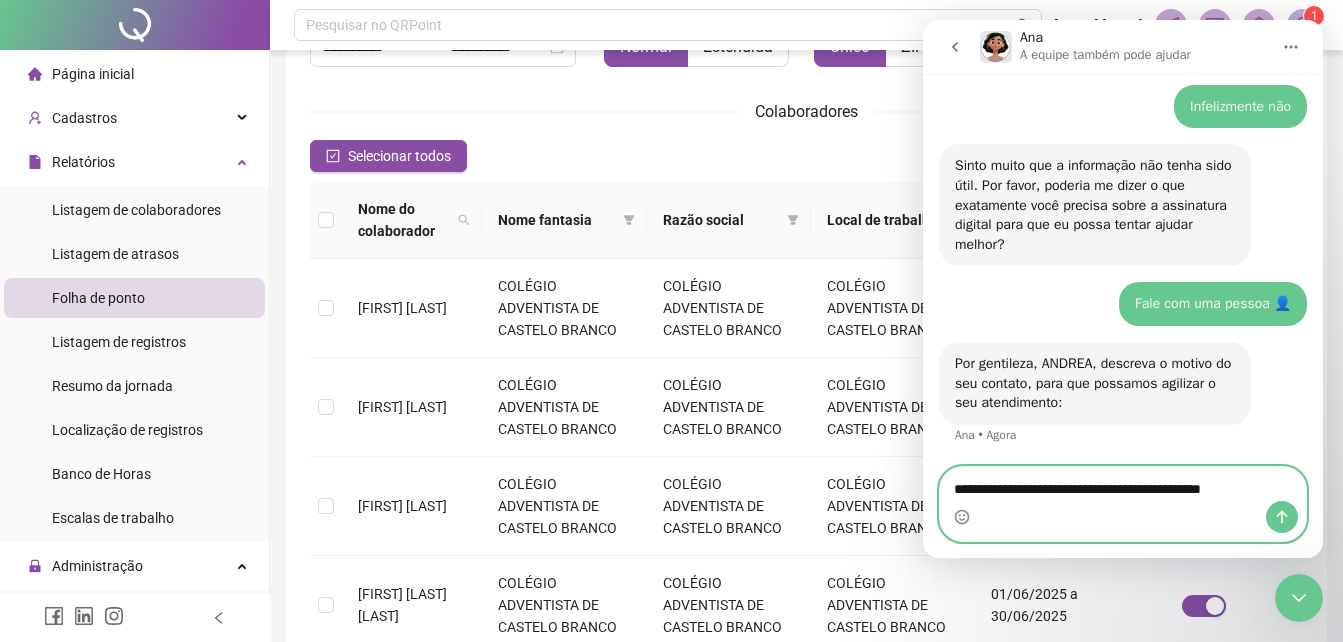 type 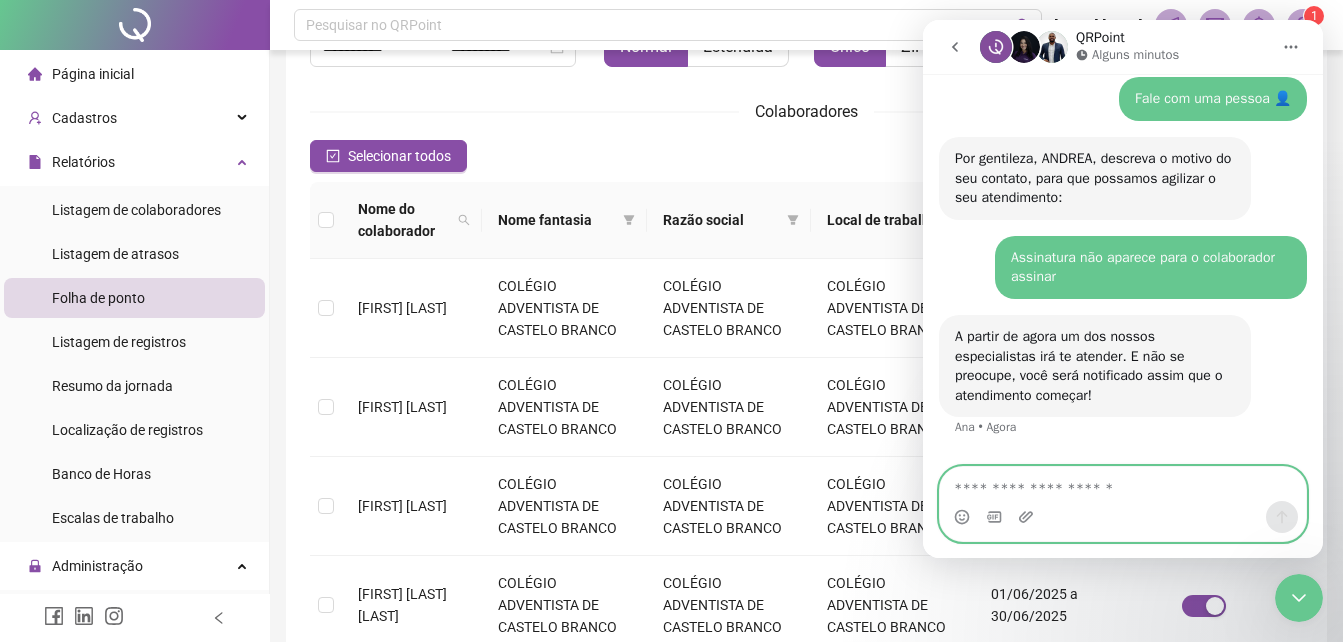scroll, scrollTop: 1277, scrollLeft: 0, axis: vertical 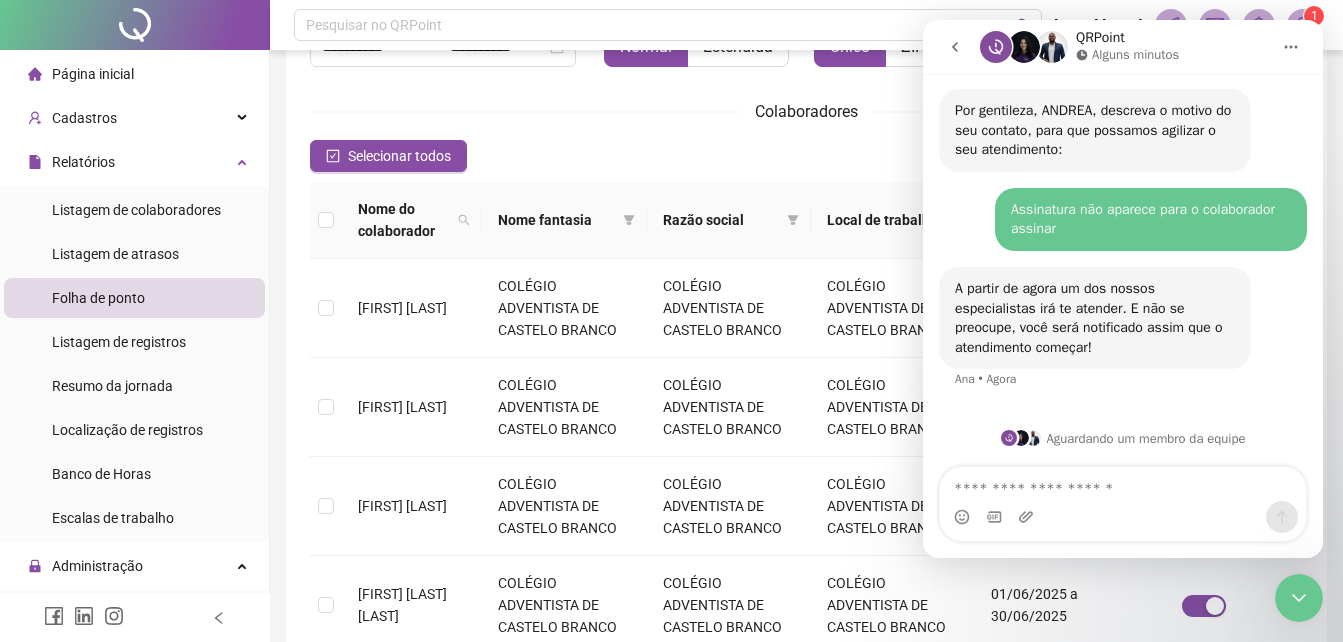 click at bounding box center [1299, 598] 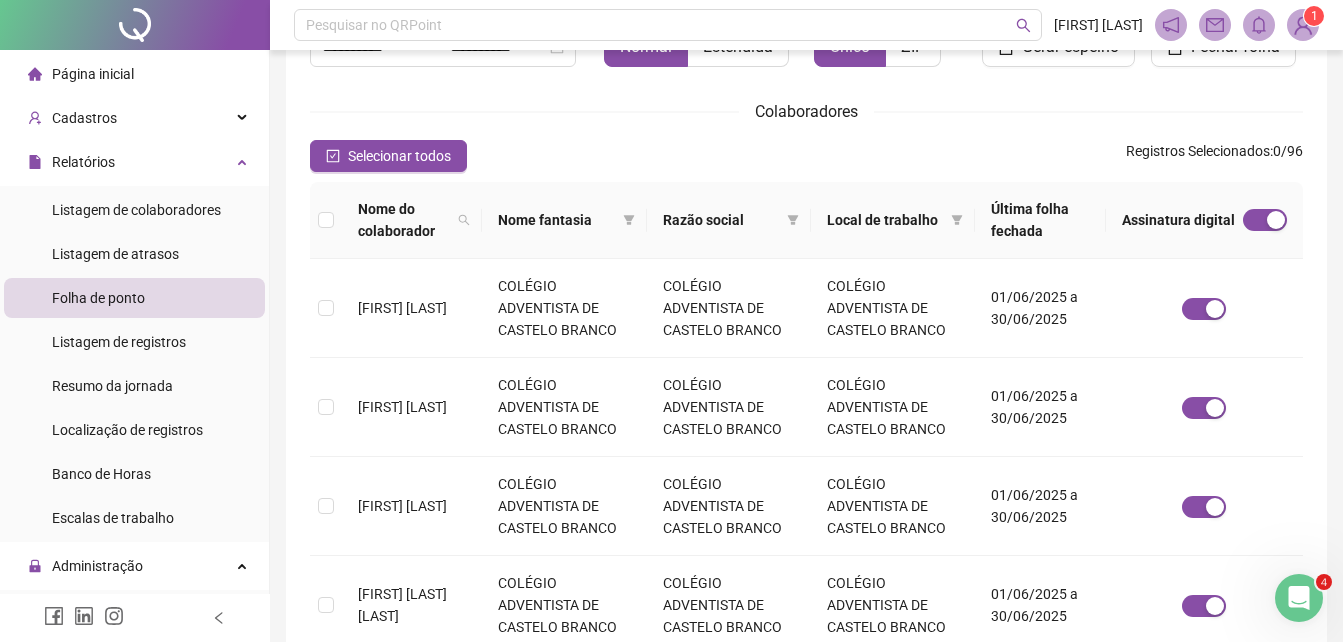 click 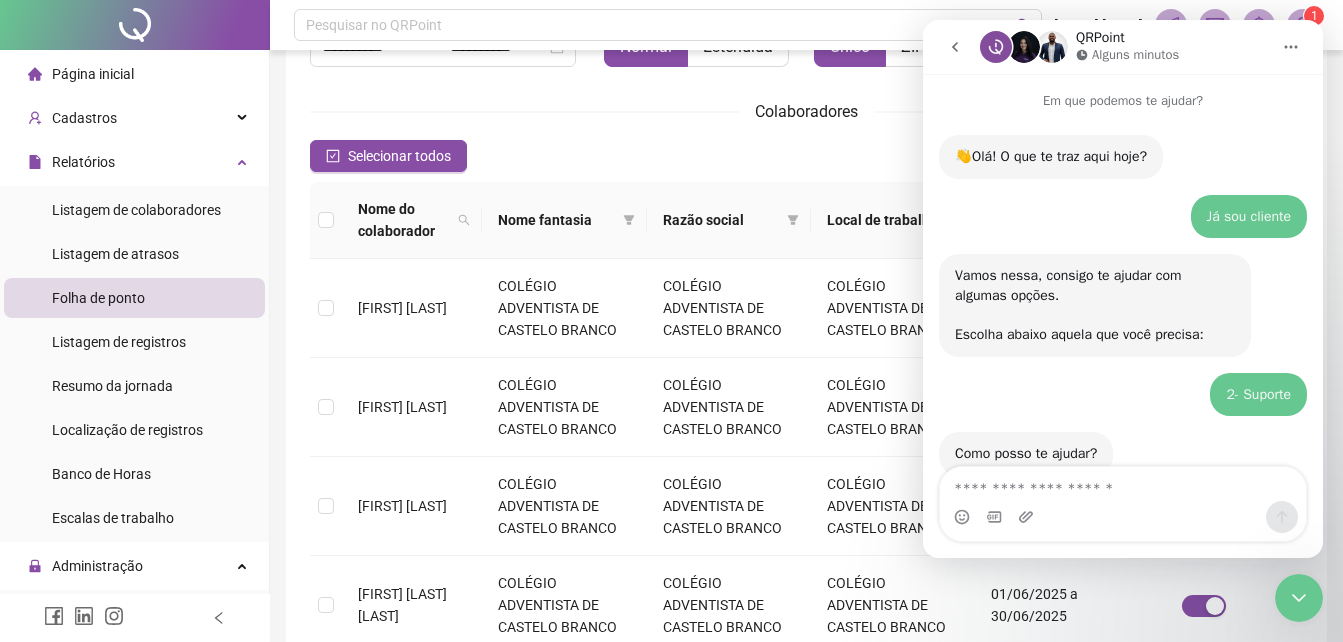 scroll, scrollTop: 1277, scrollLeft: 0, axis: vertical 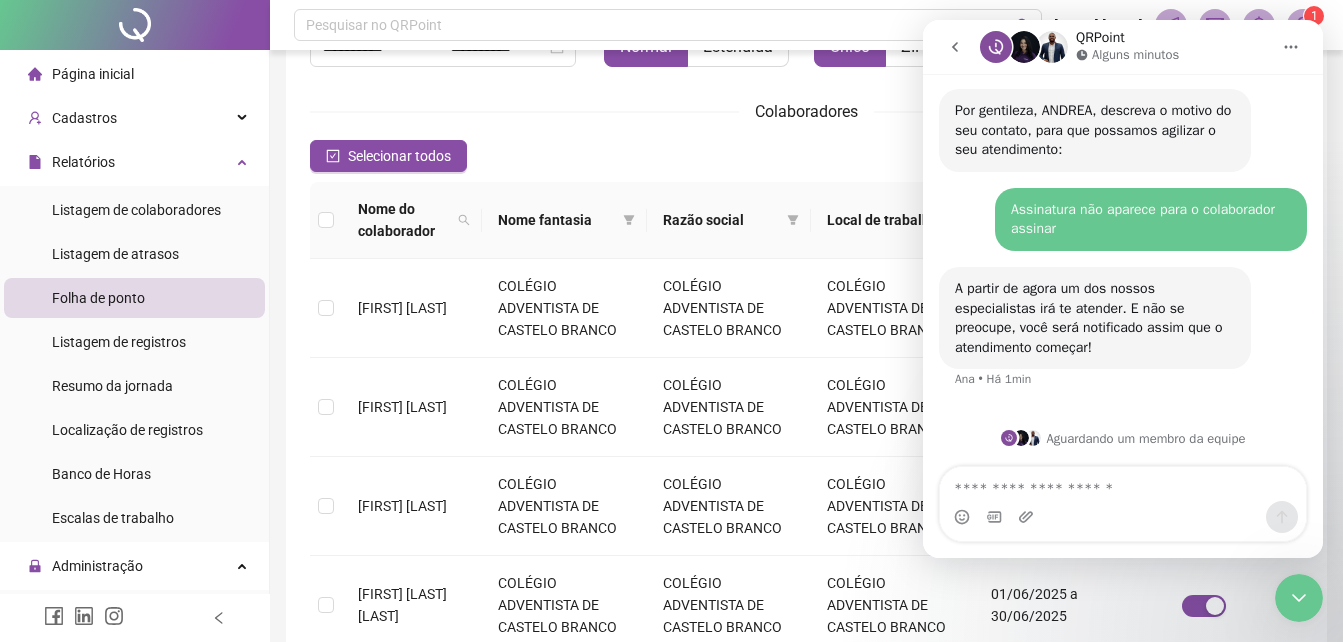 click at bounding box center (1299, 598) 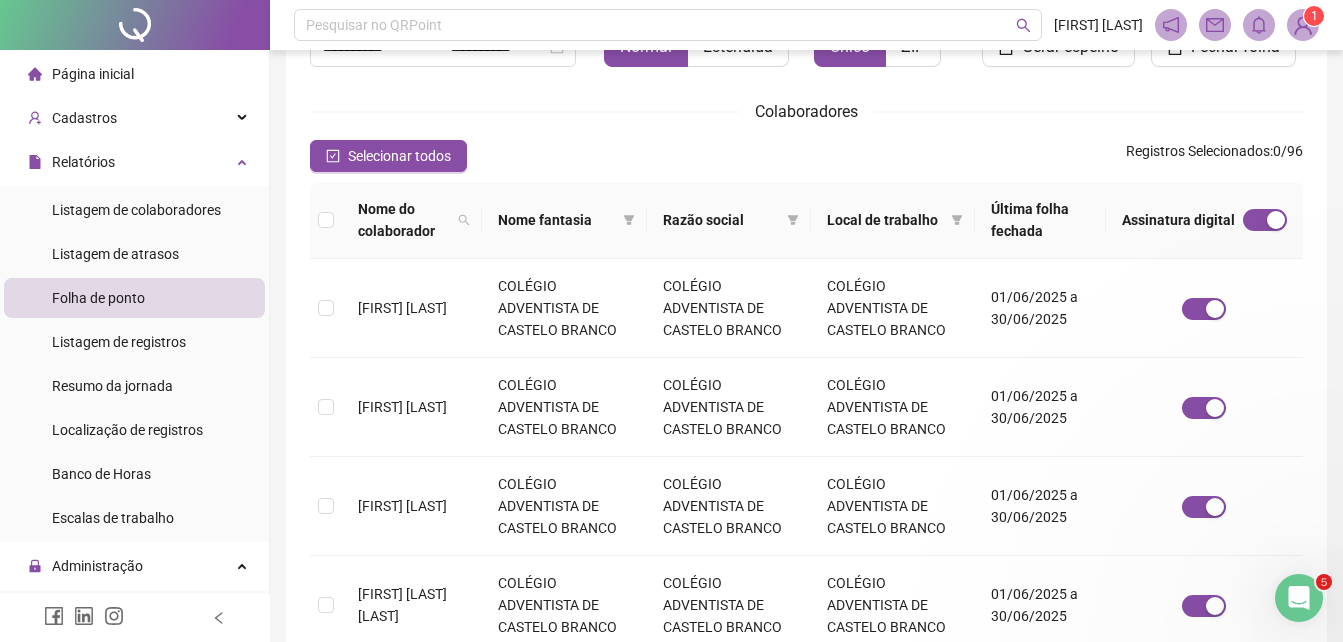 scroll, scrollTop: 1354, scrollLeft: 0, axis: vertical 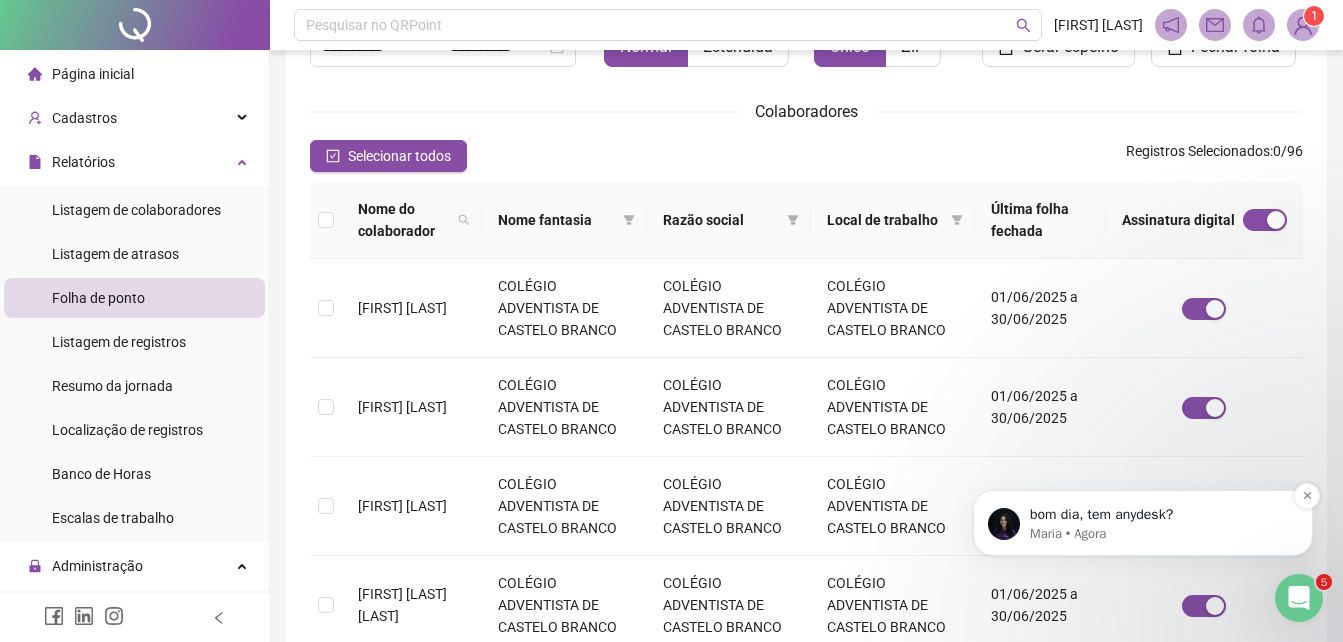 click on "Maria • Agora" at bounding box center [1159, 534] 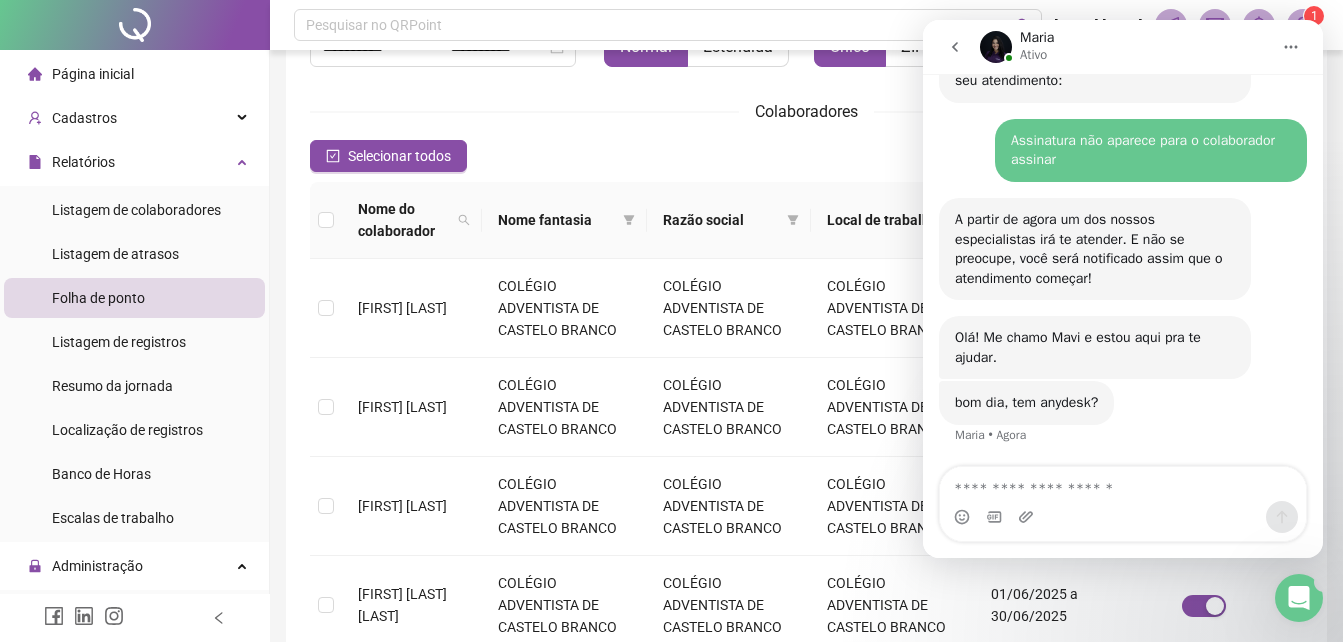 scroll, scrollTop: 0, scrollLeft: 0, axis: both 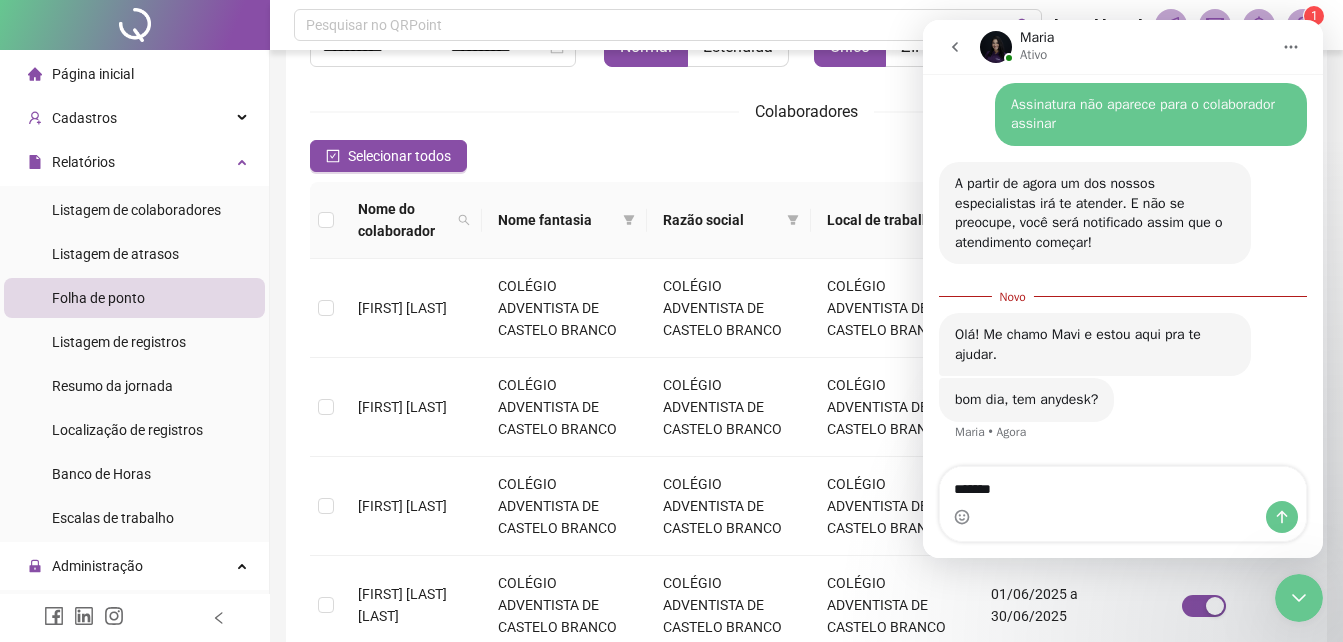 type on "********" 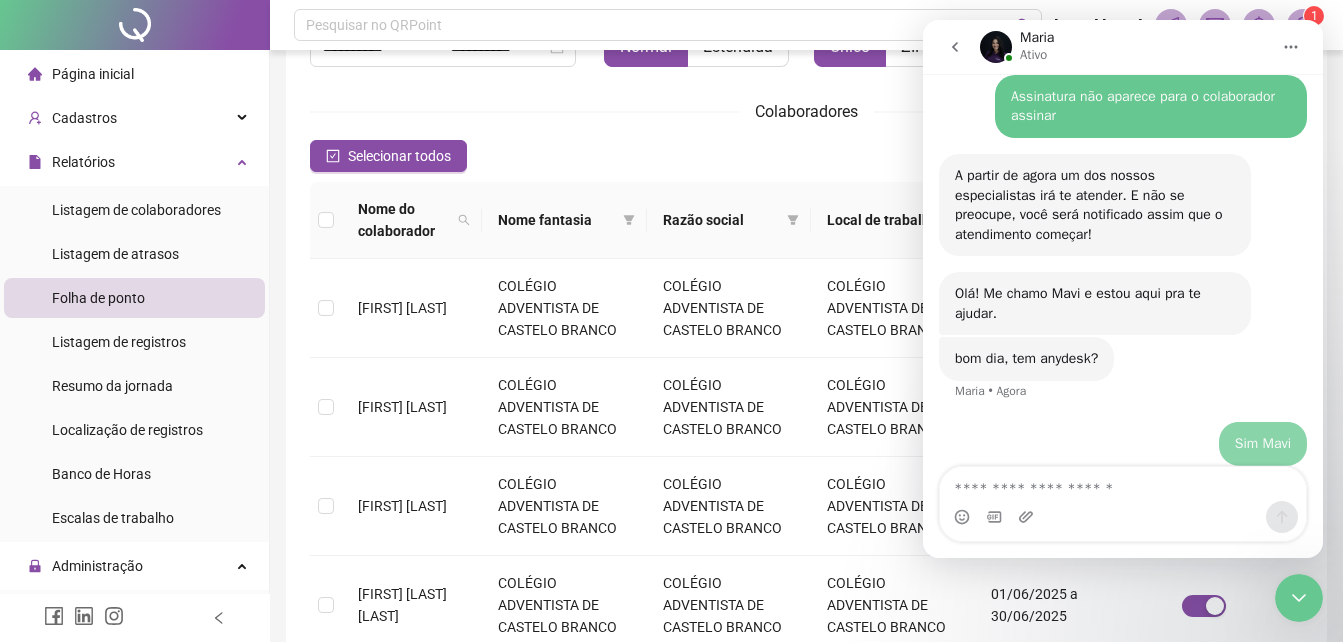 scroll, scrollTop: 1405, scrollLeft: 0, axis: vertical 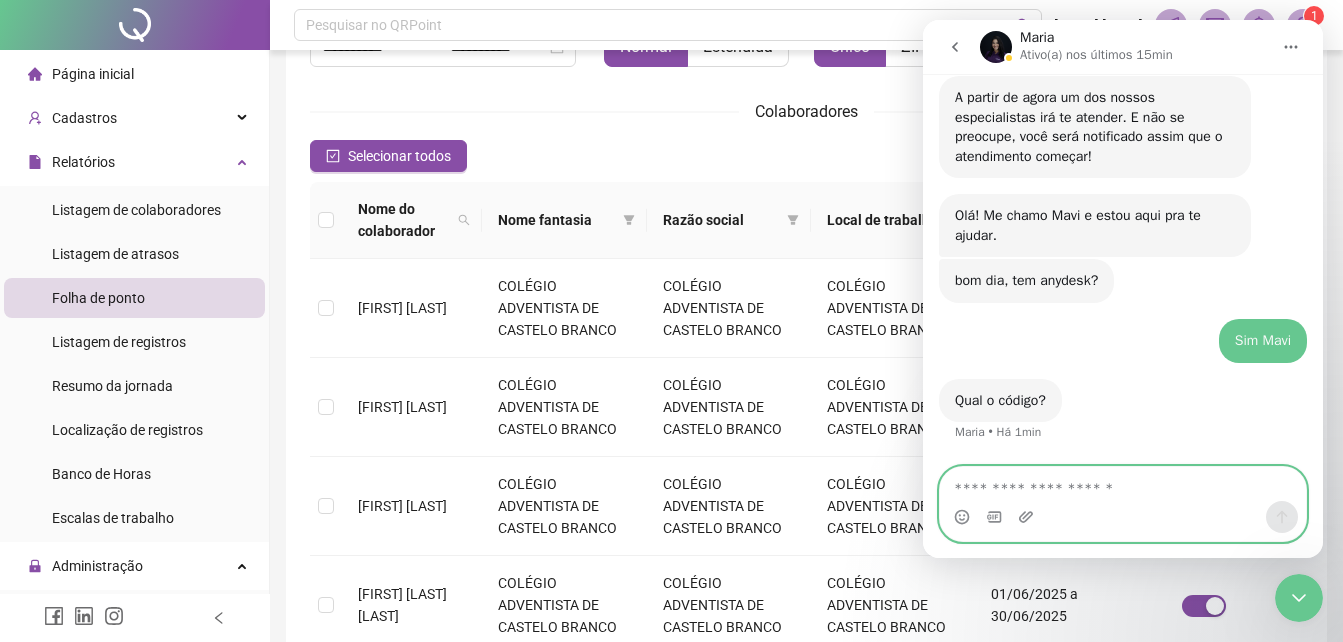 paste on "**********" 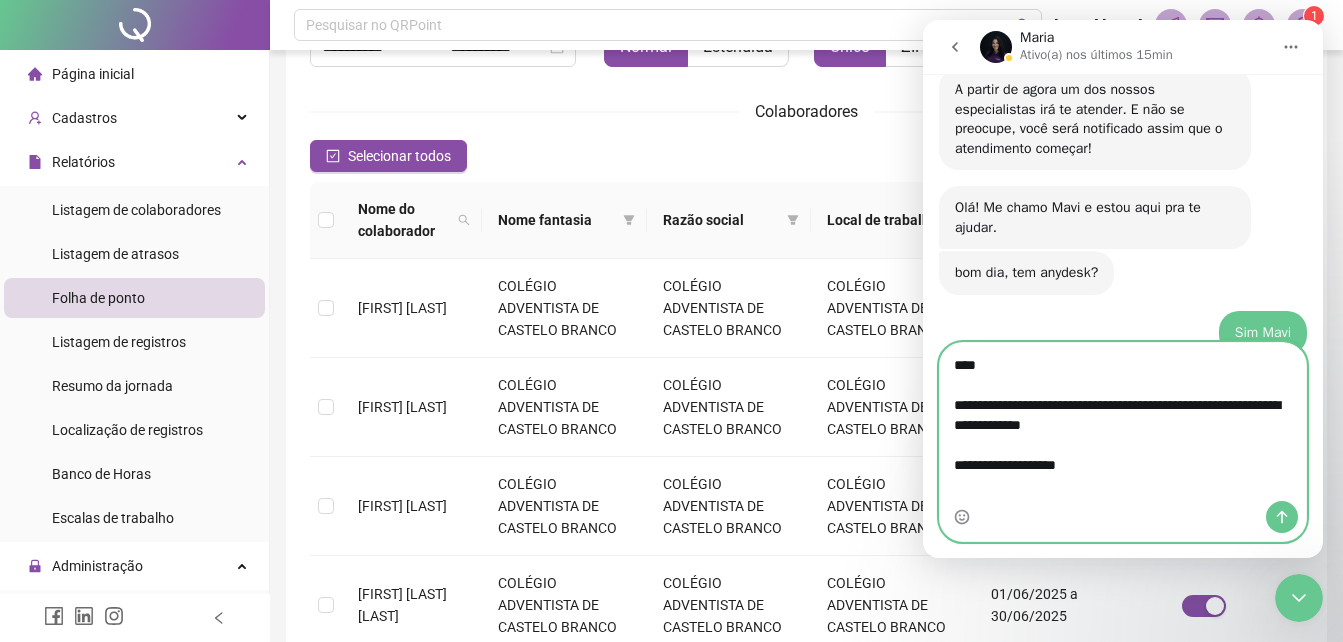 scroll, scrollTop: 13, scrollLeft: 0, axis: vertical 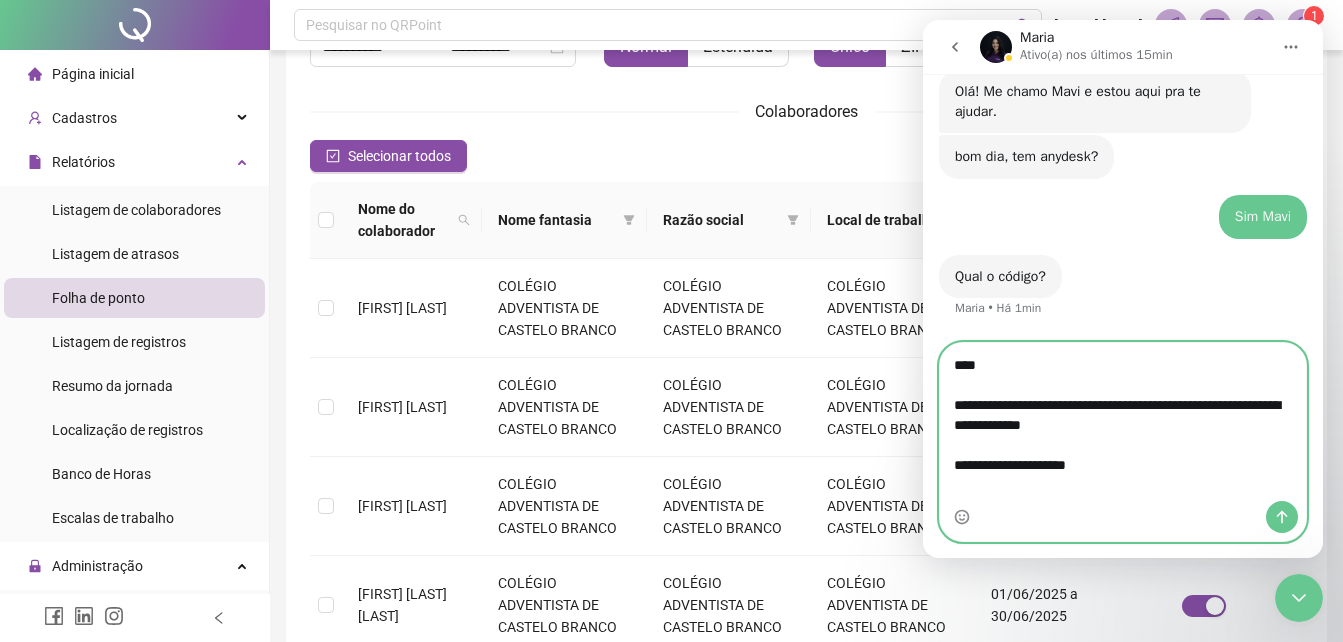 click on "**********" at bounding box center [1123, 422] 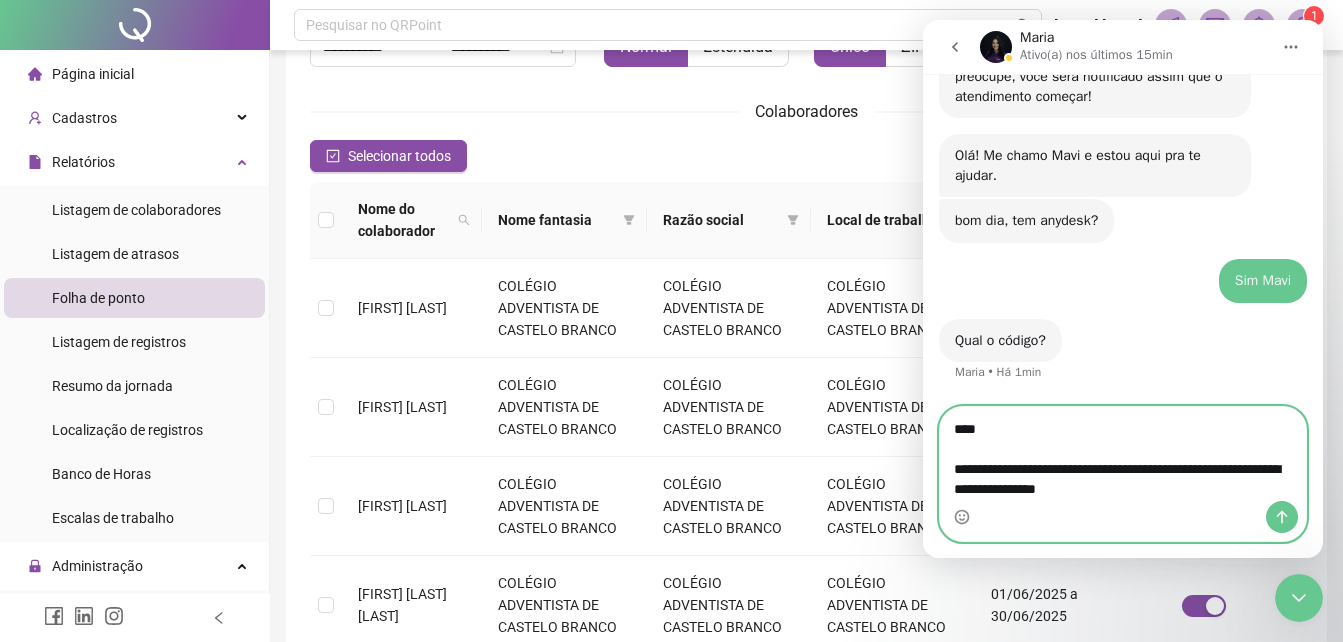scroll, scrollTop: 0, scrollLeft: 0, axis: both 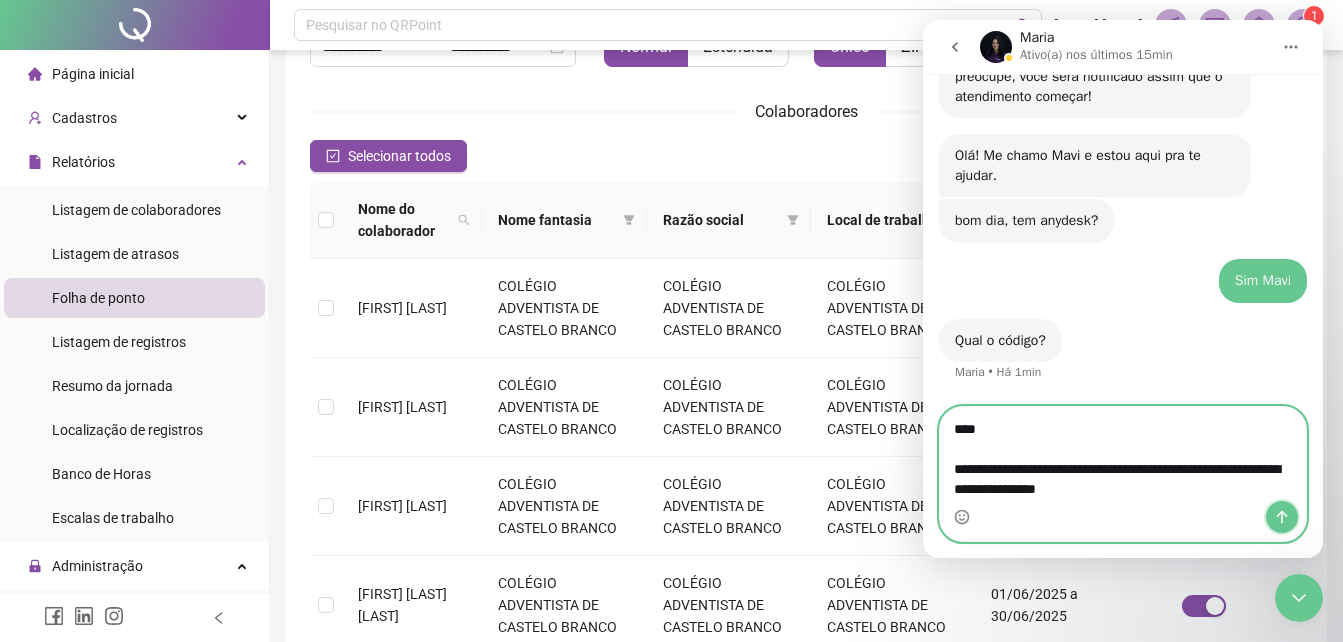 click 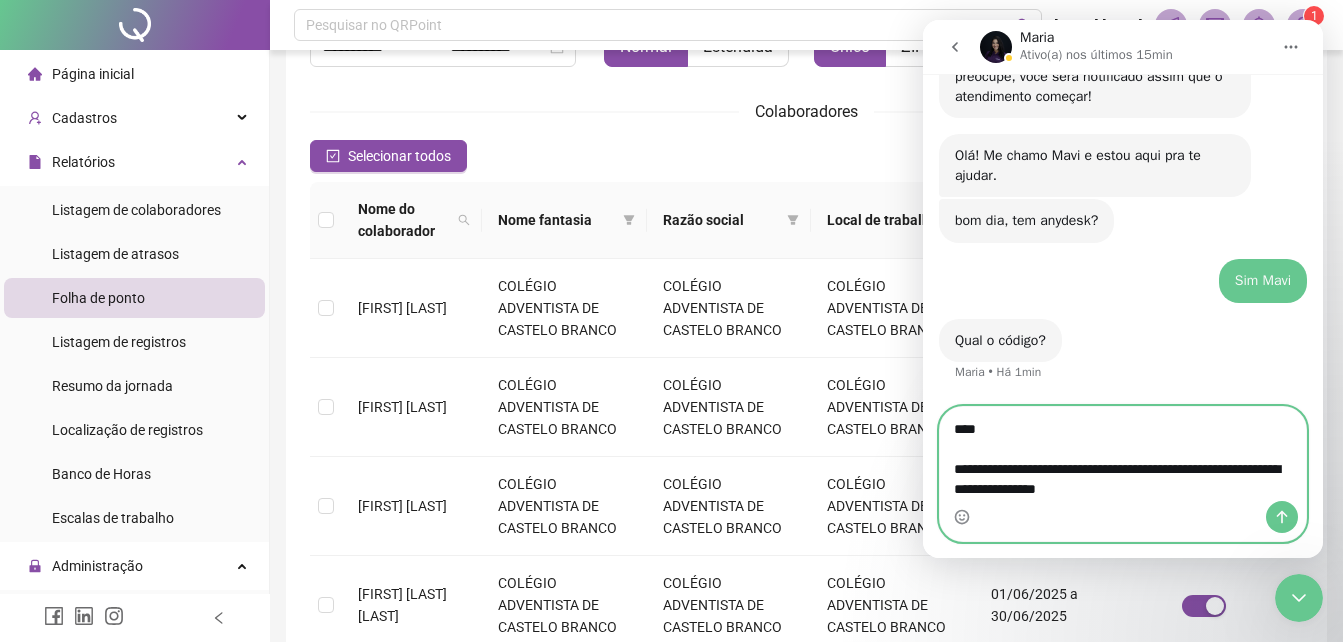 type 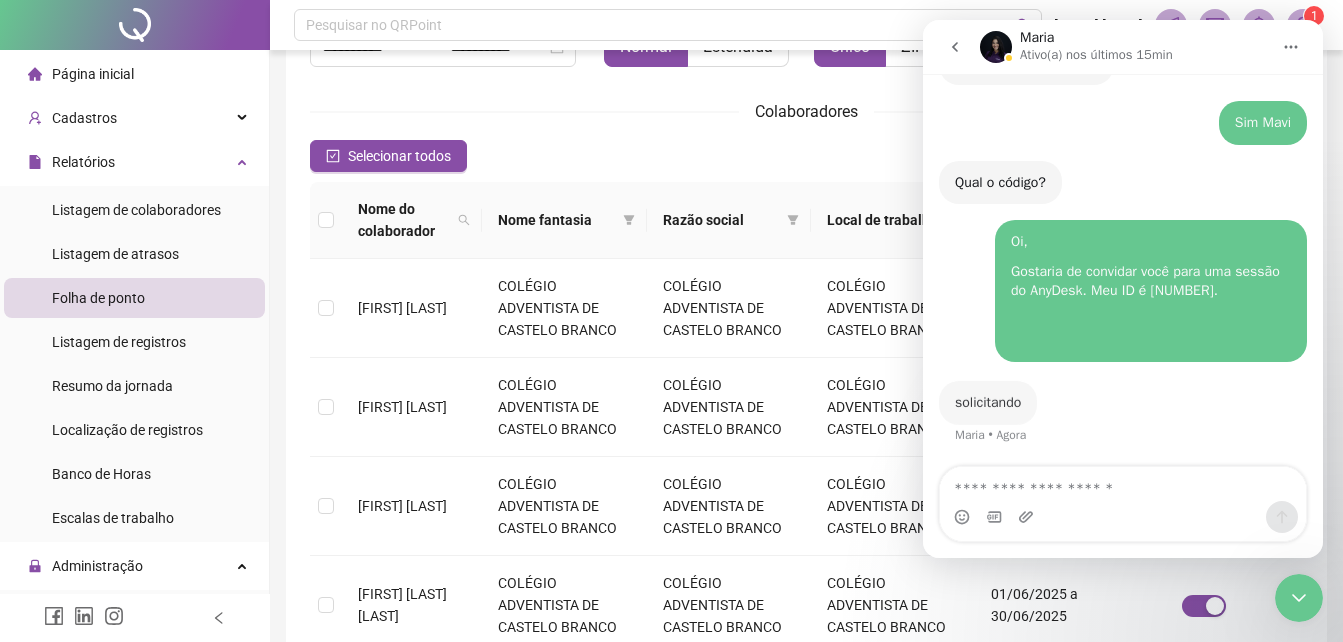 scroll, scrollTop: 1682, scrollLeft: 0, axis: vertical 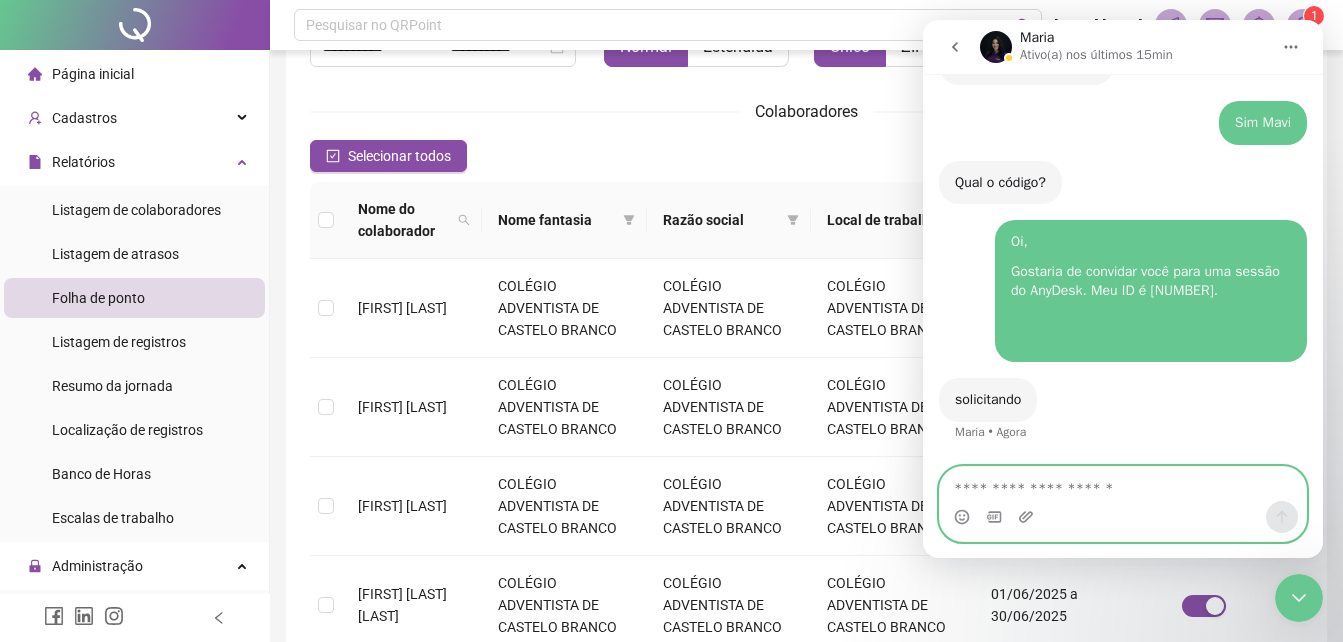 click at bounding box center (1123, 484) 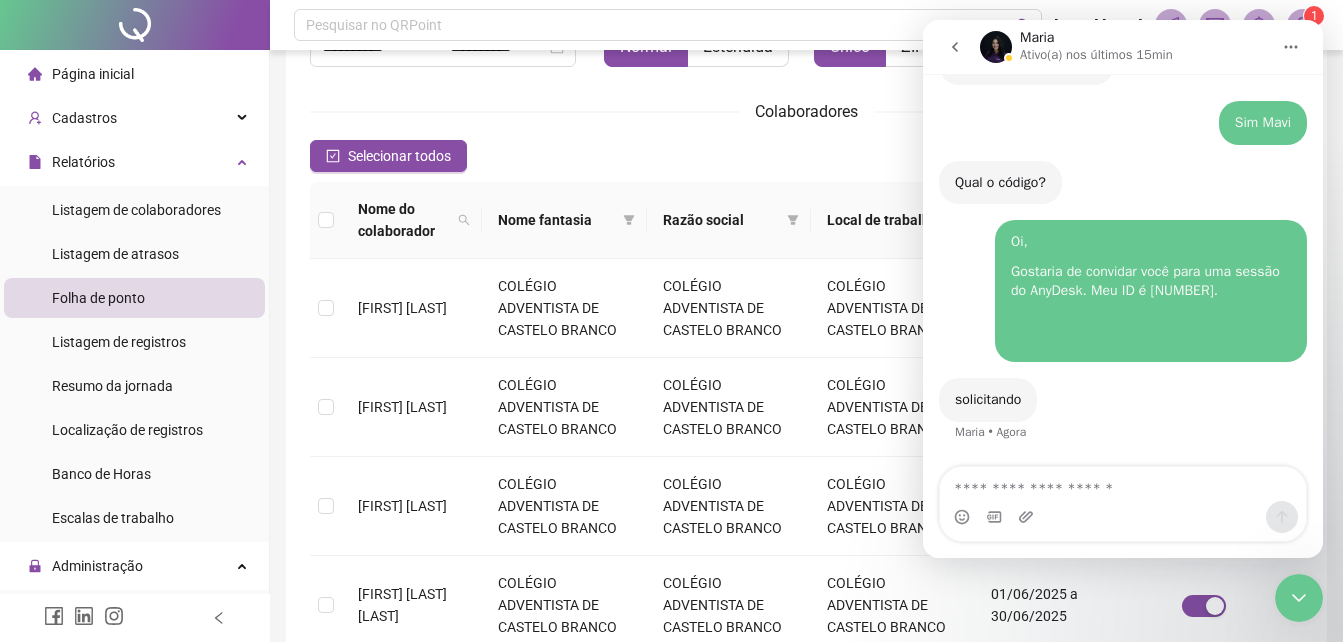 click on "Selecionar todos Registros Selecionados :  0 / 96" at bounding box center [806, 156] 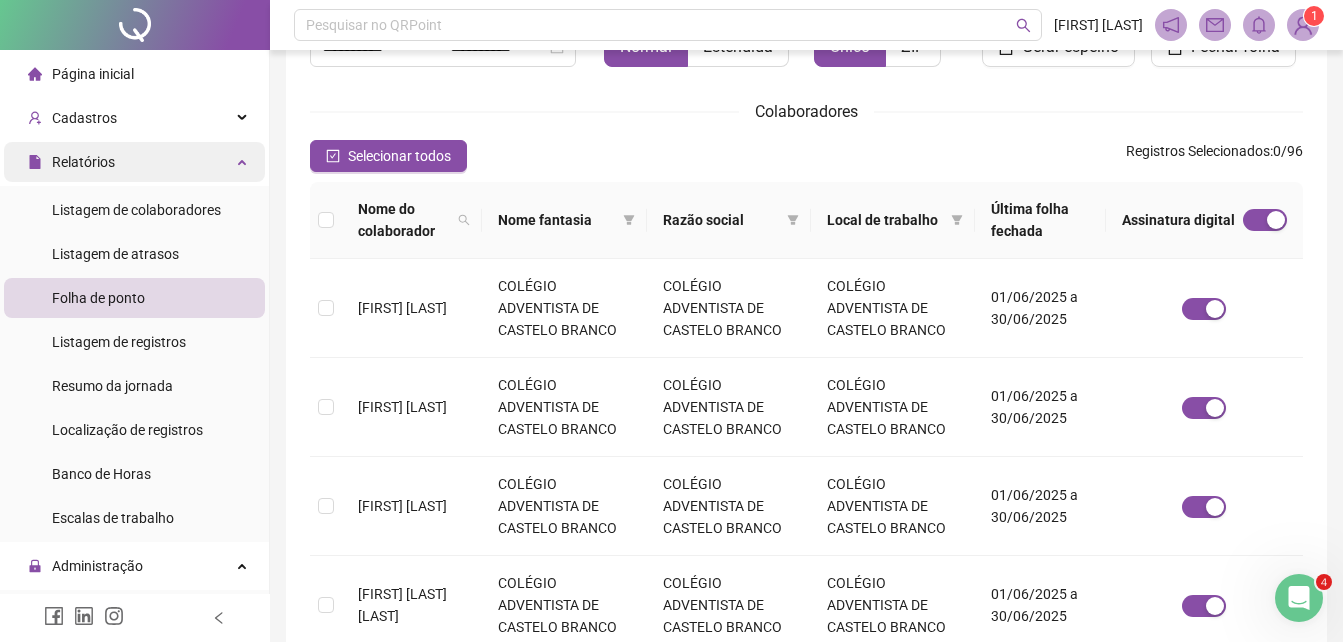 click on "Relatórios" at bounding box center [83, 162] 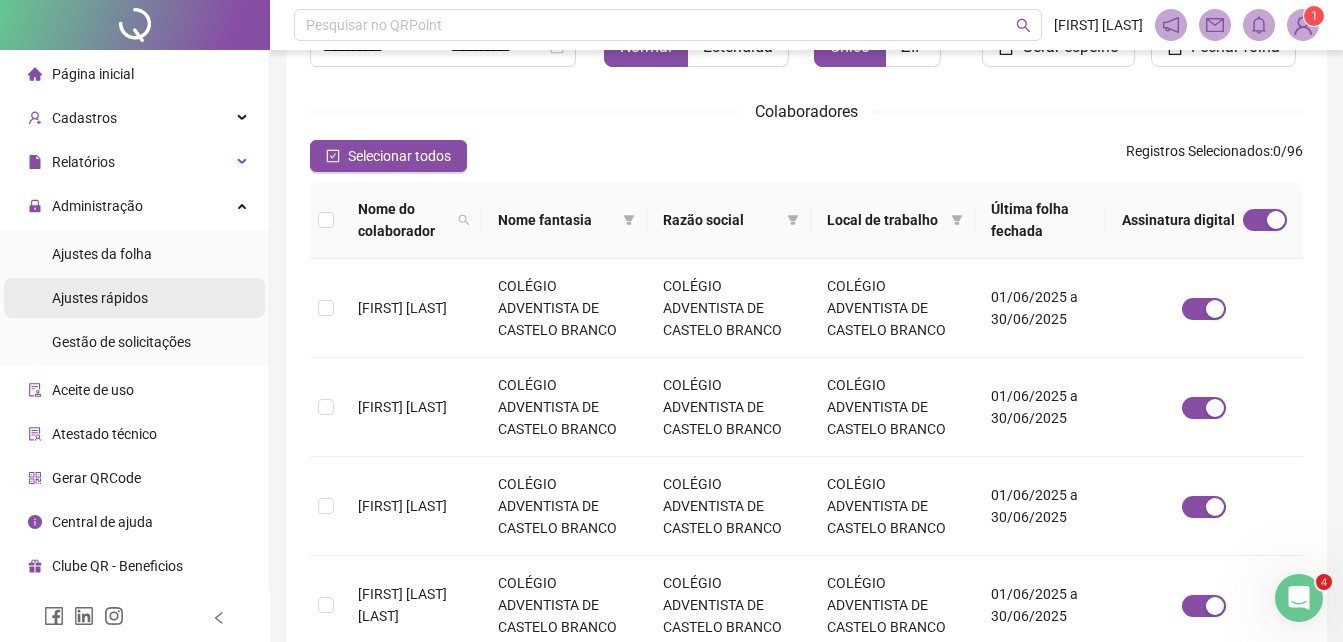 click on "Ajustes rápidos" at bounding box center [100, 298] 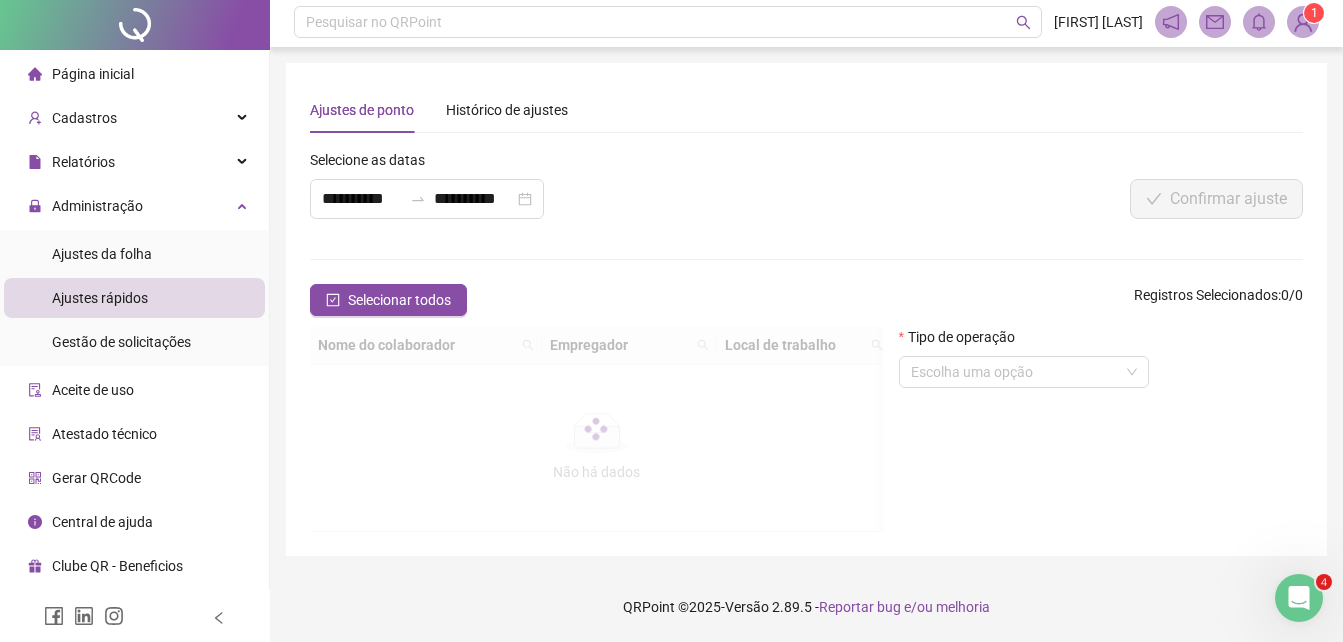 scroll, scrollTop: 0, scrollLeft: 0, axis: both 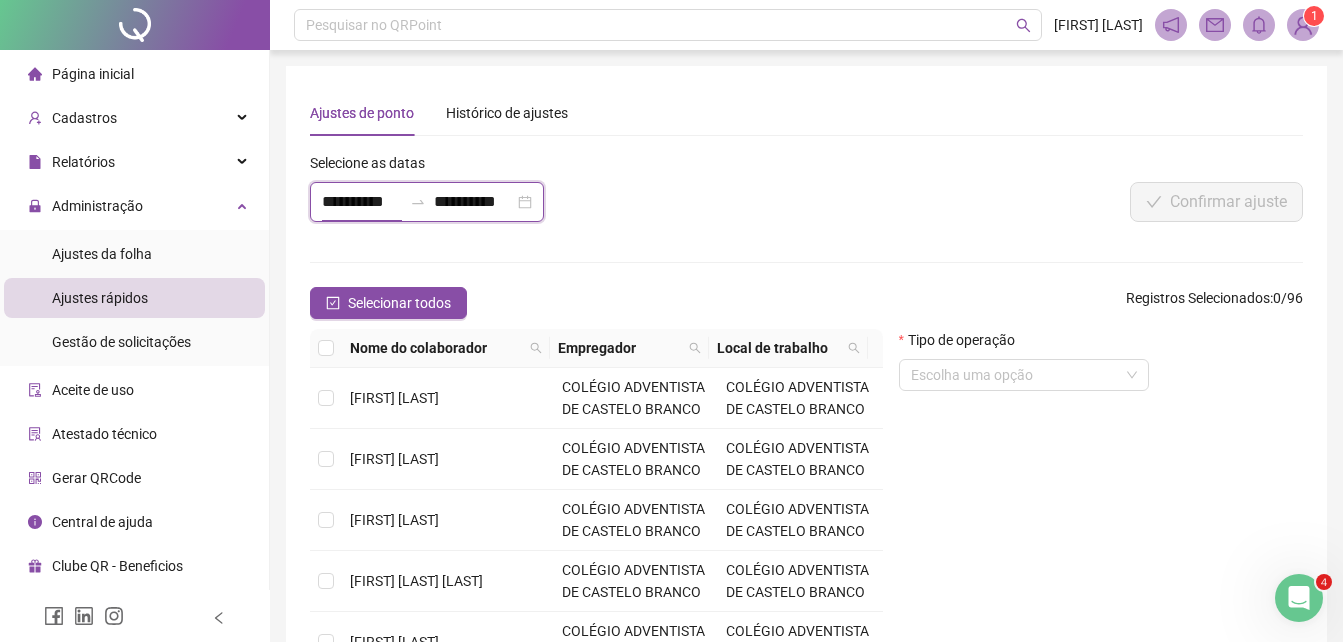 click on "**********" at bounding box center [362, 202] 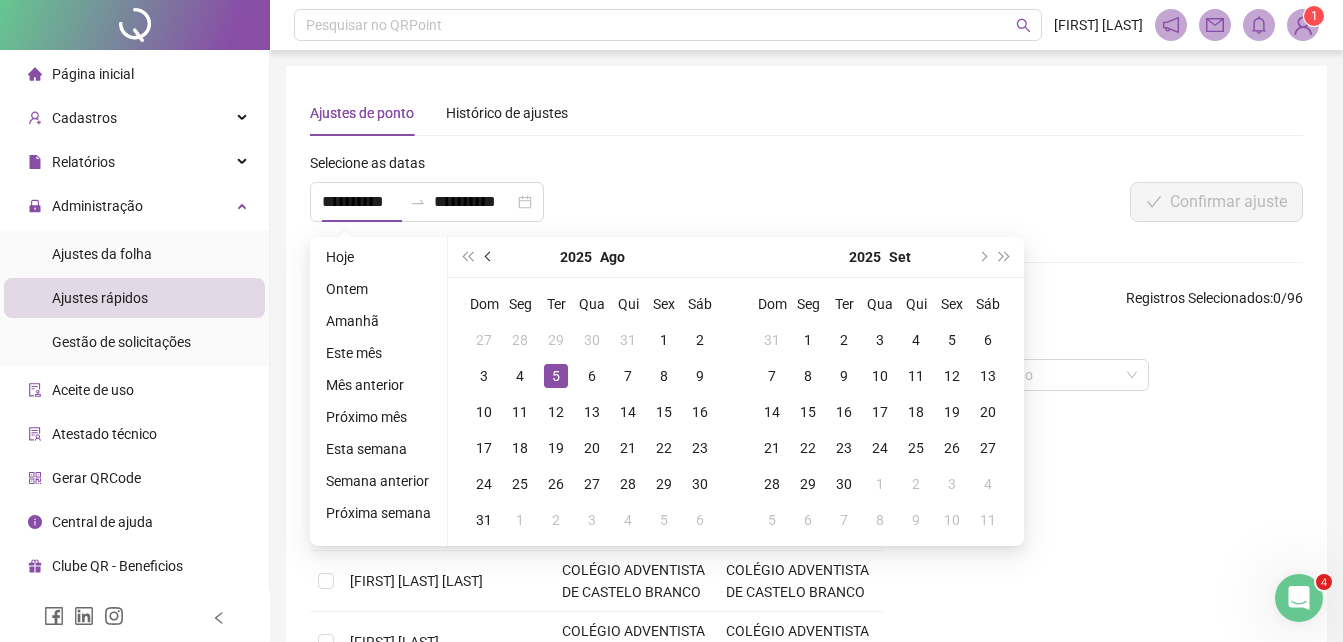 click at bounding box center (489, 257) 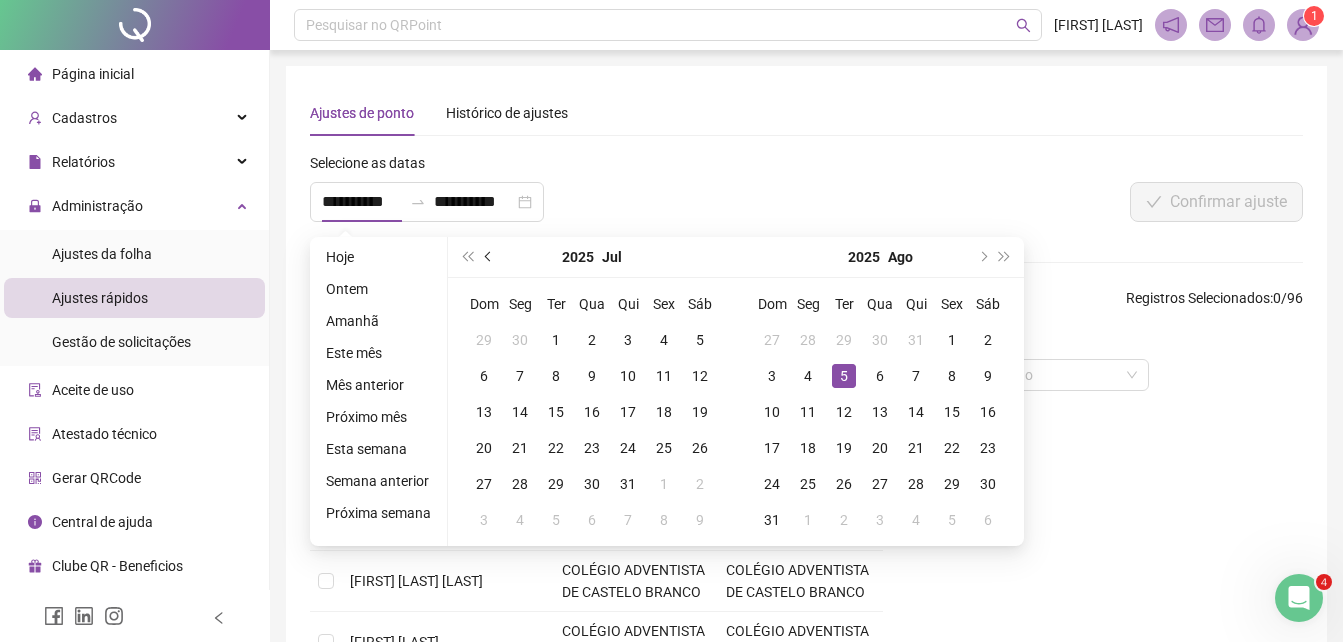 click at bounding box center (489, 257) 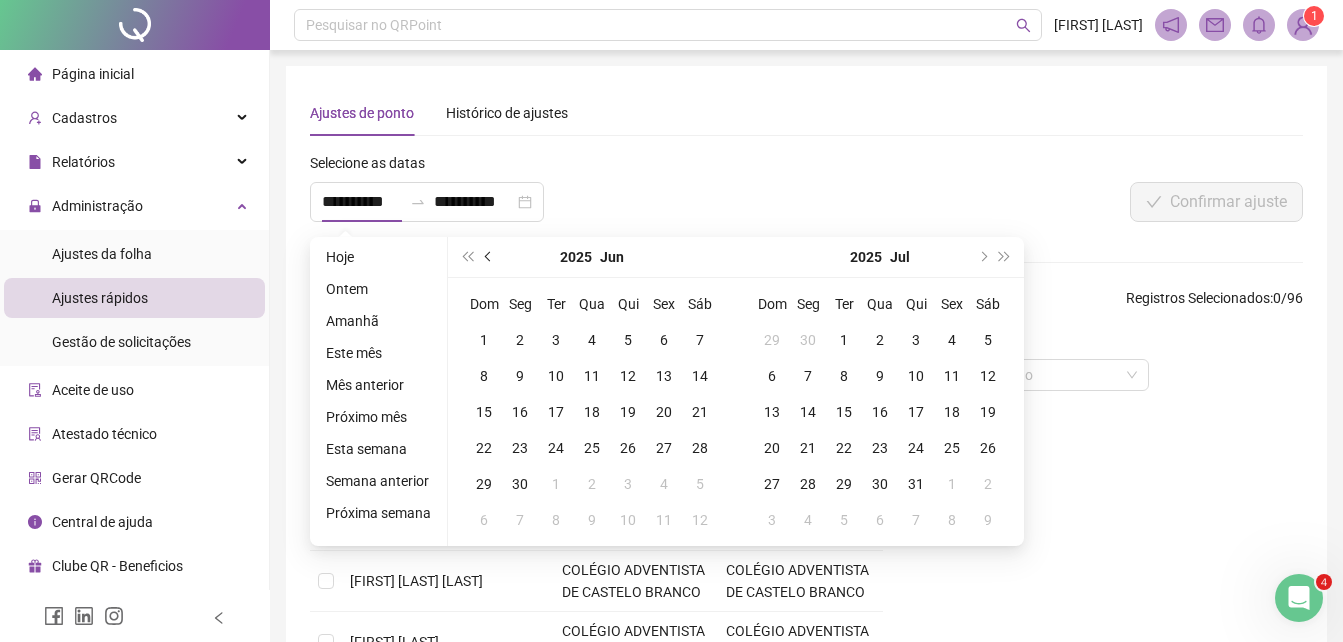 click at bounding box center [489, 257] 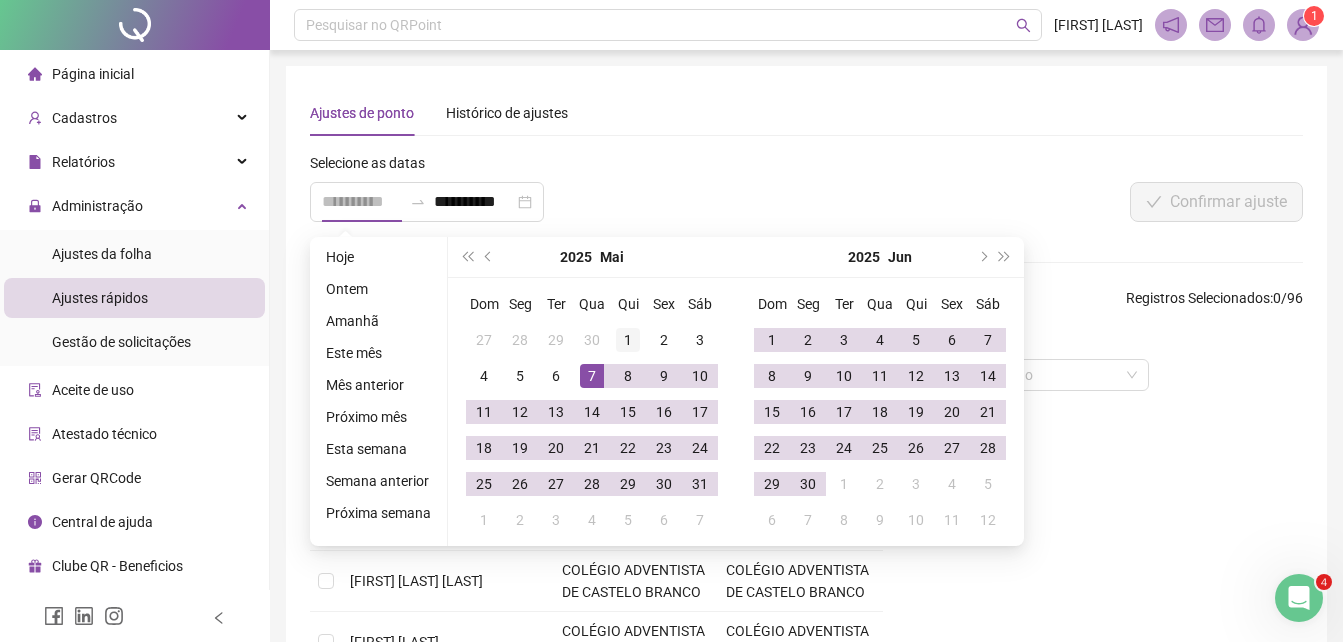 type on "**********" 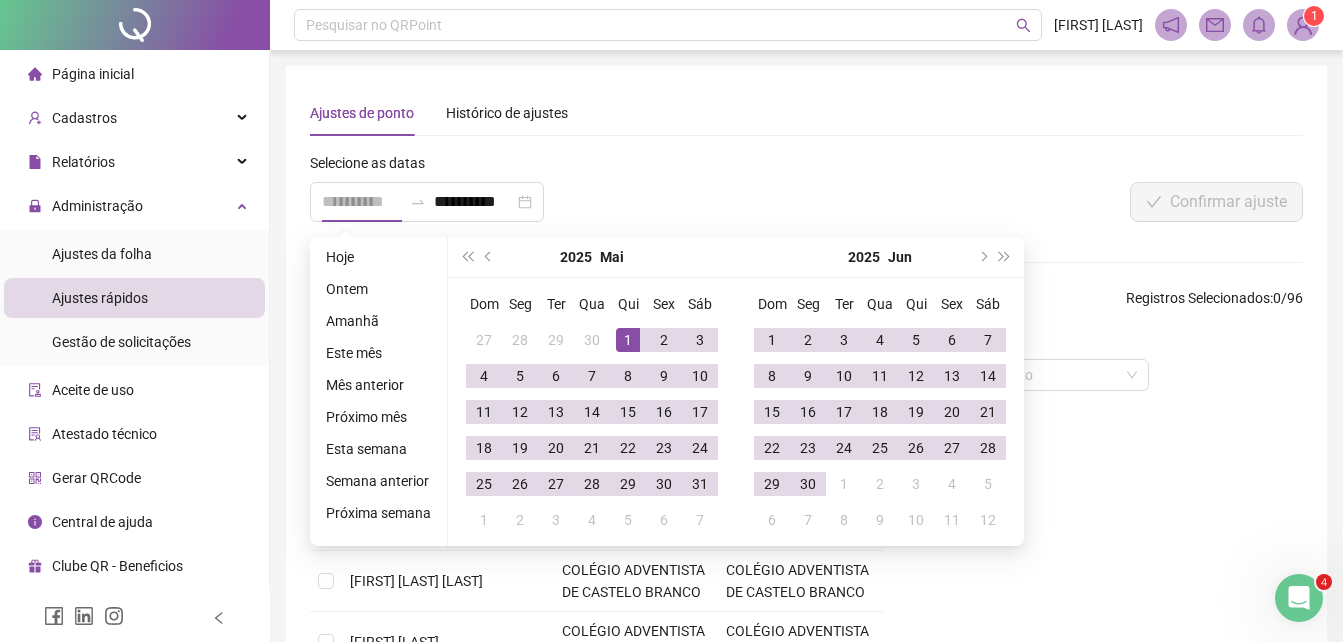 click on "1" at bounding box center (628, 340) 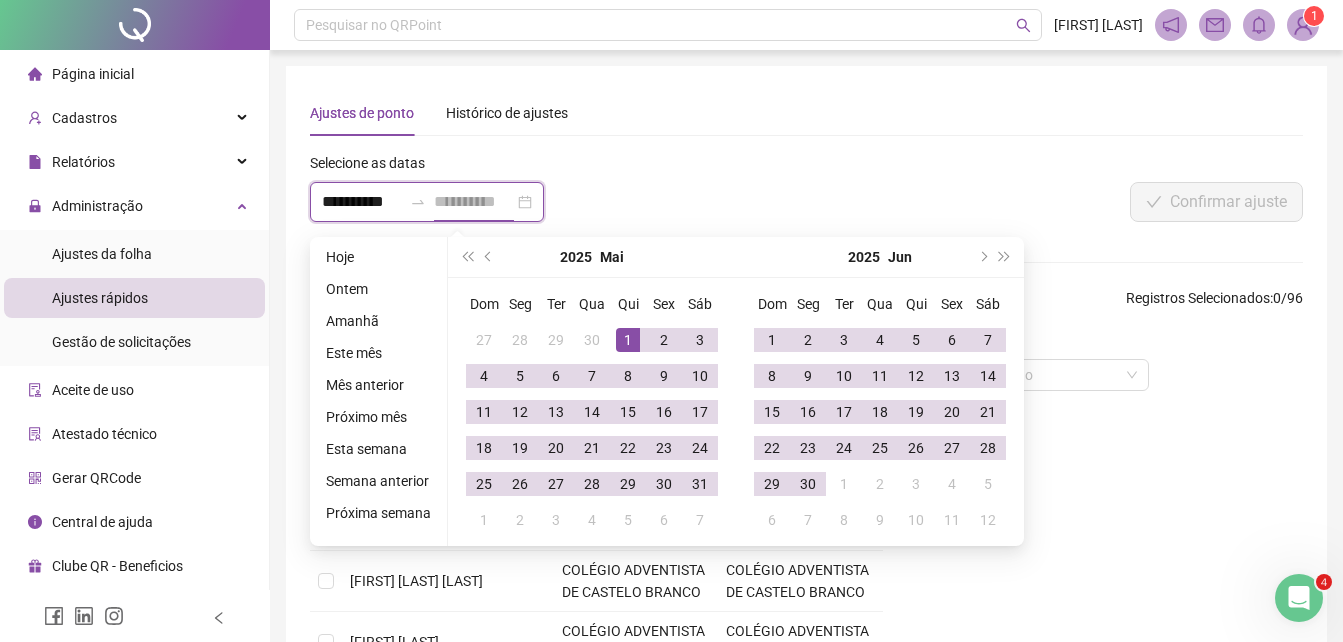 scroll, scrollTop: 0, scrollLeft: 1, axis: horizontal 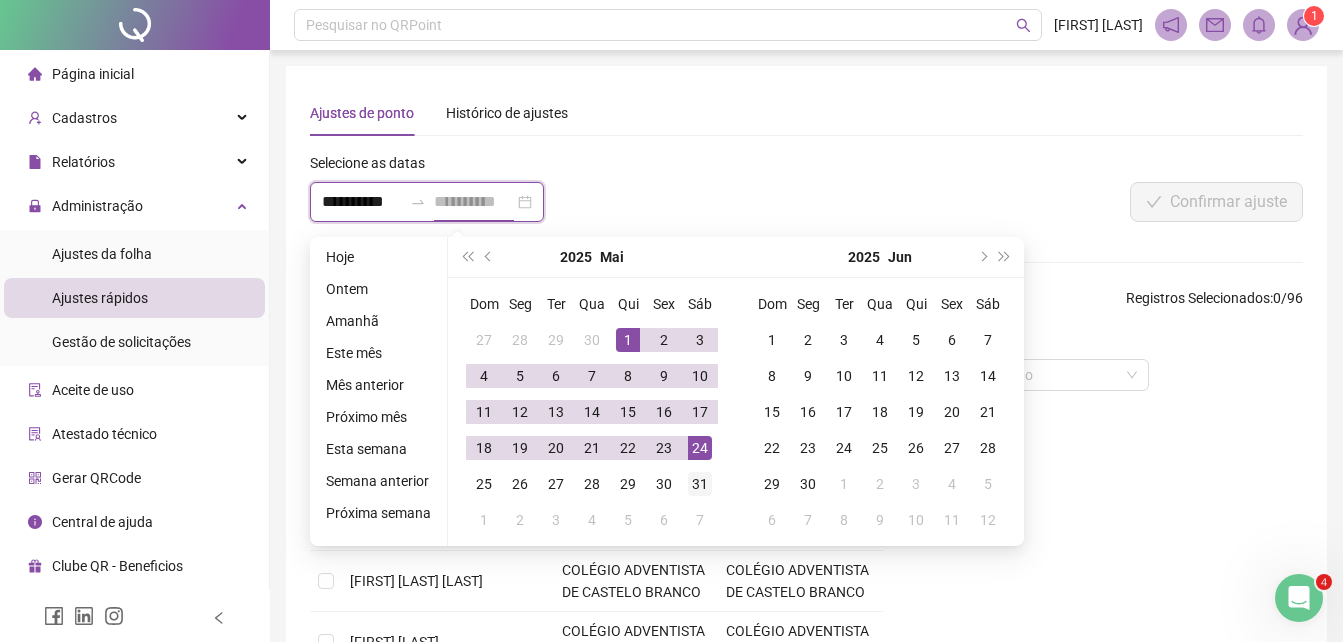 type on "**********" 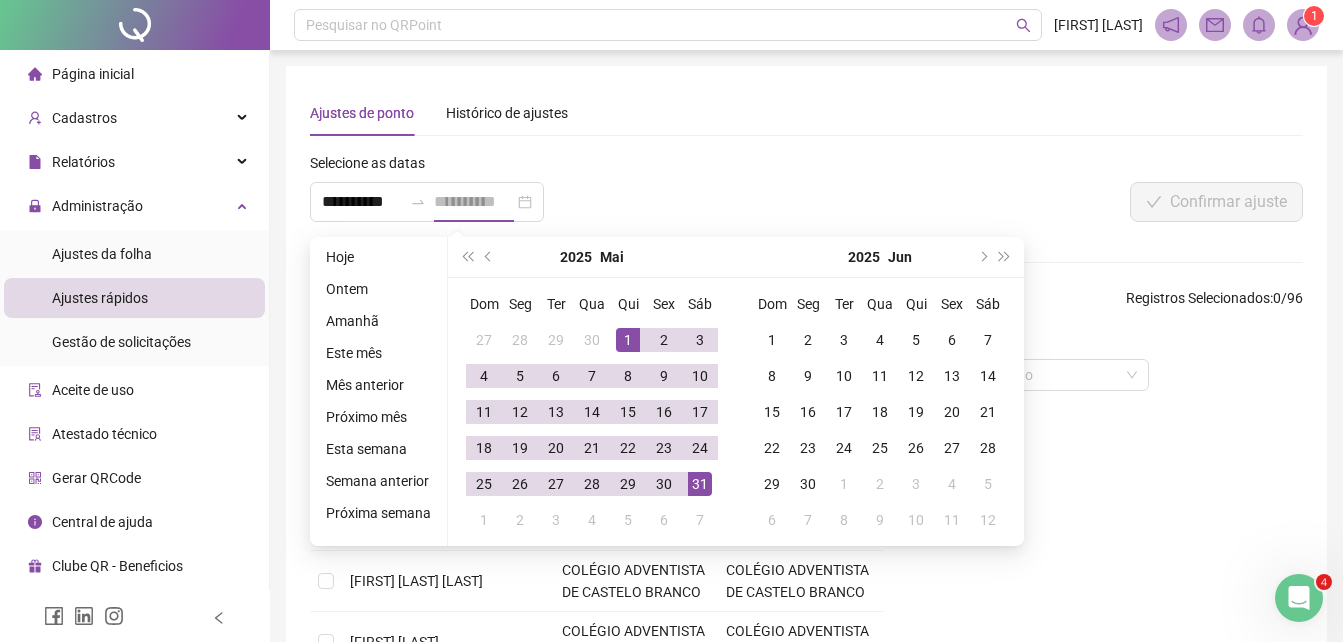 click on "31" at bounding box center (700, 484) 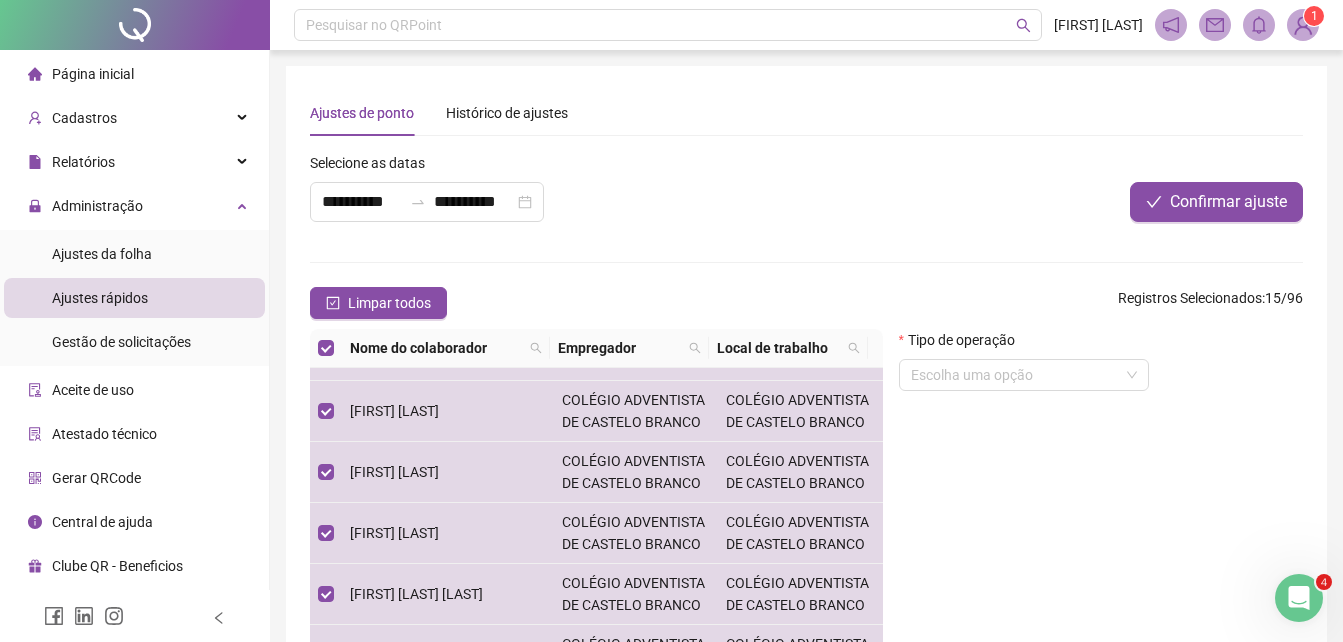 scroll, scrollTop: 615, scrollLeft: 0, axis: vertical 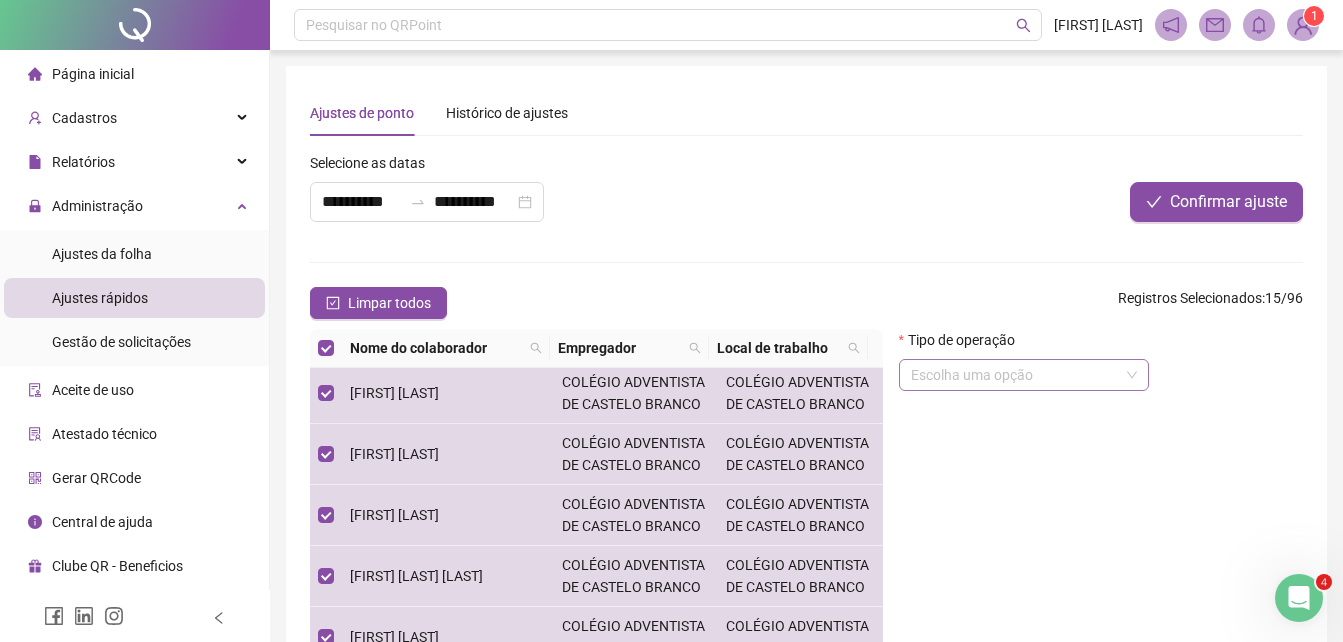 click at bounding box center (1015, 375) 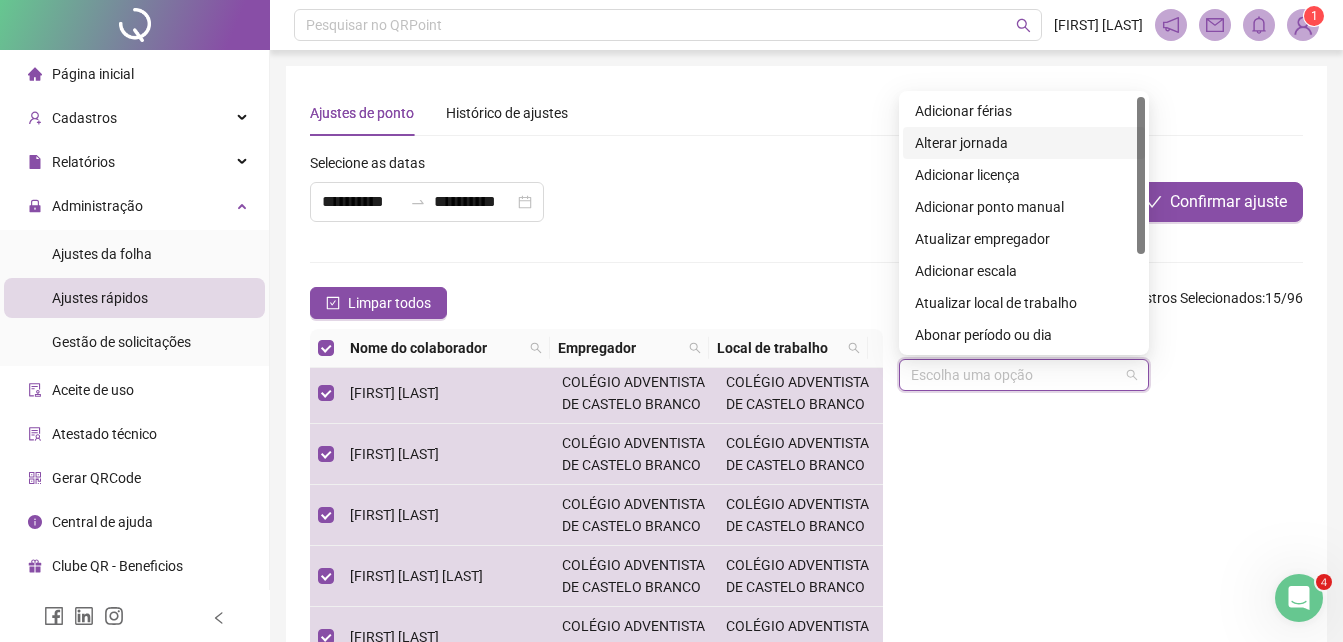 scroll, scrollTop: 160, scrollLeft: 0, axis: vertical 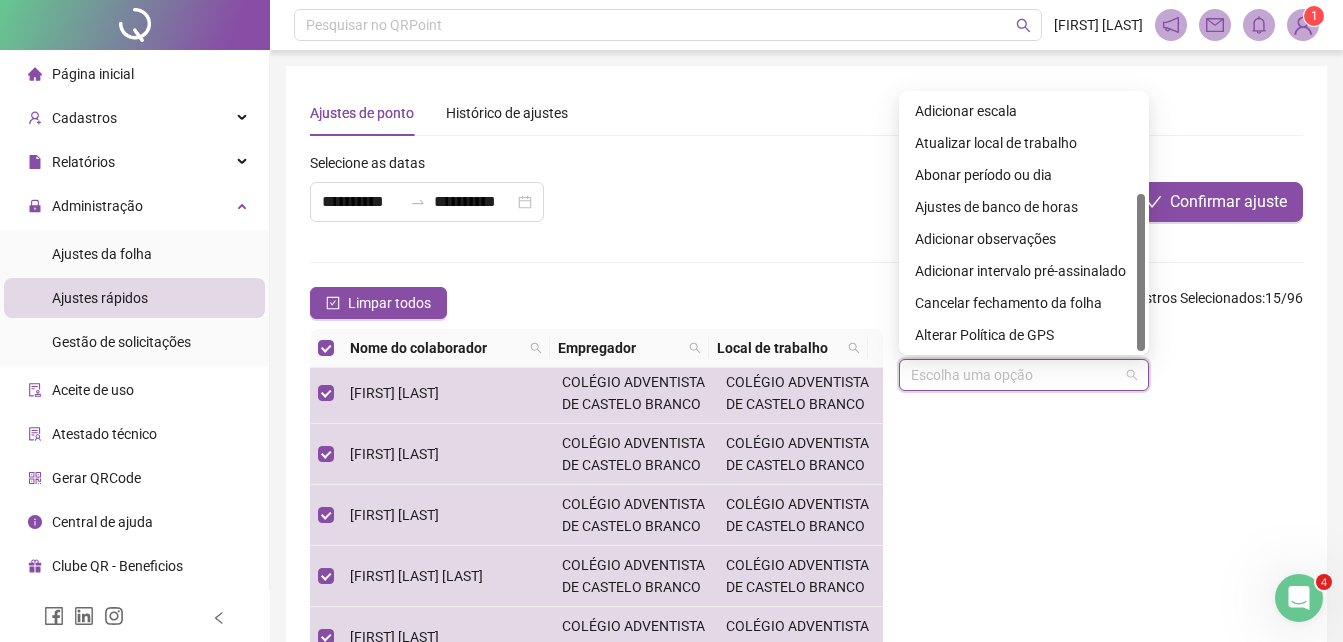 drag, startPoint x: 1140, startPoint y: 158, endPoint x: 1145, endPoint y: 322, distance: 164.0762 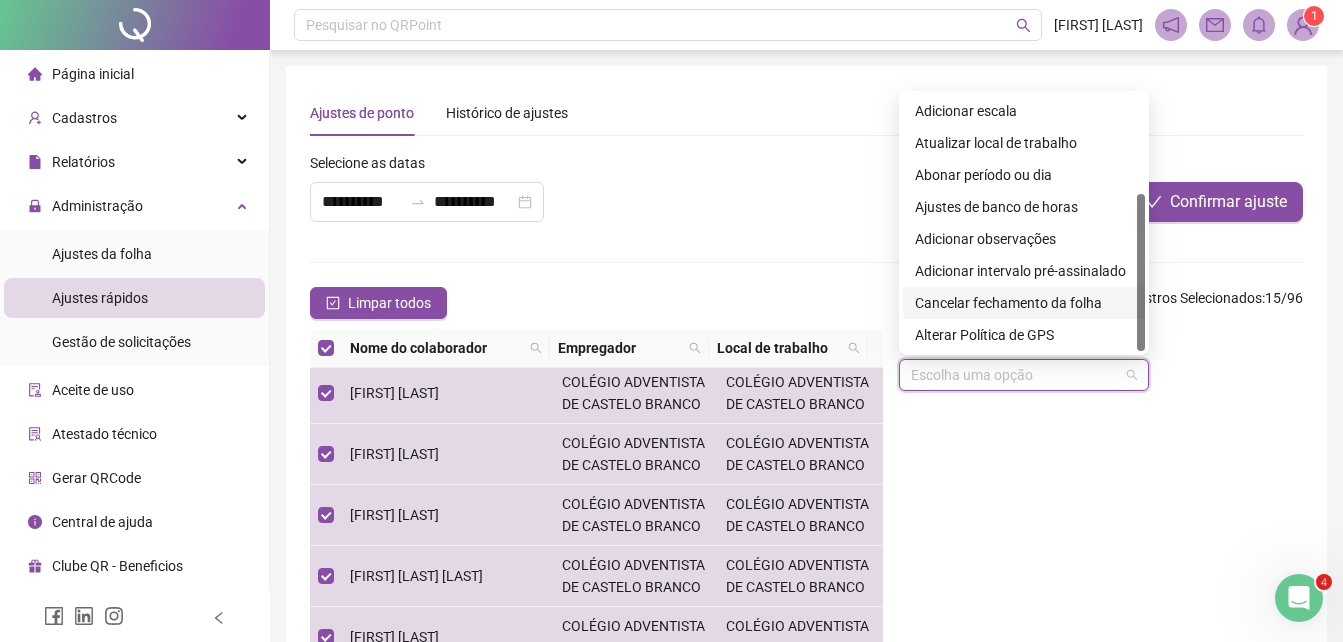 click on "Cancelar fechamento da folha" at bounding box center (1024, 303) 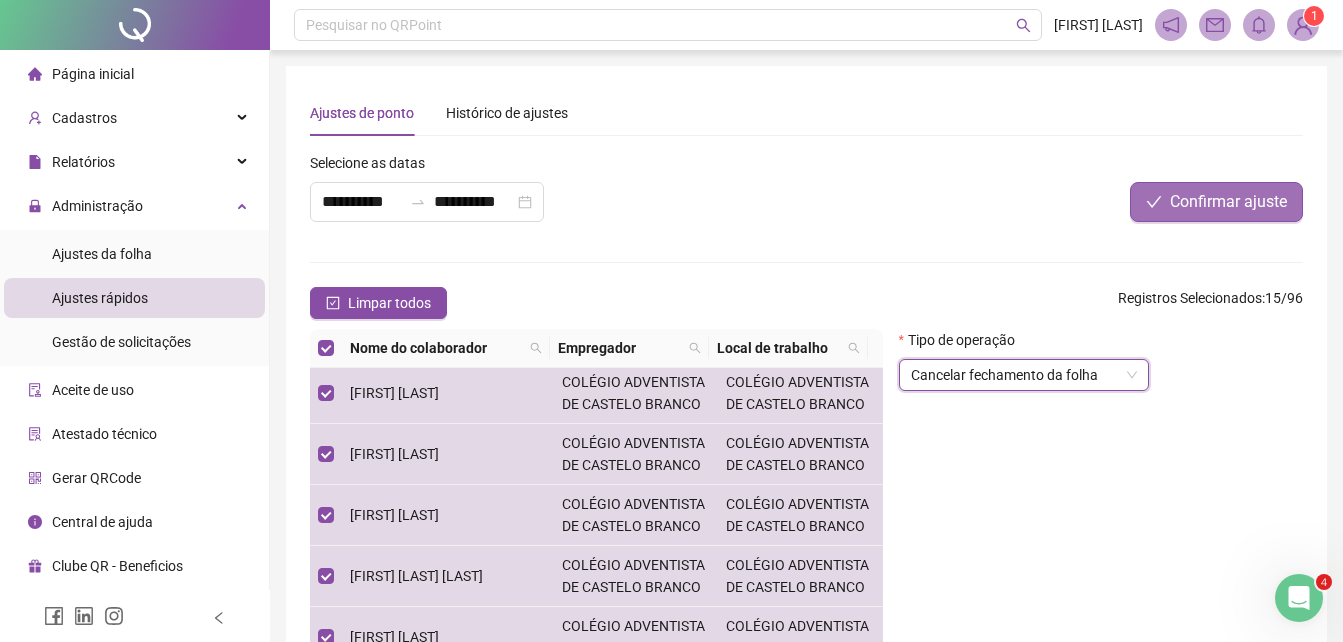 click 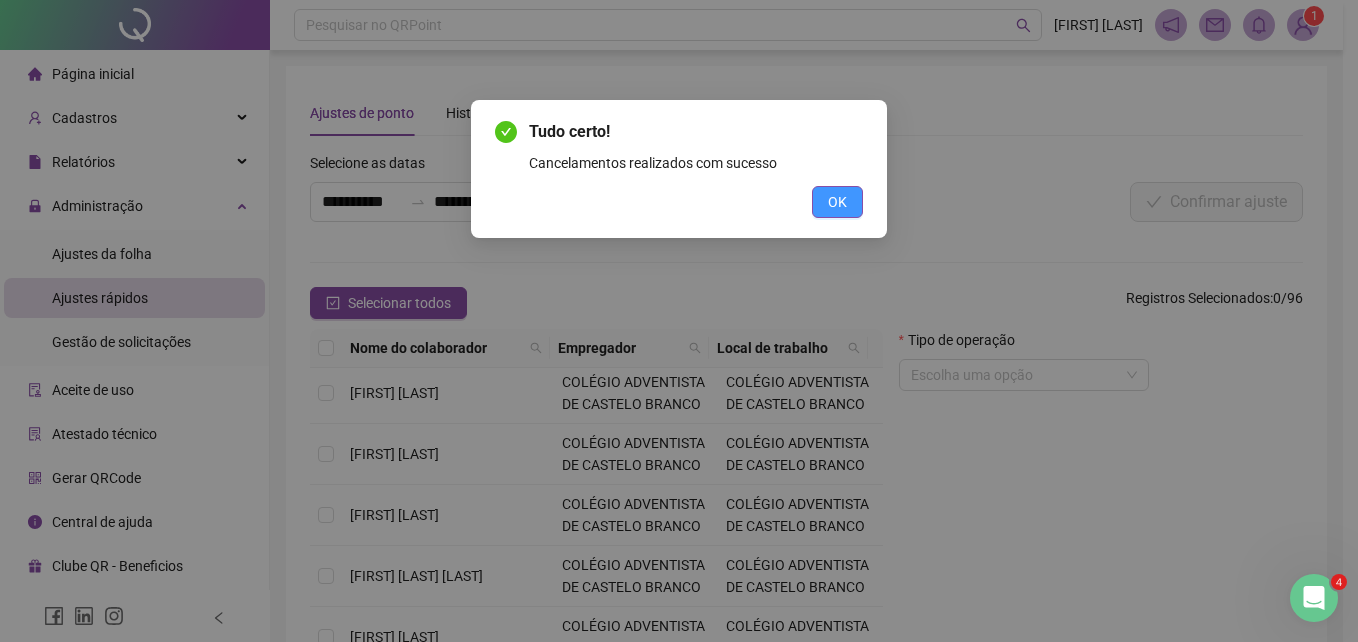 click on "OK" at bounding box center (837, 202) 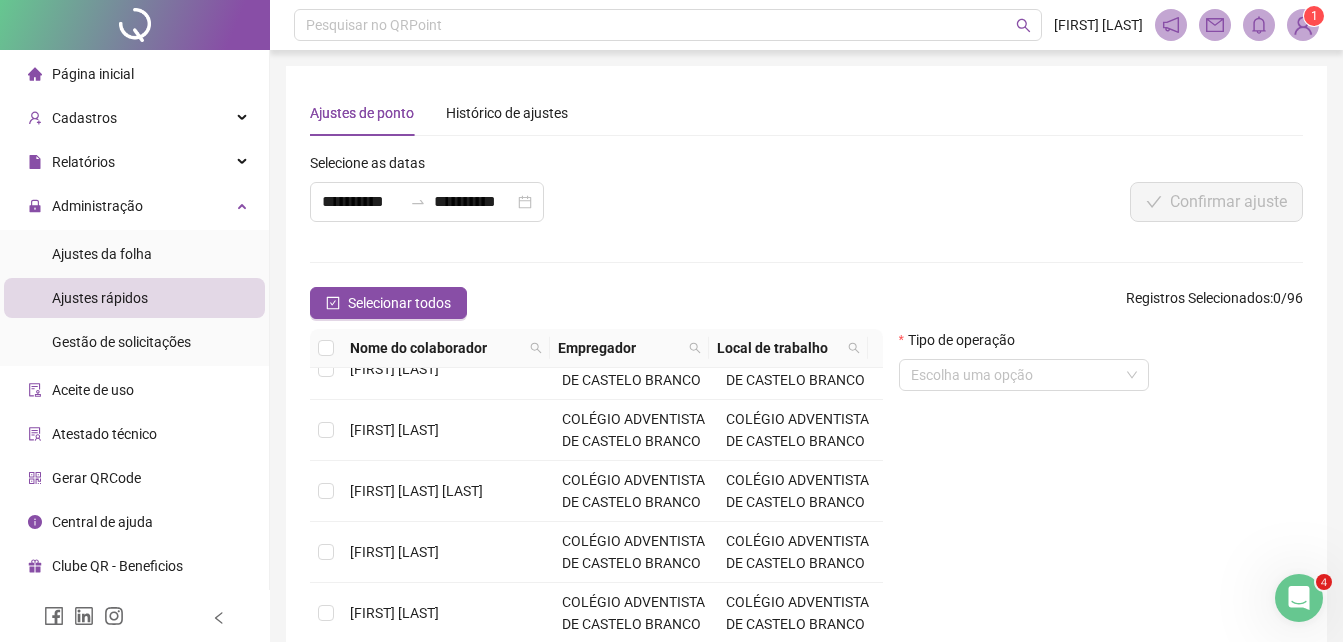 scroll, scrollTop: 0, scrollLeft: 0, axis: both 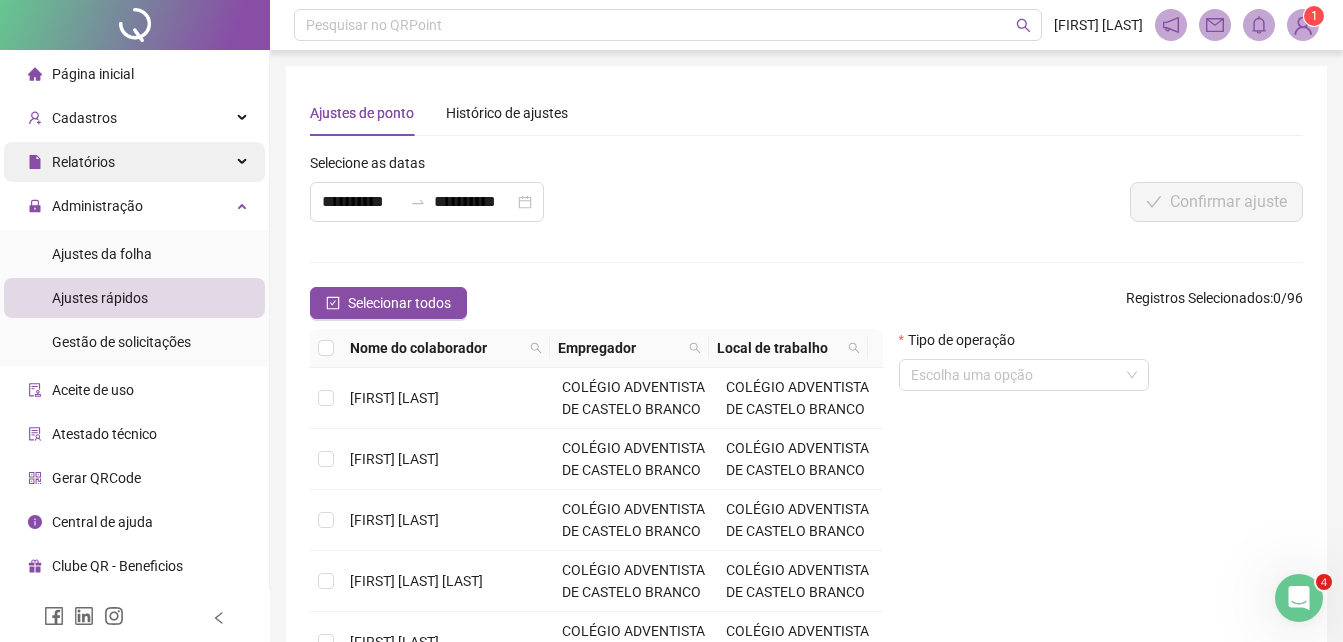click on "Relatórios" at bounding box center (83, 162) 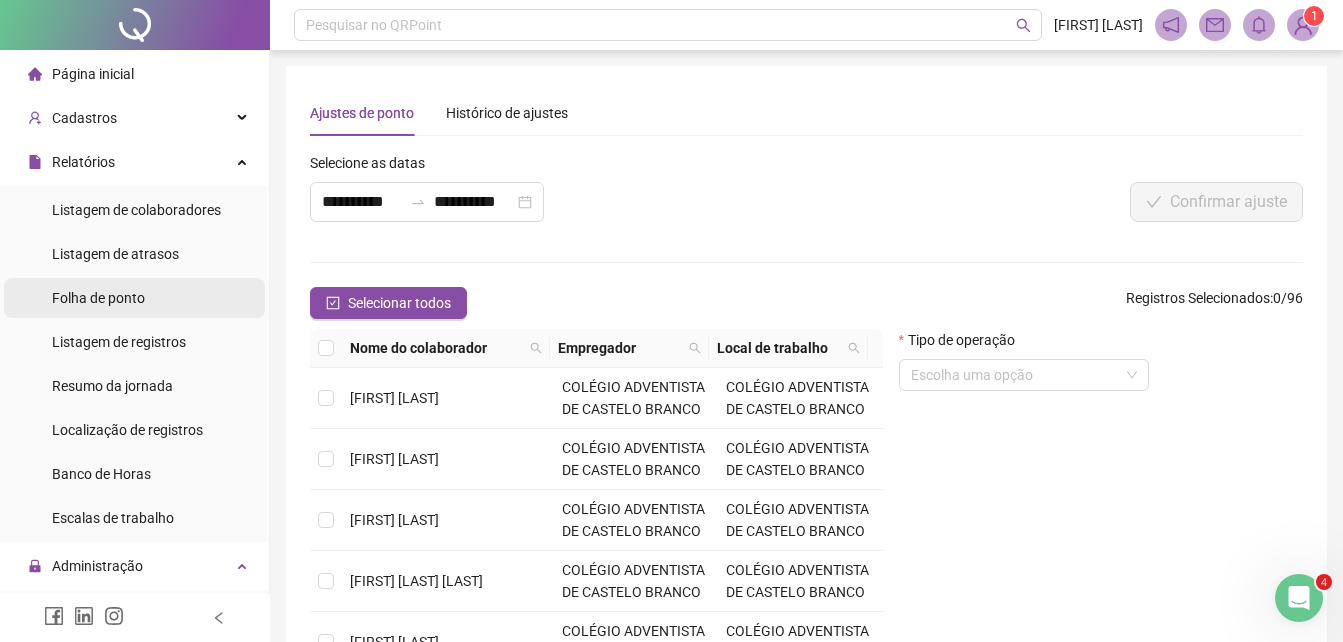 click on "Folha de ponto" at bounding box center (98, 298) 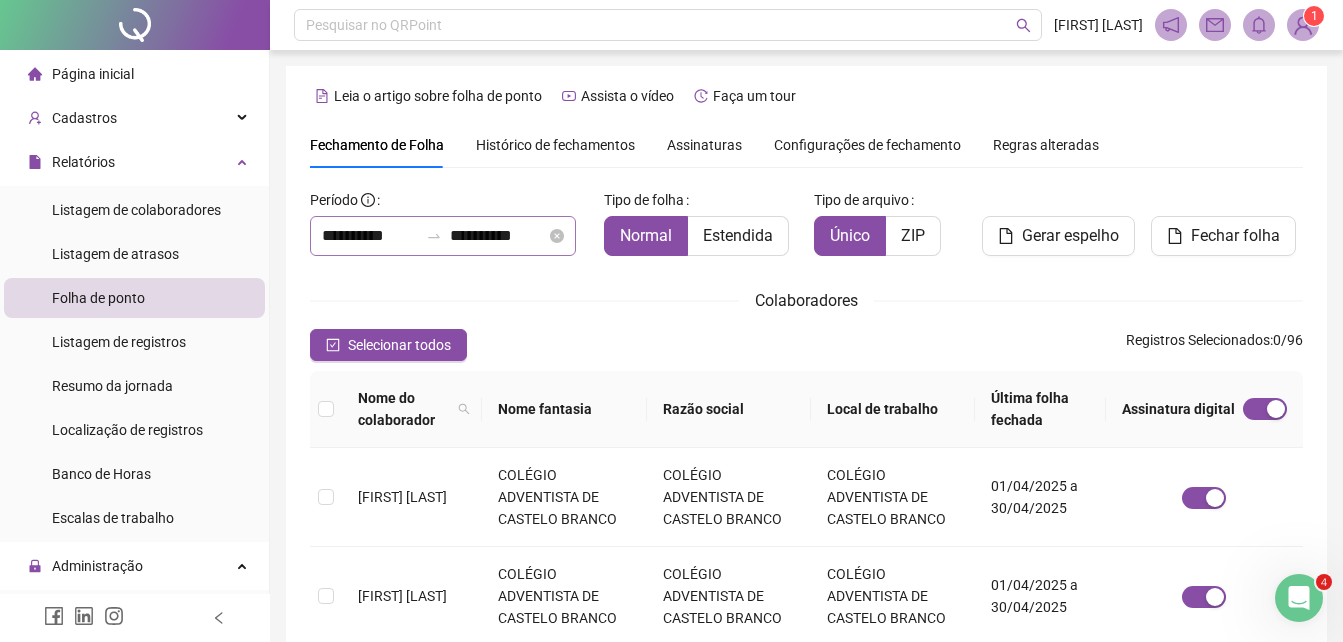scroll, scrollTop: 89, scrollLeft: 0, axis: vertical 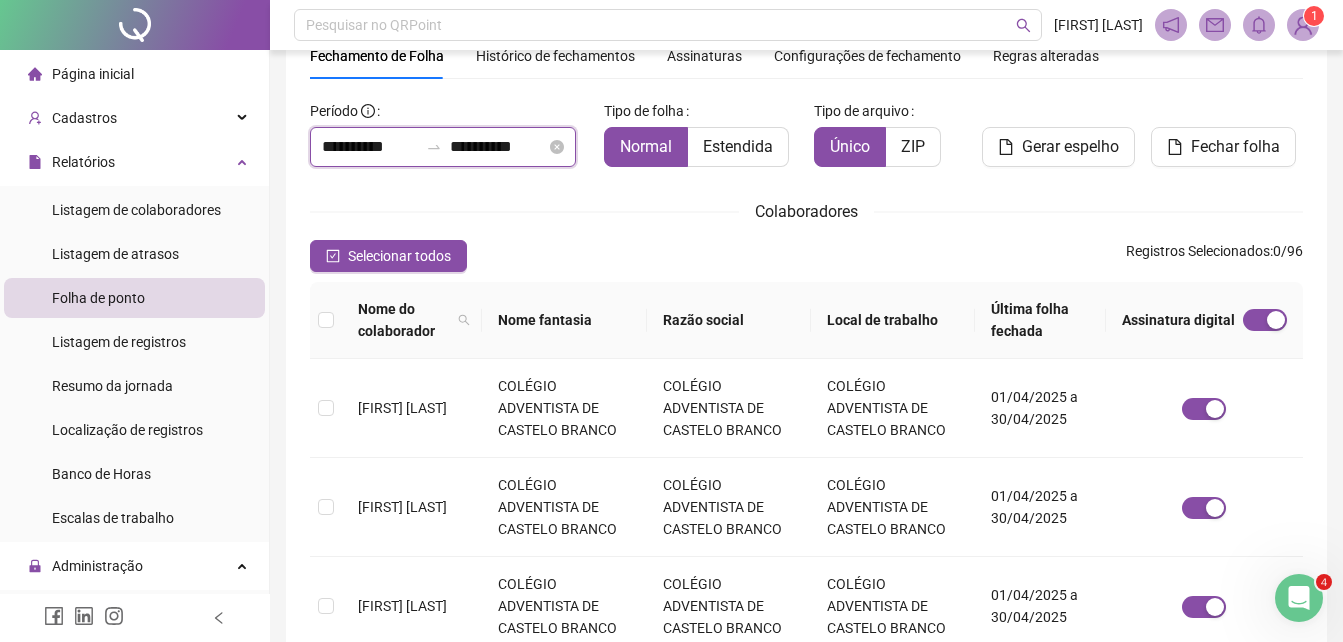 click on "**********" at bounding box center [498, 147] 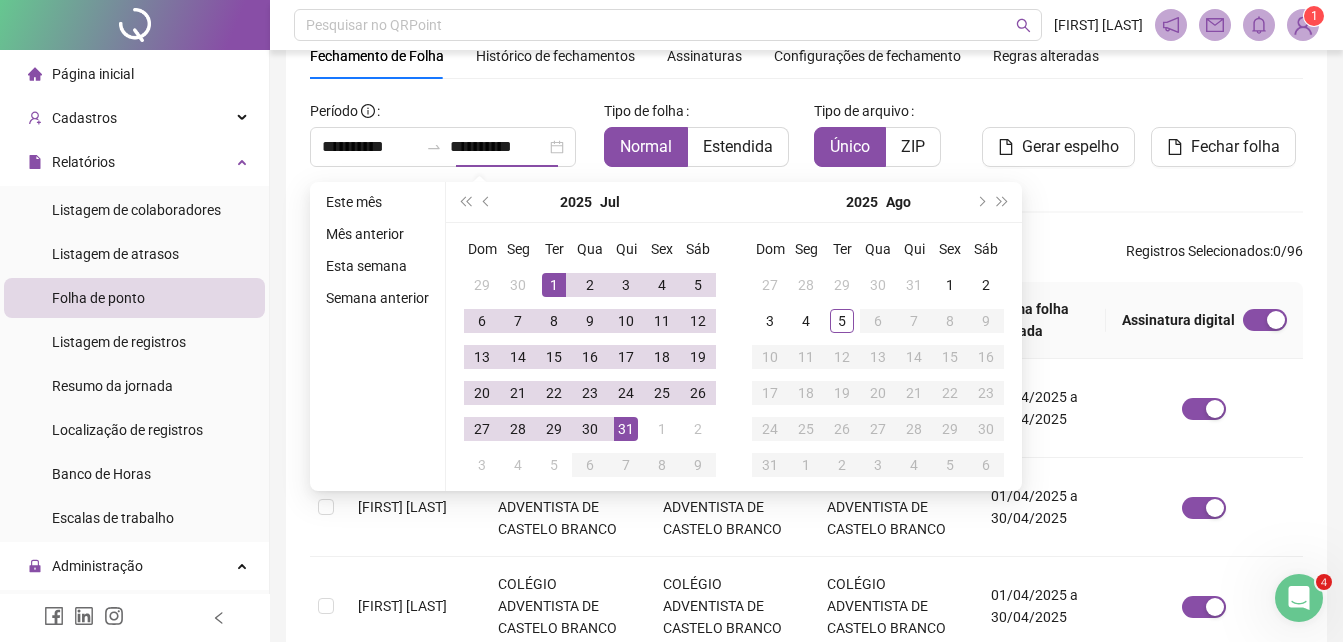 click on "Histórico de fechamentos" at bounding box center (555, 56) 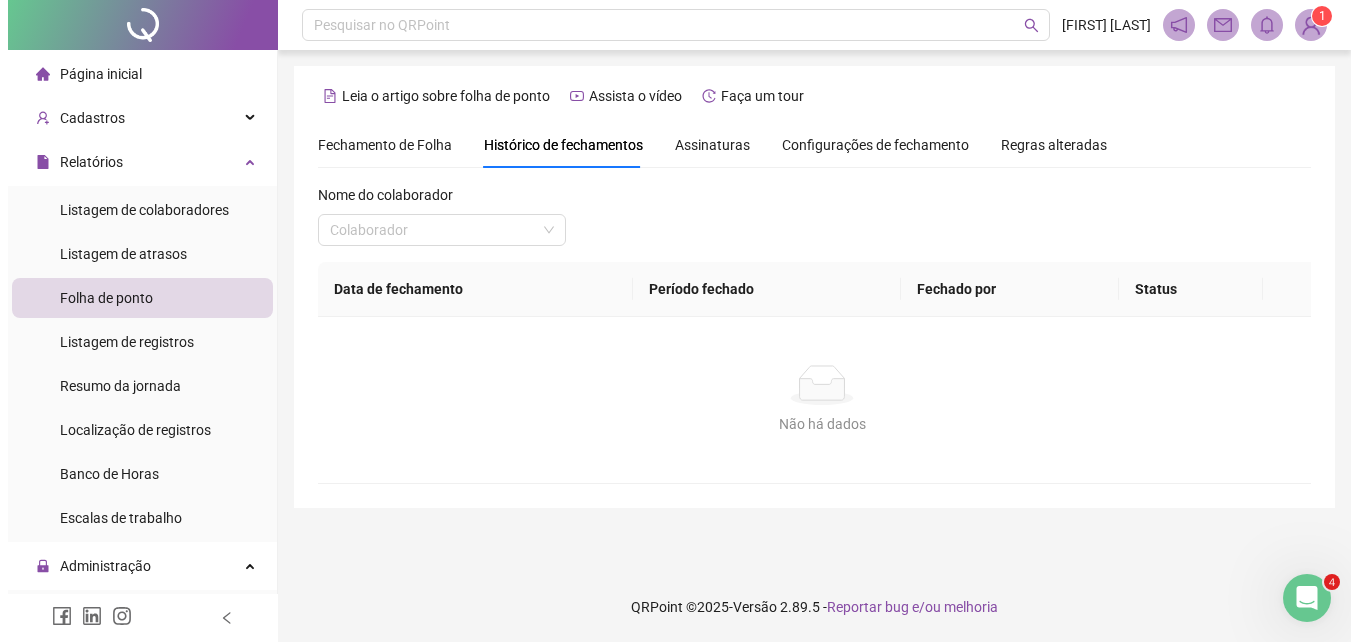 scroll, scrollTop: 0, scrollLeft: 0, axis: both 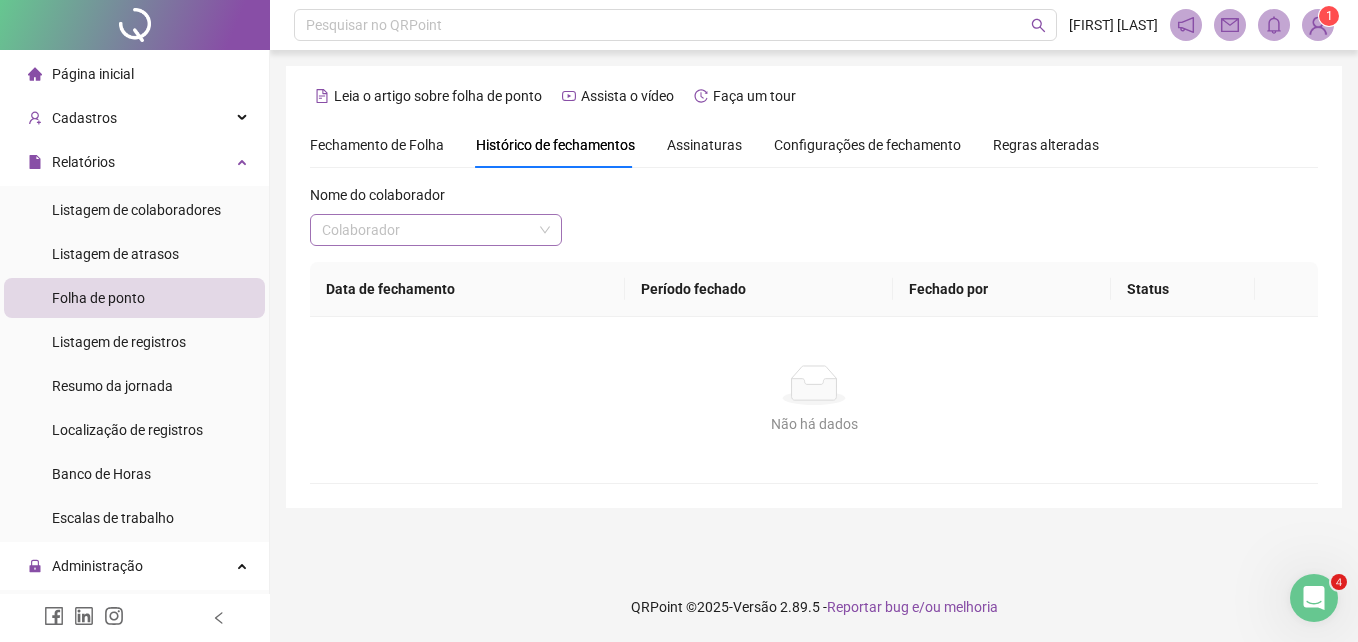 click at bounding box center (427, 230) 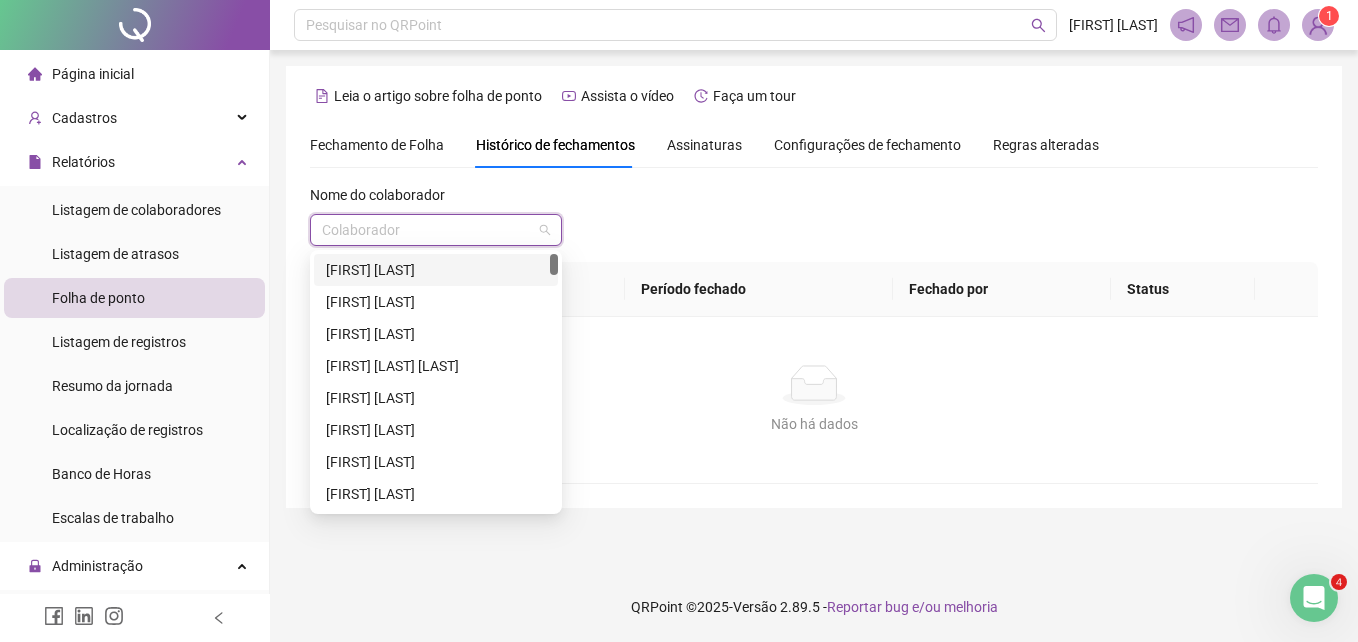 click on "[FIRST] [LAST]" at bounding box center [436, 270] 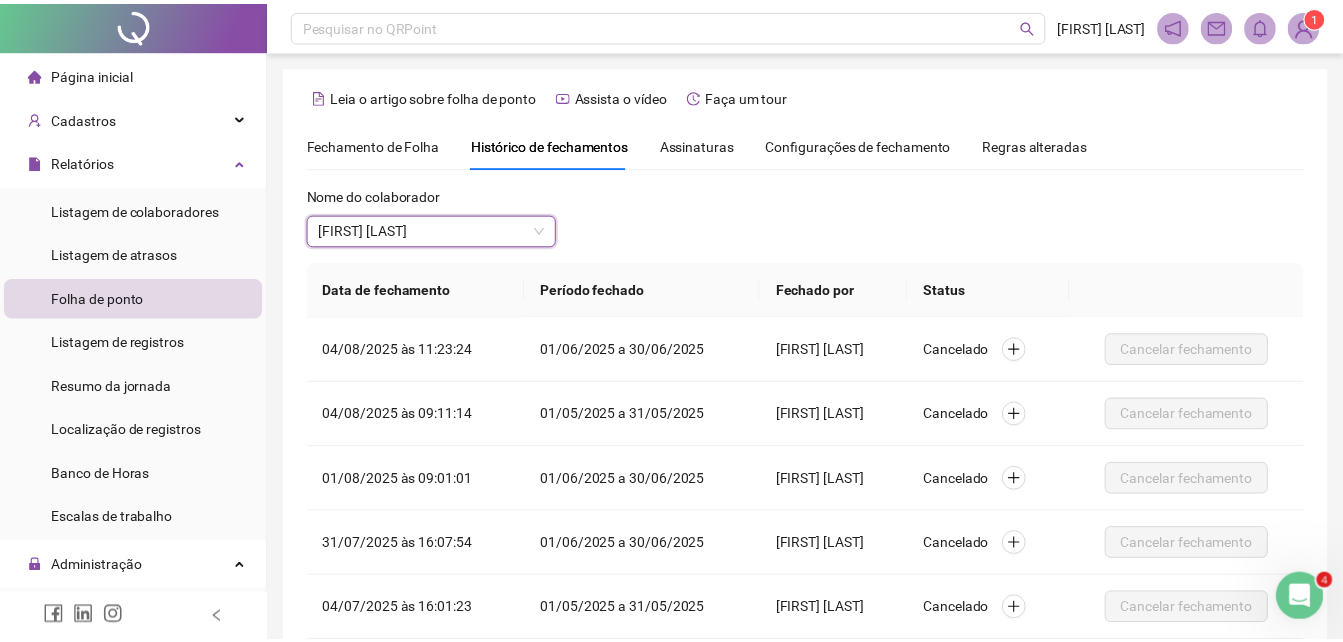 scroll, scrollTop: 239, scrollLeft: 0, axis: vertical 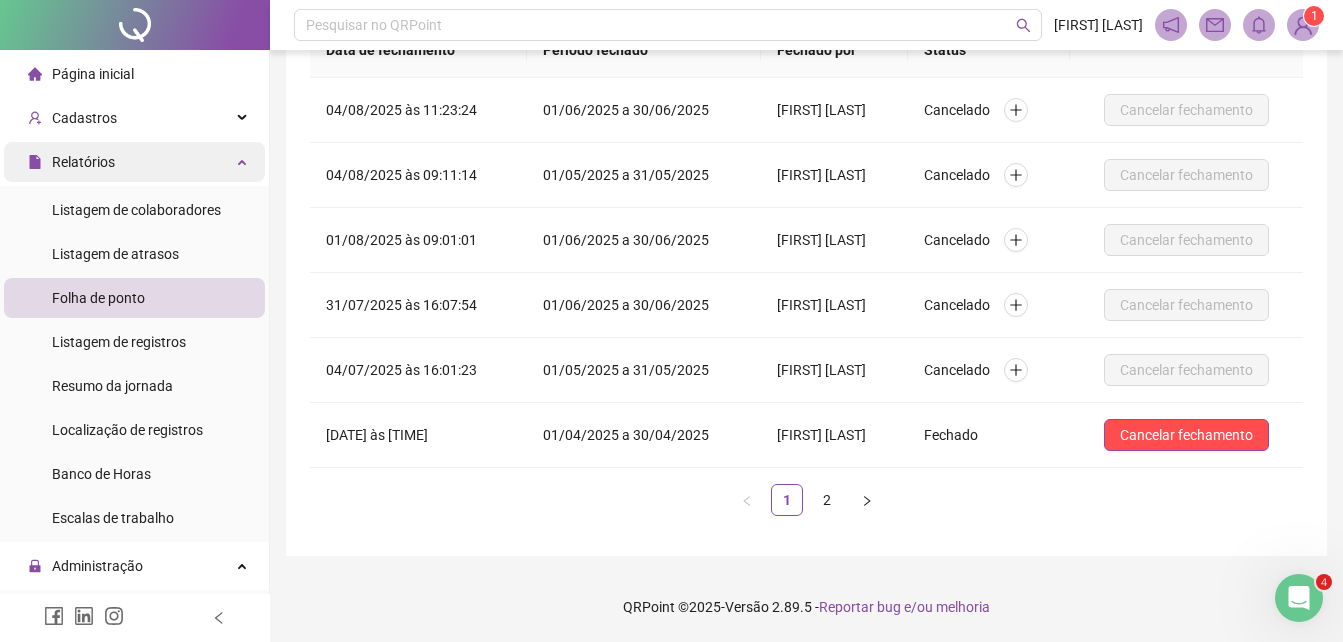click on "Relatórios" at bounding box center (134, 162) 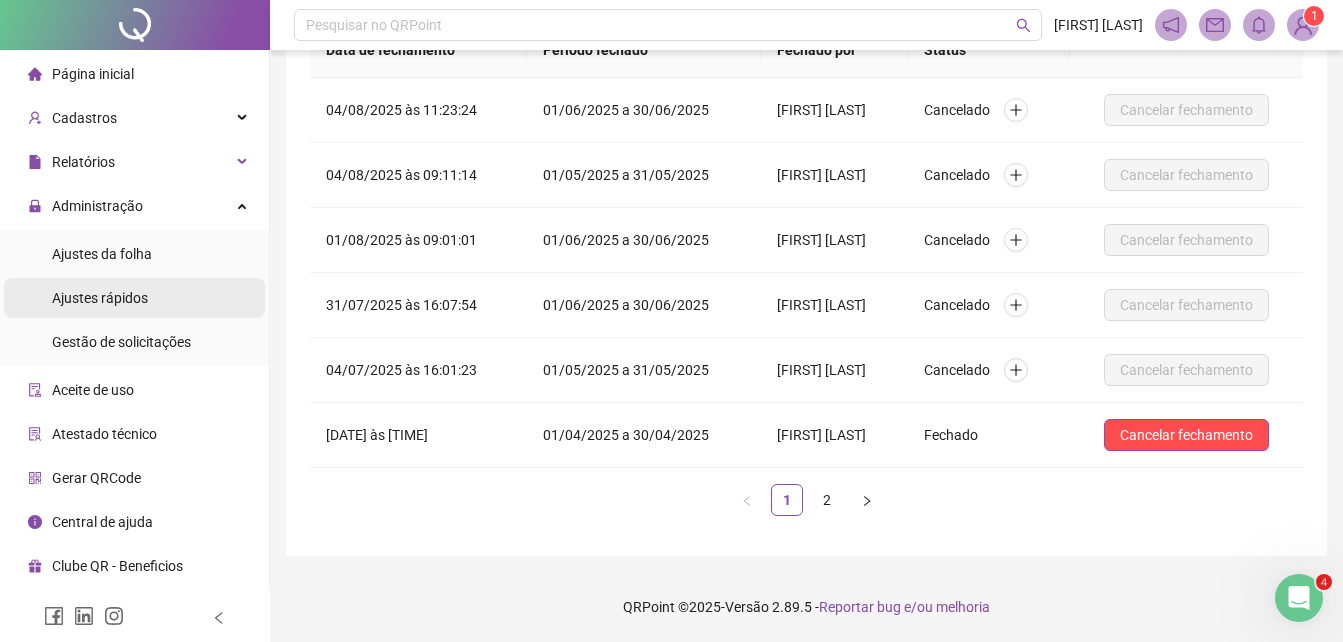 click on "Ajustes rápidos" at bounding box center [100, 298] 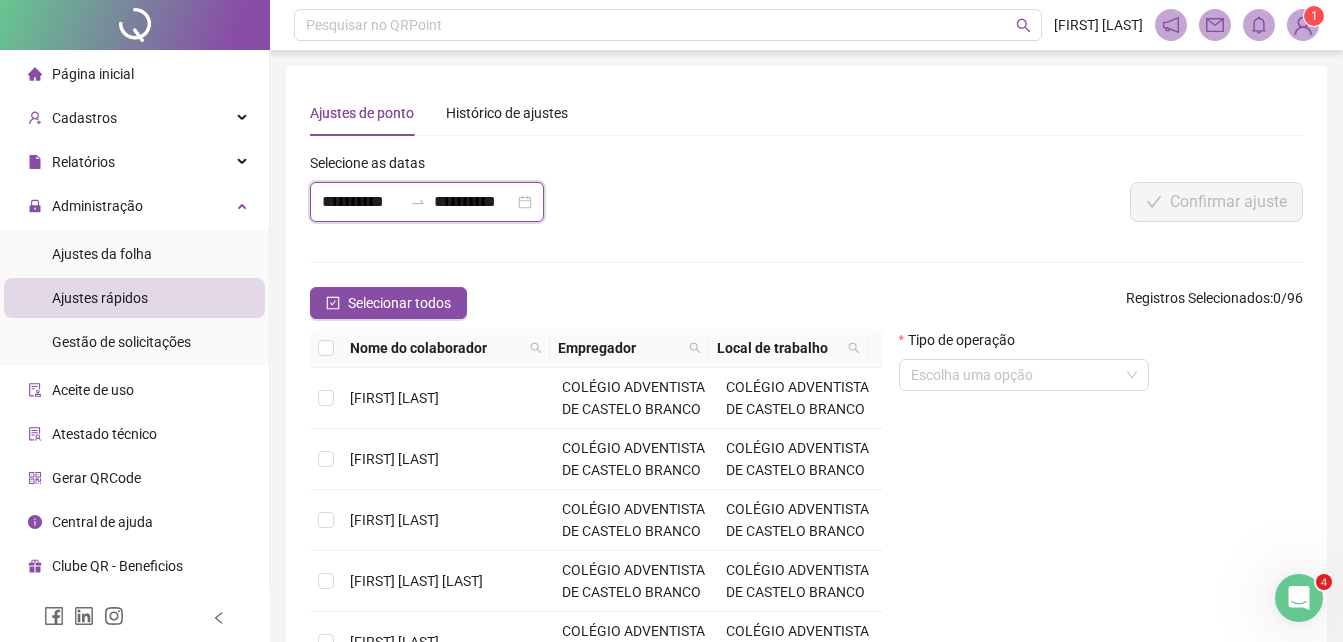 click on "**********" at bounding box center [362, 202] 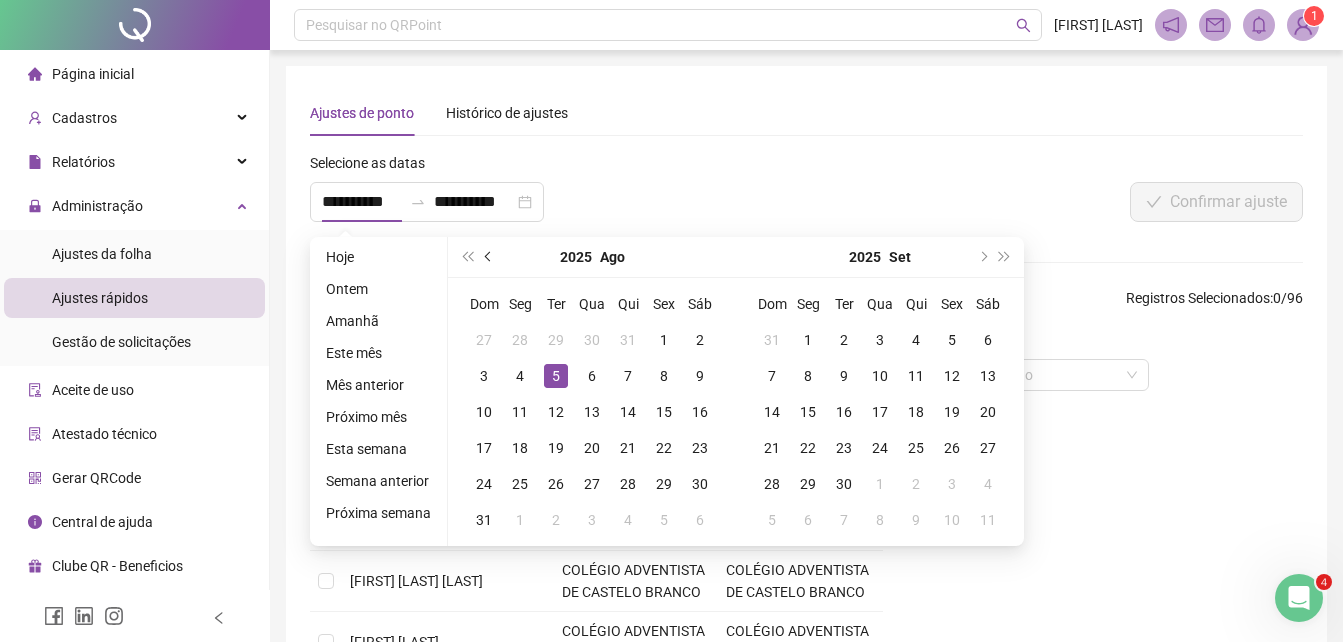 click at bounding box center [490, 257] 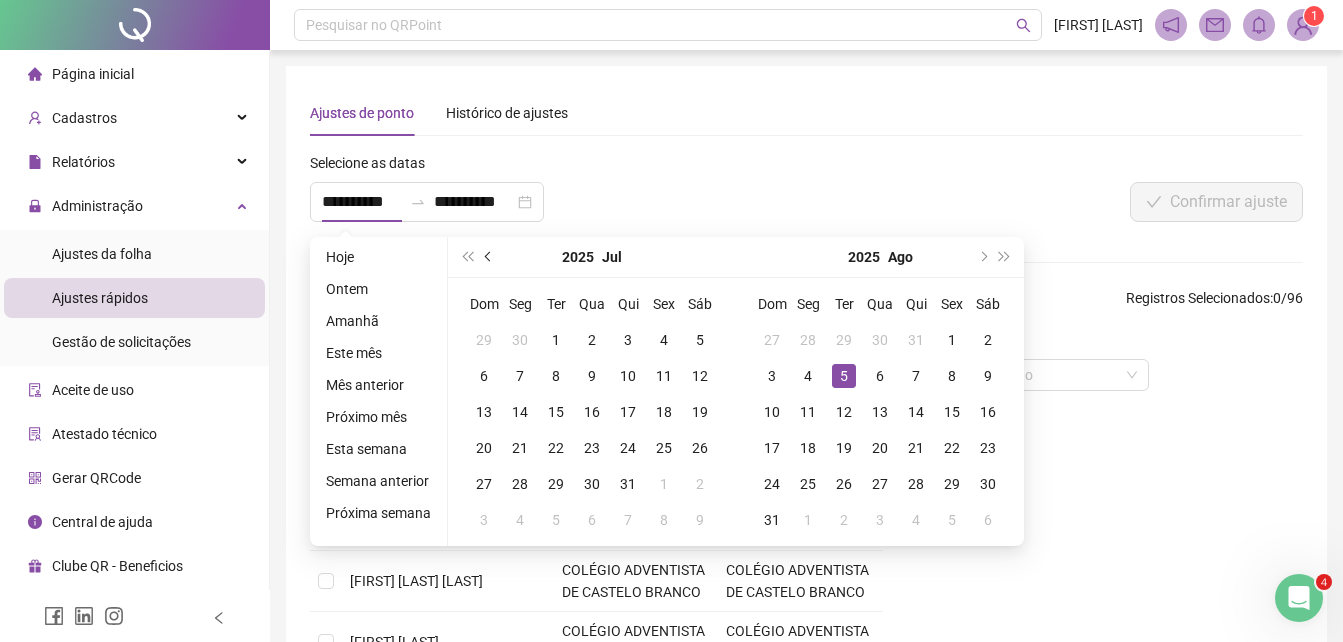 click at bounding box center (490, 257) 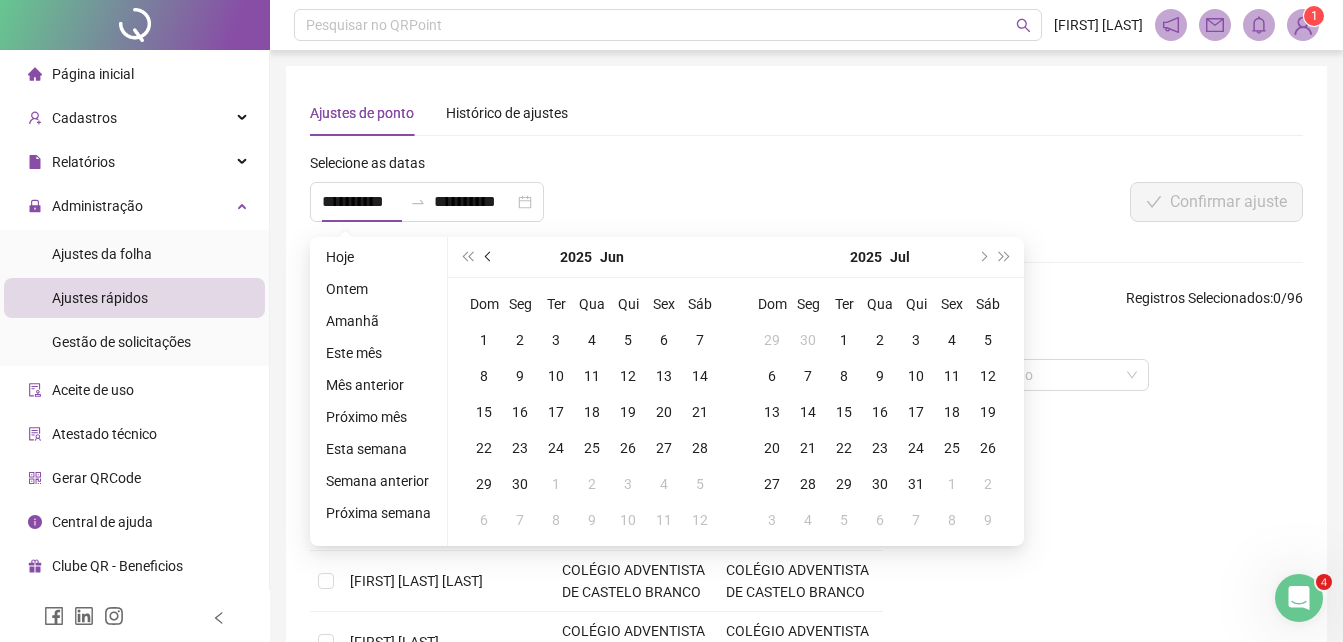 click at bounding box center [490, 257] 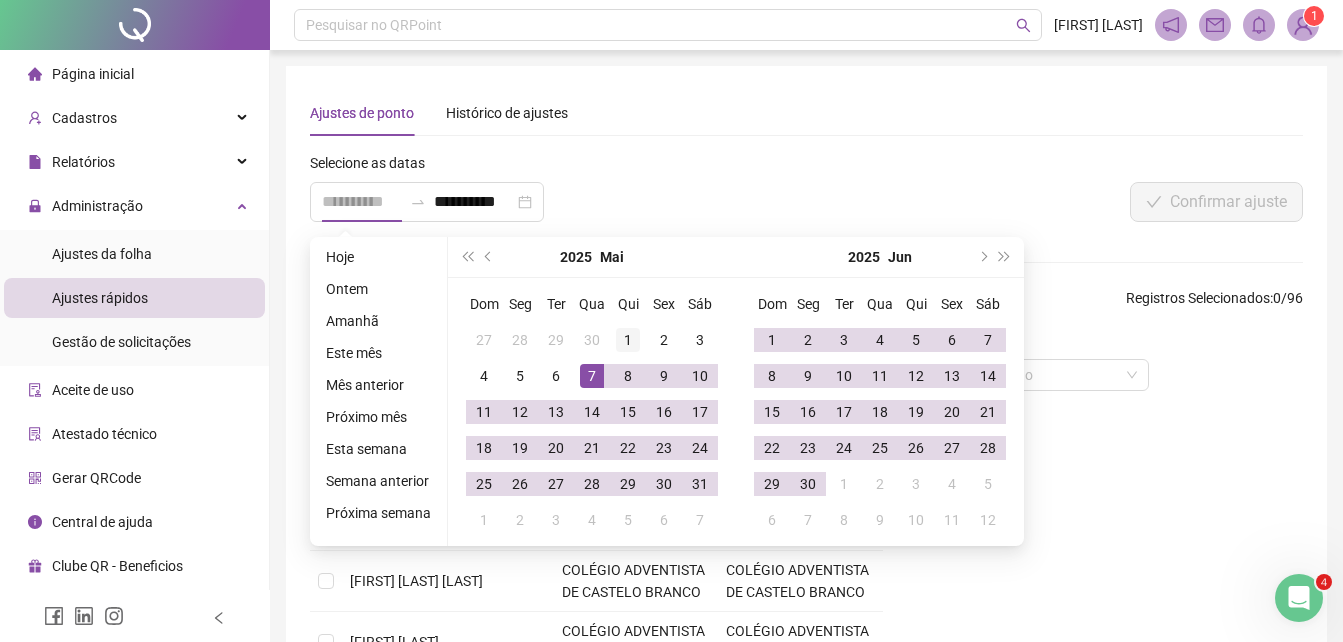 type on "**********" 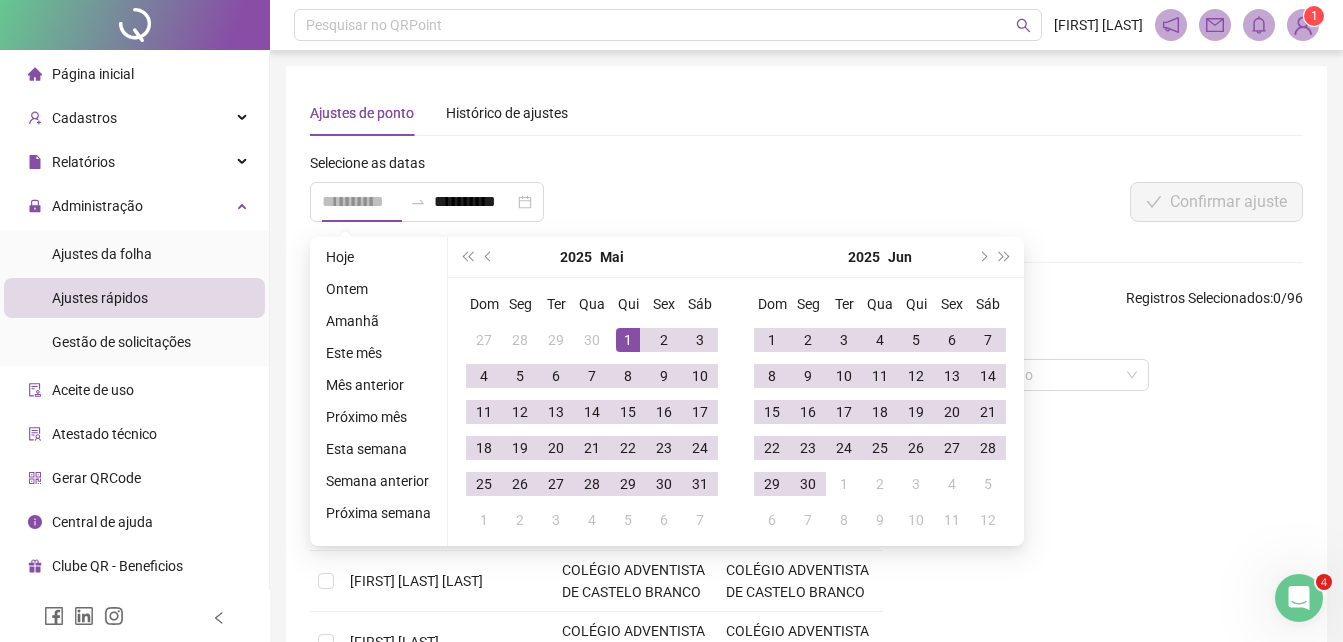 click on "1" at bounding box center [628, 340] 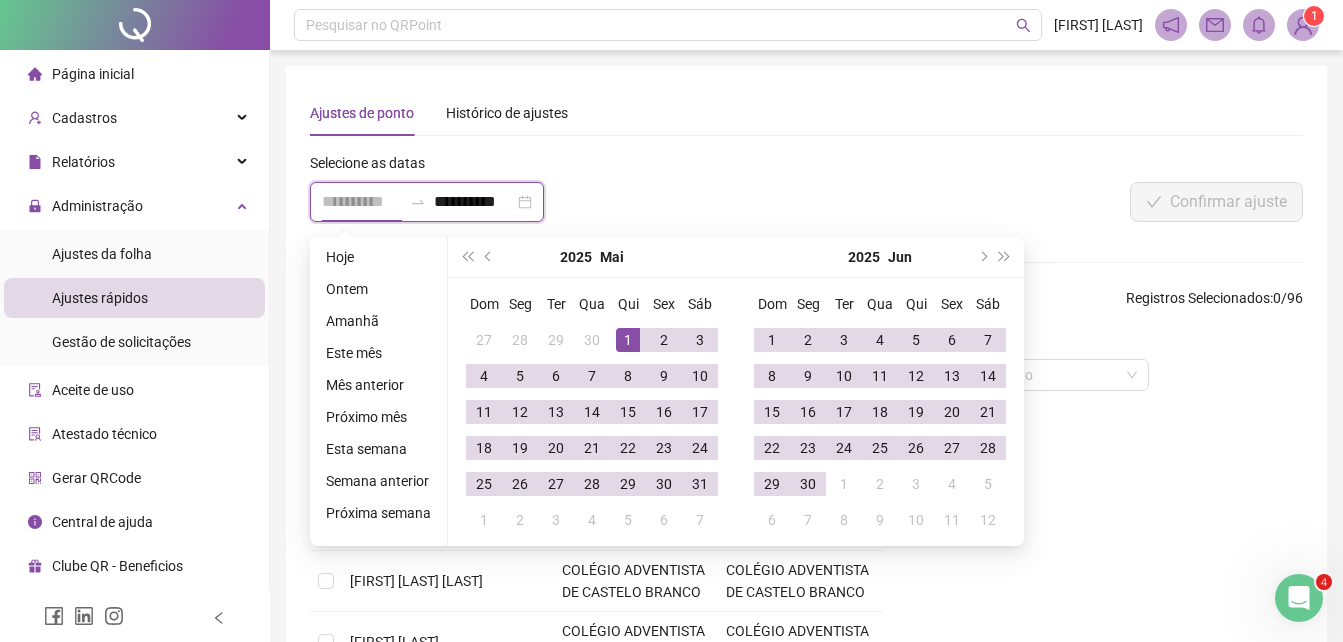 scroll, scrollTop: 0, scrollLeft: 1, axis: horizontal 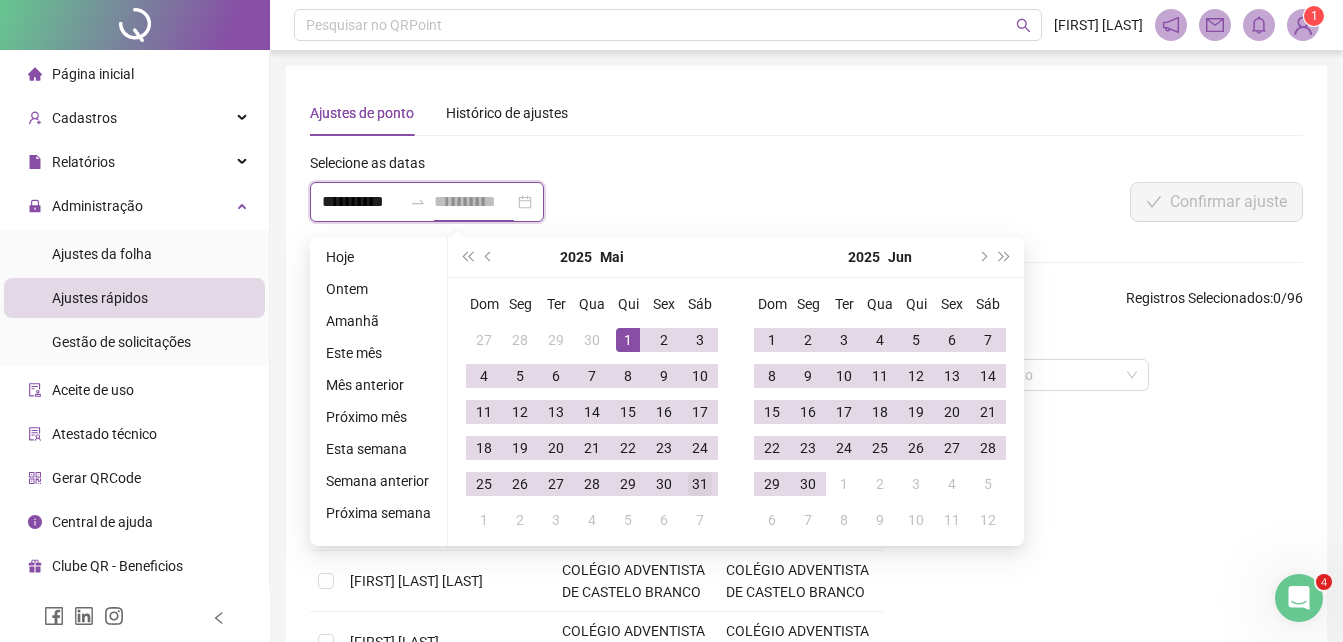type on "**********" 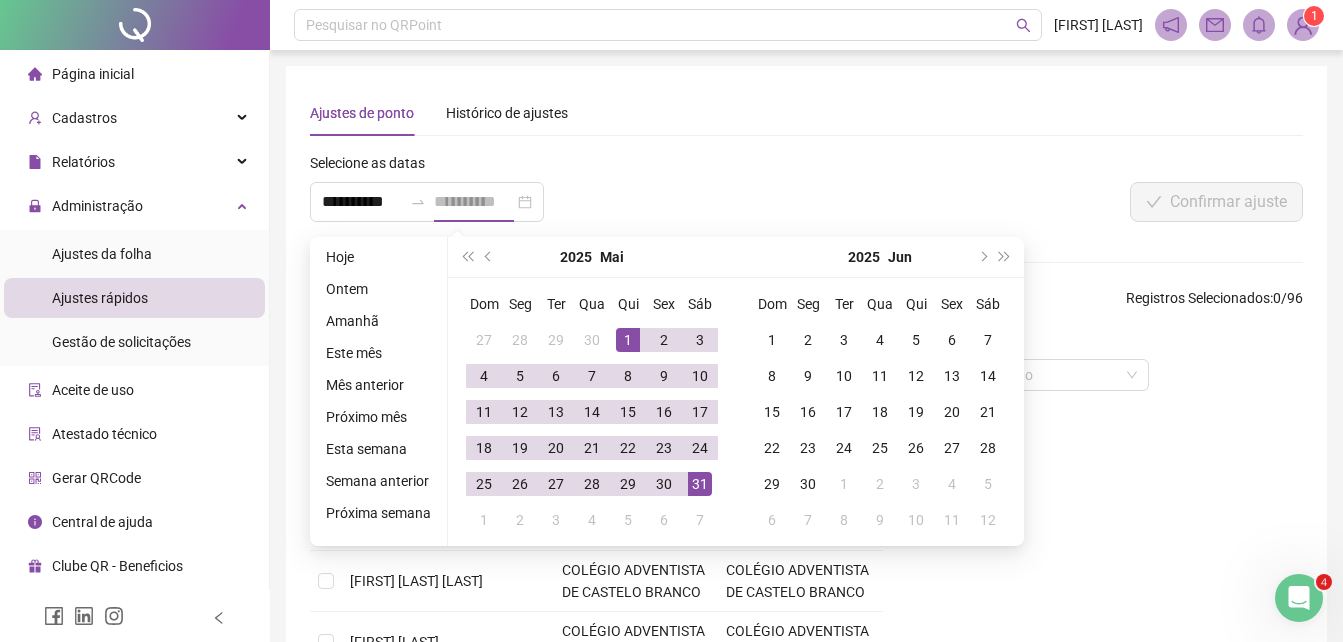 click on "31" at bounding box center (700, 484) 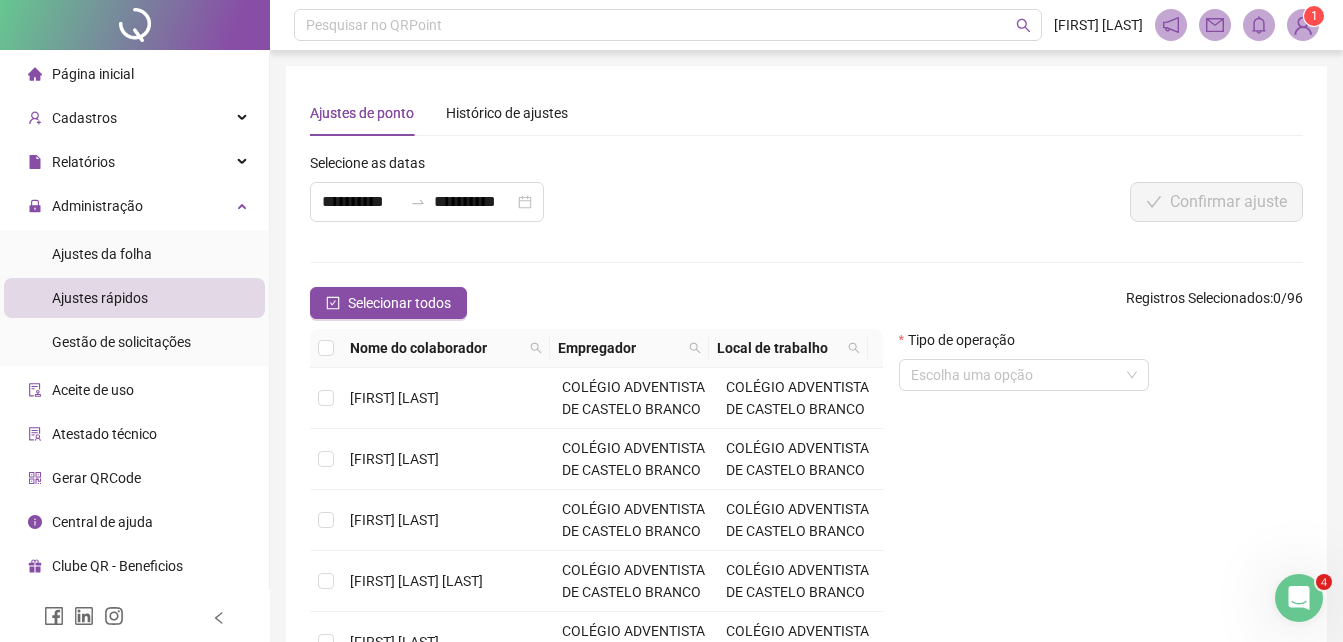 click on "**********" at bounding box center (599, 195) 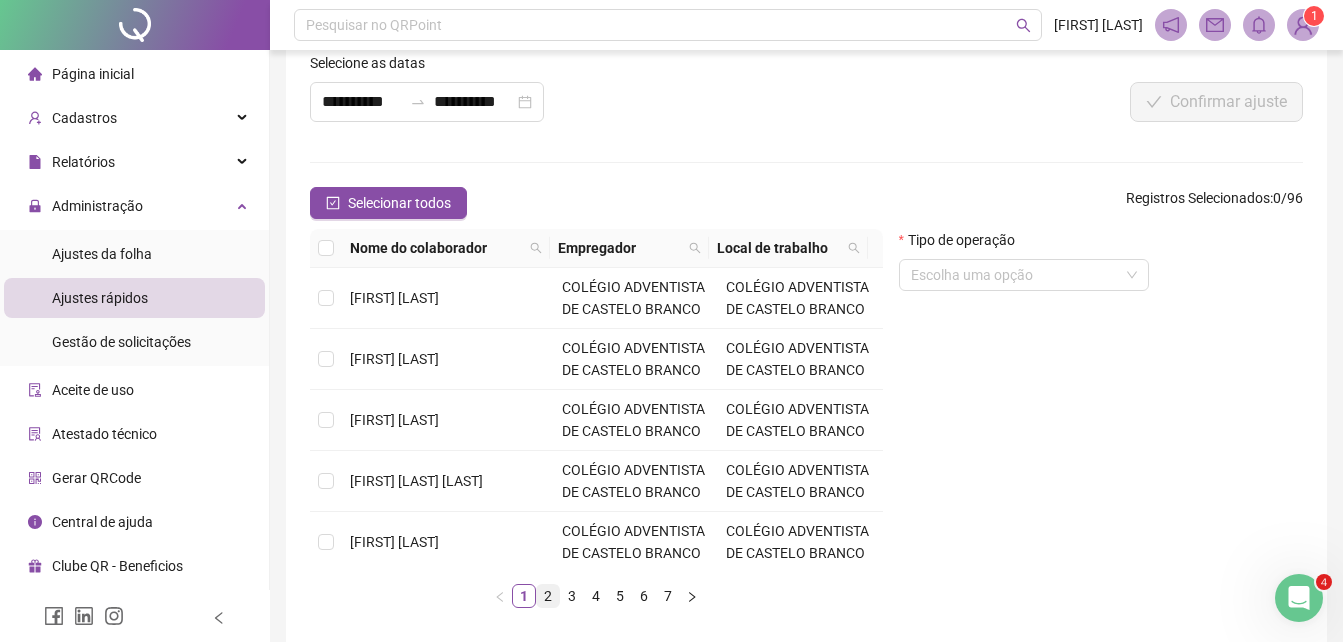 click on "2" at bounding box center [548, 596] 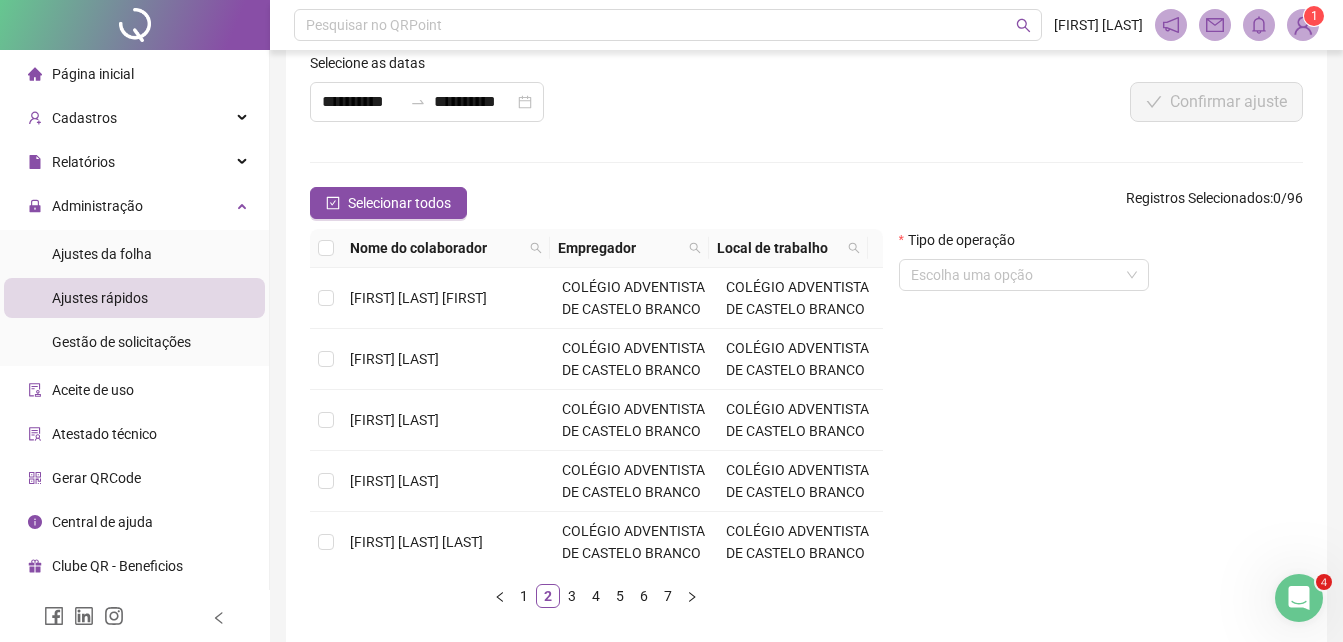 click at bounding box center (326, 248) 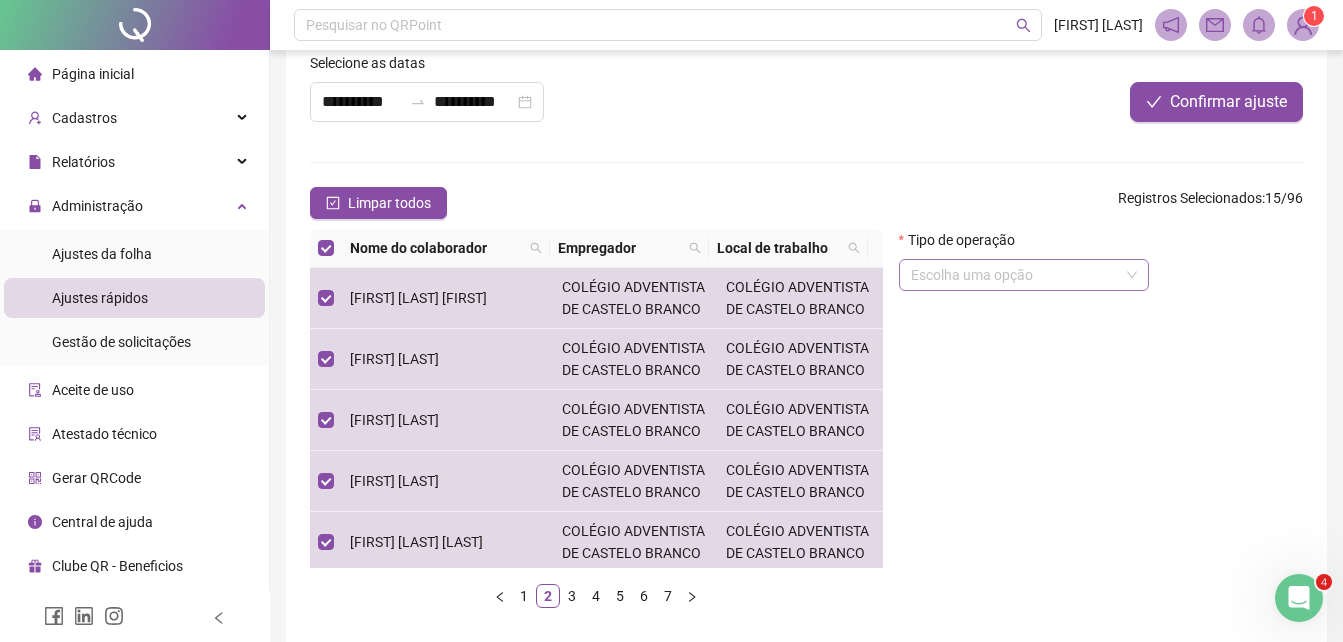 click at bounding box center (1015, 275) 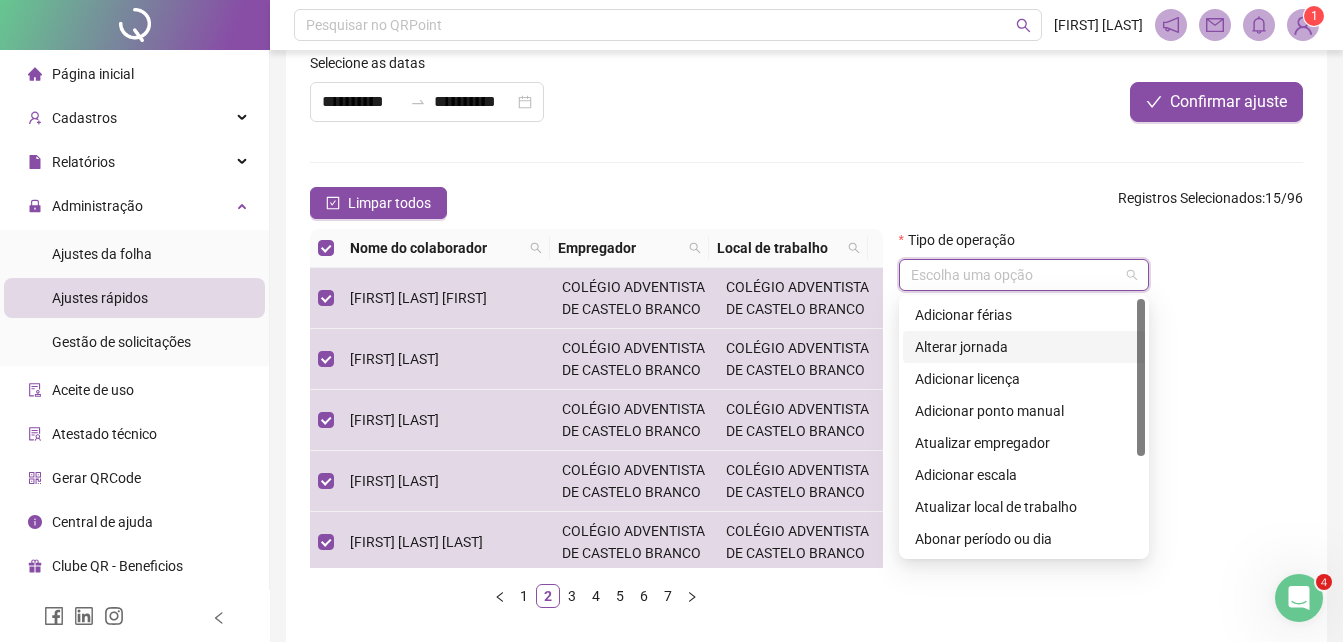 drag, startPoint x: 1145, startPoint y: 337, endPoint x: 1159, endPoint y: 467, distance: 130.75168 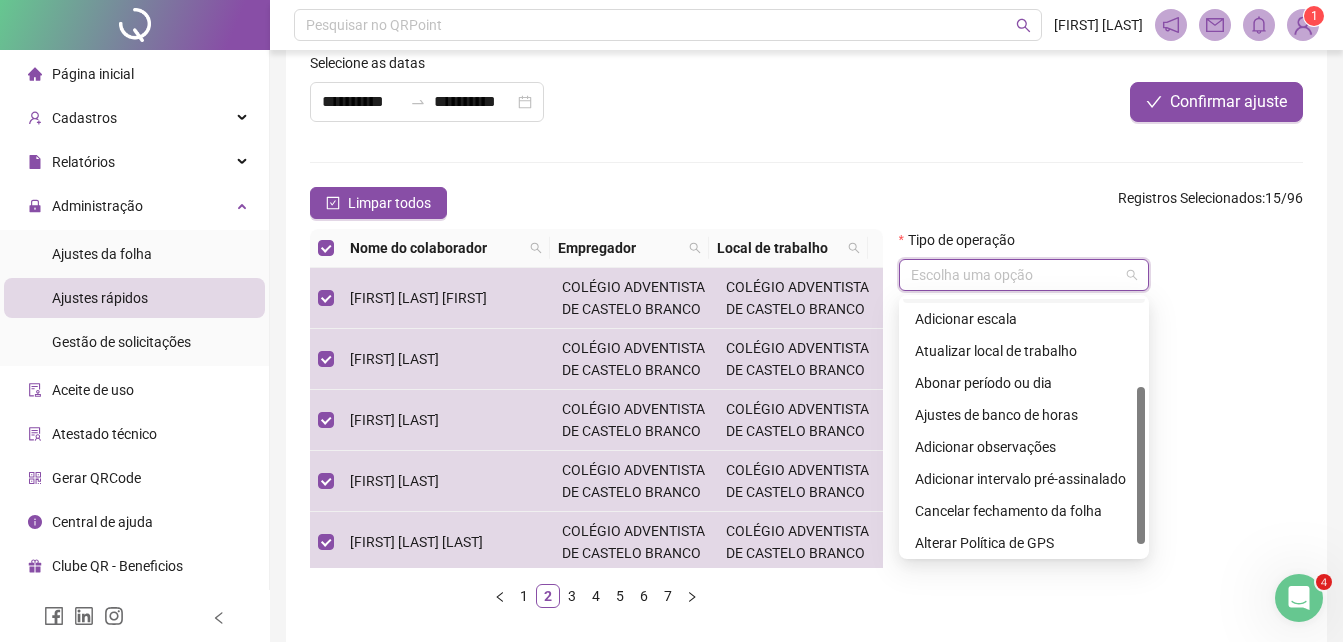 scroll, scrollTop: 160, scrollLeft: 0, axis: vertical 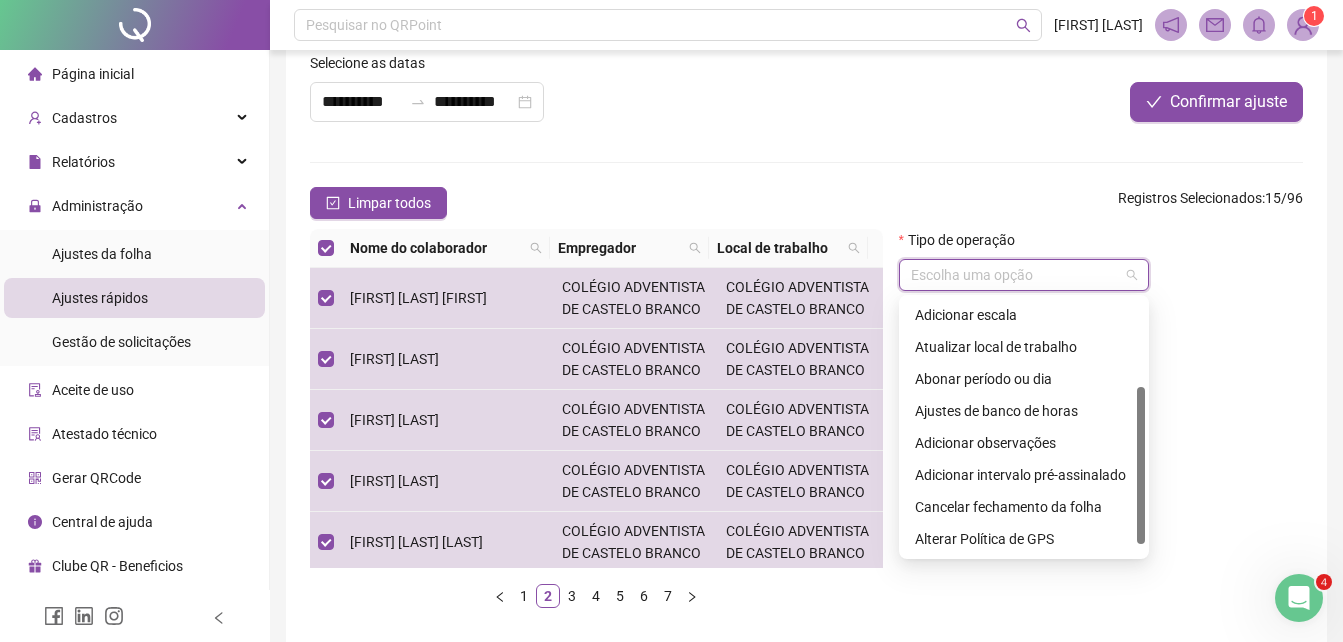 drag, startPoint x: 1138, startPoint y: 428, endPoint x: 1144, endPoint y: 542, distance: 114.15778 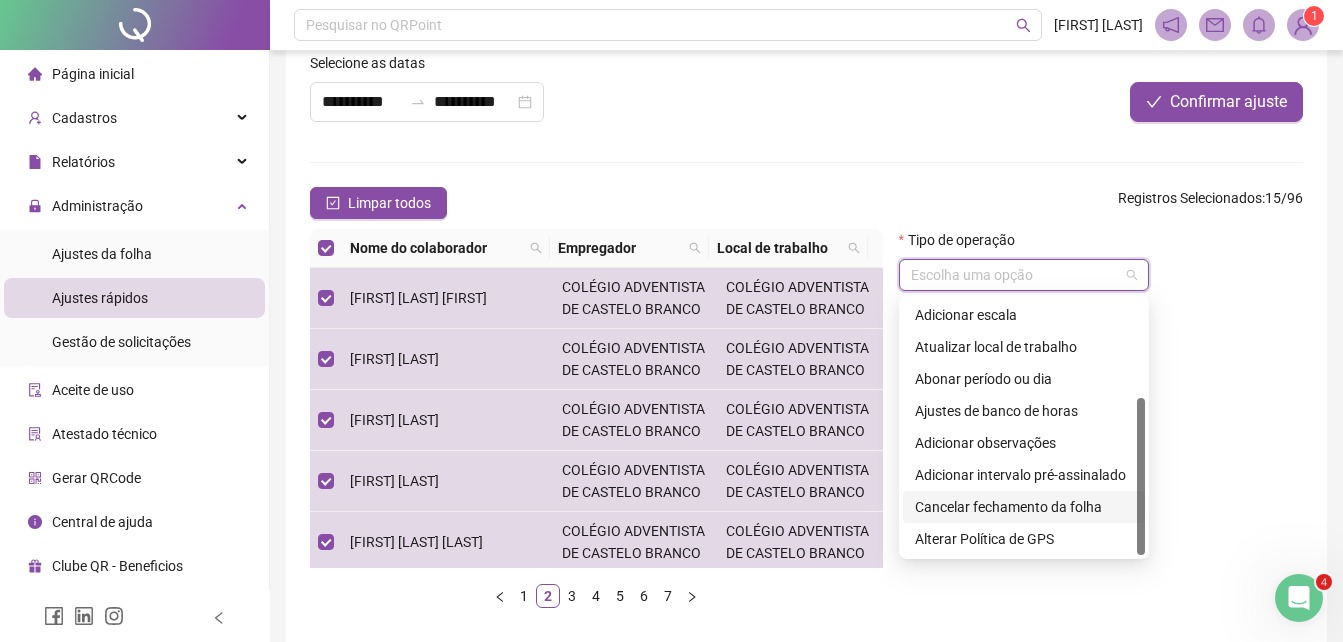 click on "Cancelar fechamento da folha" at bounding box center (1024, 507) 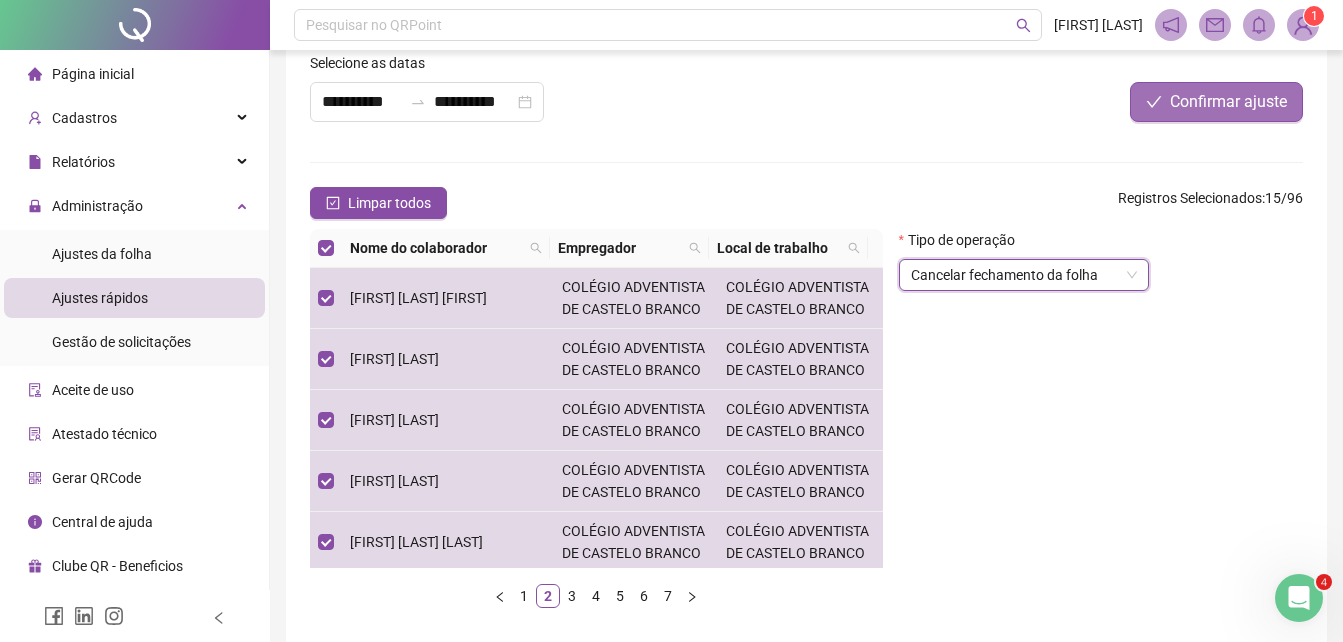 click 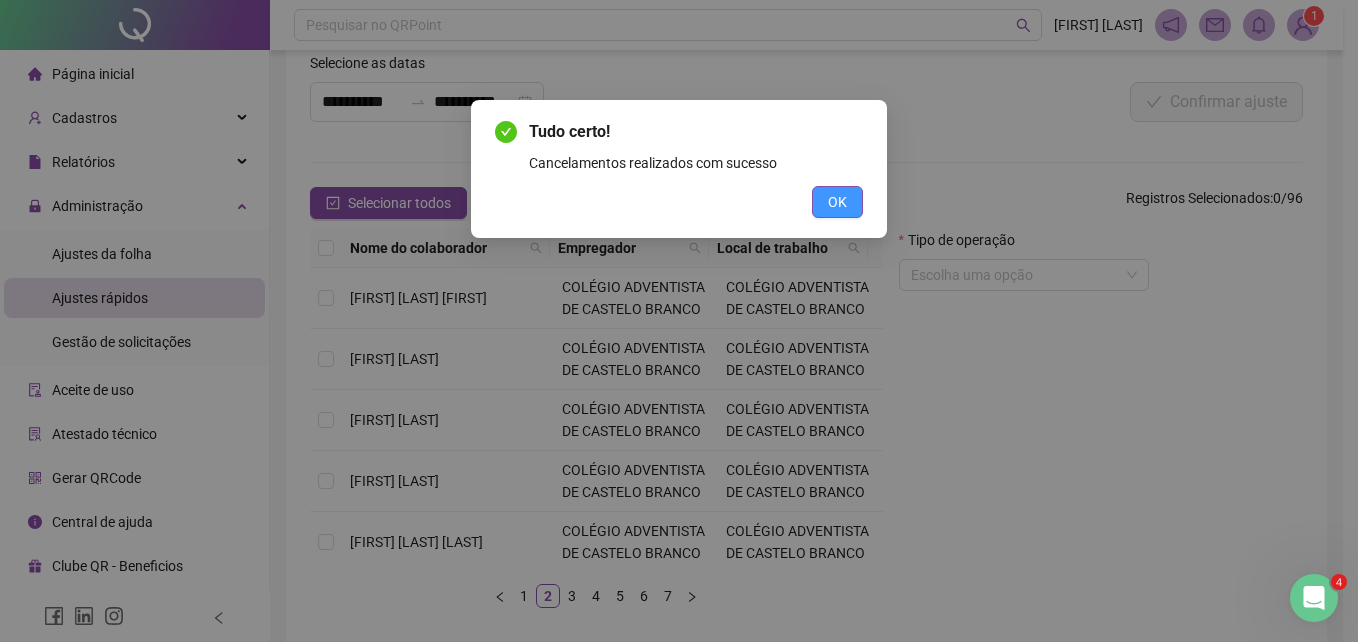 click on "OK" at bounding box center [837, 202] 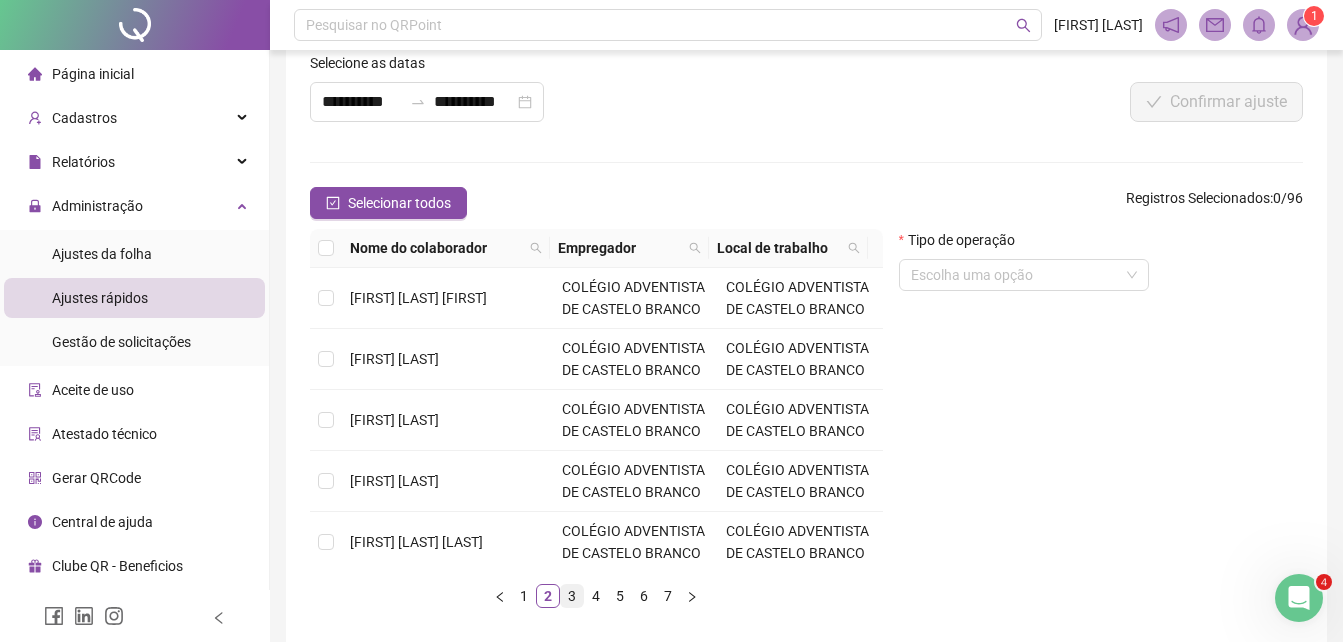 click on "3" at bounding box center [572, 596] 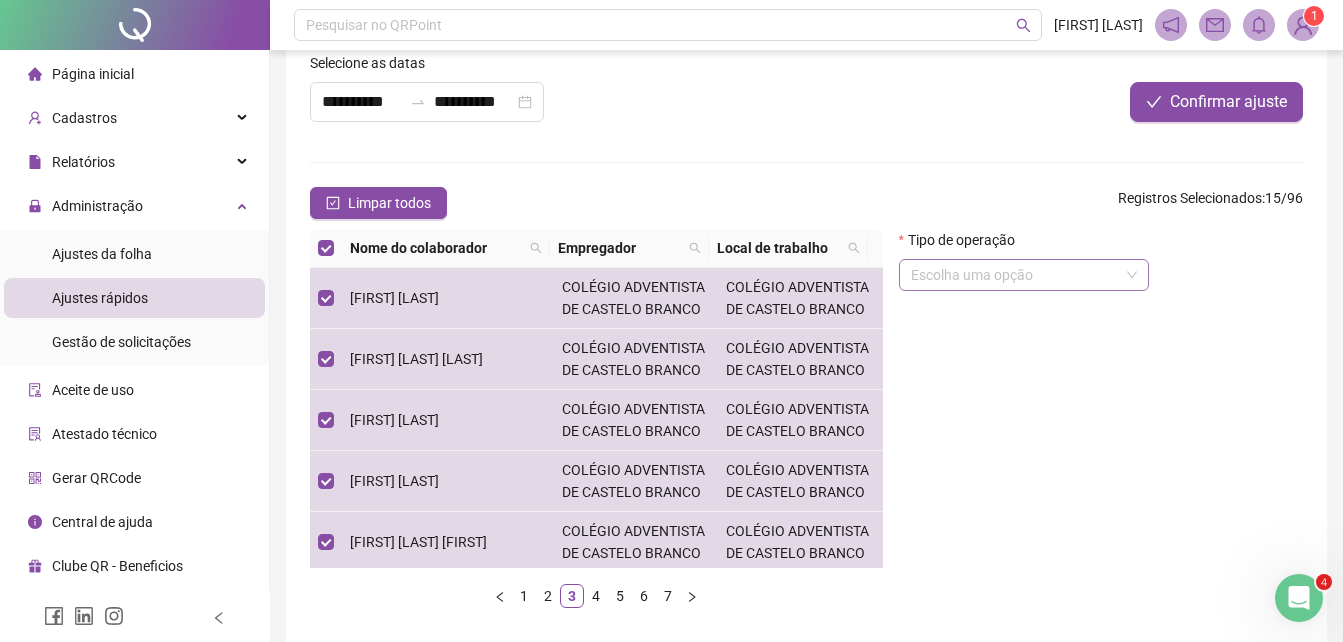 click at bounding box center [1015, 275] 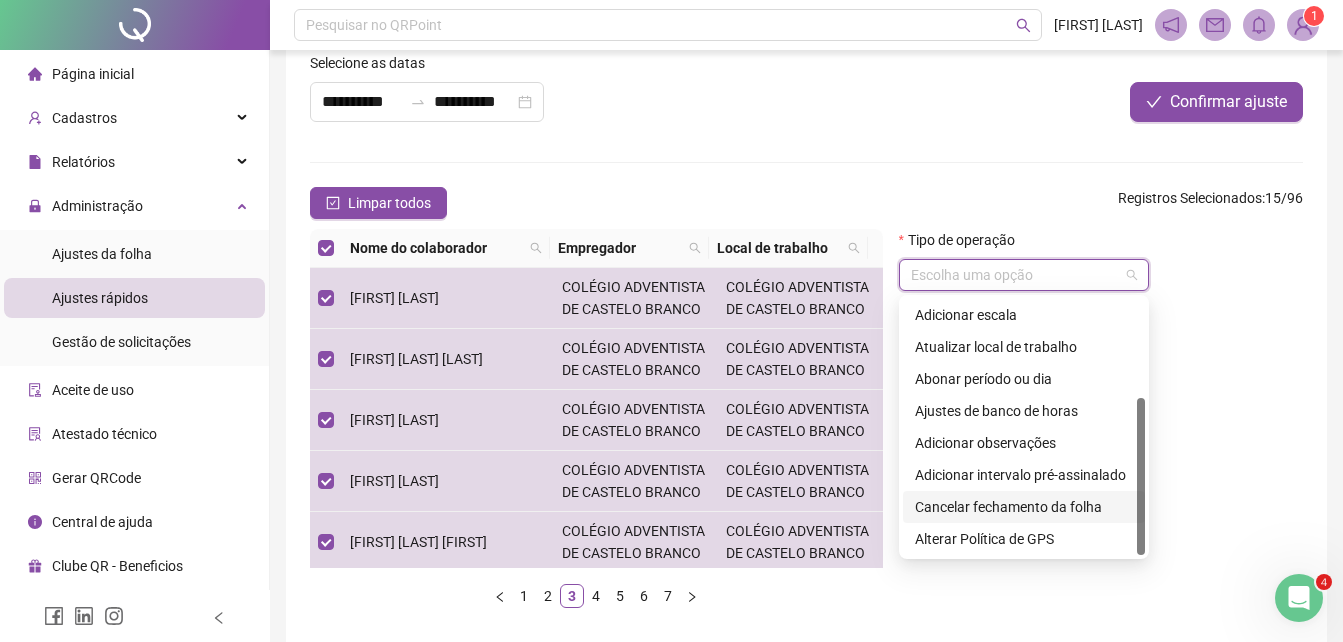 click on "Cancelar fechamento da folha" at bounding box center [1024, 507] 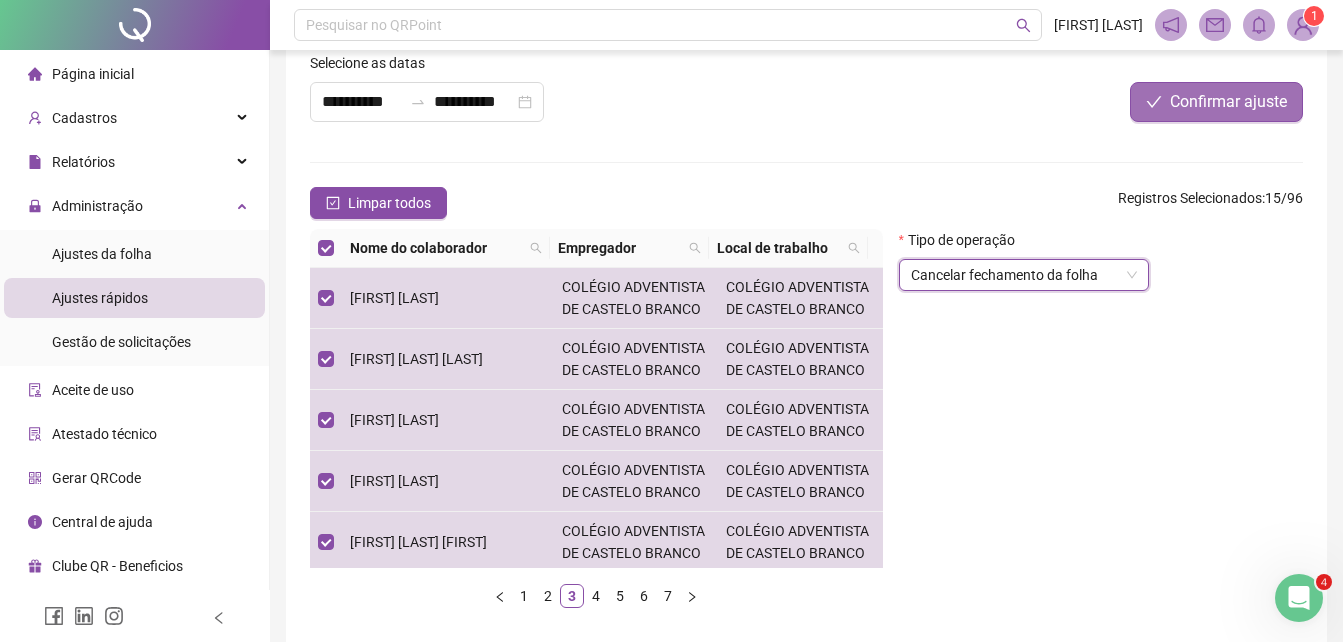 click on "Confirmar ajuste" at bounding box center (1228, 102) 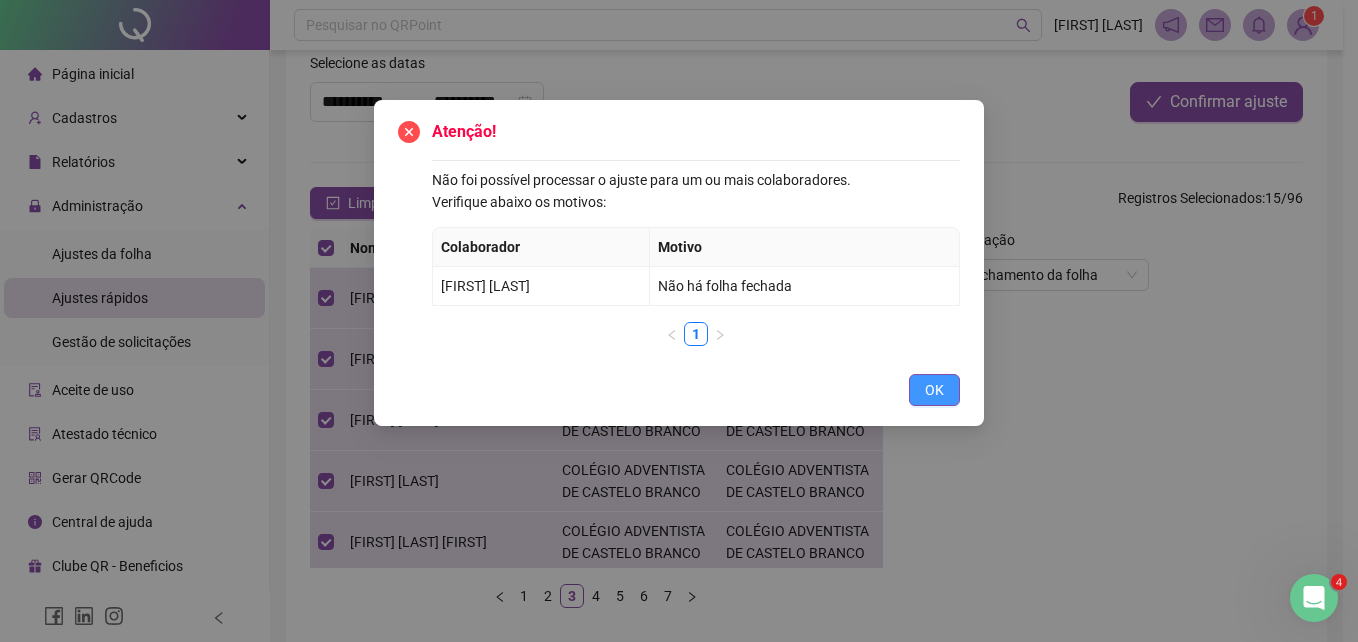 click on "OK" at bounding box center [934, 390] 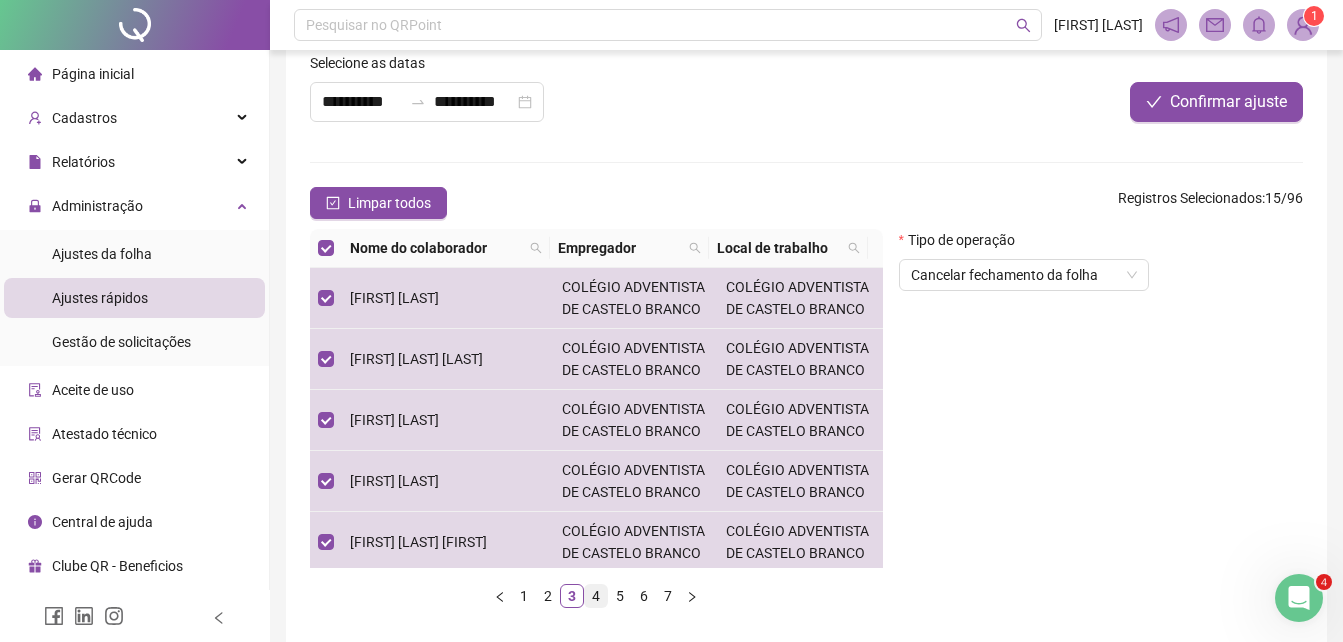 click on "4" at bounding box center [596, 596] 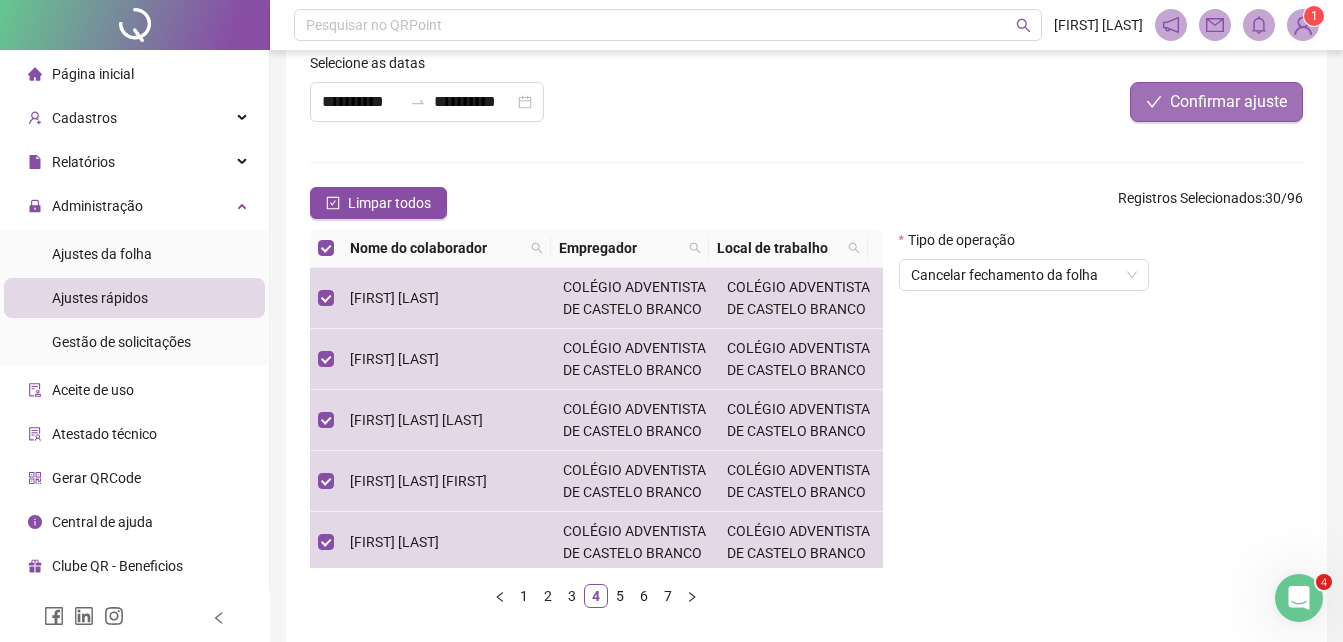 click on "Confirmar ajuste" at bounding box center (1228, 102) 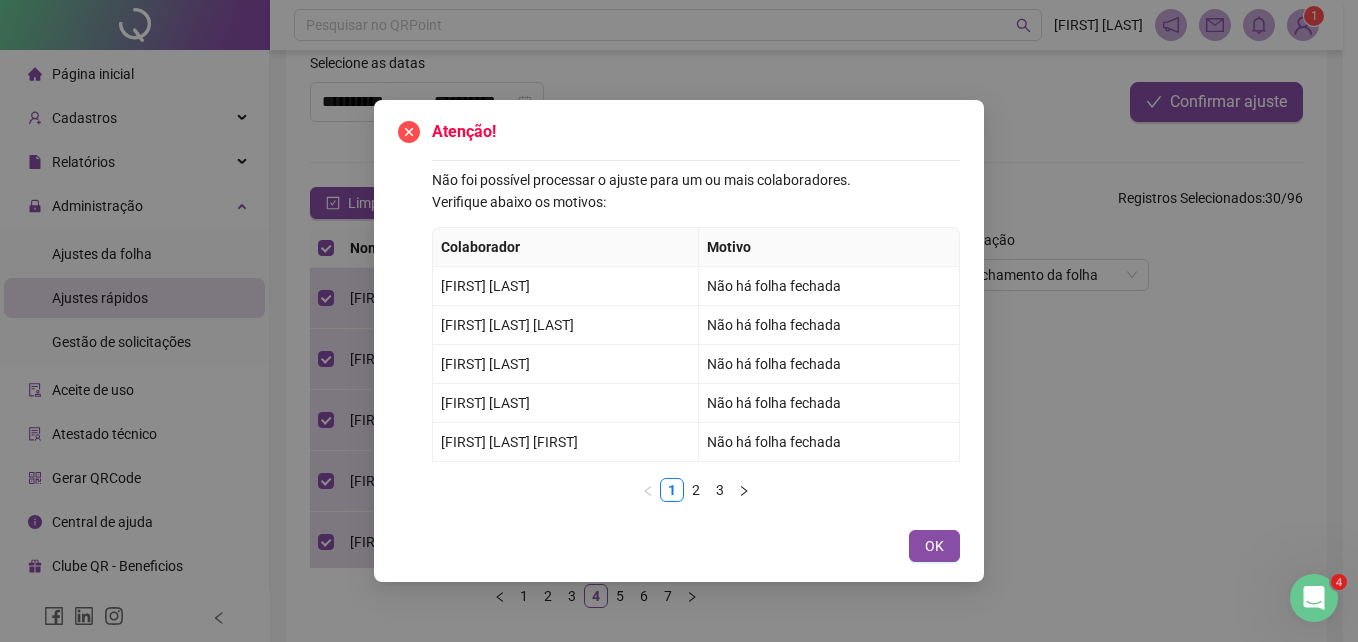 click on "OK" at bounding box center (934, 546) 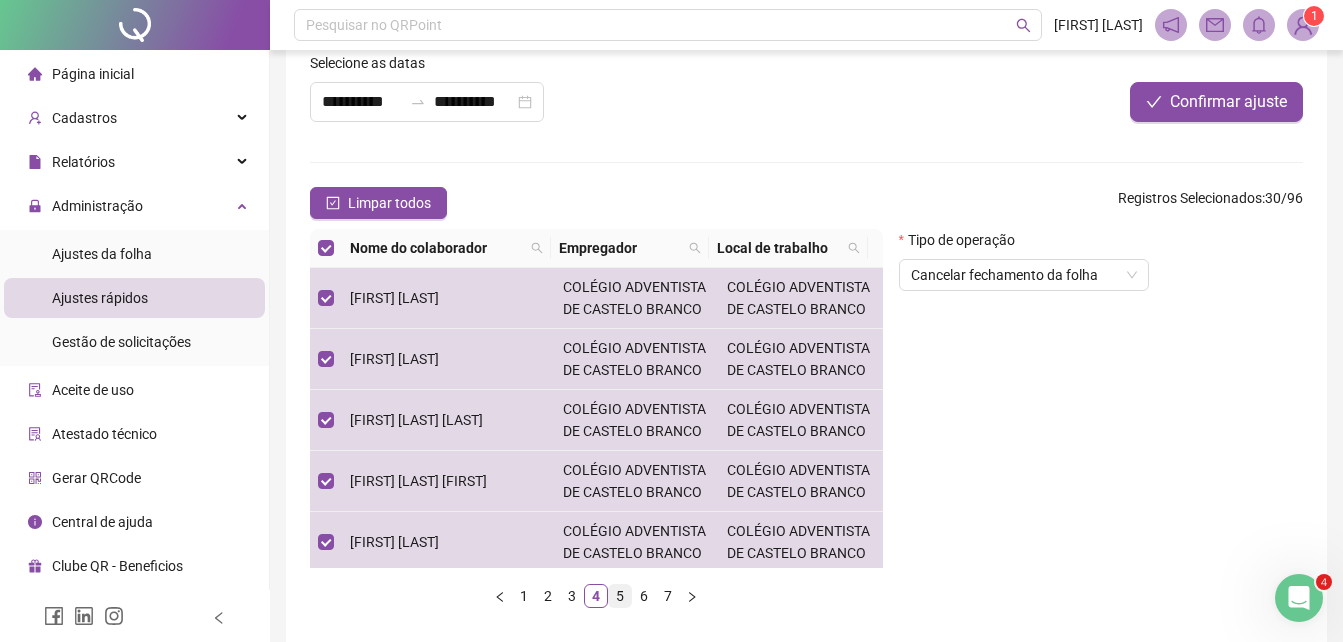 click on "5" at bounding box center (620, 596) 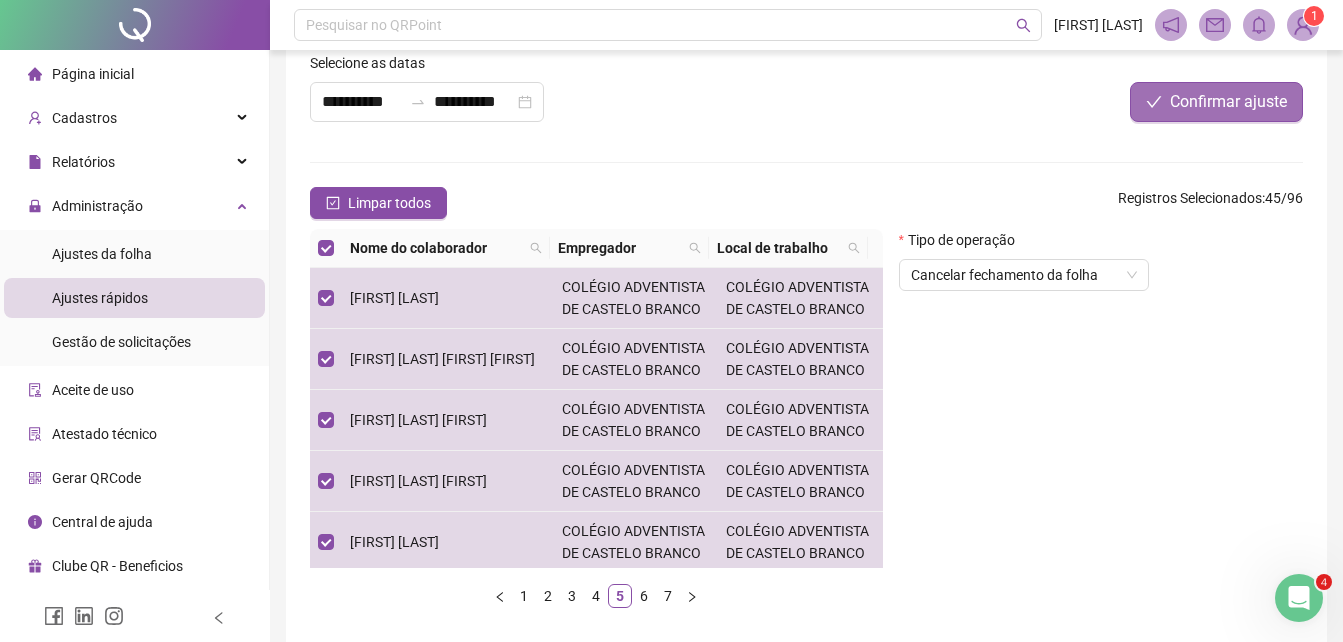 click on "Confirmar ajuste" at bounding box center [1216, 102] 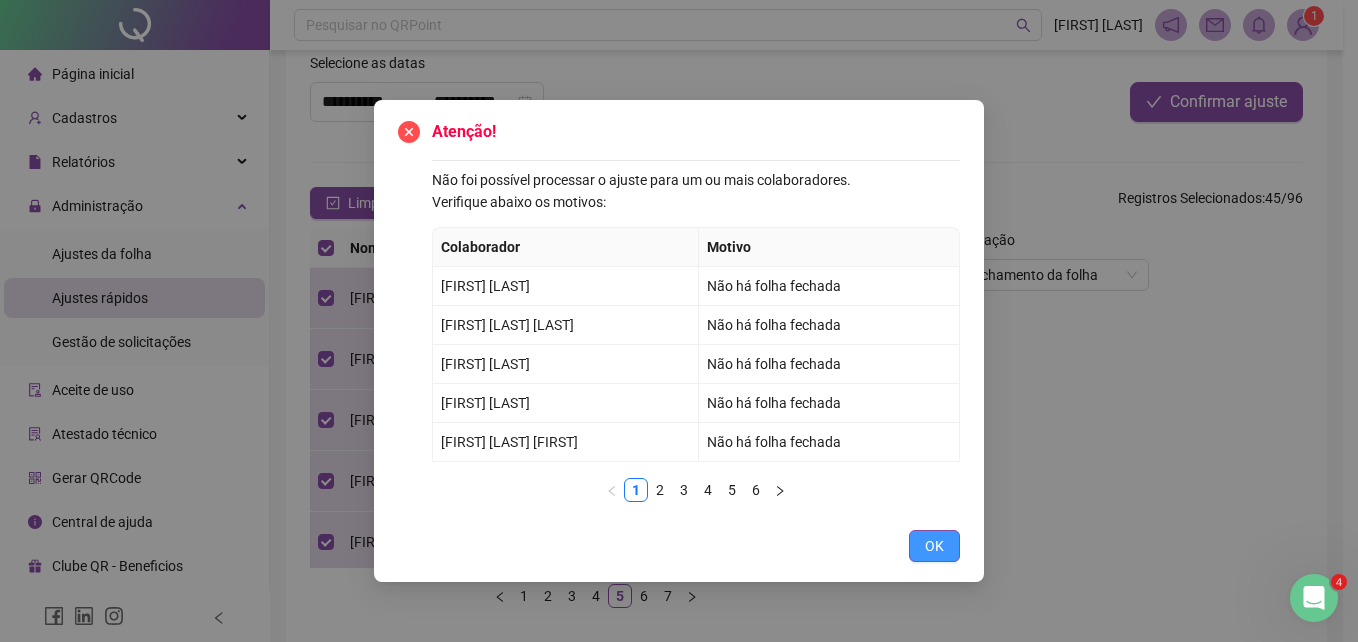 click on "OK" at bounding box center [934, 546] 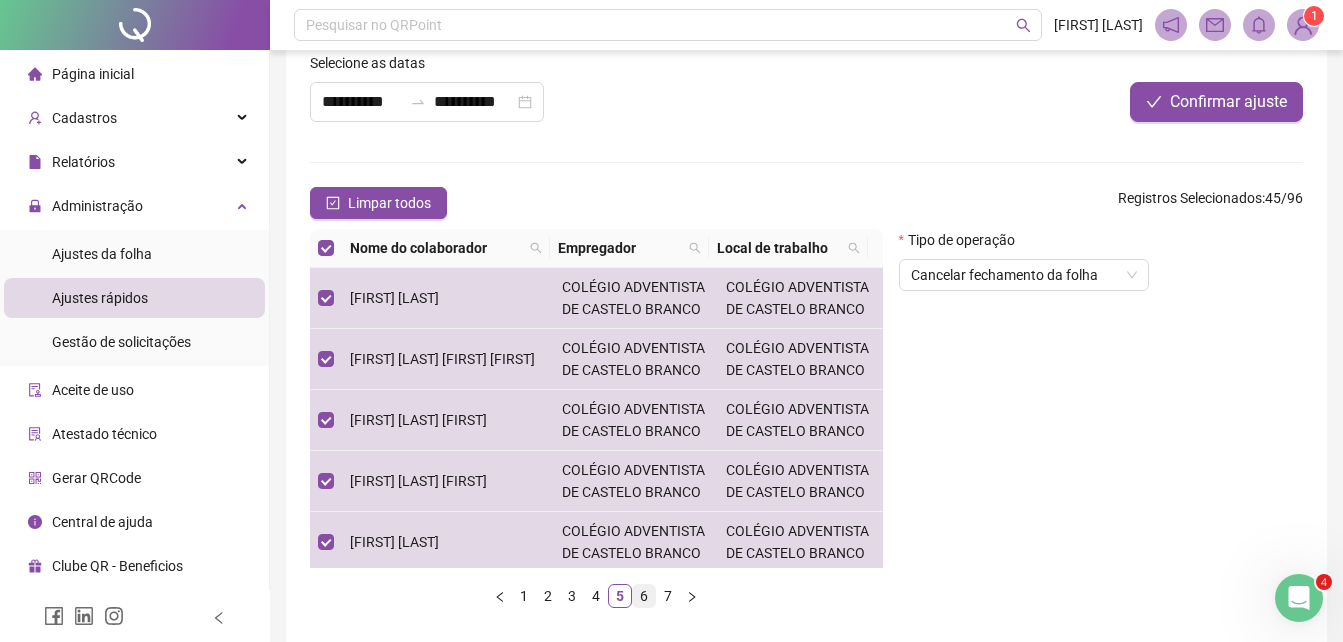 click on "6" at bounding box center [644, 596] 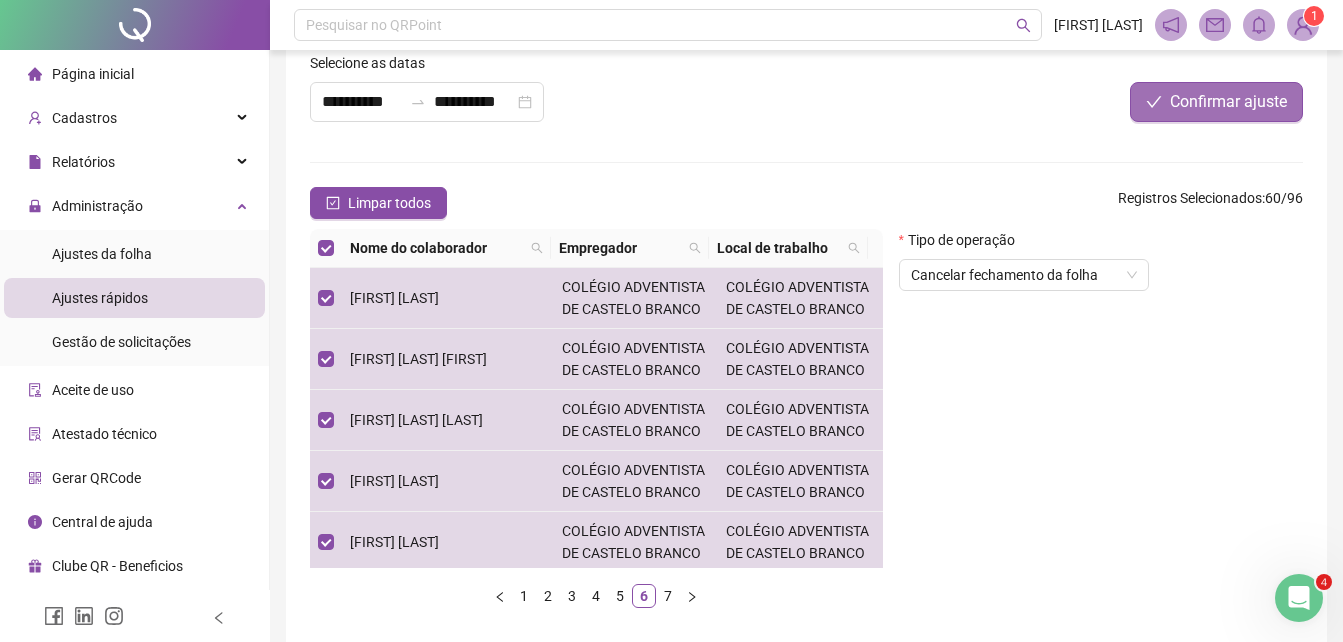 click on "Confirmar ajuste" at bounding box center [1228, 102] 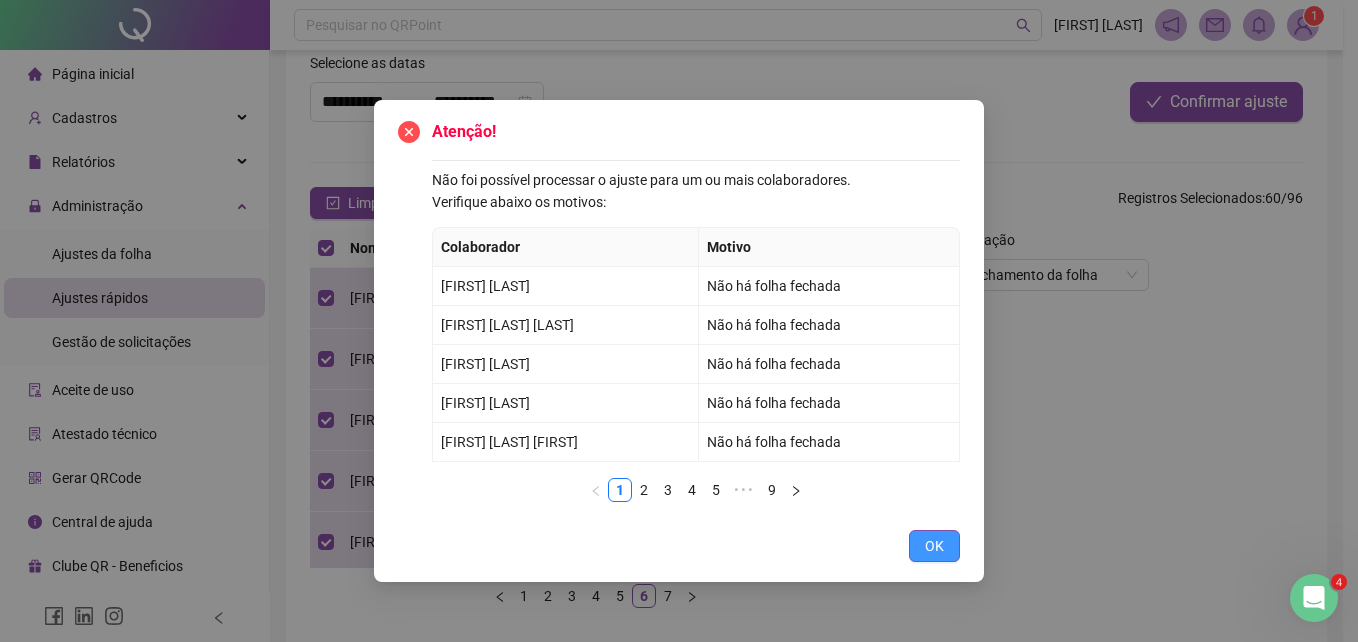 click on "OK" at bounding box center (934, 546) 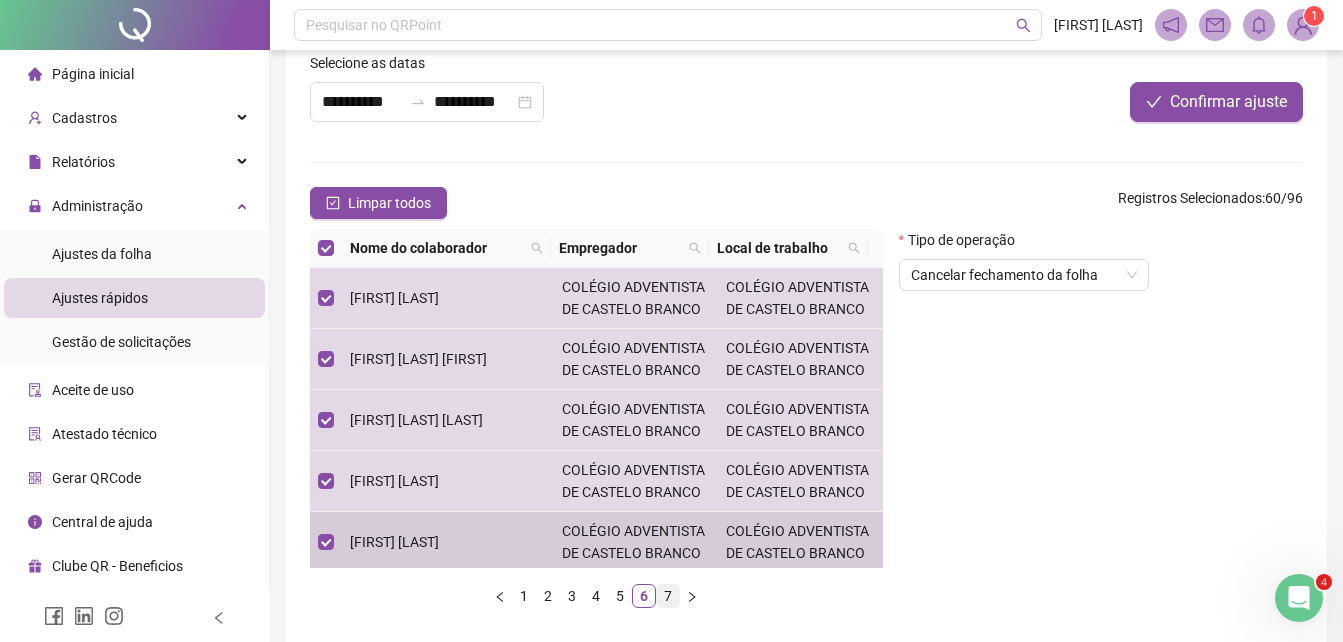 click on "7" at bounding box center [668, 596] 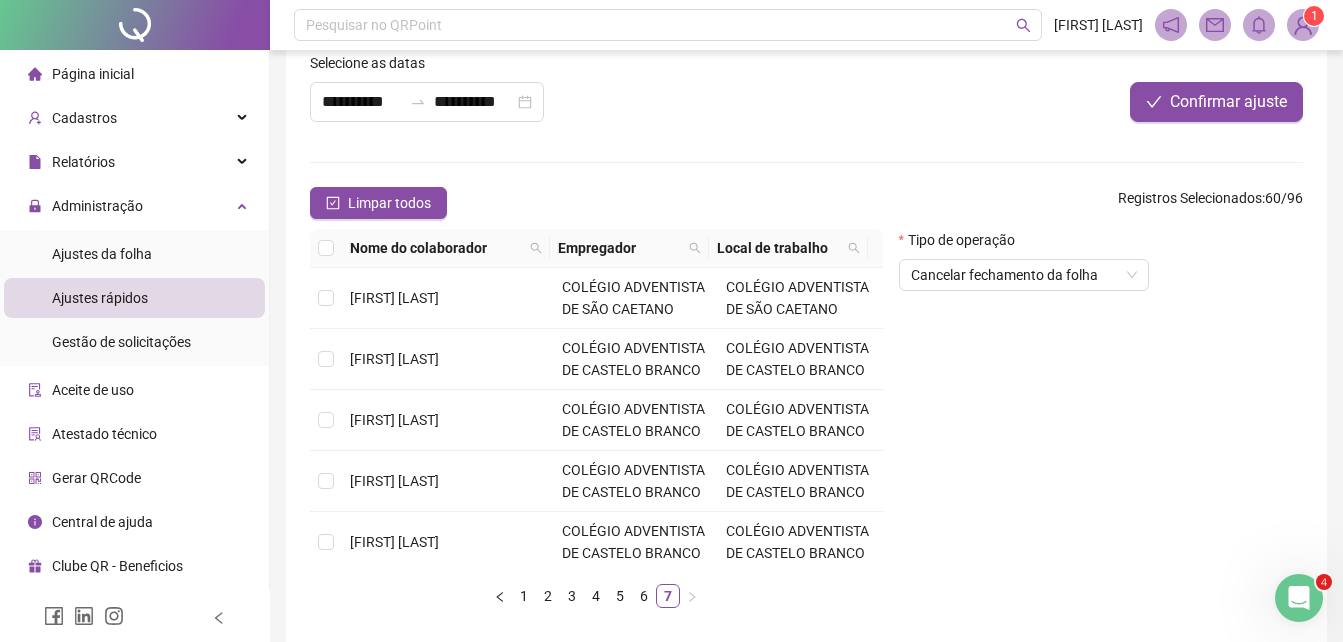 click at bounding box center [326, 248] 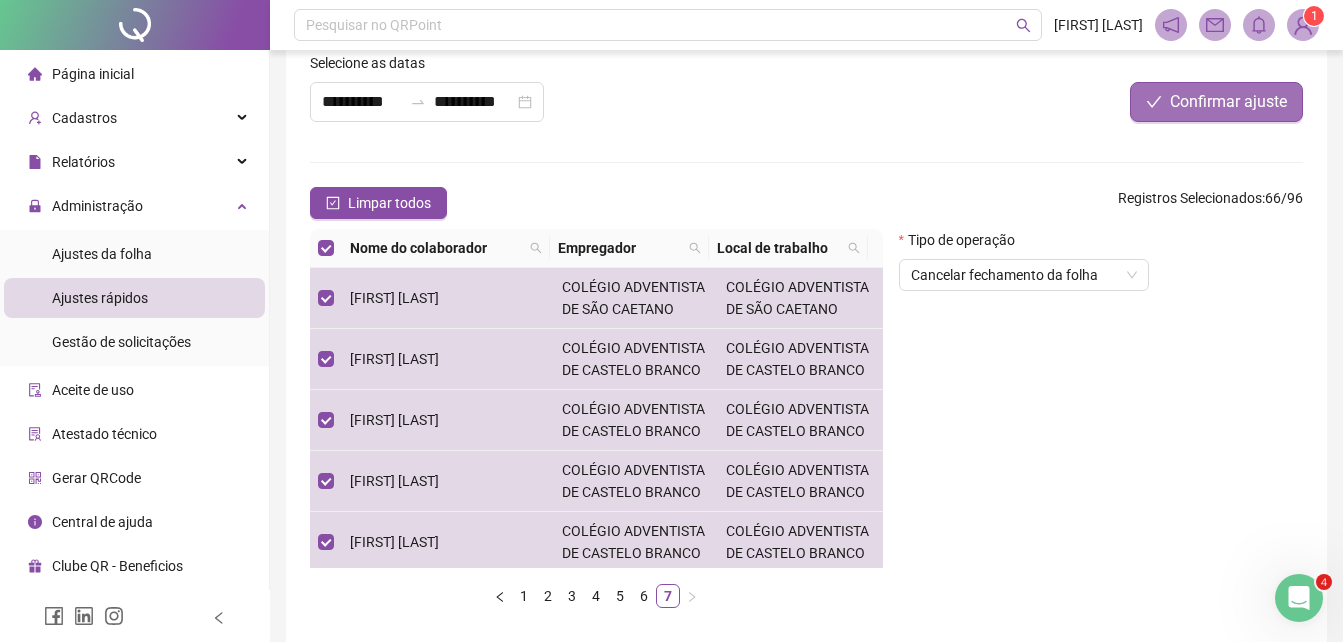 click on "Confirmar ajuste" at bounding box center (1216, 102) 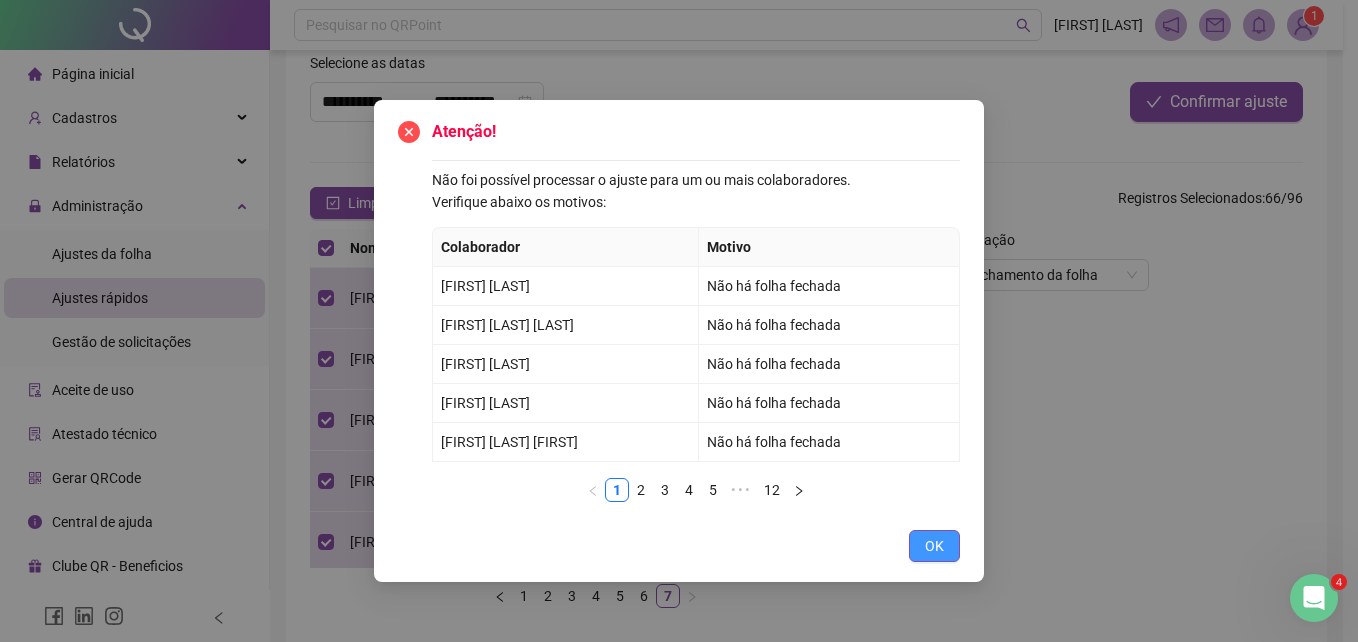 click on "OK" at bounding box center [934, 546] 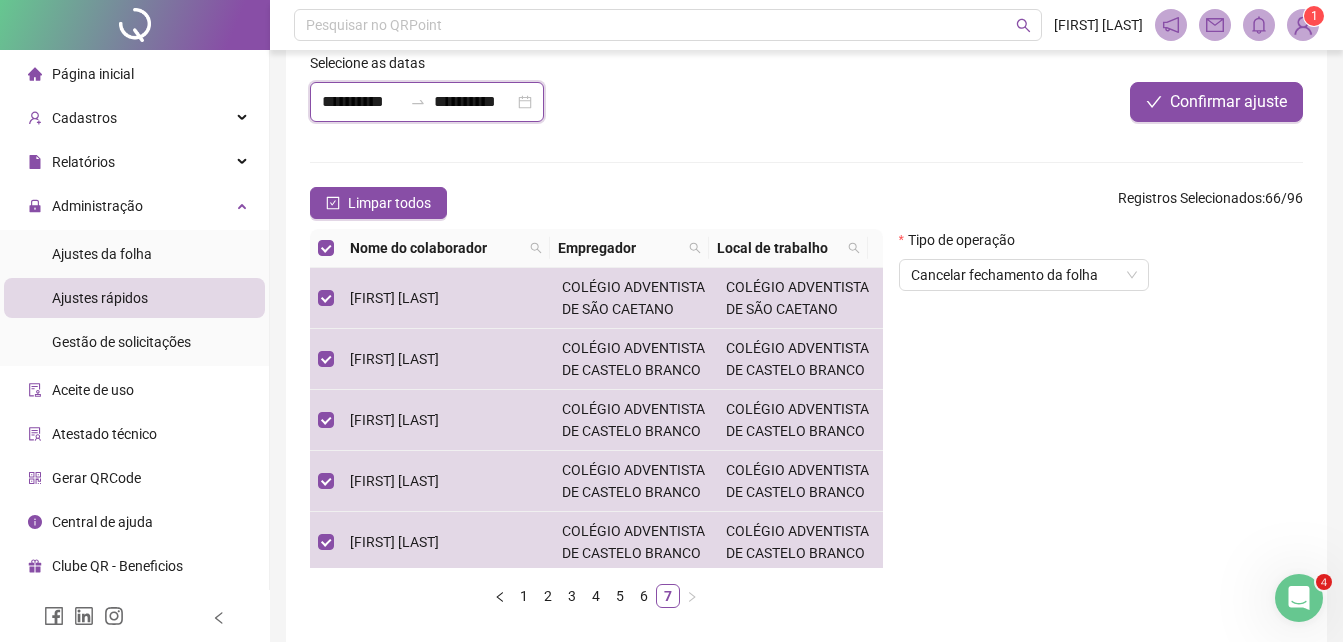 click on "**********" at bounding box center (362, 102) 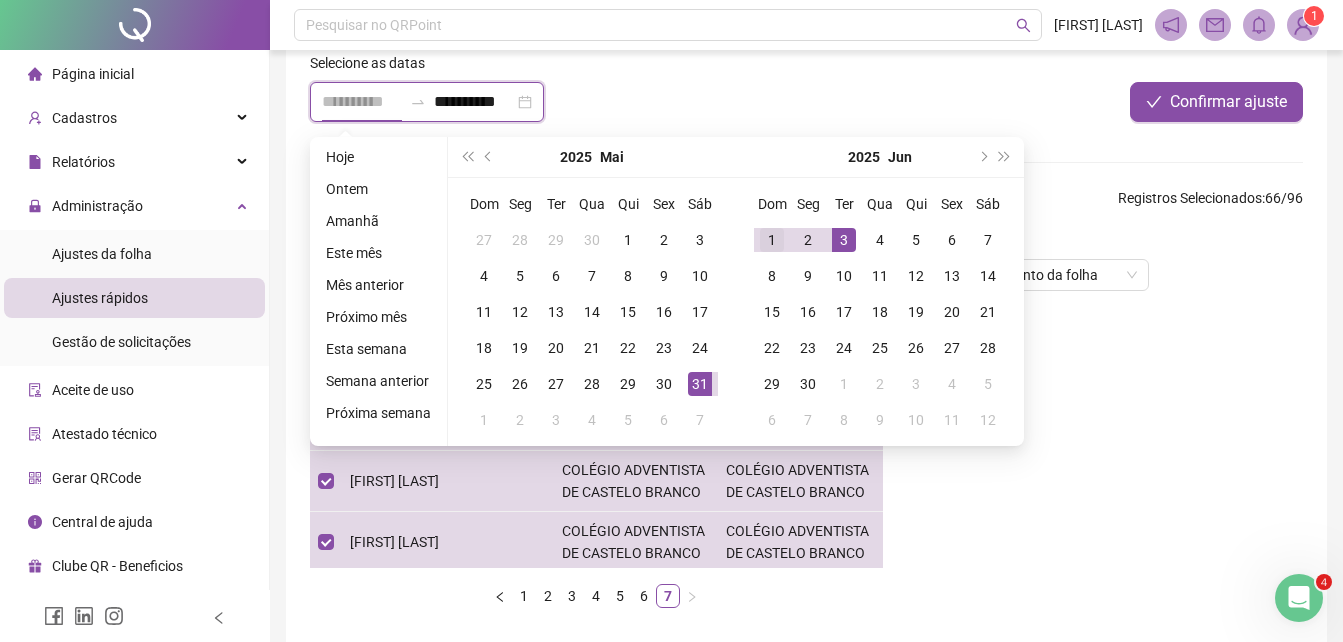 type on "**********" 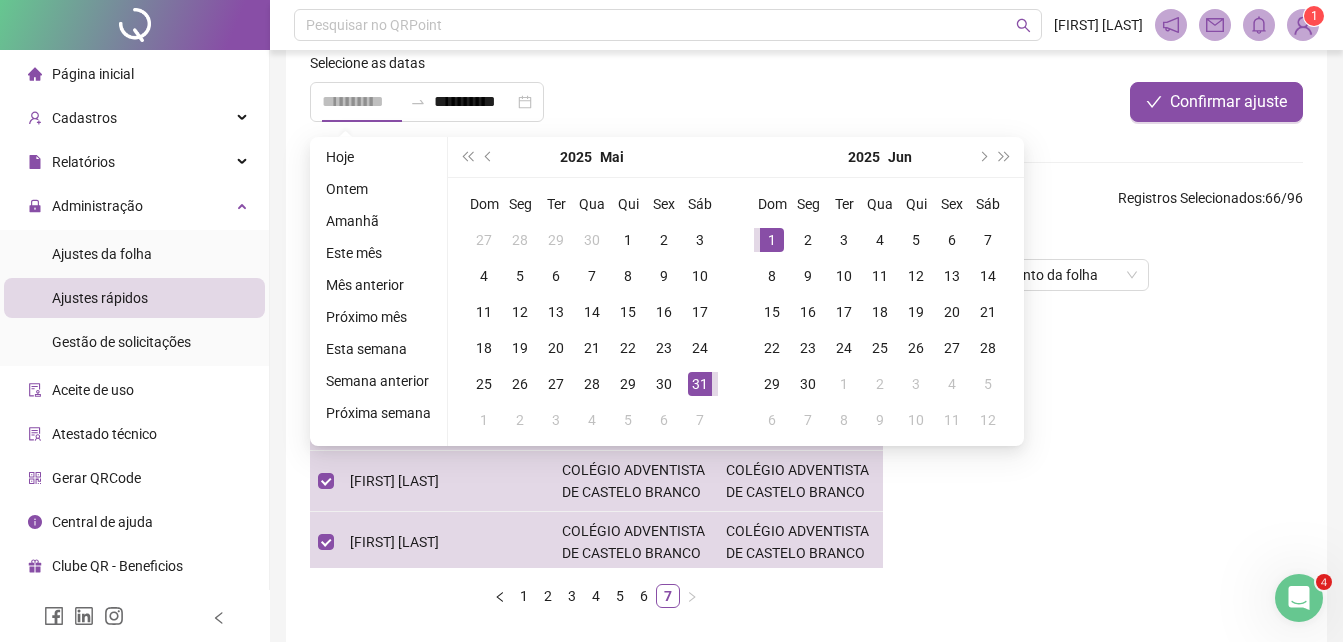 click on "1" at bounding box center (772, 240) 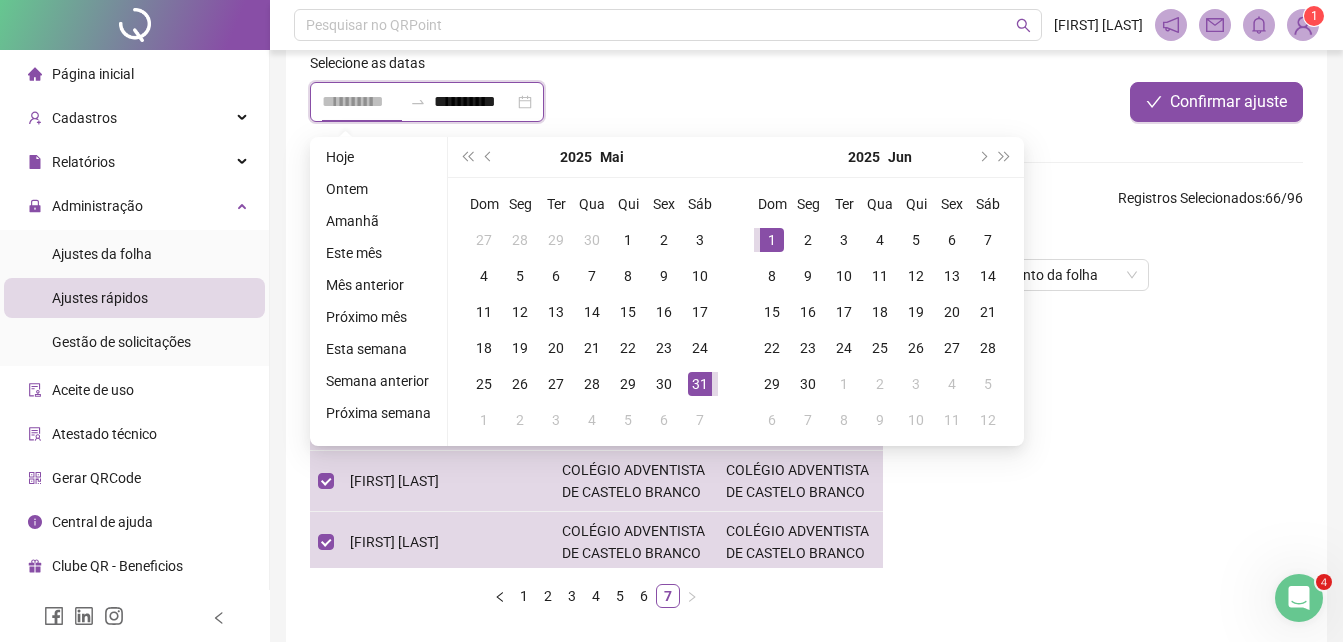 scroll, scrollTop: 0, scrollLeft: 1, axis: horizontal 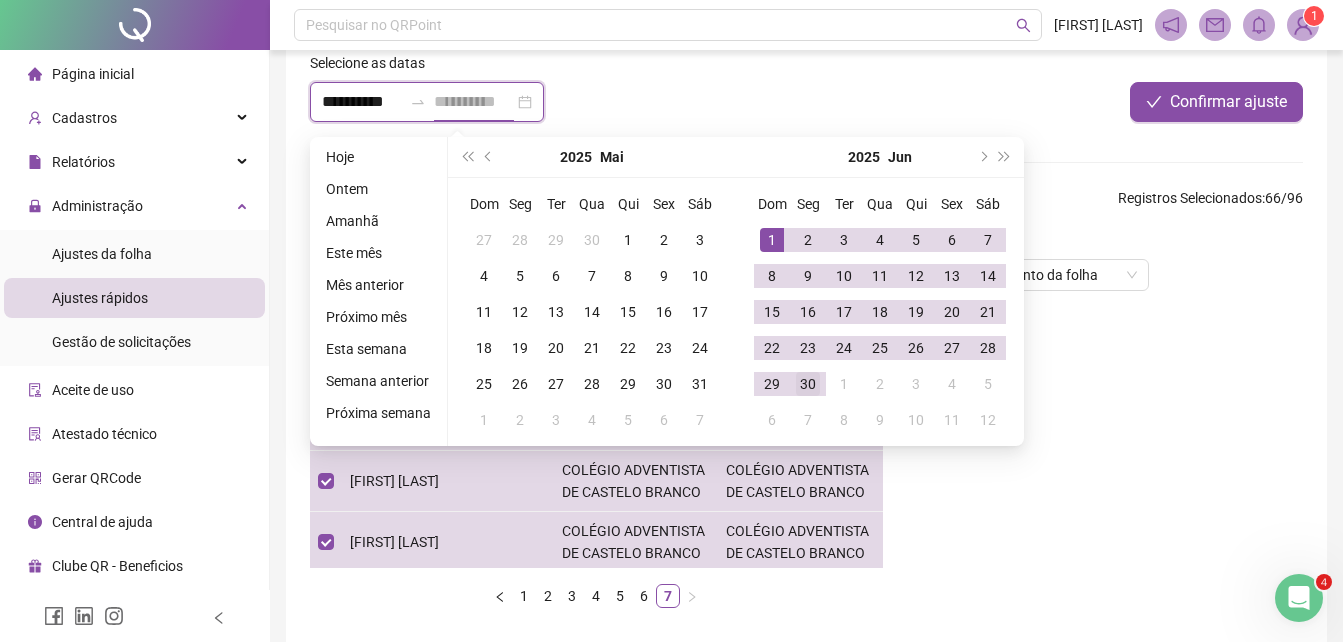 type on "**********" 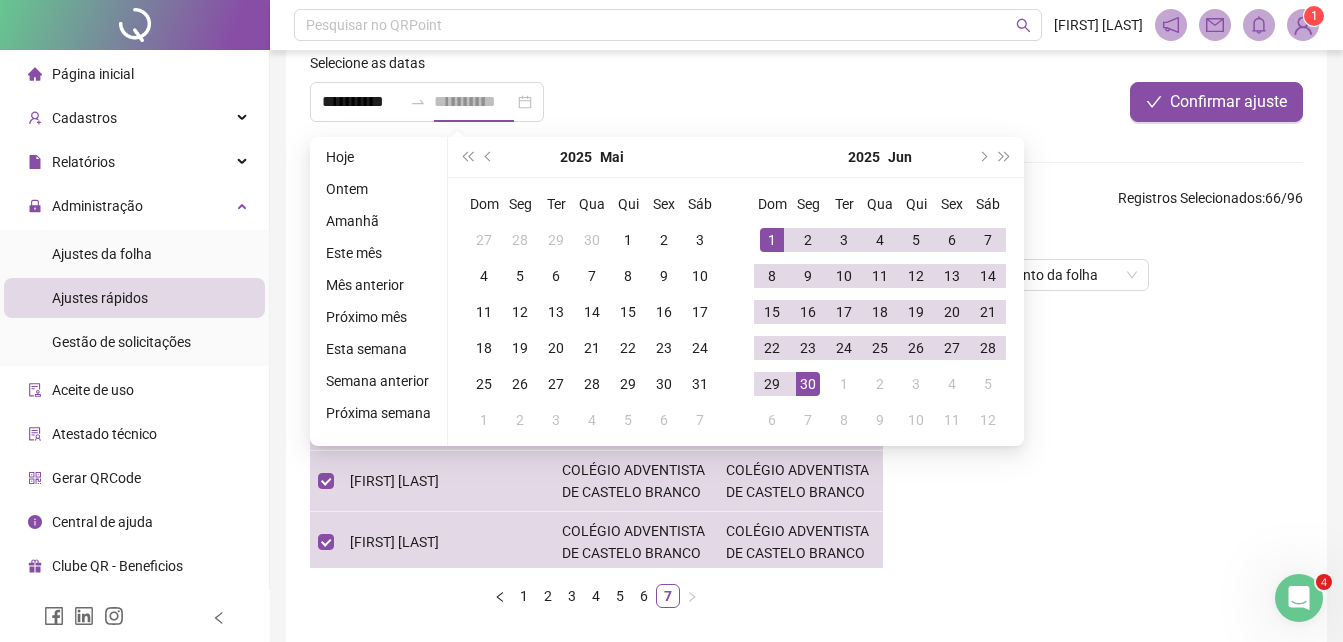 click on "30" at bounding box center [808, 384] 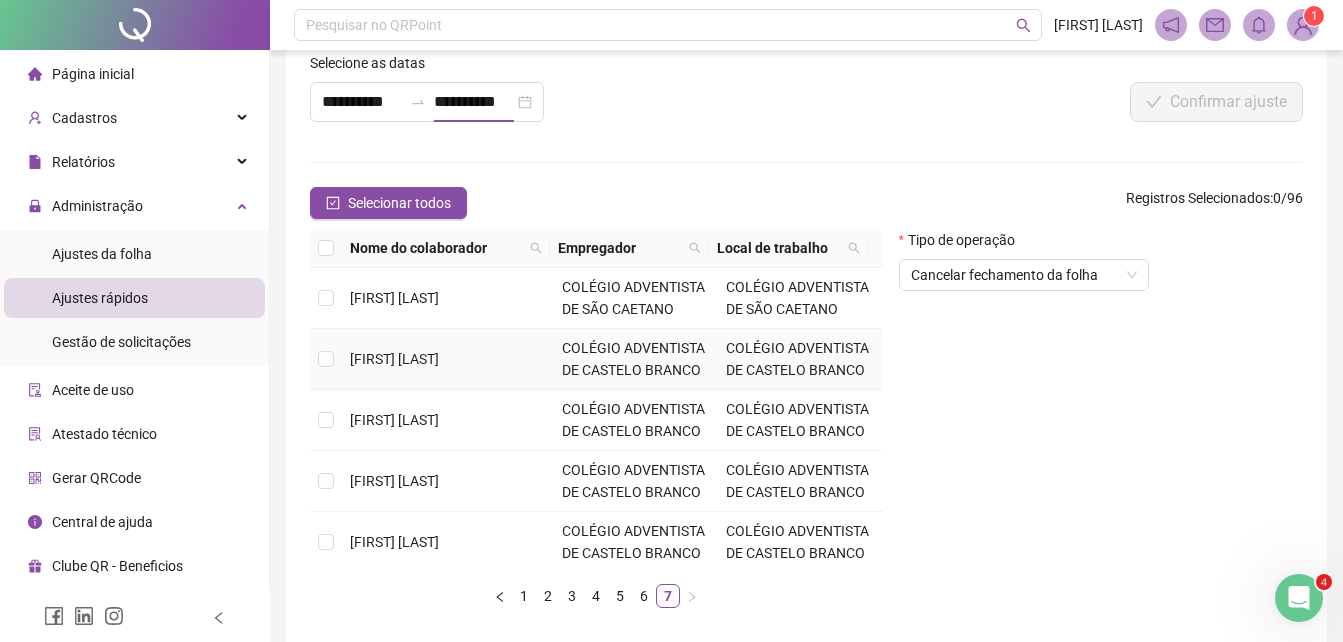 scroll, scrollTop: 0, scrollLeft: 0, axis: both 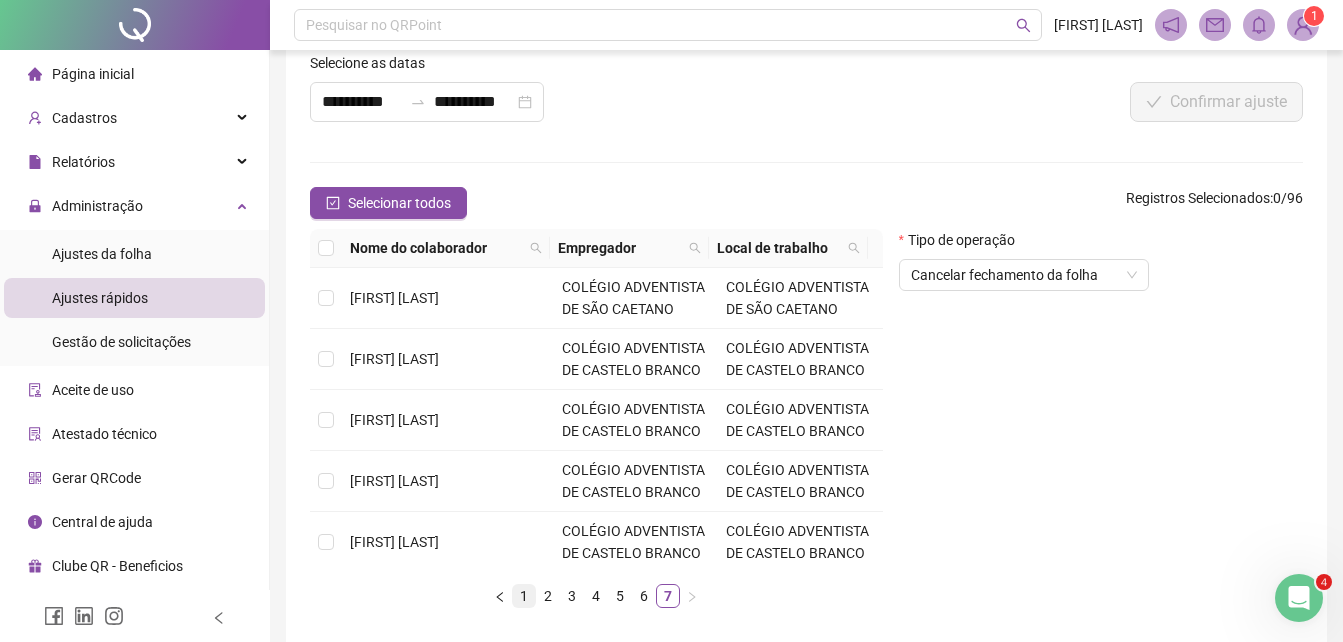 click on "1" at bounding box center [524, 596] 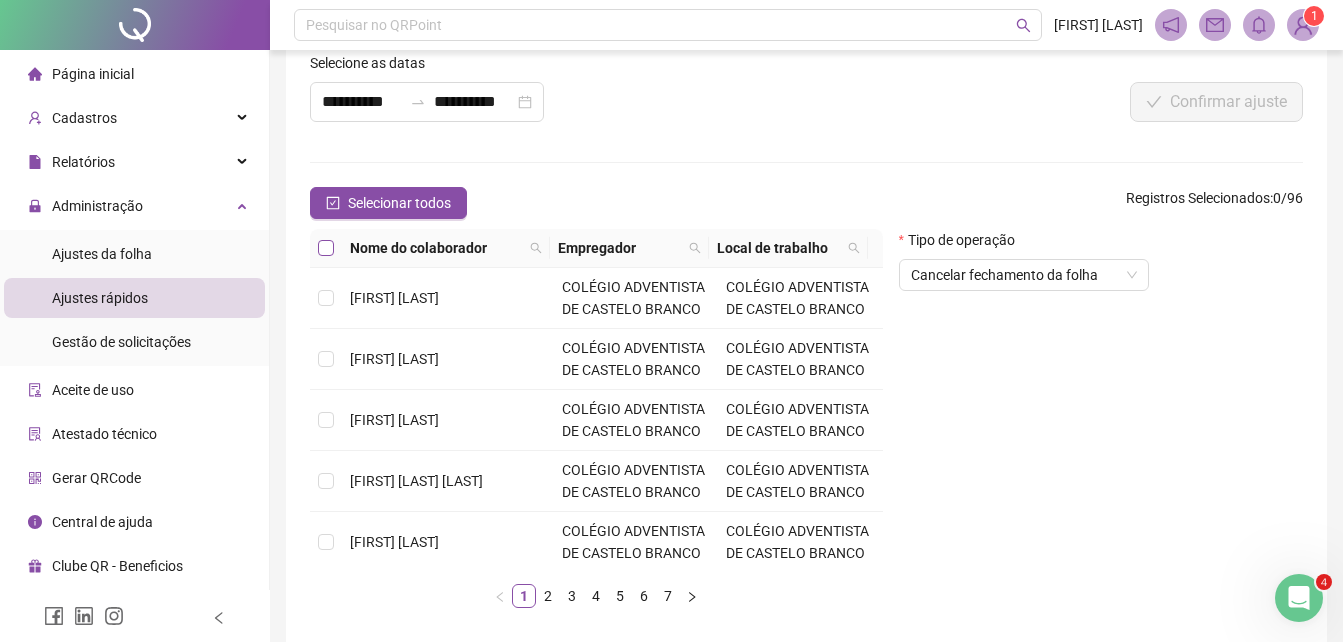 click at bounding box center [326, 248] 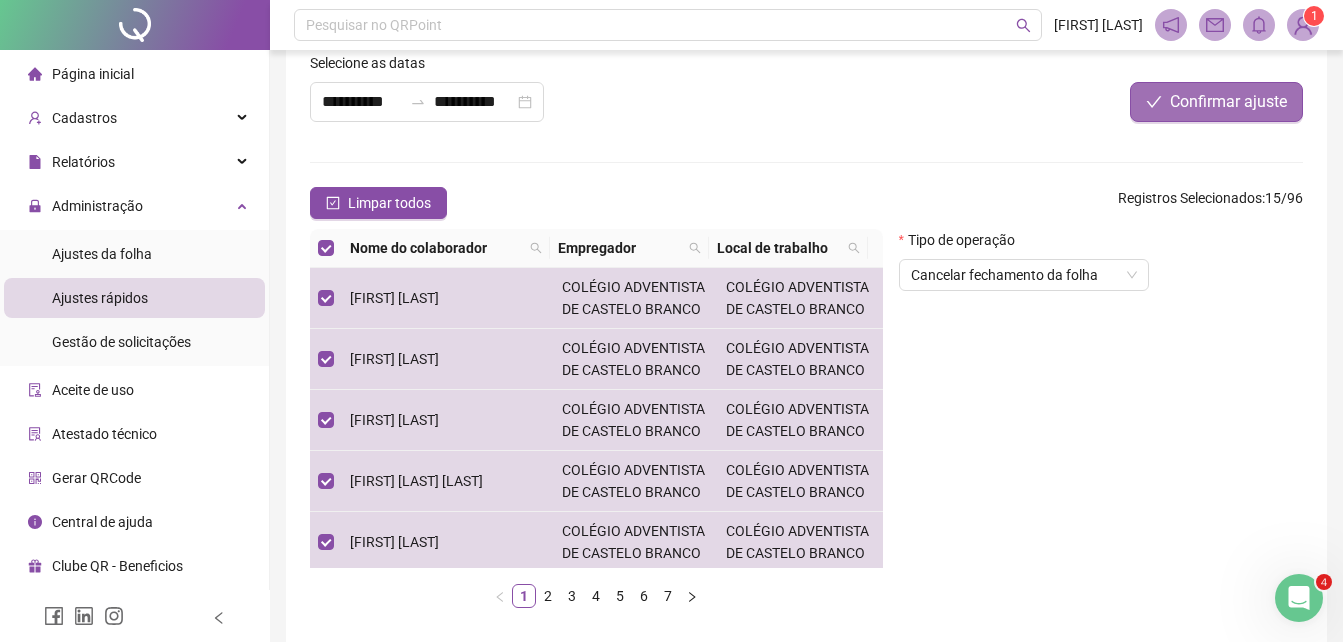 click on "Confirmar ajuste" at bounding box center (1216, 102) 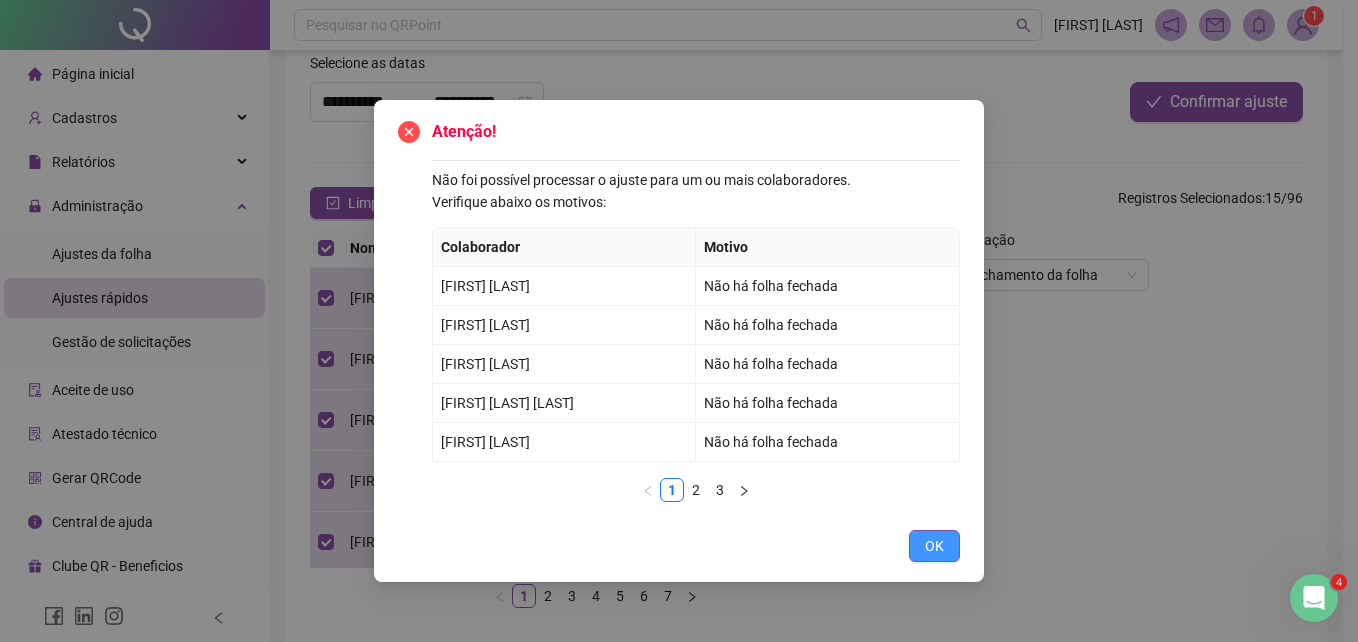click on "OK" at bounding box center [934, 546] 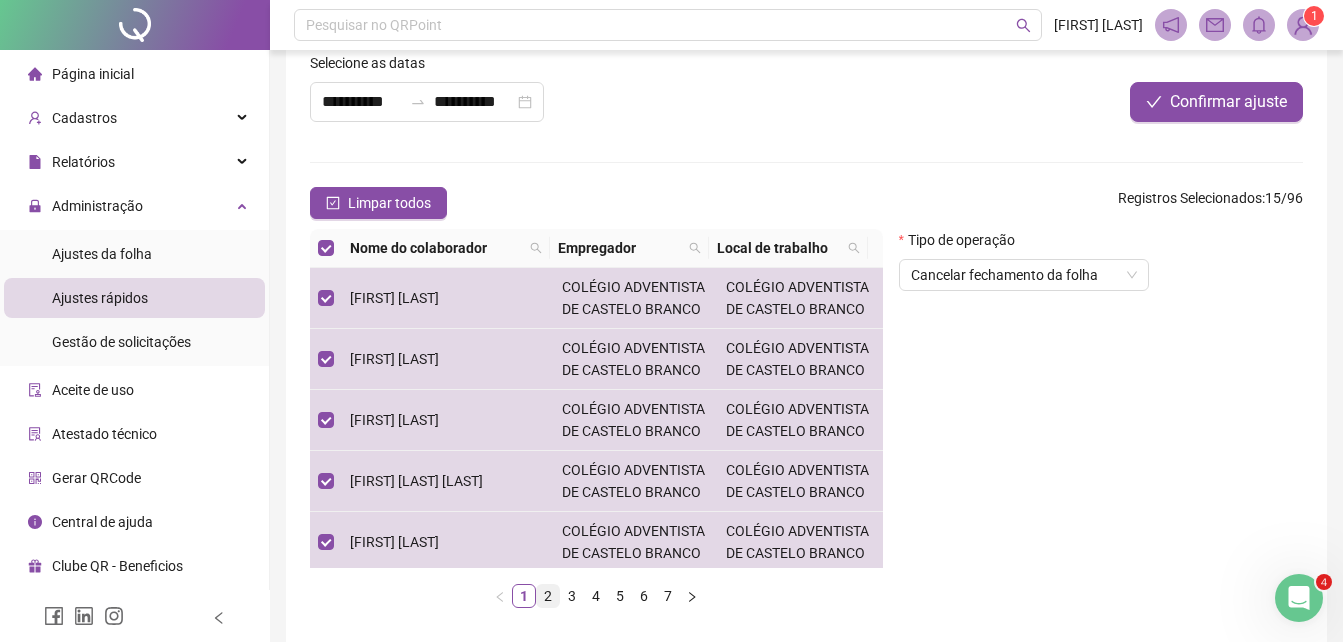 click on "2" at bounding box center [548, 596] 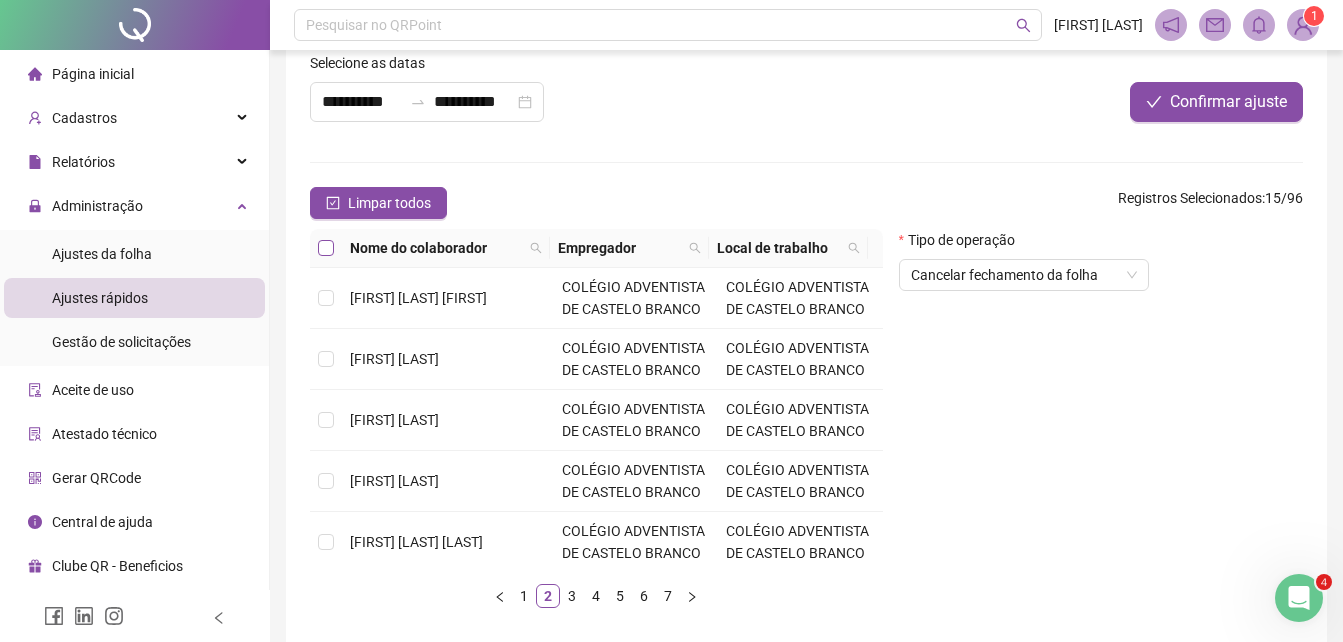 click at bounding box center [326, 248] 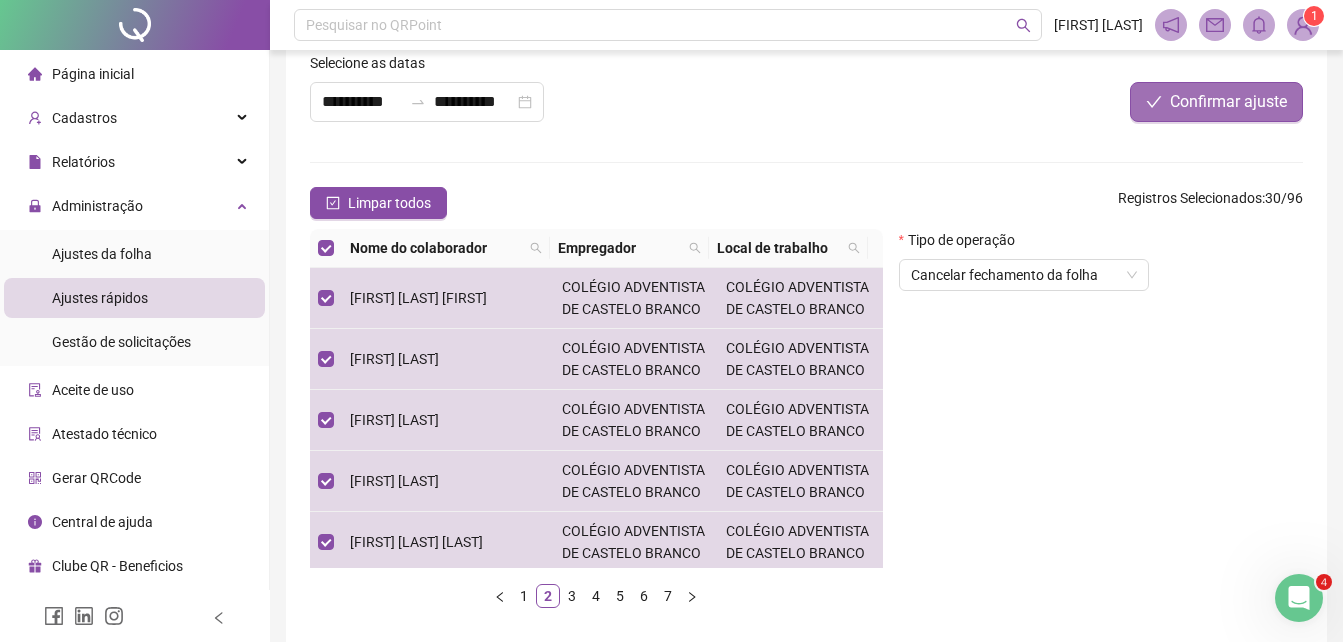 click on "Confirmar ajuste" at bounding box center [1228, 102] 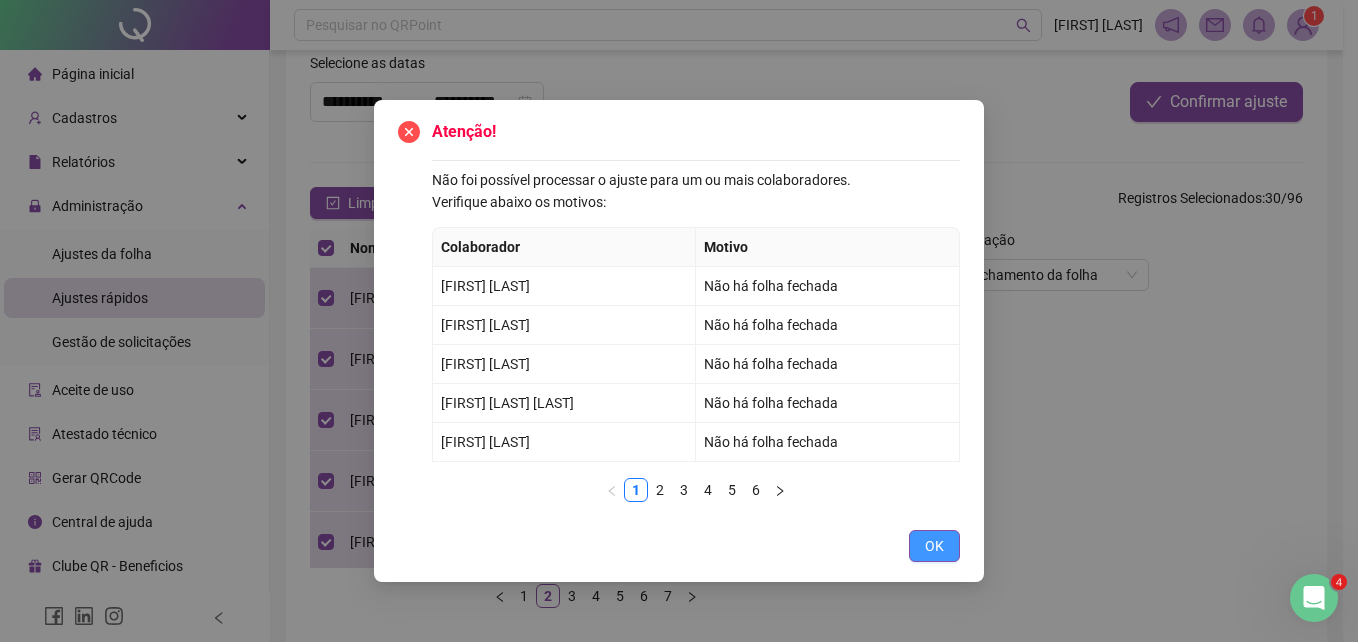 click on "OK" at bounding box center (934, 546) 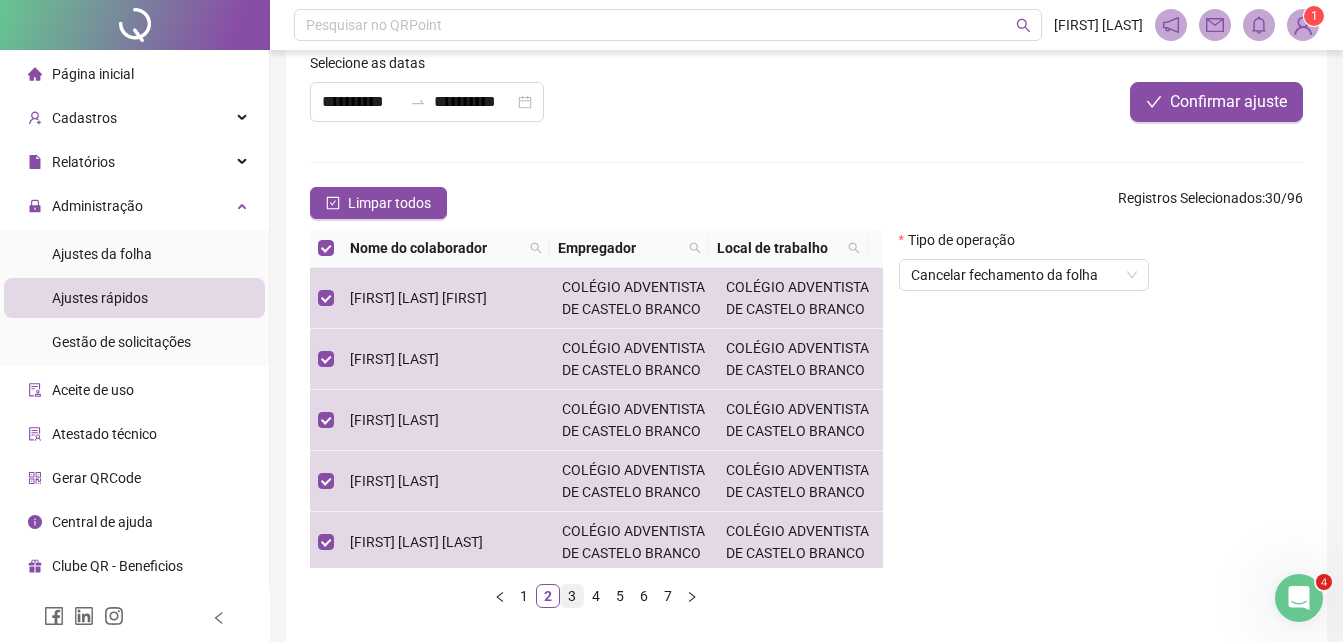 click on "3" at bounding box center (572, 596) 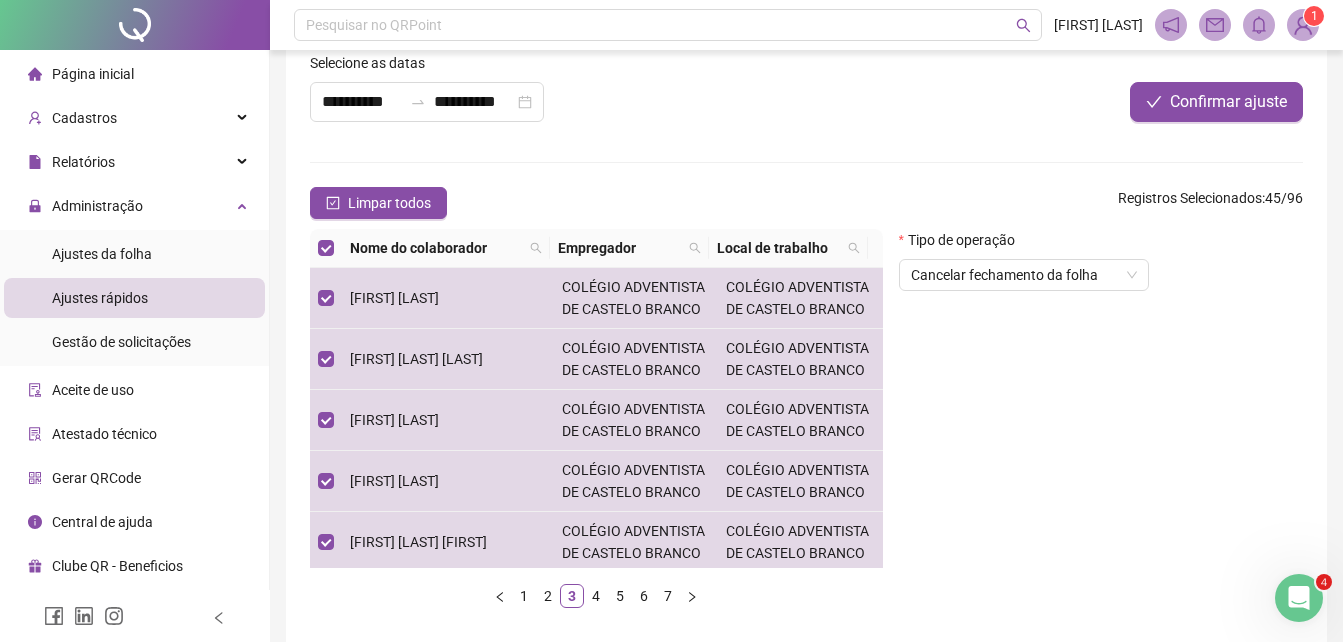 click on "Confirmar ajuste" at bounding box center [1096, 95] 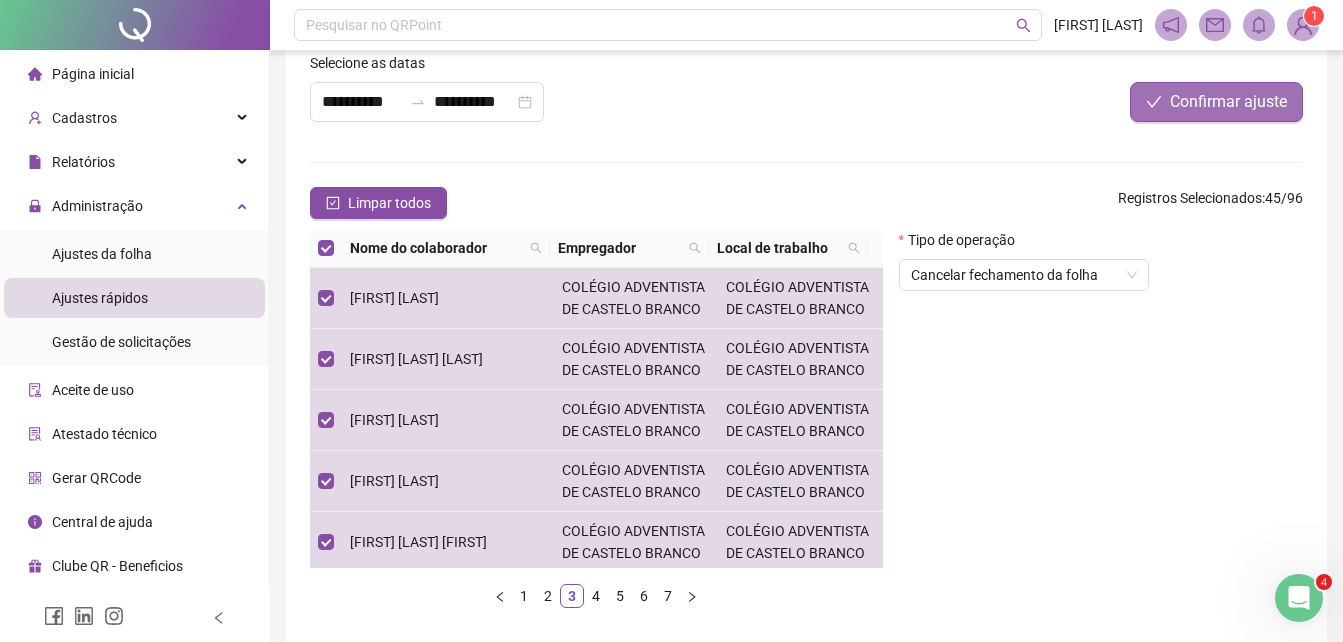 click on "Confirmar ajuste" at bounding box center (1216, 102) 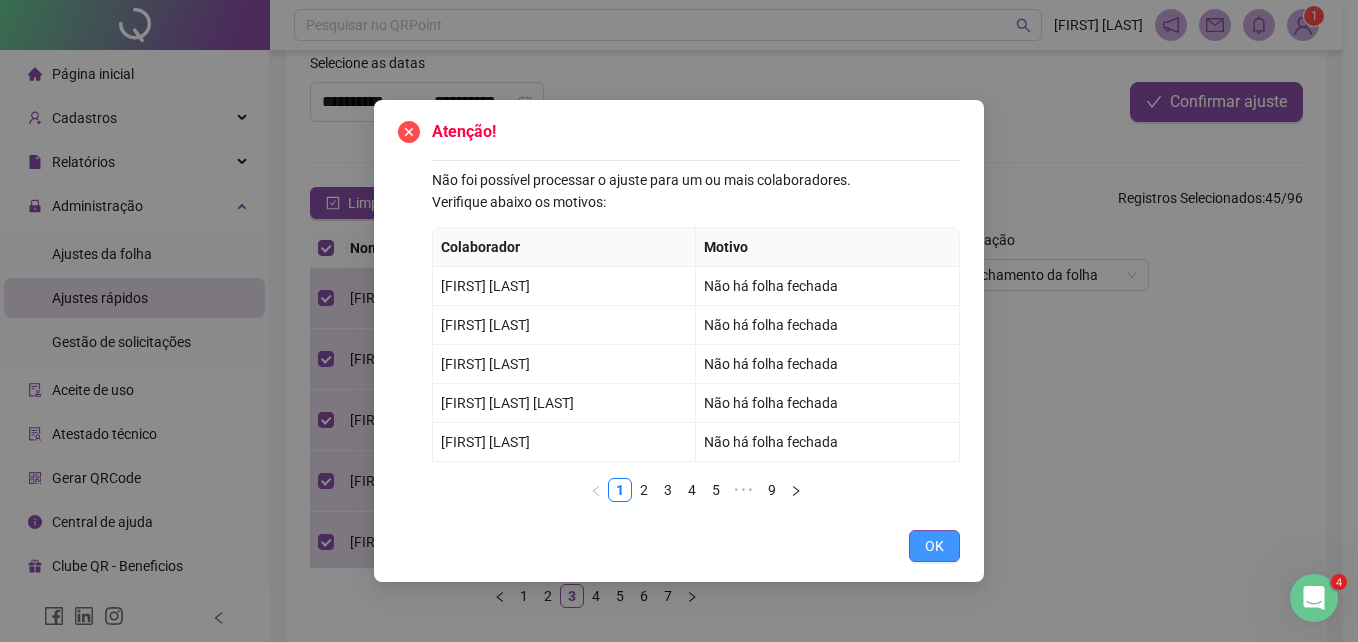 click on "OK" at bounding box center [934, 546] 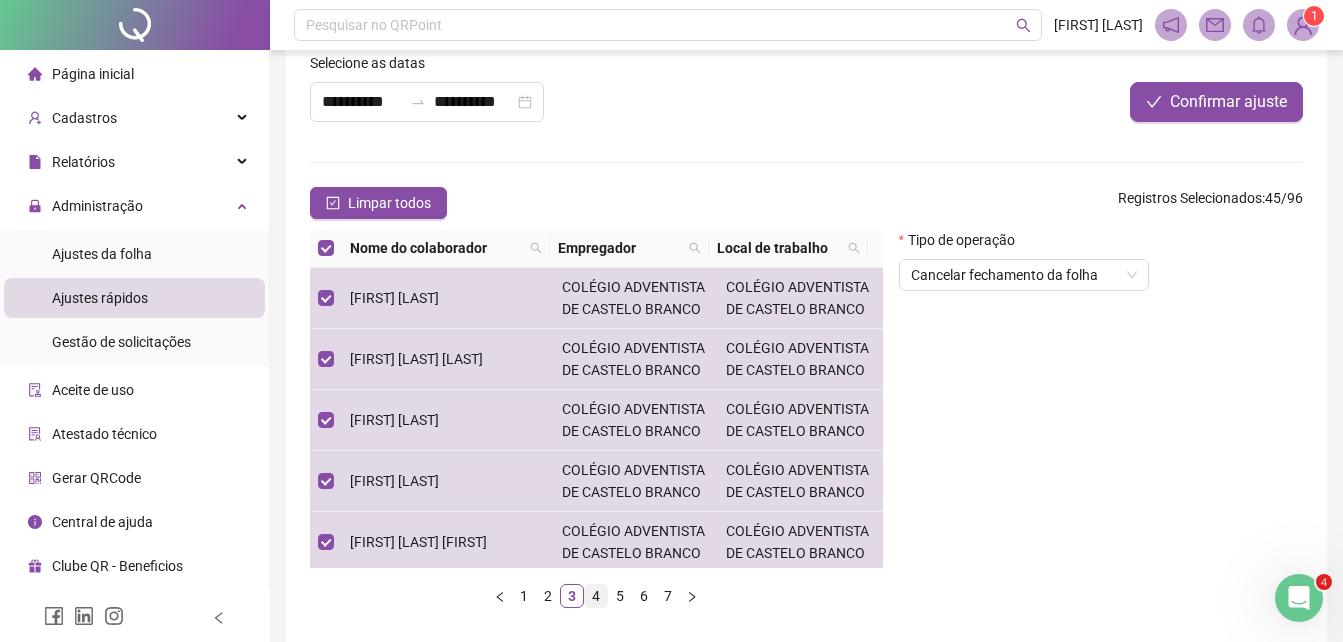 click on "4" at bounding box center [596, 596] 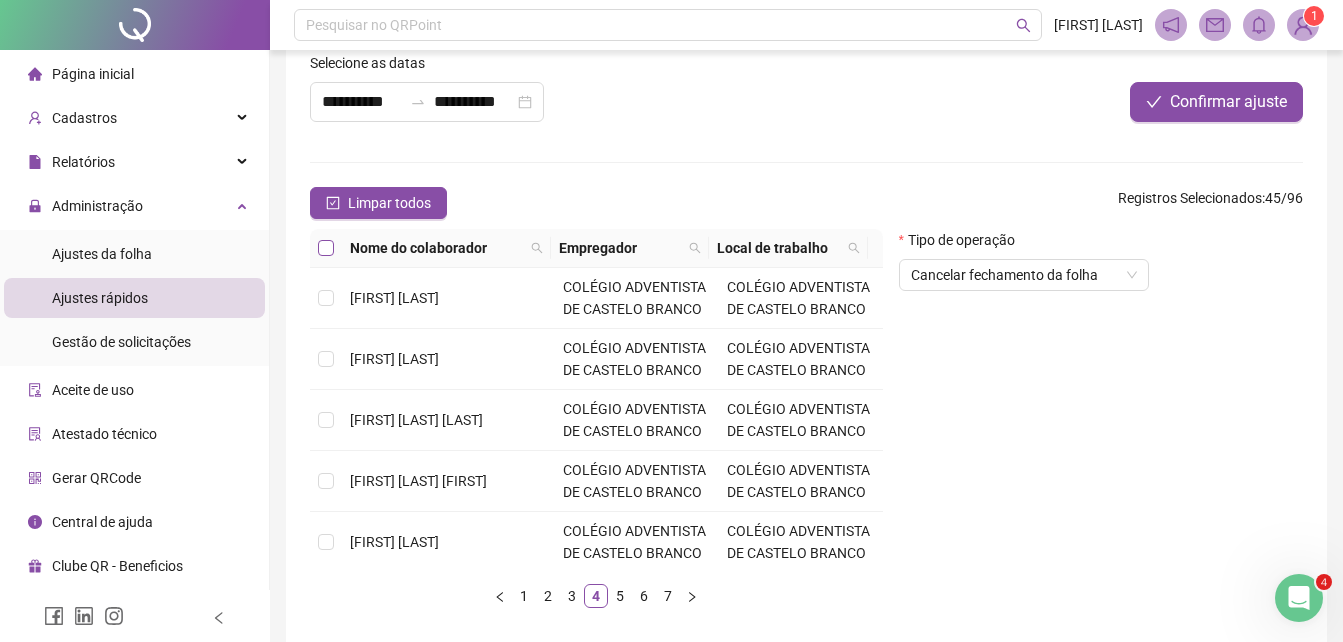 click at bounding box center [326, 248] 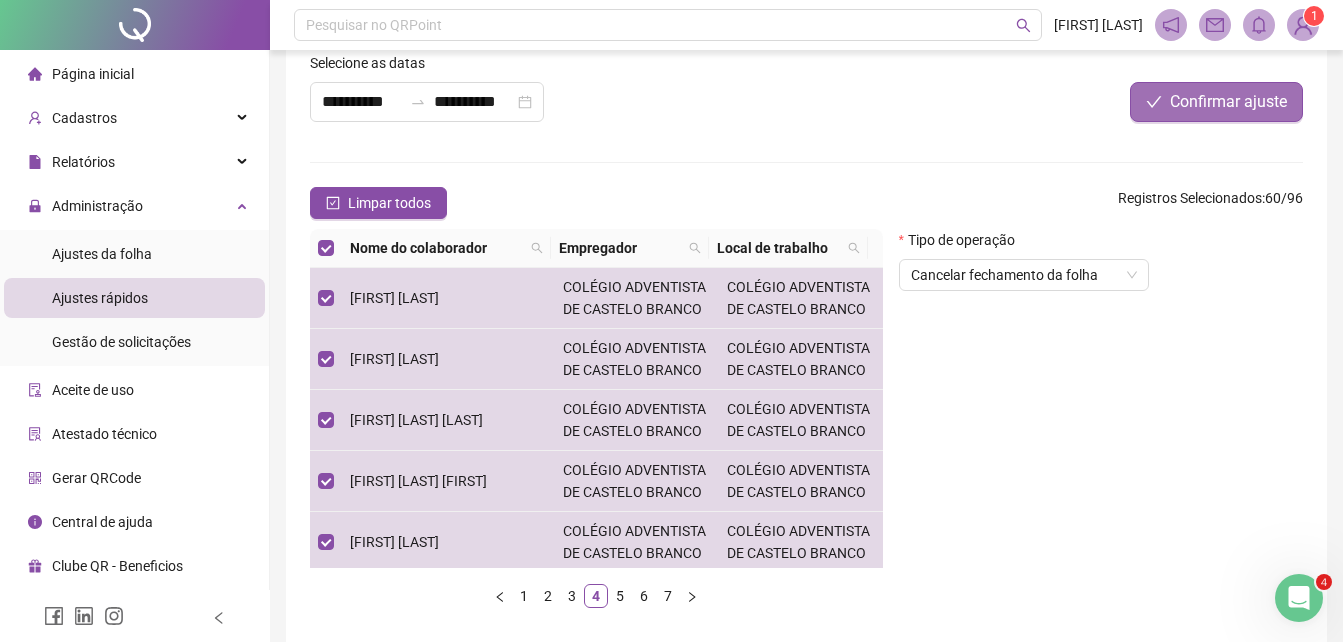 click on "Confirmar ajuste" at bounding box center [1228, 102] 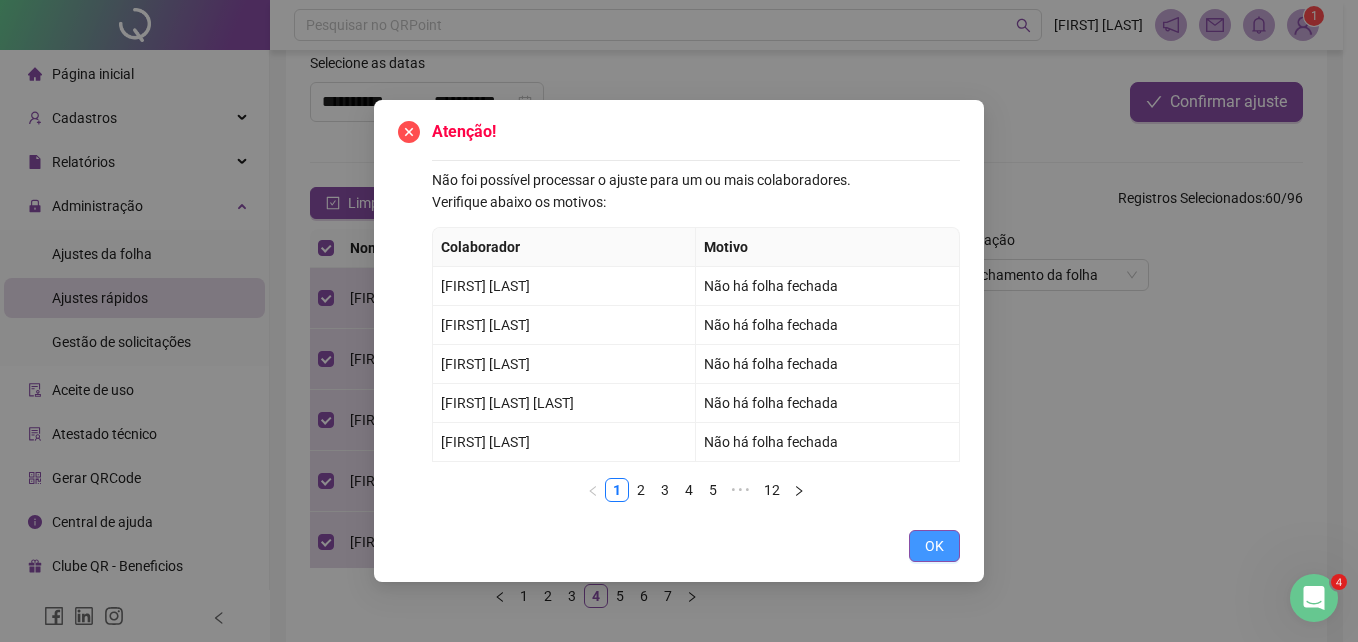 click on "OK" at bounding box center [934, 546] 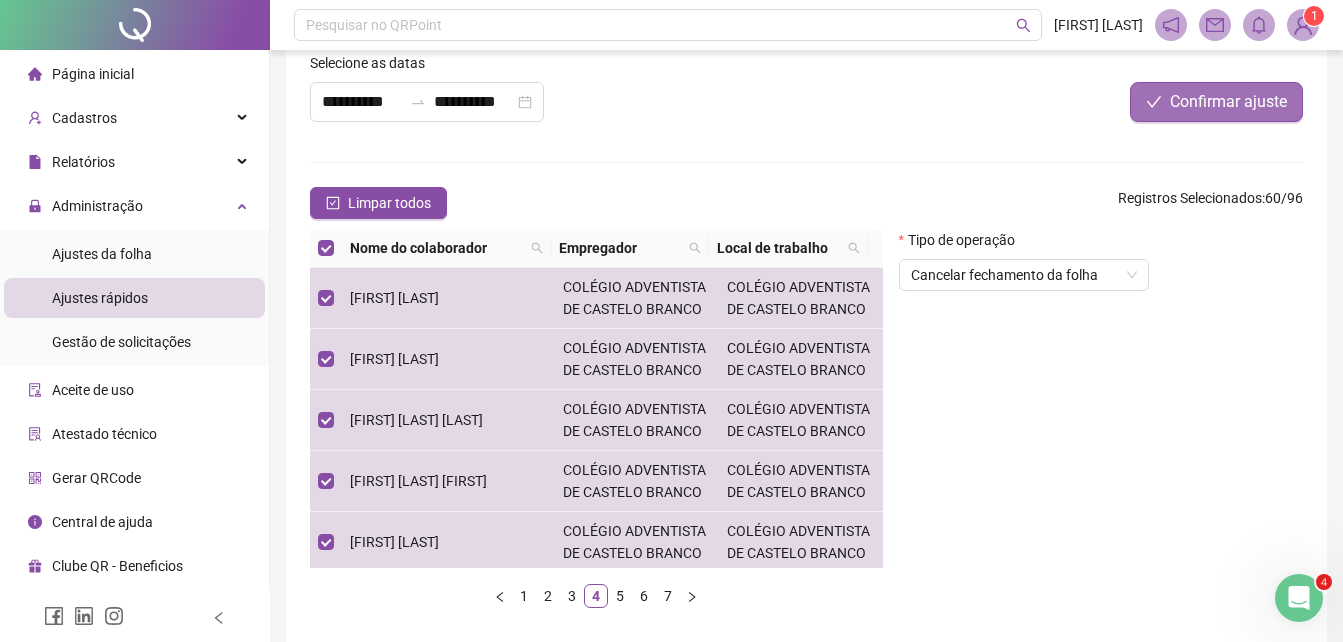 click on "Confirmar ajuste" at bounding box center (1228, 102) 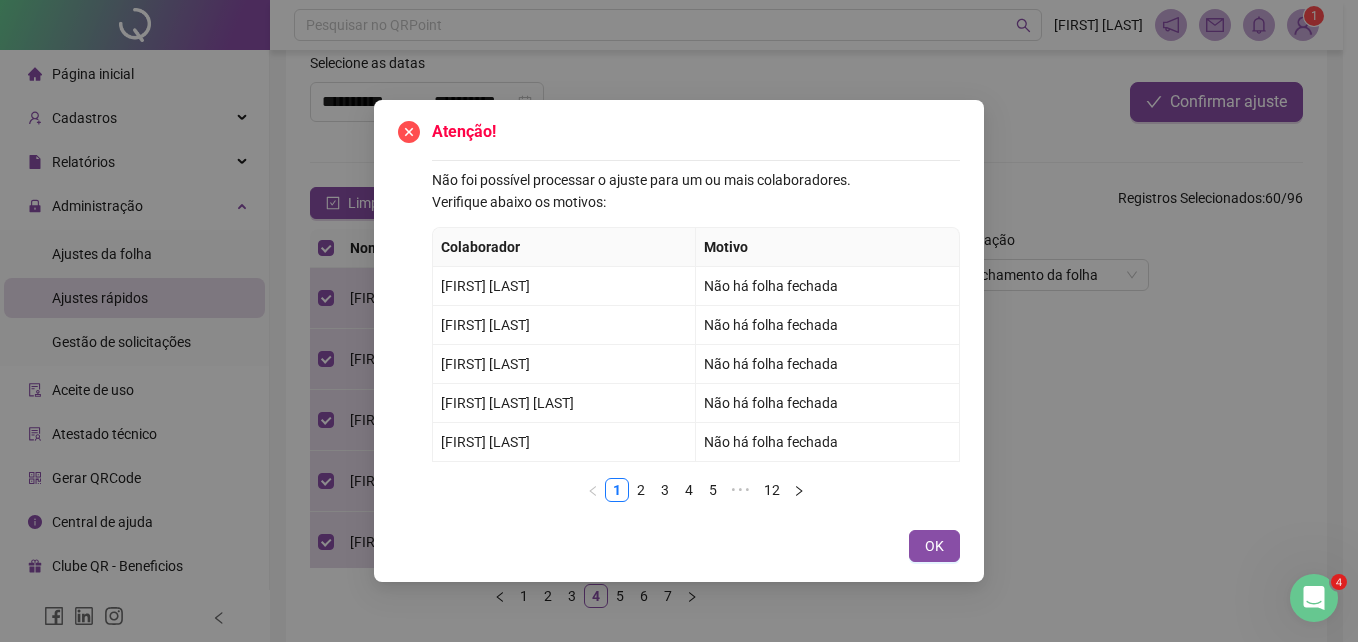click on "OK" at bounding box center (934, 546) 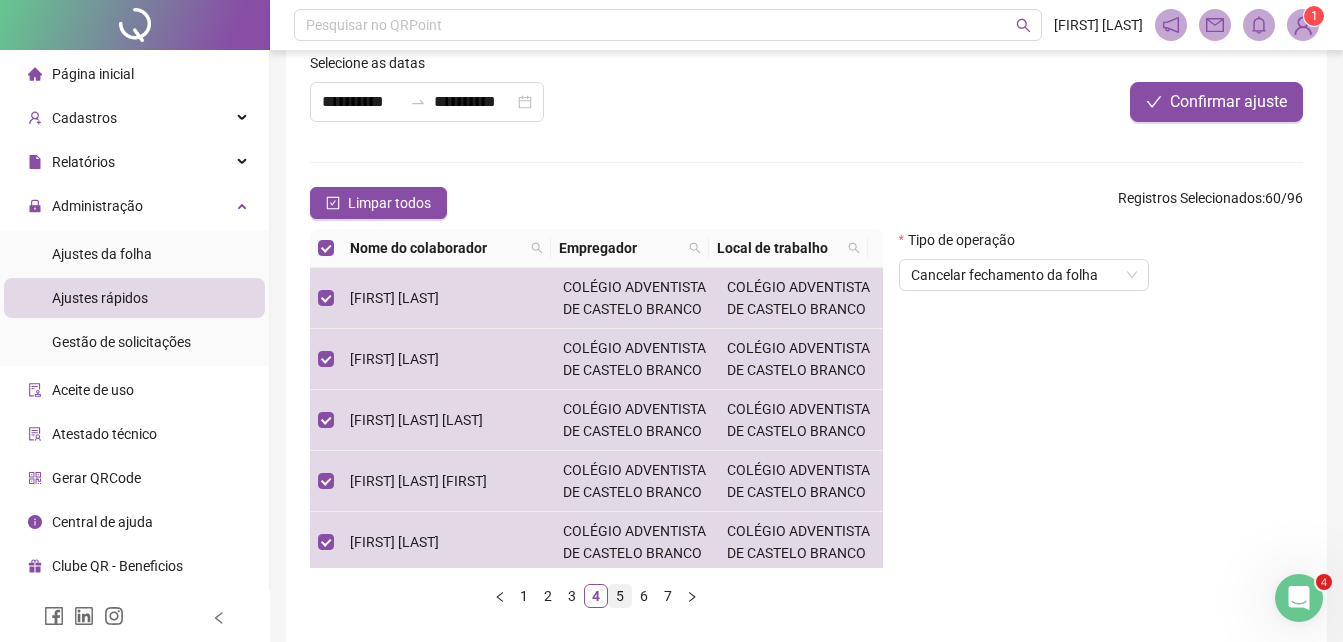 click on "5" at bounding box center [620, 596] 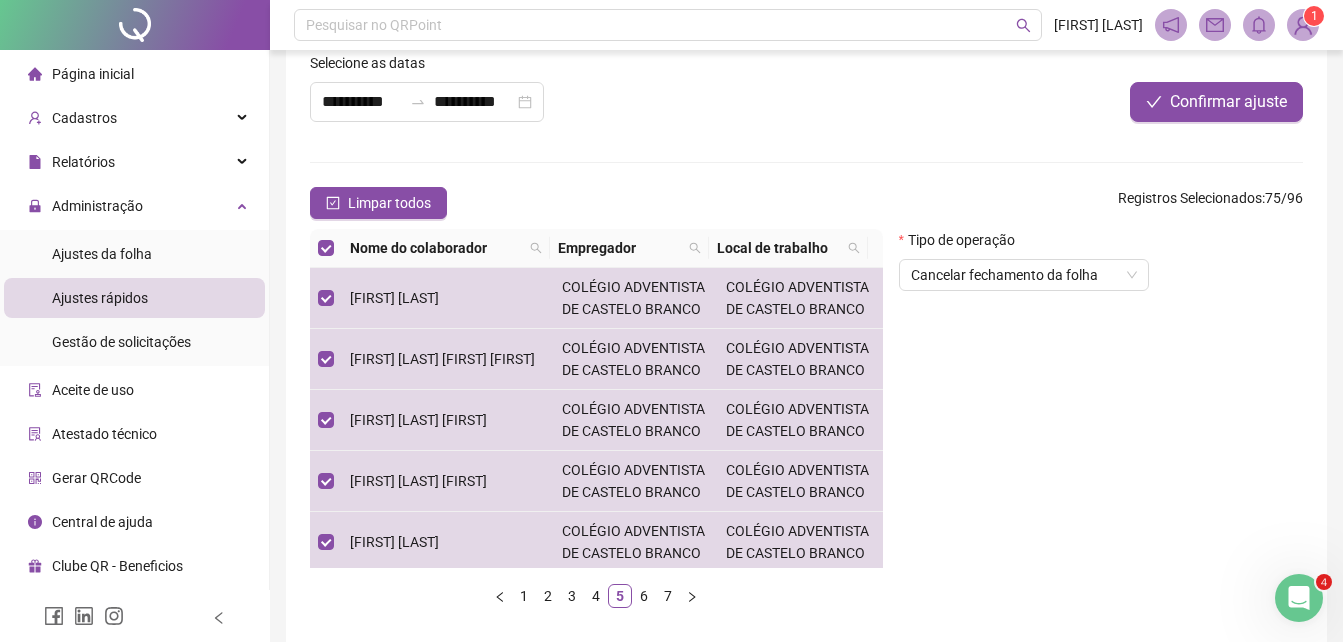 click at bounding box center [1096, 67] 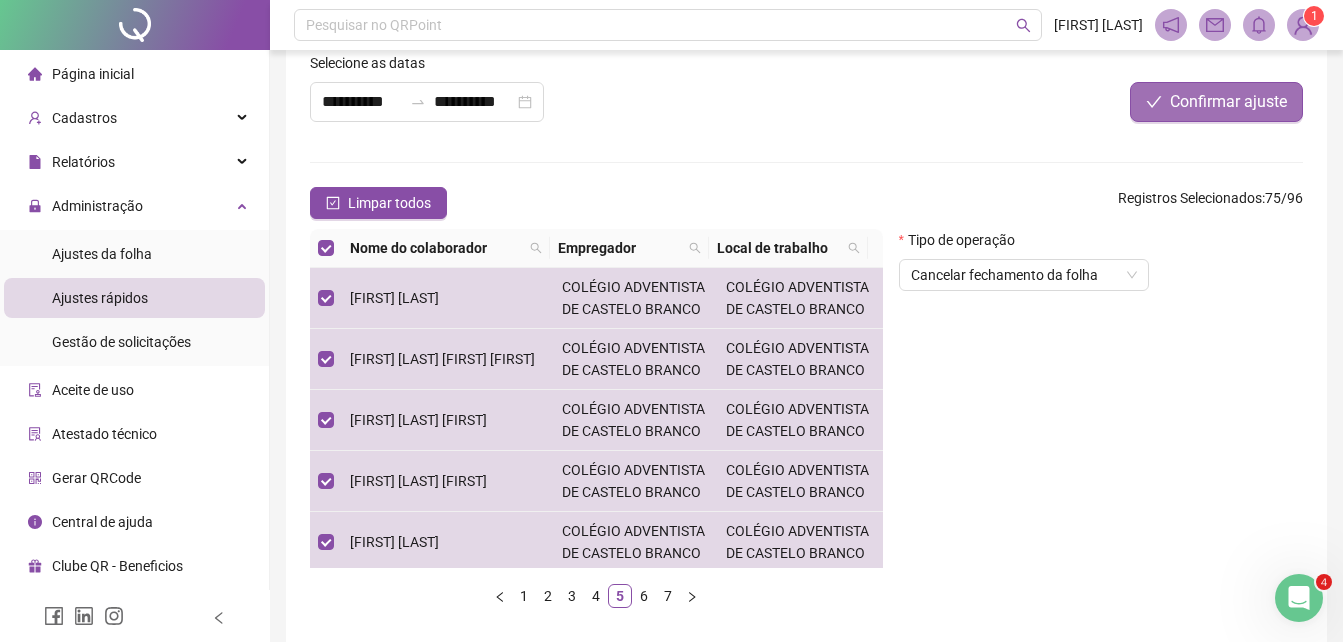 click on "Confirmar ajuste" at bounding box center (1228, 102) 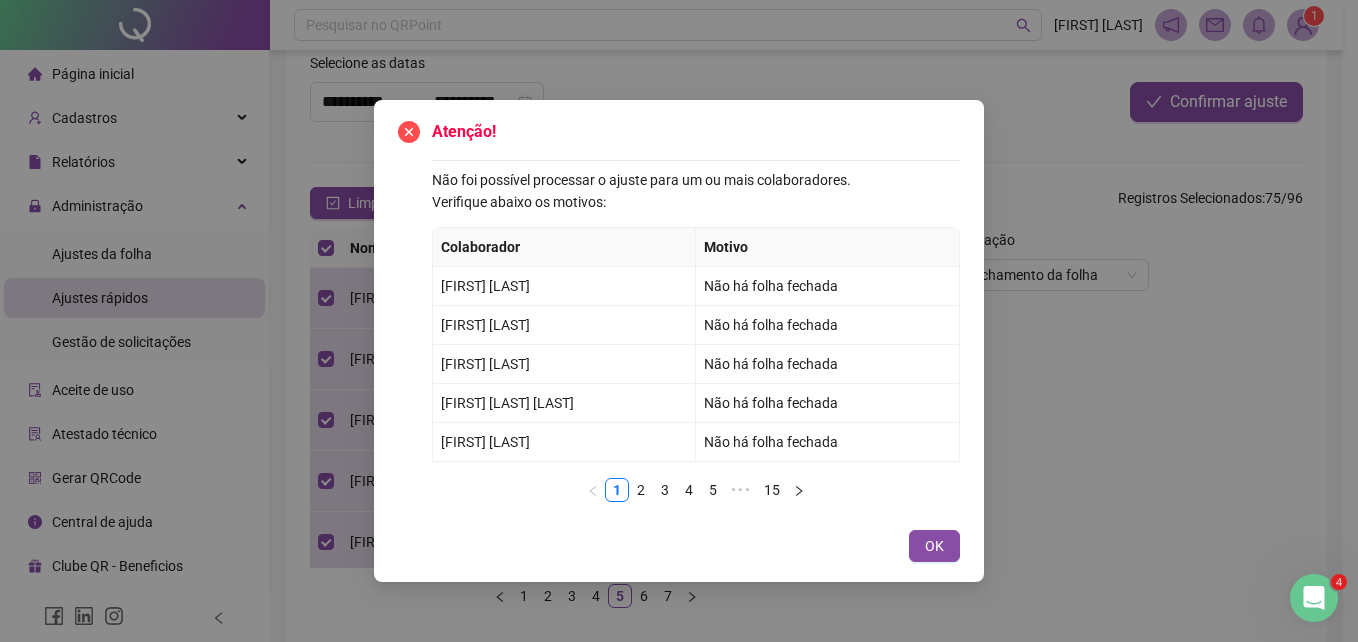 click on "OK" at bounding box center [934, 546] 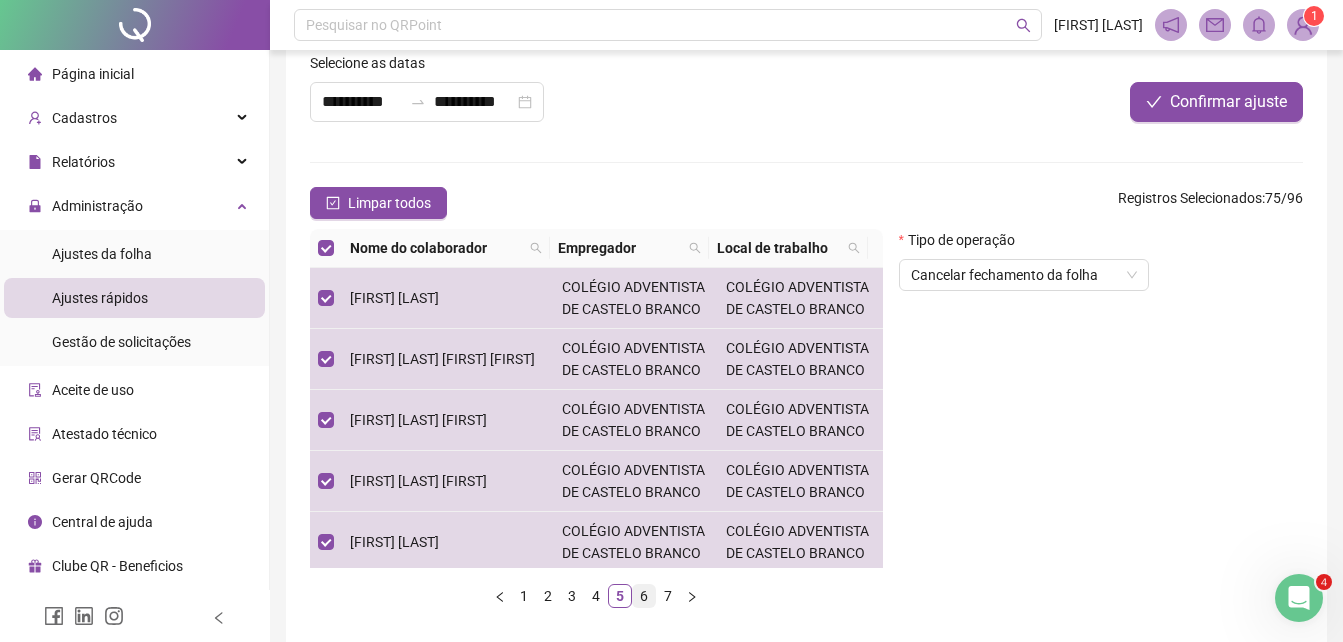 click on "6" at bounding box center [644, 596] 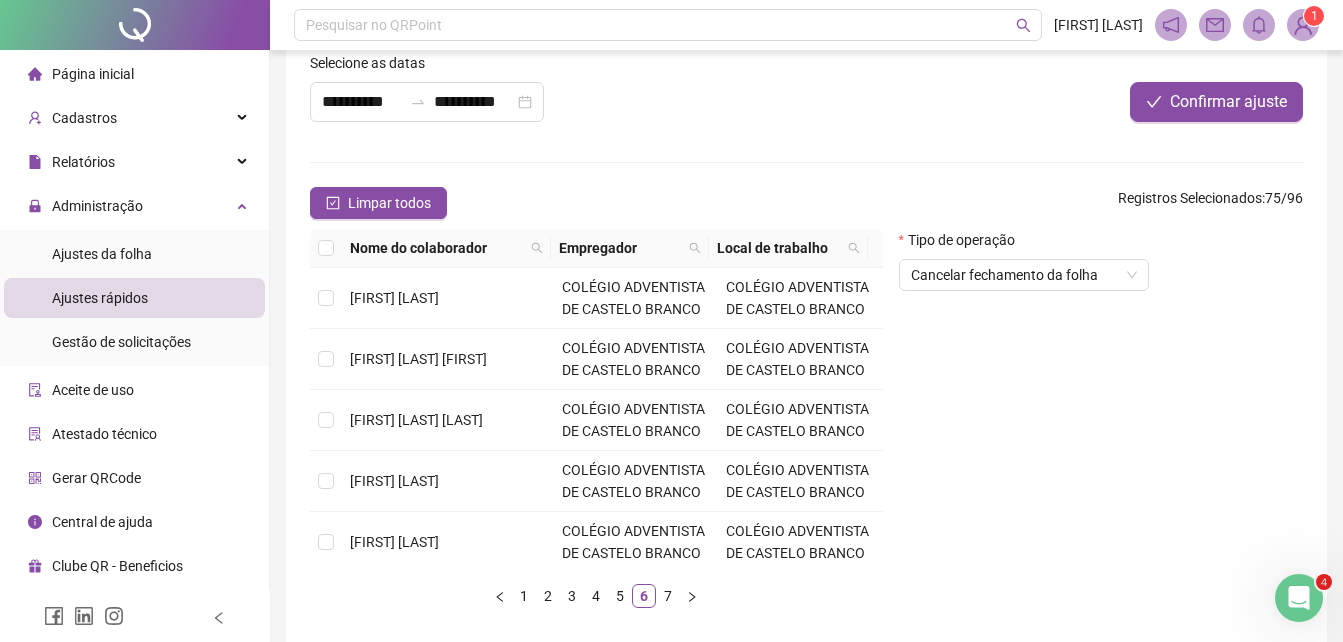 click at bounding box center (326, 248) 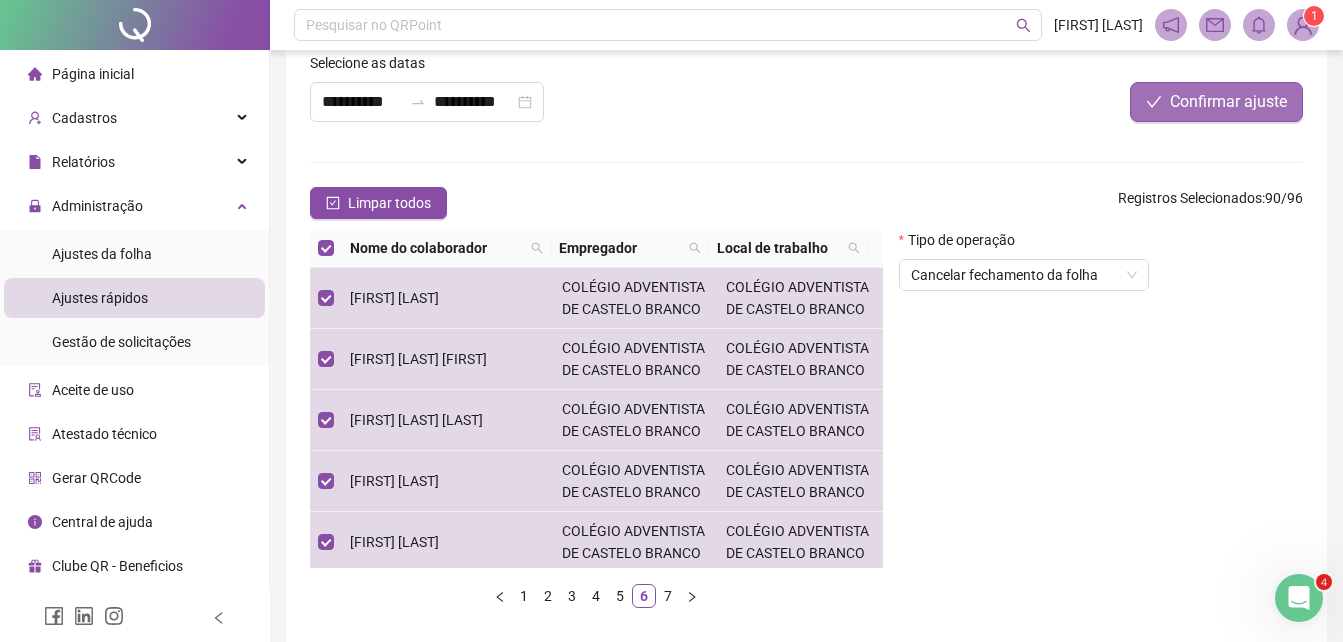 click on "Confirmar ajuste" at bounding box center [1216, 102] 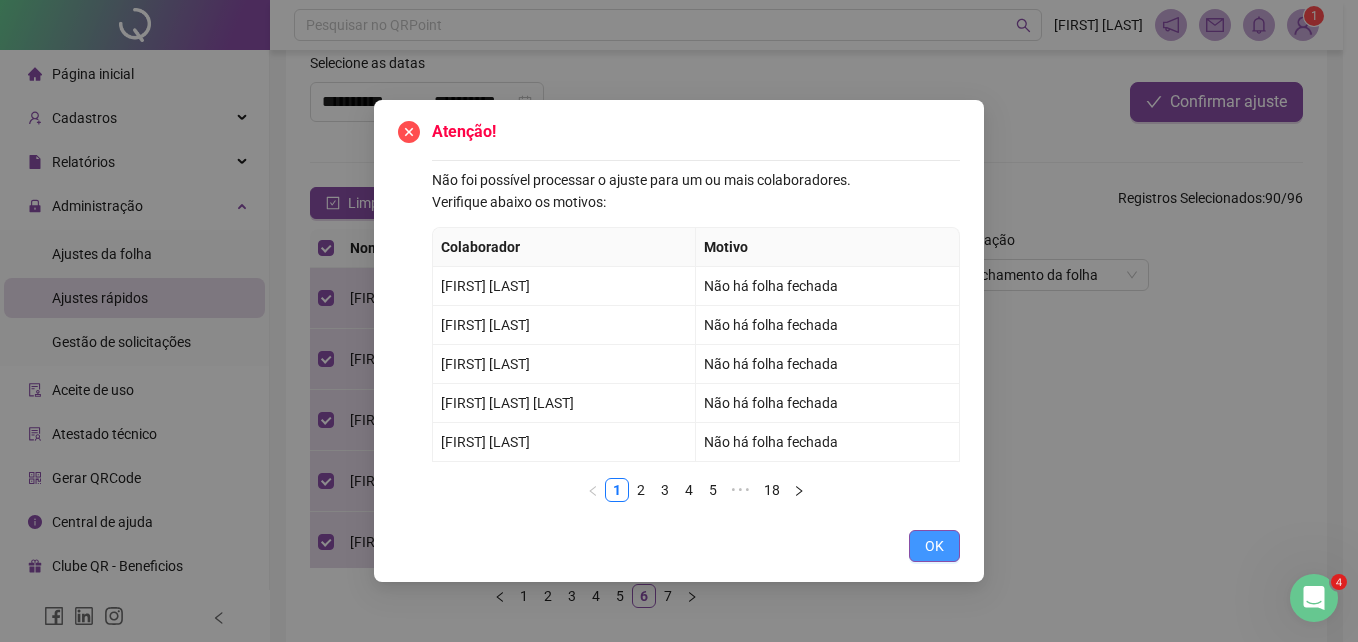 click on "OK" at bounding box center [934, 546] 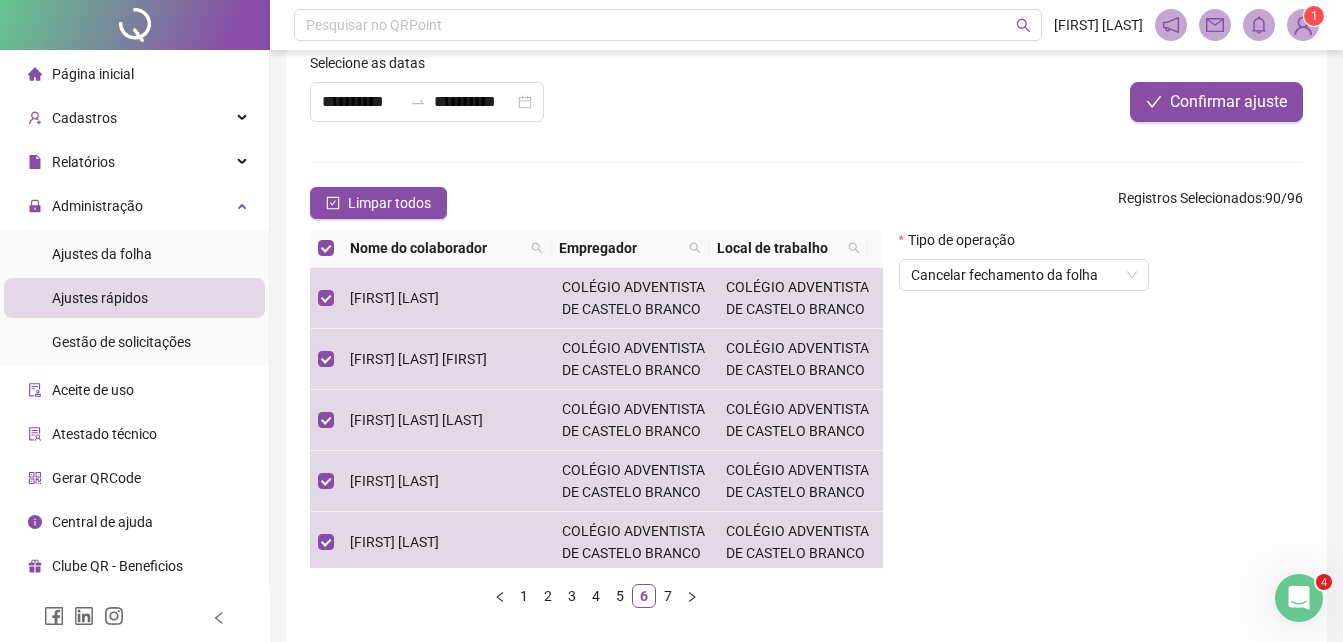 click on "Nome do colaborador Empregador Local de trabalho         [FIRST] [LAST] COLÉGIO ADVENTISTA DE CASTELO BRANCO COLÉGIO ADVENTISTA DE CASTELO BRANCO [FIRST] [LAST] COLÉGIO ADVENTISTA DE CASTELO BRANCO COLÉGIO ADVENTISTA DE CASTELO BRANCO [FIRST] [LAST]  COLÉGIO ADVENTISTA DE CASTELO BRANCO COLÉGIO ADVENTISTA DE CASTELO BRANCO [FIRST] [LAST] COLÉGIO ADVENTISTA DE CASTELO BRANCO COLÉGIO ADVENTISTA DE CASTELO BRANCO [FIRST] [LAST] COLÉGIO ADVENTISTA DE CASTELO BRANCO COLÉGIO ADVENTISTA DE CASTELO BRANCO [FIRST] [LAST] COLÉGIO ADVENTISTA DE CASTELO BRANCO COLÉGIO ADVENTISTA DE CASTELO BRANCO [FIRST] [LAST]" at bounding box center [596, 426] 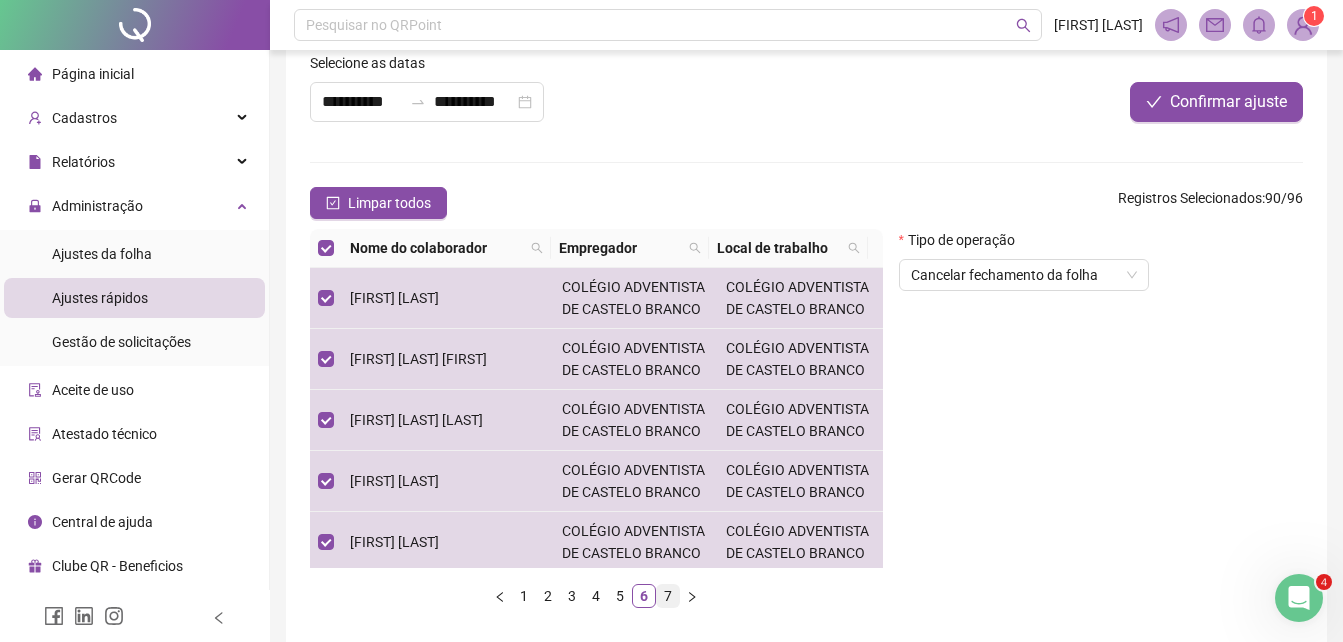click on "7" at bounding box center [668, 596] 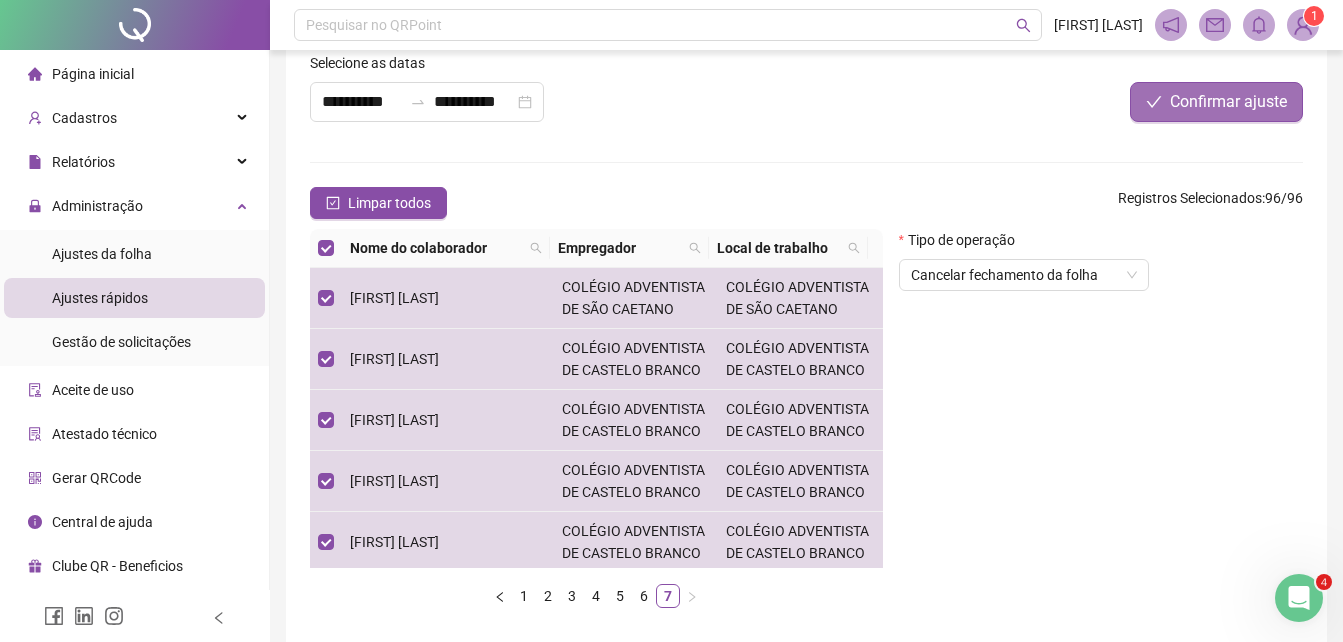 click on "Confirmar ajuste" at bounding box center [1216, 102] 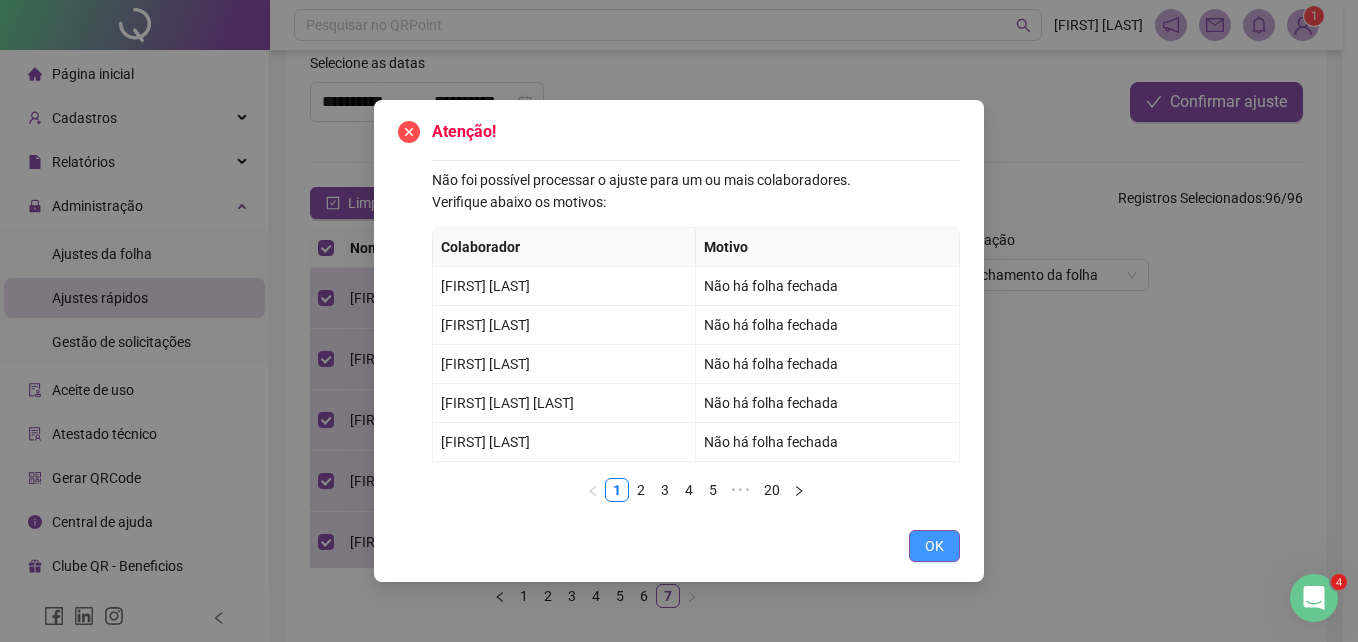 click on "OK" at bounding box center [934, 546] 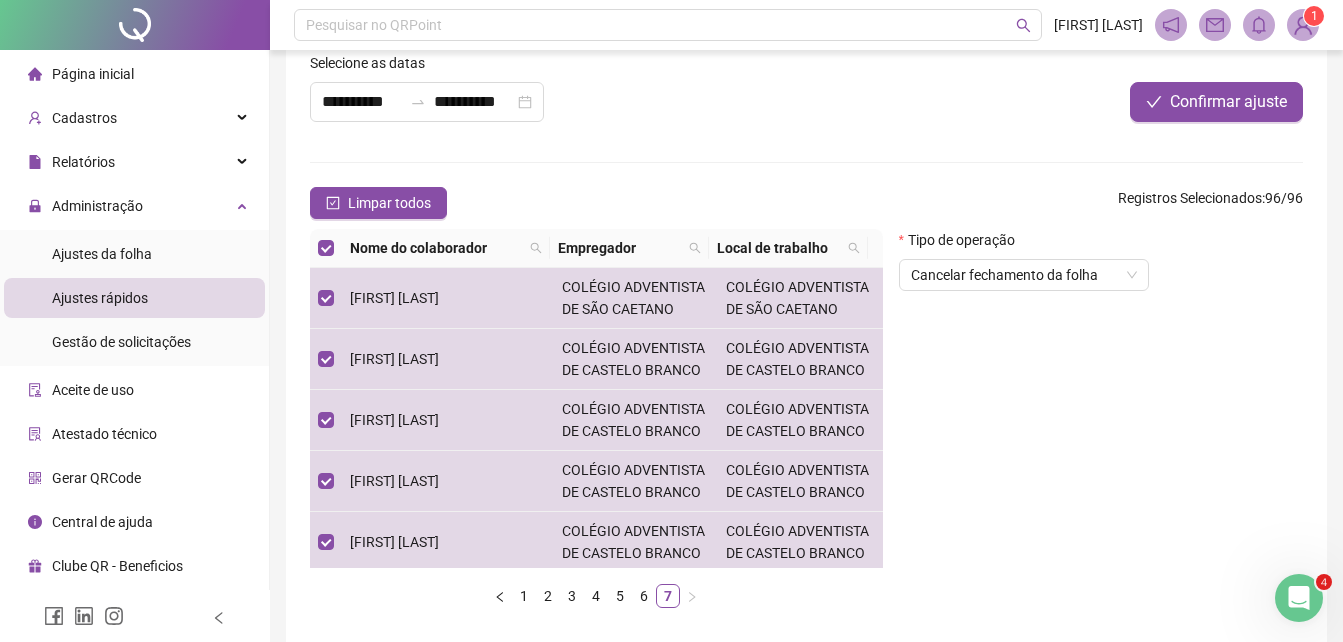 scroll, scrollTop: 192, scrollLeft: 0, axis: vertical 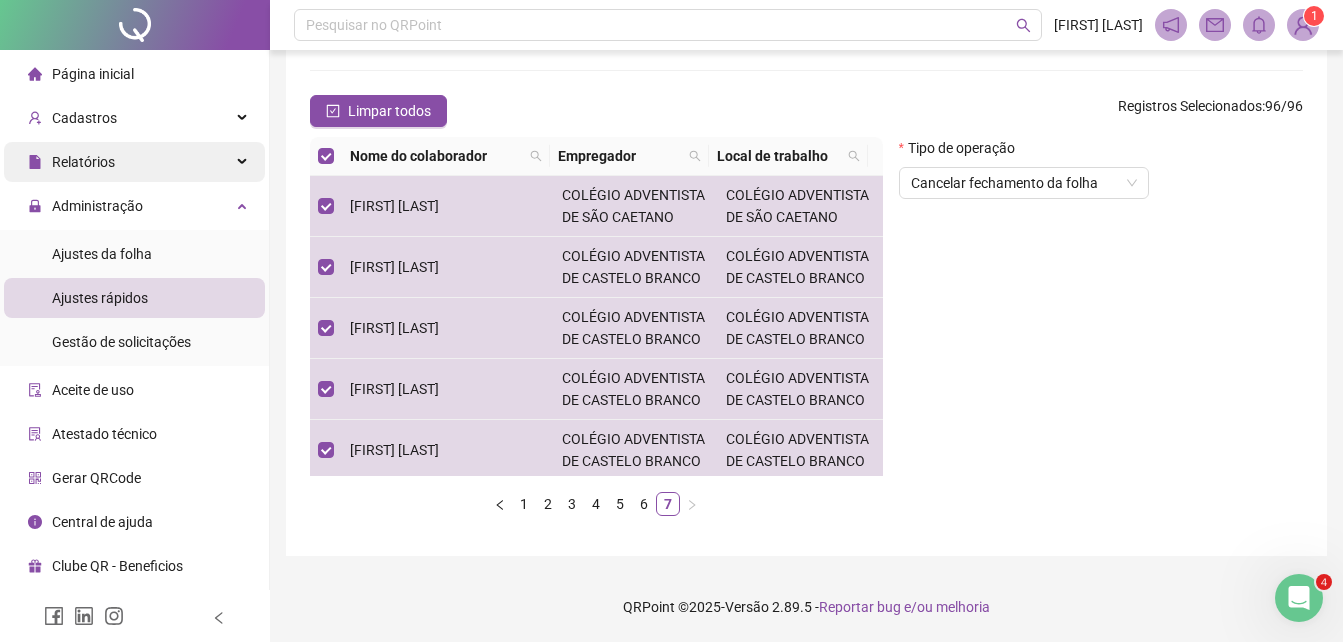 click on "Relatórios" at bounding box center [134, 162] 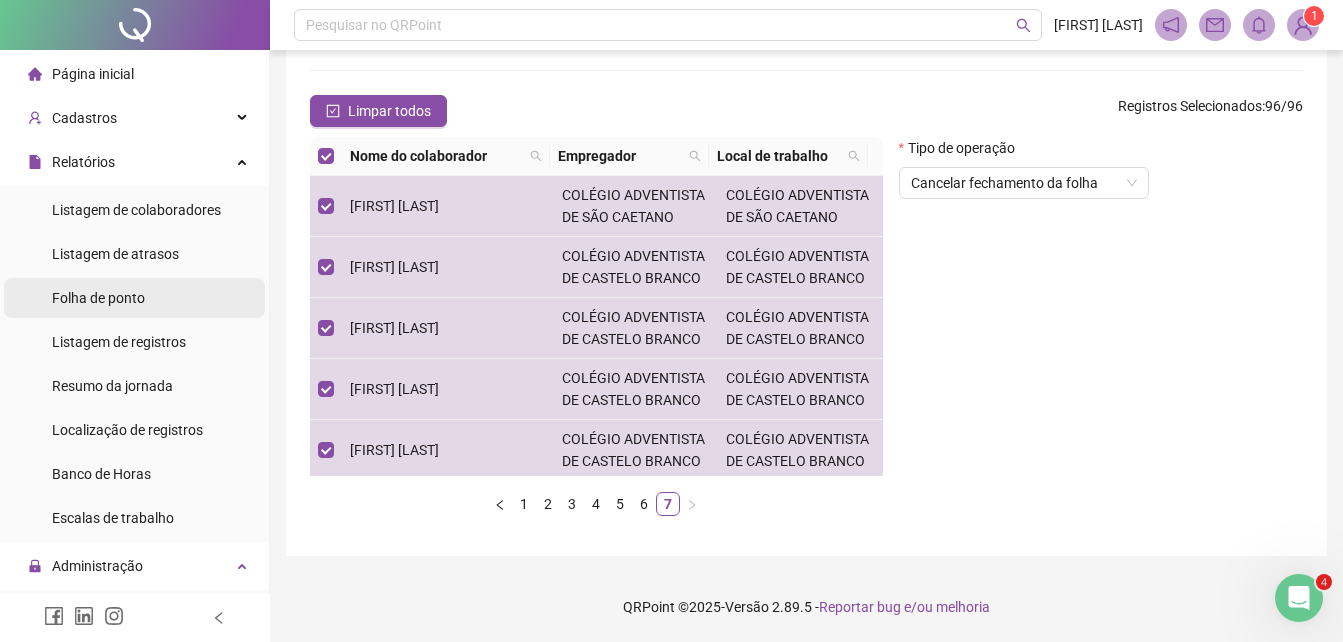 click on "Folha de ponto" at bounding box center (98, 298) 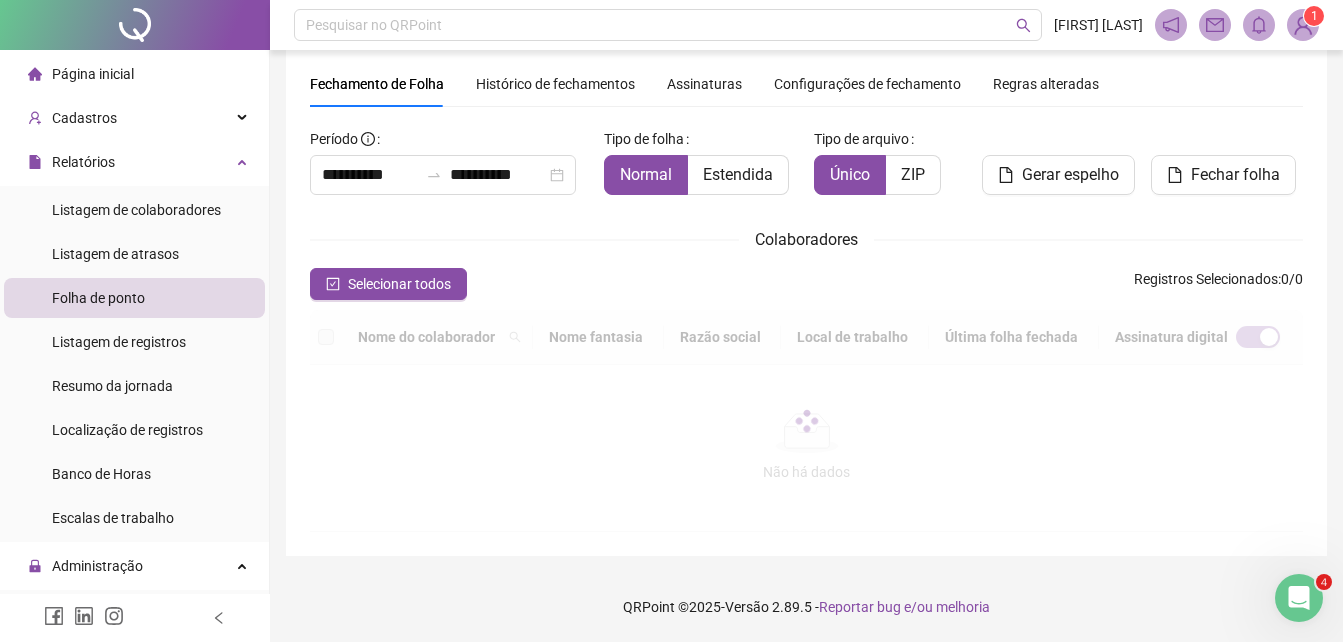 scroll, scrollTop: 89, scrollLeft: 0, axis: vertical 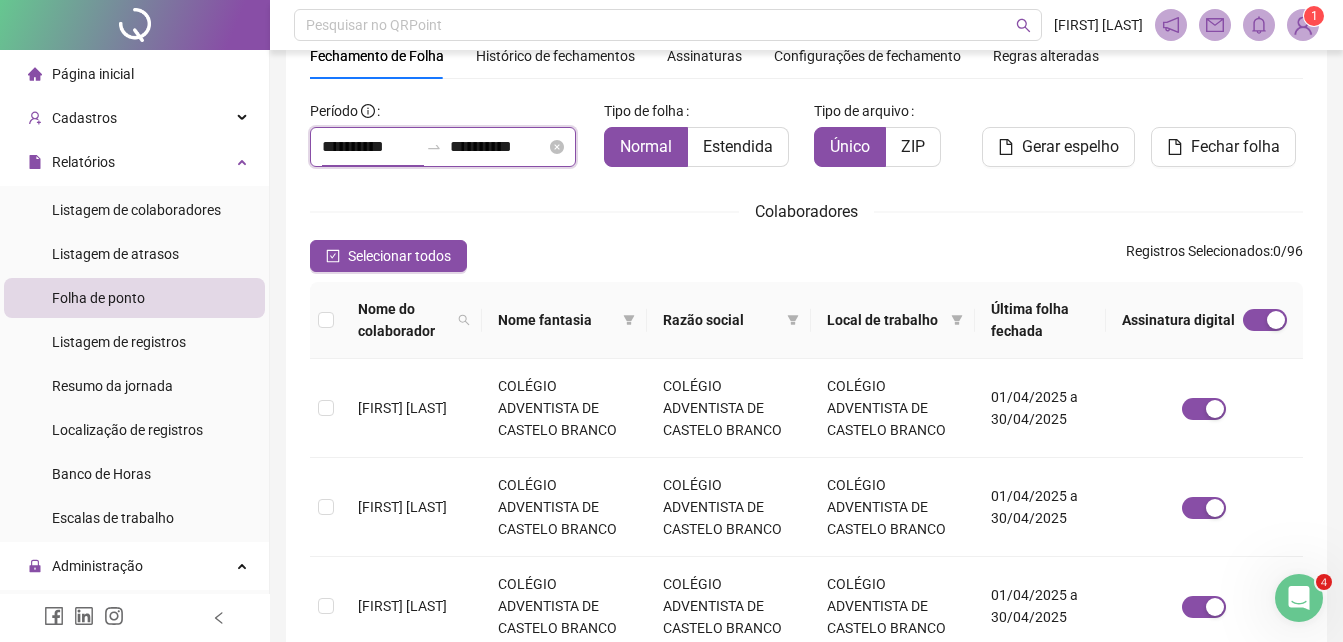 click on "**********" at bounding box center (370, 147) 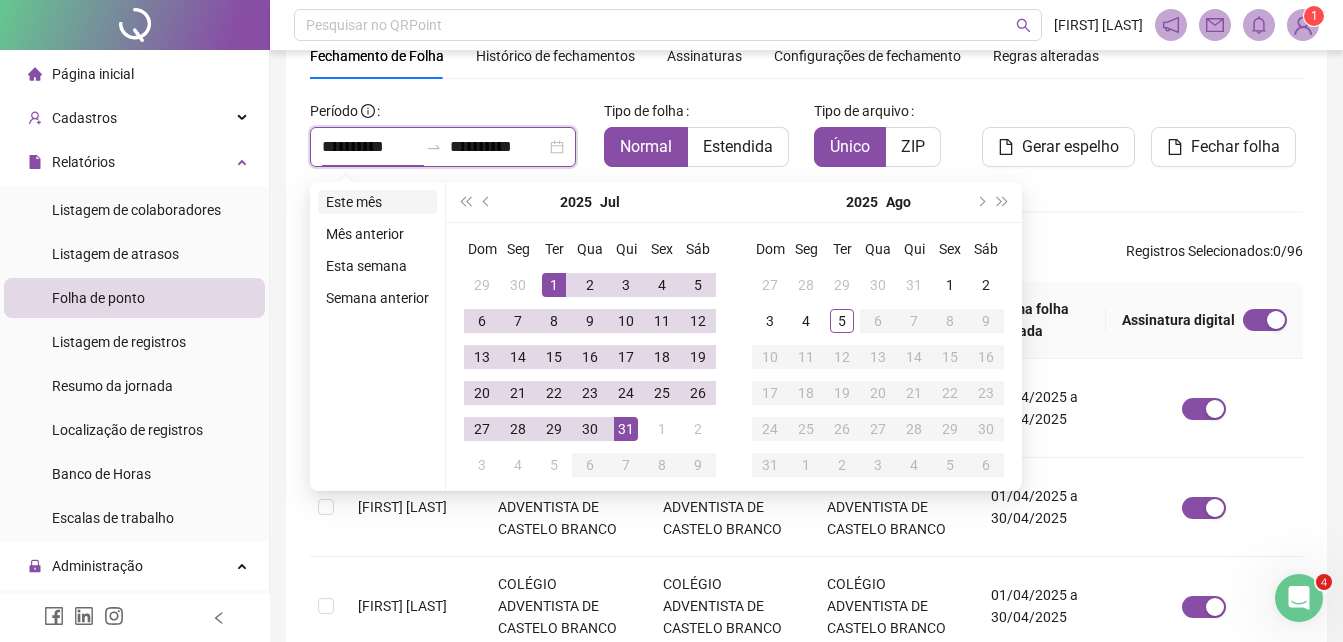 type on "**********" 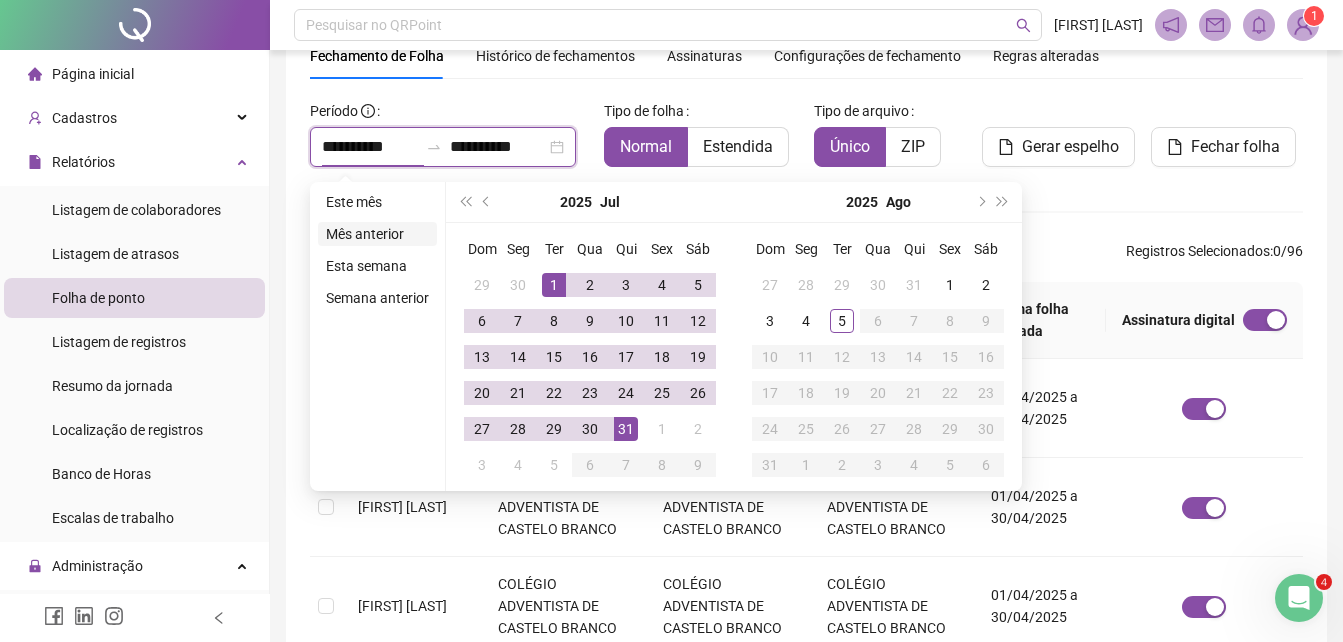 type on "**********" 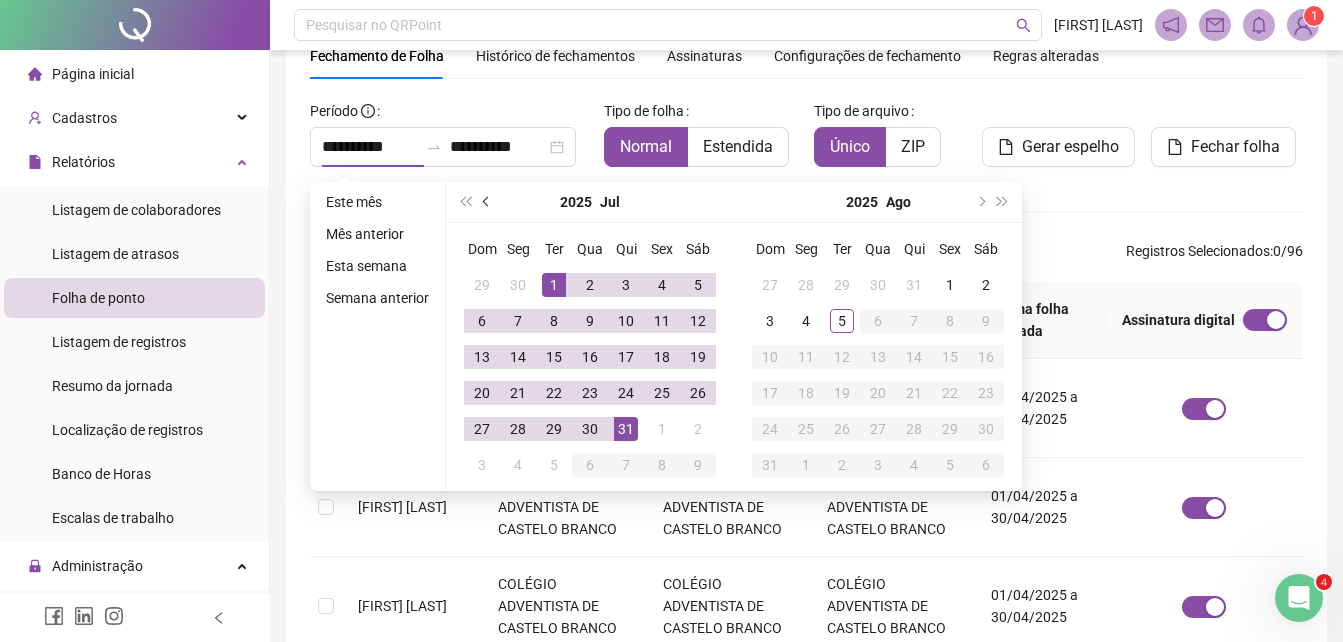 click at bounding box center (488, 202) 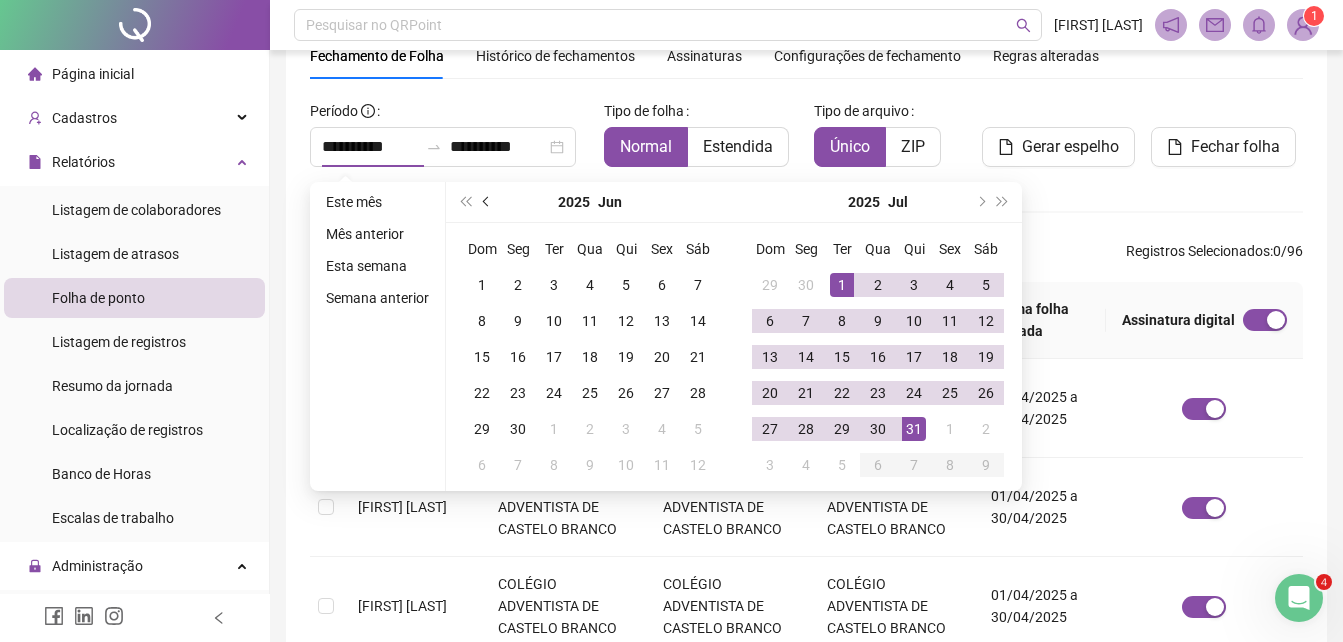 click at bounding box center [488, 202] 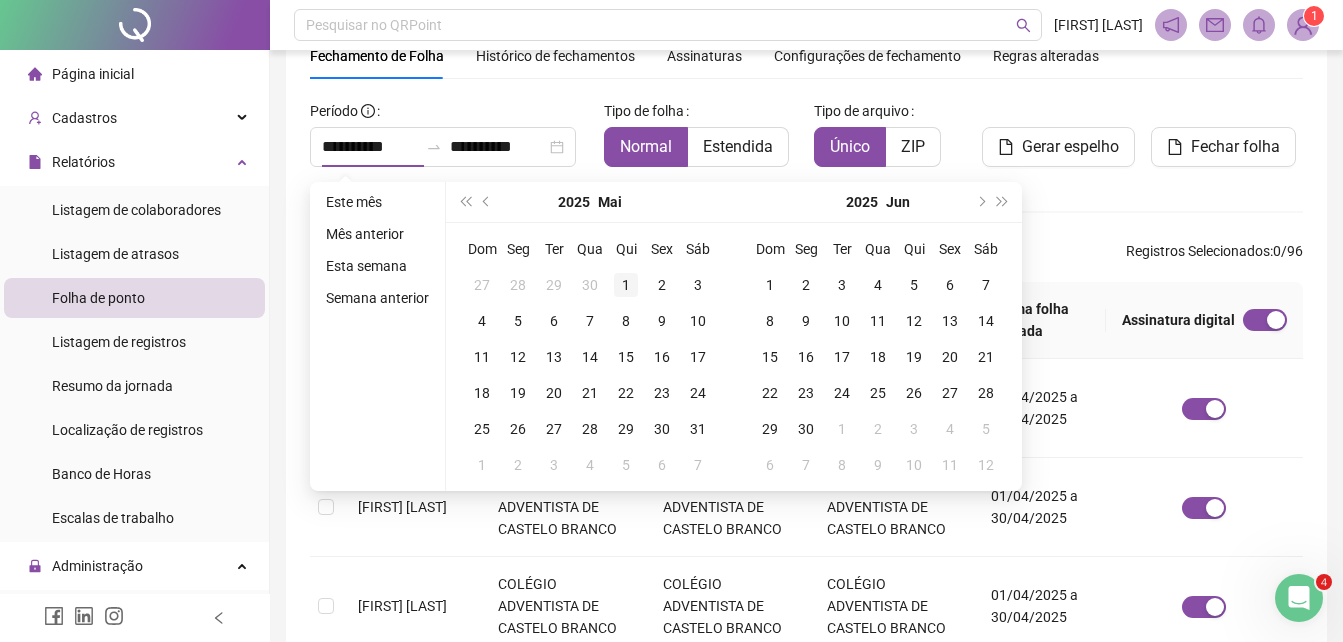 type on "**********" 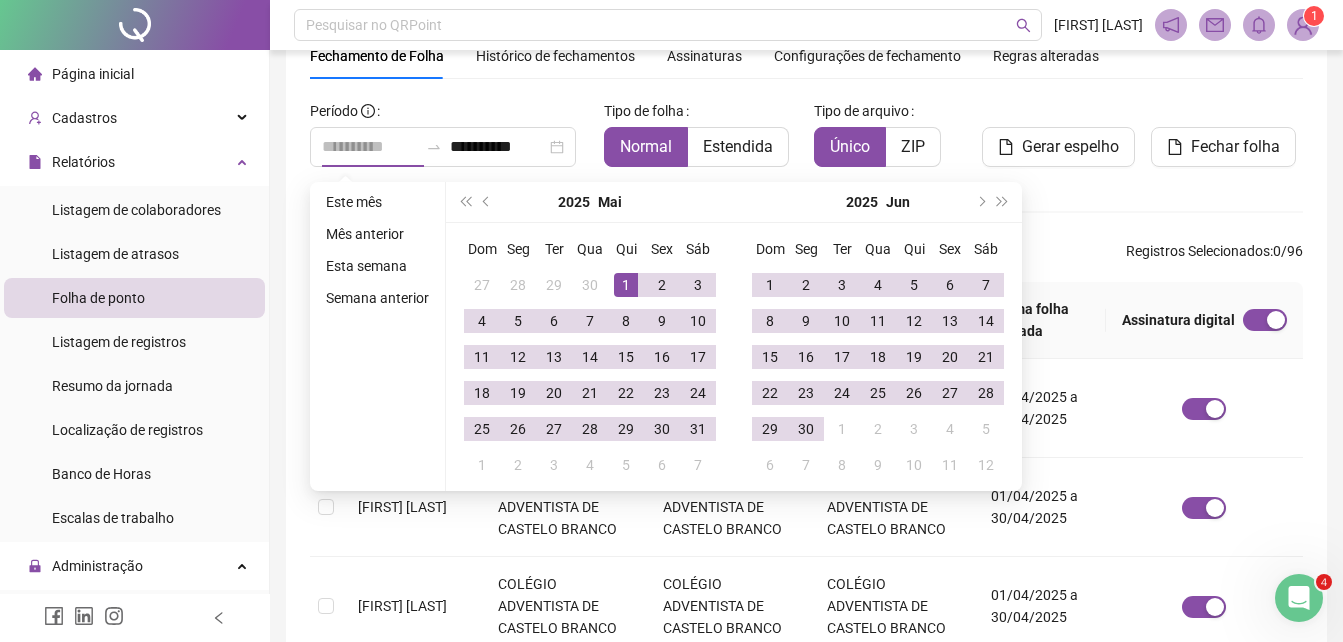 click on "1" at bounding box center [626, 285] 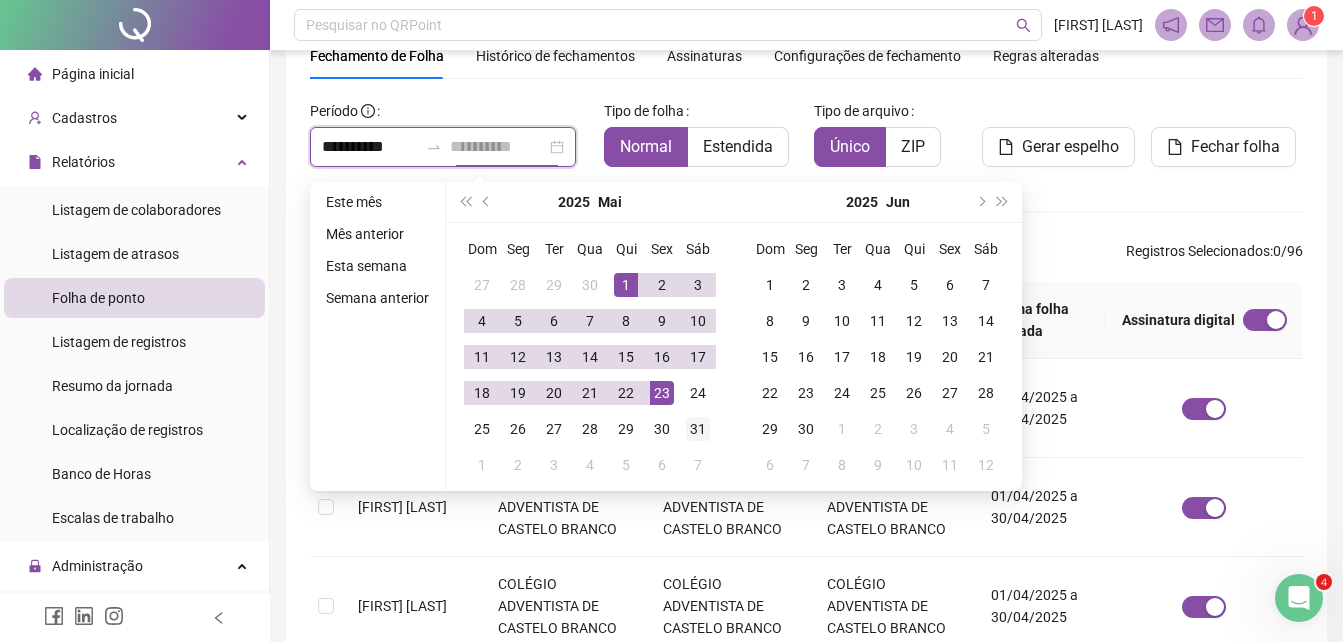 type on "**********" 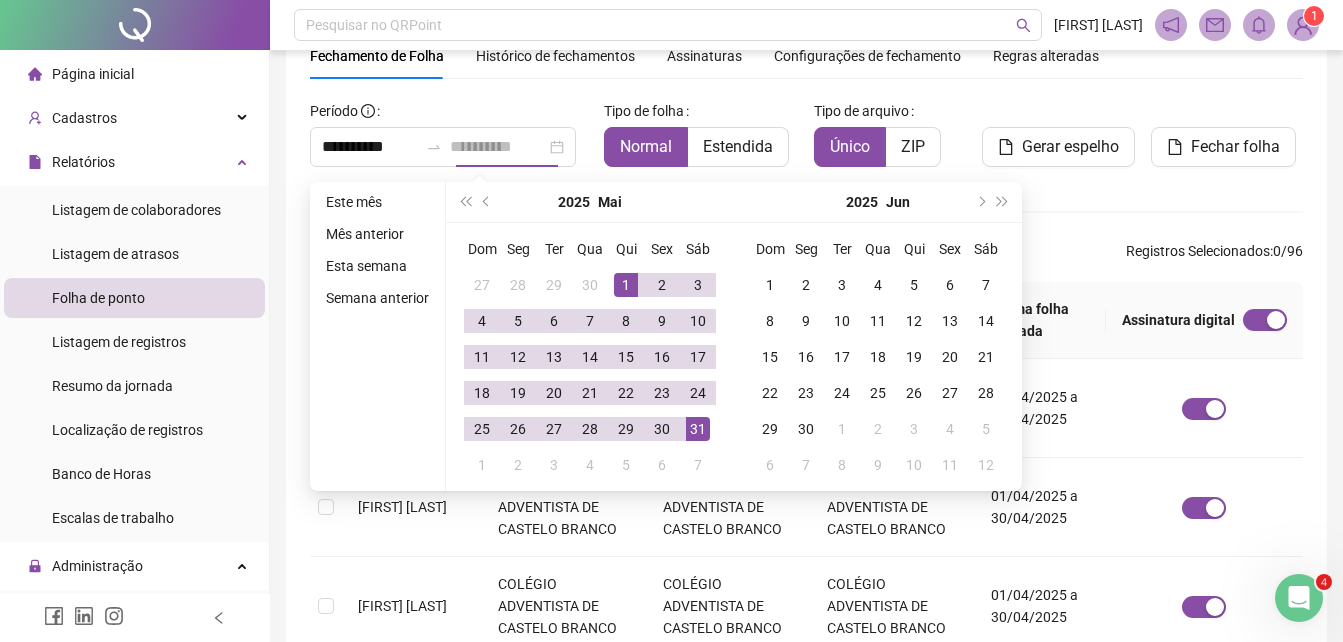 click on "31" at bounding box center (698, 429) 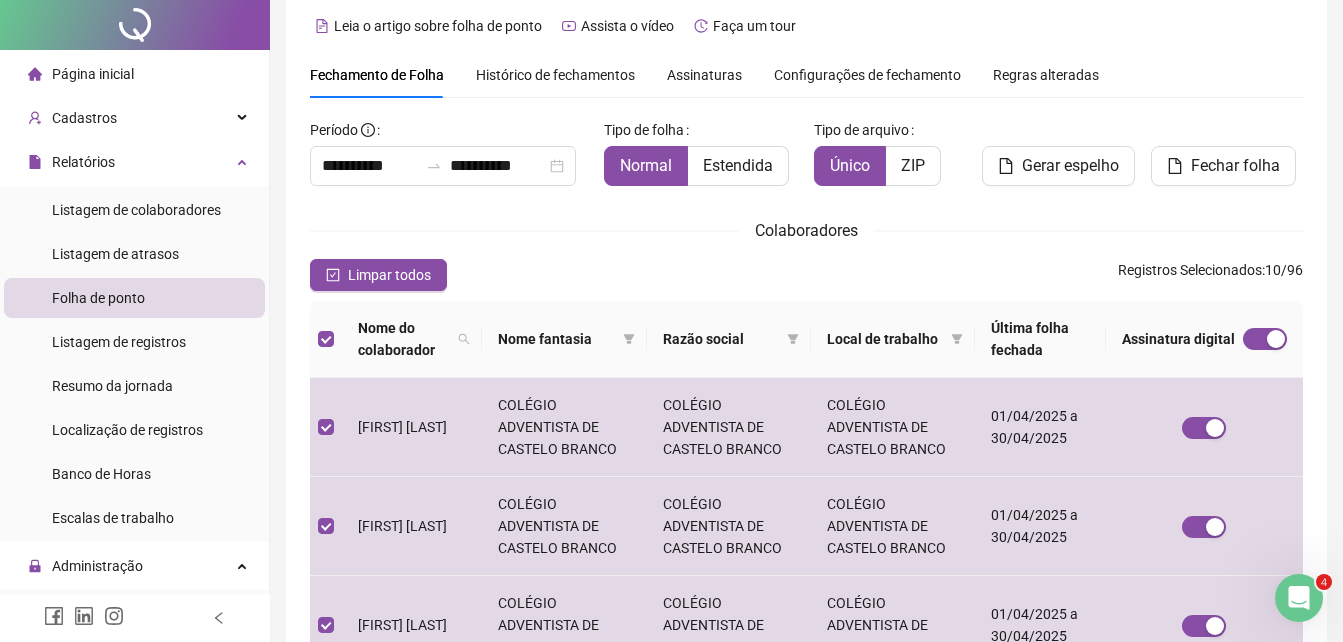 scroll, scrollTop: 0, scrollLeft: 0, axis: both 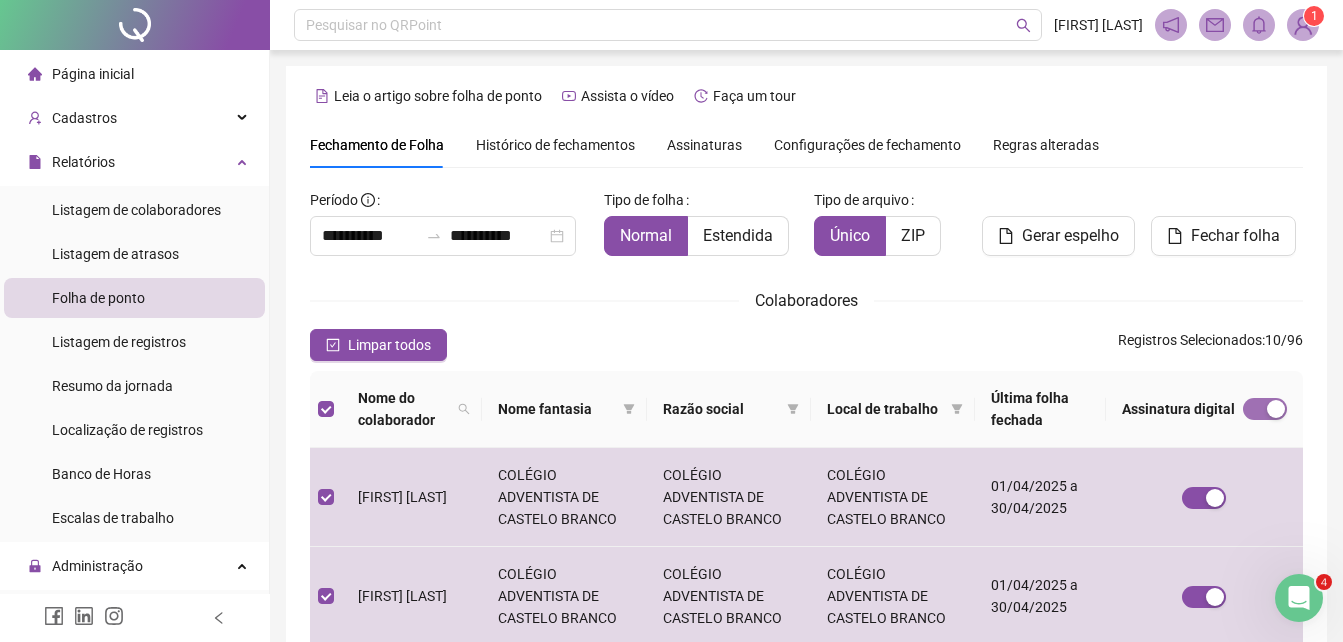 click at bounding box center (1276, 409) 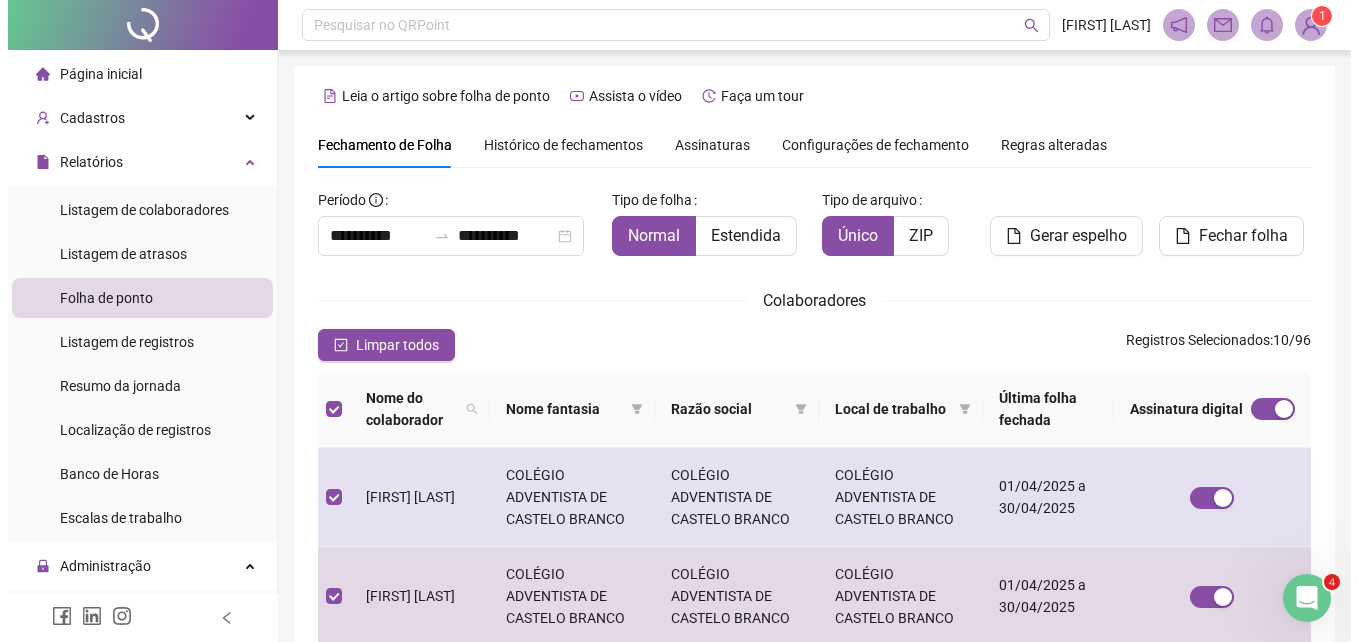 scroll, scrollTop: 89, scrollLeft: 0, axis: vertical 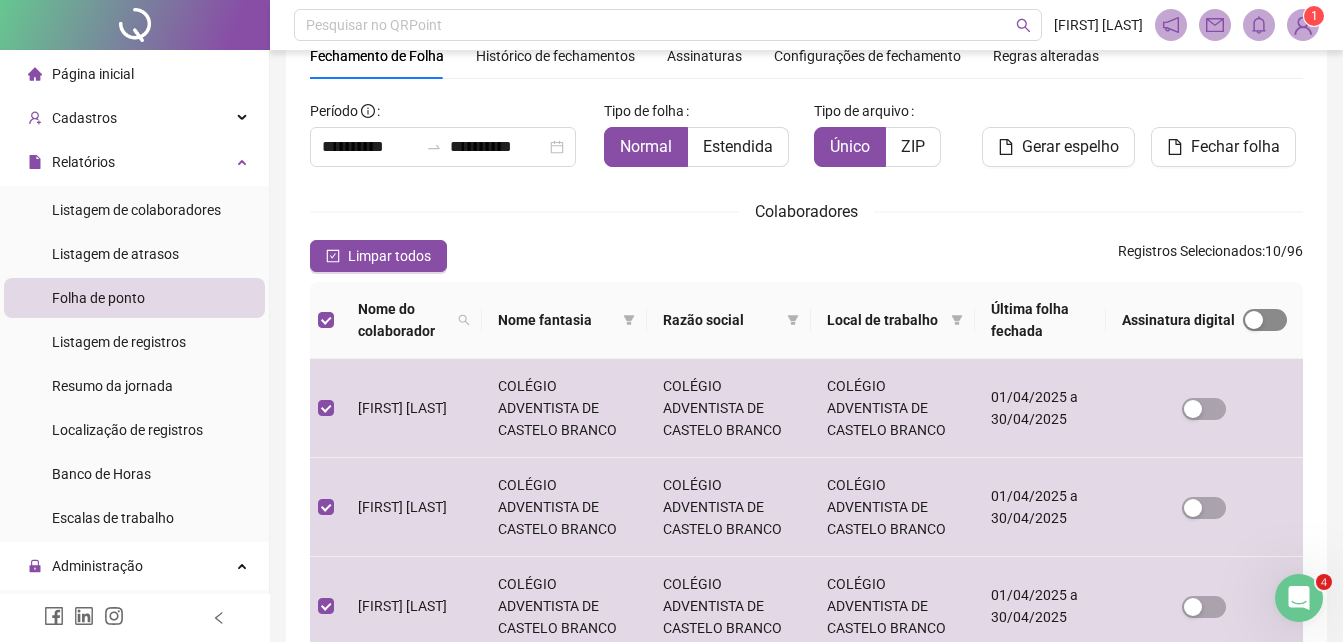 click at bounding box center (1265, 320) 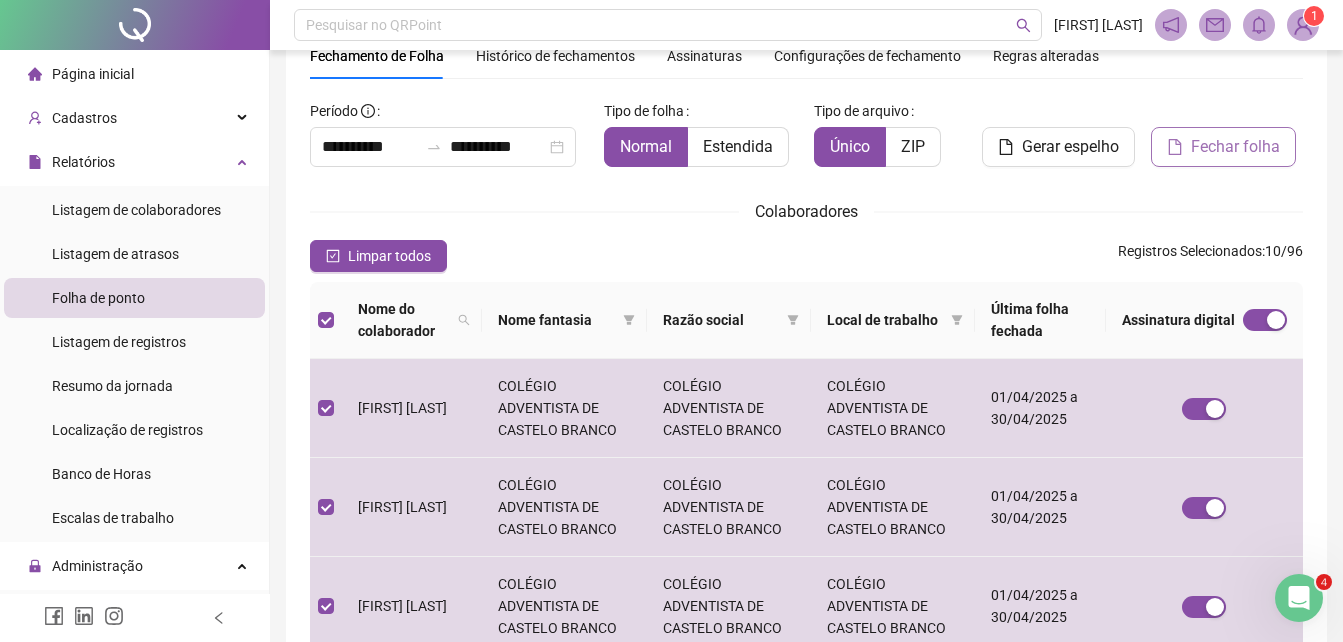 click 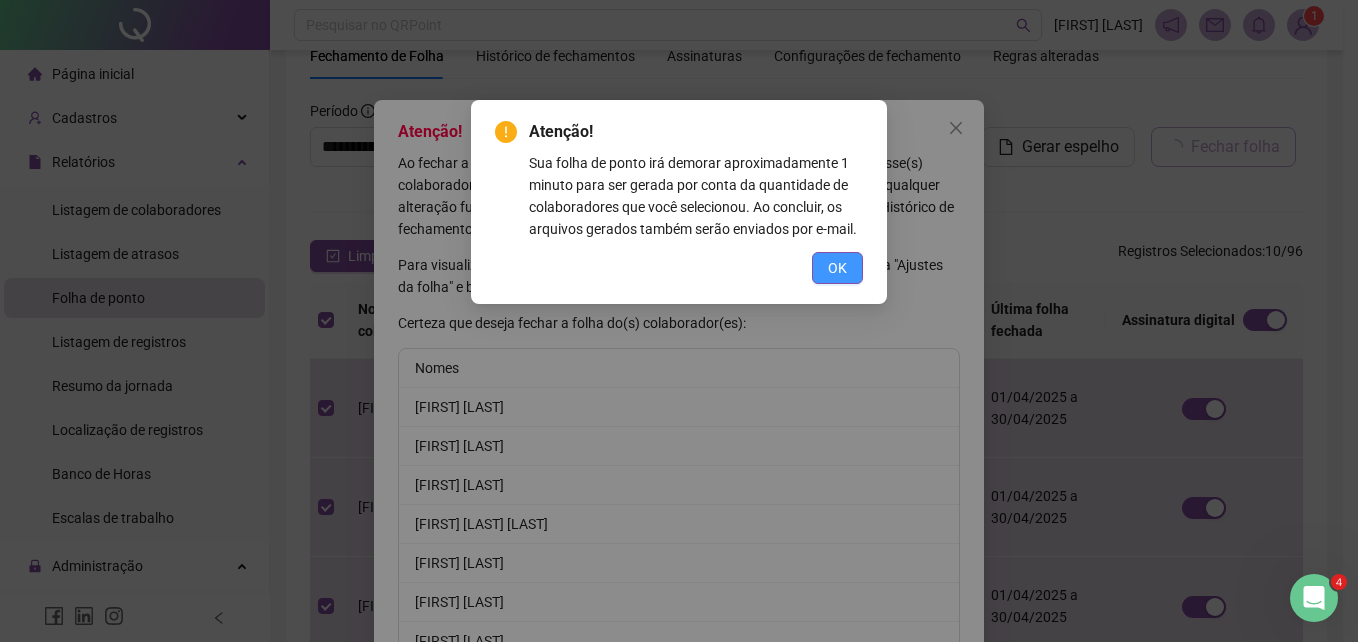 click on "OK" at bounding box center [837, 268] 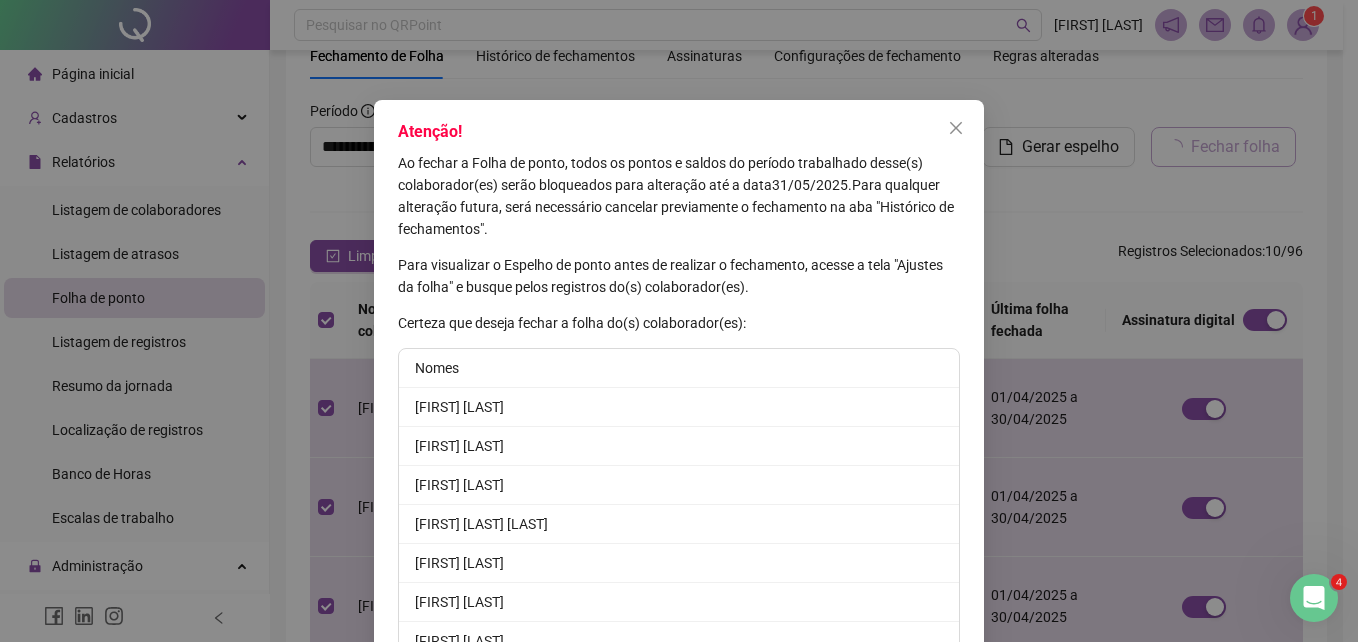 scroll, scrollTop: 224, scrollLeft: 0, axis: vertical 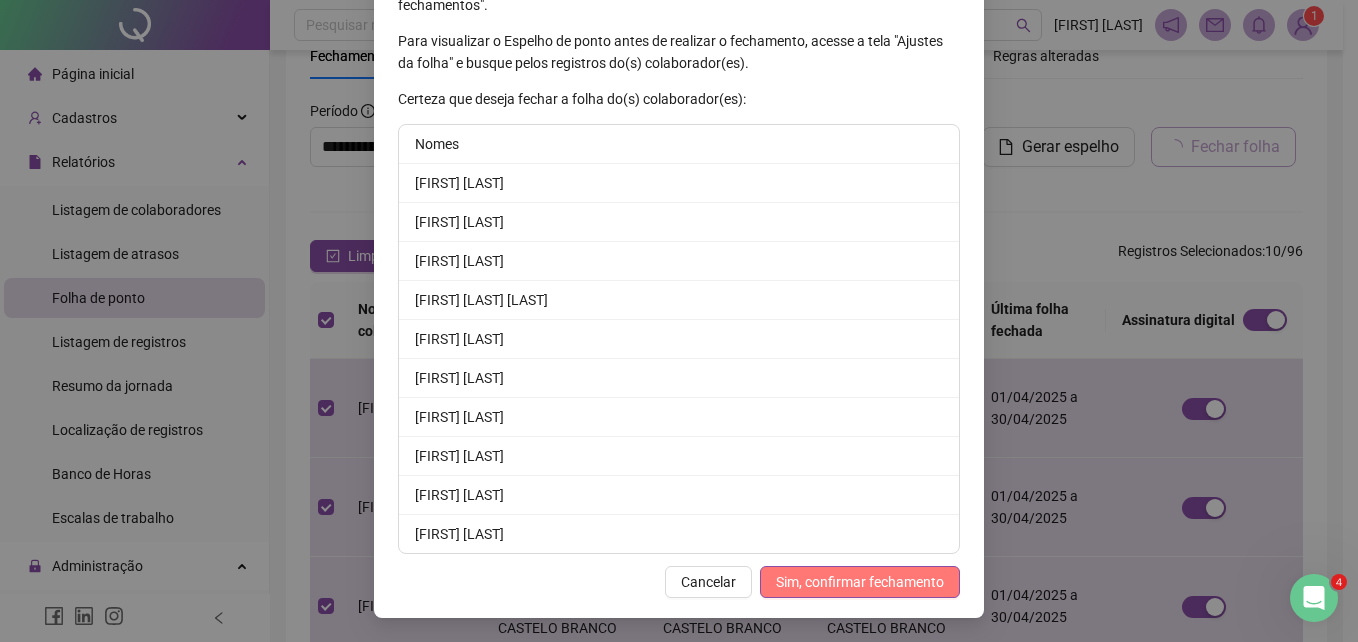 click on "Sim, confirmar fechamento" at bounding box center [860, 582] 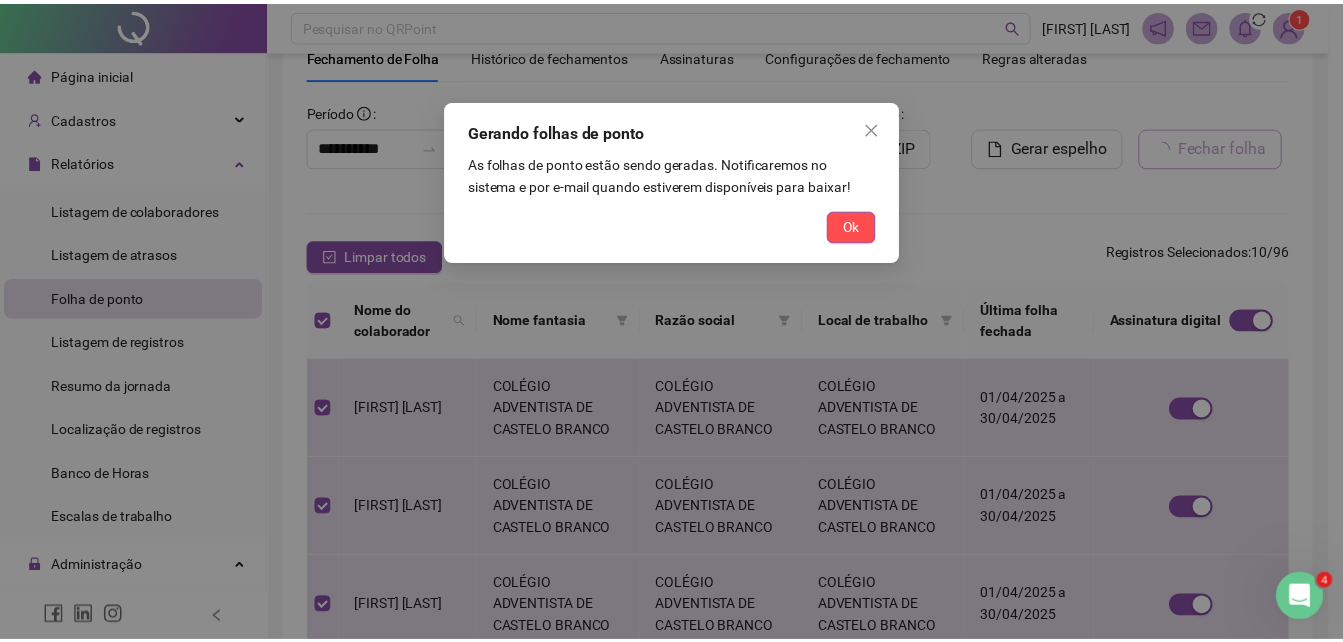 scroll, scrollTop: 126, scrollLeft: 0, axis: vertical 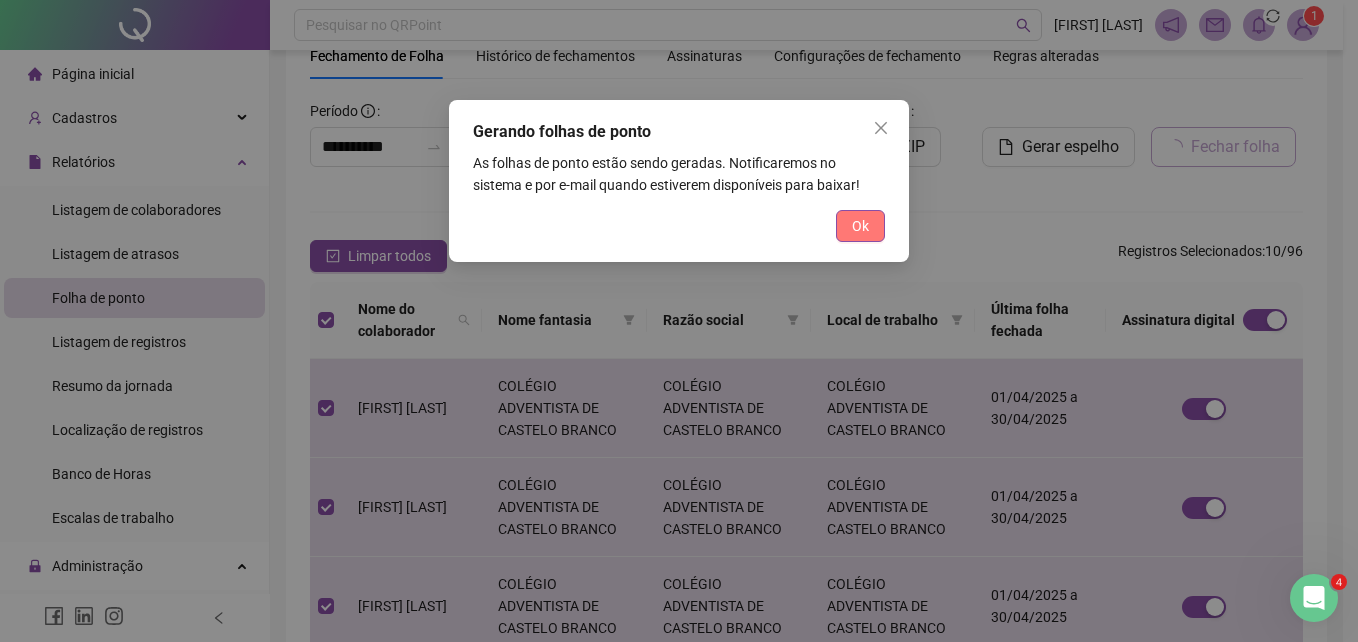 click on "Ok" at bounding box center [860, 226] 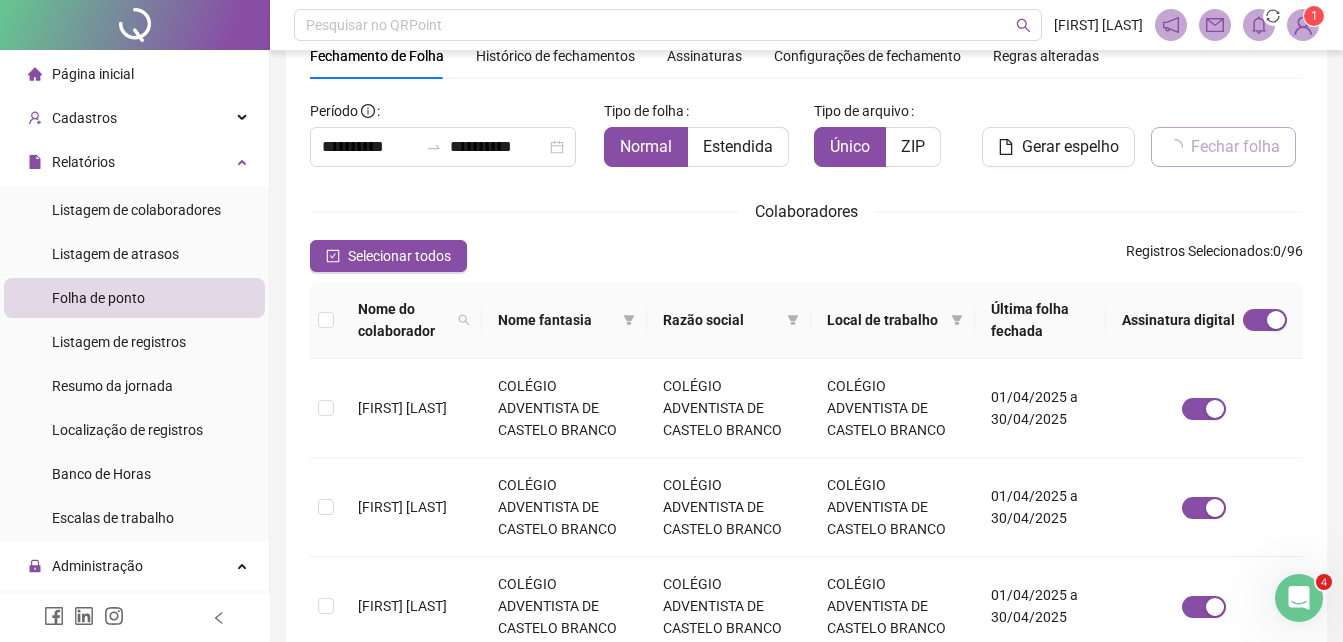 scroll, scrollTop: 0, scrollLeft: 0, axis: both 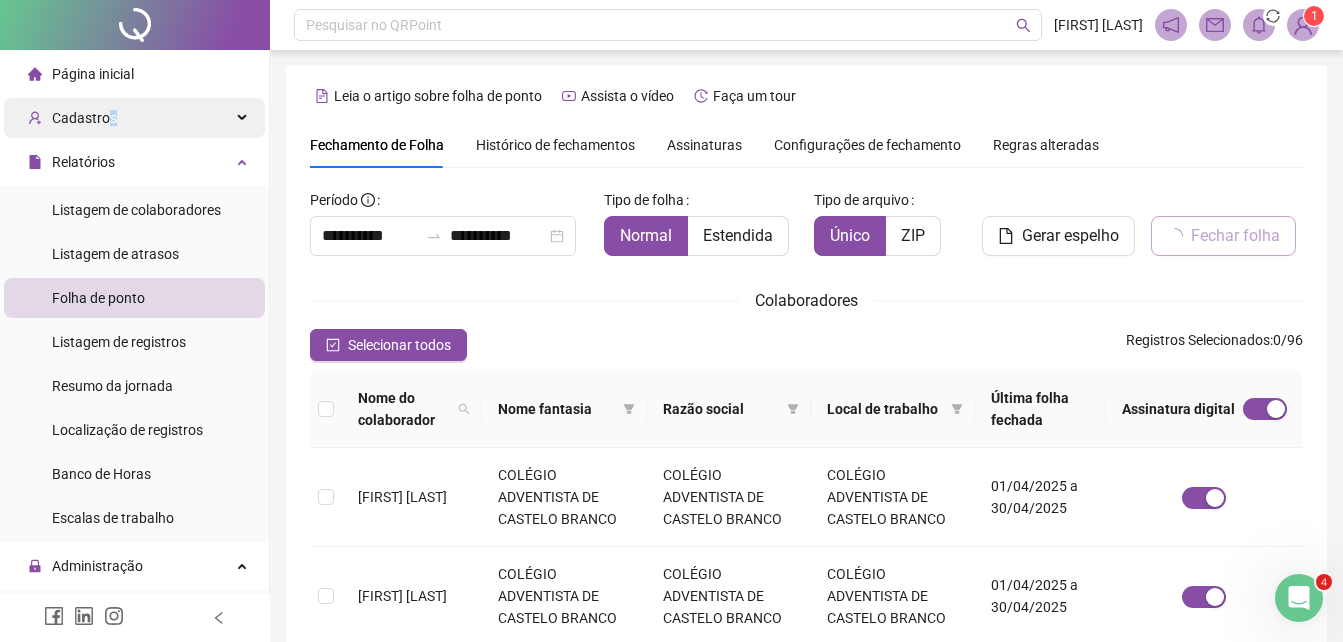 click on "Cadastros" at bounding box center [84, 118] 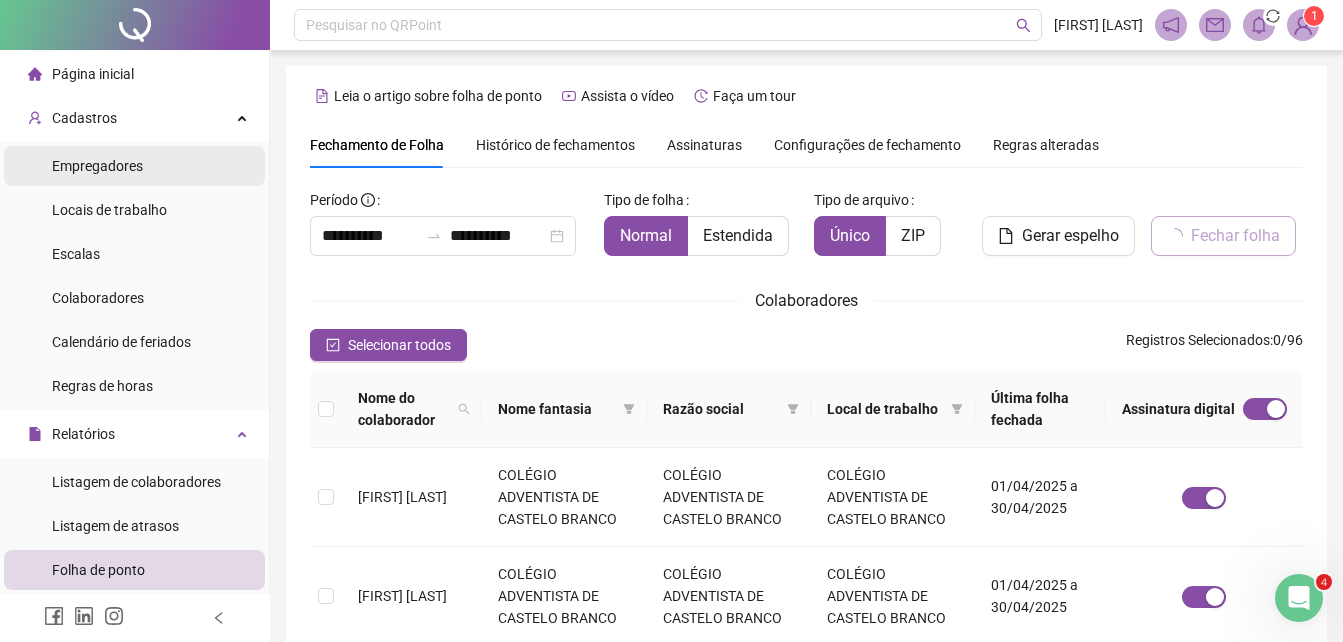 drag, startPoint x: 110, startPoint y: 120, endPoint x: 120, endPoint y: 170, distance: 50.990196 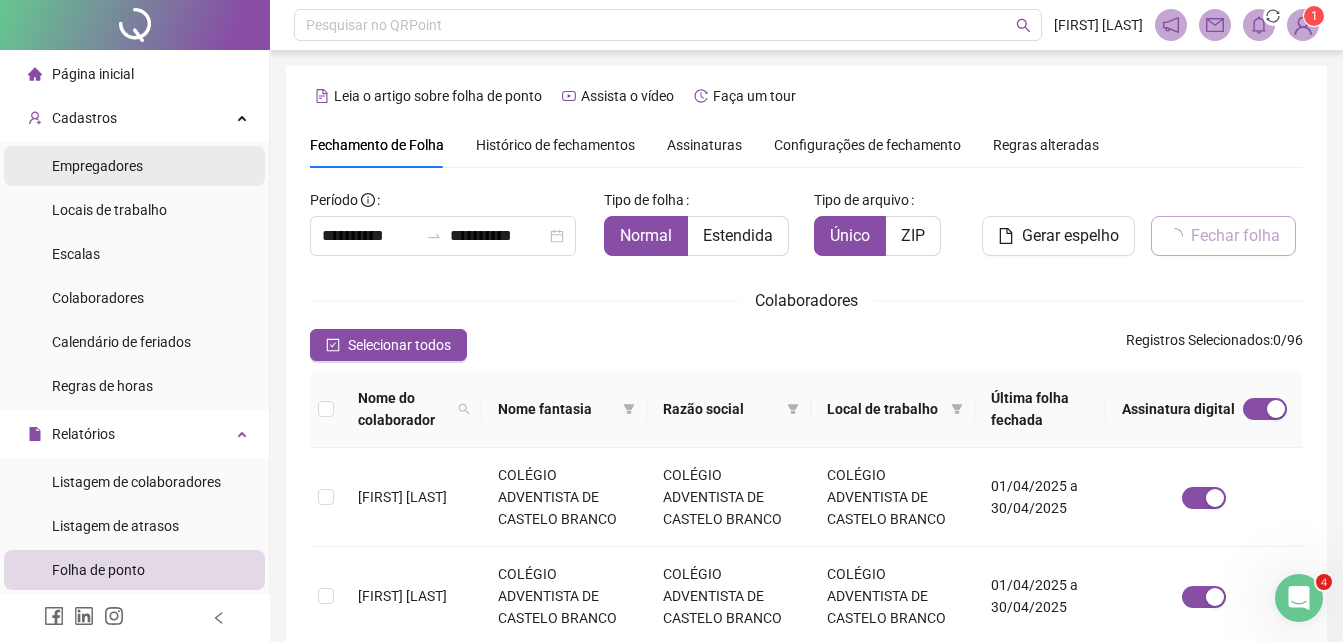 click on "Empregadores" at bounding box center [97, 166] 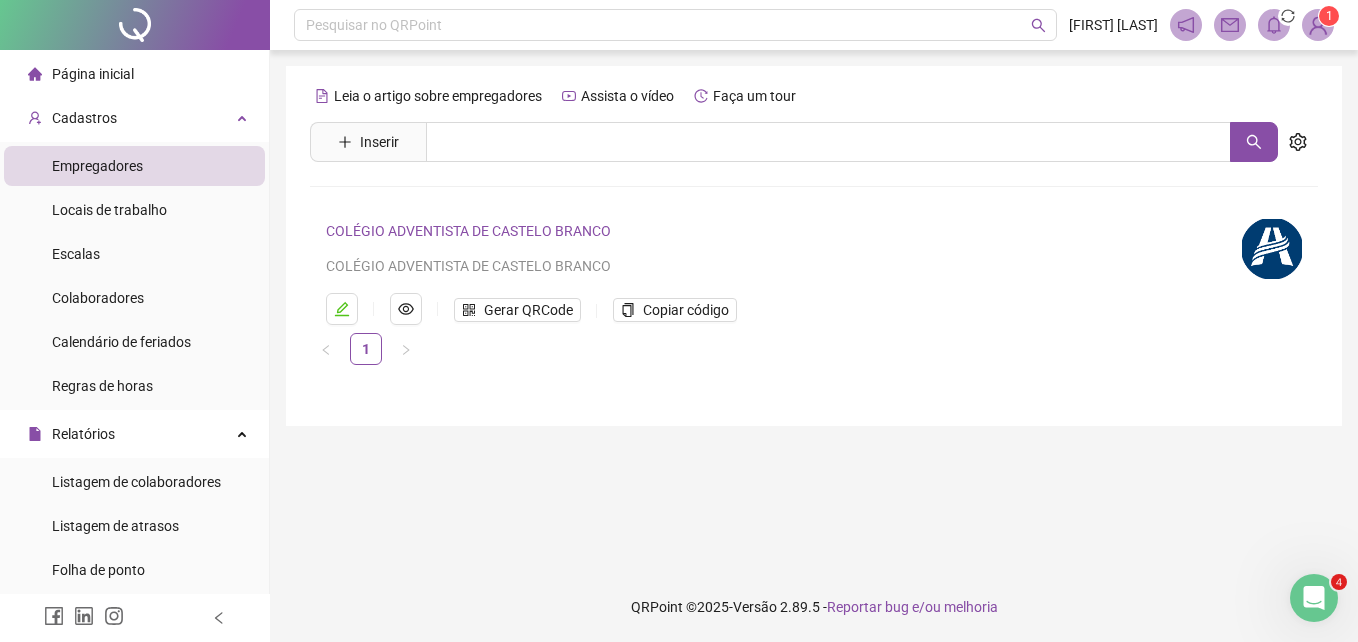 click on "COLÉGIO ADVENTISTA DE CASTELO BRANCO" at bounding box center [468, 231] 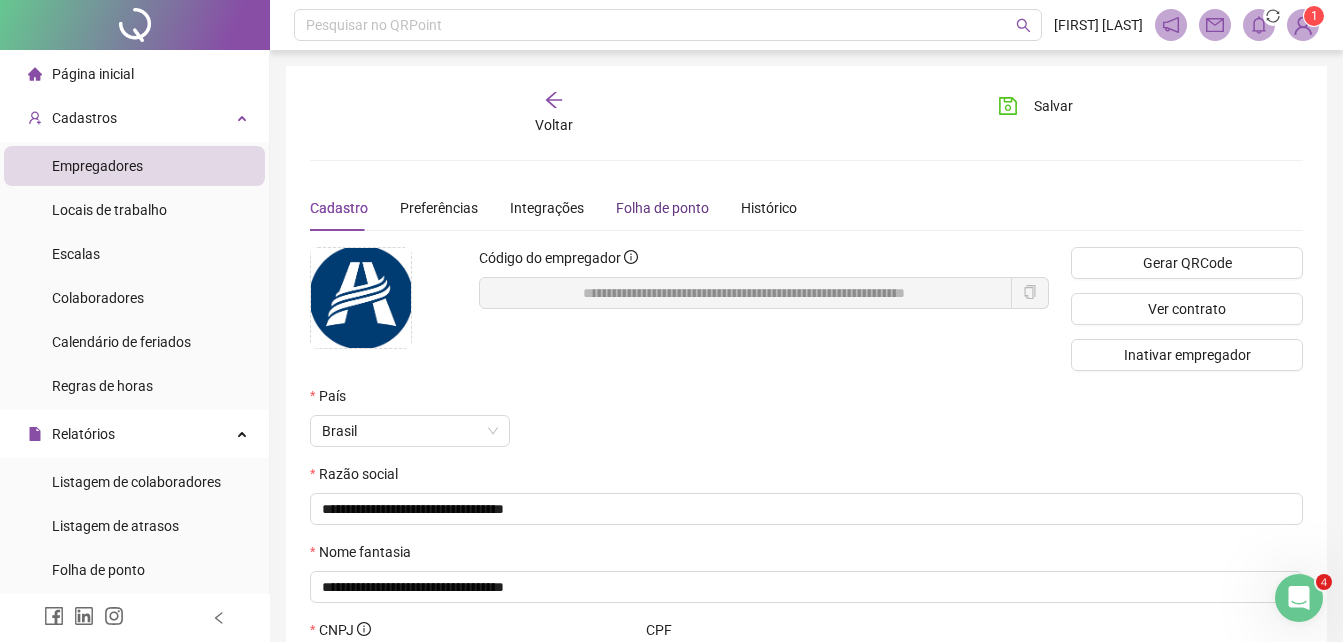 click on "Folha de ponto" at bounding box center (662, 208) 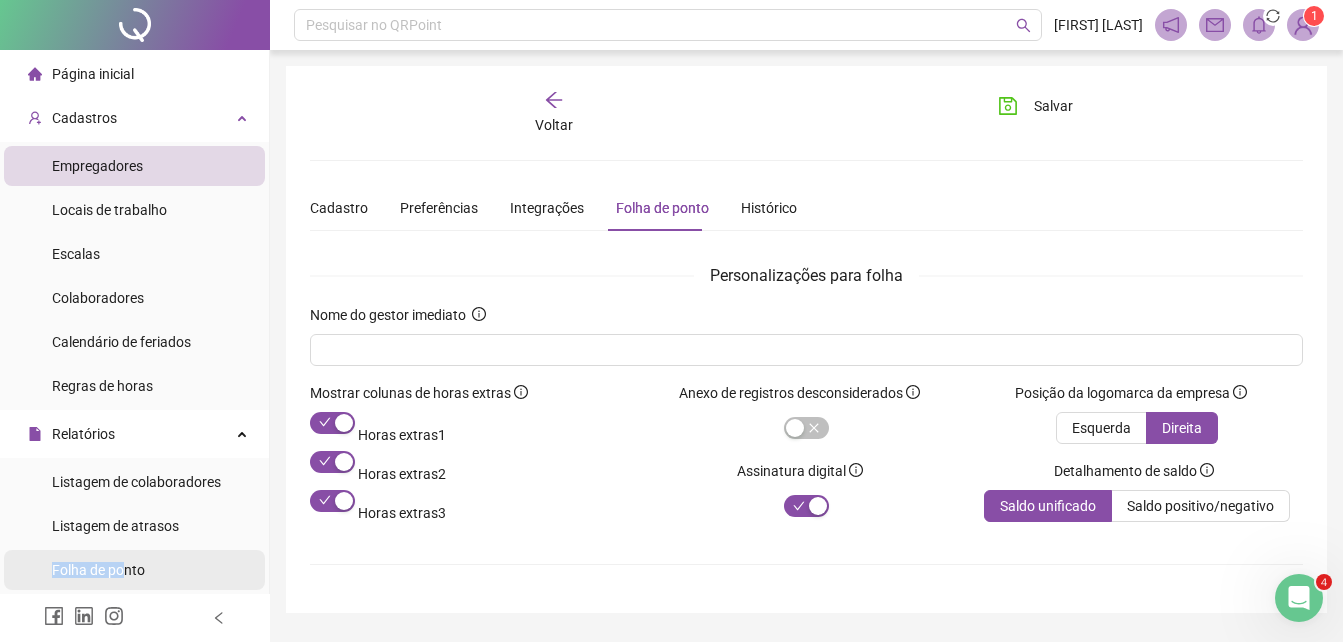 click on "Folha de ponto" at bounding box center [98, 570] 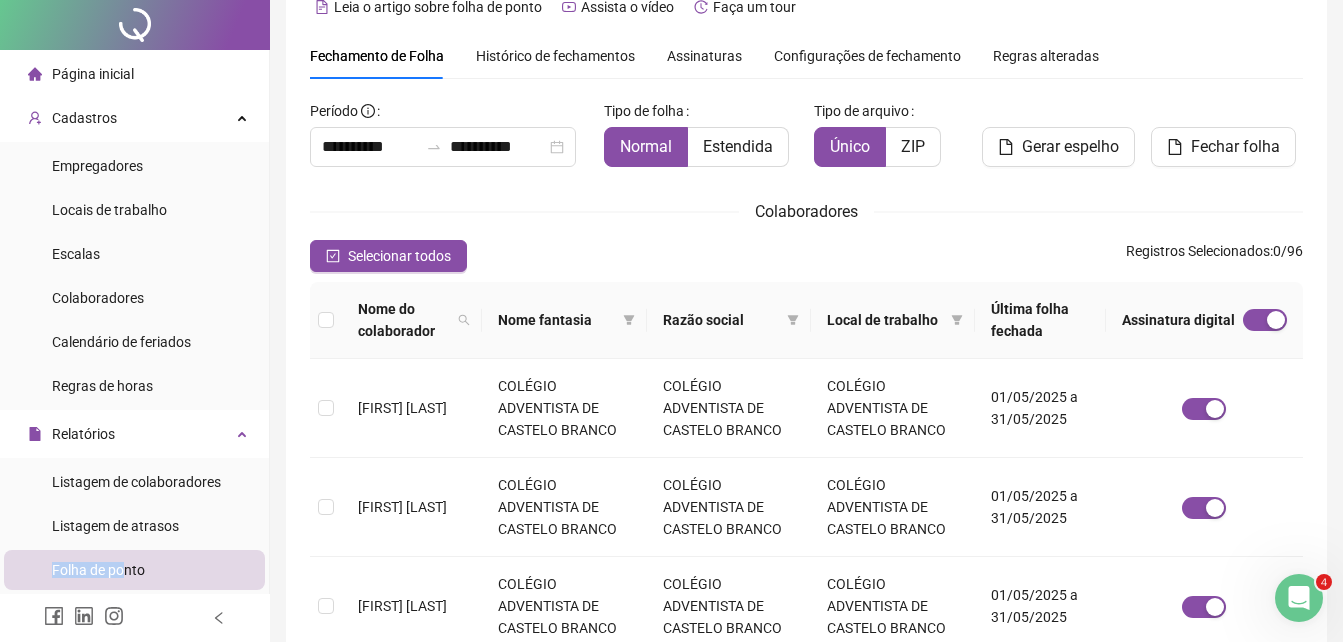 scroll, scrollTop: 0, scrollLeft: 0, axis: both 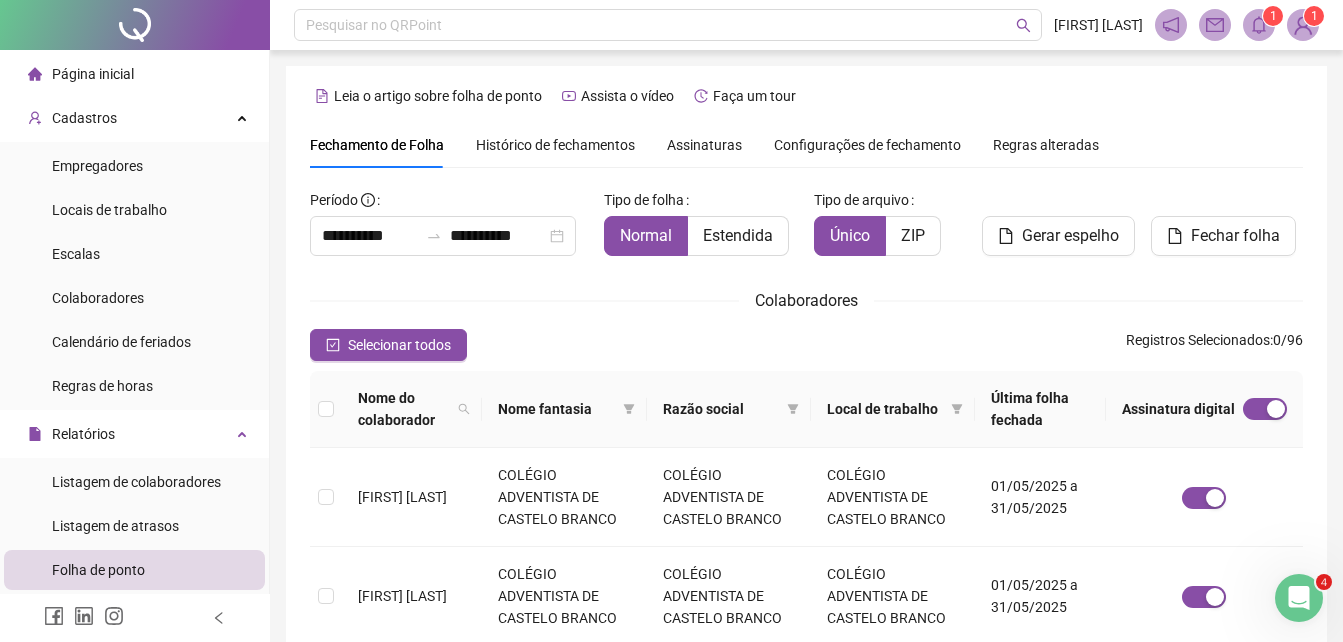 click on "Assinaturas" at bounding box center (704, 145) 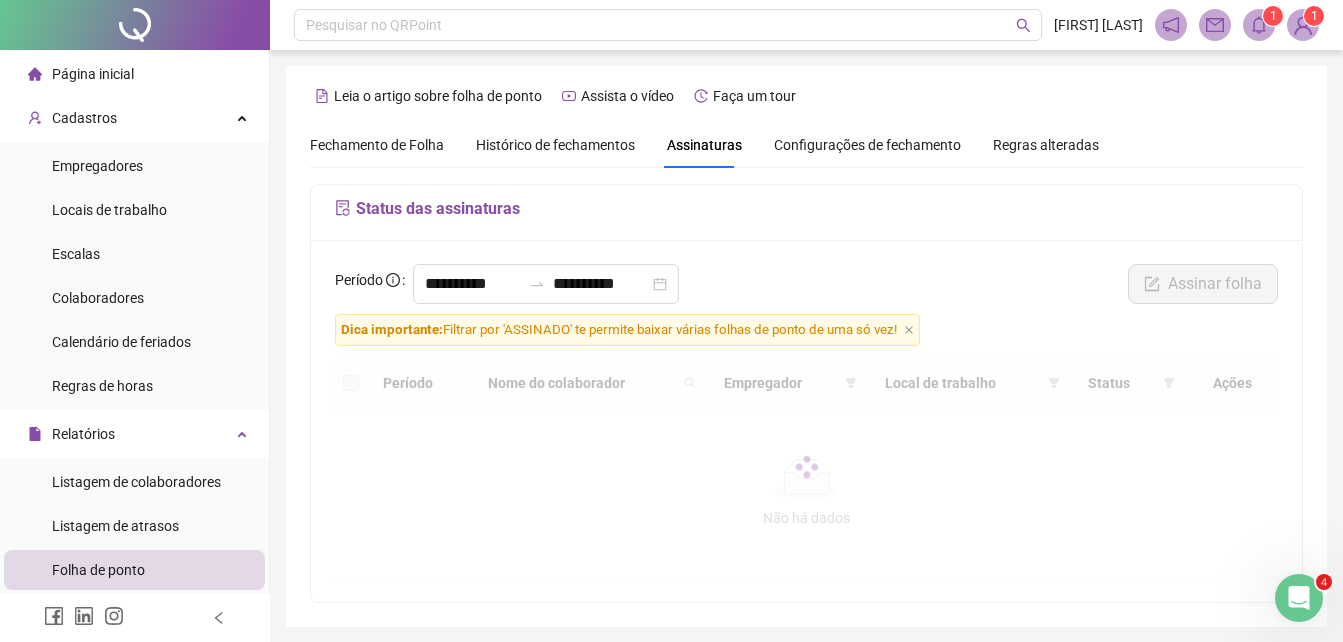 scroll, scrollTop: 71, scrollLeft: 0, axis: vertical 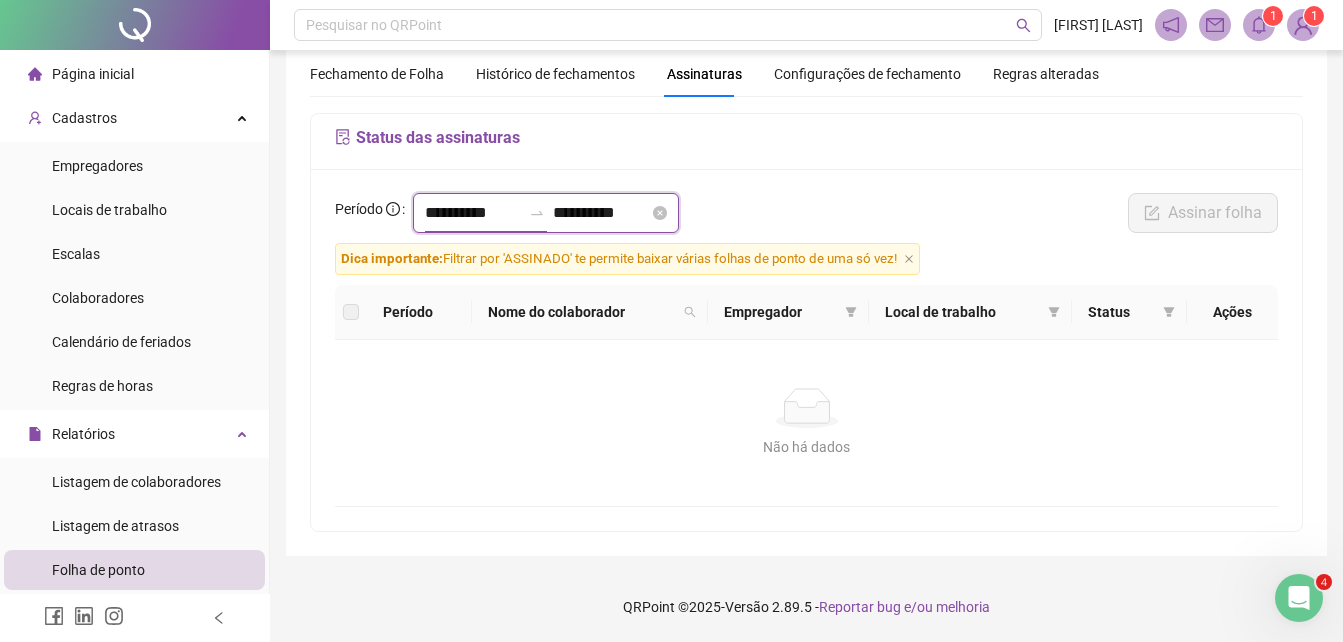 click on "**********" at bounding box center (473, 213) 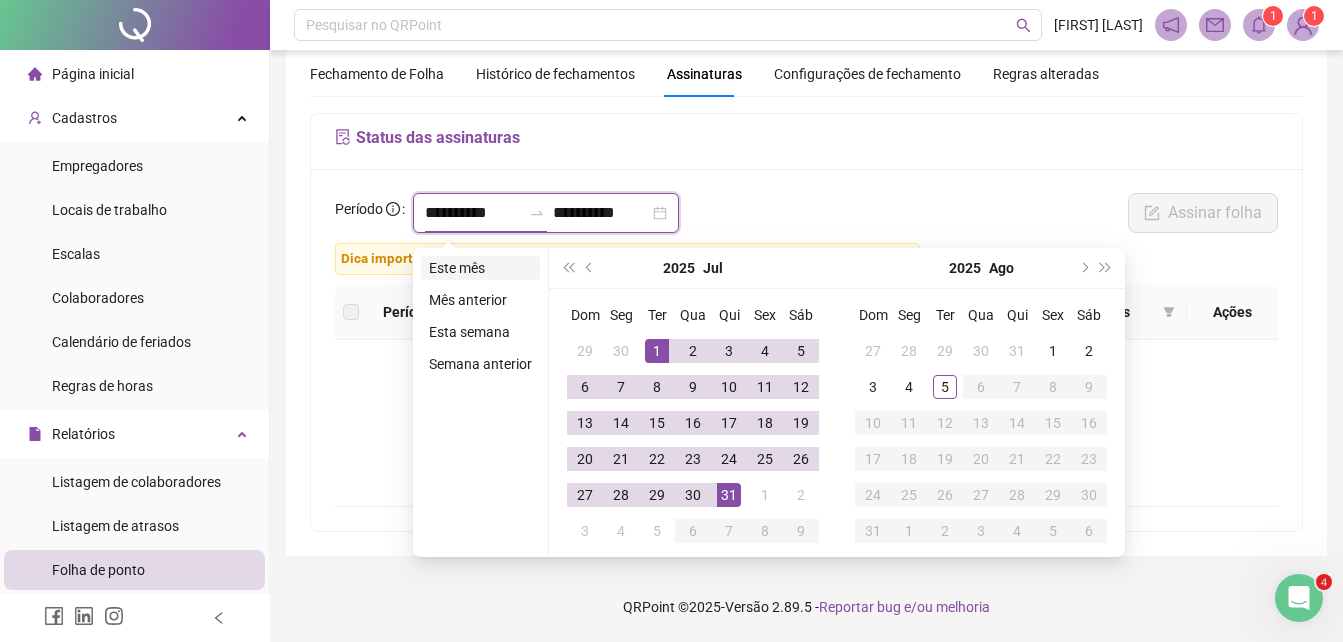 type on "**********" 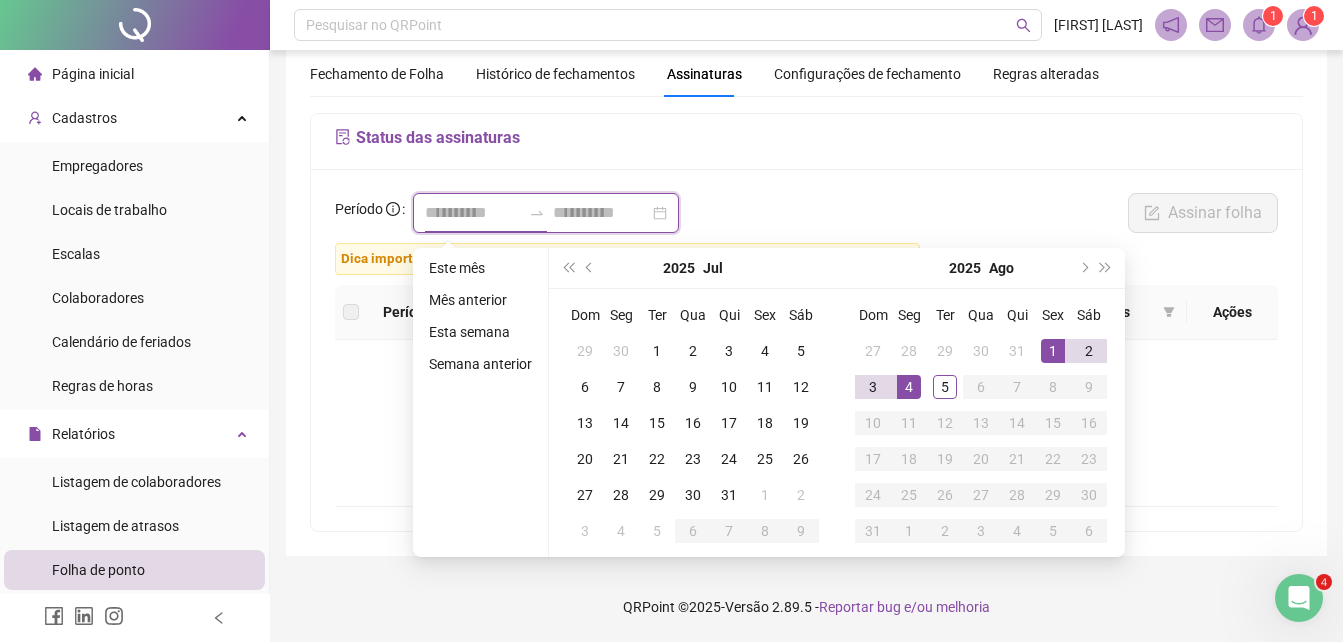 type on "**********" 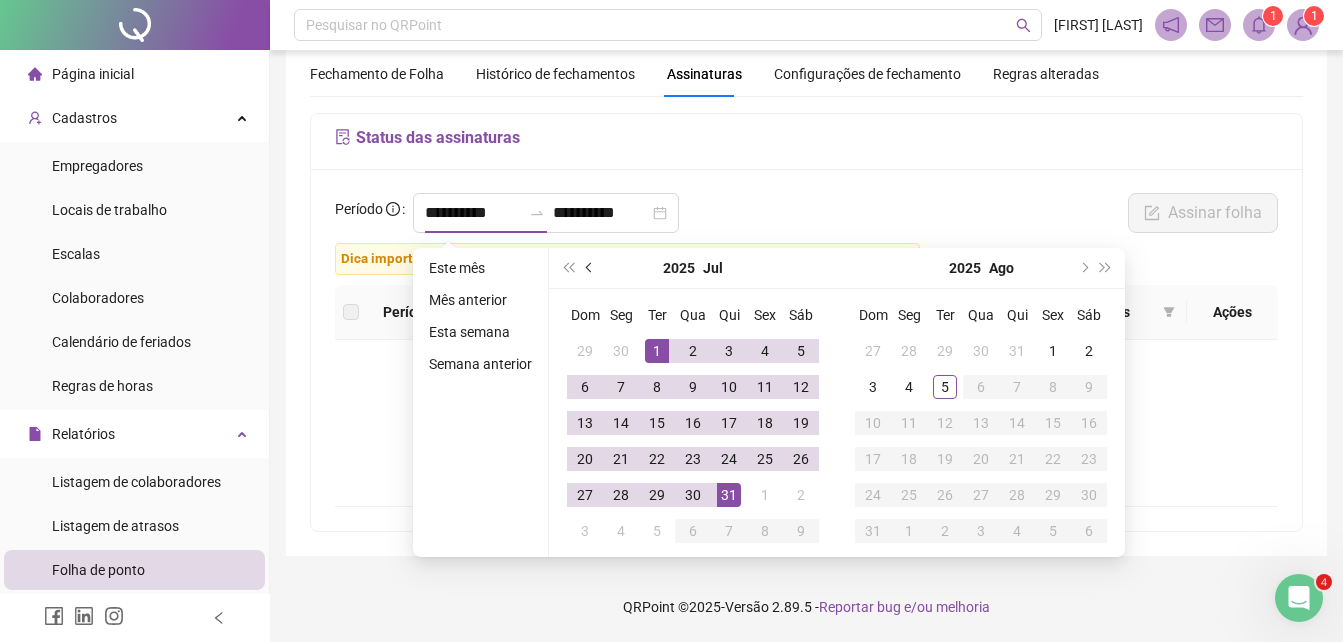 click at bounding box center [590, 268] 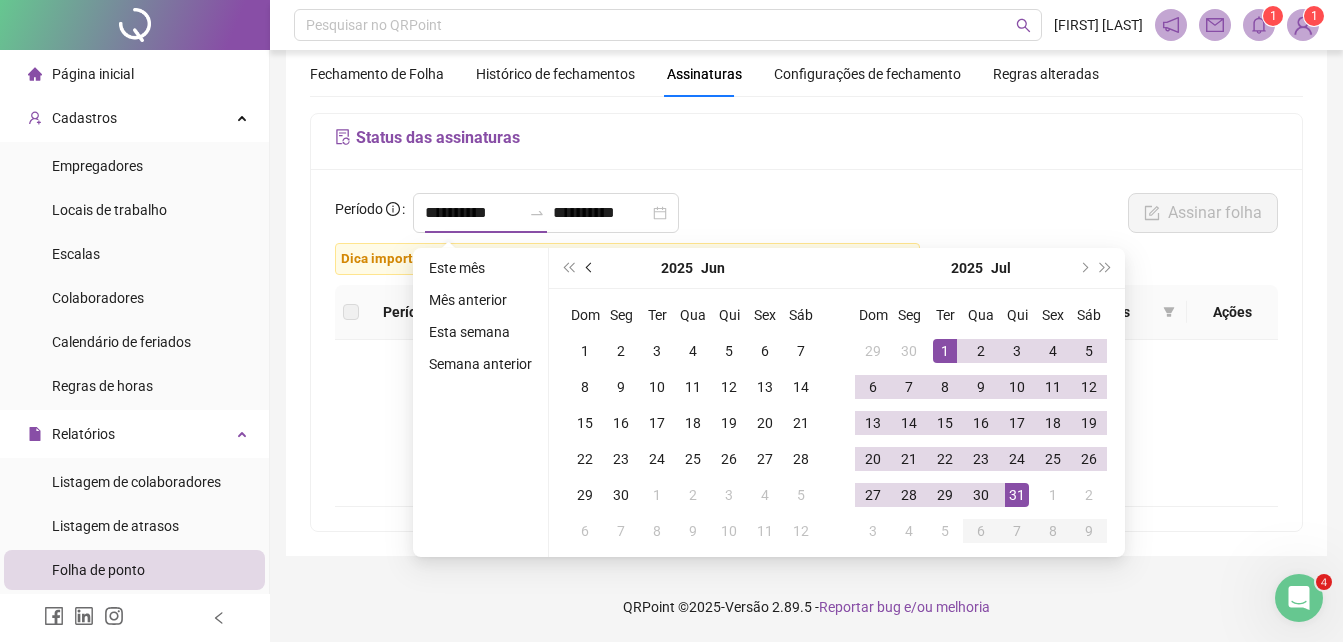 click at bounding box center (590, 268) 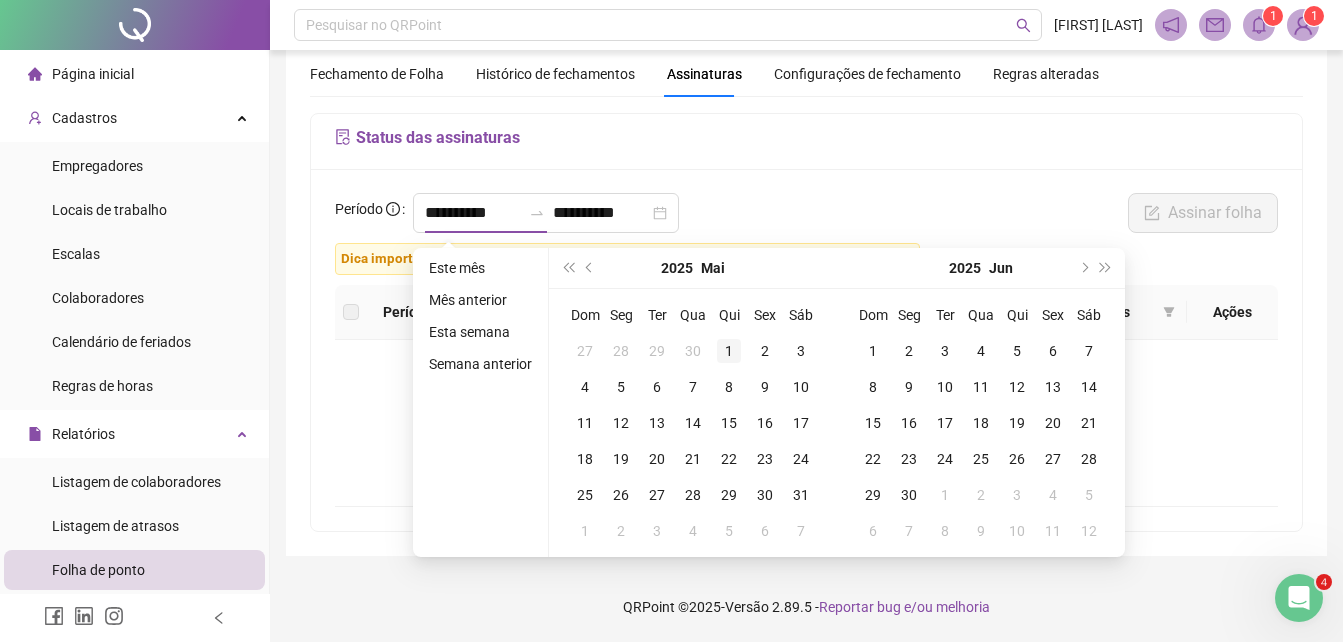 type on "**********" 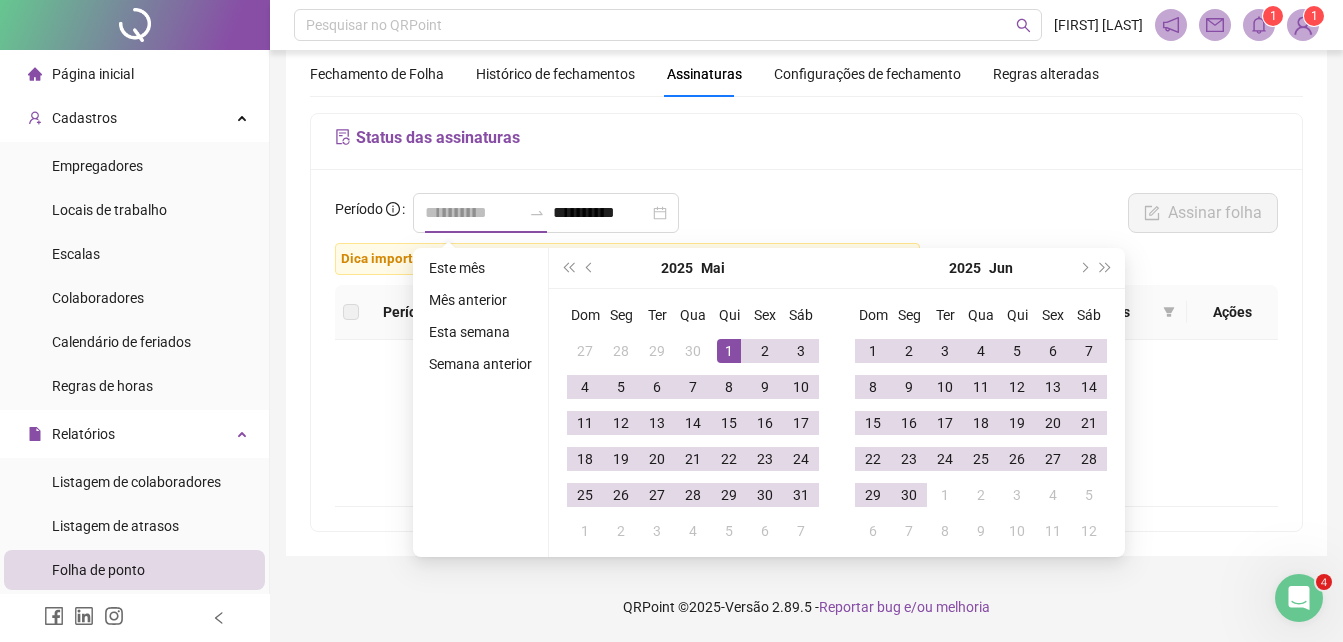 click on "1" at bounding box center [729, 351] 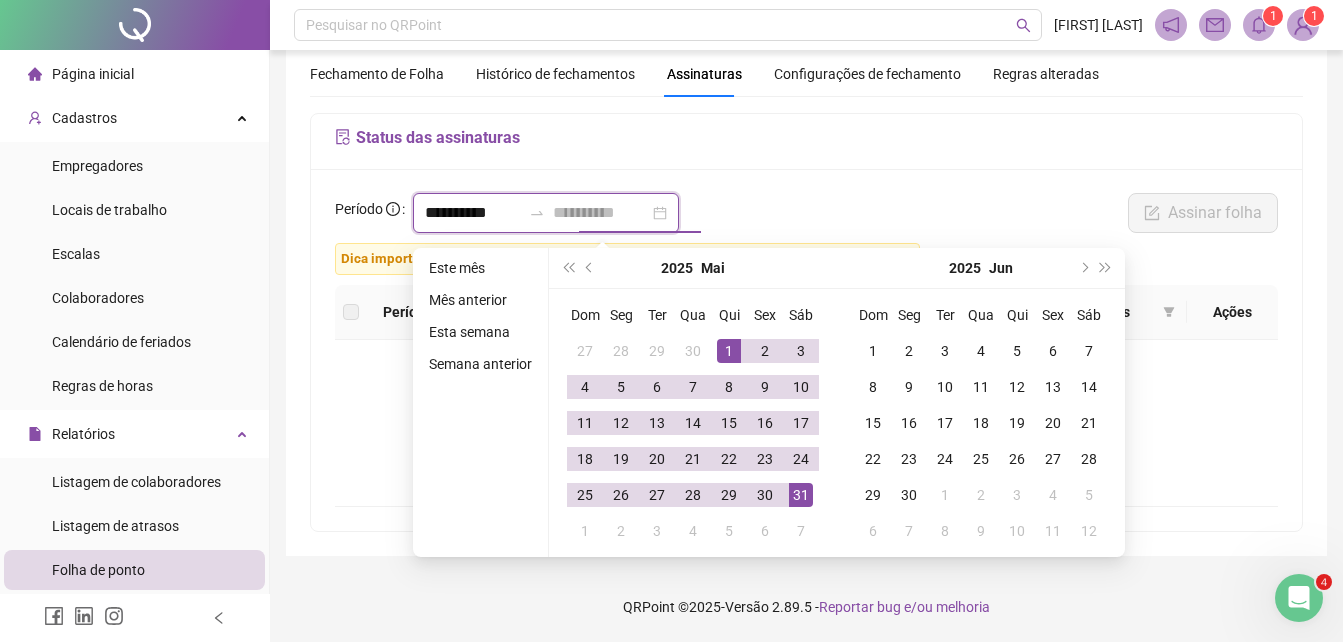 type on "**********" 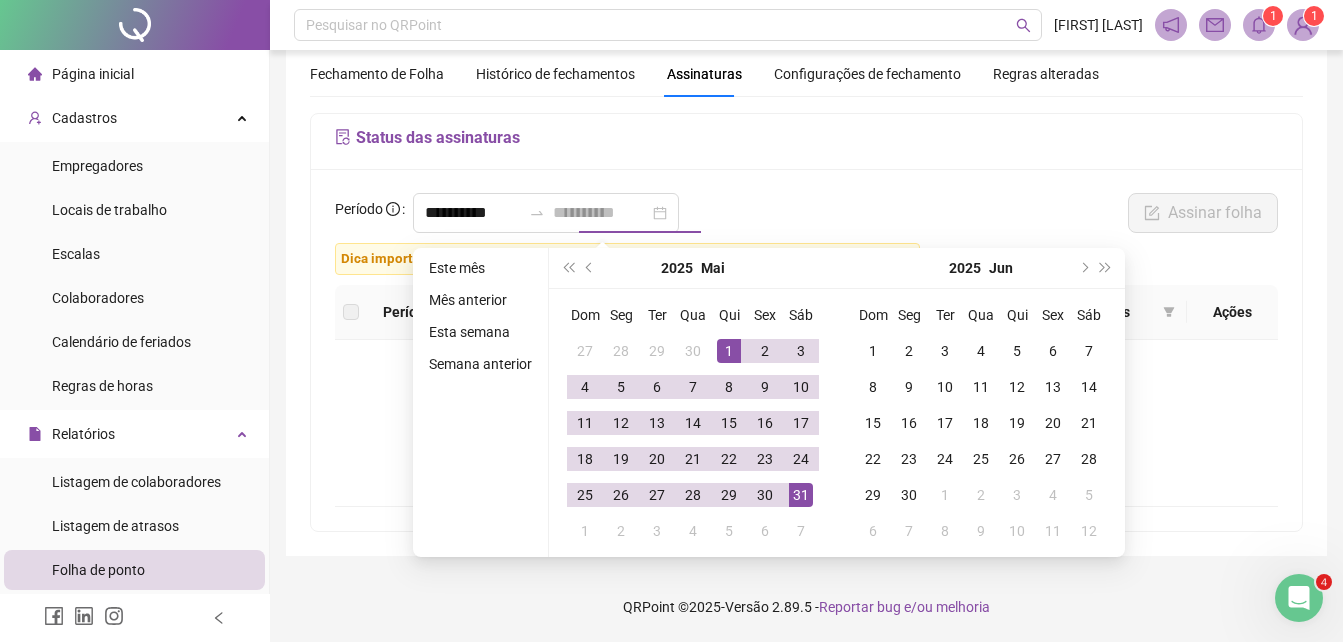 click on "31" at bounding box center (801, 495) 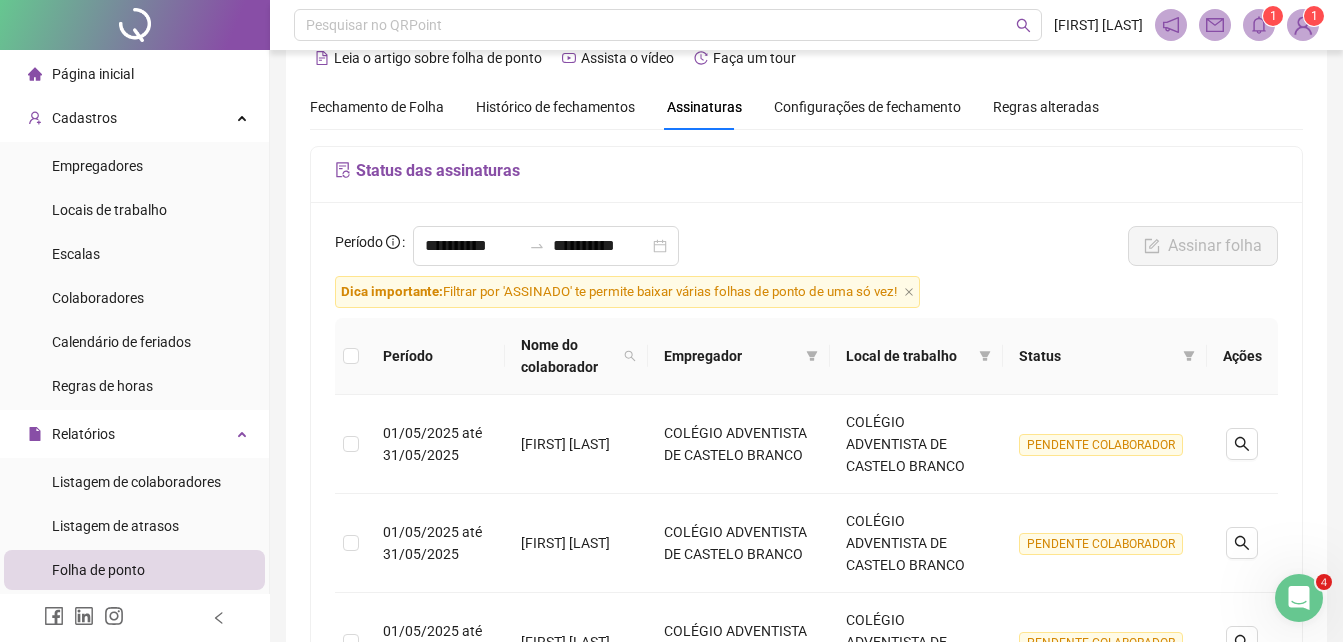 scroll, scrollTop: 25, scrollLeft: 0, axis: vertical 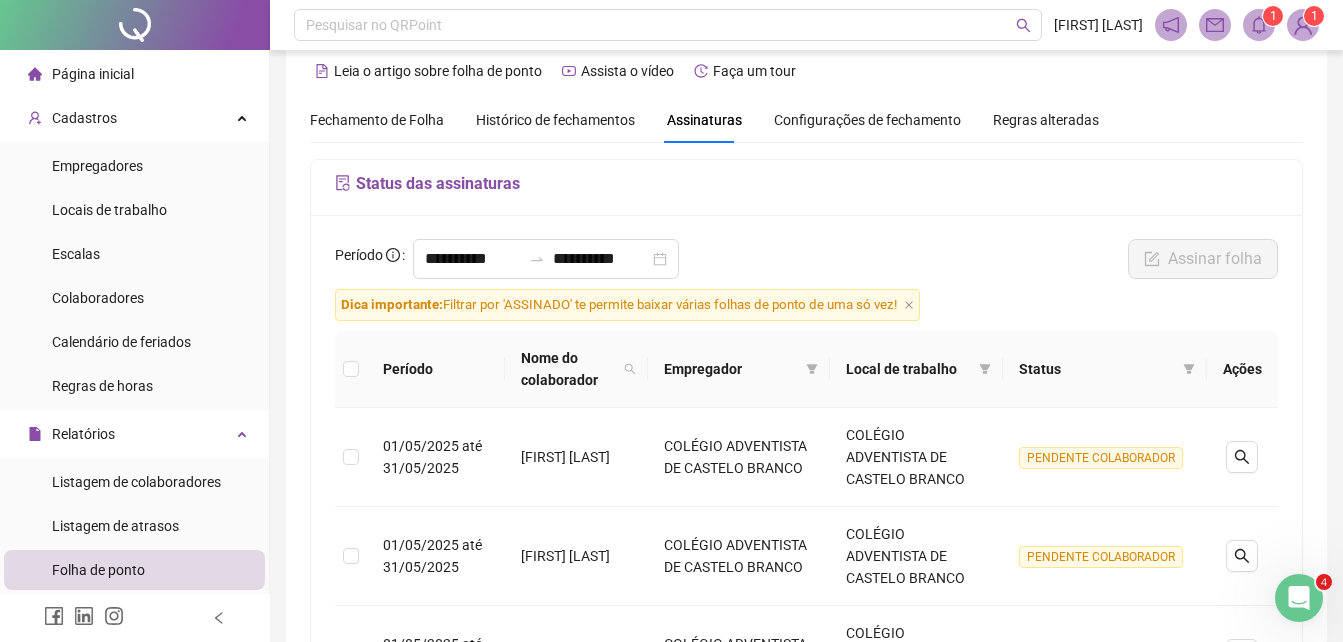 click on "Fechamento de Folha" at bounding box center (377, 120) 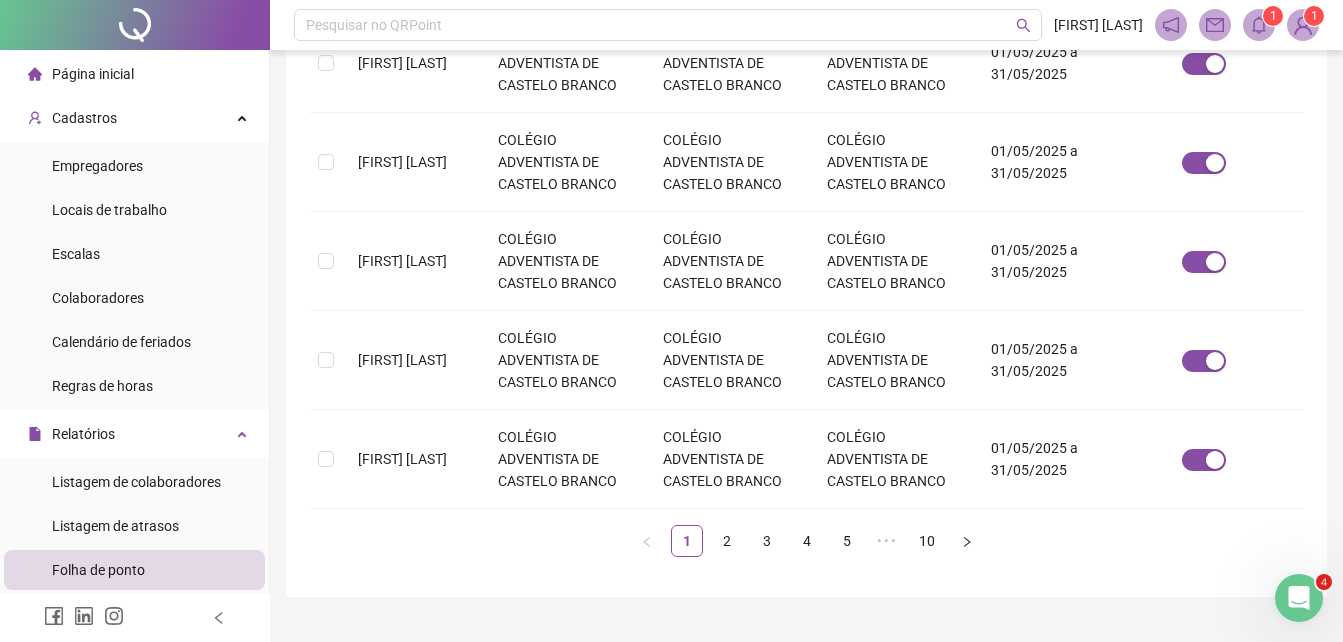 scroll, scrollTop: 970, scrollLeft: 0, axis: vertical 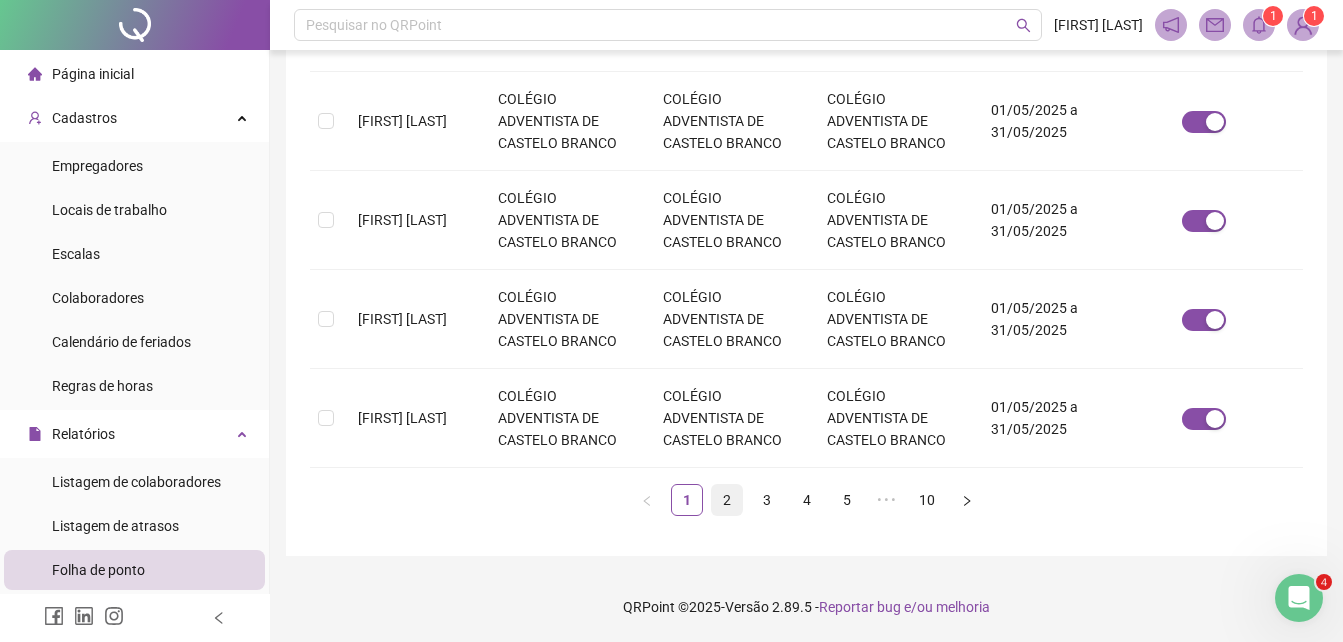 click on "2" at bounding box center (727, 500) 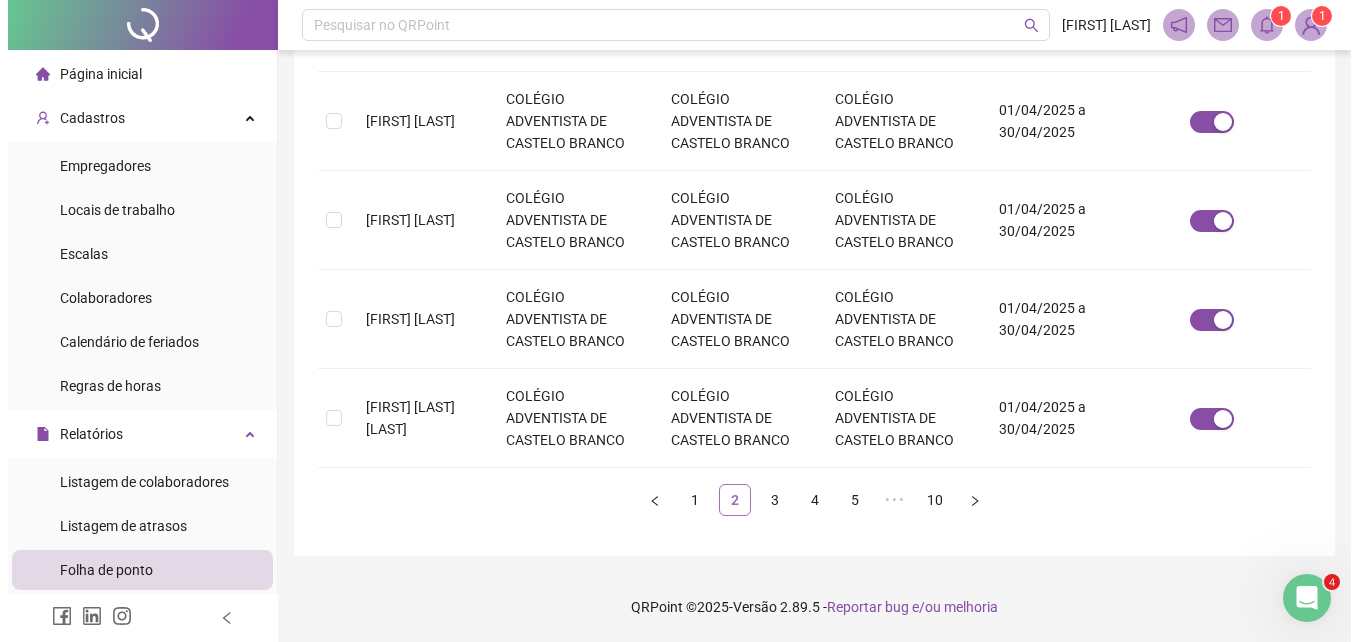scroll, scrollTop: 89, scrollLeft: 0, axis: vertical 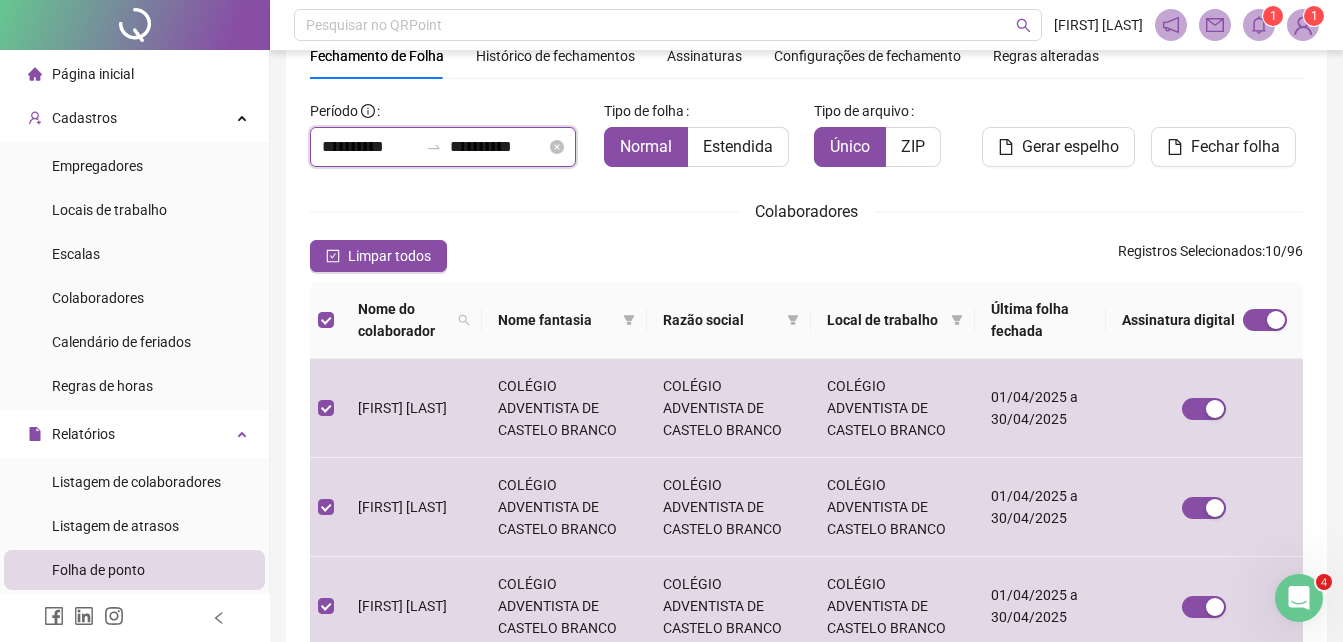 click on "**********" at bounding box center [370, 147] 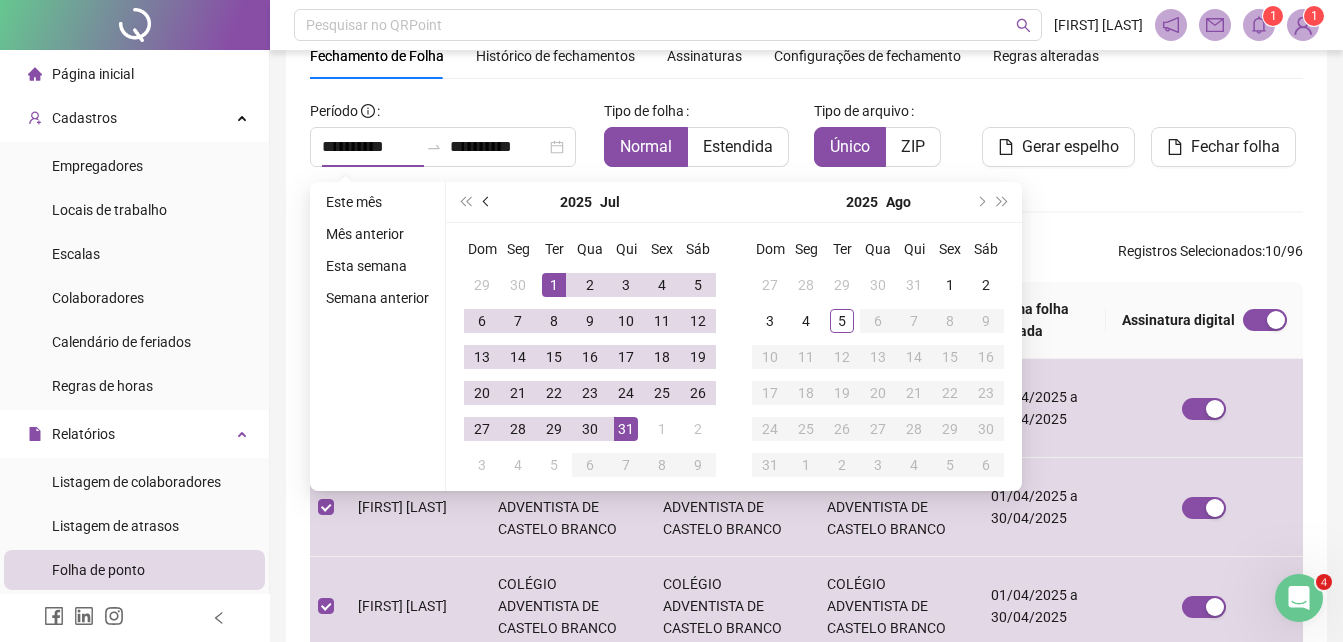 click at bounding box center [487, 202] 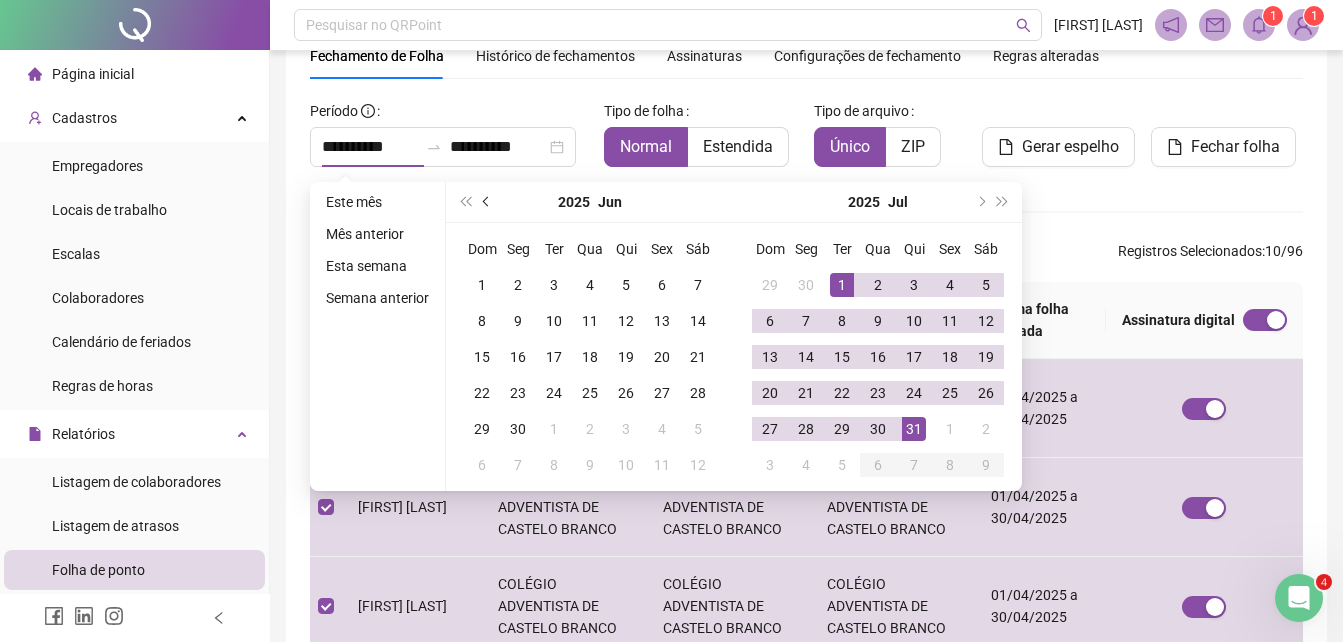 click at bounding box center (487, 202) 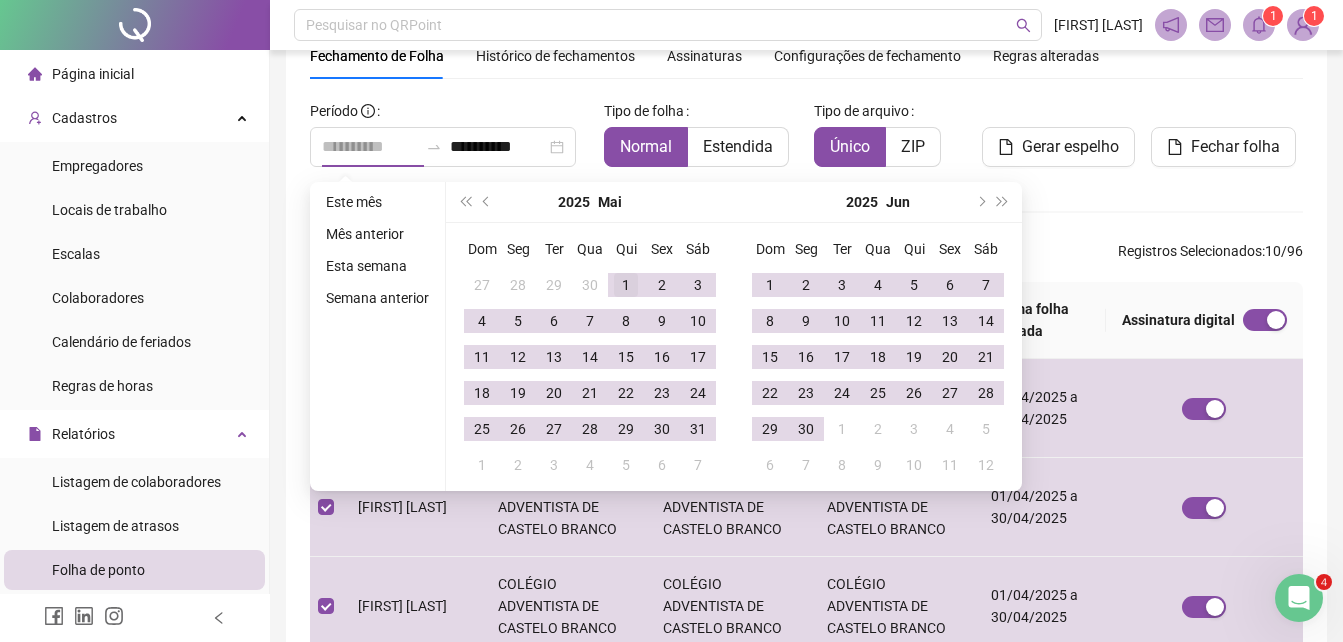 type on "**********" 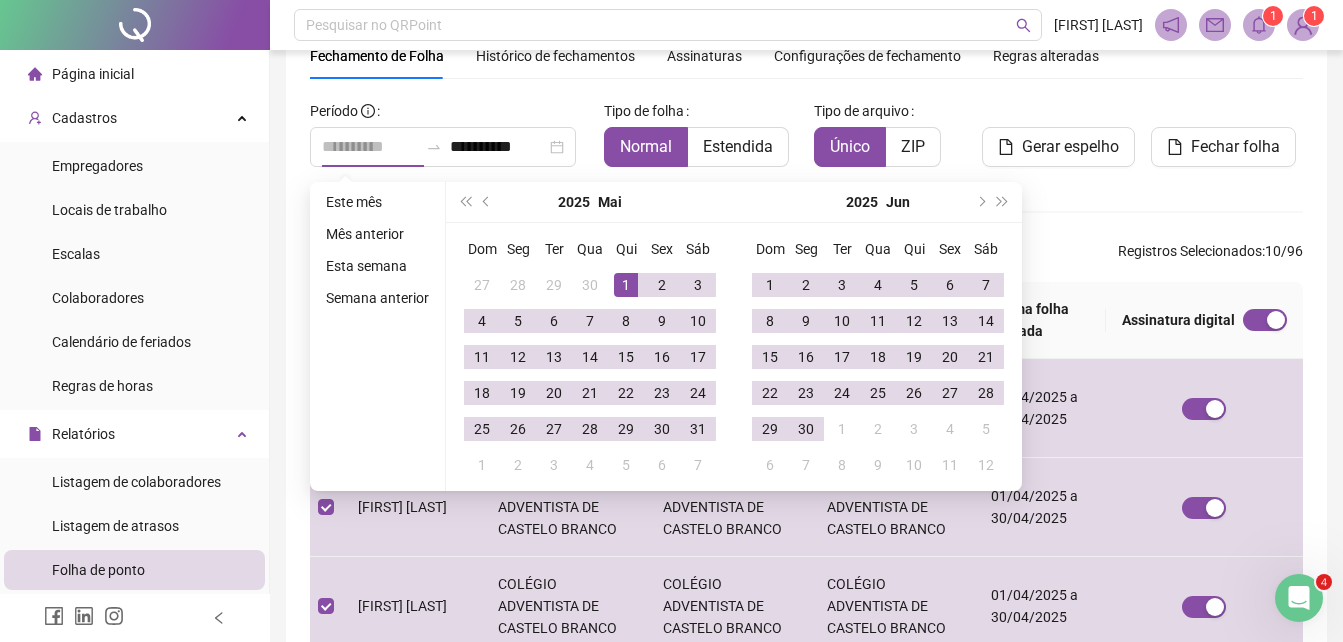 click on "1" at bounding box center [626, 285] 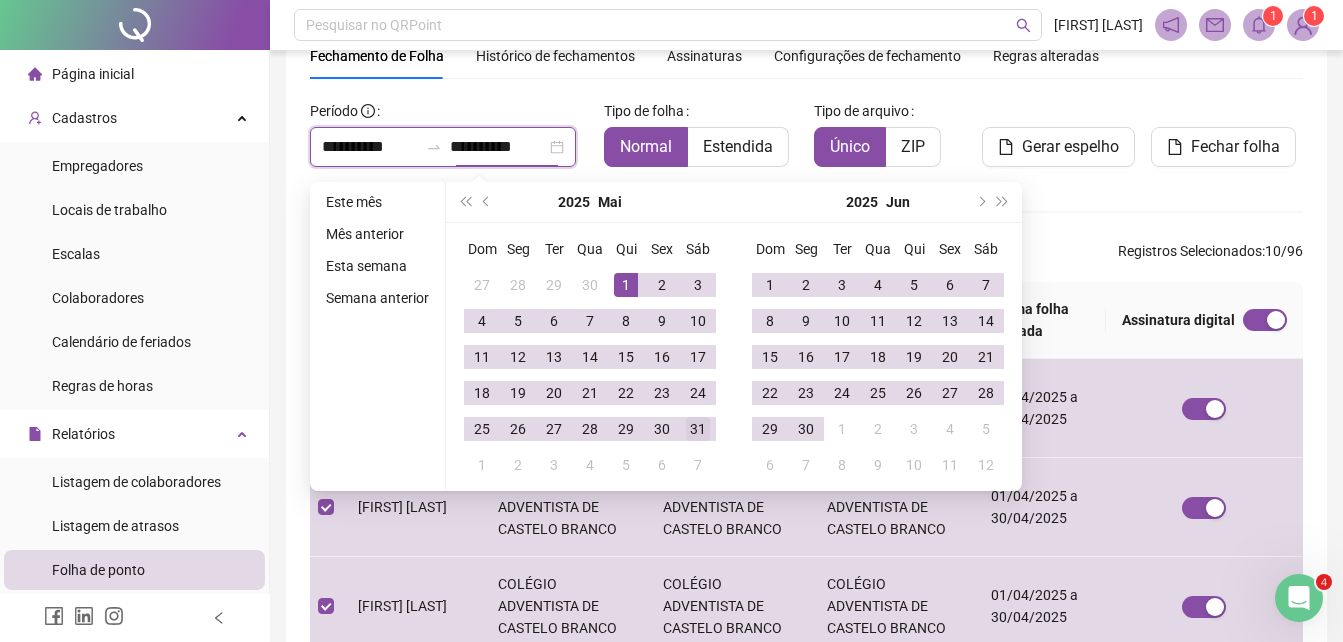 type on "**********" 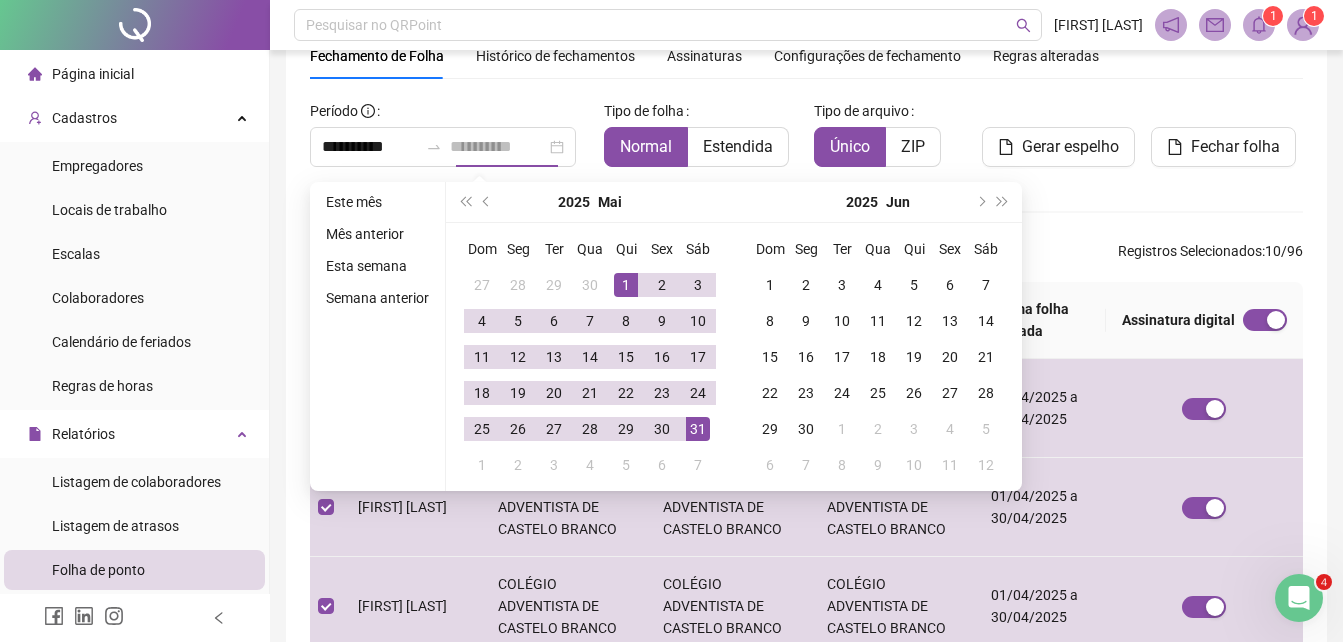 click on "31" at bounding box center (698, 429) 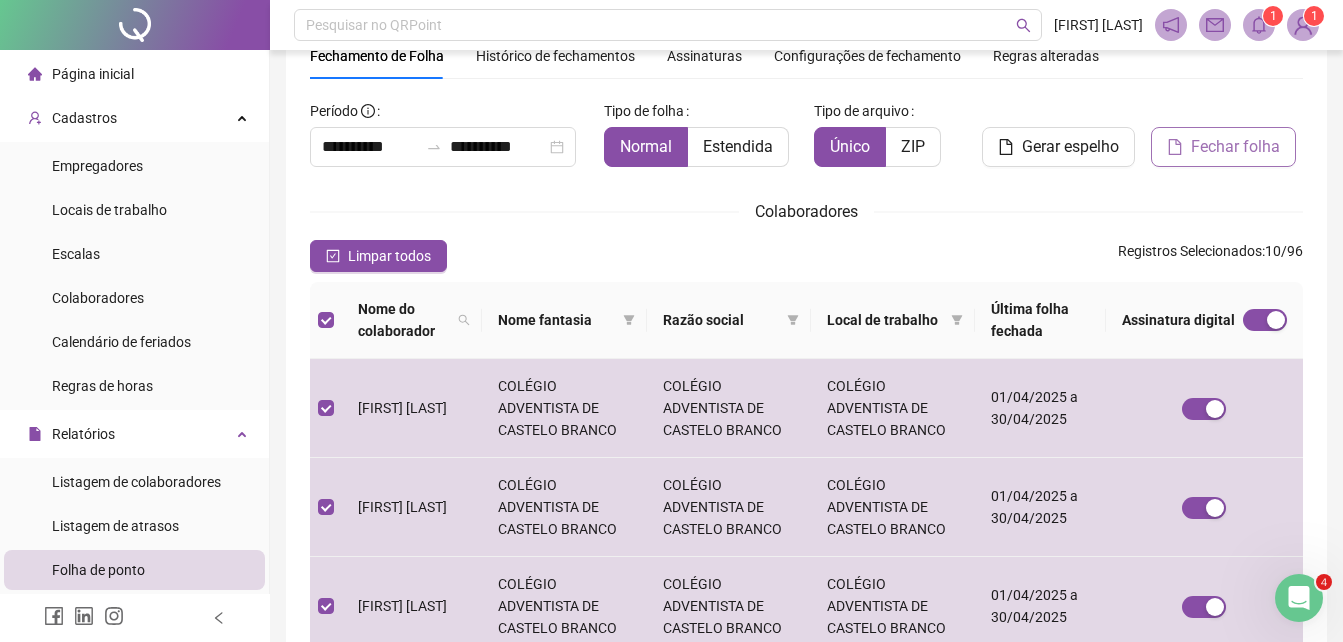 click on "Fechar folha" at bounding box center [1223, 147] 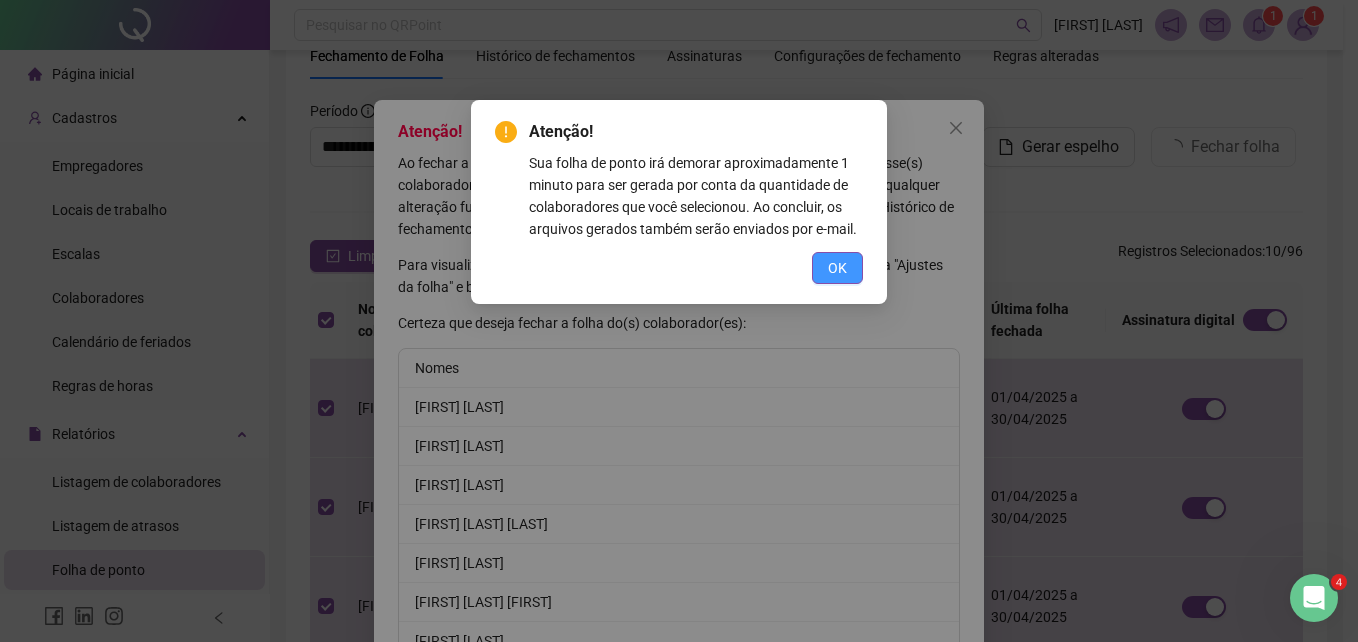 click on "OK" at bounding box center [837, 268] 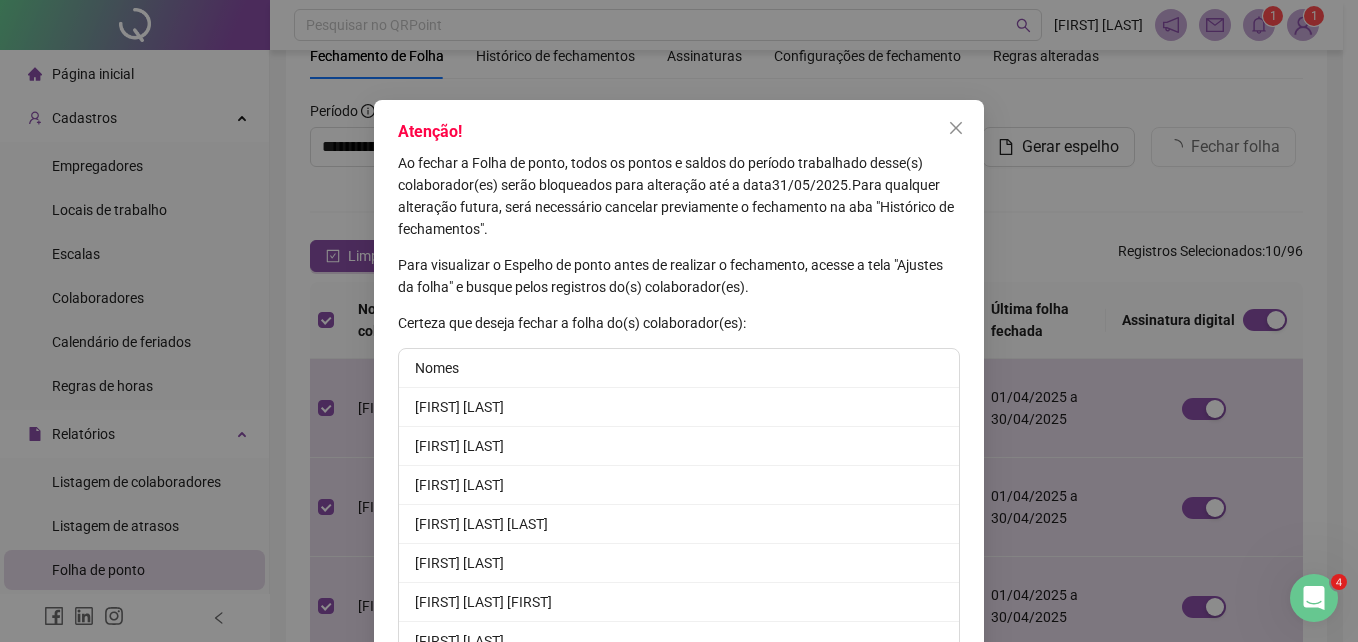 scroll, scrollTop: 224, scrollLeft: 0, axis: vertical 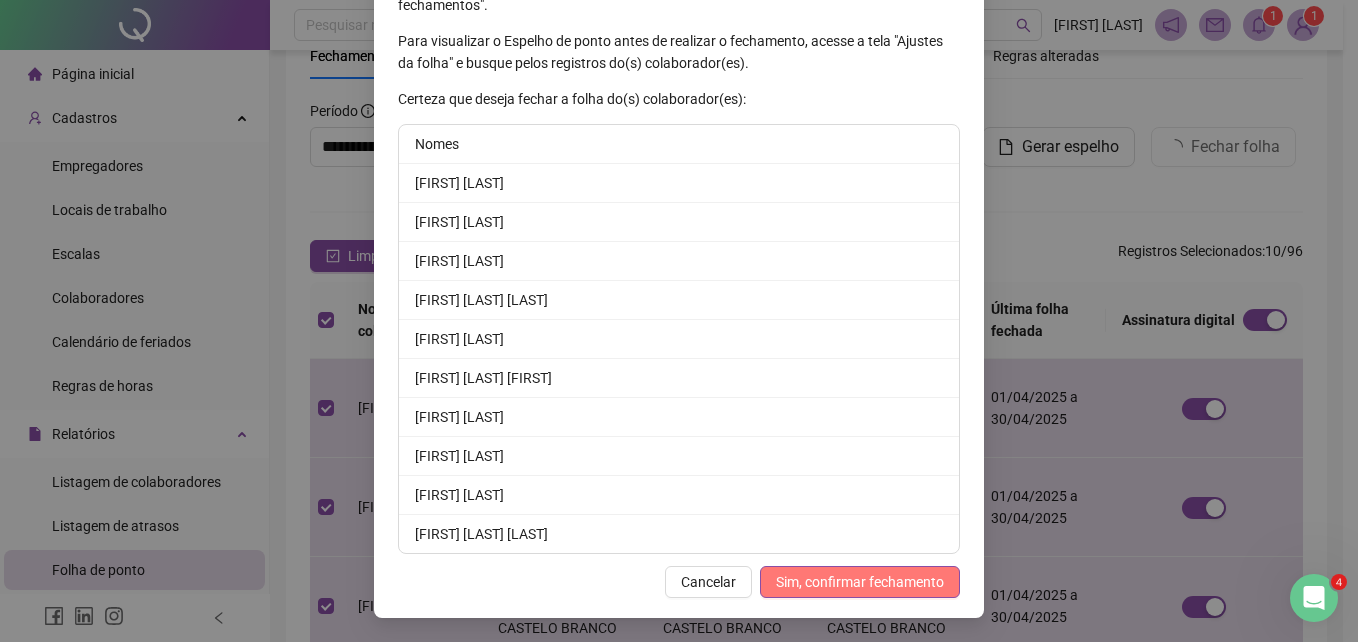 click on "Sim, confirmar fechamento" at bounding box center [860, 582] 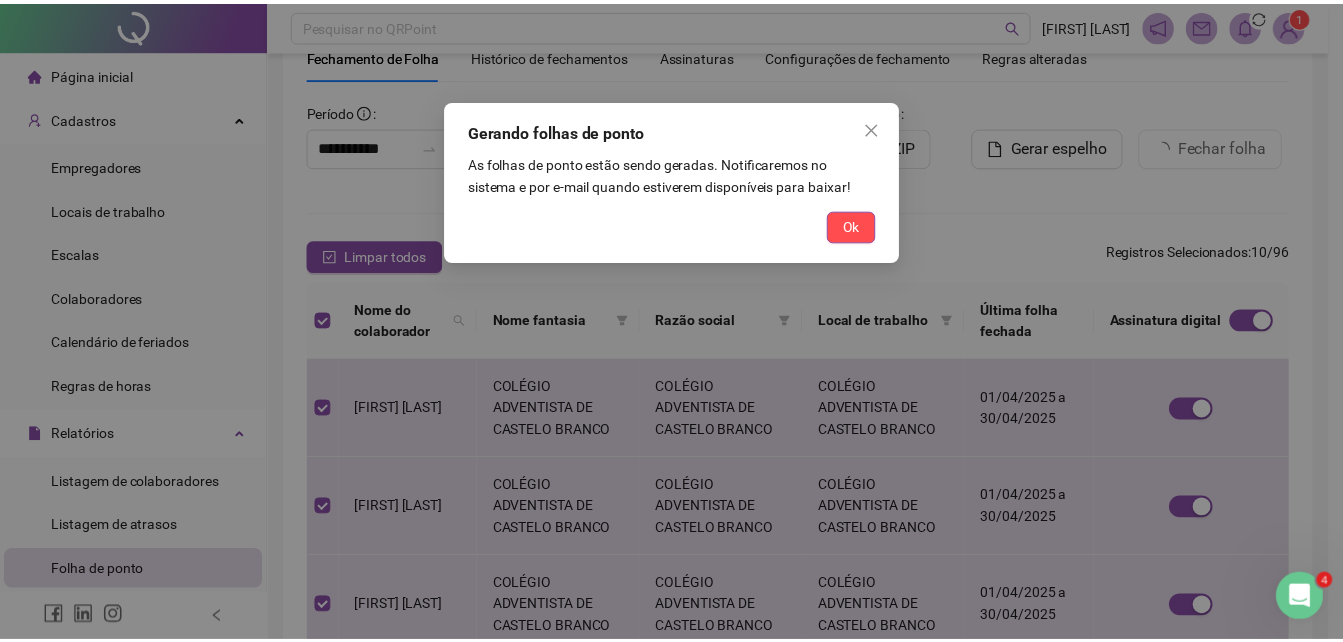 scroll, scrollTop: 126, scrollLeft: 0, axis: vertical 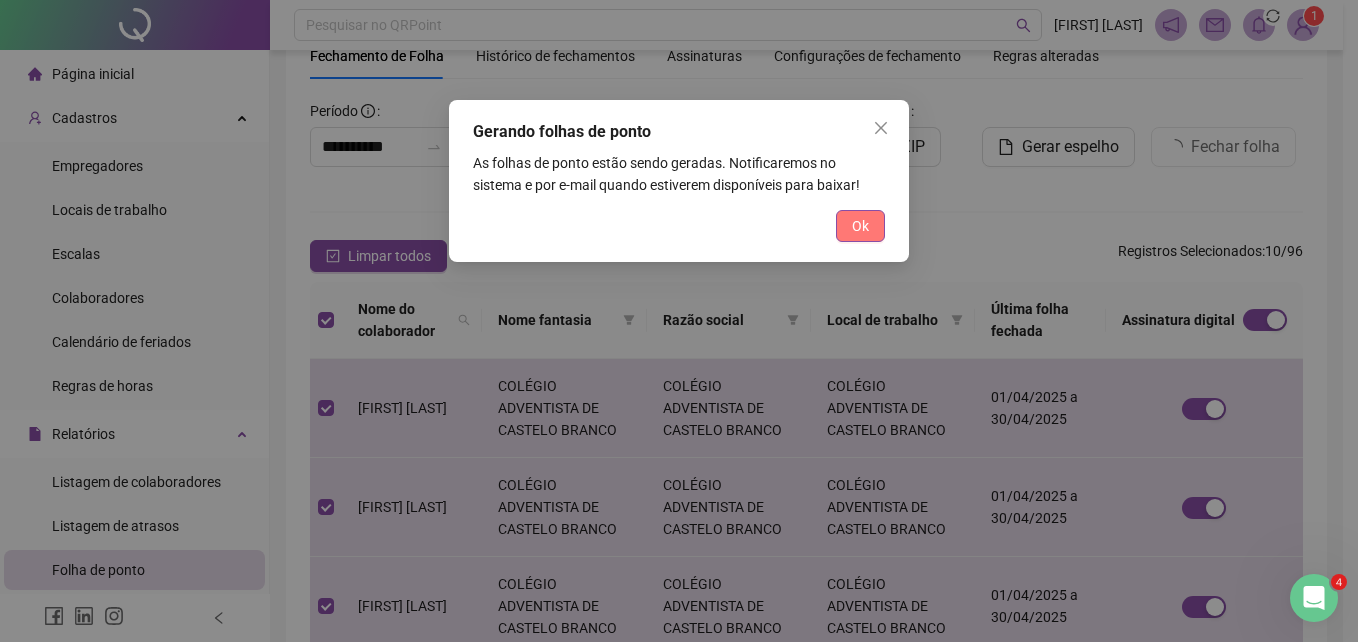 click on "Ok" at bounding box center [860, 226] 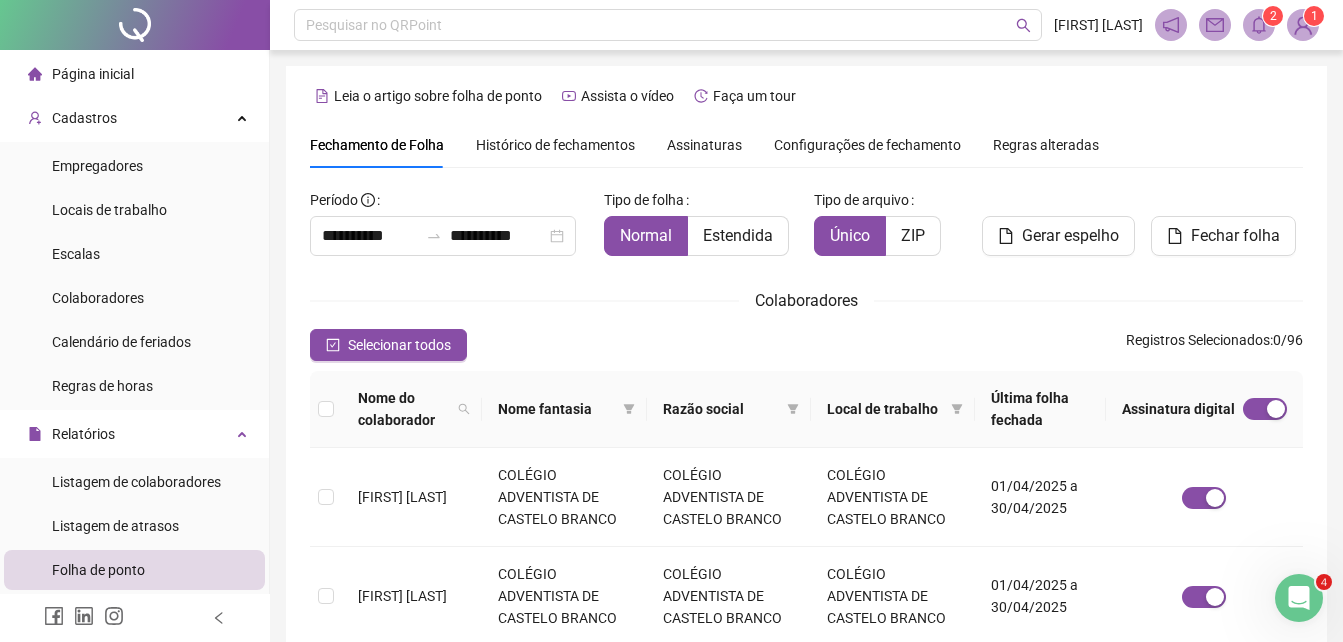 scroll, scrollTop: 89, scrollLeft: 0, axis: vertical 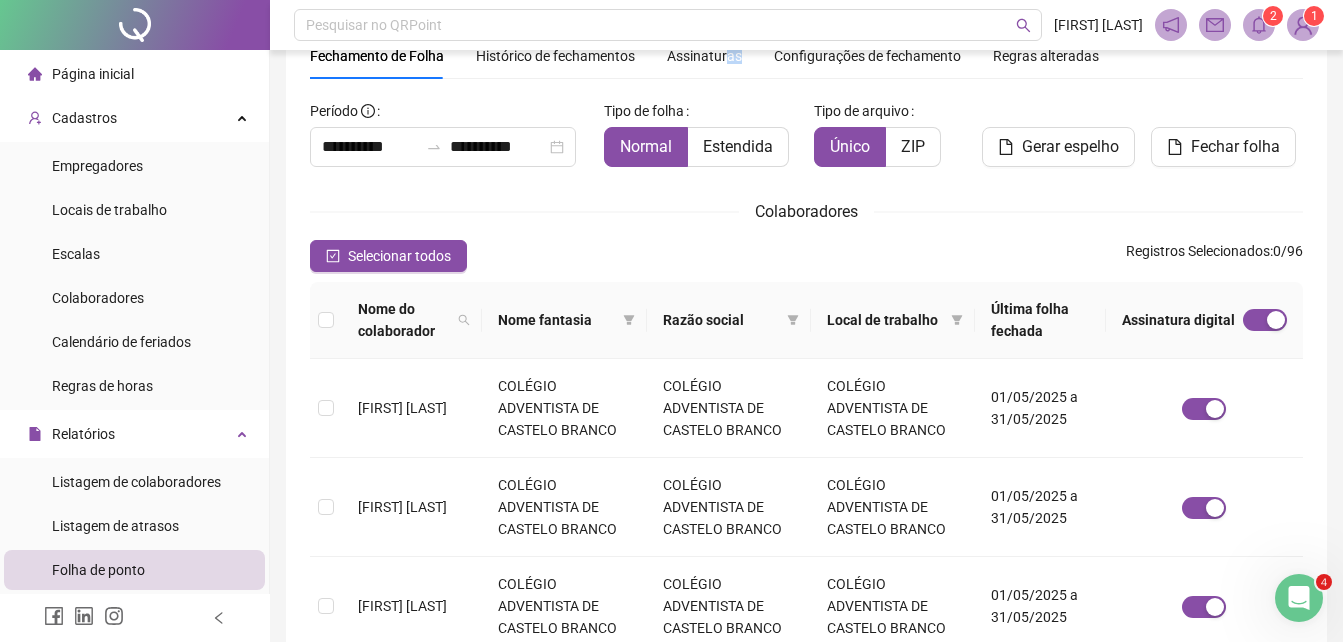 click on "Assinaturas" at bounding box center [704, 56] 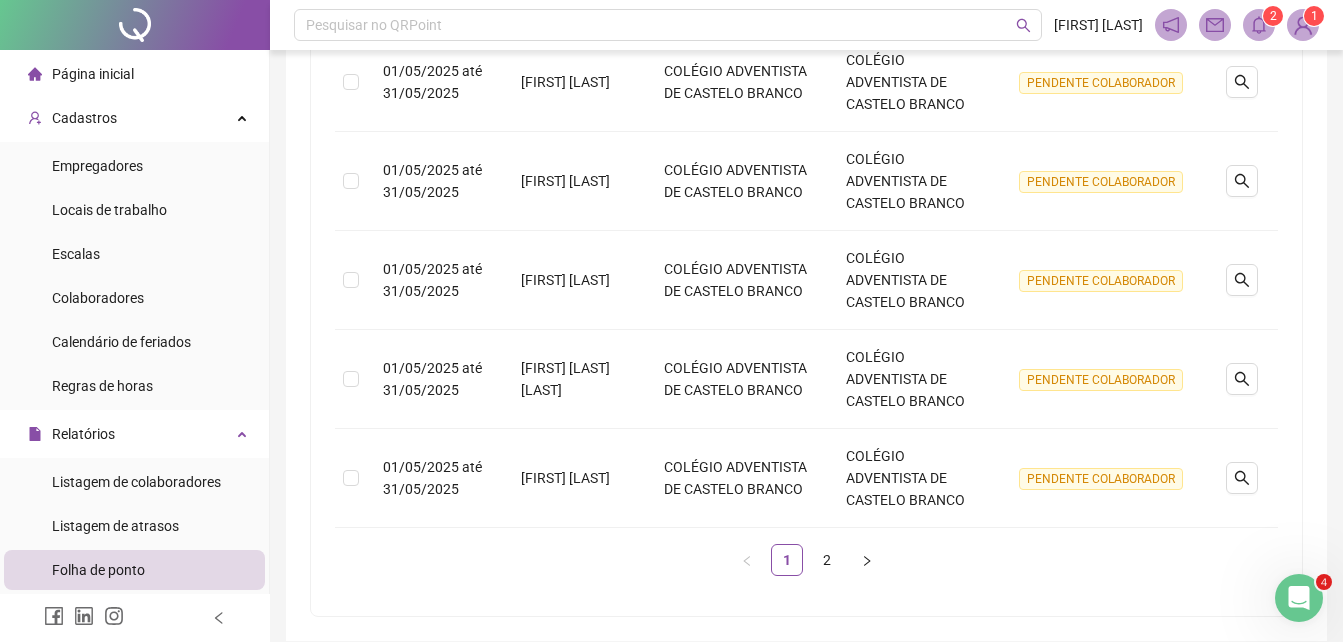 scroll, scrollTop: 980, scrollLeft: 0, axis: vertical 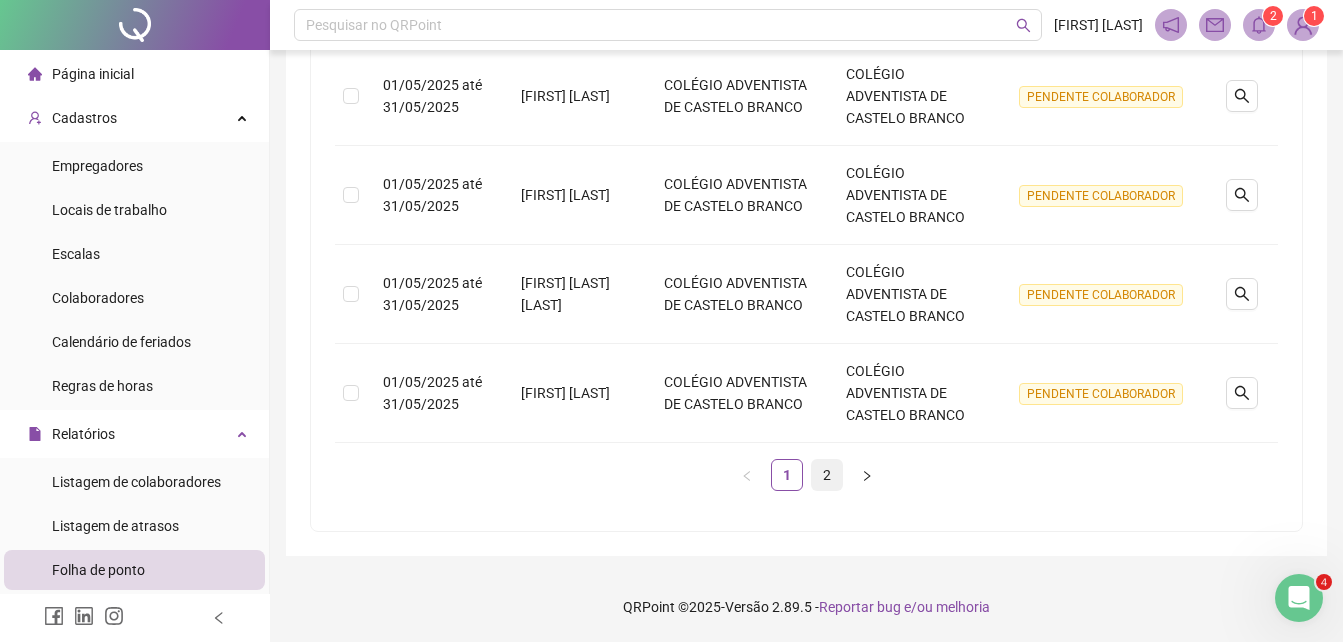 click on "2" at bounding box center [827, 475] 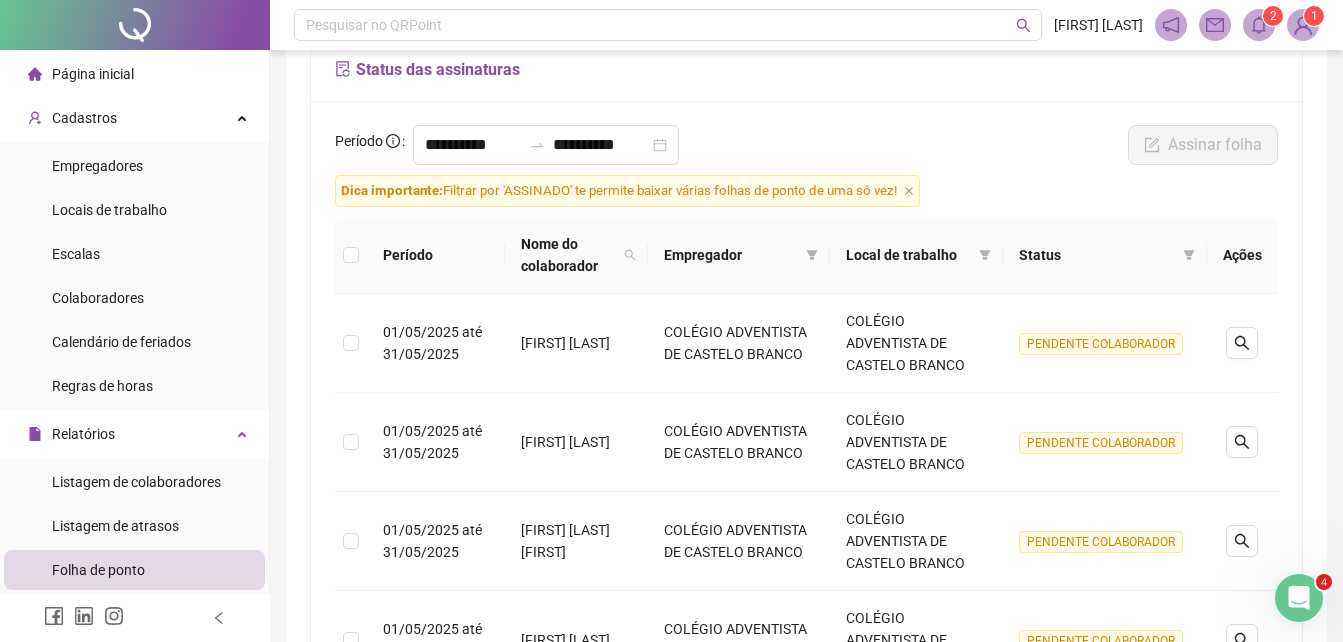 scroll, scrollTop: 0, scrollLeft: 0, axis: both 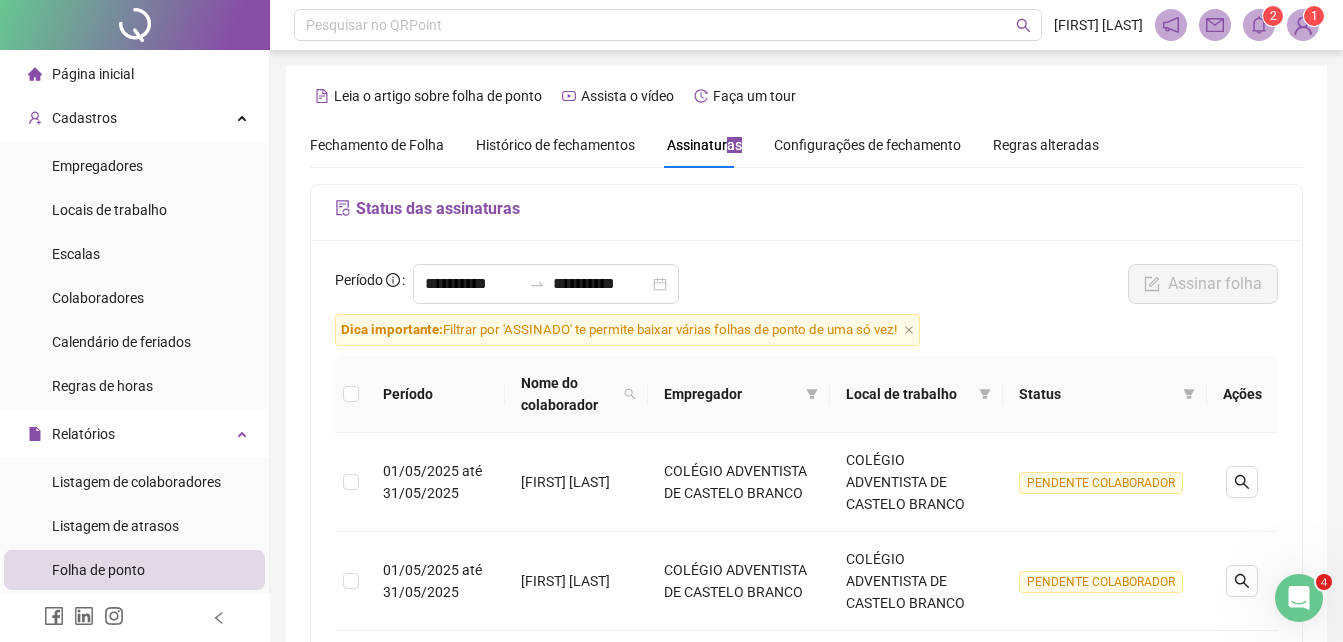 click at bounding box center (1299, 598) 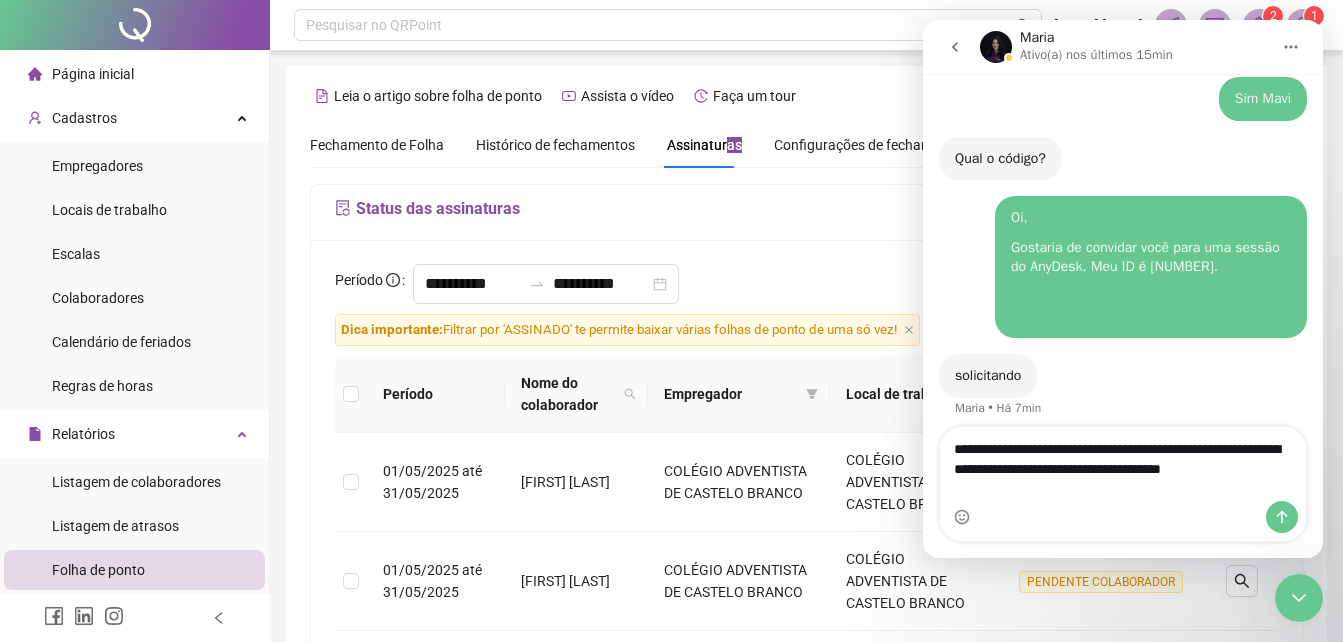 scroll, scrollTop: 1722, scrollLeft: 0, axis: vertical 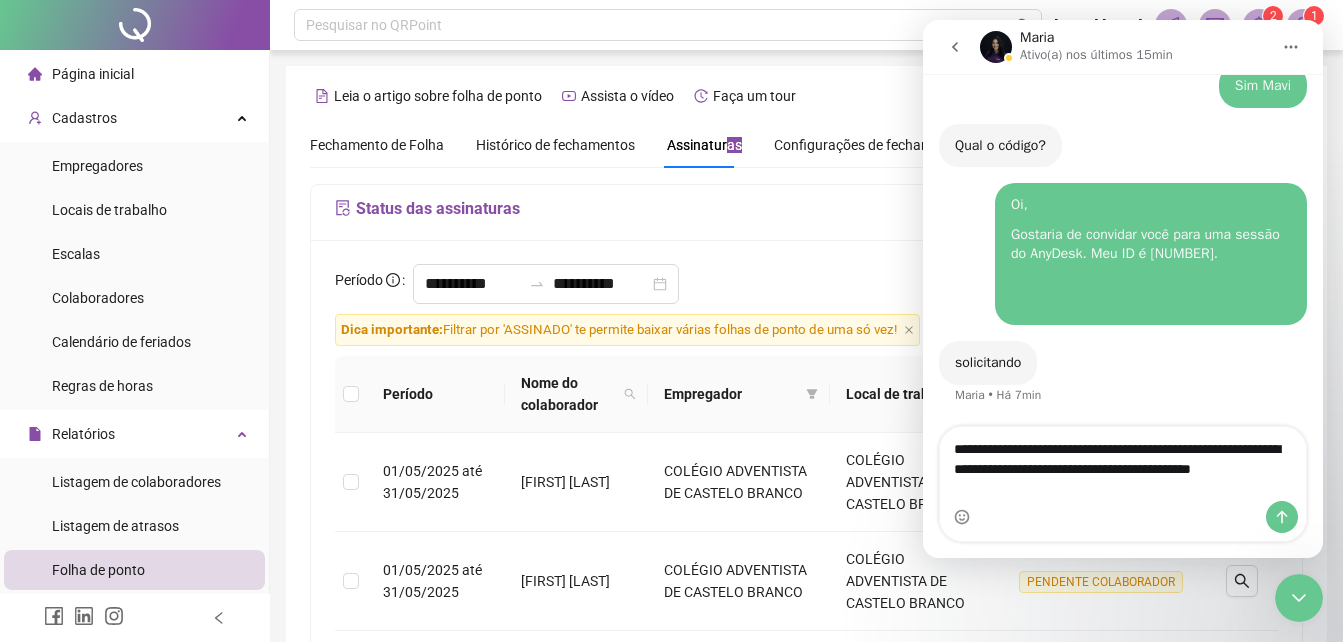 type on "**********" 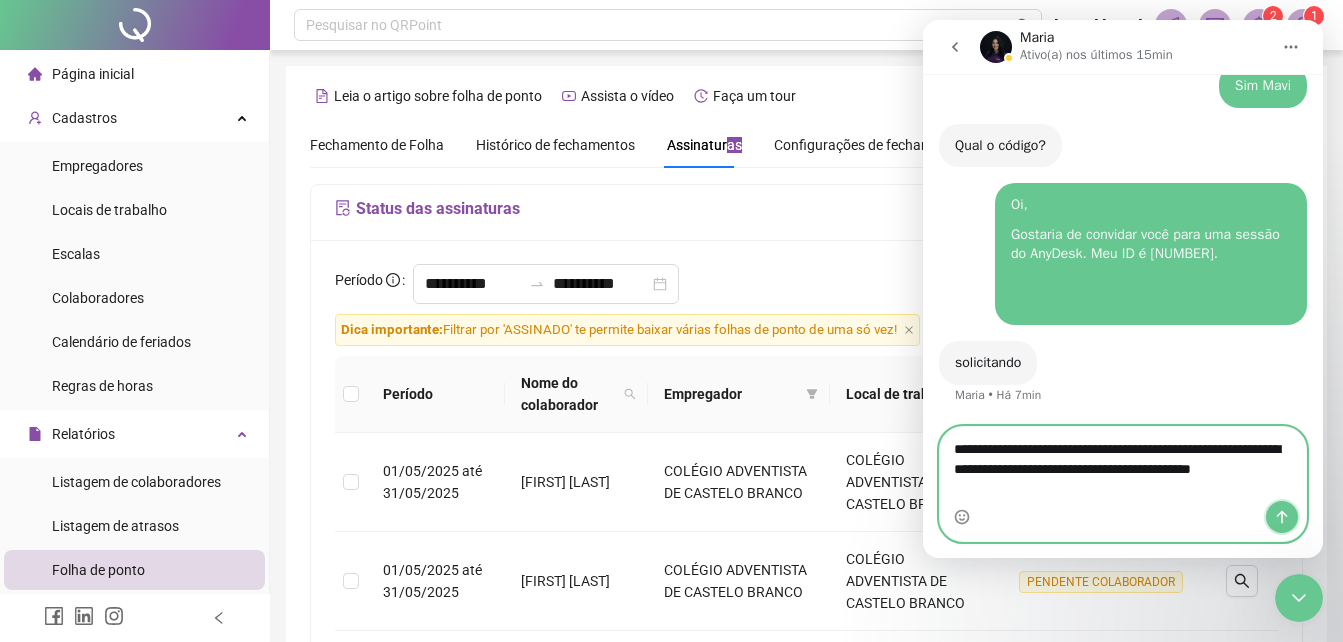 click 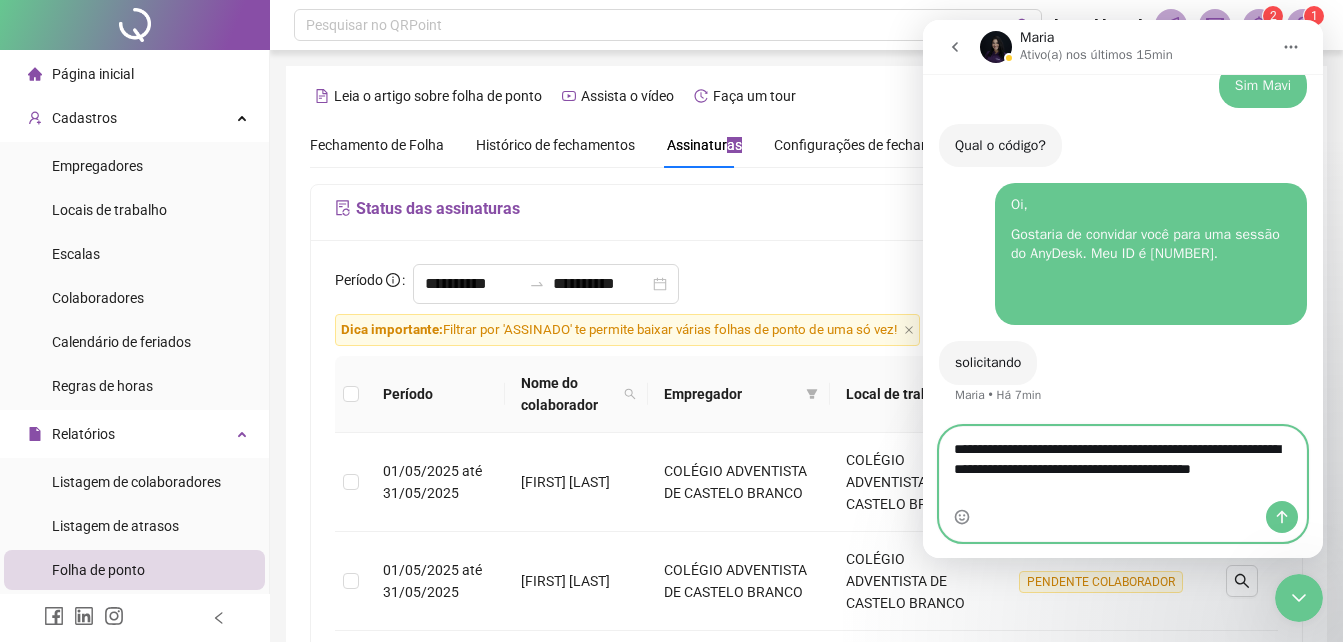 type 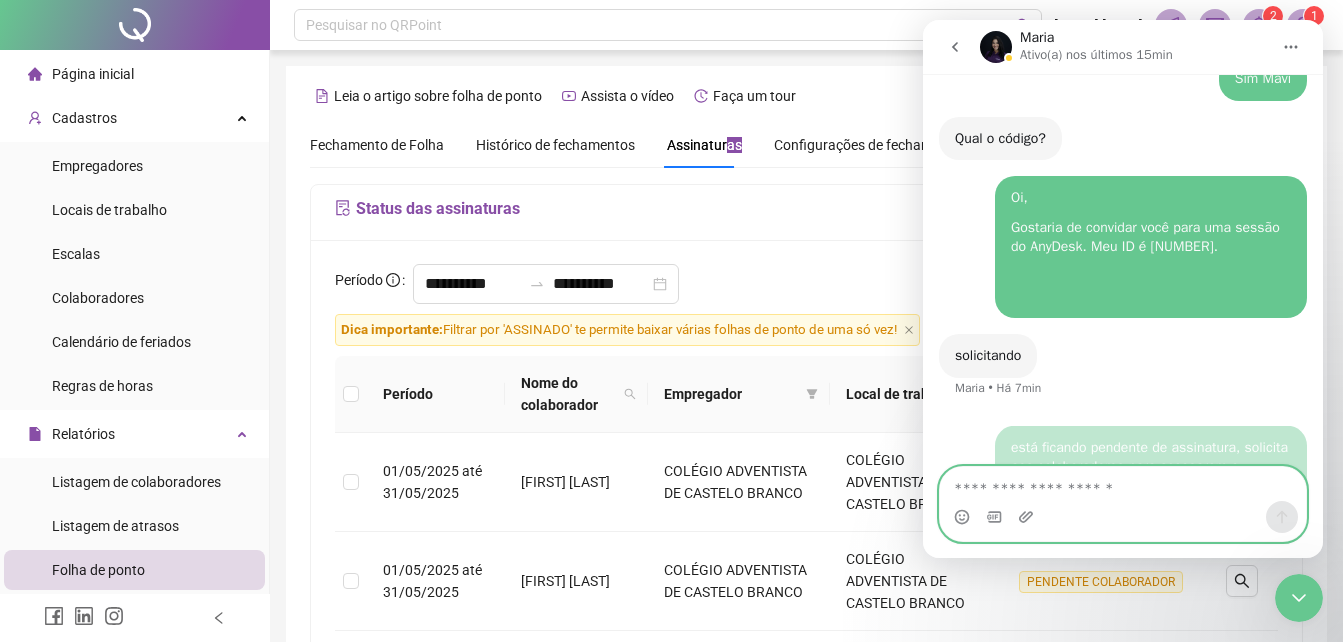 scroll, scrollTop: 1781, scrollLeft: 0, axis: vertical 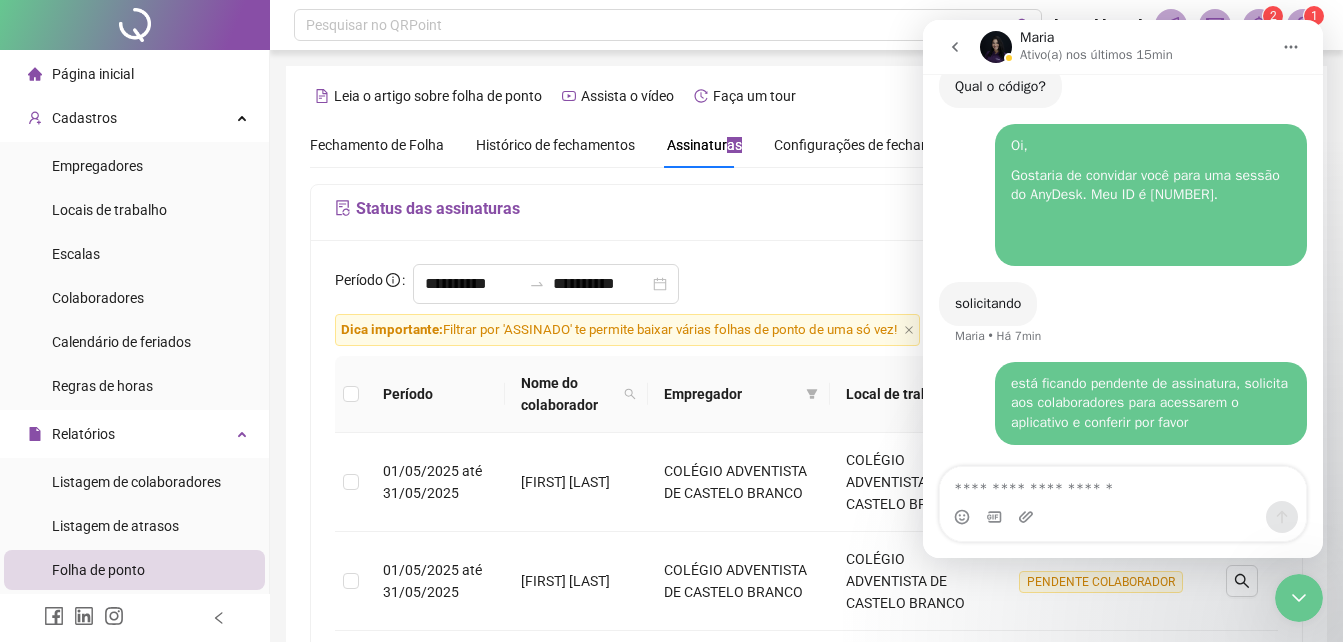 click at bounding box center (1299, 598) 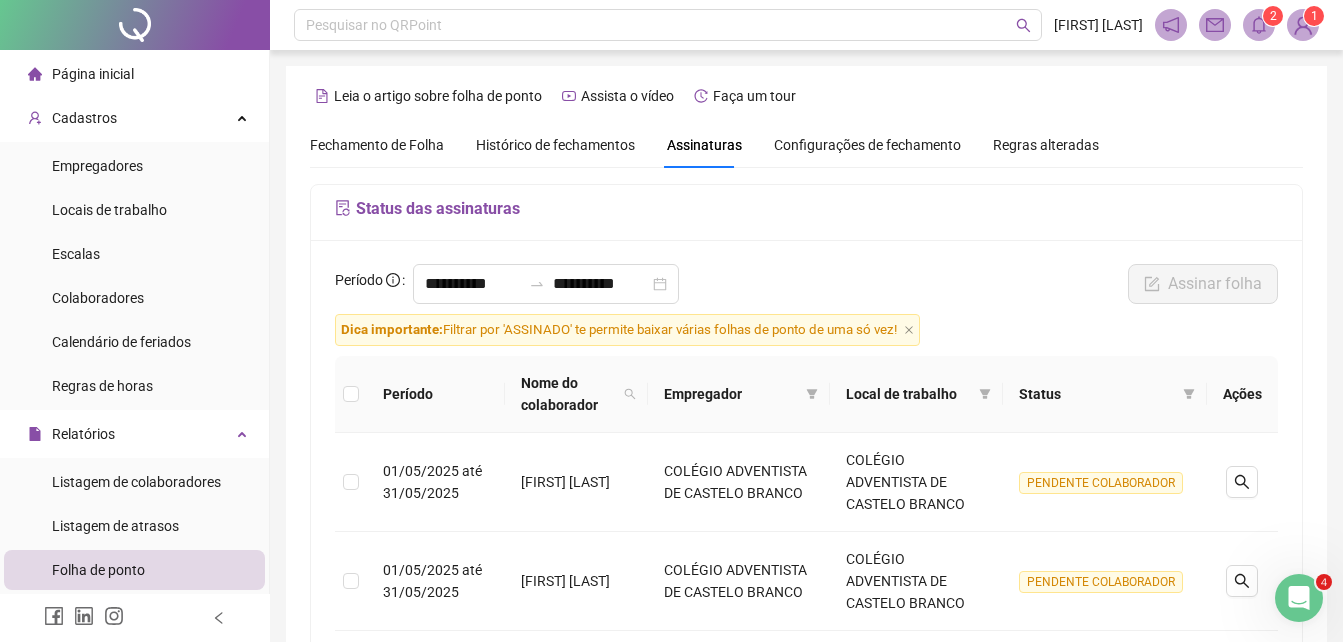 click on "Fechamento de Folha" at bounding box center [377, 145] 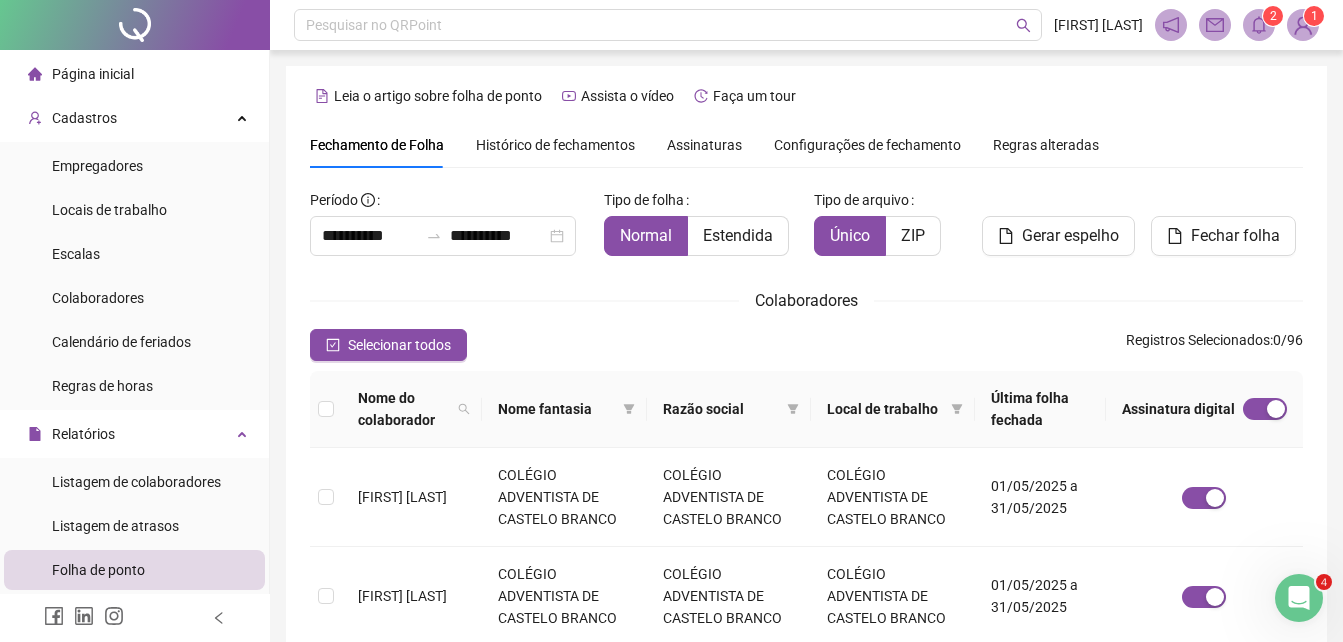 type on "**********" 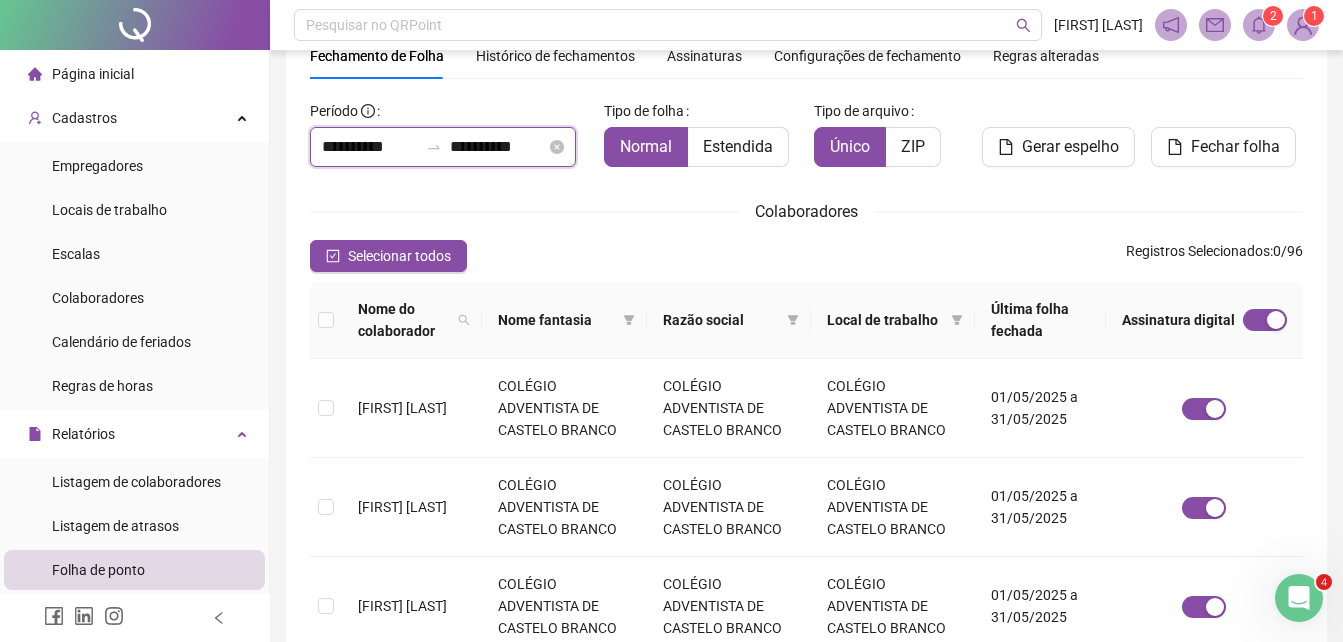 click on "**********" at bounding box center [370, 147] 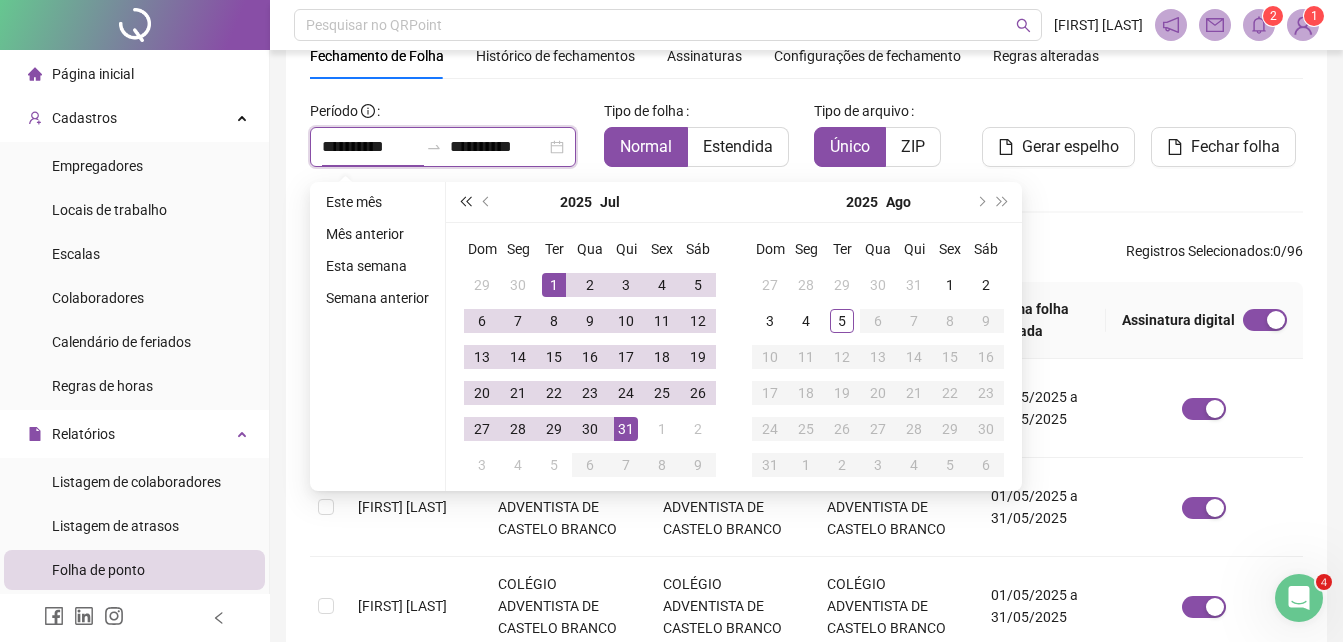 type on "**********" 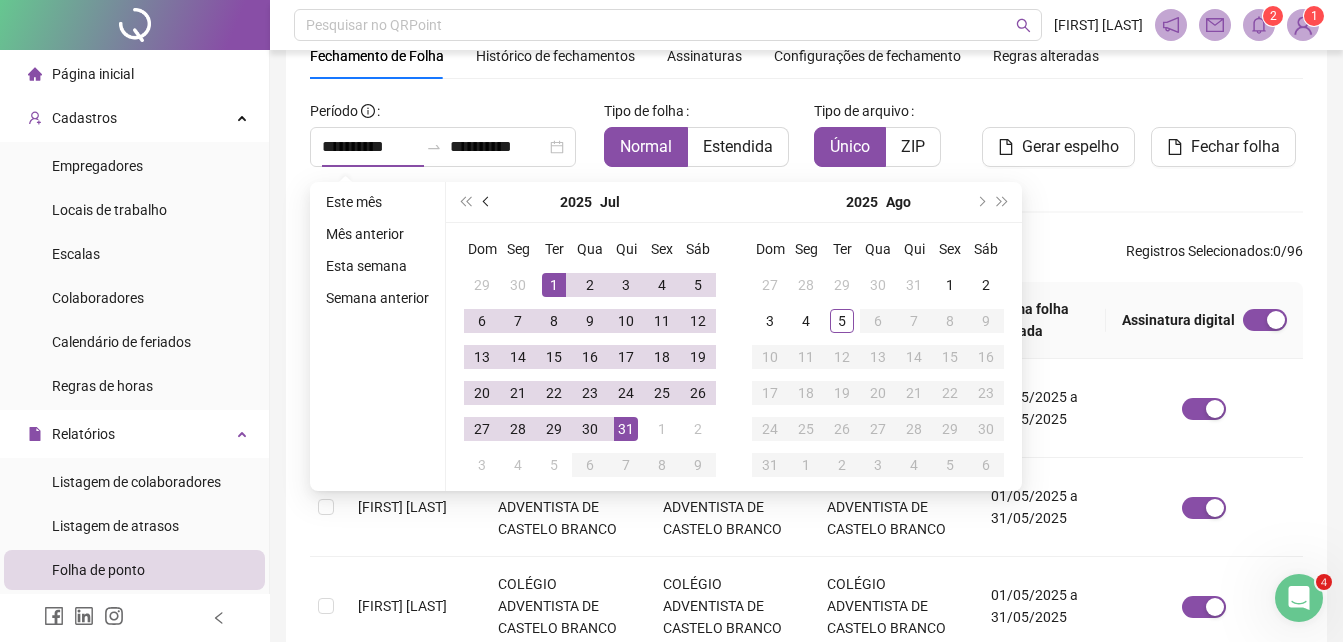 click at bounding box center [487, 202] 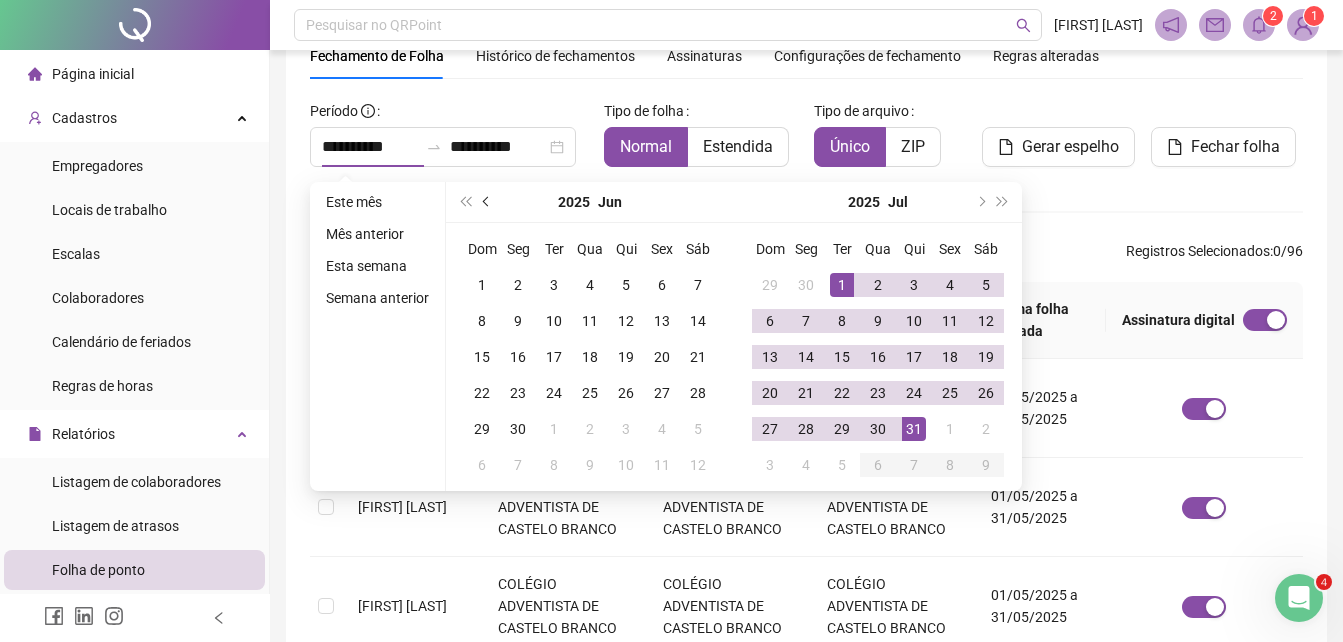 click at bounding box center [487, 202] 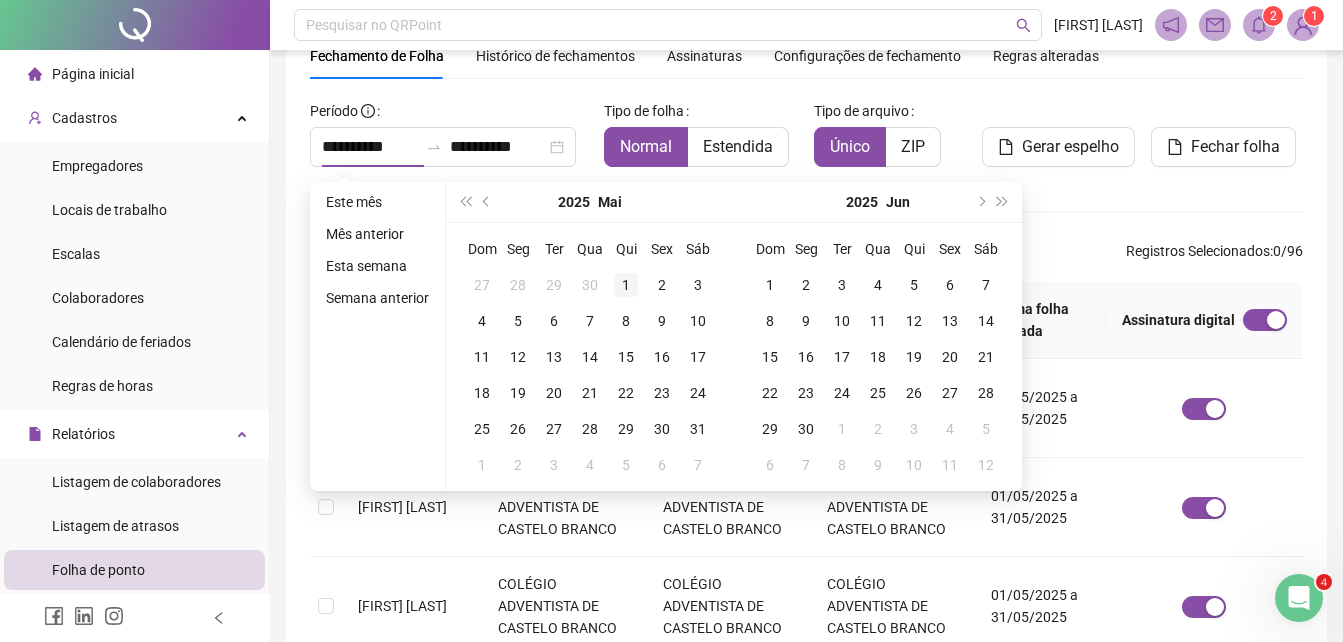 type on "**********" 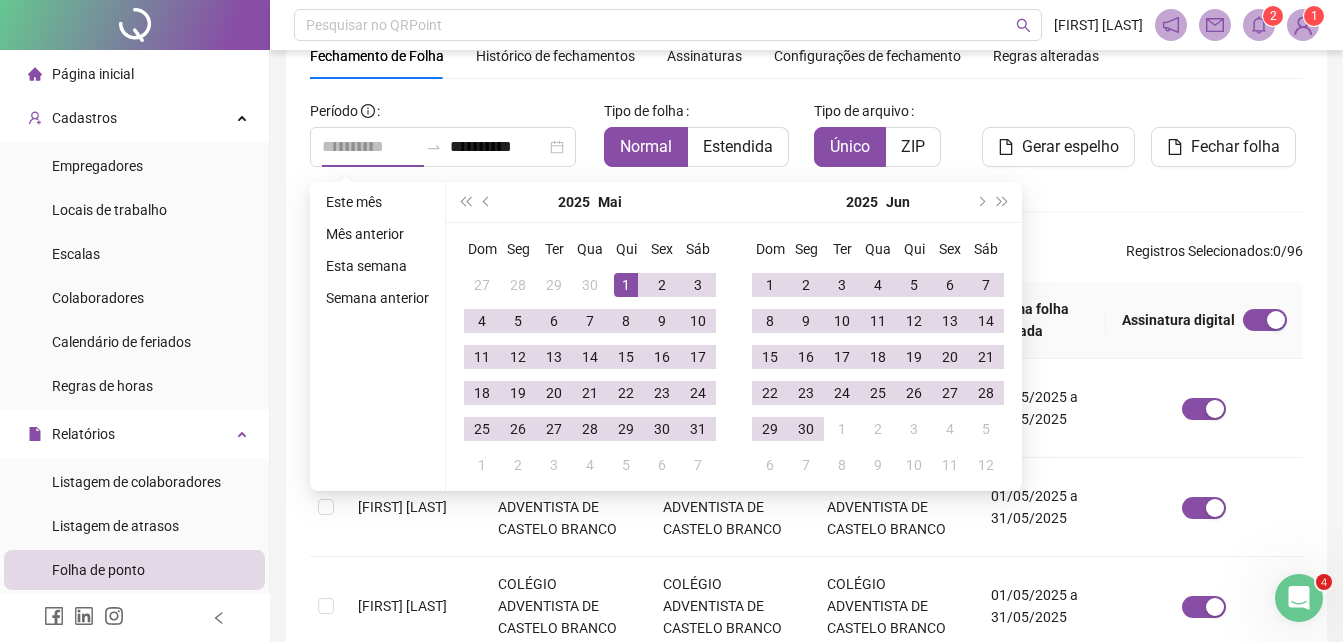 click on "1" at bounding box center (626, 285) 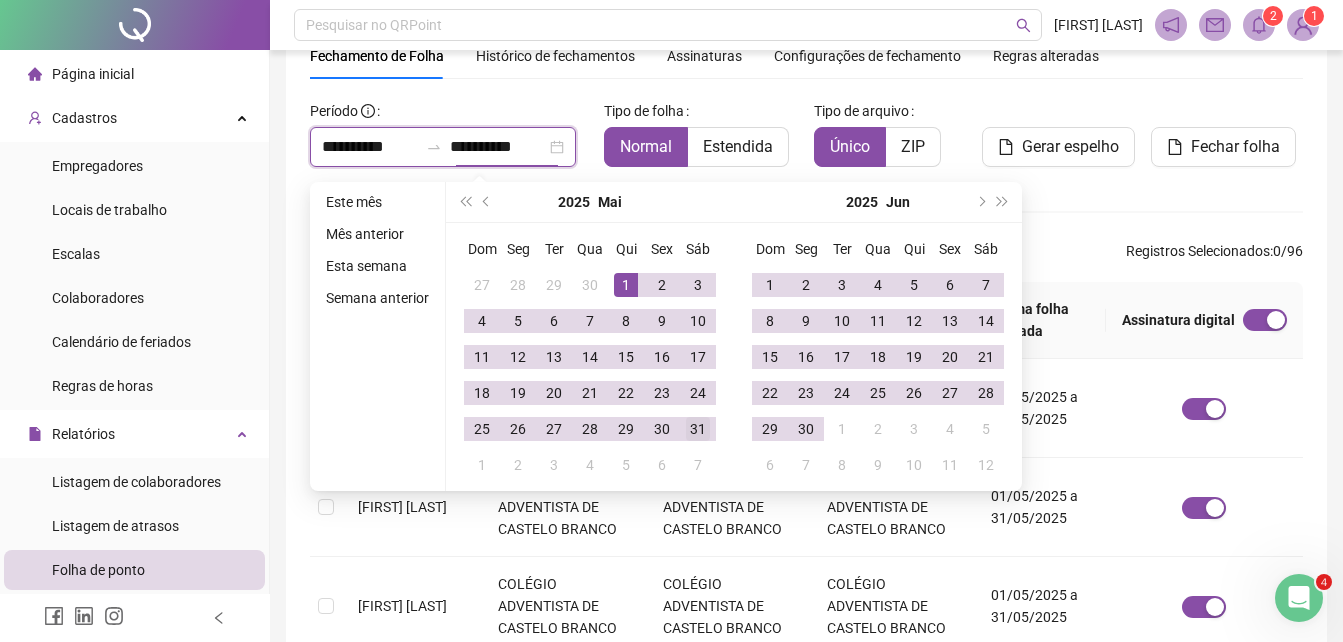 type on "**********" 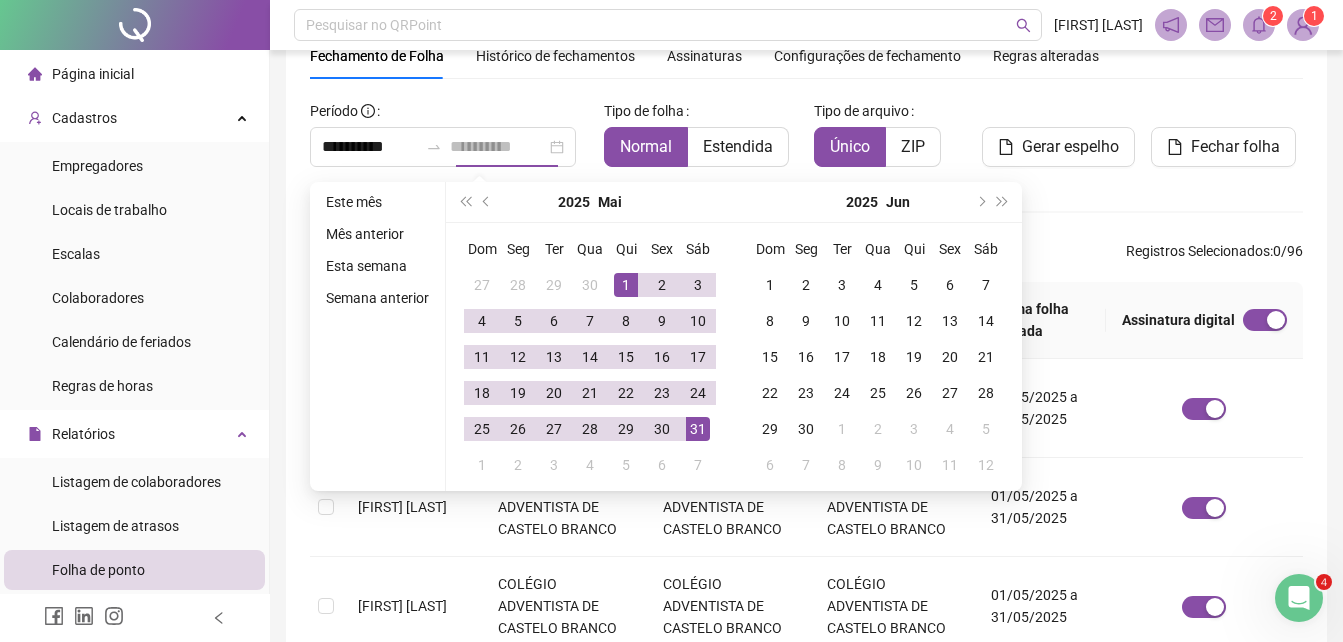 click on "31" at bounding box center (698, 429) 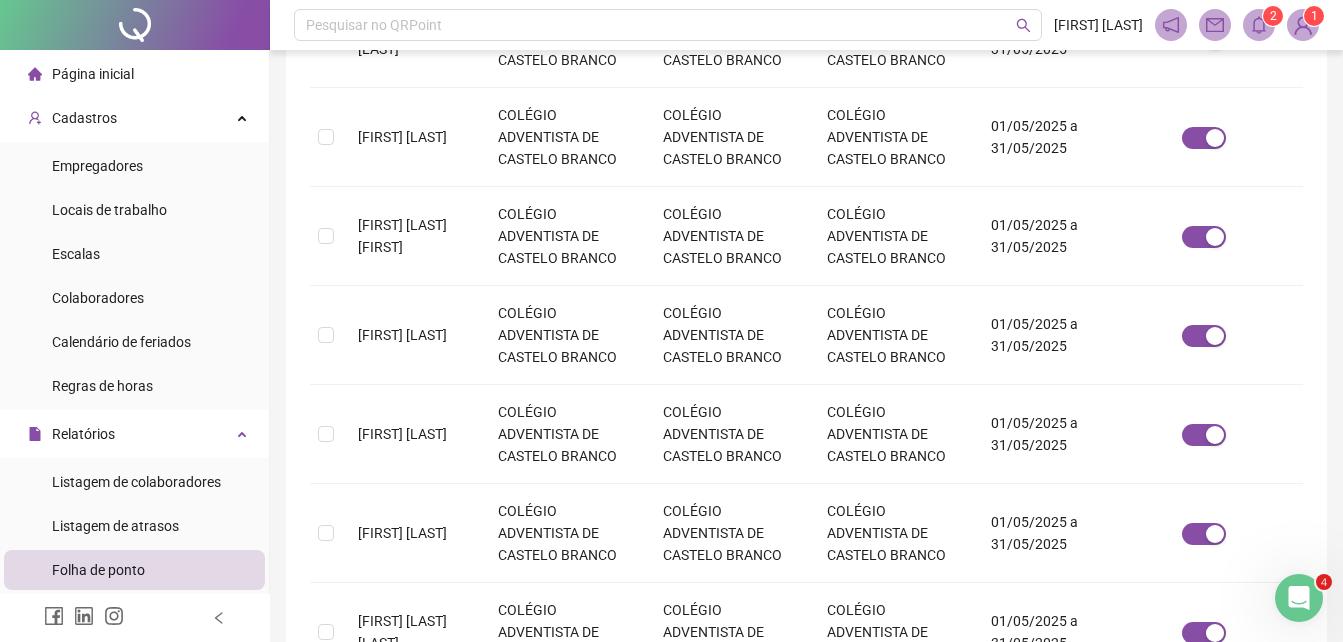 scroll, scrollTop: 970, scrollLeft: 0, axis: vertical 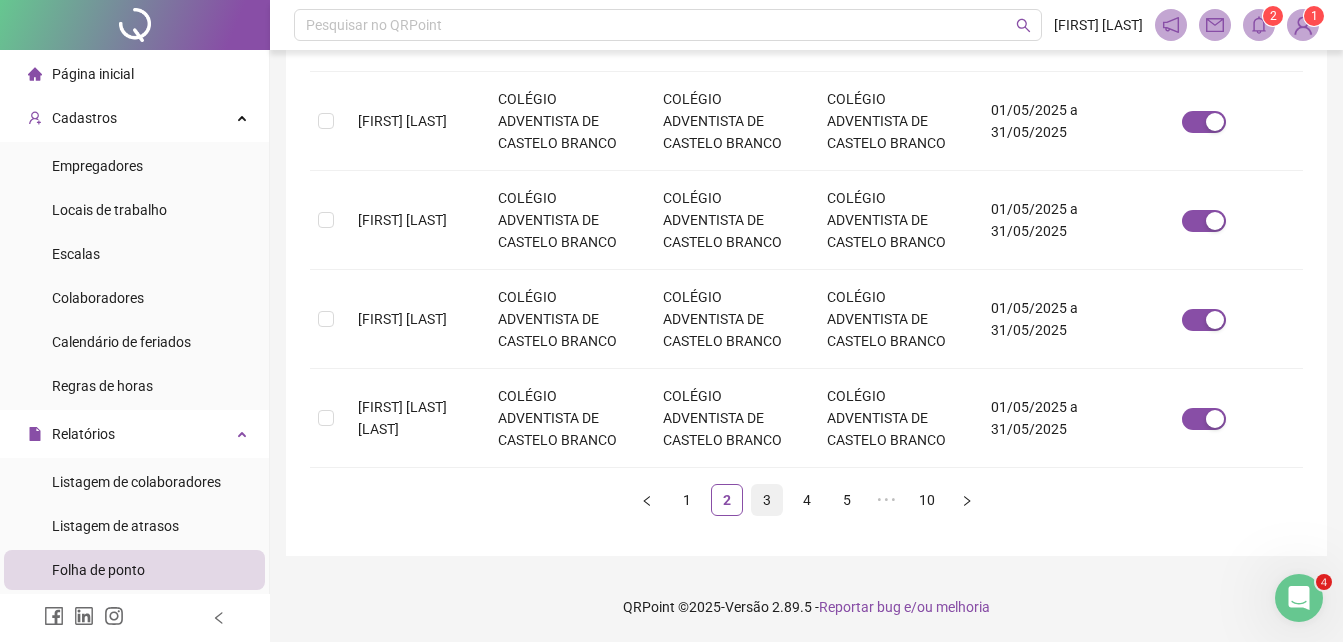 click on "3" at bounding box center [767, 500] 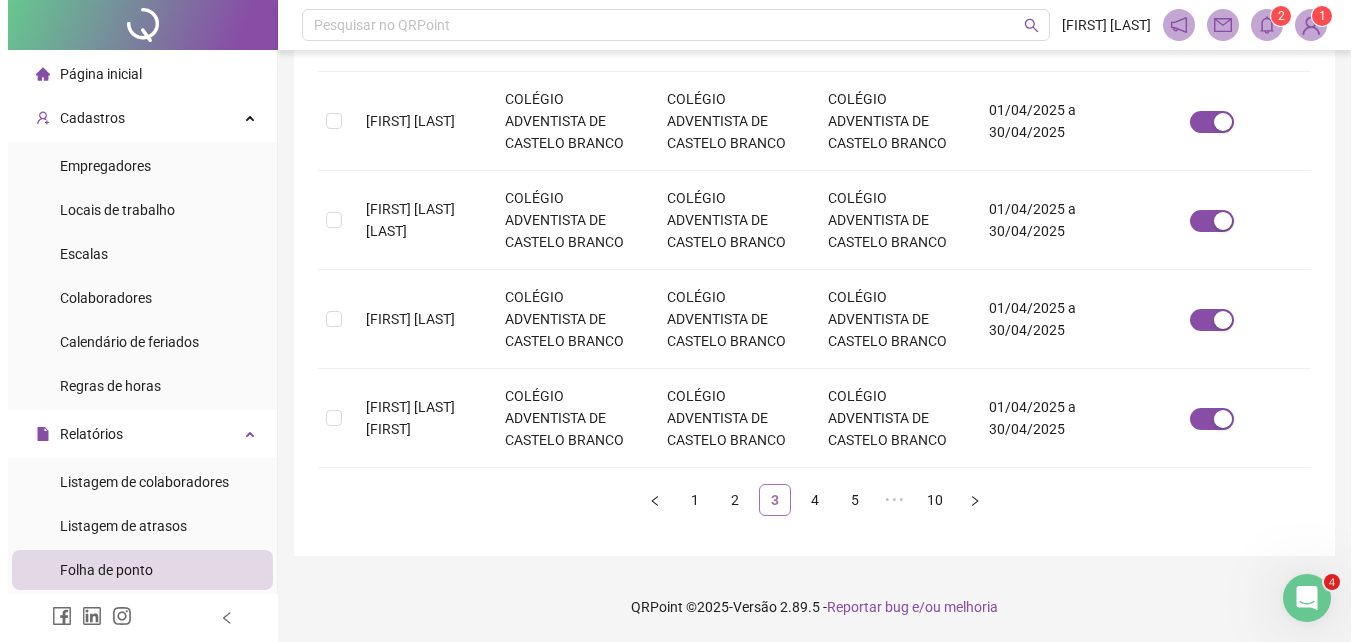 scroll, scrollTop: 89, scrollLeft: 0, axis: vertical 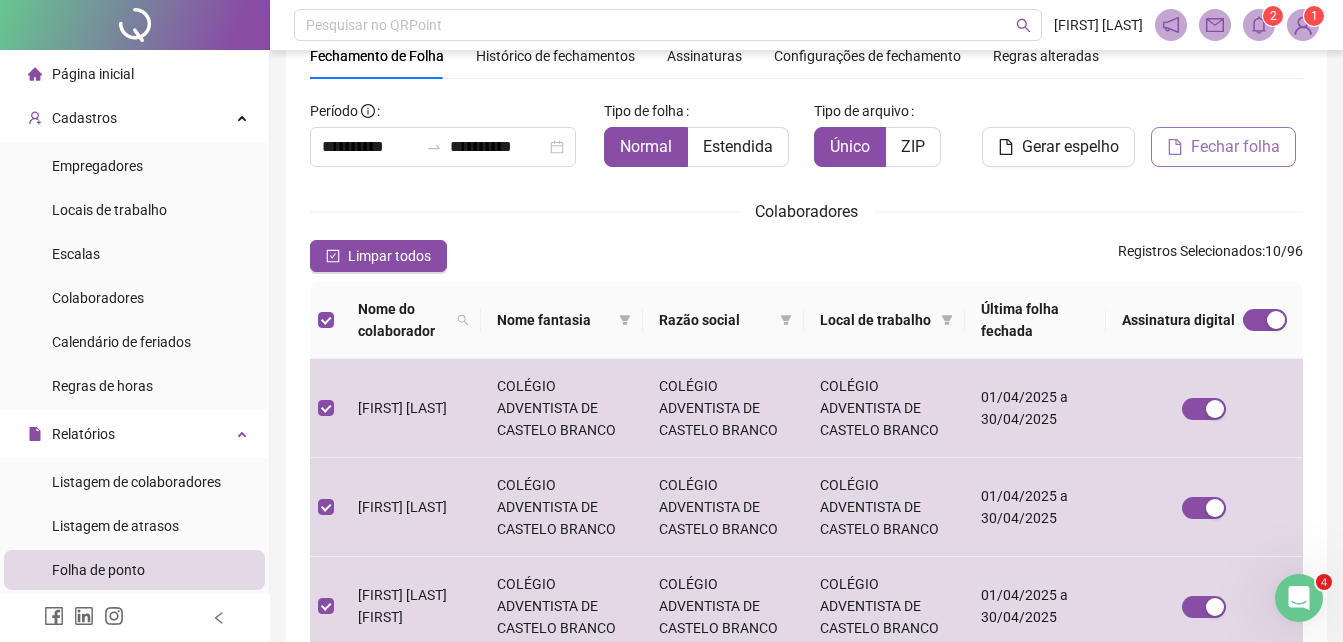 click on "Fechar folha" at bounding box center [1235, 147] 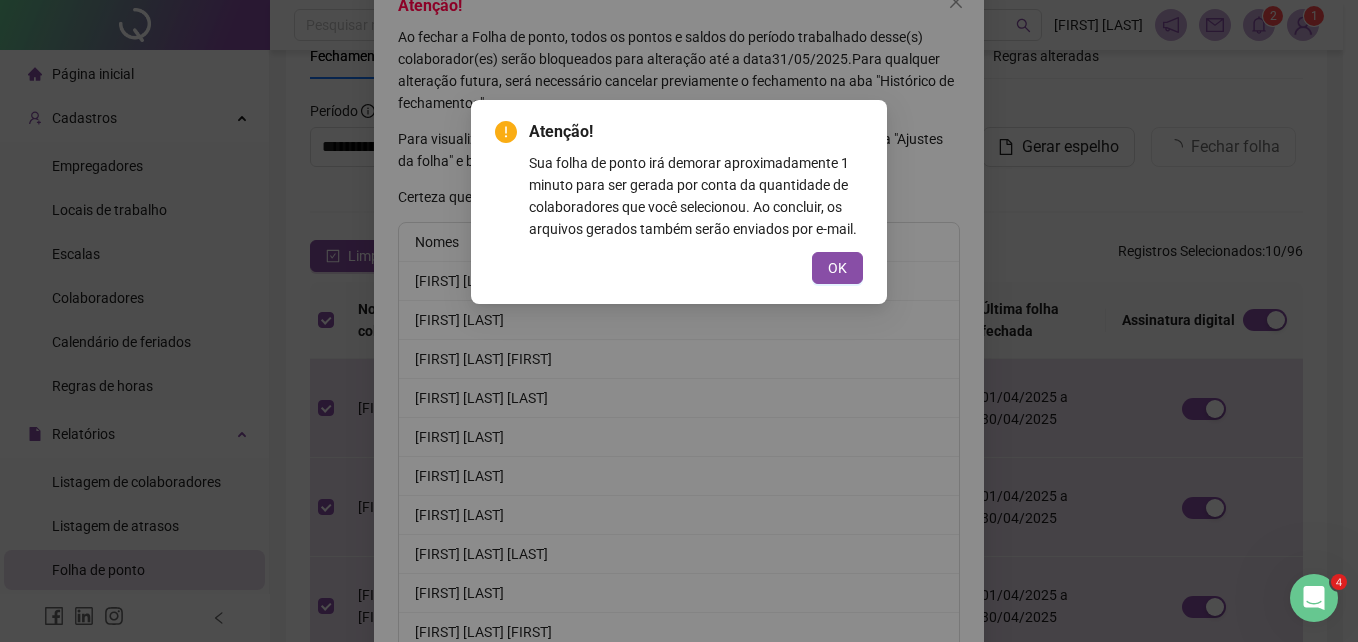 drag, startPoint x: 843, startPoint y: 262, endPoint x: 861, endPoint y: 256, distance: 18.973665 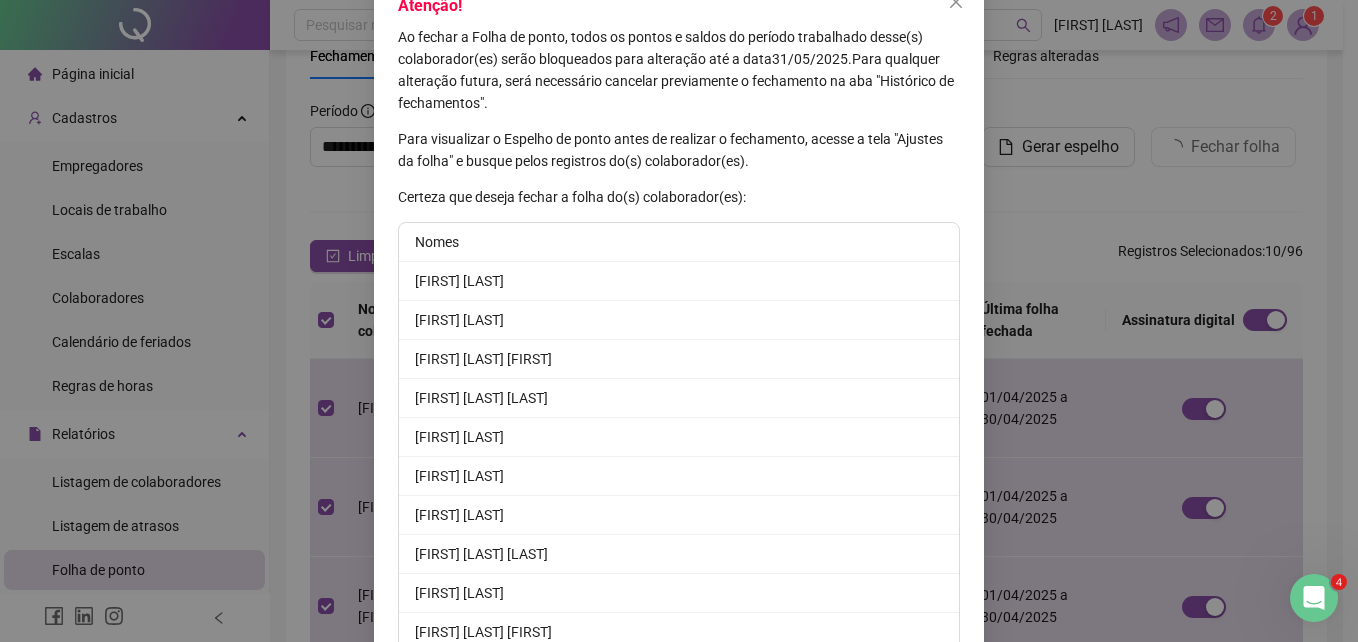 scroll, scrollTop: 224, scrollLeft: 0, axis: vertical 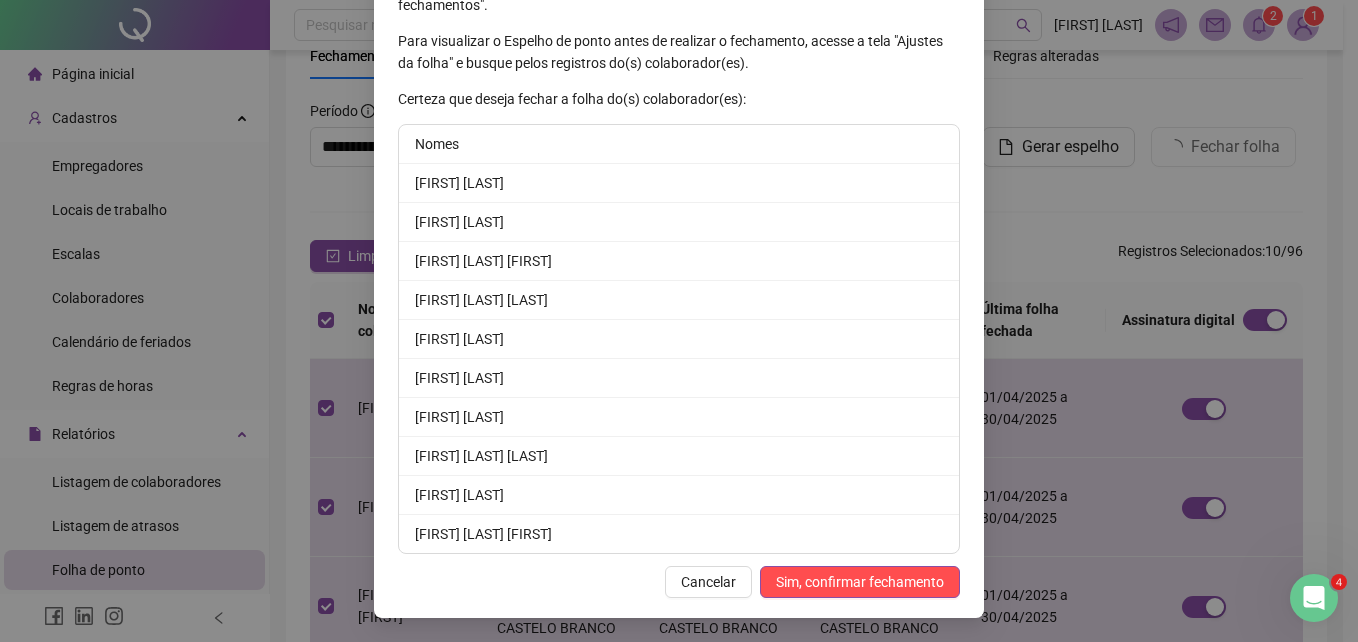 drag, startPoint x: 850, startPoint y: 581, endPoint x: 861, endPoint y: 573, distance: 13.601471 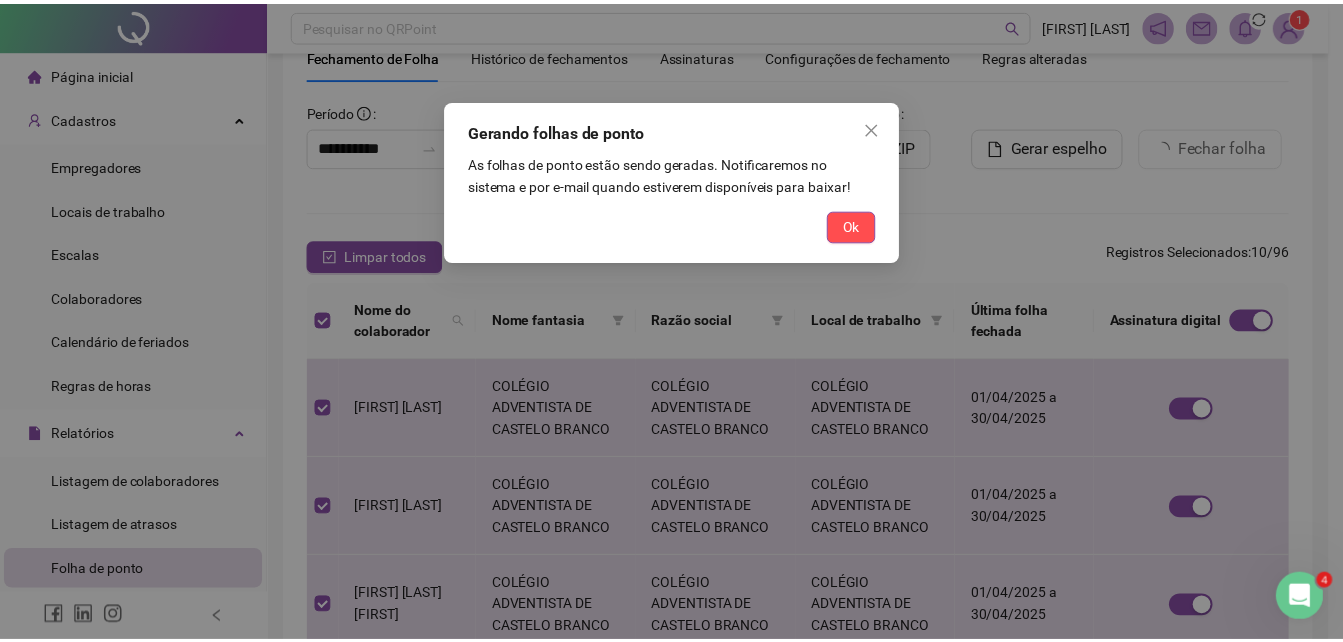 scroll, scrollTop: 126, scrollLeft: 0, axis: vertical 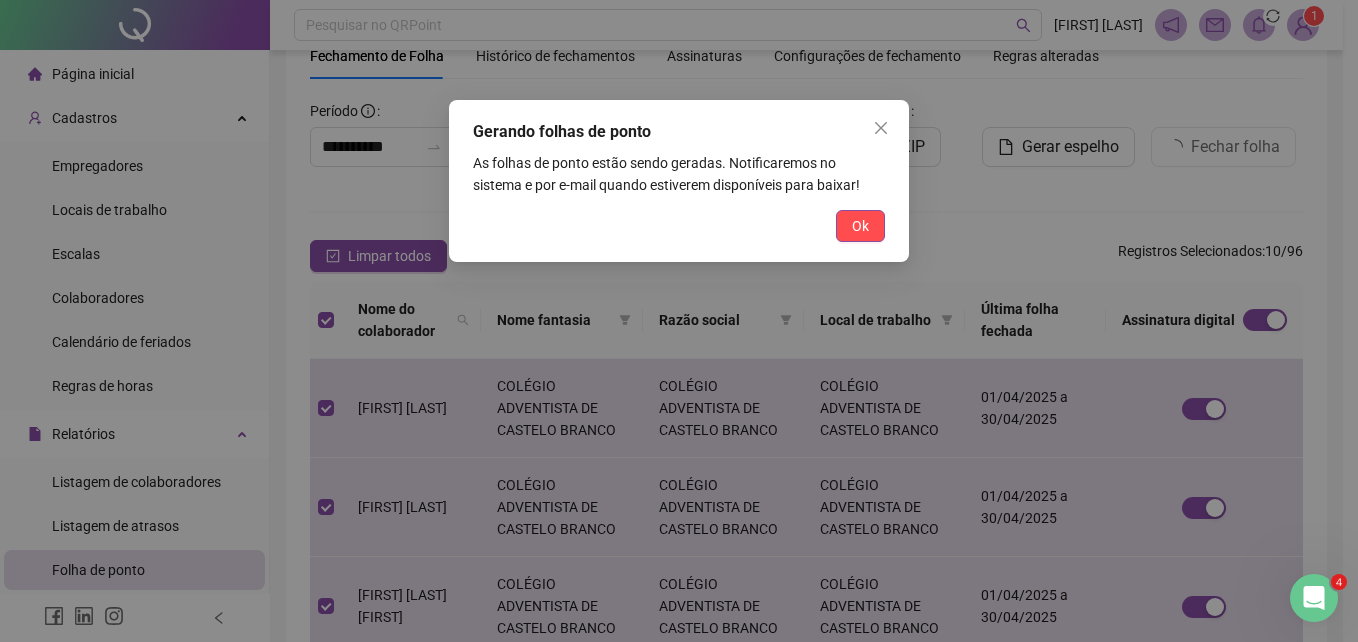 click on "Ok" at bounding box center (860, 226) 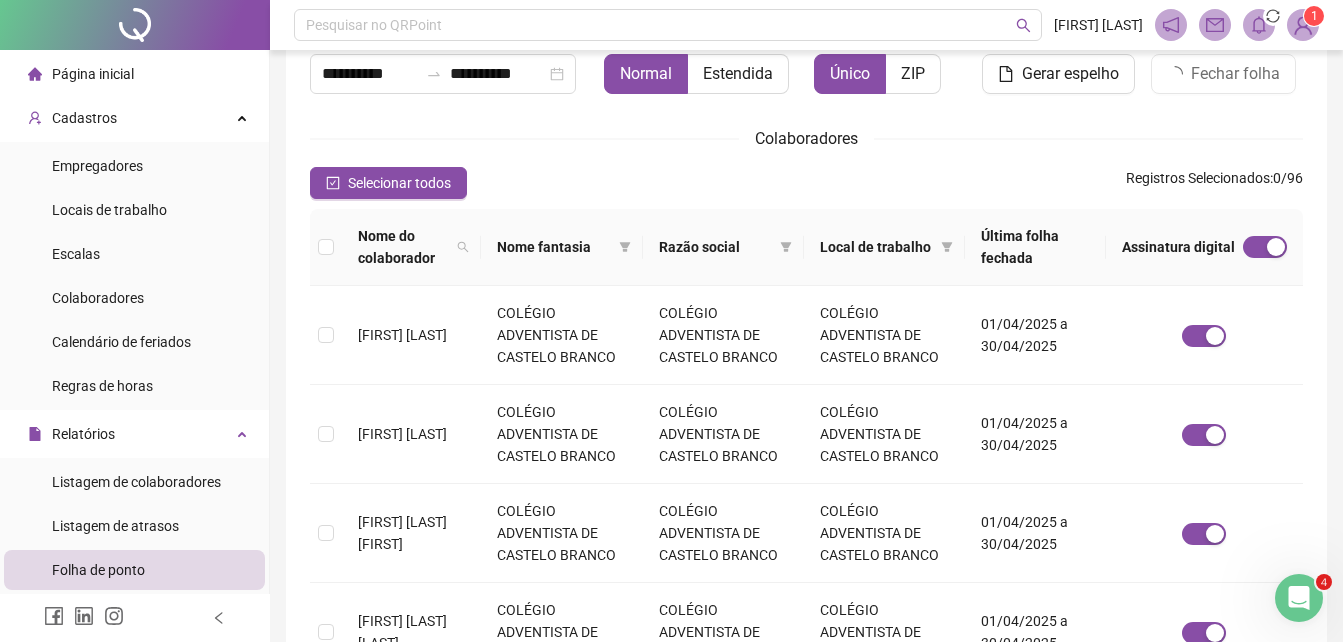 scroll, scrollTop: 165, scrollLeft: 0, axis: vertical 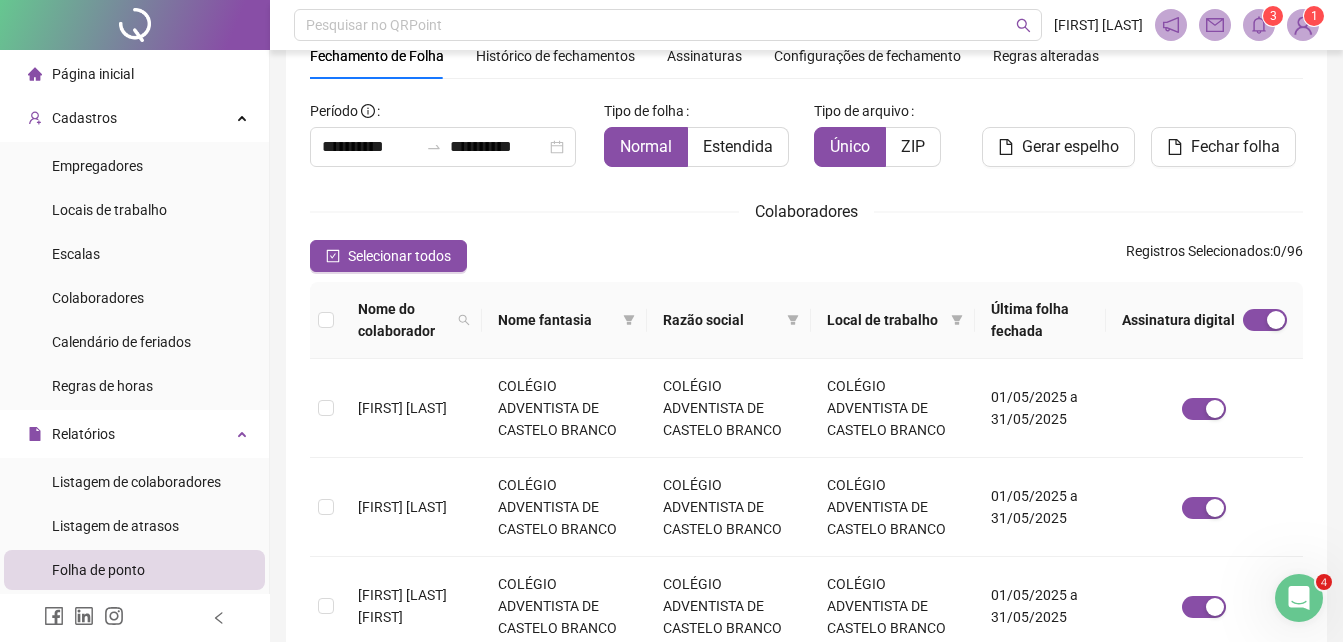 click on "Assinaturas" at bounding box center (704, 56) 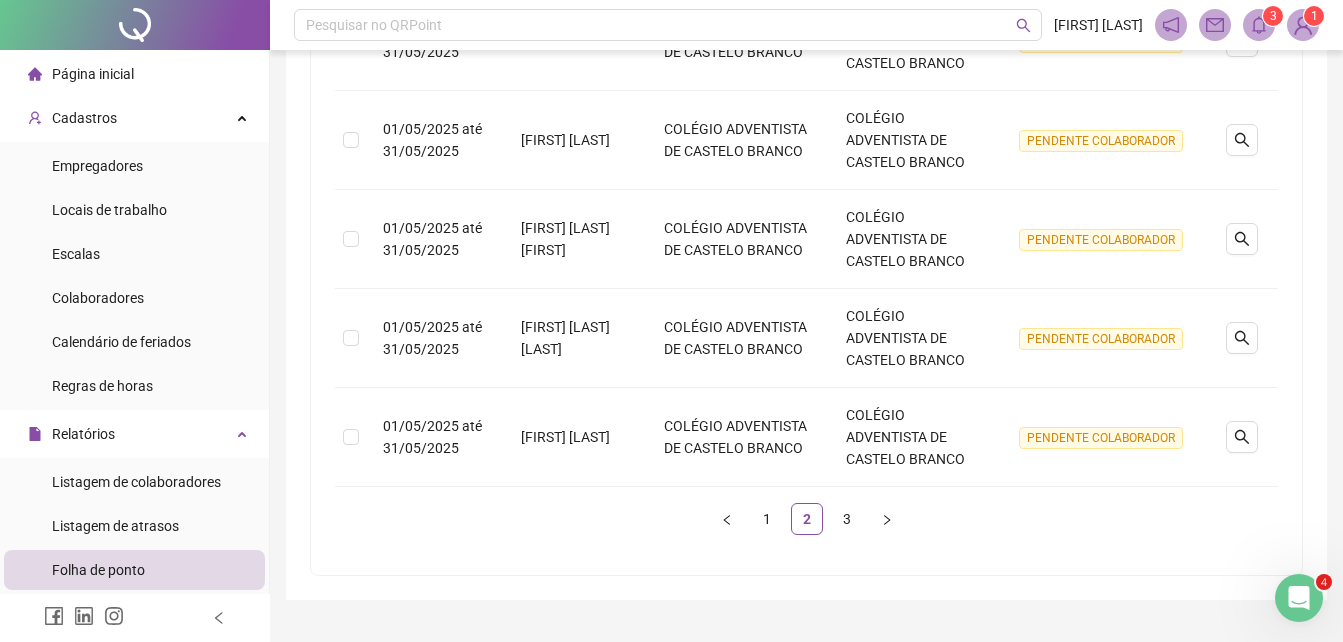 scroll, scrollTop: 944, scrollLeft: 0, axis: vertical 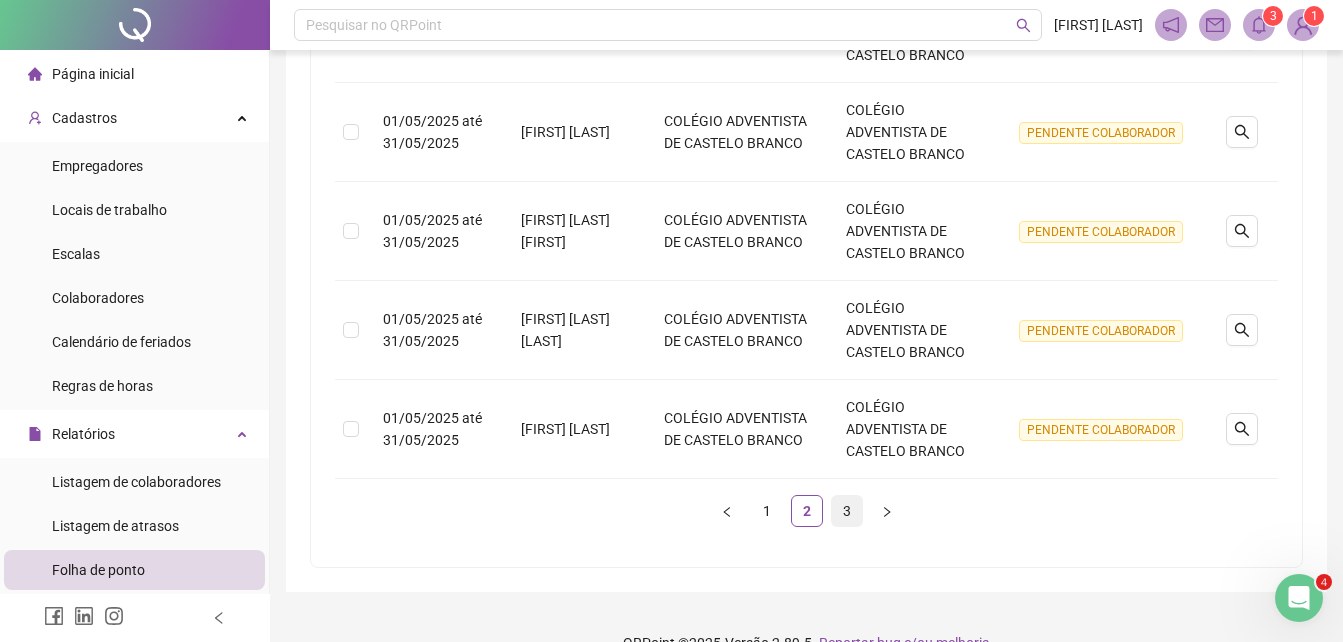 click on "3" at bounding box center [847, 511] 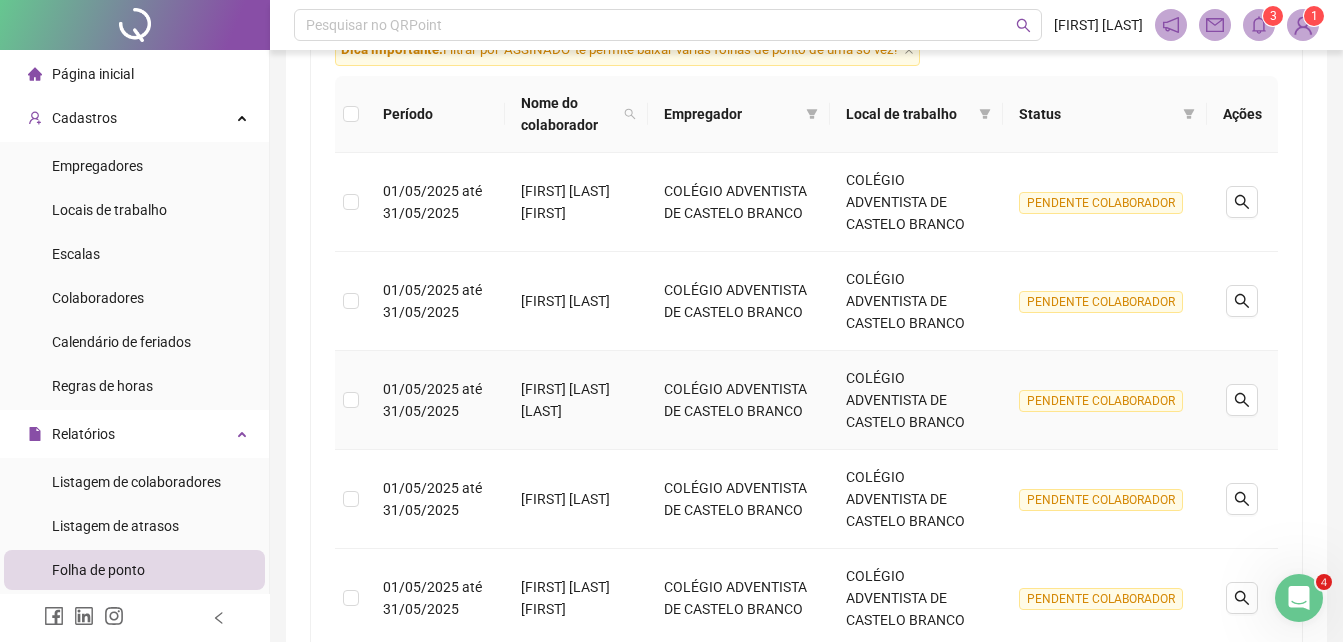 scroll, scrollTop: 0, scrollLeft: 0, axis: both 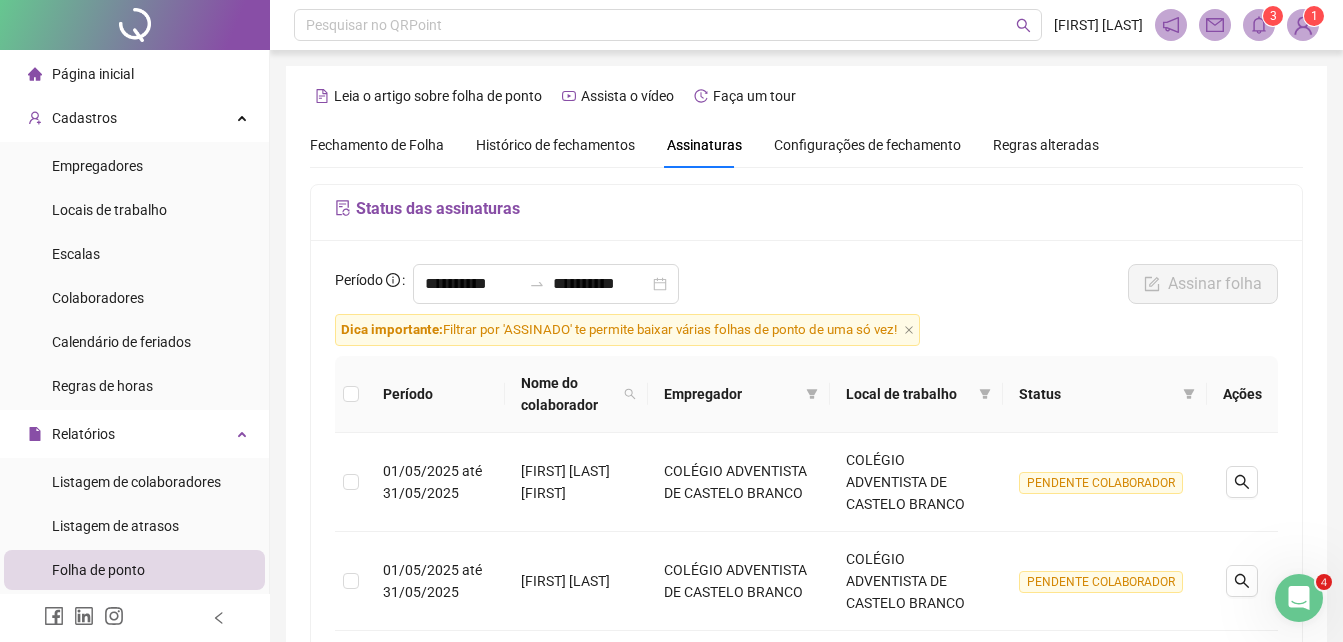 click on "Fechamento de Folha" at bounding box center [377, 145] 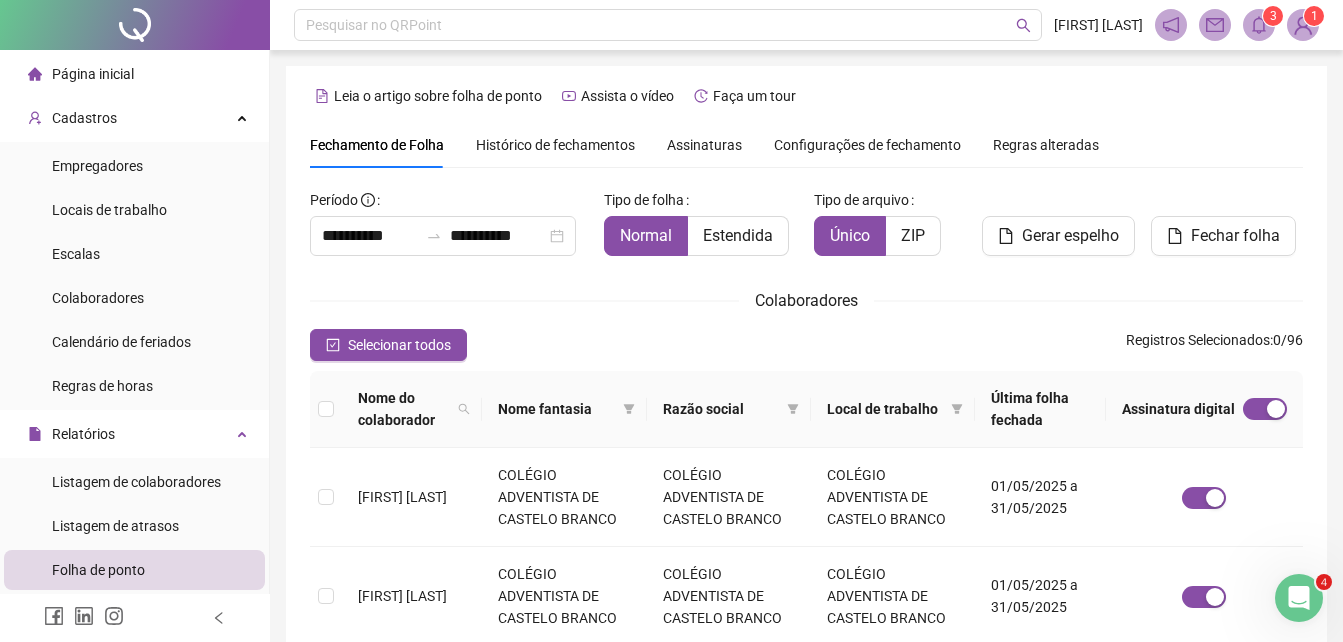 type on "**********" 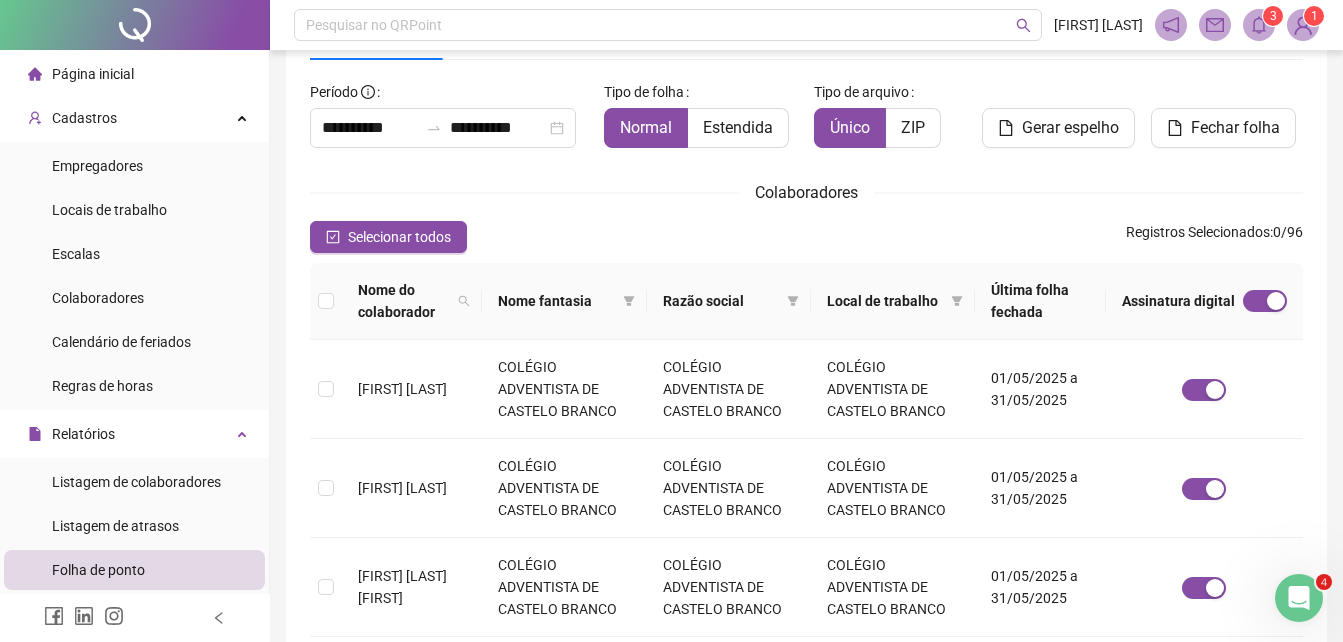 scroll, scrollTop: 111, scrollLeft: 0, axis: vertical 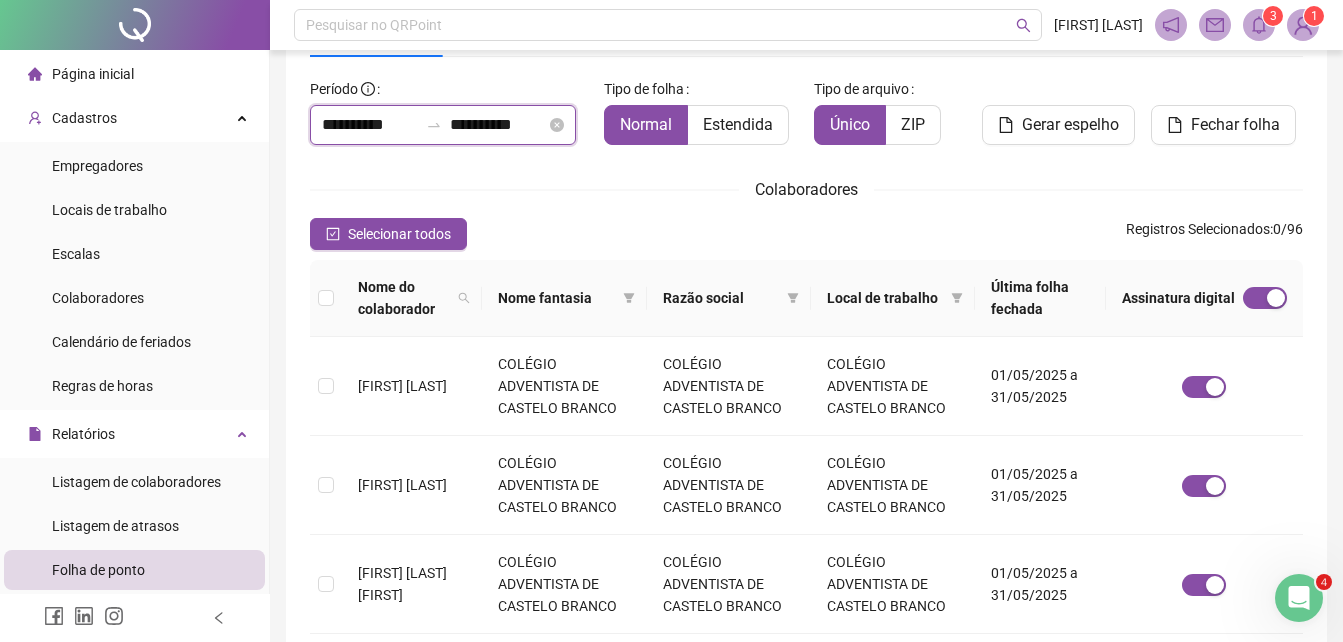 click on "**********" at bounding box center [370, 125] 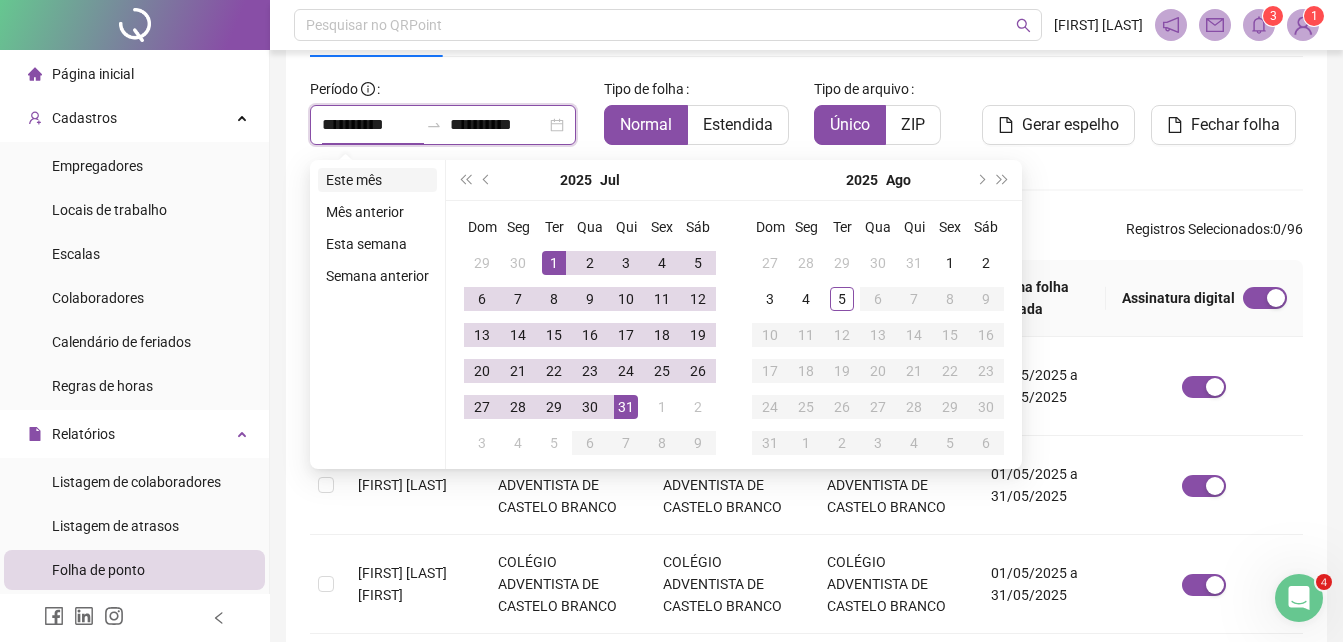 type on "**********" 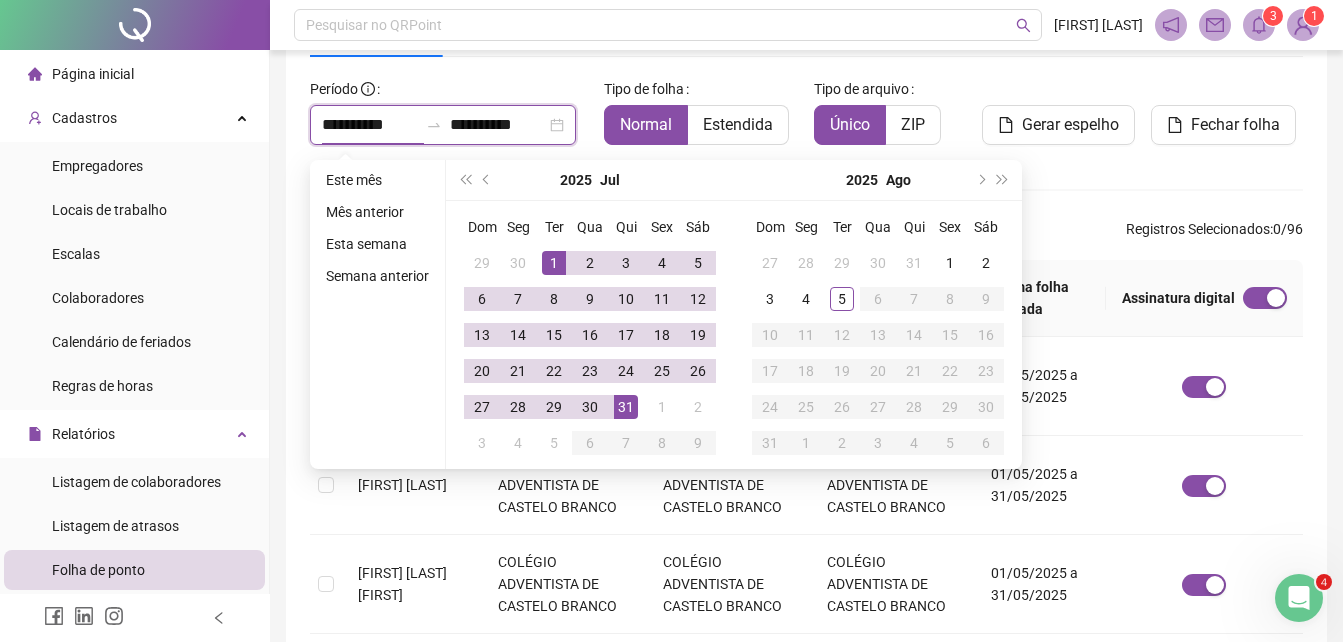 type on "**********" 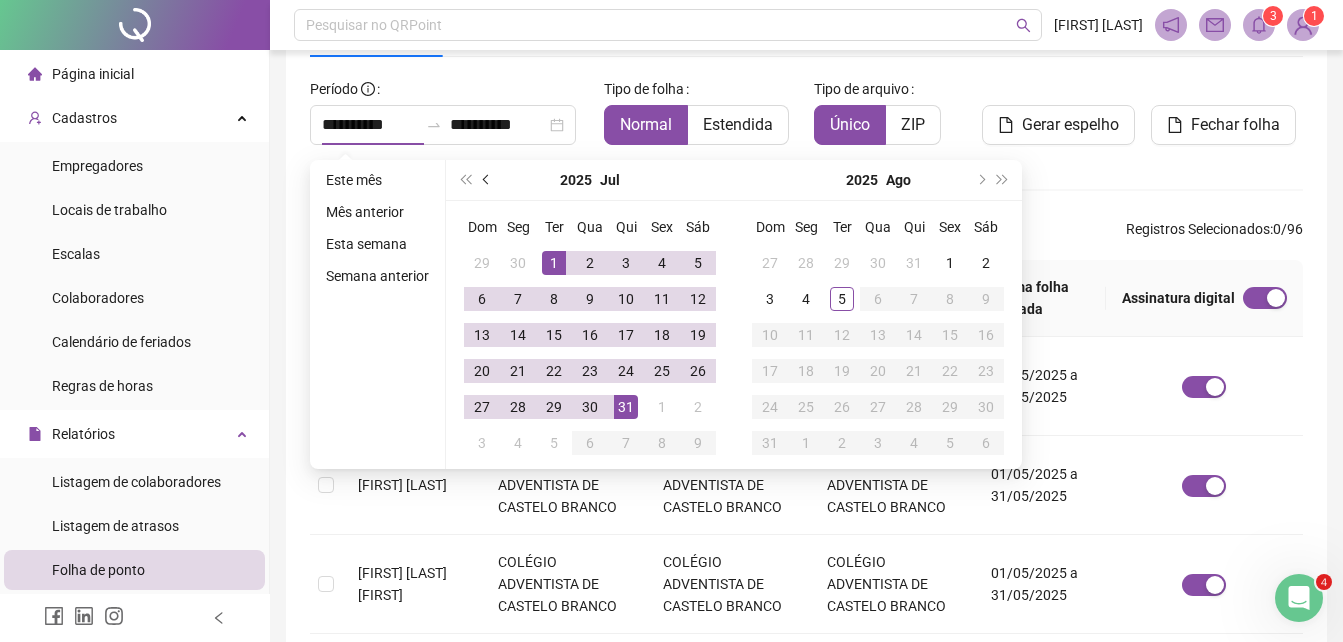 click at bounding box center [487, 180] 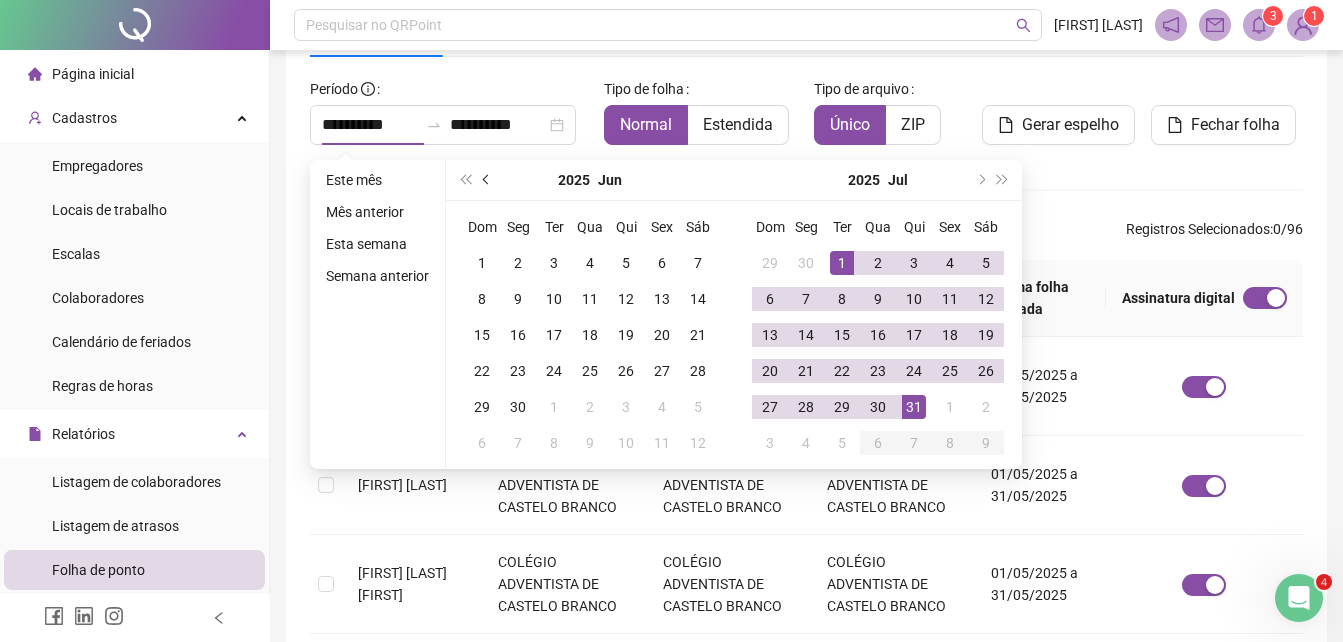 click at bounding box center (488, 180) 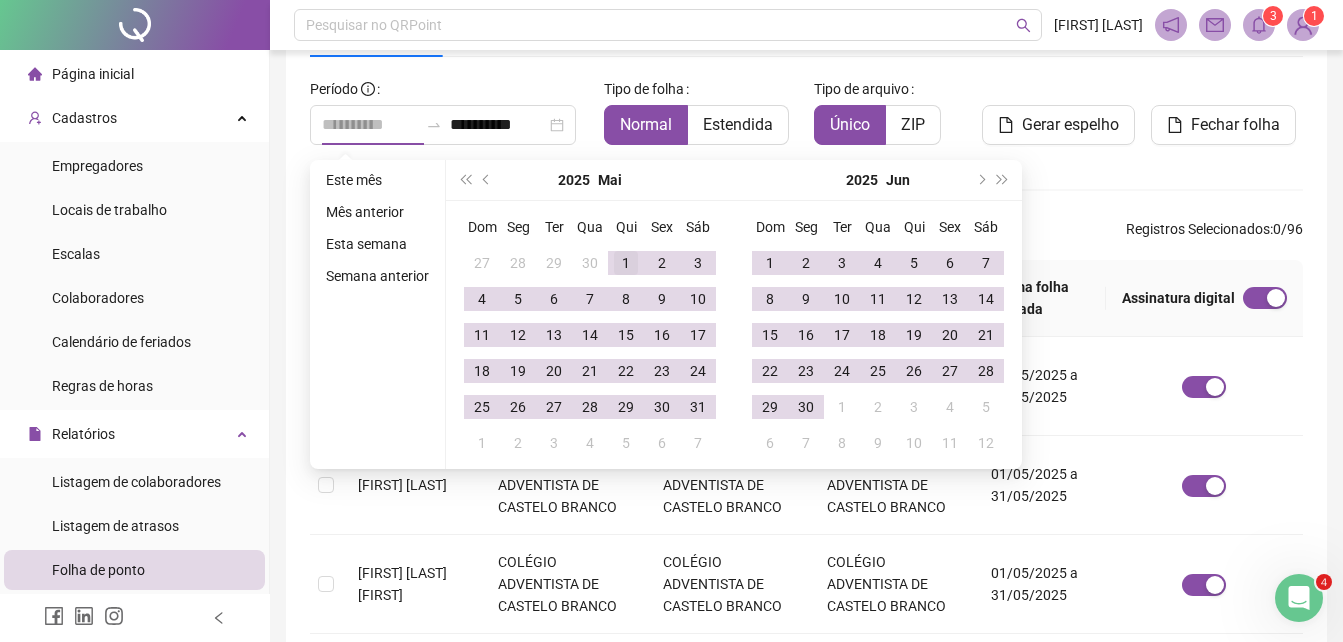 type on "**********" 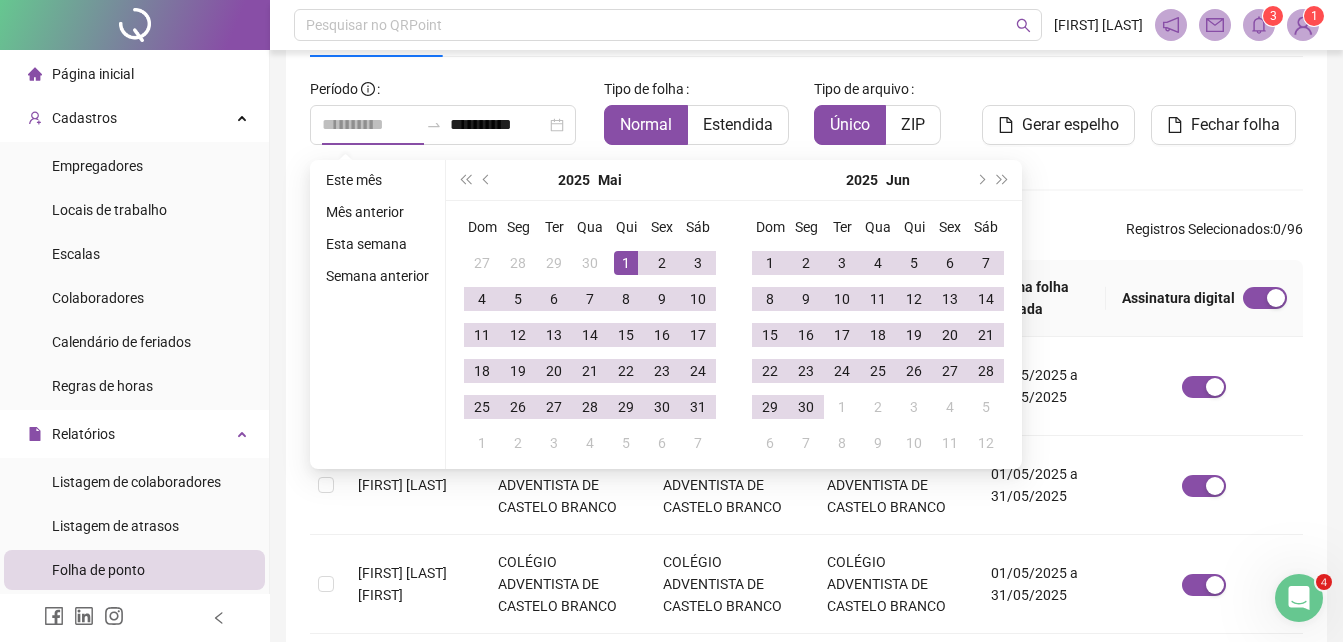 click on "1" at bounding box center [626, 263] 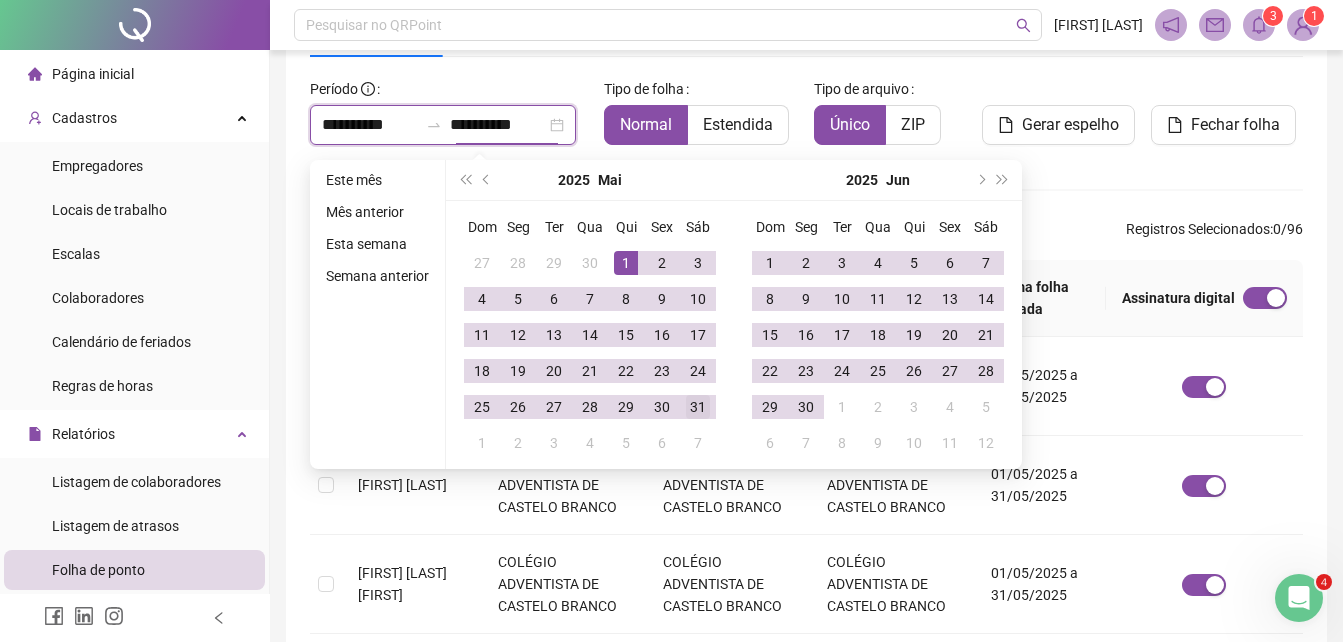type on "**********" 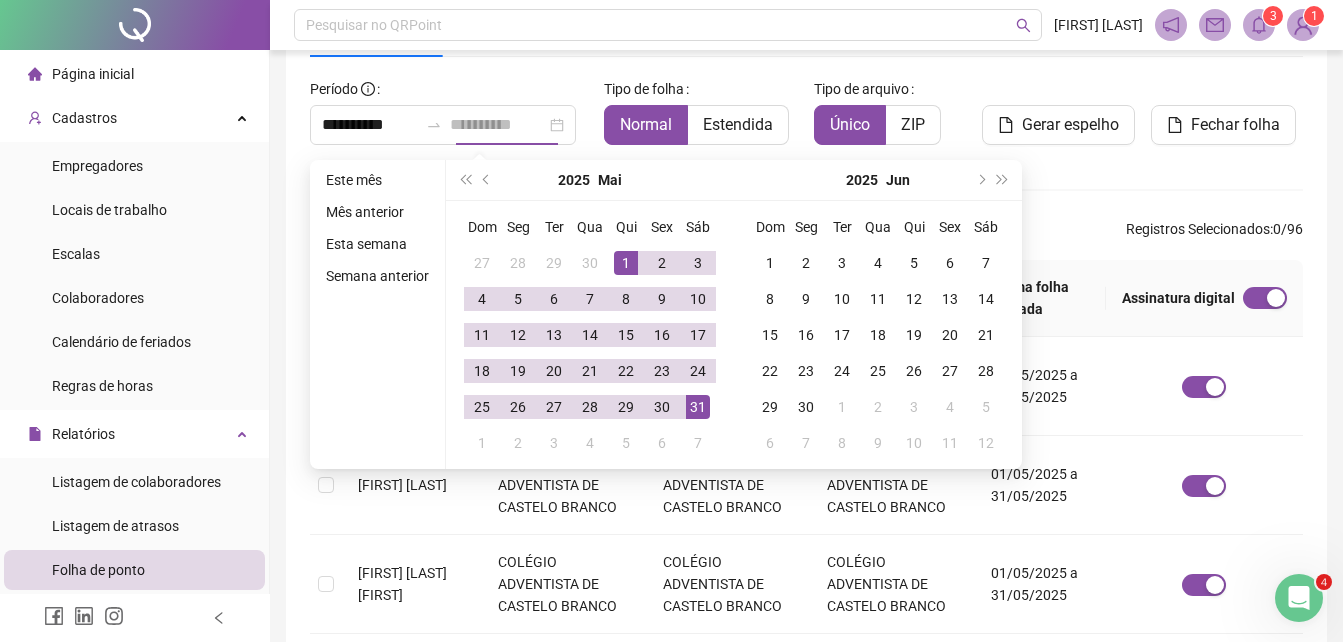 click on "31" at bounding box center [698, 407] 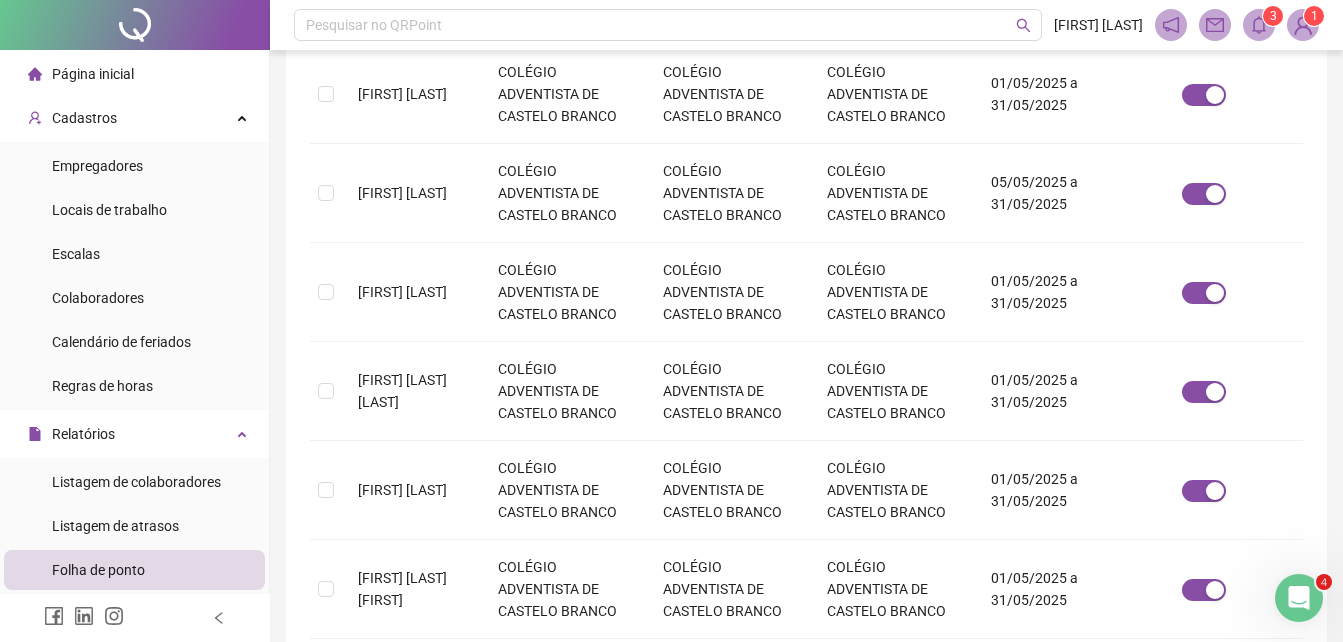 scroll, scrollTop: 970, scrollLeft: 0, axis: vertical 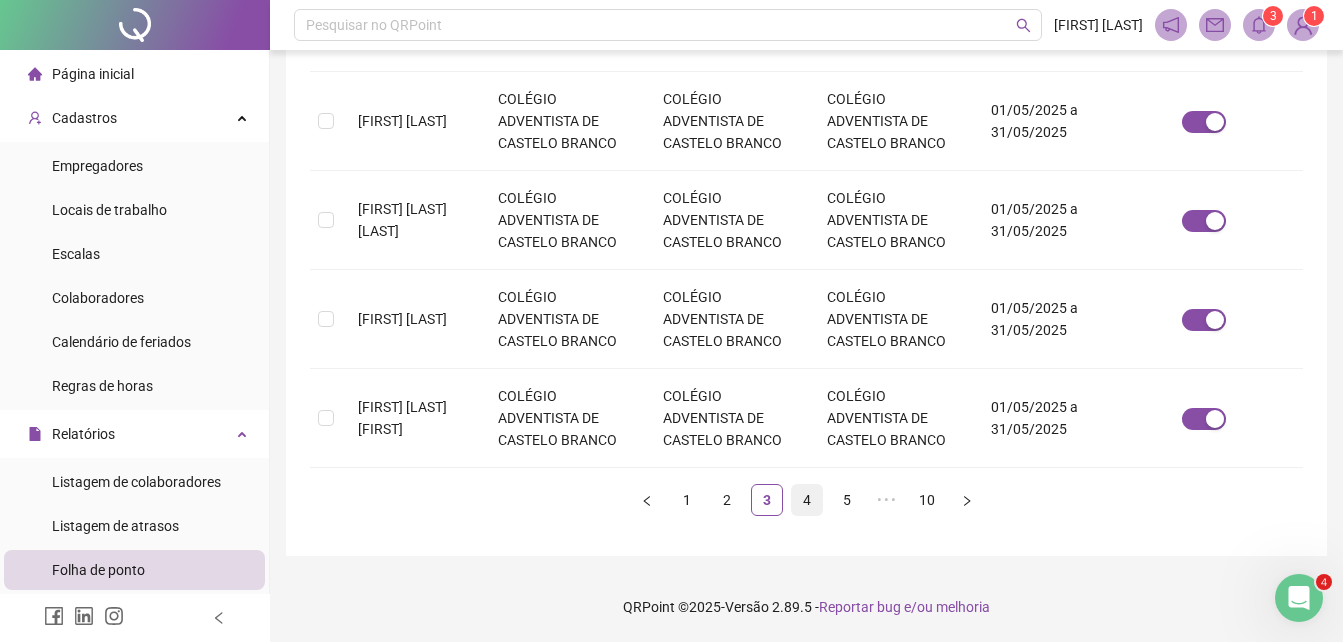 click on "4" at bounding box center [807, 500] 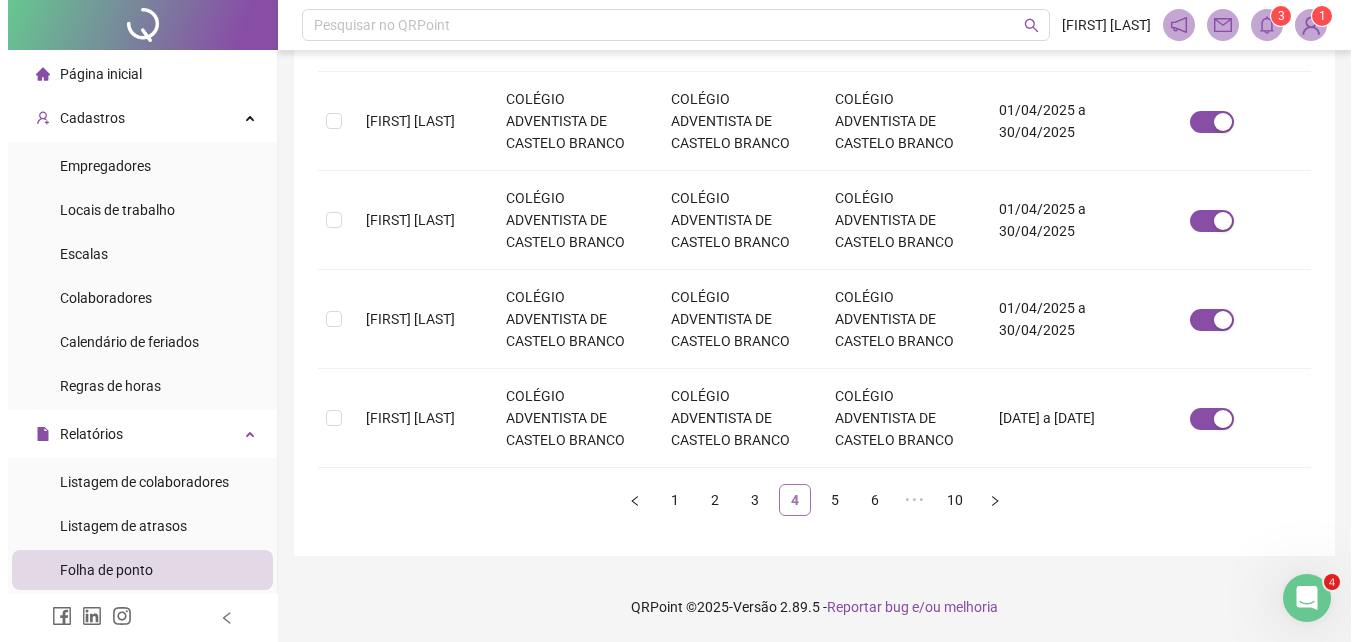 scroll, scrollTop: 89, scrollLeft: 0, axis: vertical 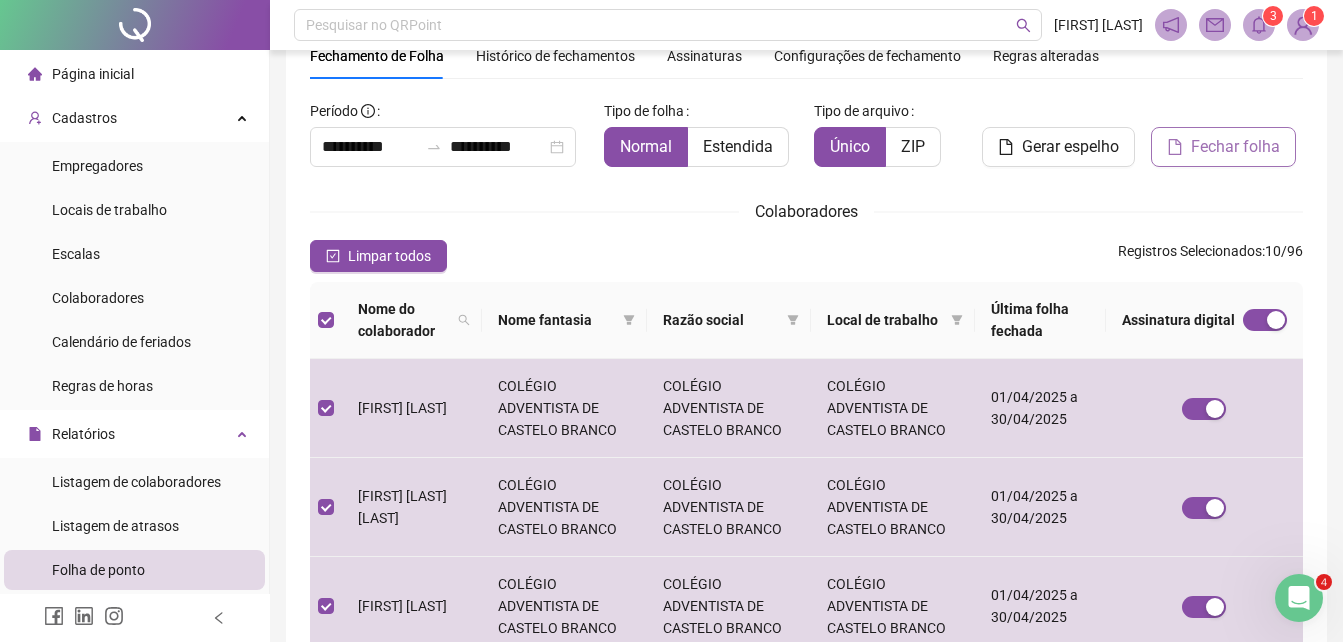 click on "Fechar folha" at bounding box center (1223, 147) 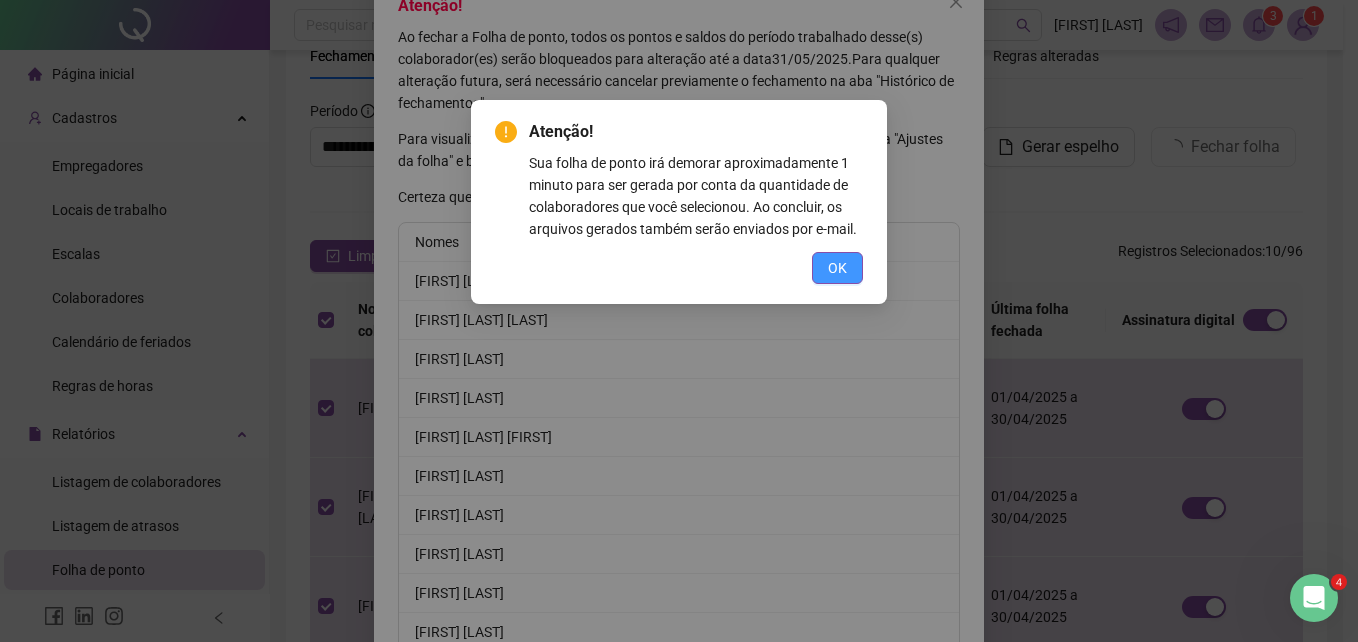 click on "OK" at bounding box center [837, 268] 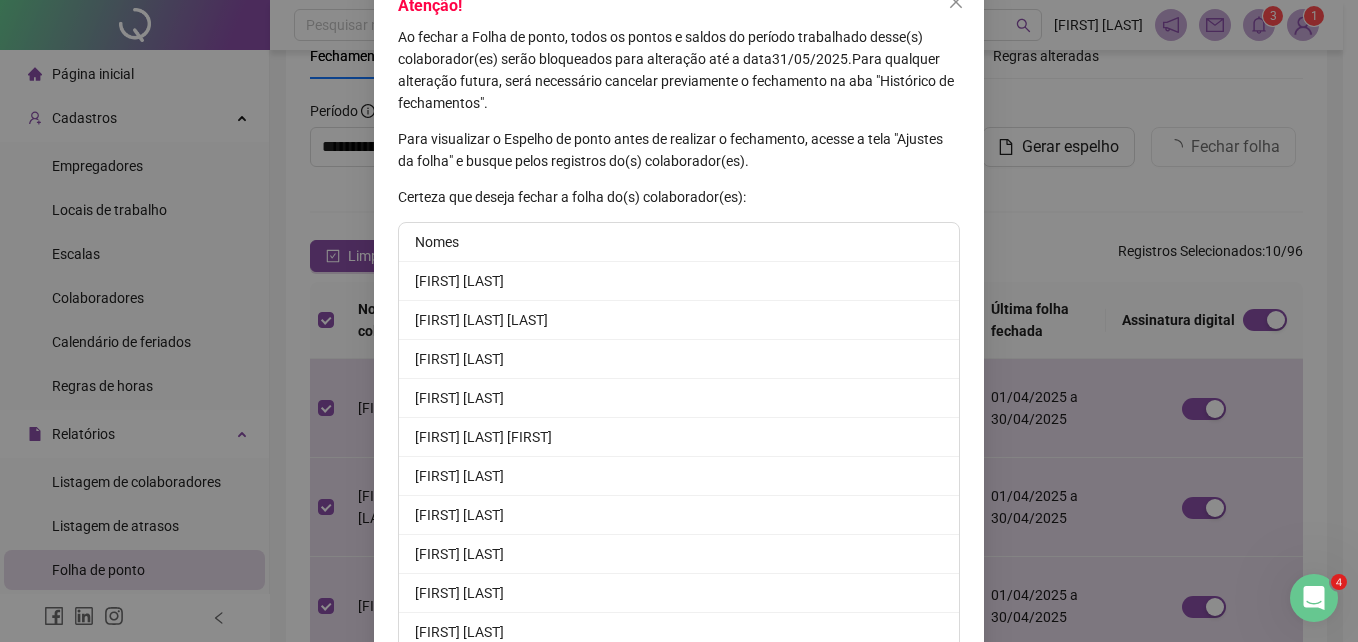 scroll, scrollTop: 224, scrollLeft: 0, axis: vertical 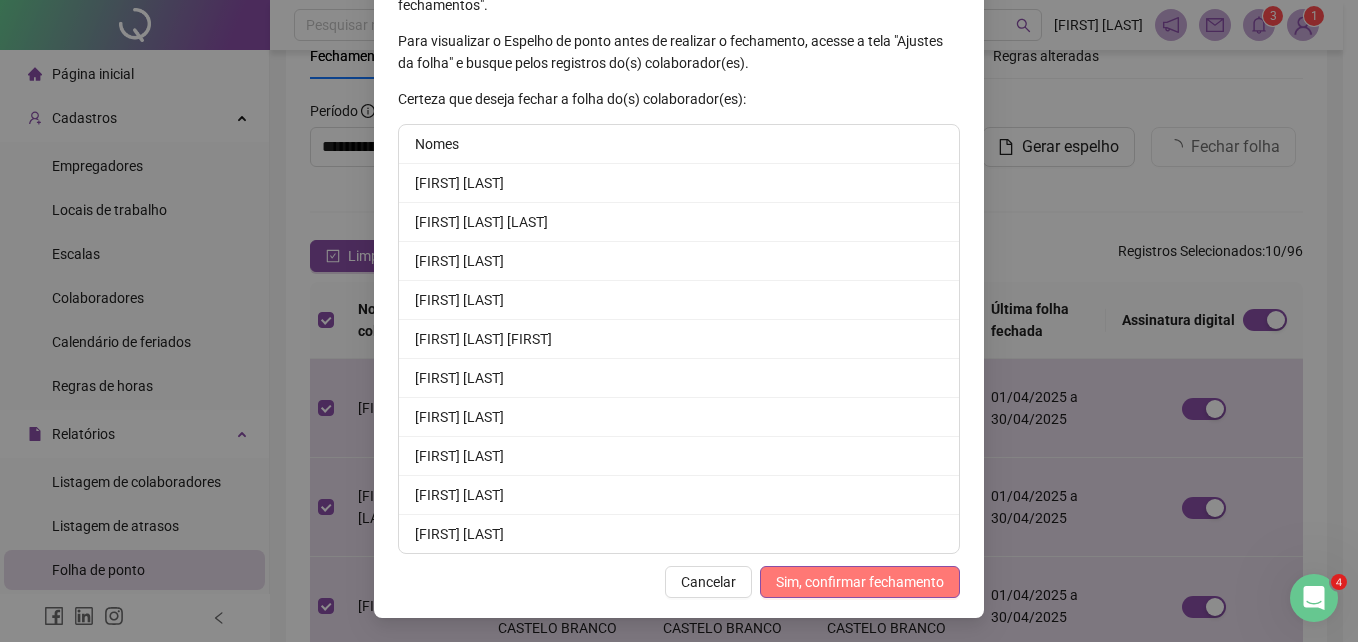 click on "Sim, confirmar fechamento" at bounding box center (860, 582) 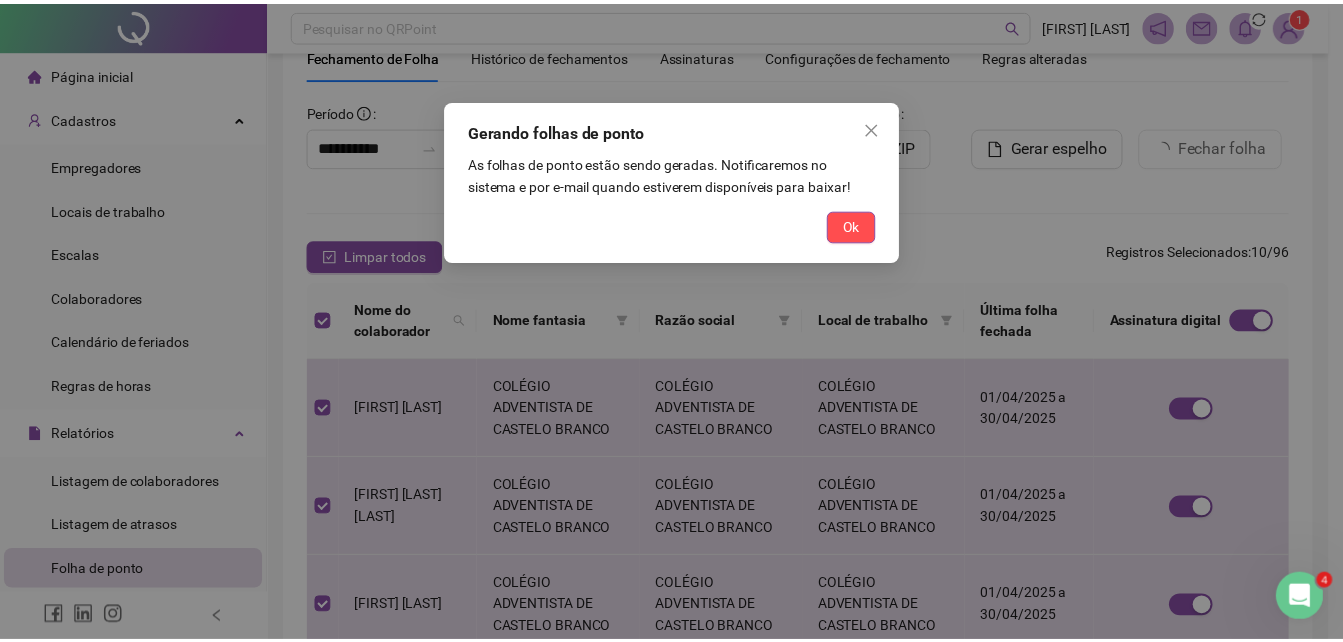 scroll, scrollTop: 126, scrollLeft: 0, axis: vertical 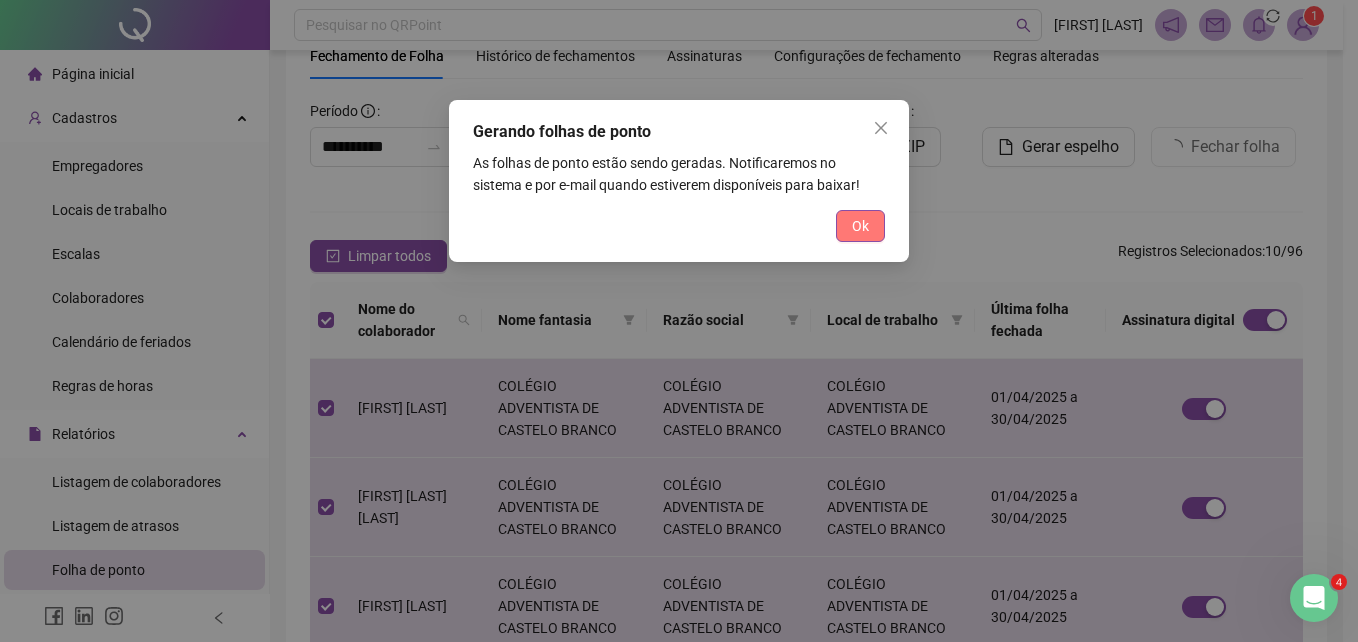 click on "Ok" at bounding box center (860, 226) 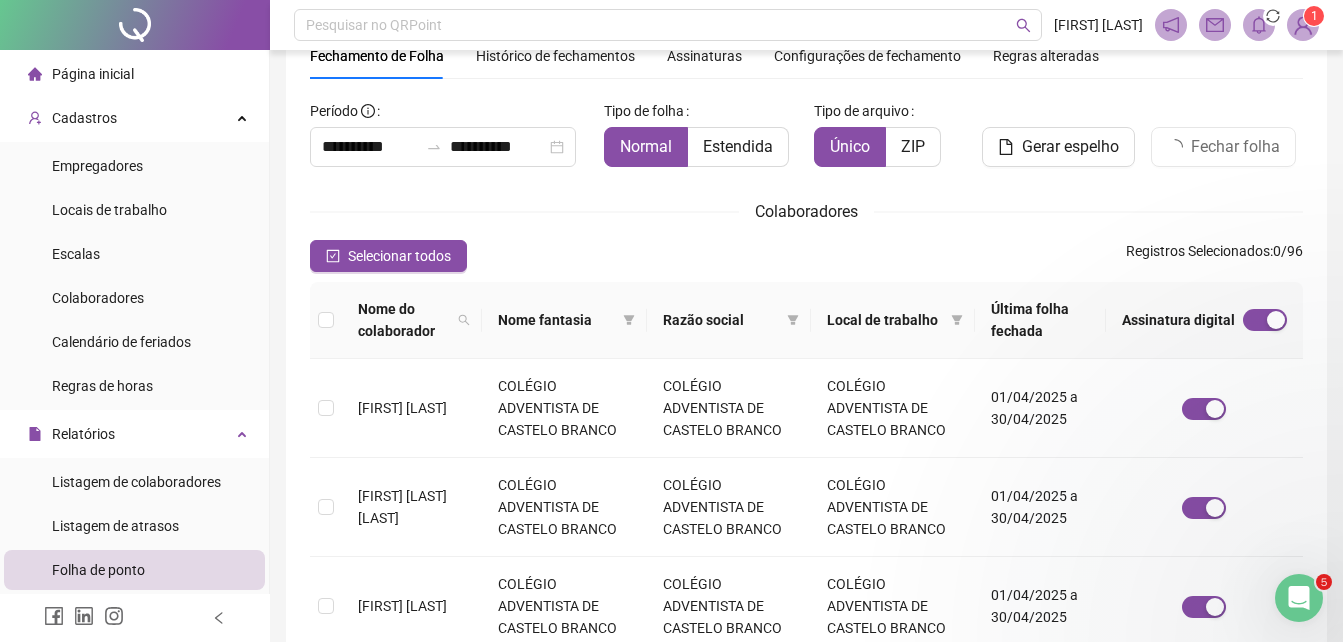 scroll, scrollTop: 1841, scrollLeft: 0, axis: vertical 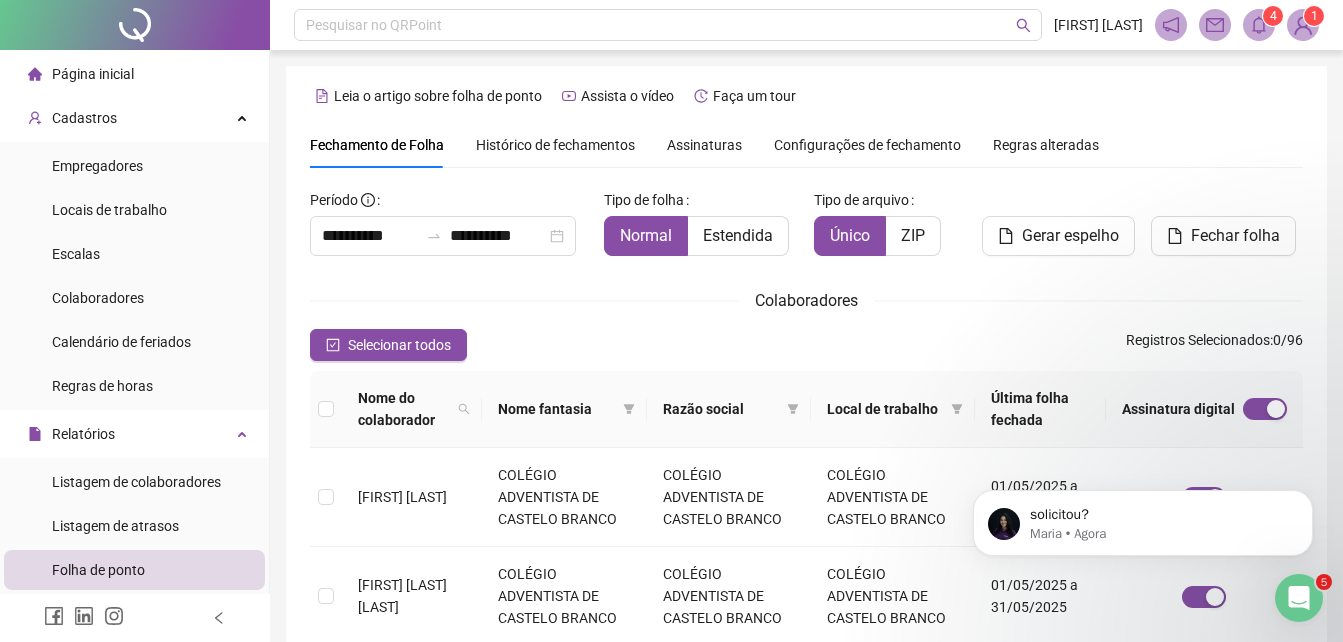 click on "Assinaturas" at bounding box center (704, 145) 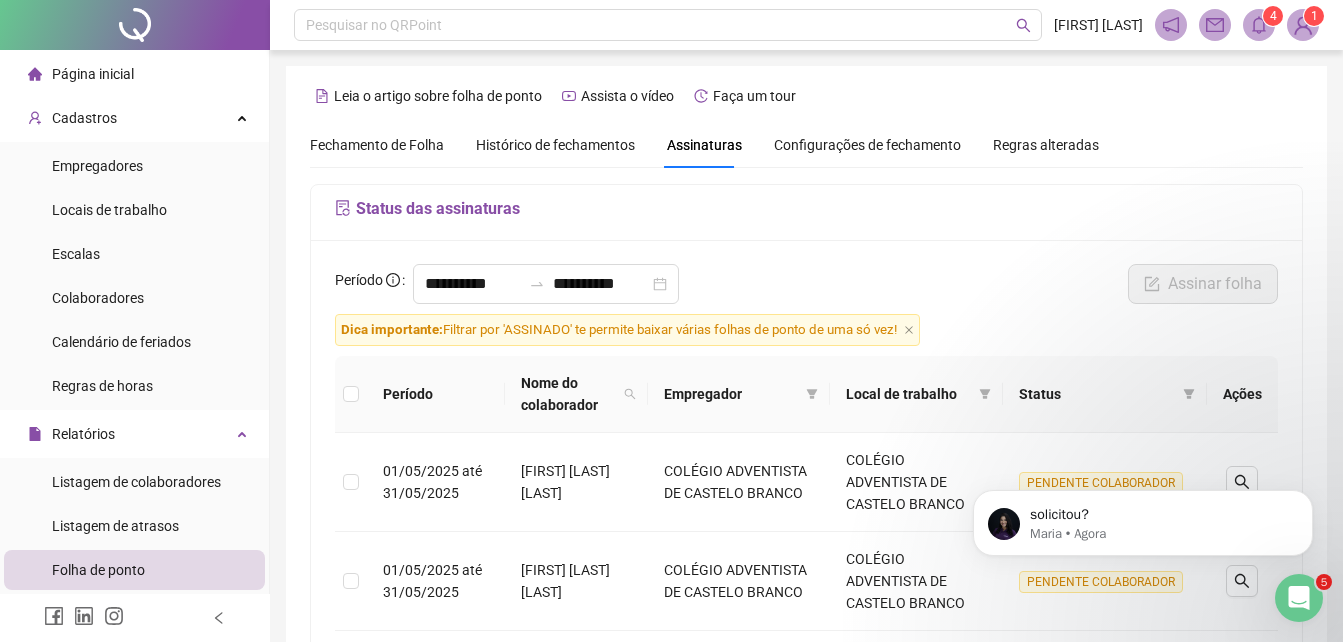 scroll, scrollTop: 89, scrollLeft: 0, axis: vertical 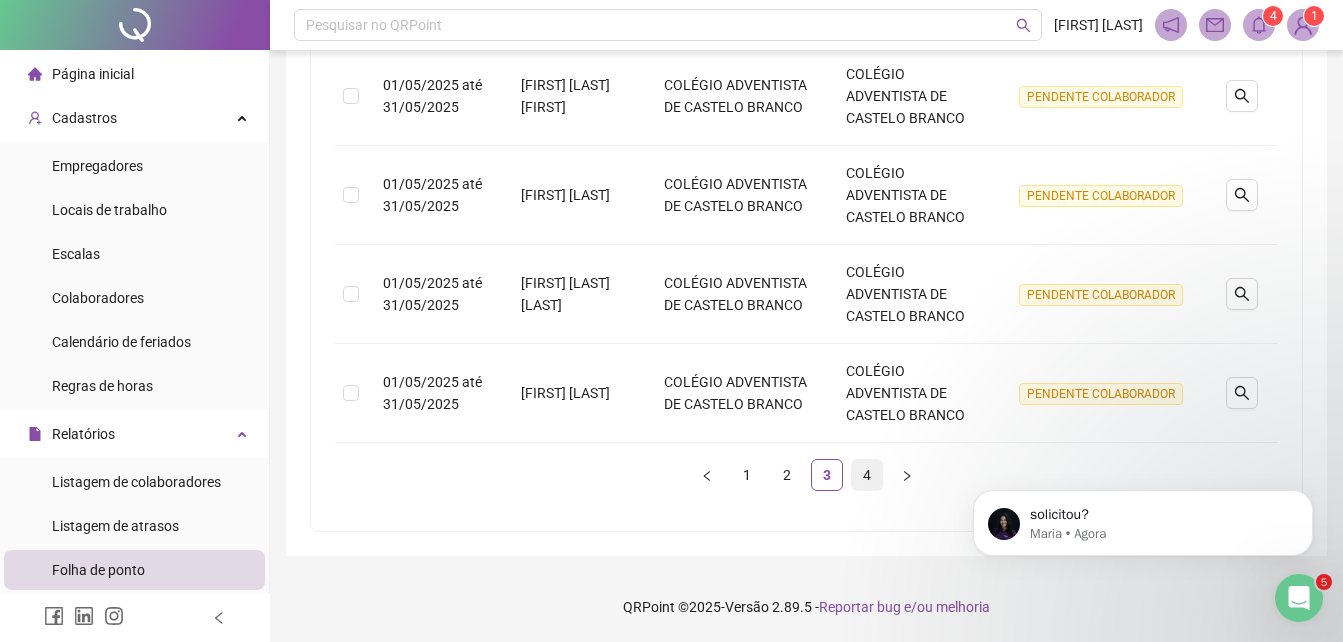click on "4" at bounding box center (867, 475) 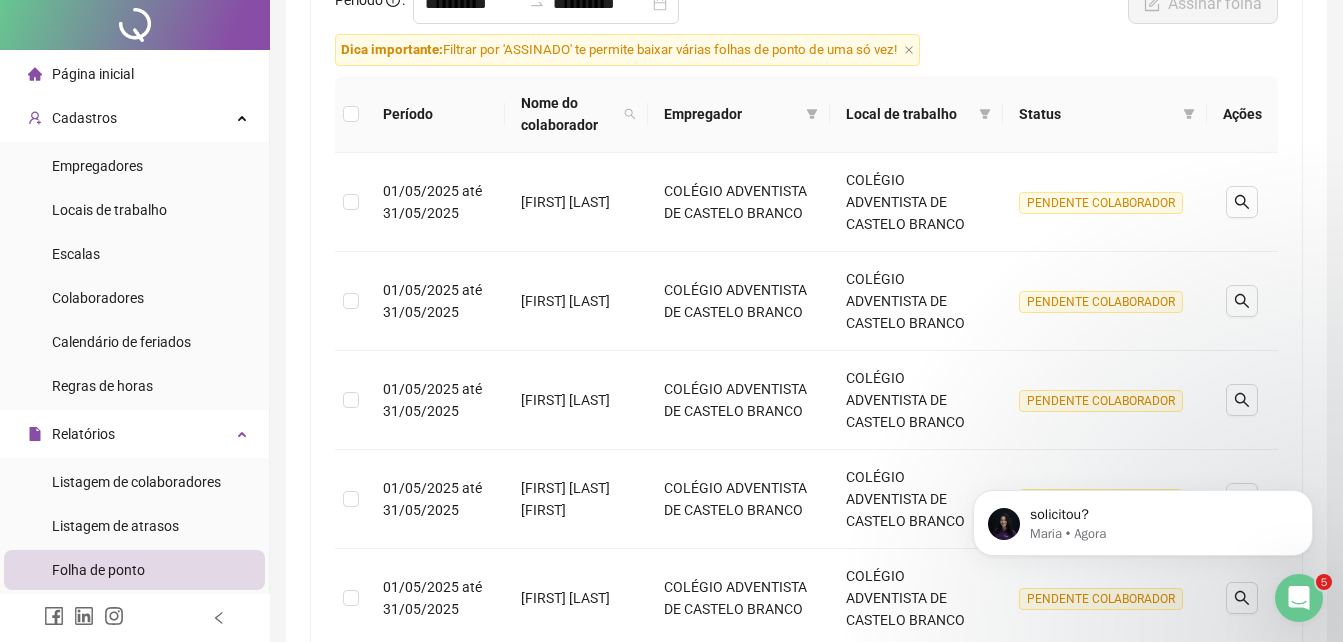 scroll, scrollTop: 0, scrollLeft: 0, axis: both 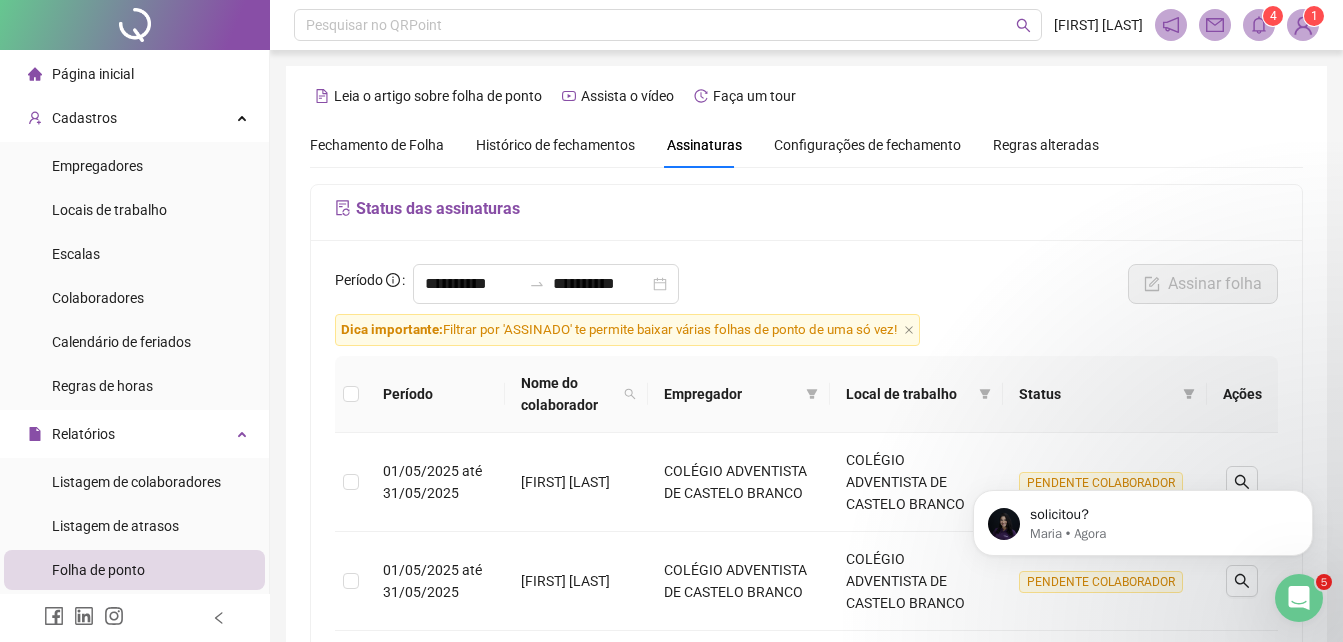 click on "Fechamento de Folha" at bounding box center [377, 145] 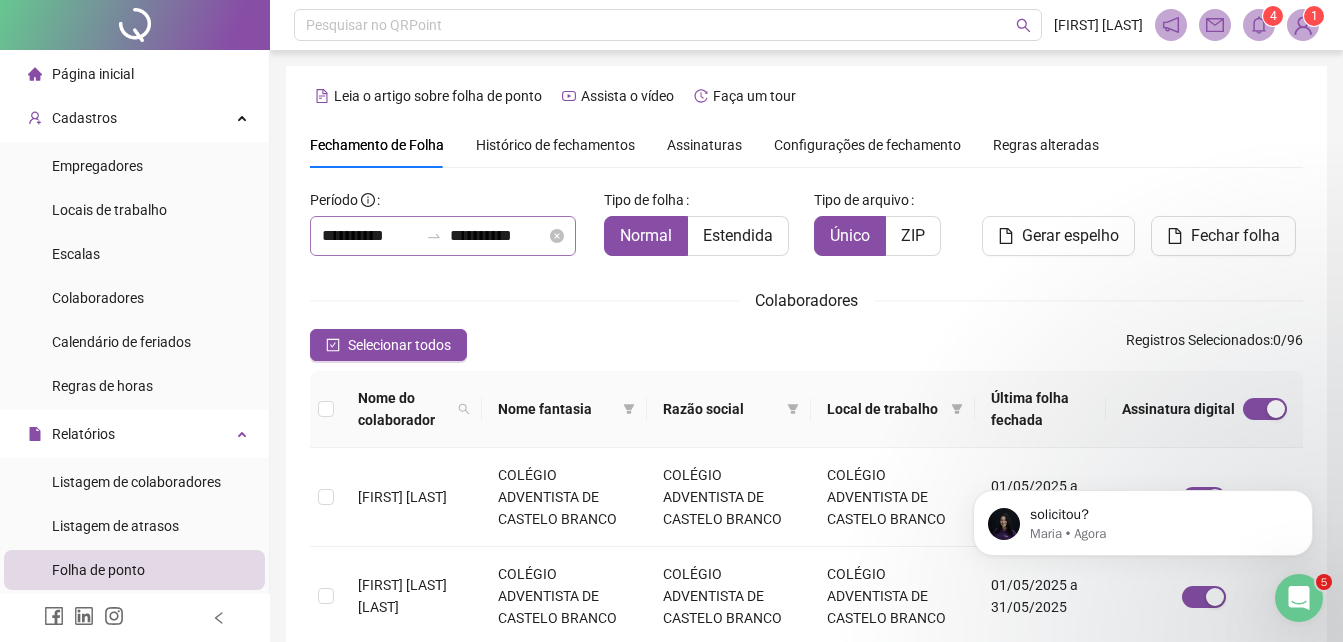 type on "**********" 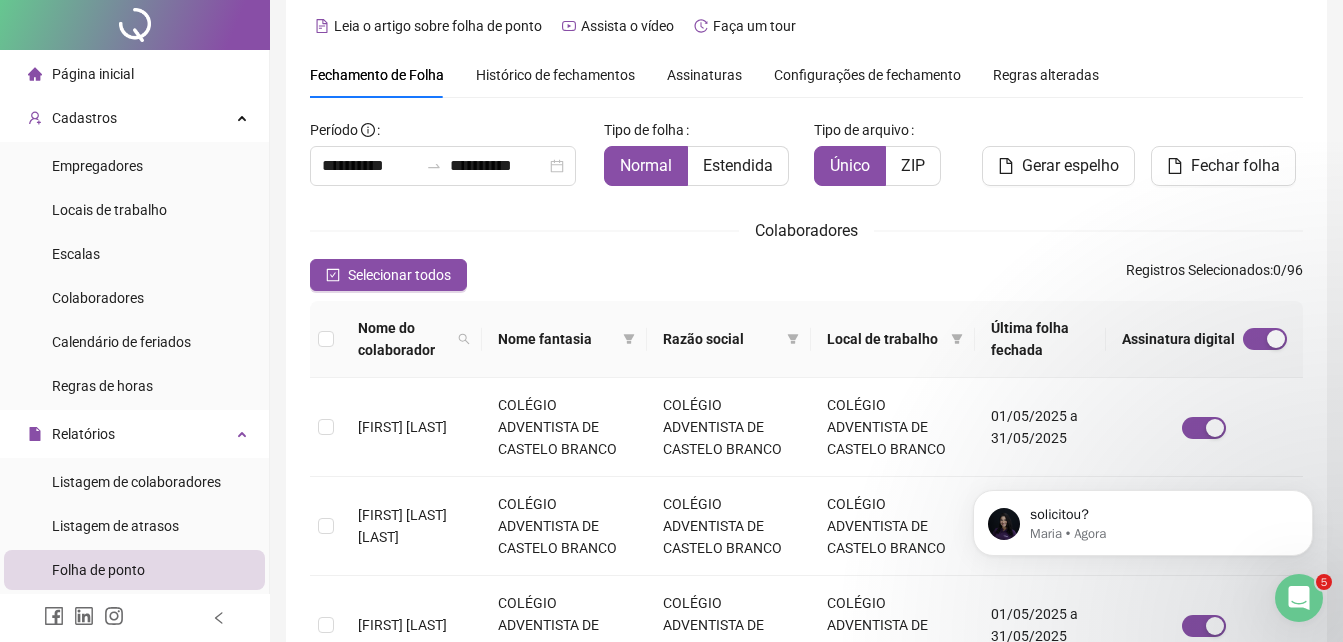 scroll, scrollTop: 0, scrollLeft: 0, axis: both 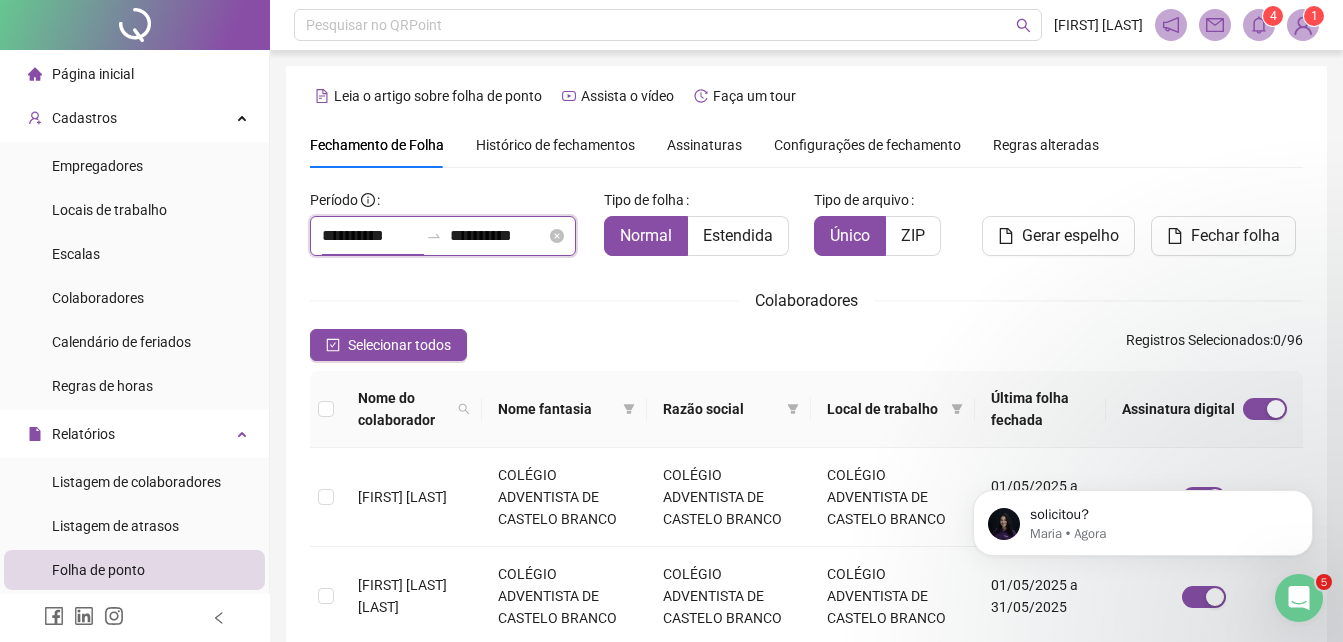 click on "**********" at bounding box center [370, 236] 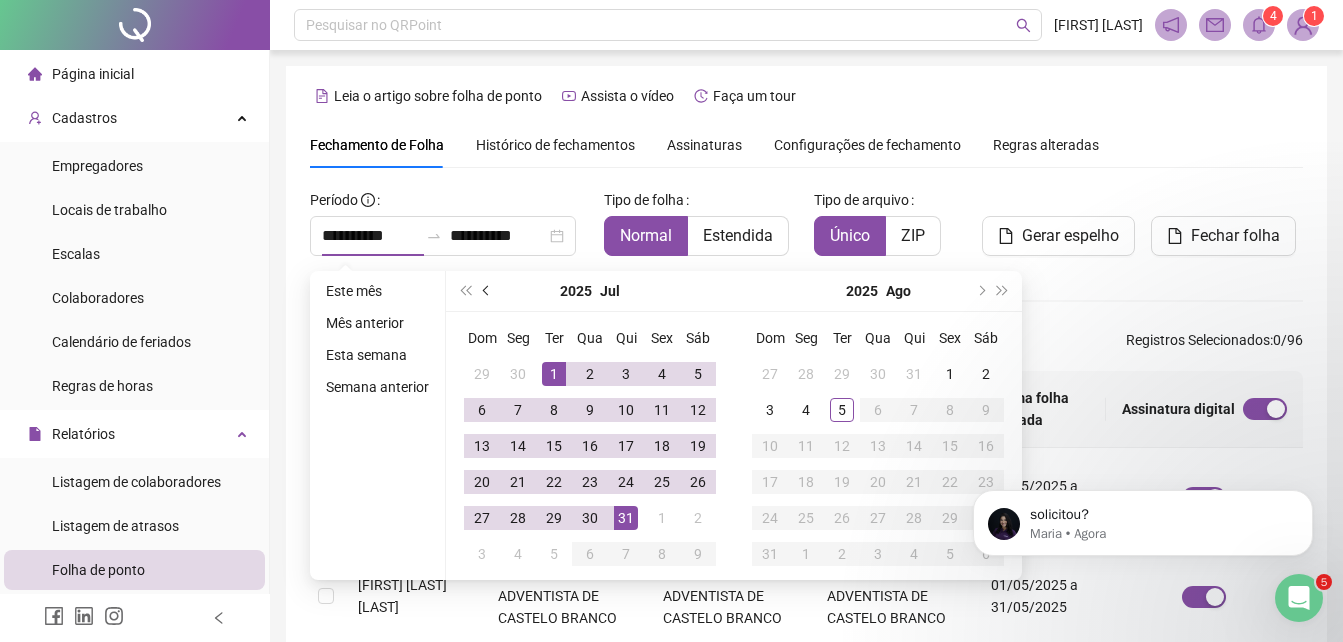 click at bounding box center (487, 291) 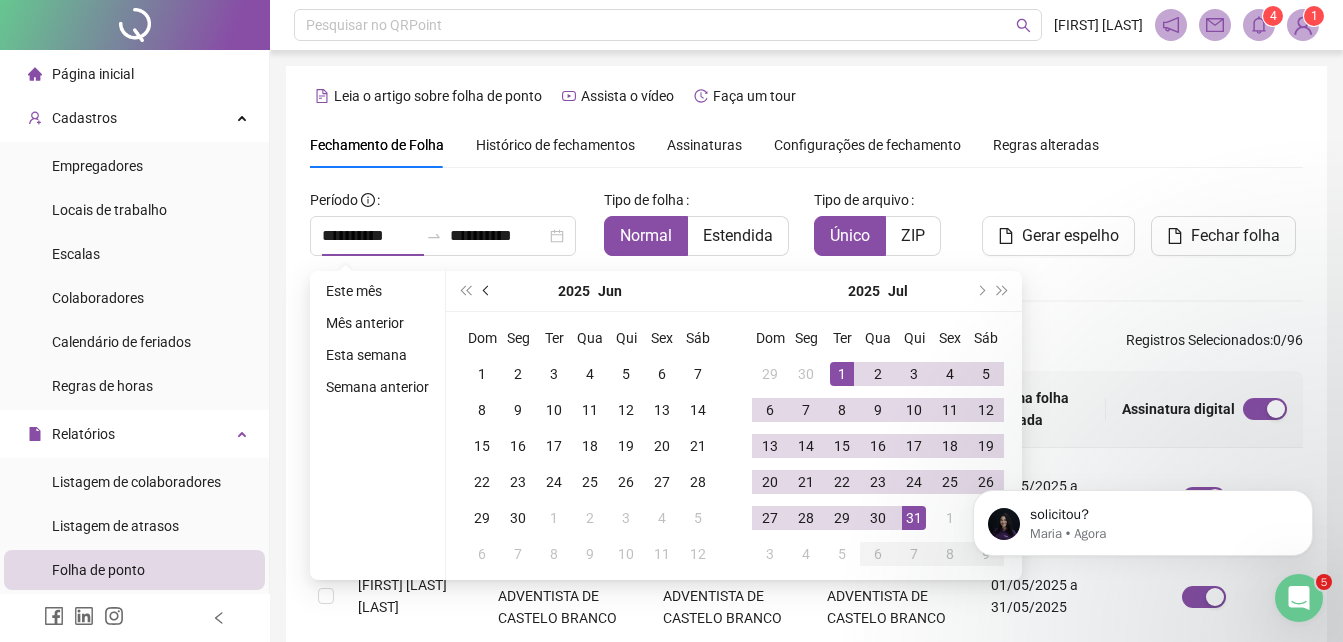 click at bounding box center (487, 291) 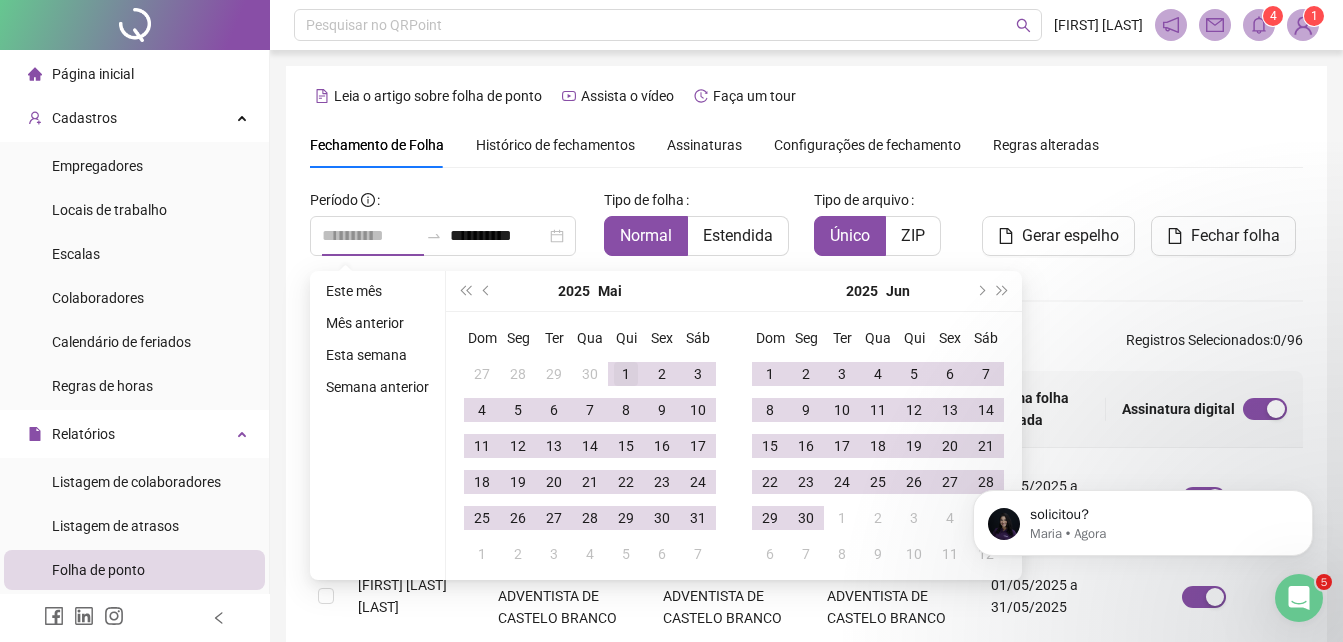 type on "**********" 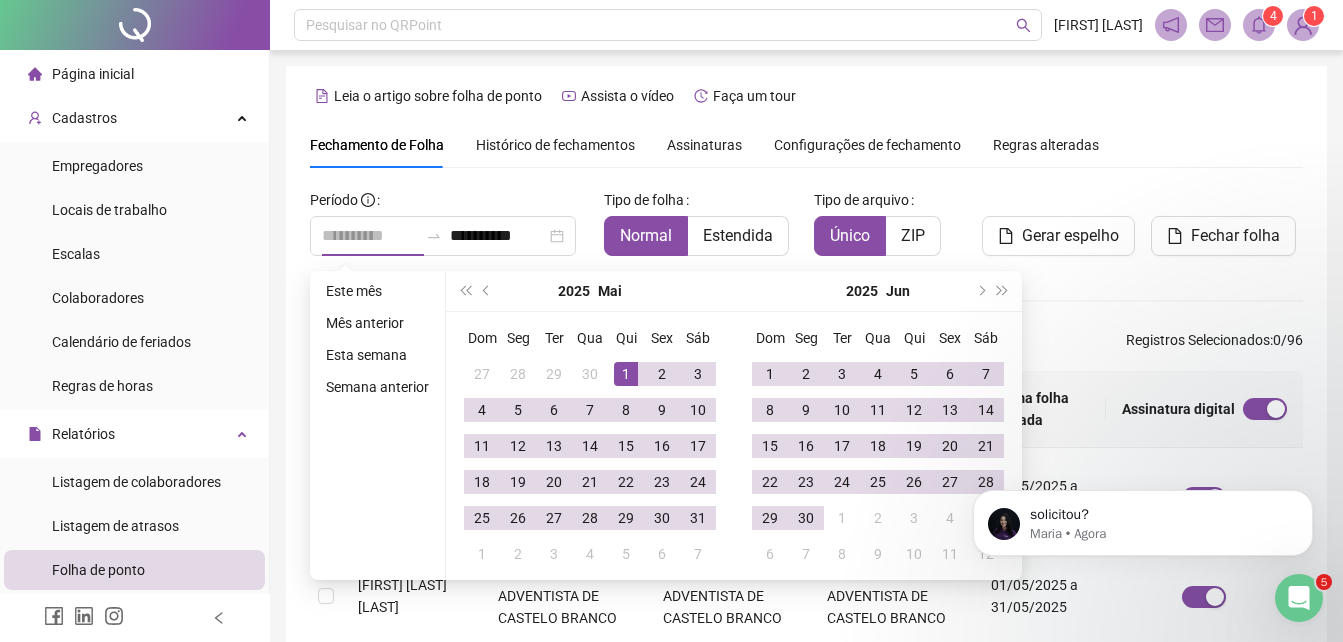 click on "1" at bounding box center (626, 374) 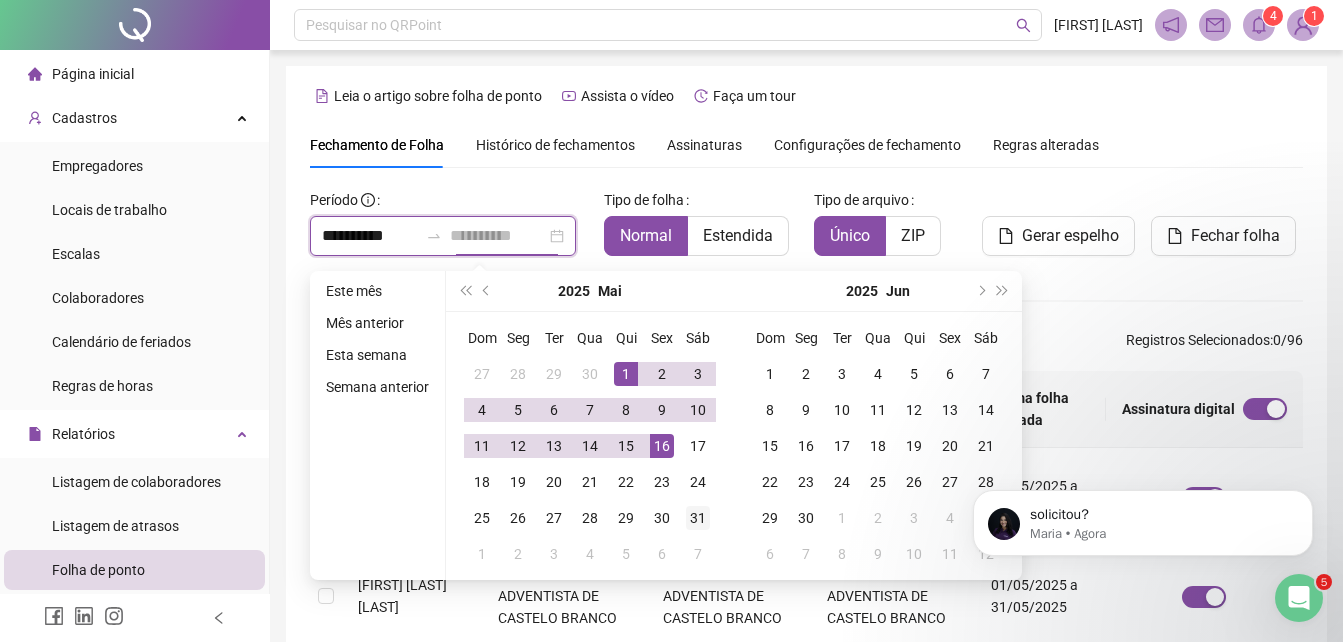 type on "**********" 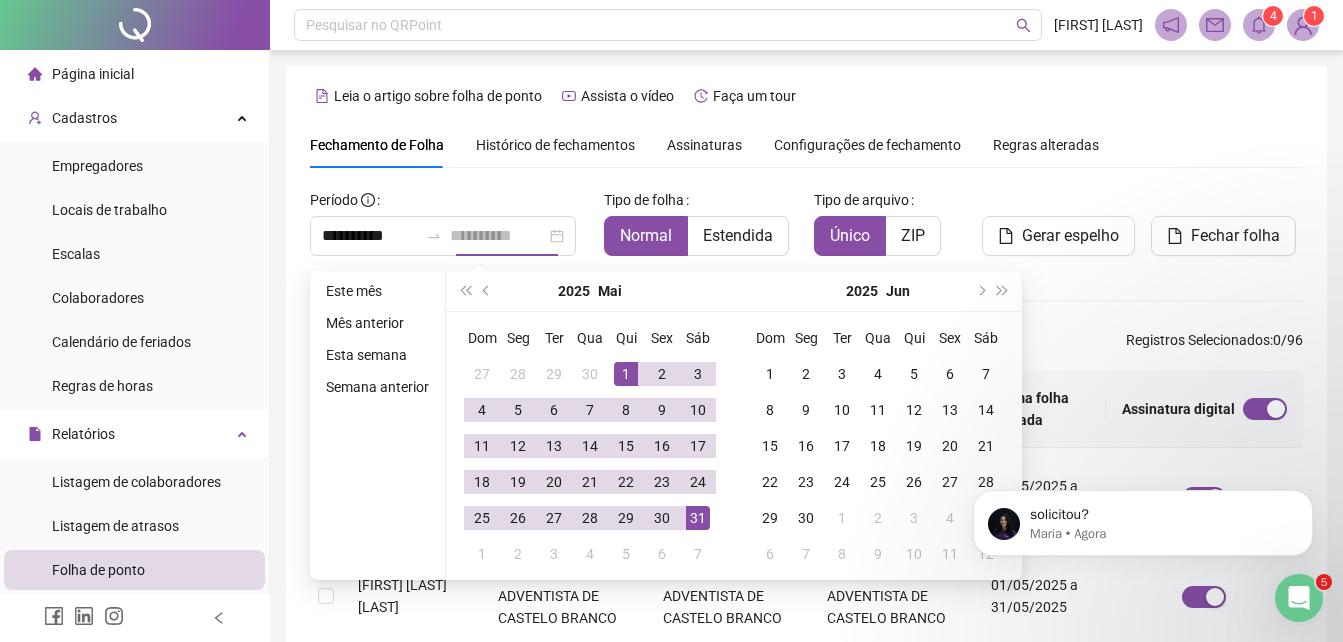 click on "31" at bounding box center (698, 518) 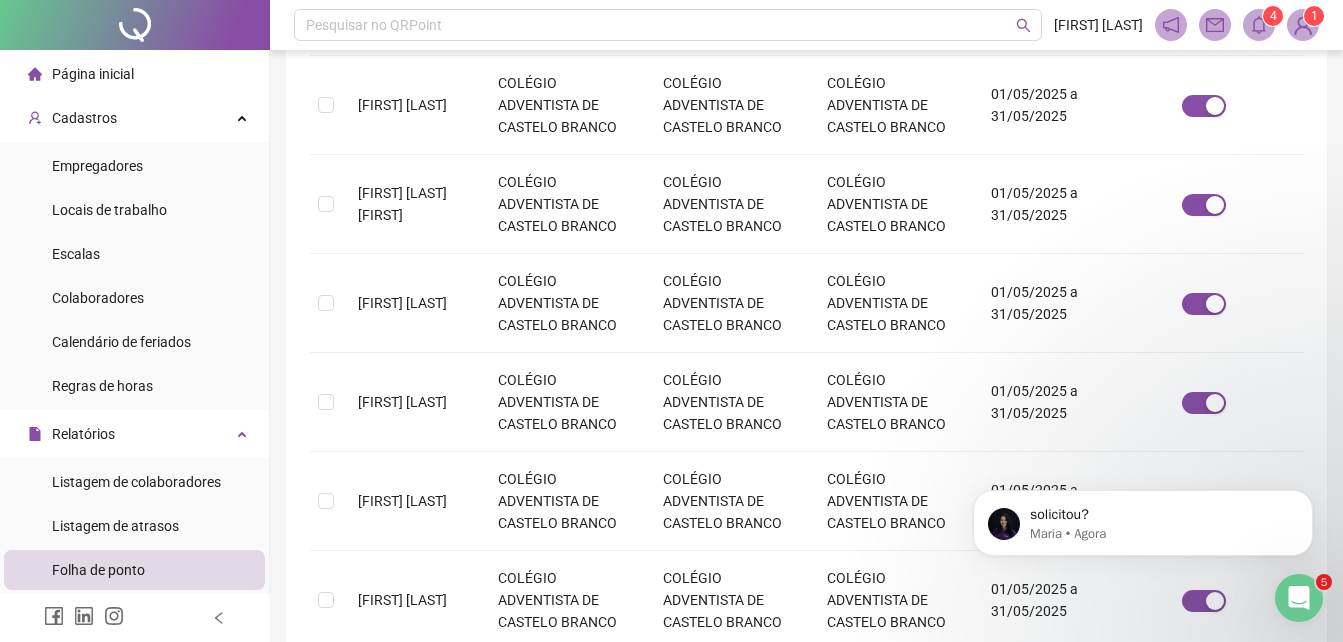 scroll, scrollTop: 970, scrollLeft: 0, axis: vertical 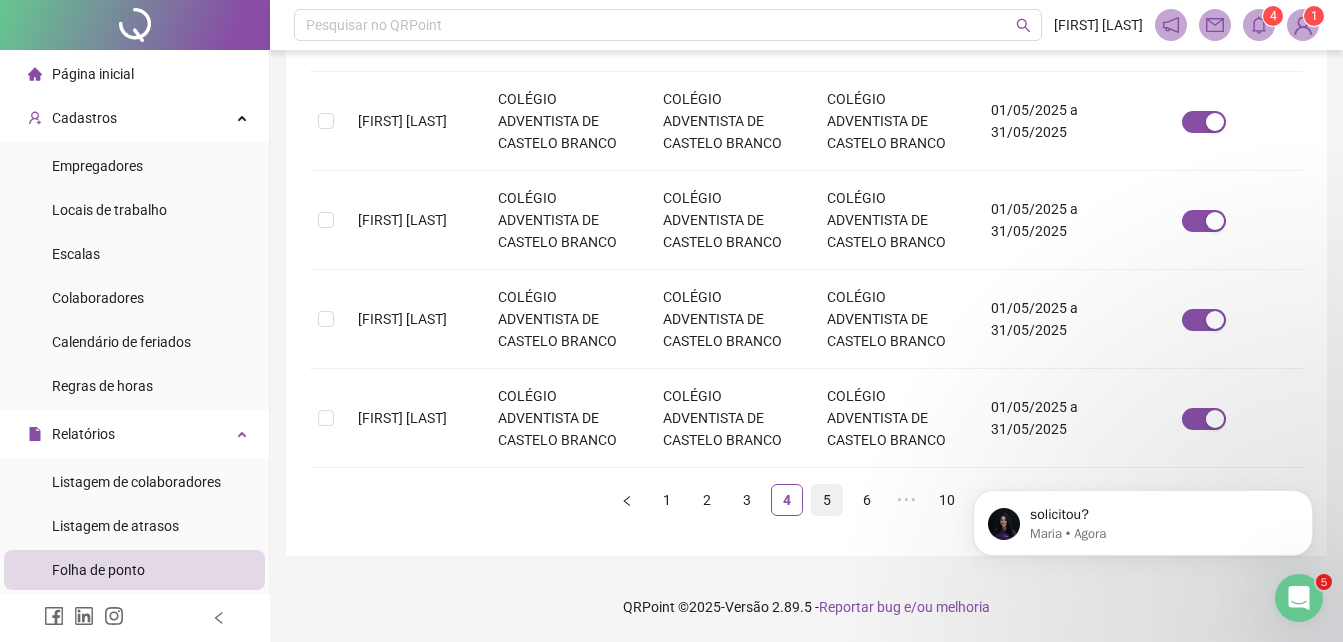 click on "5" at bounding box center [827, 500] 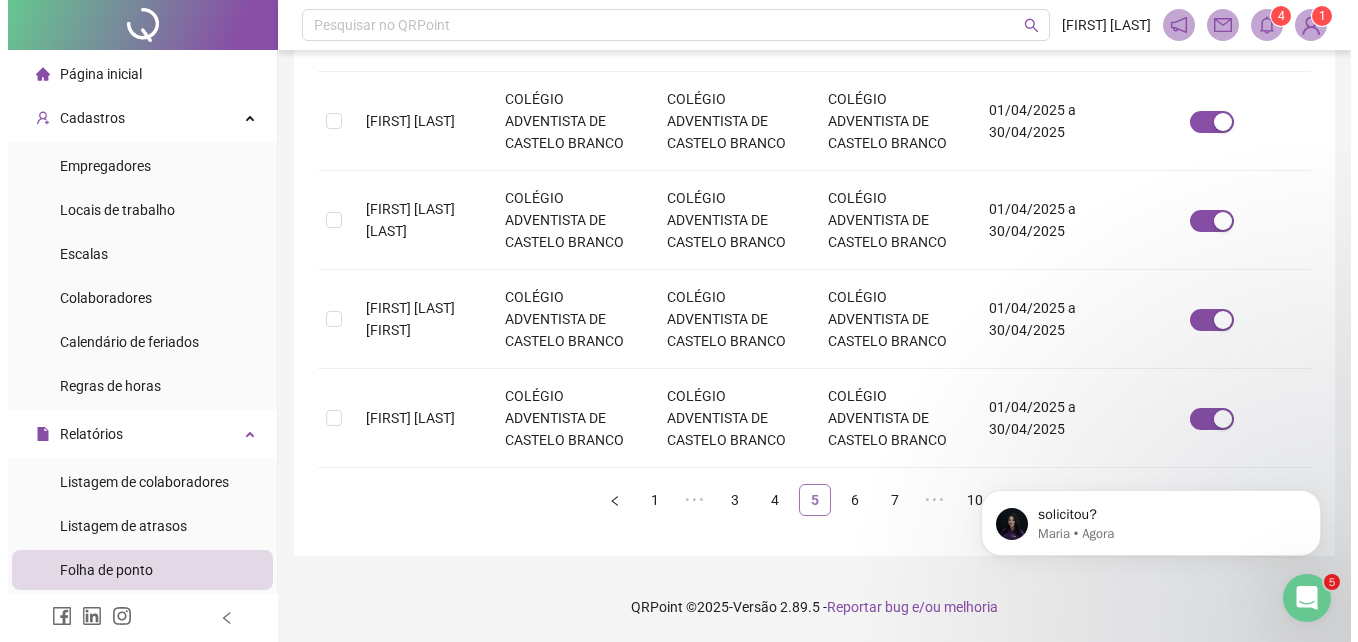scroll, scrollTop: 89, scrollLeft: 0, axis: vertical 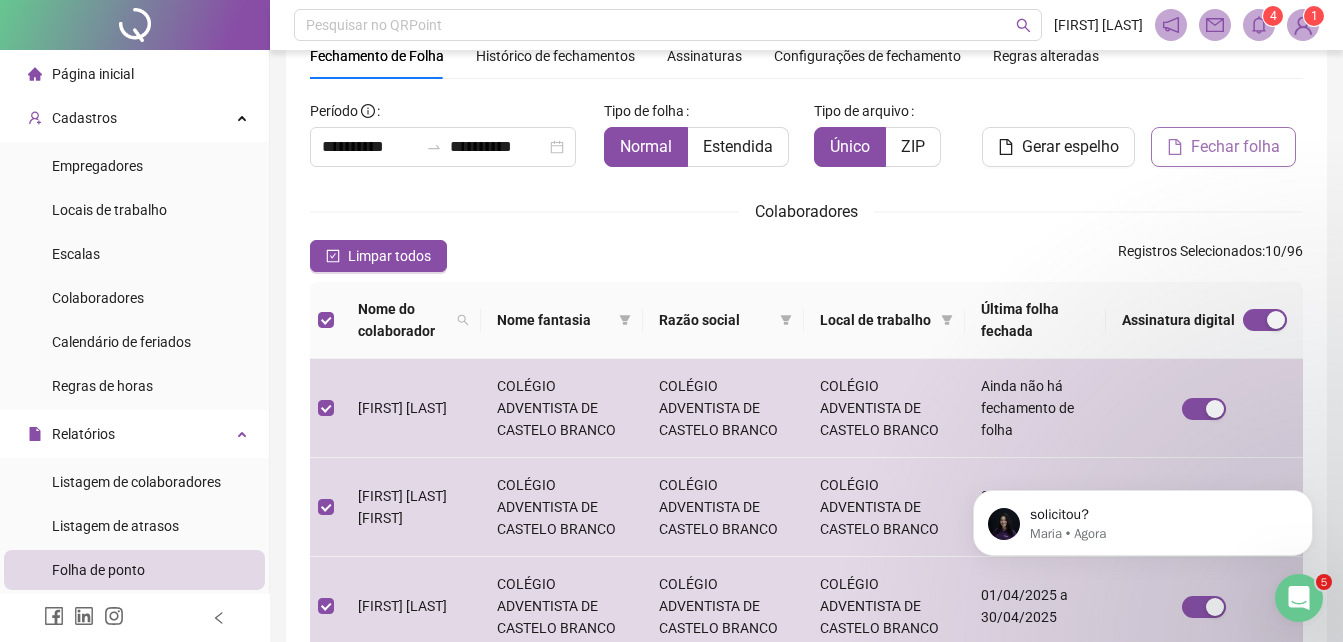 click on "Fechar folha" at bounding box center [1235, 147] 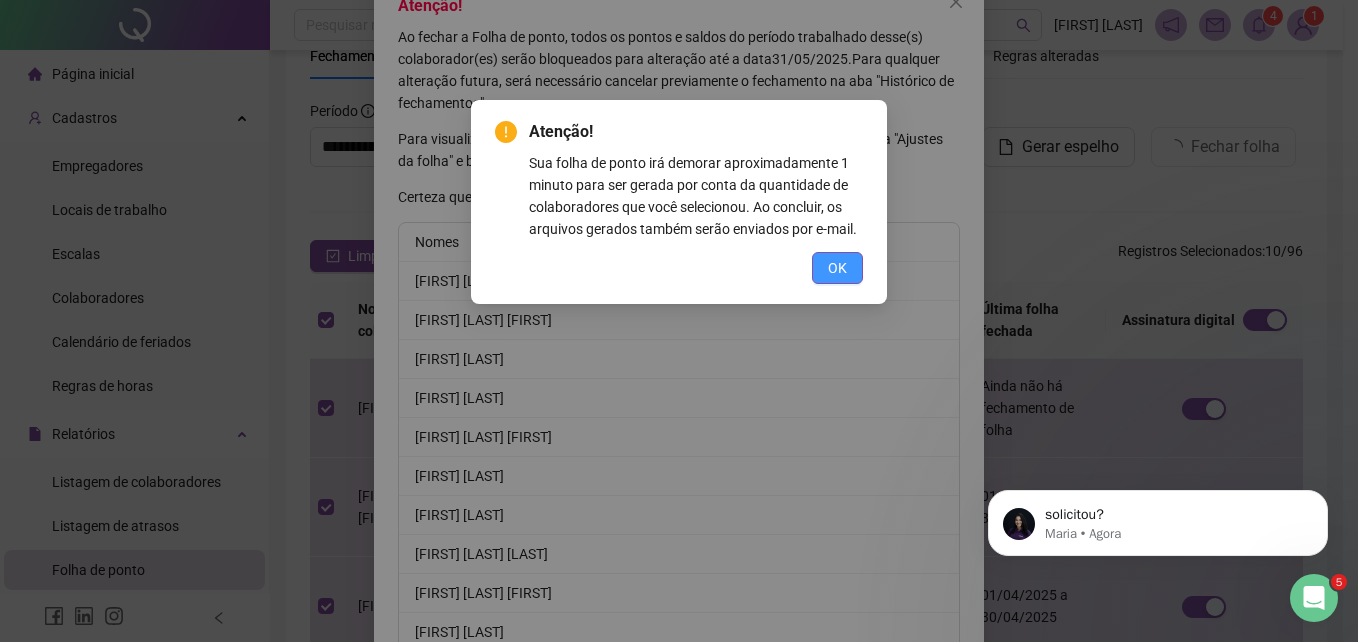 click on "OK" at bounding box center (837, 268) 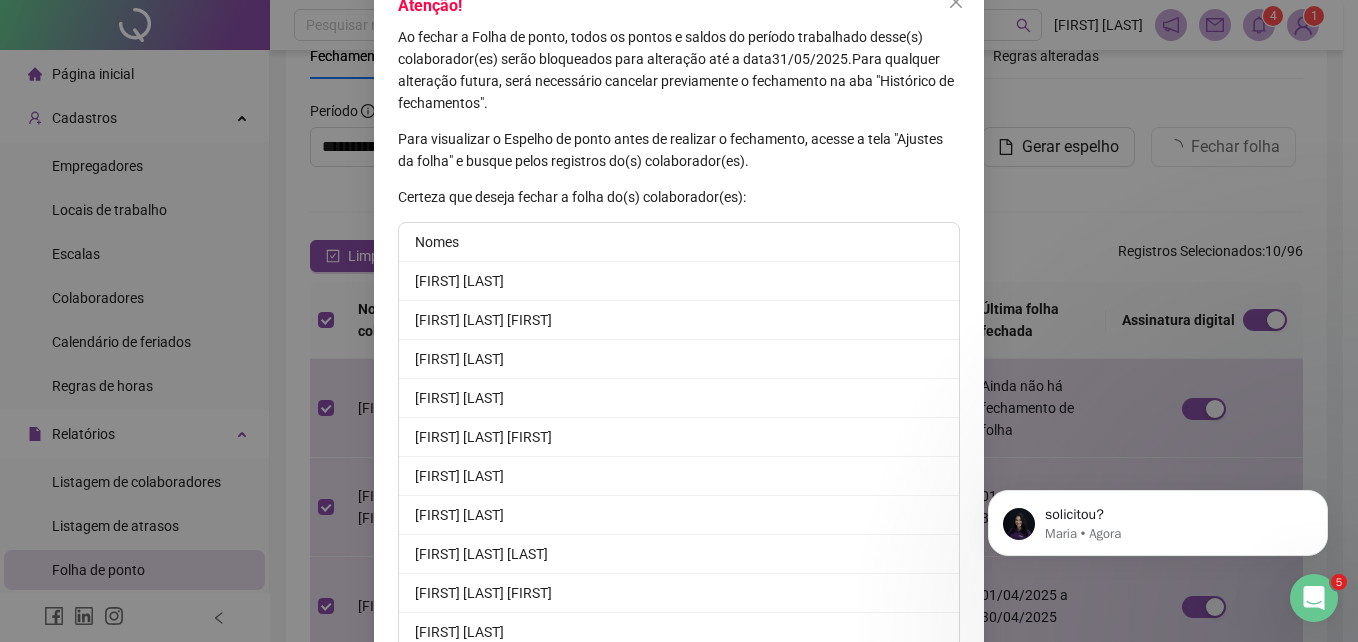 scroll, scrollTop: 224, scrollLeft: 0, axis: vertical 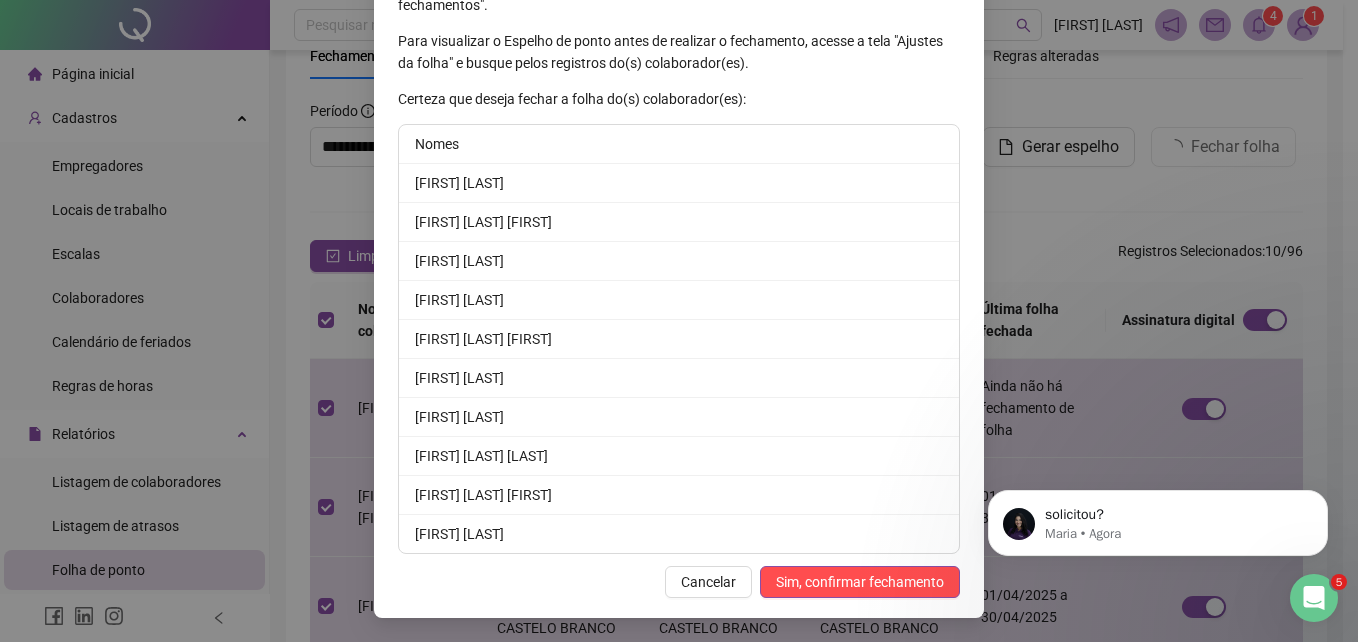 click on "Sim, confirmar fechamento" at bounding box center (860, 582) 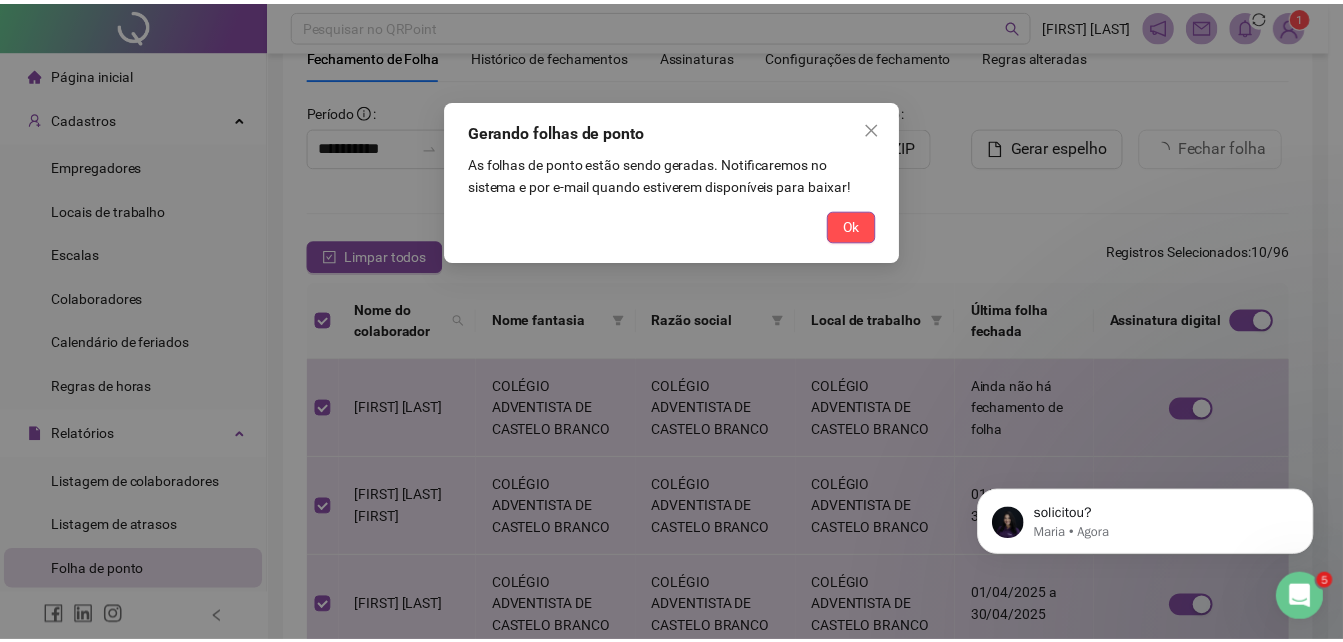 scroll, scrollTop: 126, scrollLeft: 0, axis: vertical 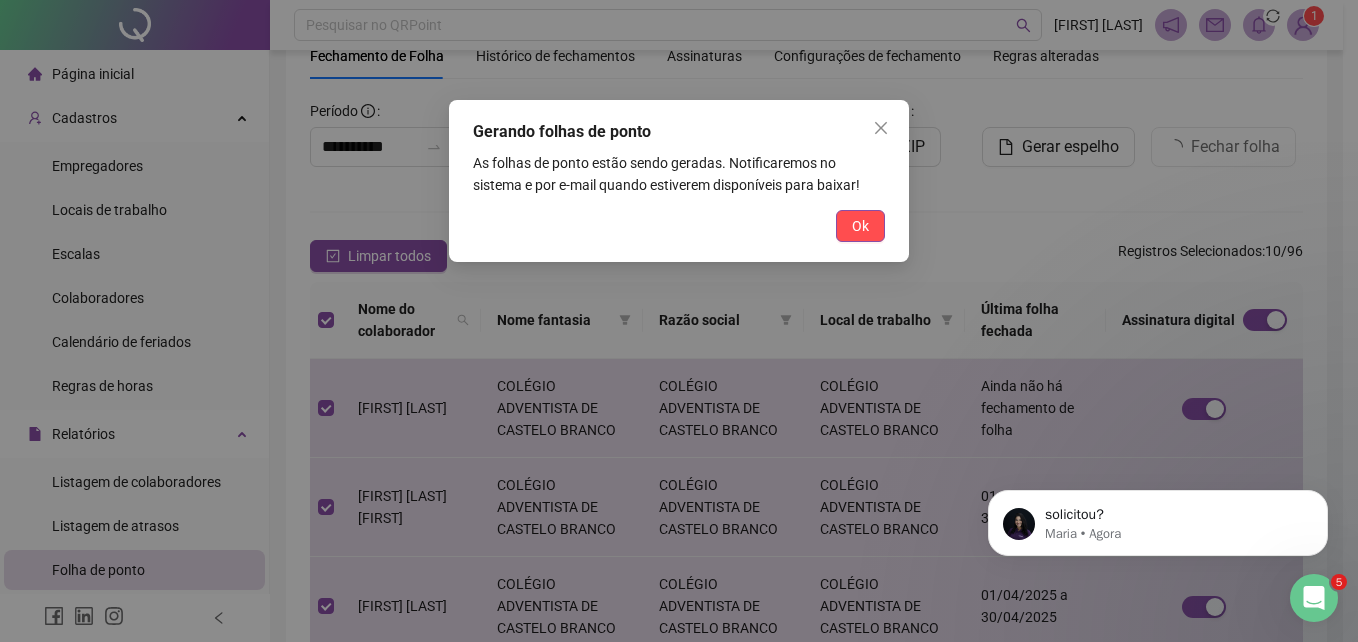 click on "Ok" at bounding box center [860, 226] 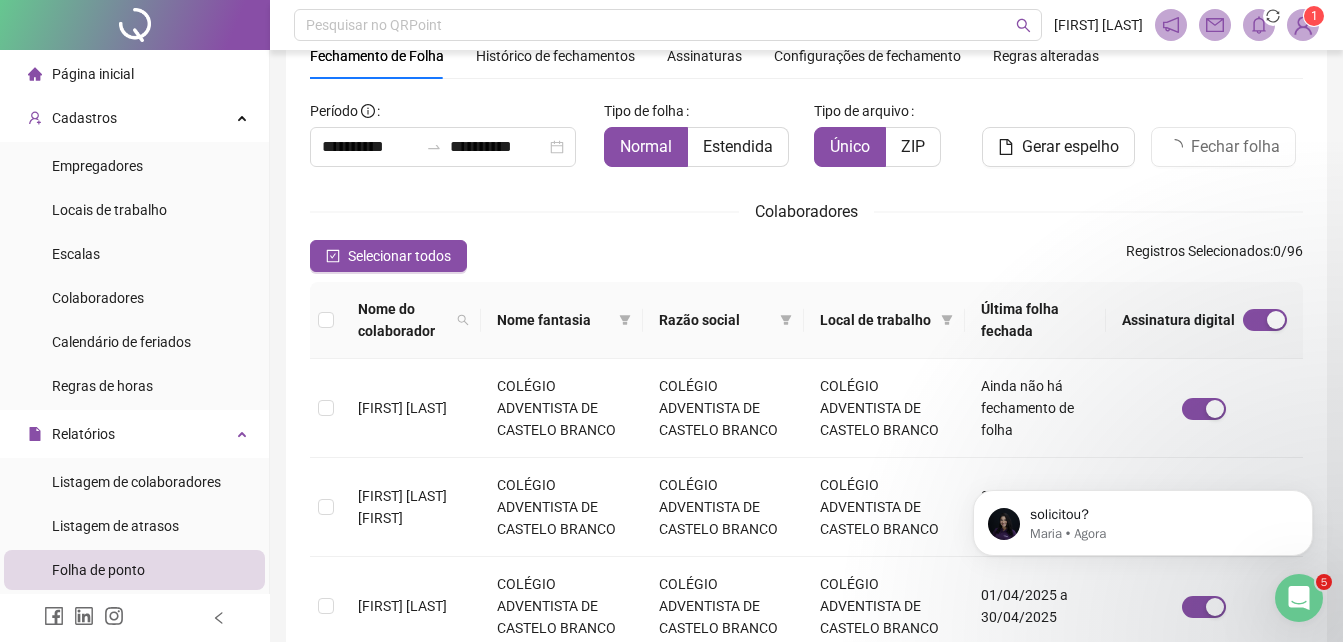 scroll, scrollTop: 0, scrollLeft: 0, axis: both 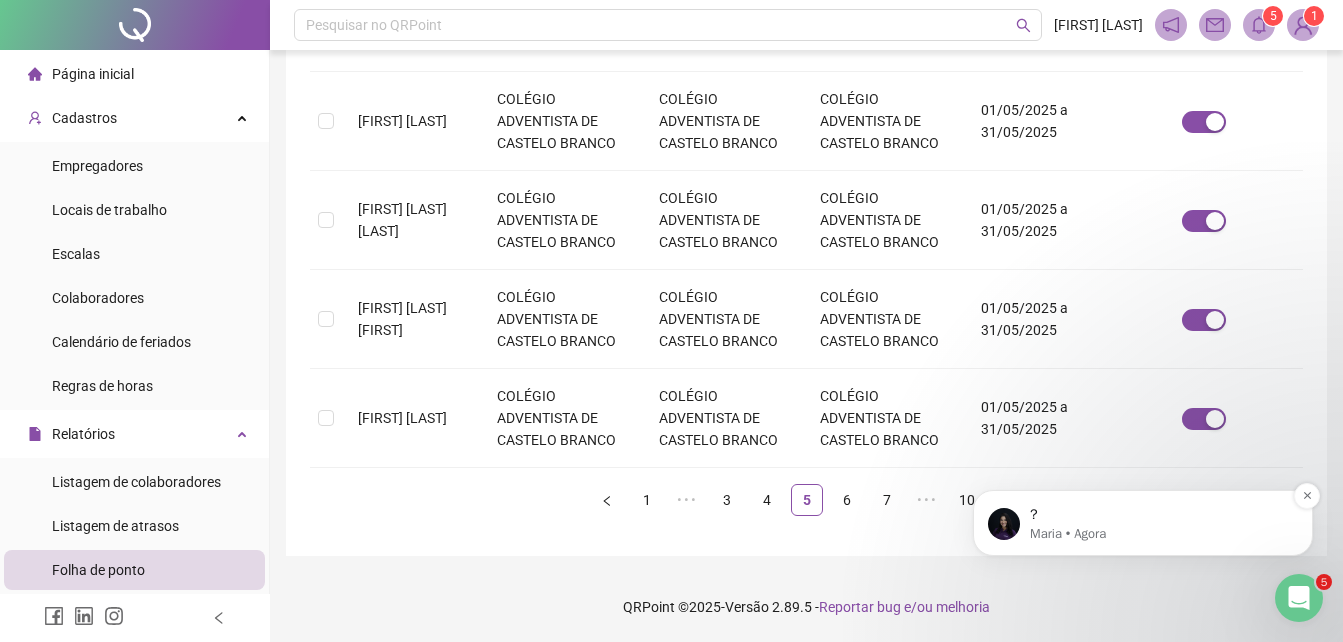 click on "Maria • Agora" at bounding box center [1159, 534] 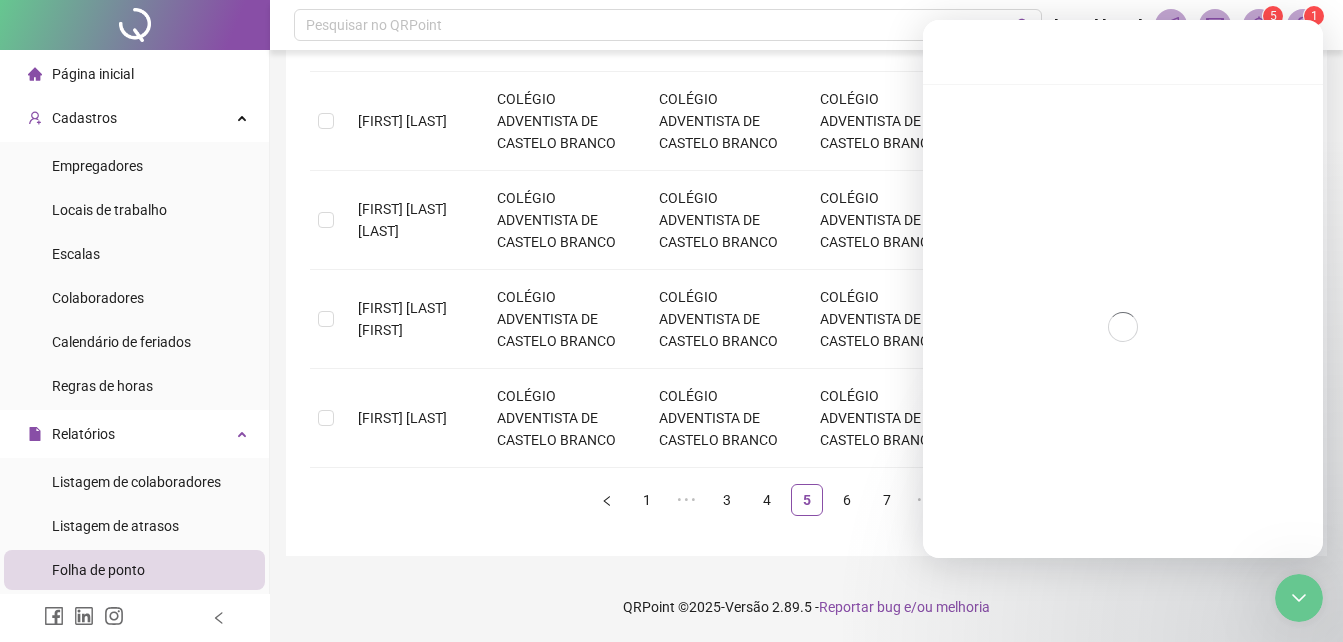 scroll, scrollTop: 3, scrollLeft: 0, axis: vertical 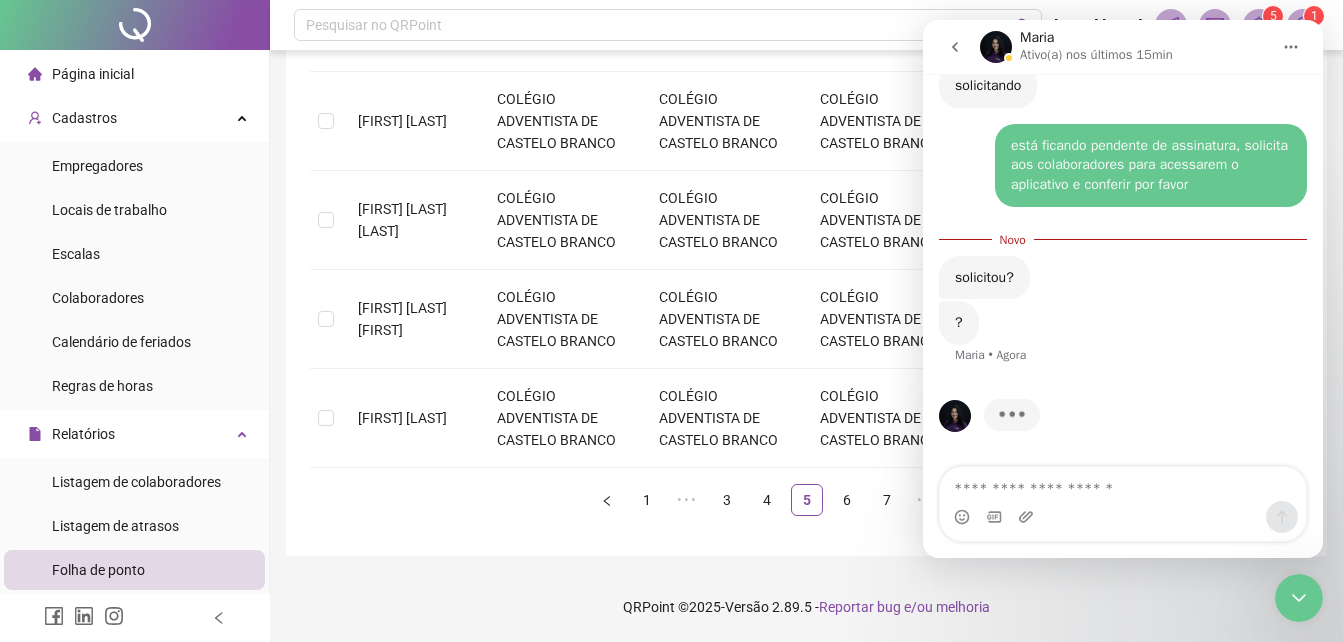 click at bounding box center [1123, 484] 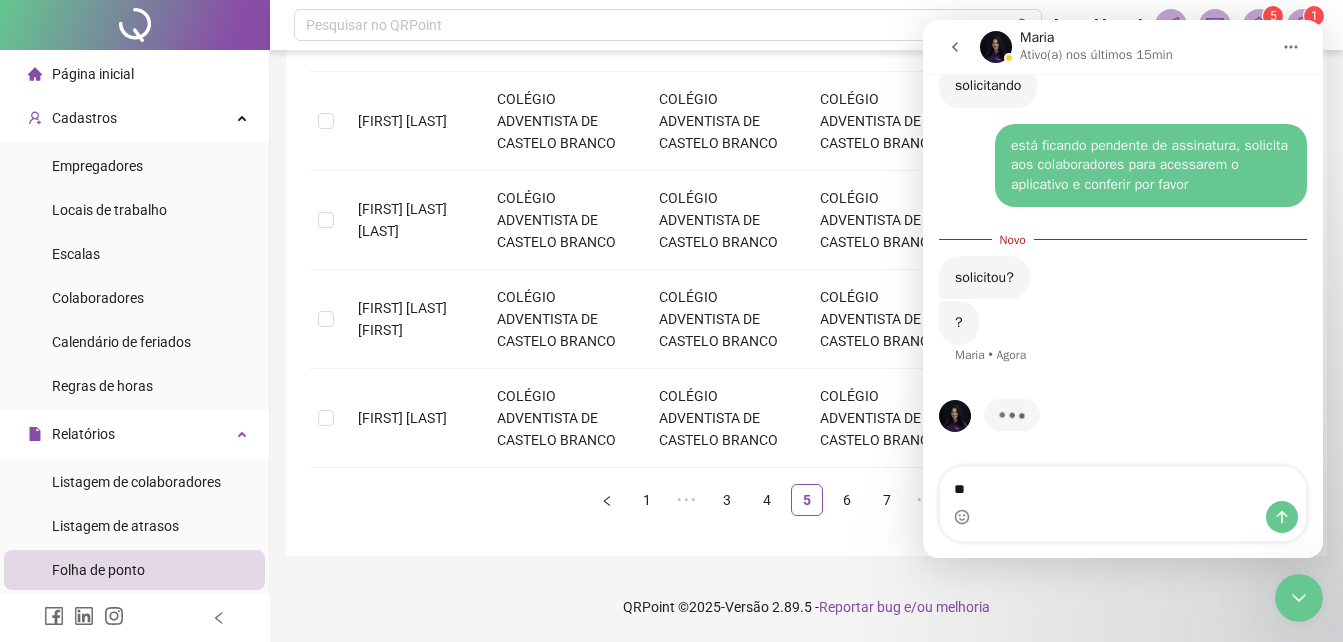 type on "***" 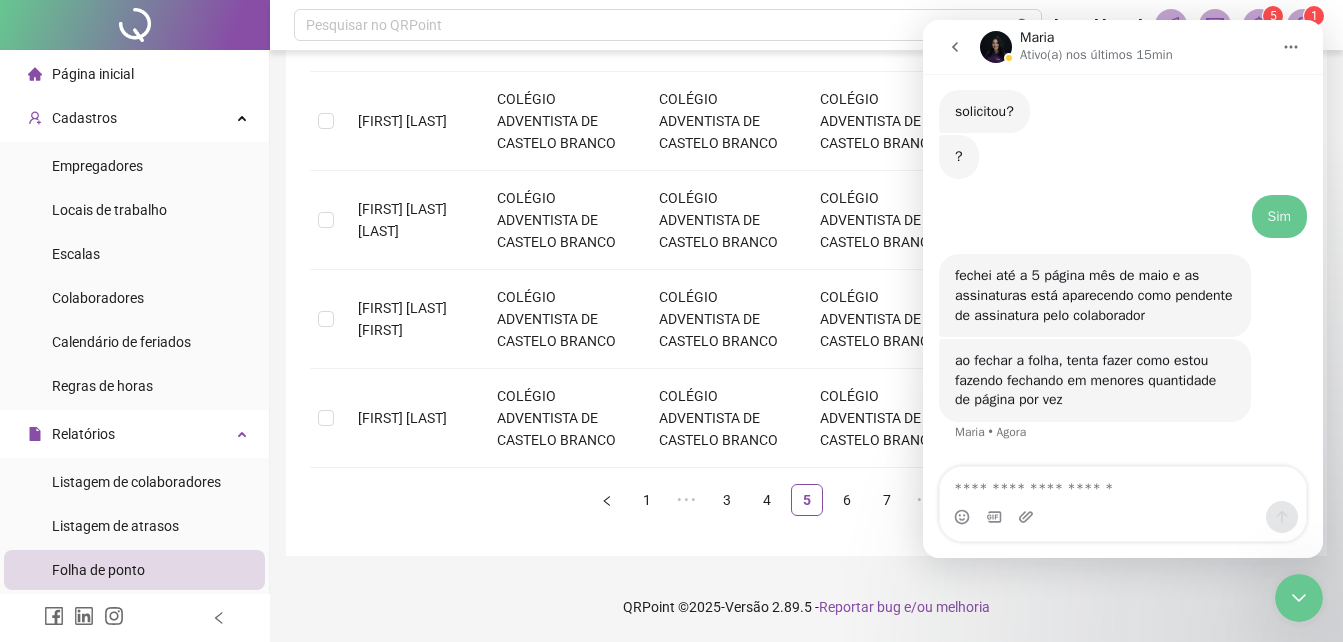 scroll, scrollTop: 2130, scrollLeft: 0, axis: vertical 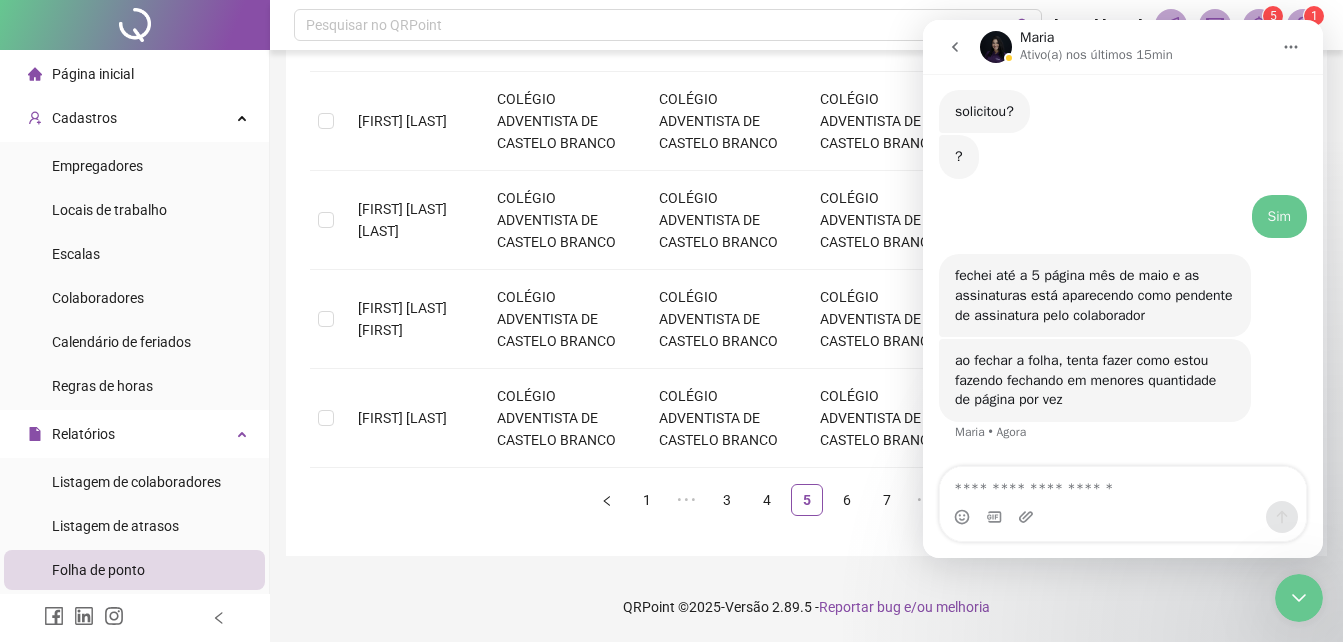 click at bounding box center [1123, 484] 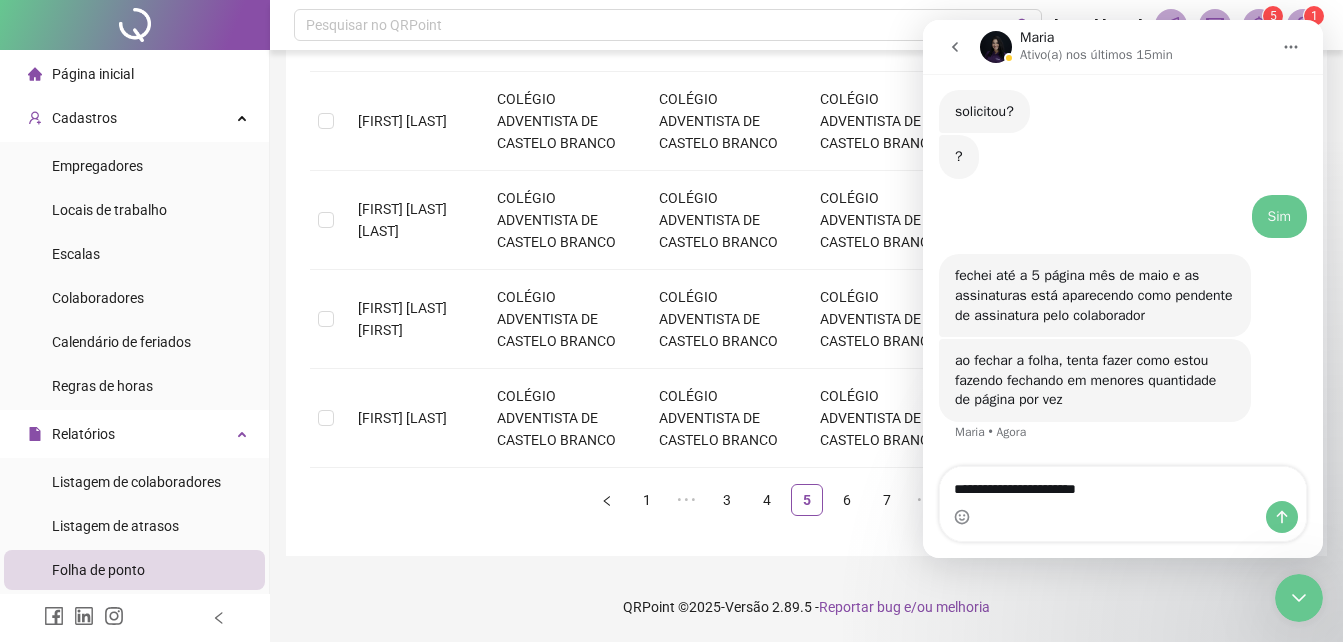 type on "**********" 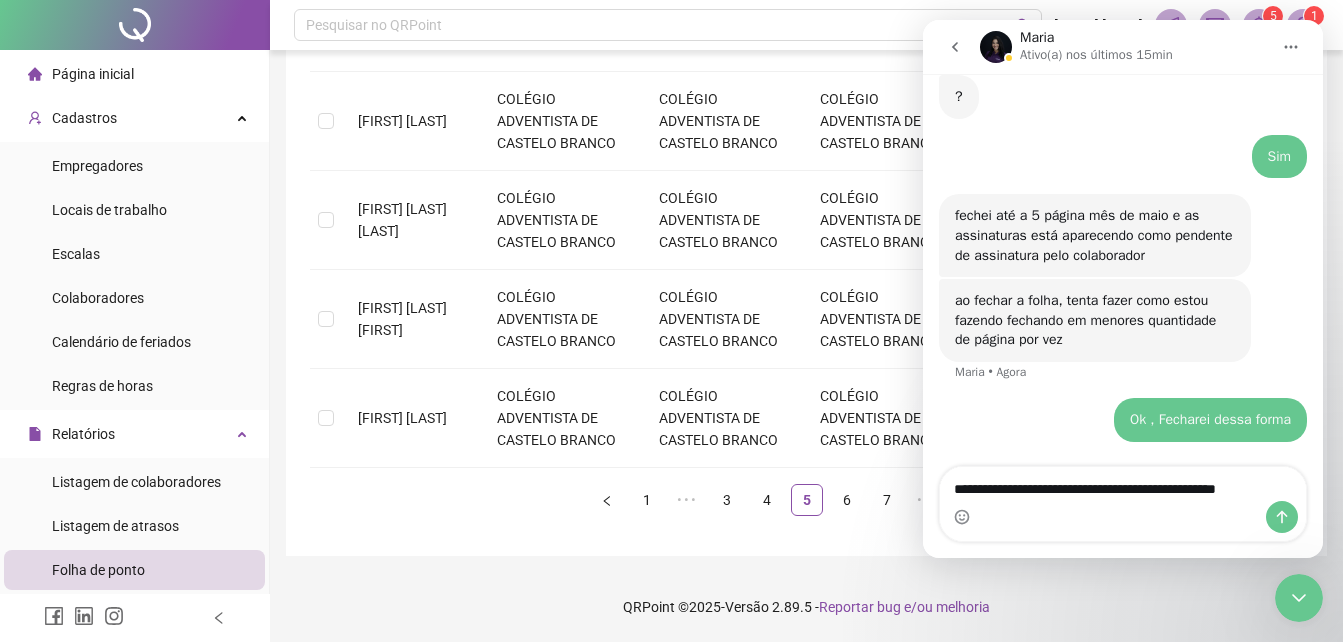 scroll, scrollTop: 2209, scrollLeft: 0, axis: vertical 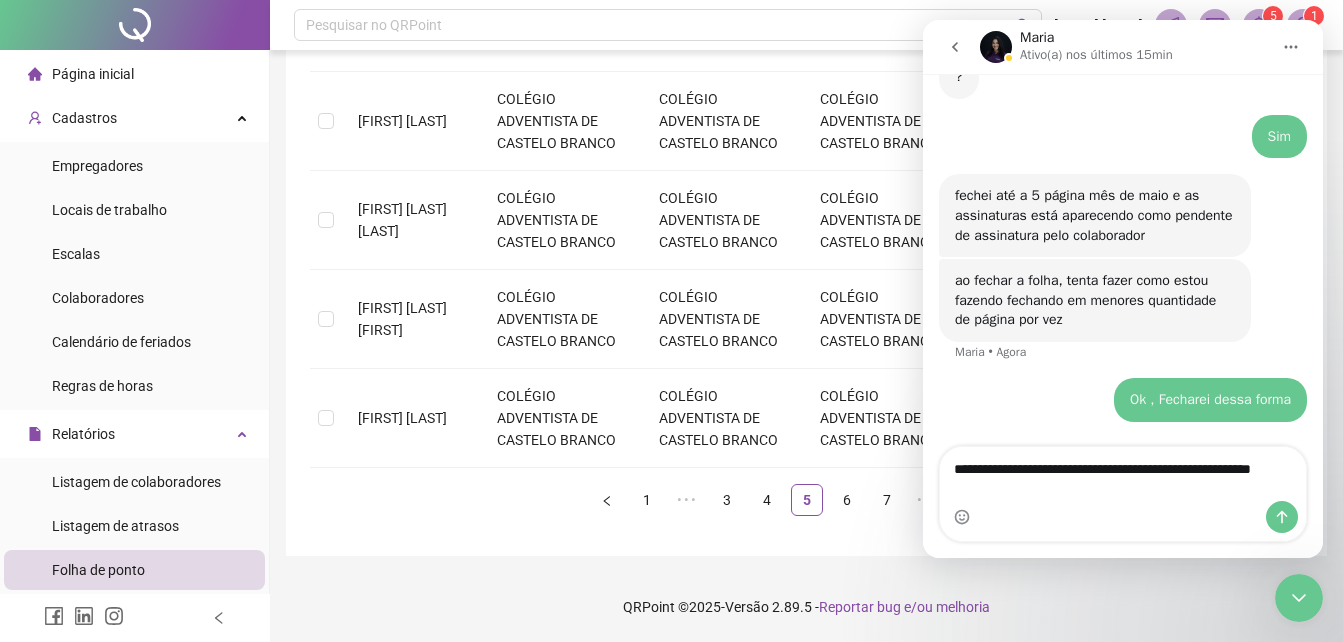 type on "**********" 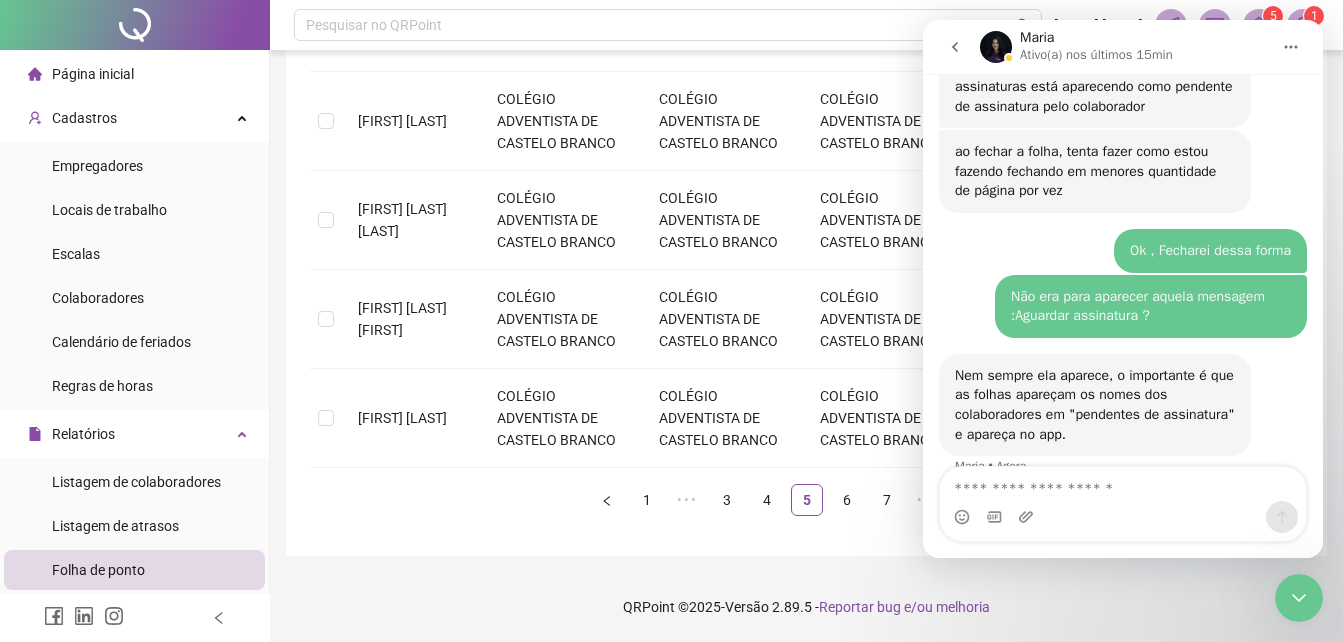 scroll, scrollTop: 2373, scrollLeft: 0, axis: vertical 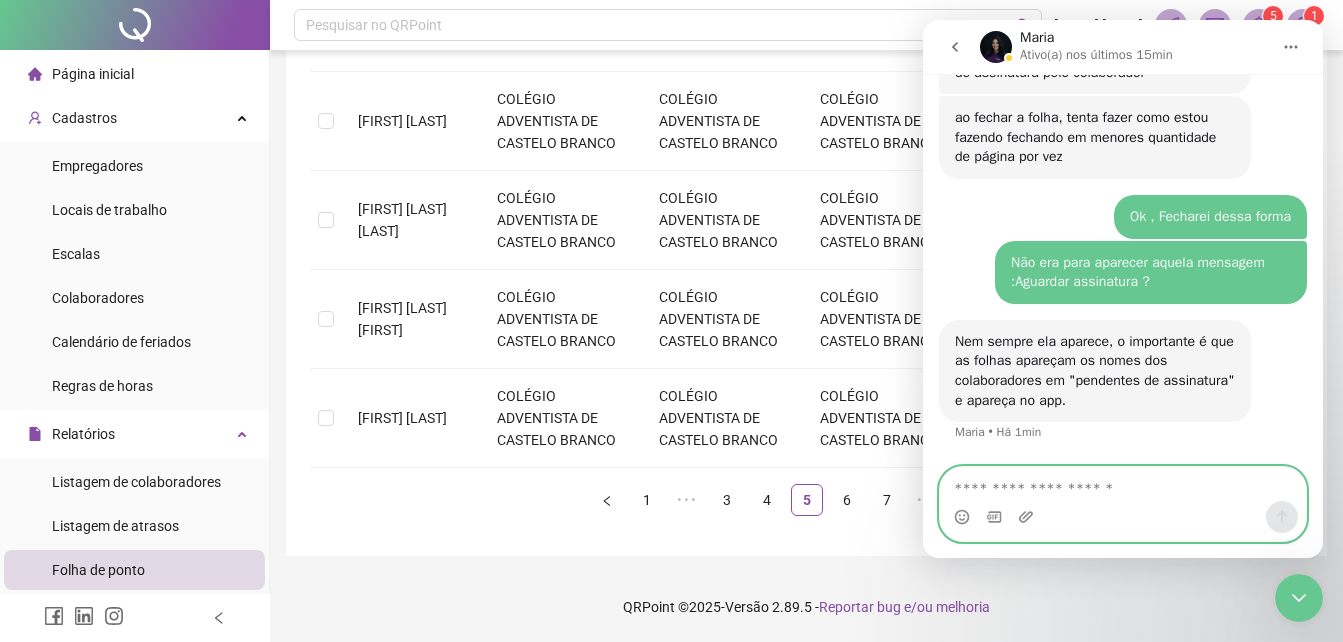 click at bounding box center (1123, 484) 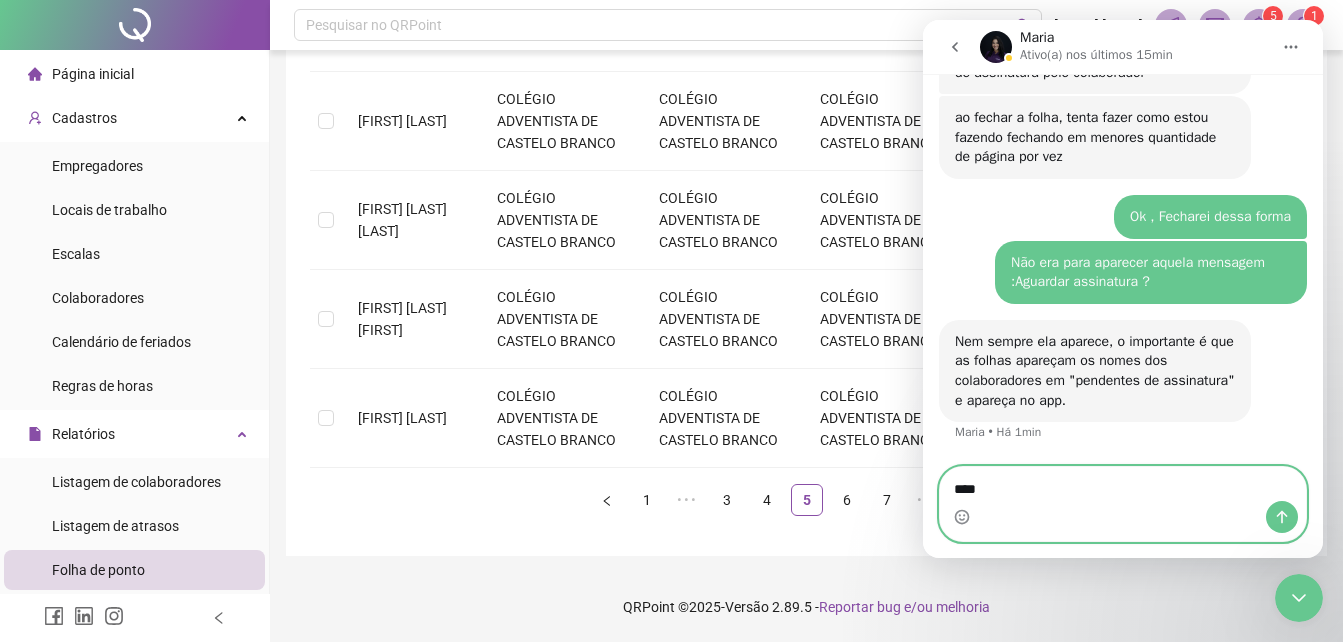 type on "*****" 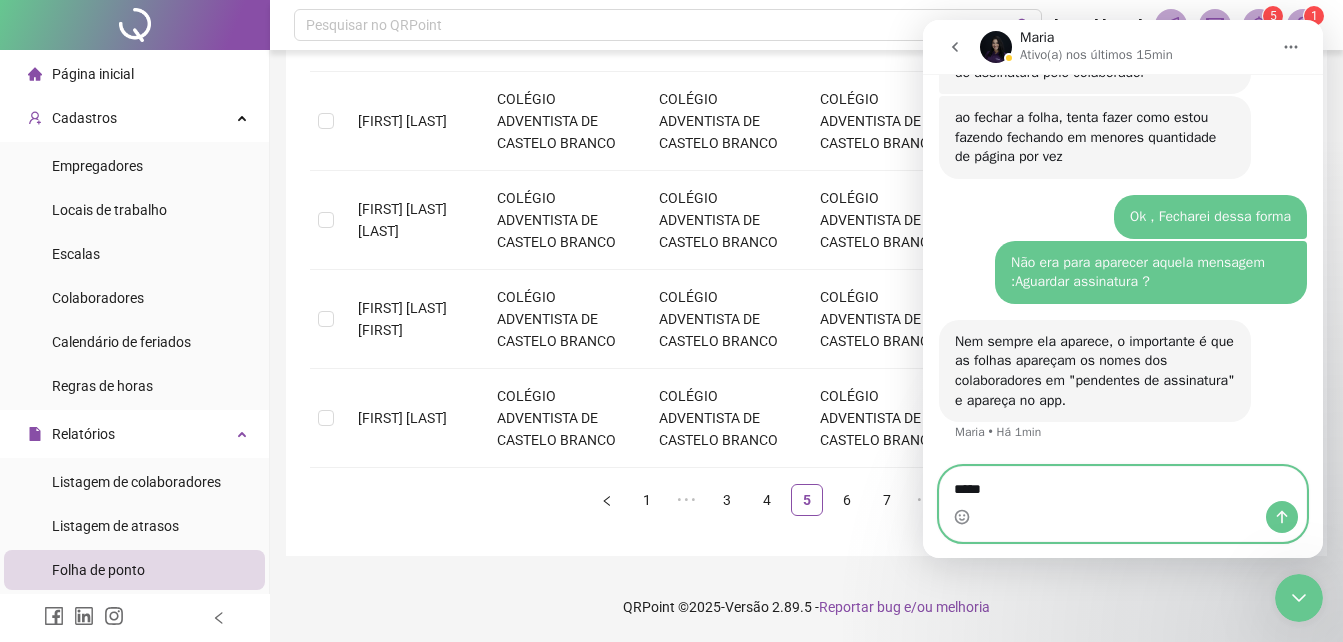 type 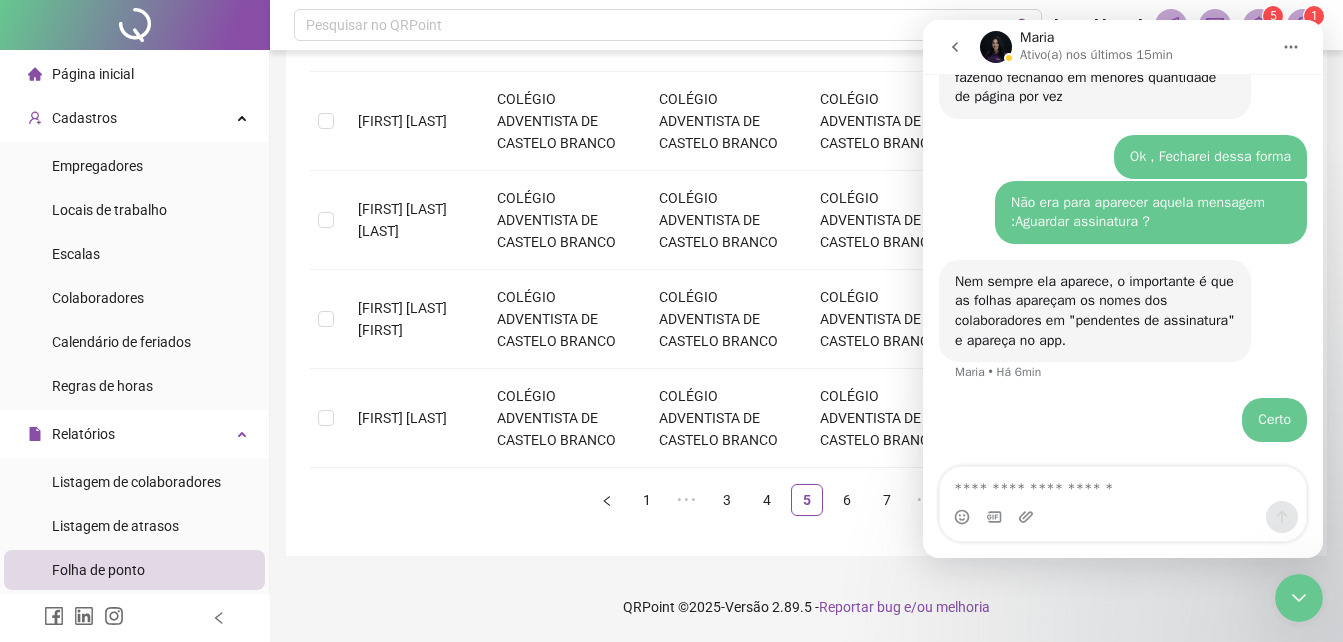scroll, scrollTop: 2332, scrollLeft: 0, axis: vertical 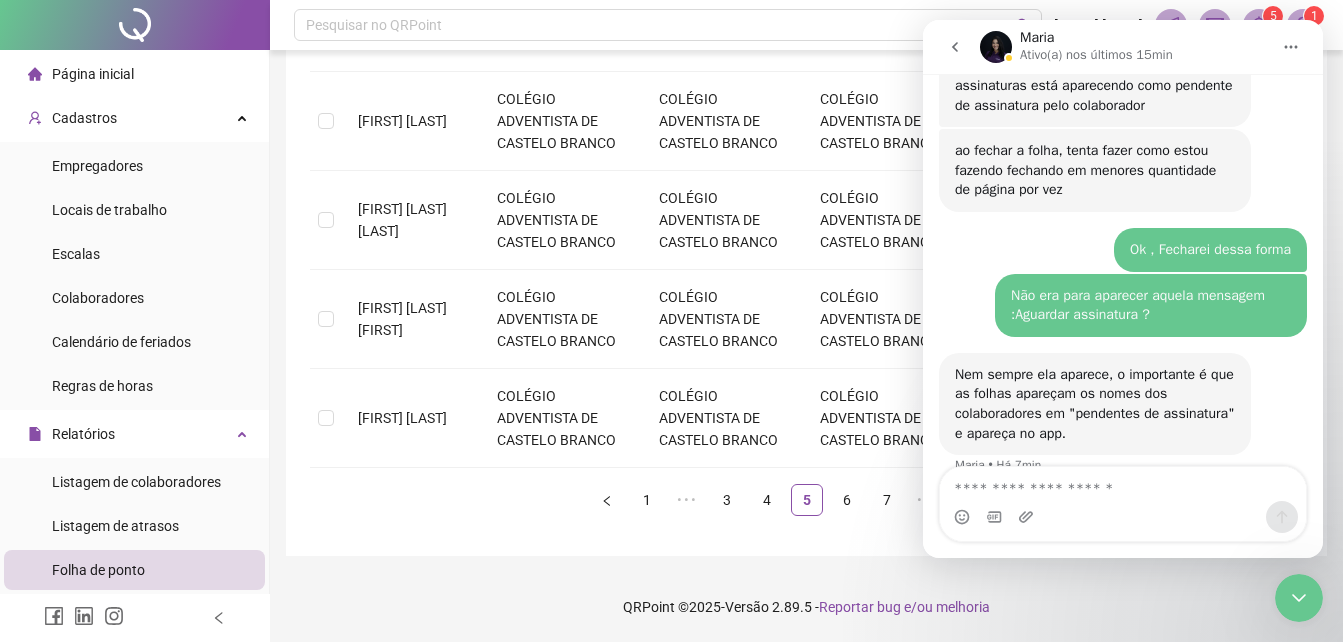 click 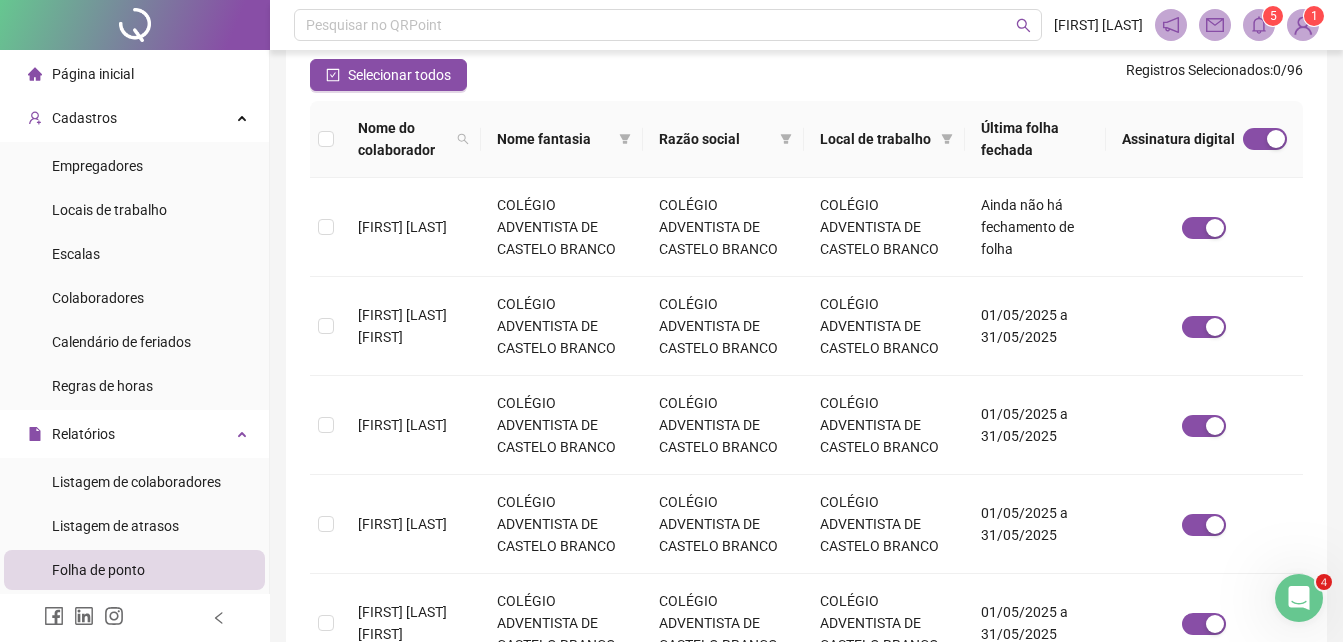 scroll, scrollTop: 0, scrollLeft: 0, axis: both 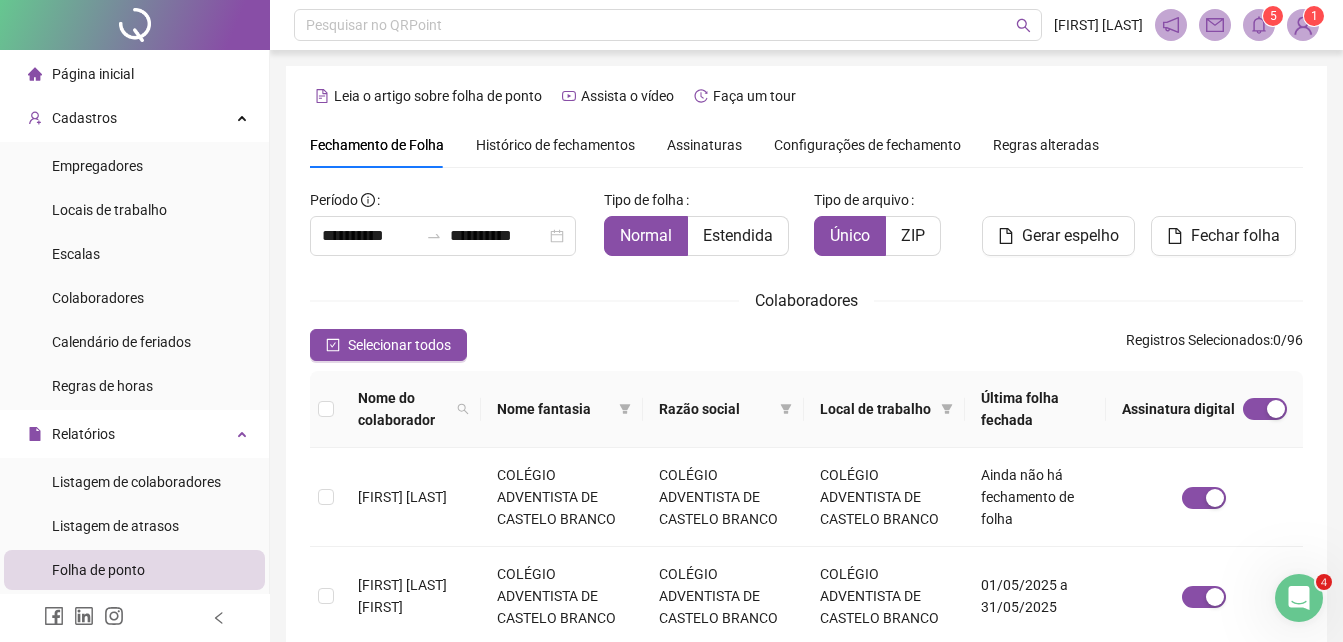 click on "Assinaturas" at bounding box center (704, 145) 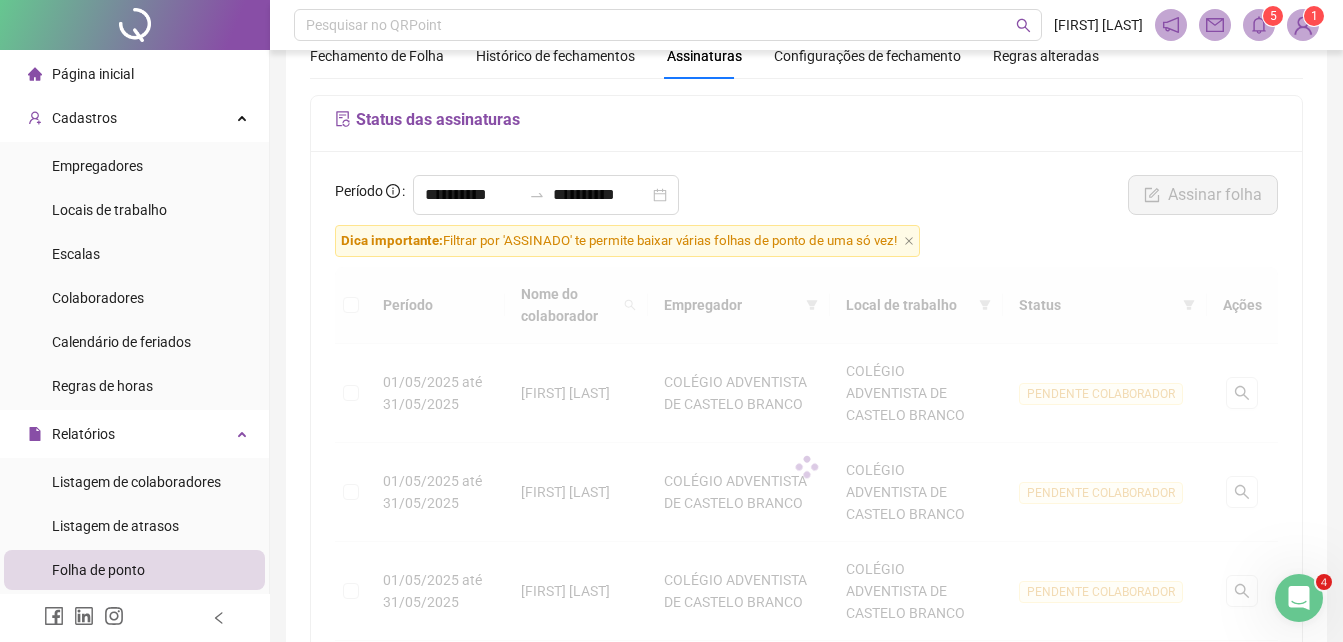 scroll, scrollTop: 2432, scrollLeft: 0, axis: vertical 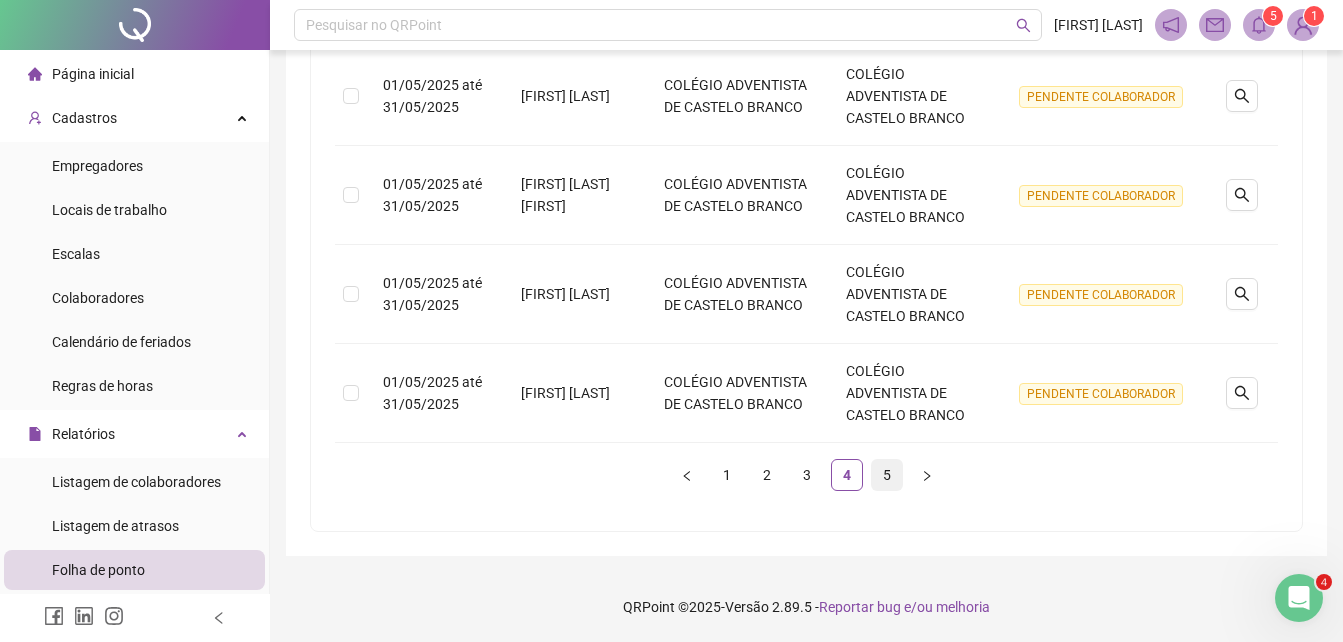 click on "5" at bounding box center [887, 475] 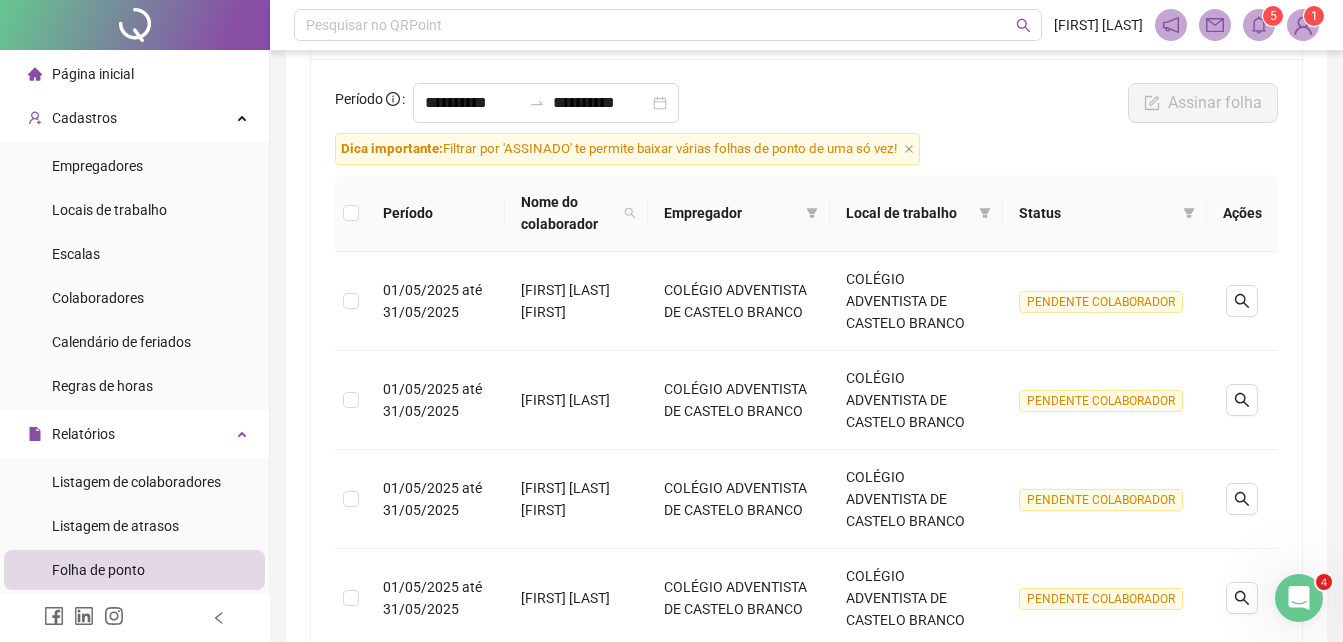 scroll, scrollTop: 81, scrollLeft: 0, axis: vertical 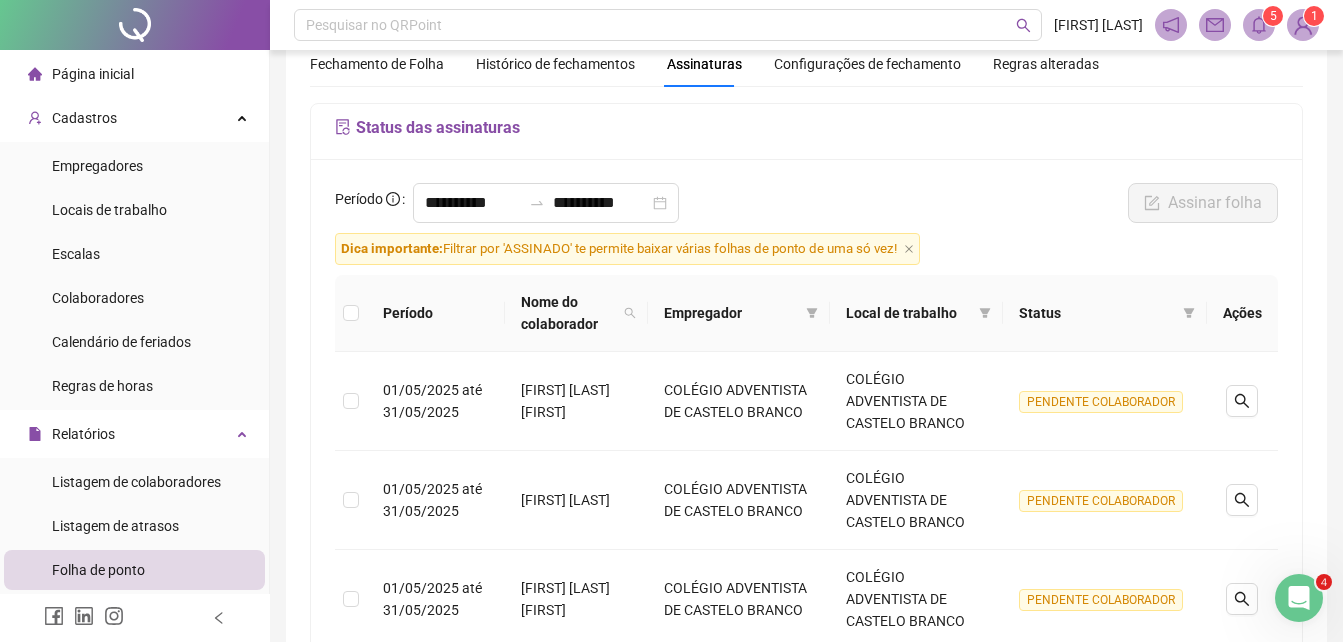 click on "Fechamento de Folha" at bounding box center (377, 64) 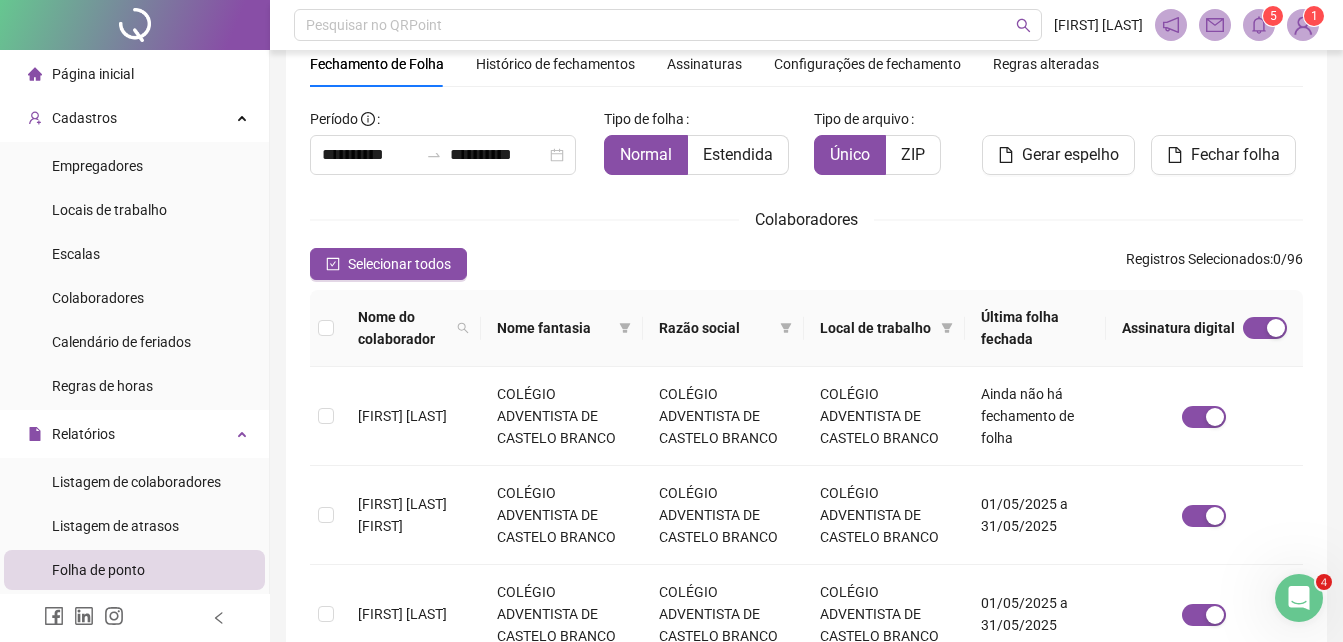 type on "**********" 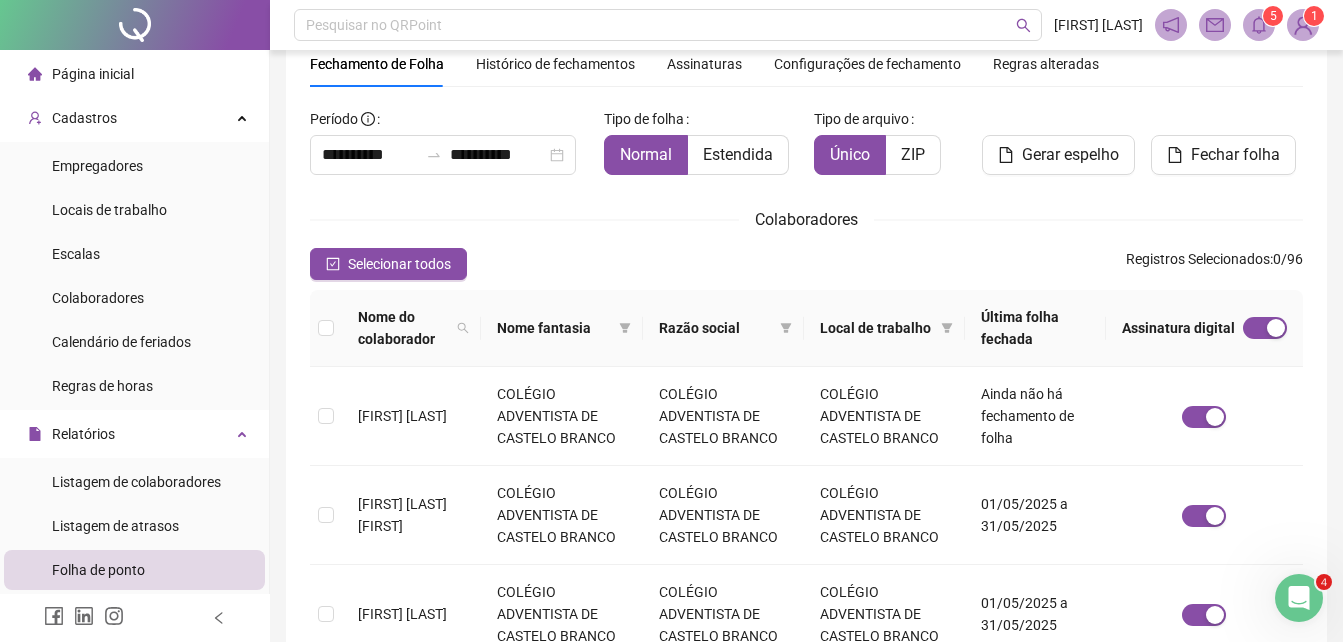 scroll, scrollTop: 89, scrollLeft: 0, axis: vertical 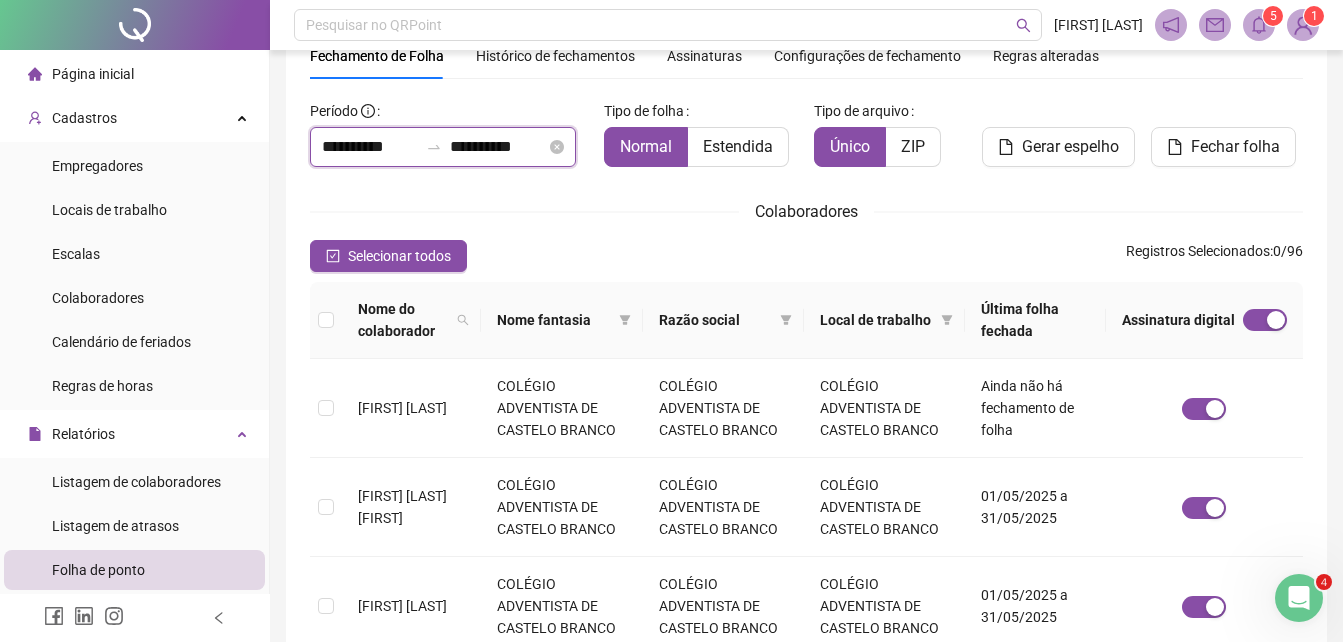 click on "**********" at bounding box center [370, 147] 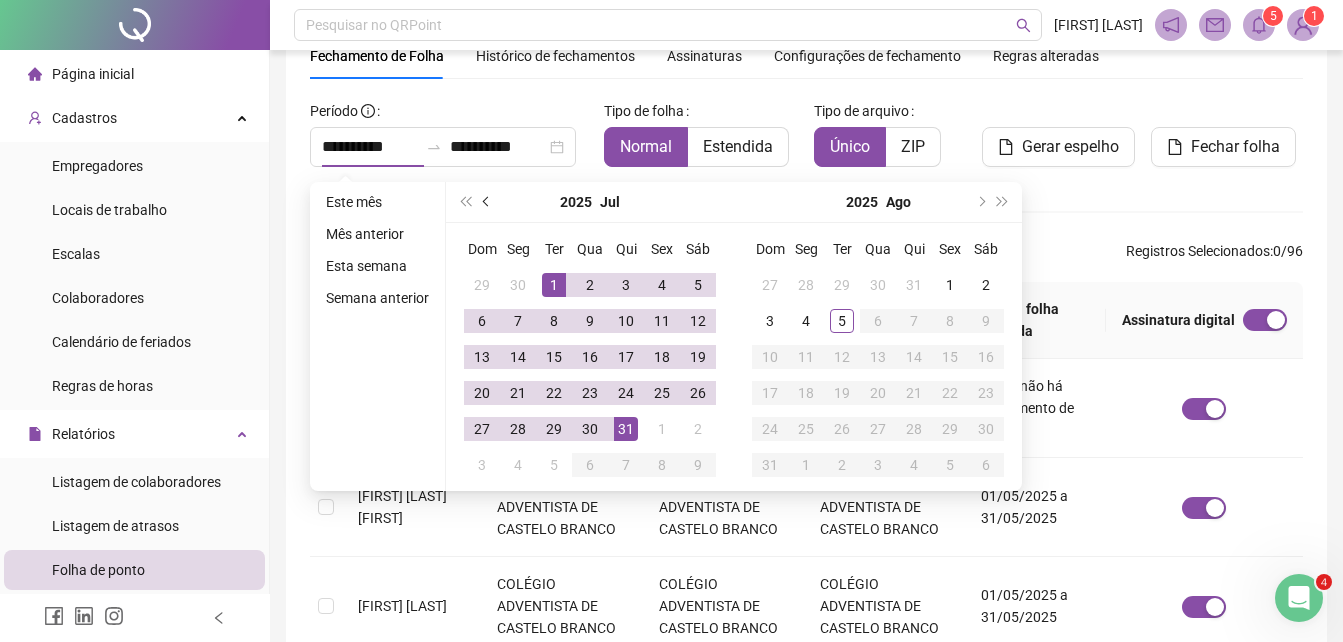 click at bounding box center (487, 202) 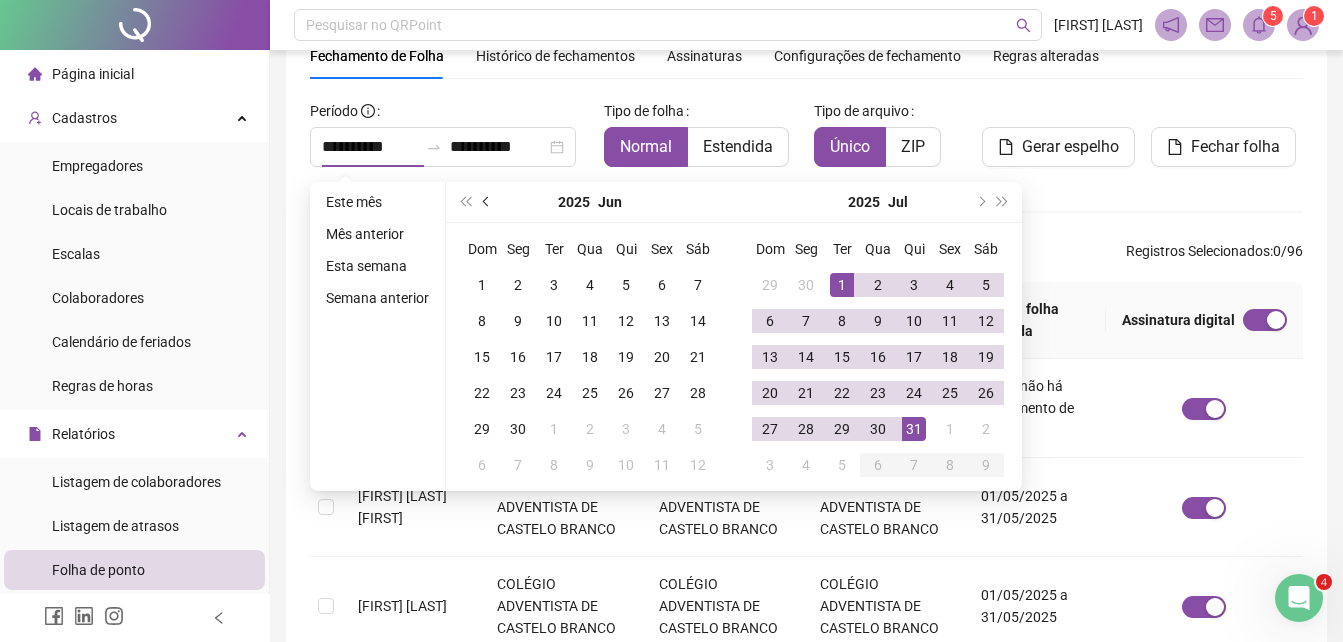 click at bounding box center (487, 202) 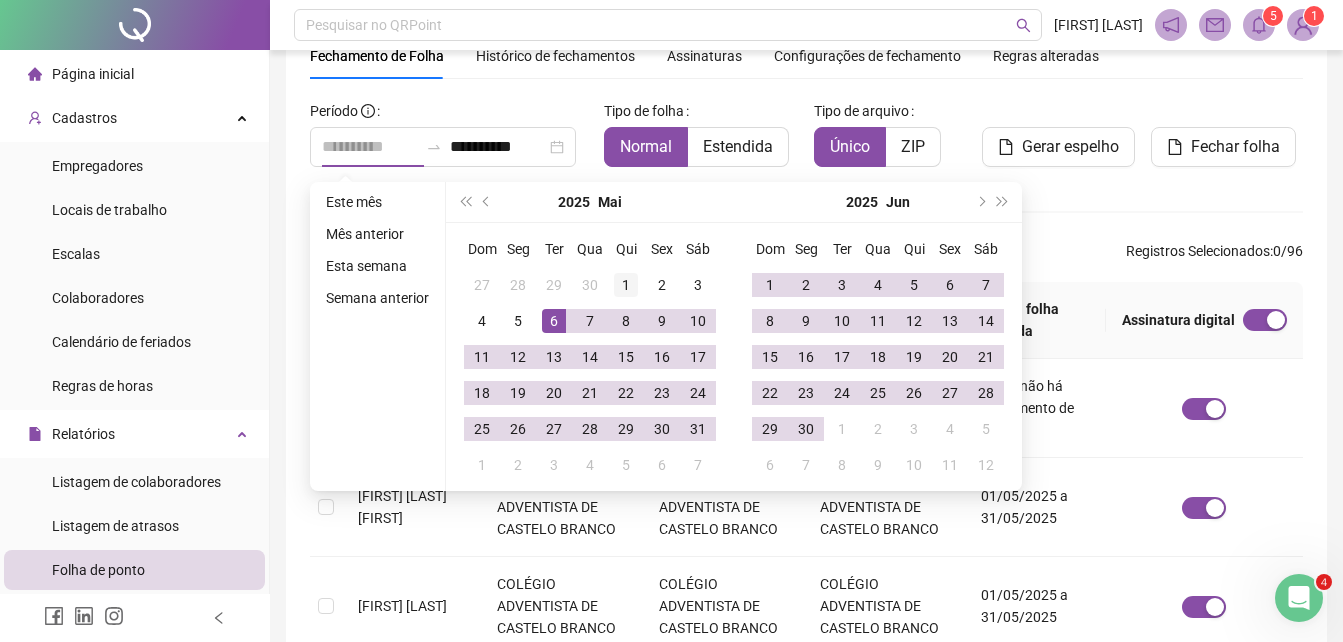type on "**********" 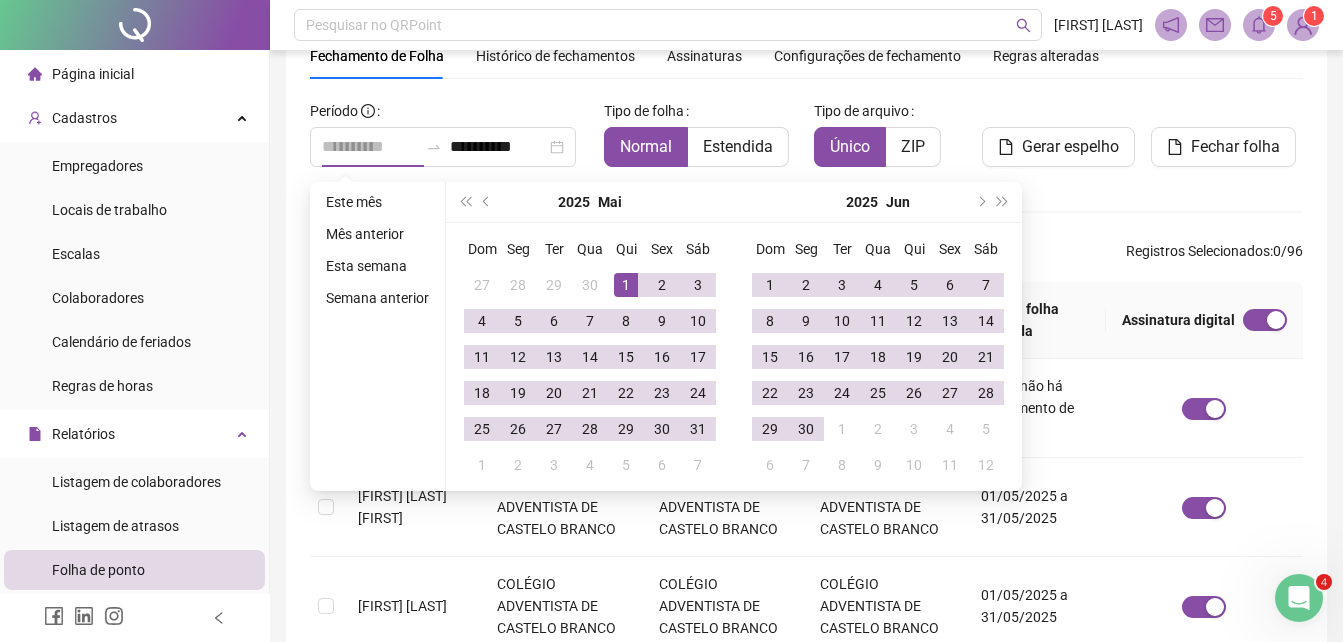click on "1" at bounding box center (626, 285) 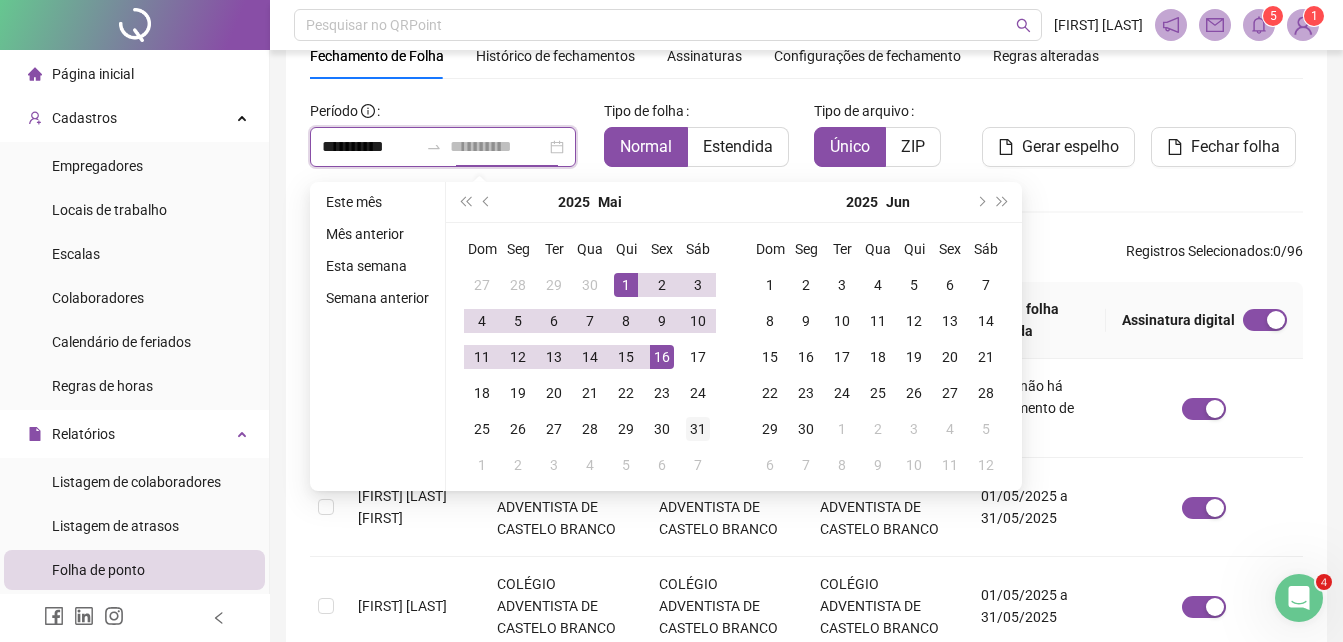 type on "**********" 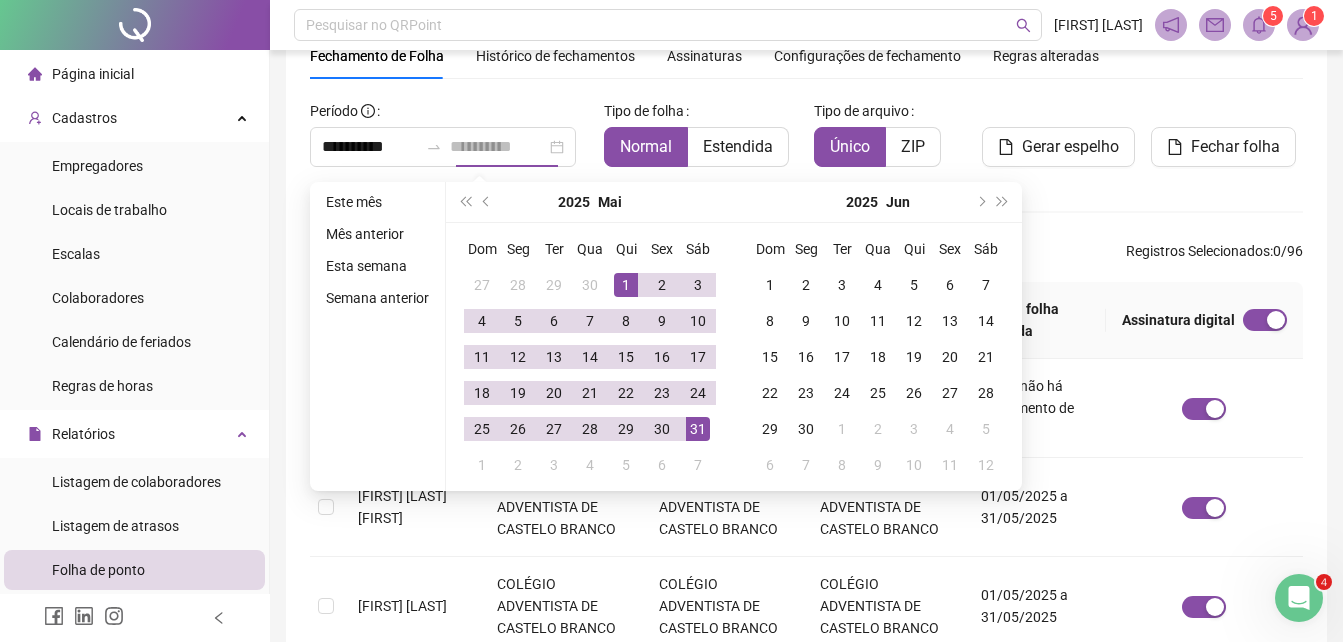 click on "31" at bounding box center [698, 429] 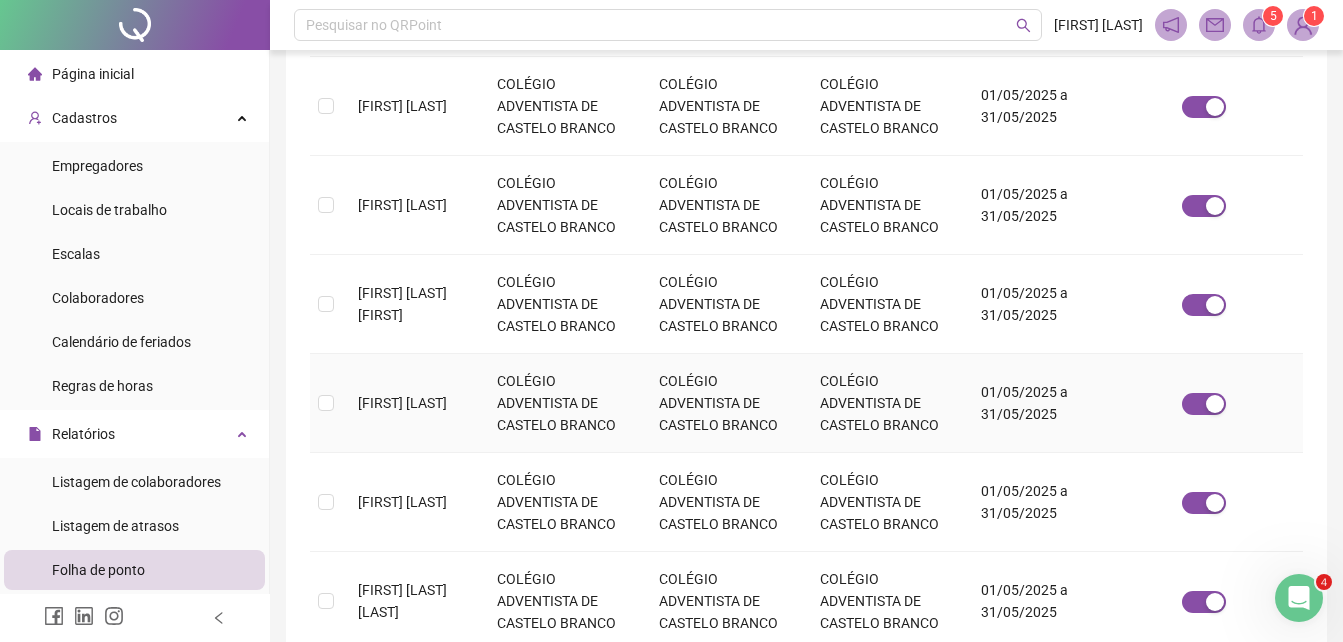 scroll, scrollTop: 970, scrollLeft: 0, axis: vertical 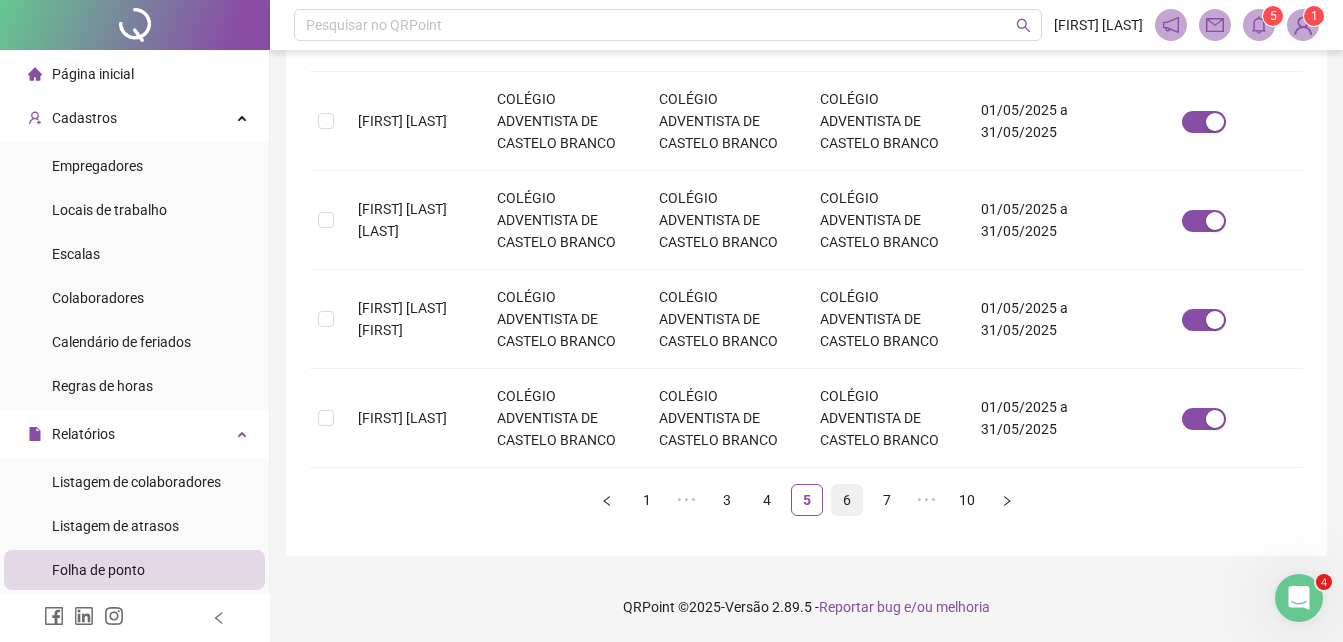 click on "6" at bounding box center [847, 500] 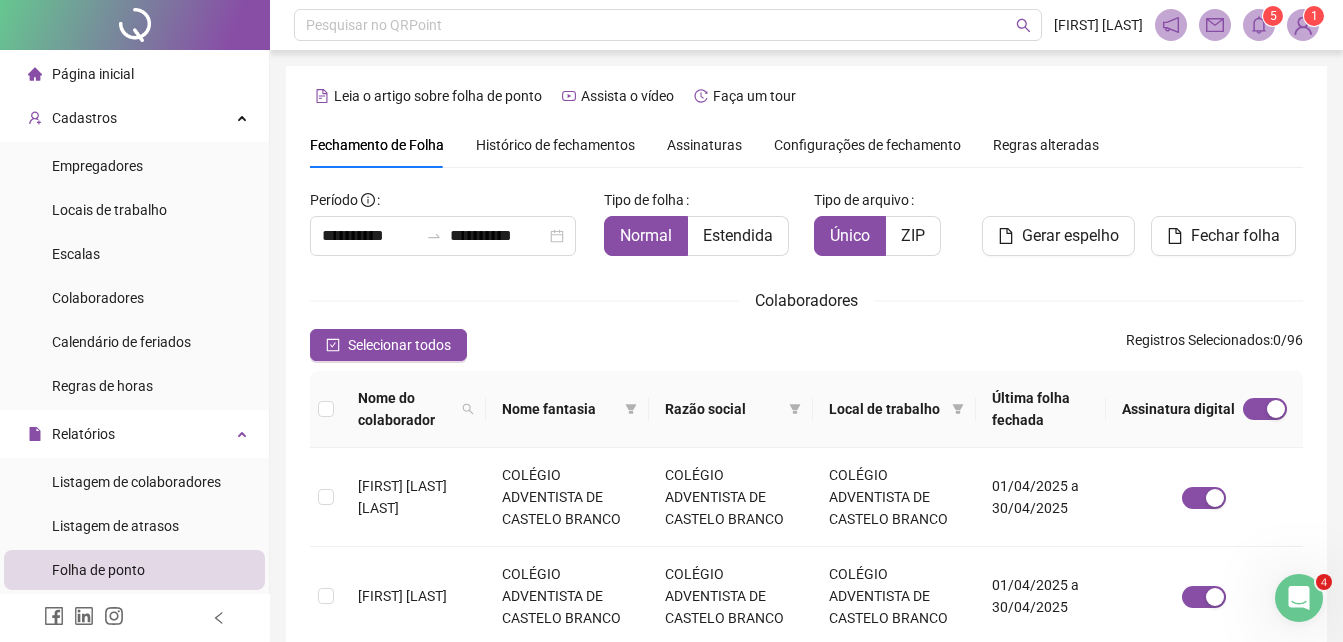 scroll, scrollTop: 200, scrollLeft: 0, axis: vertical 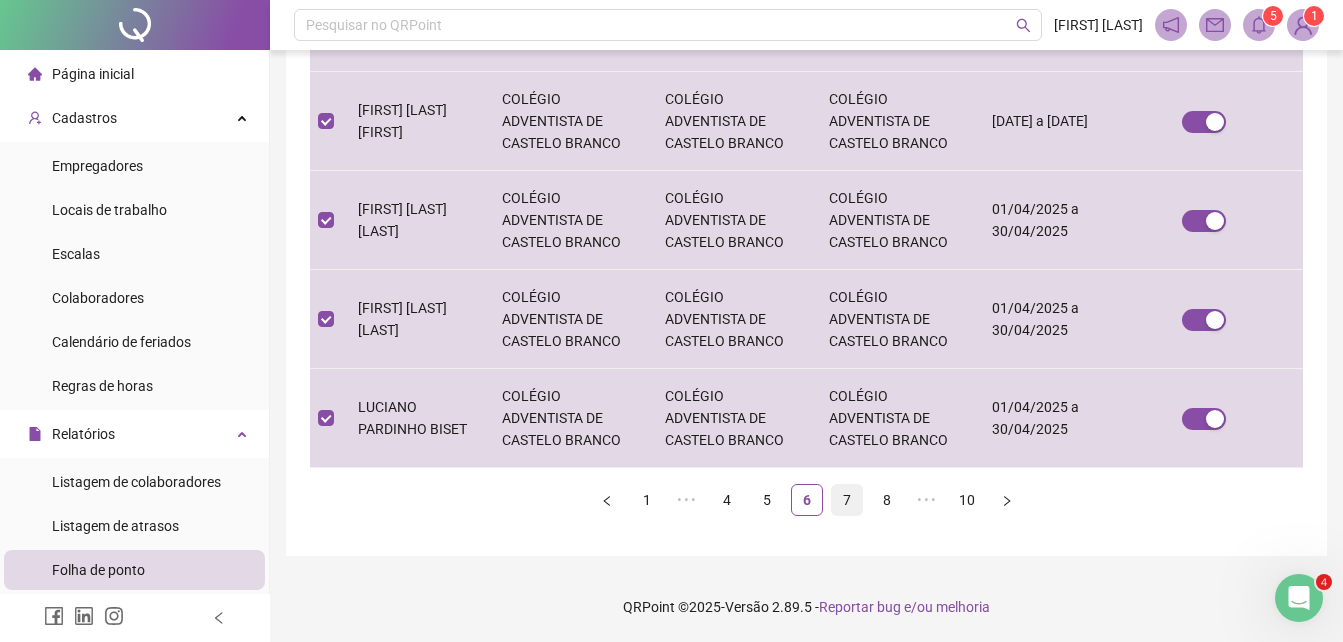click on "7" at bounding box center (847, 500) 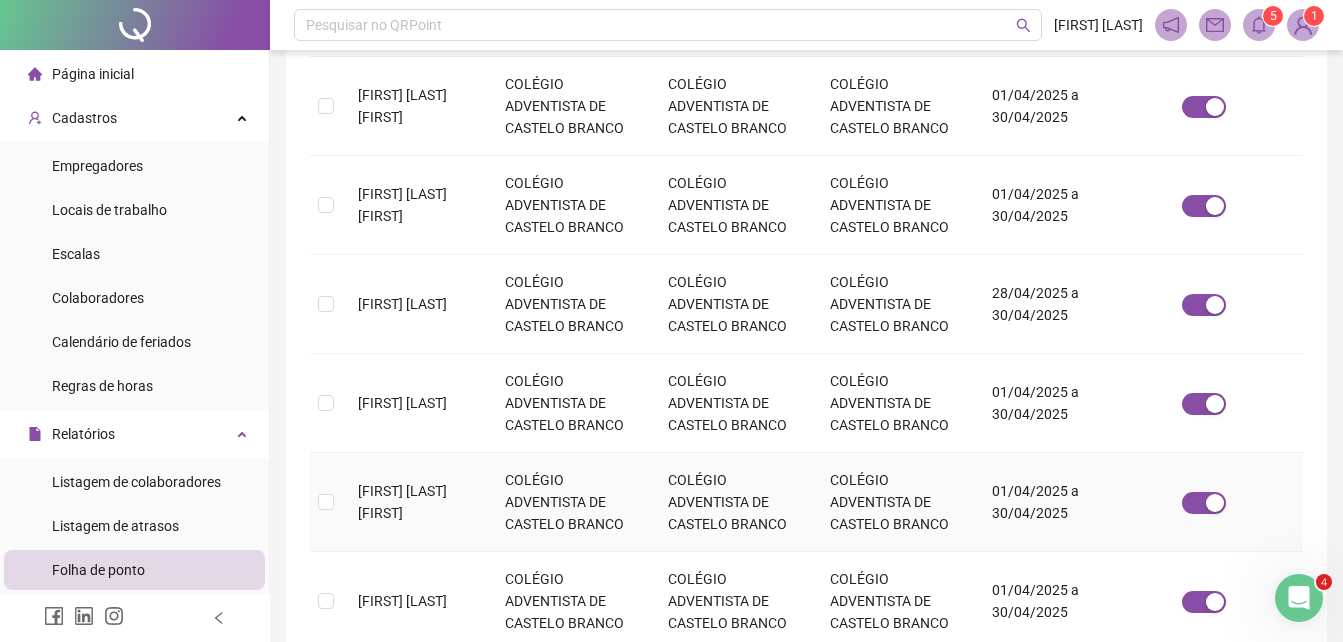 scroll, scrollTop: 970, scrollLeft: 0, axis: vertical 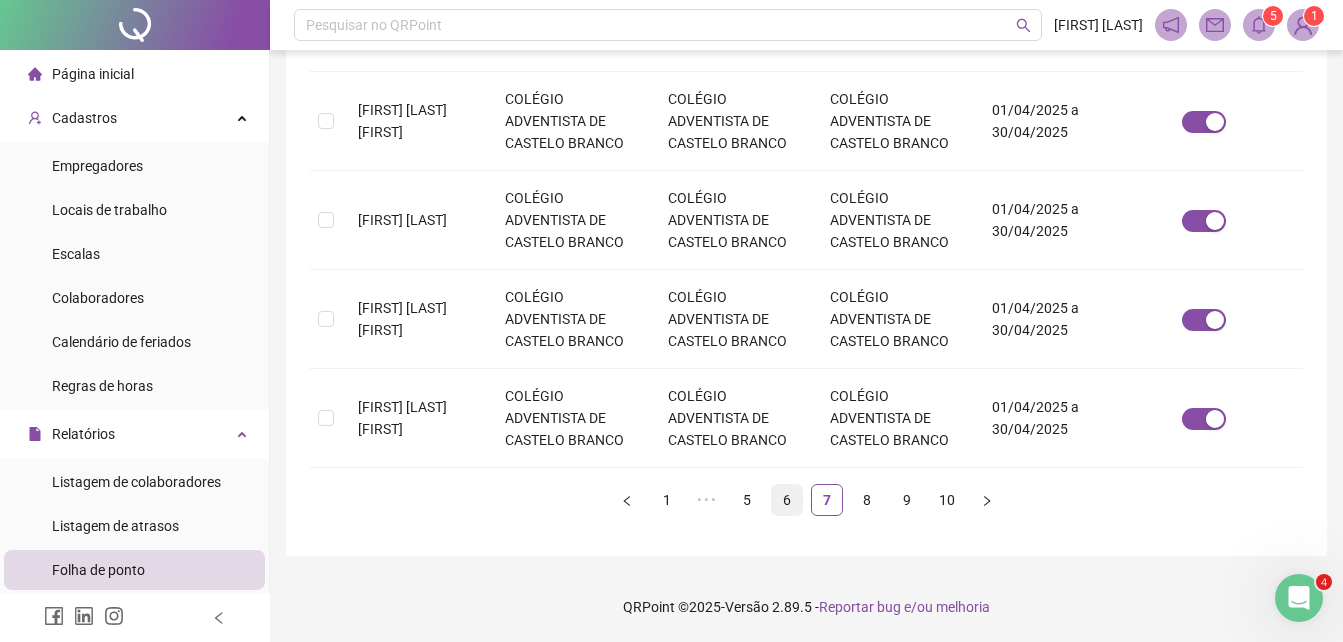 click on "6" at bounding box center [787, 500] 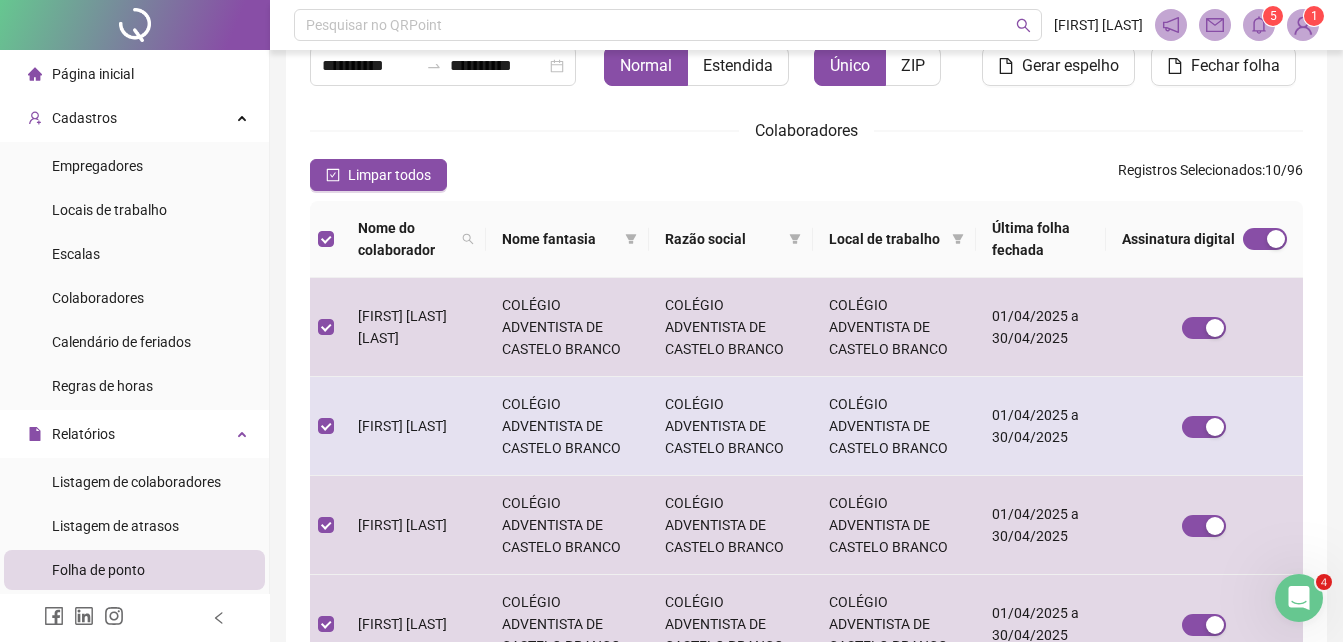 scroll, scrollTop: 0, scrollLeft: 0, axis: both 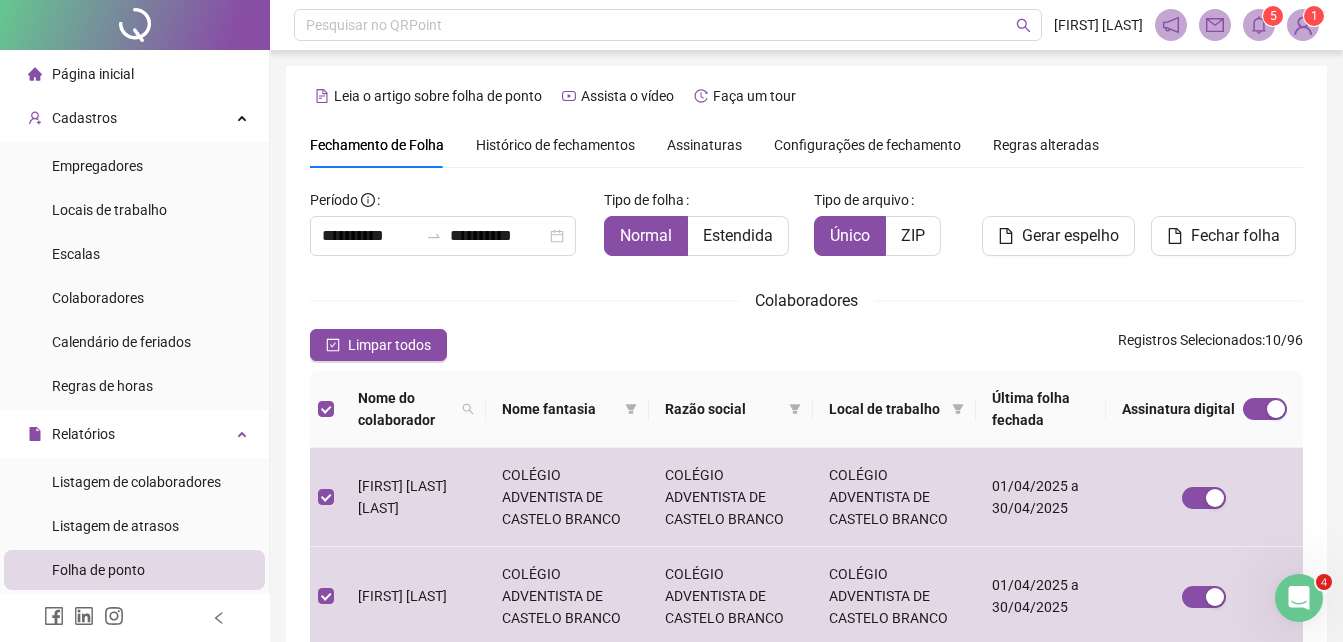 click on "Fechar folha" at bounding box center [1223, 236] 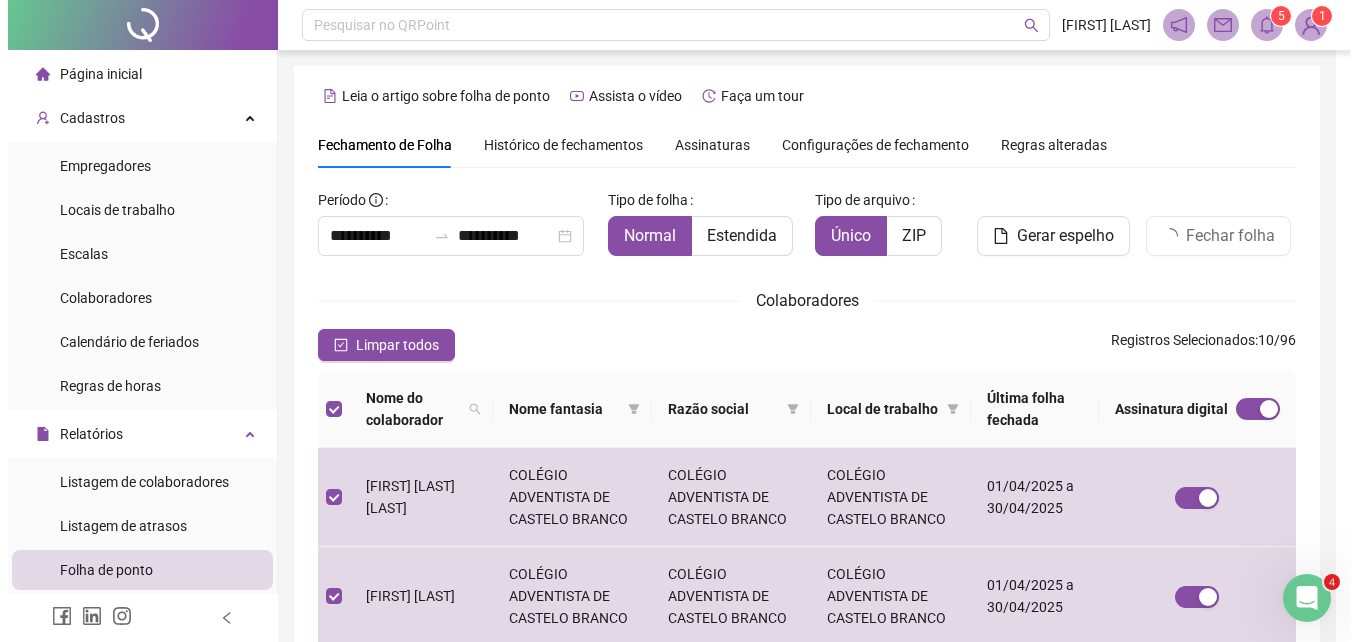 scroll, scrollTop: 89, scrollLeft: 0, axis: vertical 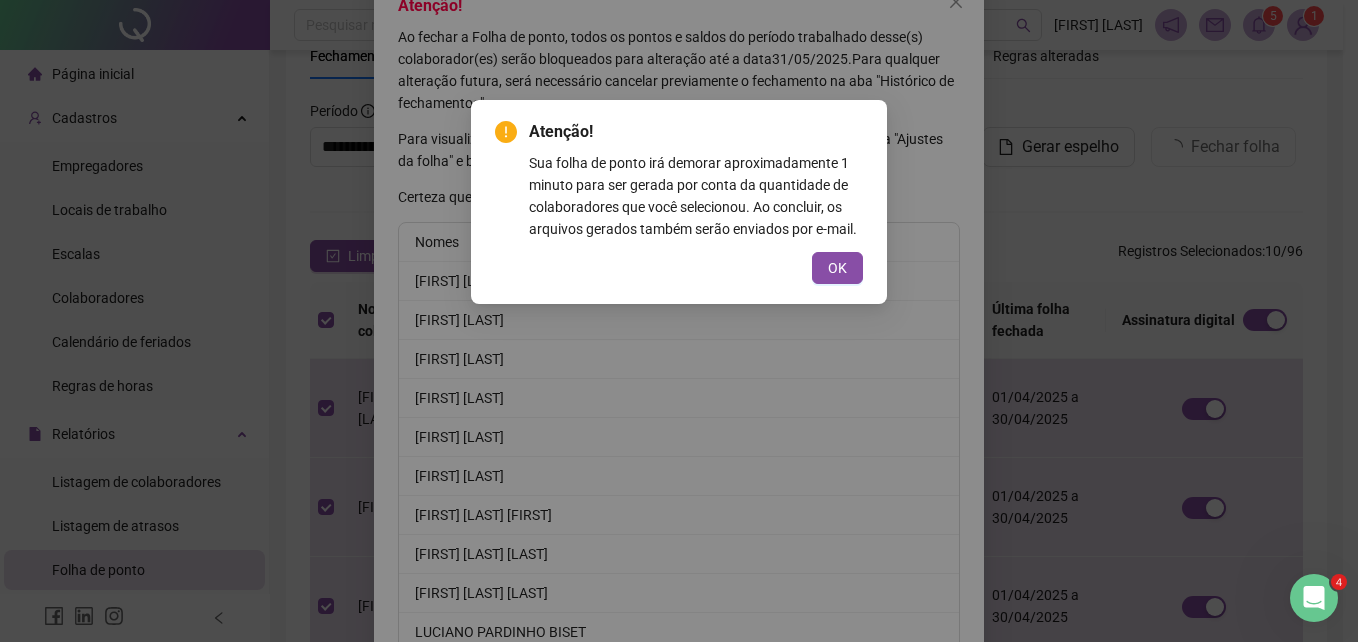 click on "OK" at bounding box center [837, 268] 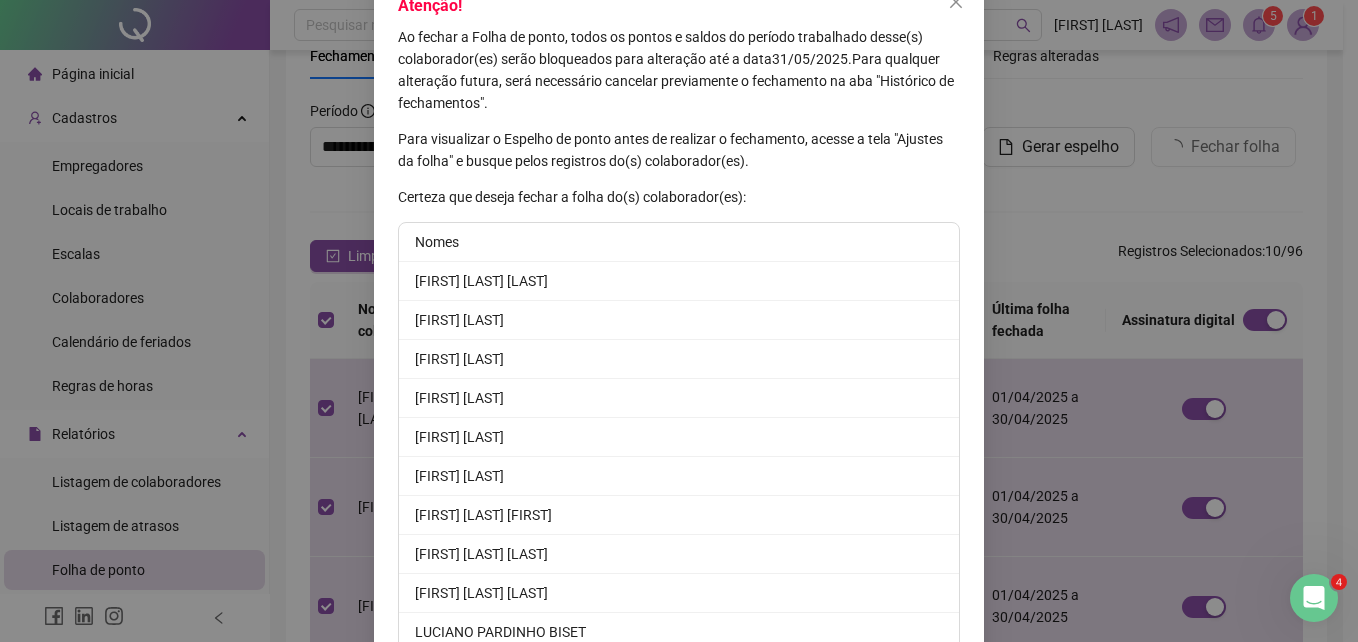 scroll, scrollTop: 224, scrollLeft: 0, axis: vertical 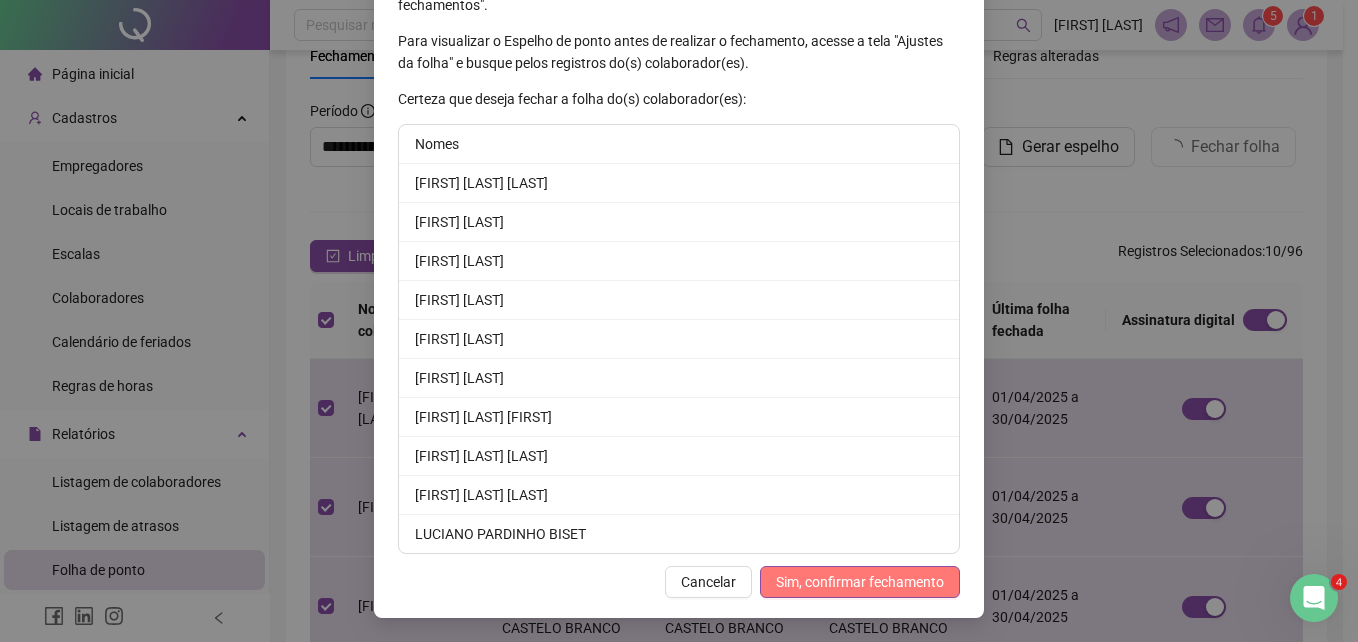 click on "Sim, confirmar fechamento" at bounding box center [860, 582] 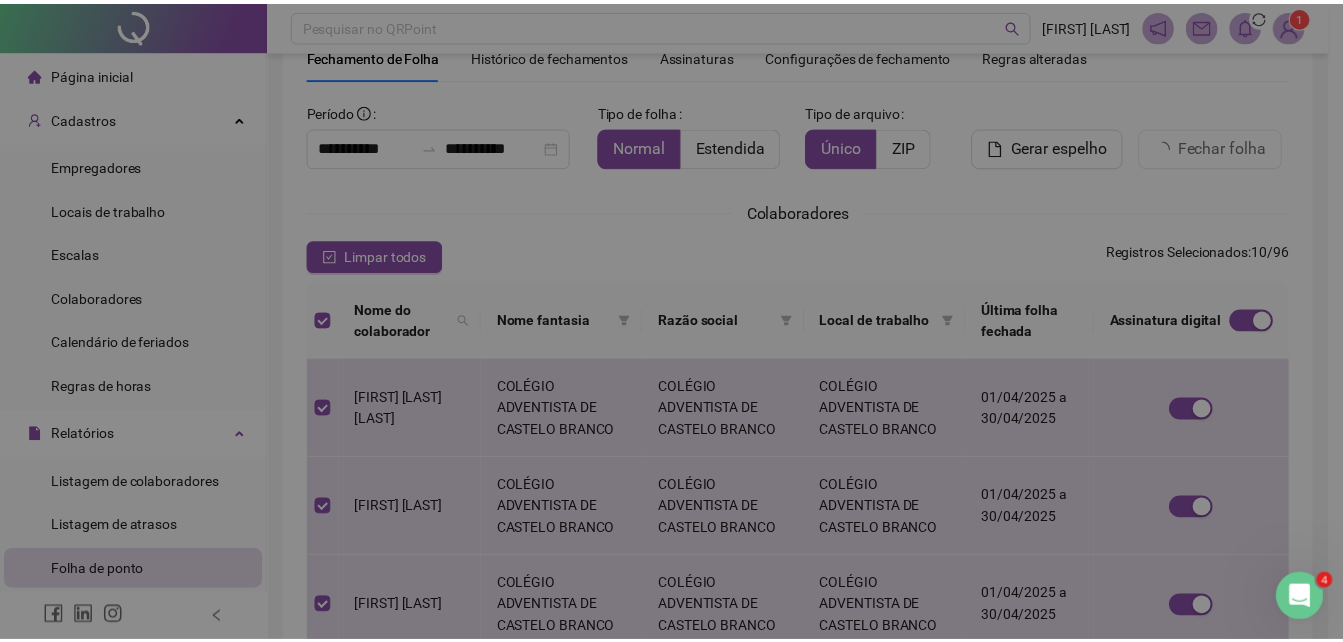scroll, scrollTop: 126, scrollLeft: 0, axis: vertical 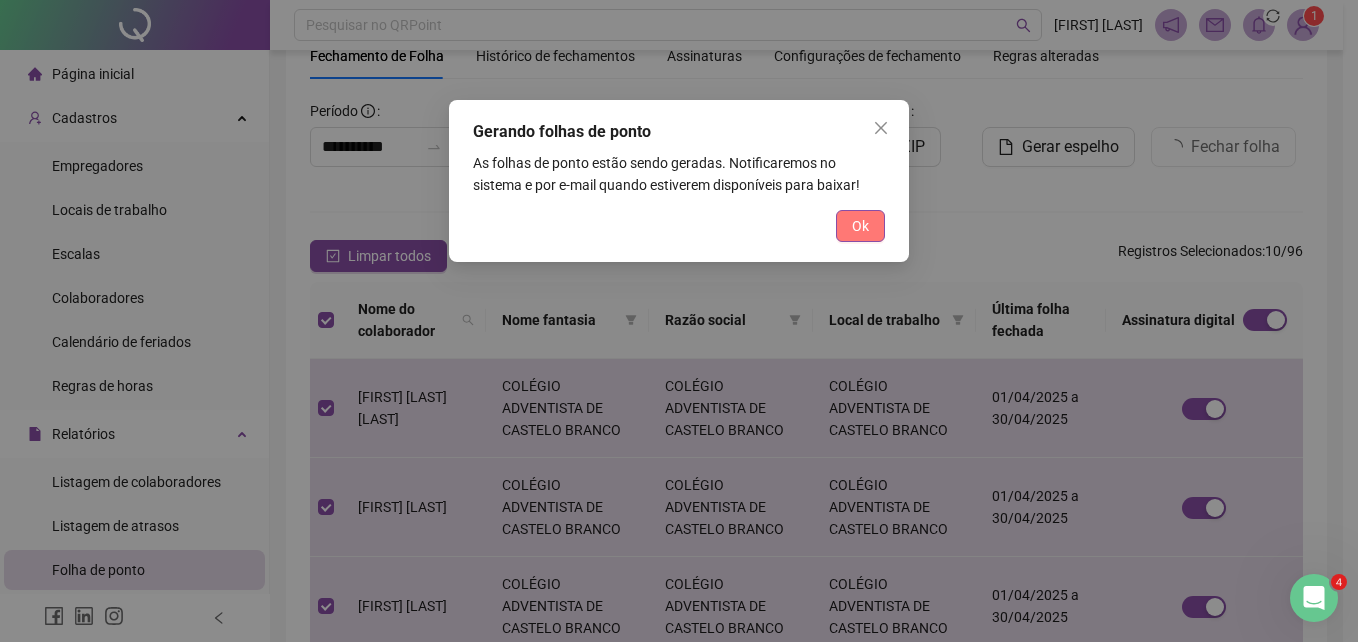 click on "Ok" at bounding box center (860, 226) 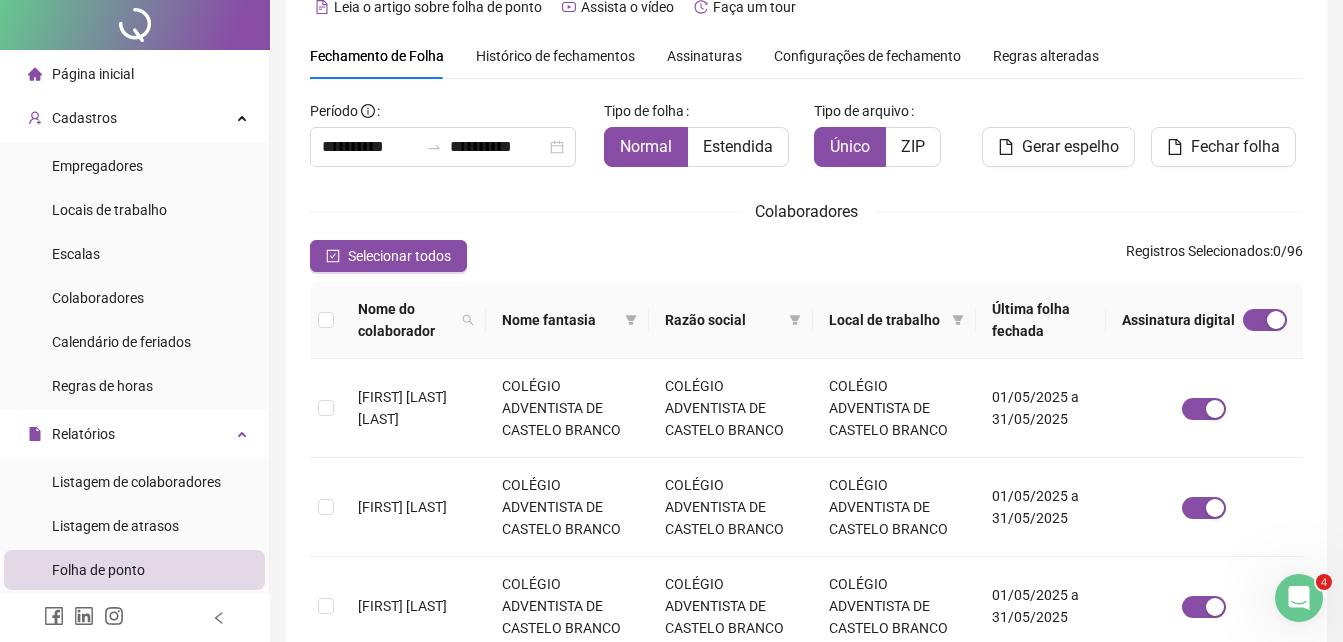 scroll, scrollTop: 0, scrollLeft: 0, axis: both 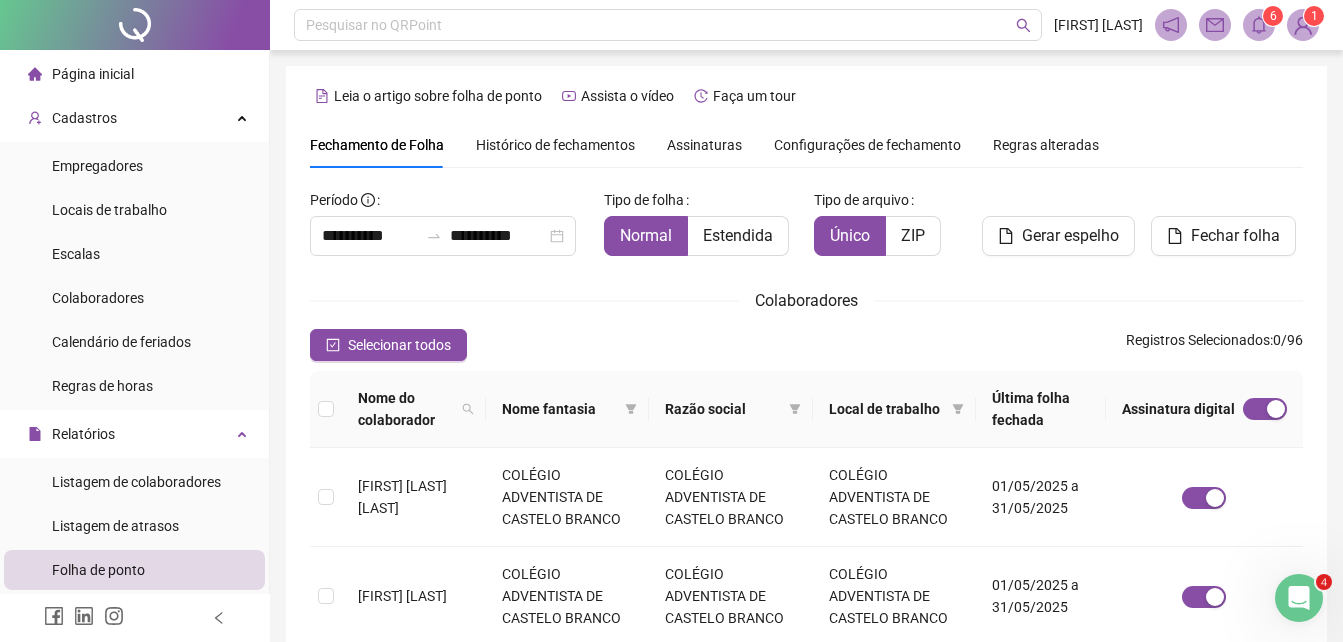 click on "Assinaturas" at bounding box center [704, 145] 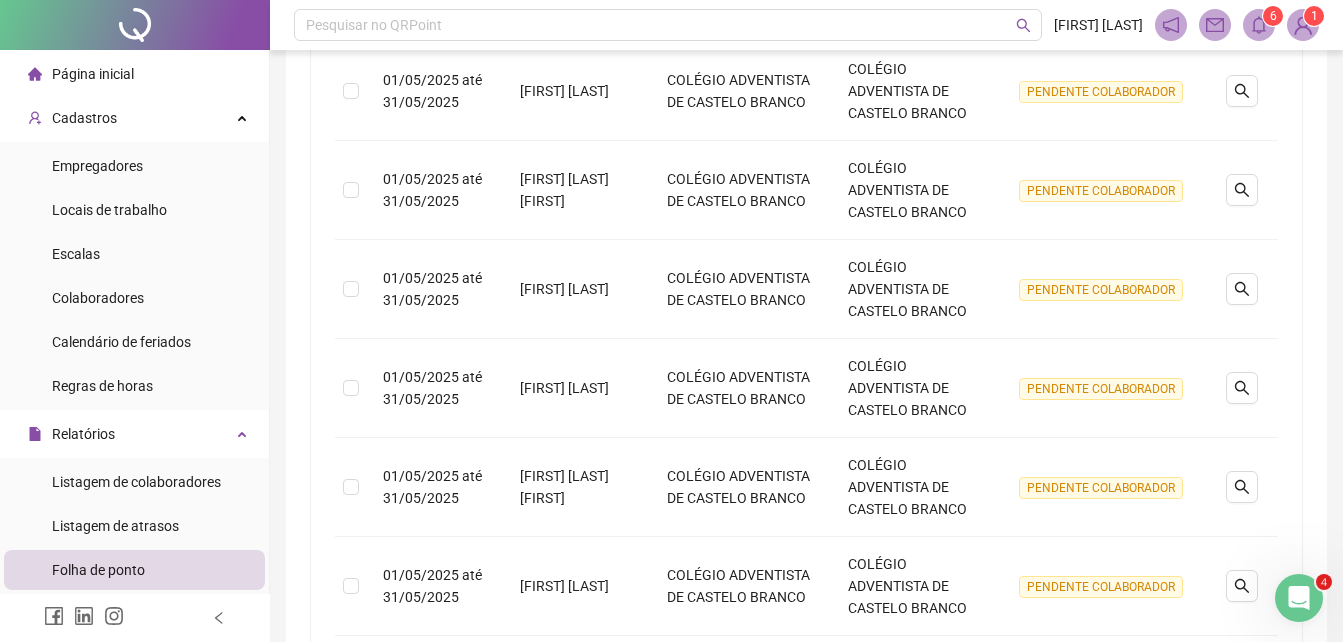 scroll, scrollTop: 980, scrollLeft: 0, axis: vertical 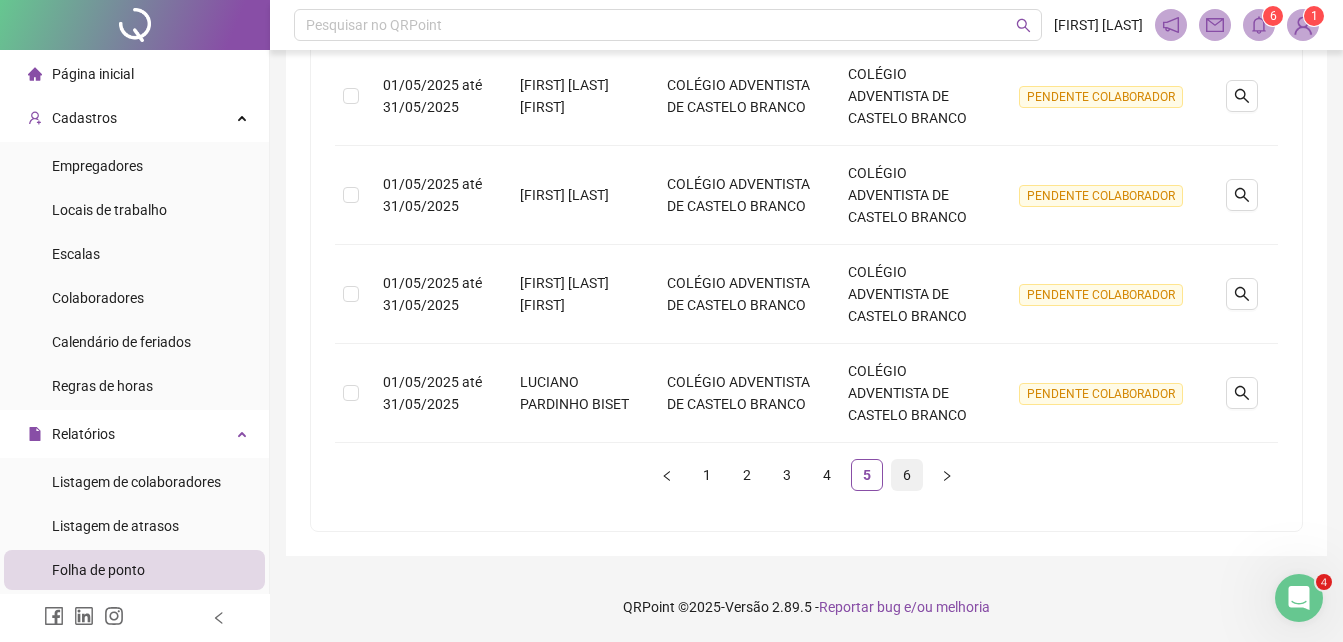 click on "6" at bounding box center [907, 475] 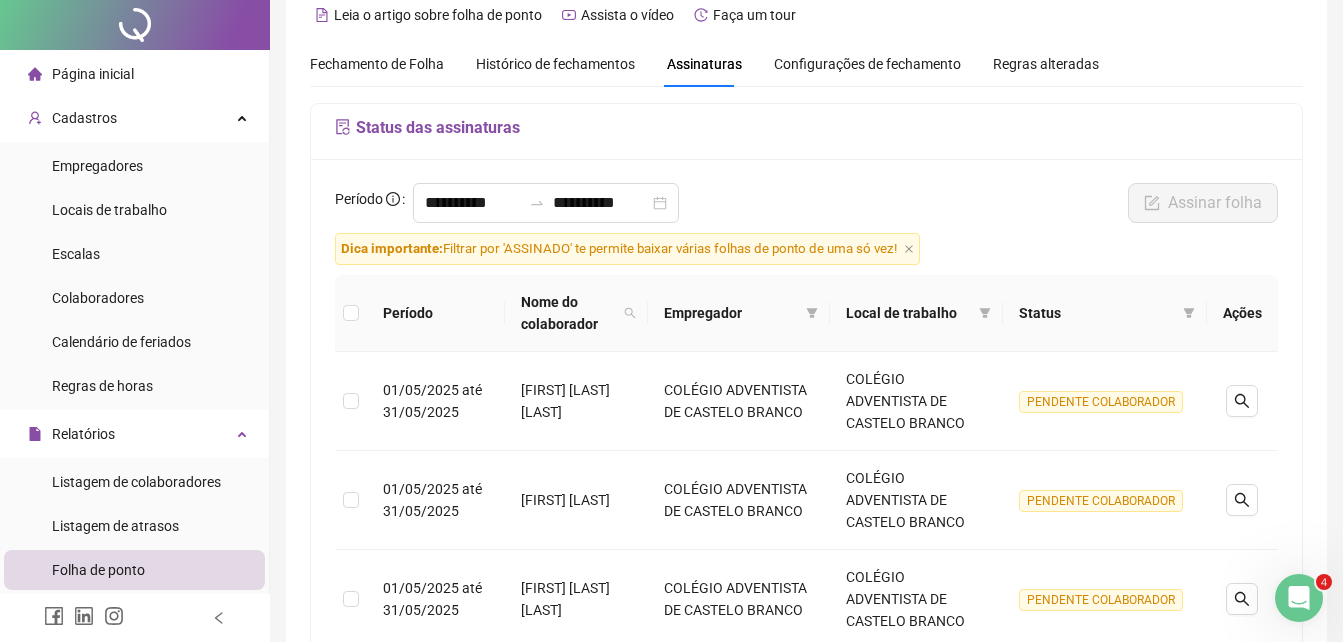 scroll, scrollTop: 0, scrollLeft: 0, axis: both 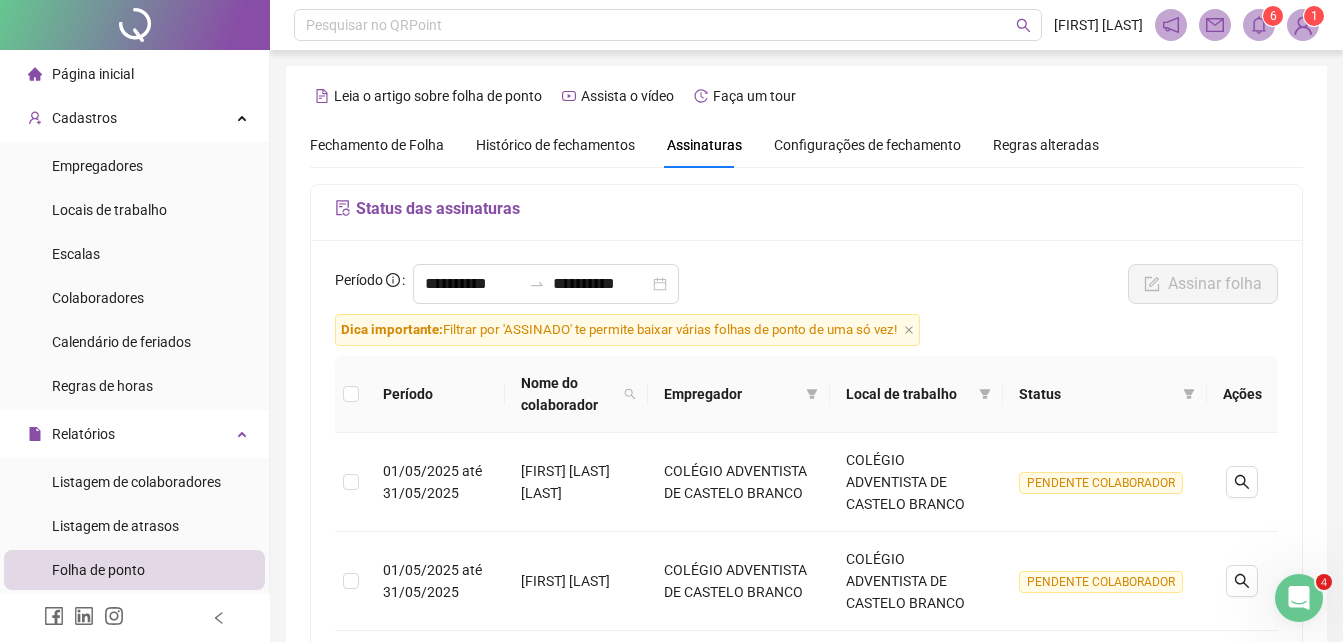 click on "Fechamento de Folha" at bounding box center [377, 145] 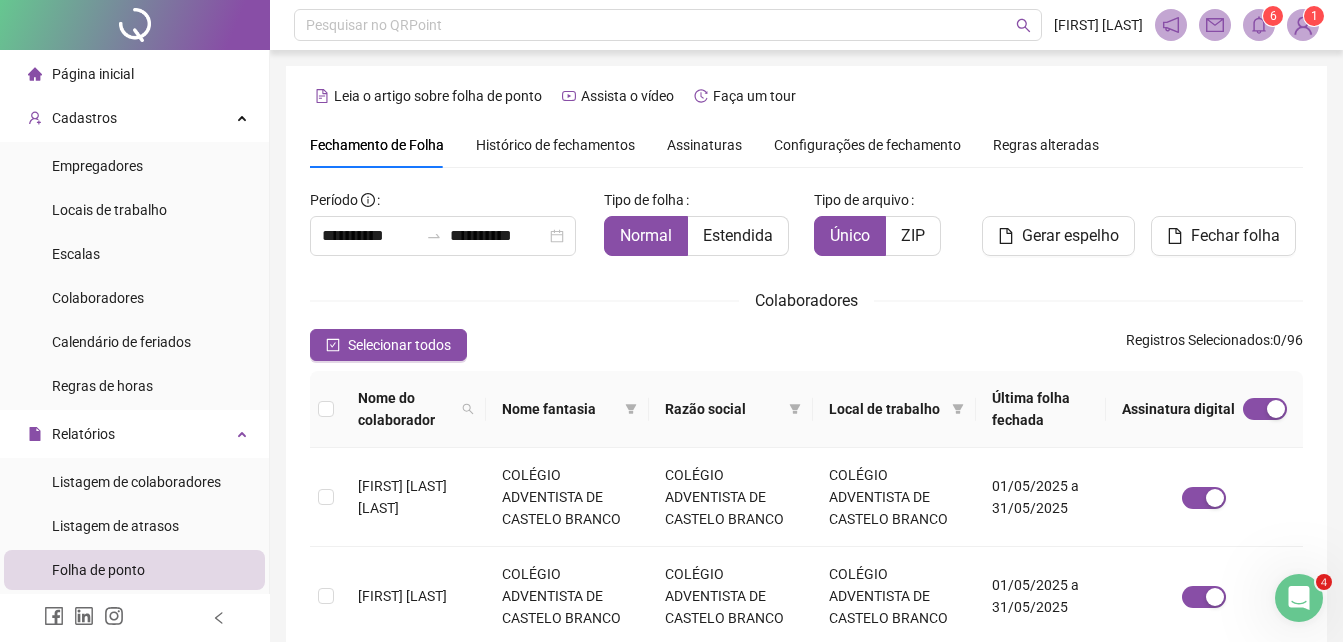 type on "**********" 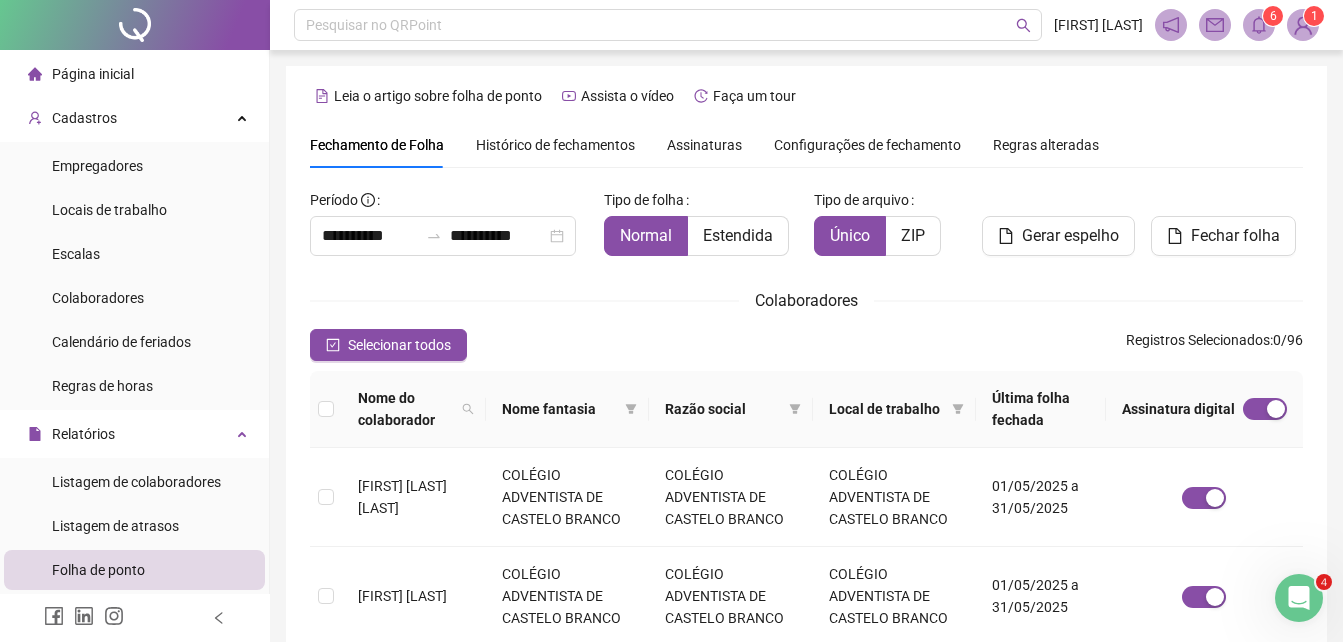 scroll, scrollTop: 89, scrollLeft: 0, axis: vertical 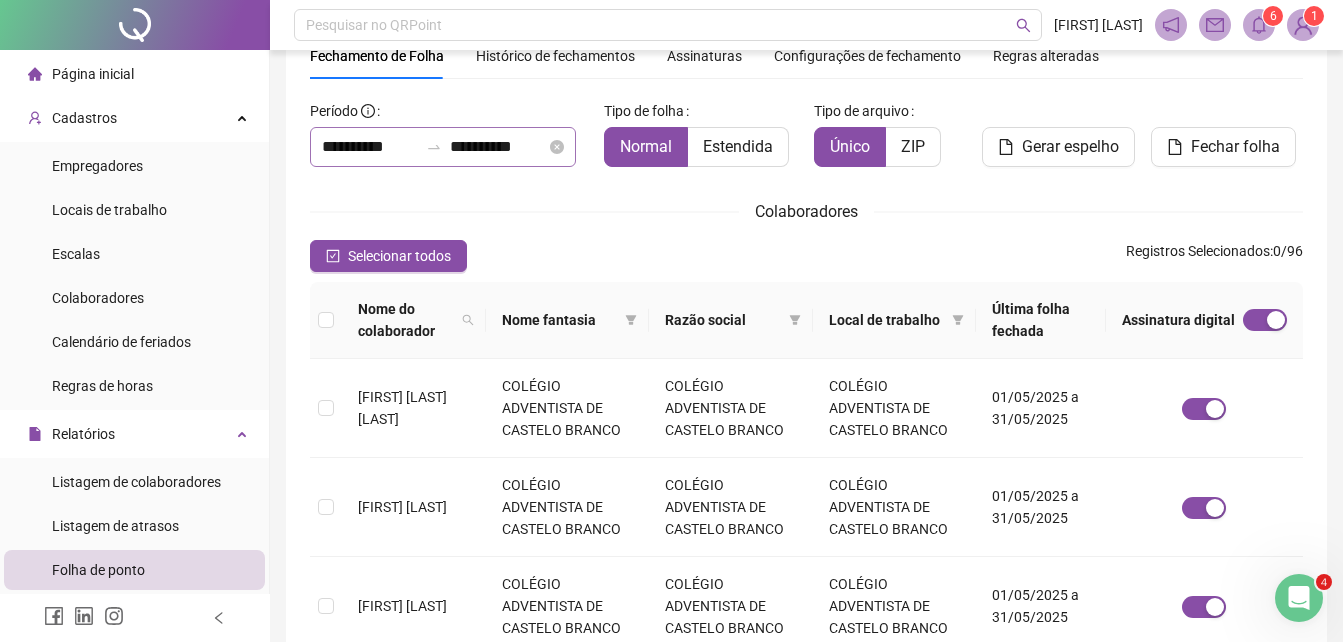 click on "**********" at bounding box center (443, 147) 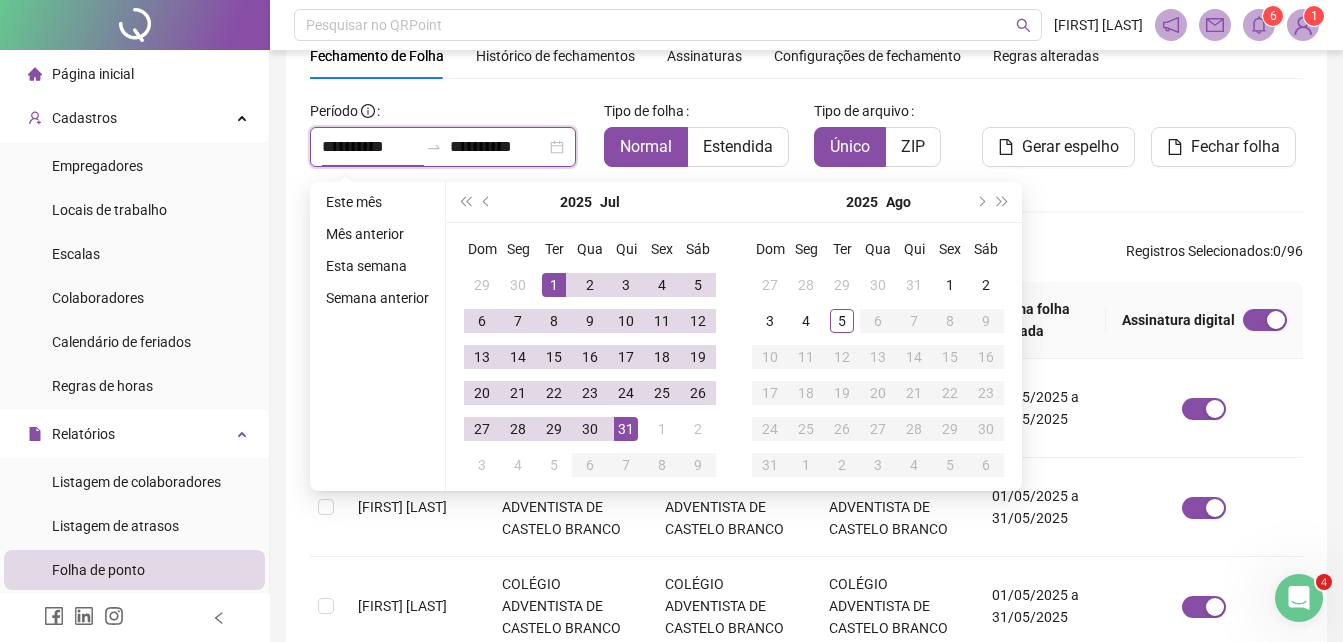 type on "**********" 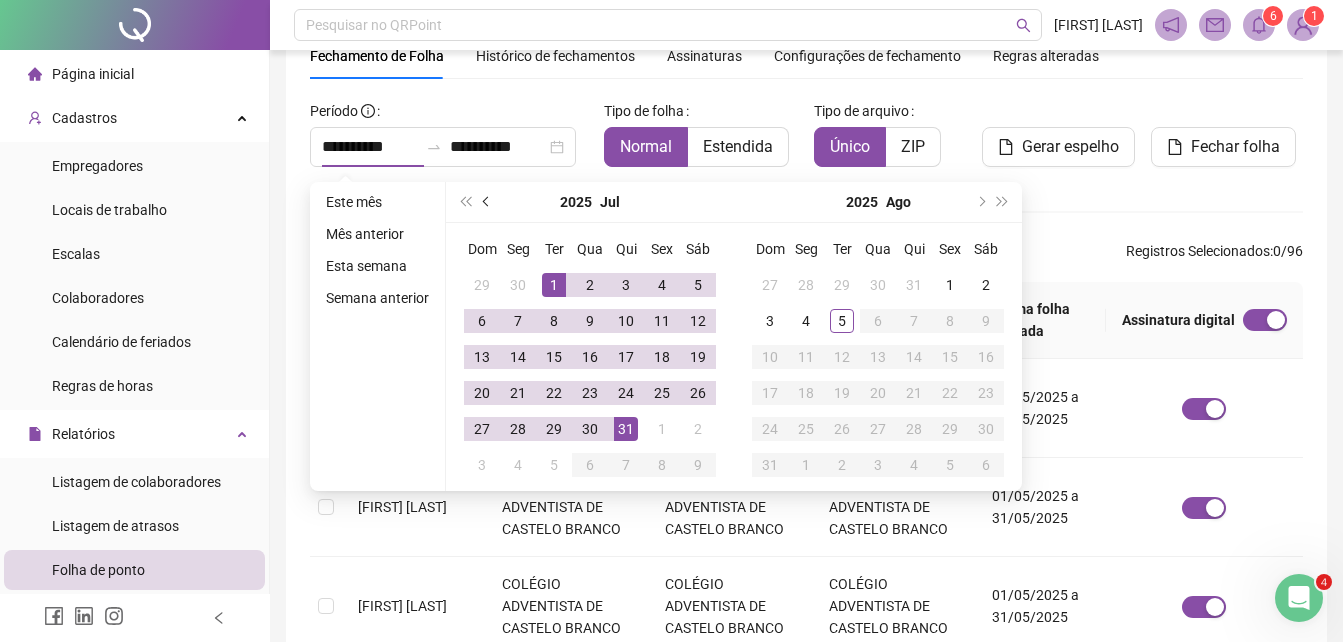 click at bounding box center [487, 202] 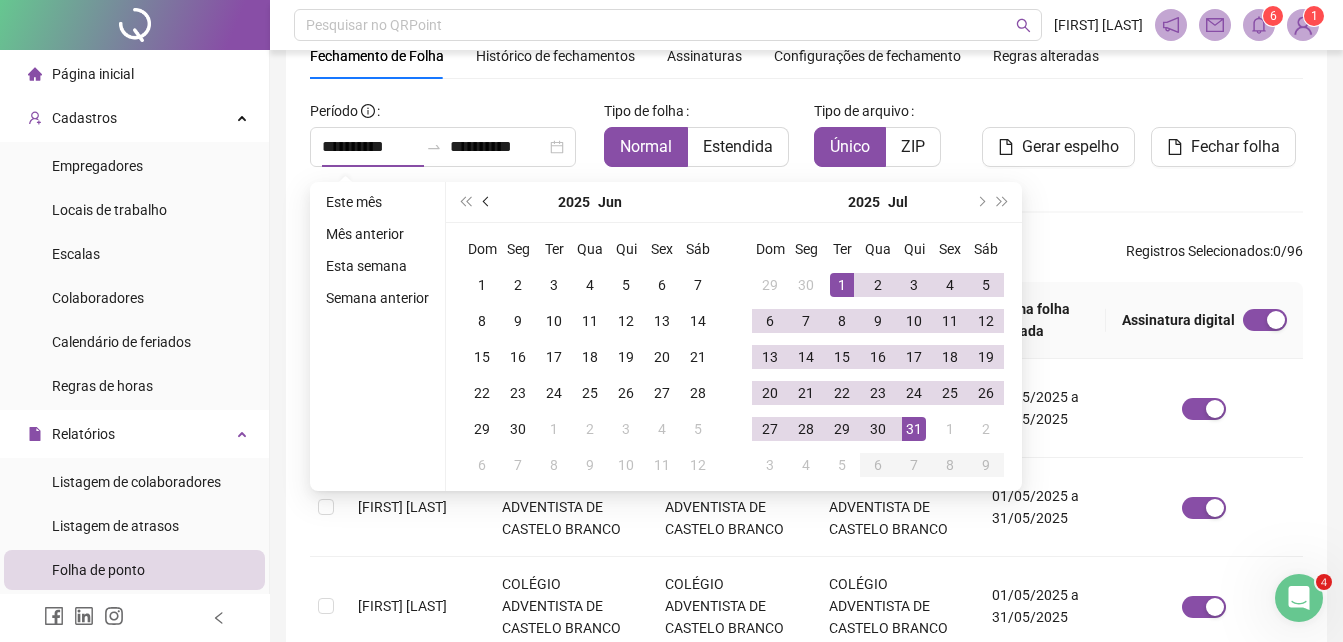 click at bounding box center (487, 202) 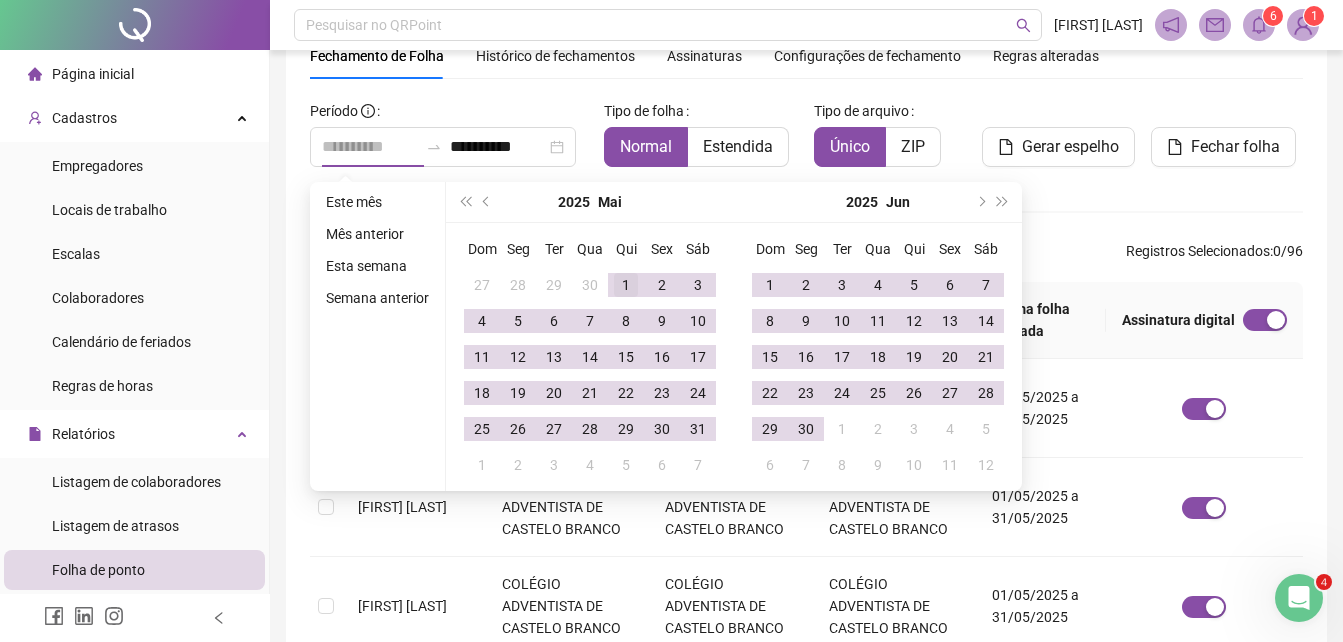 type on "**********" 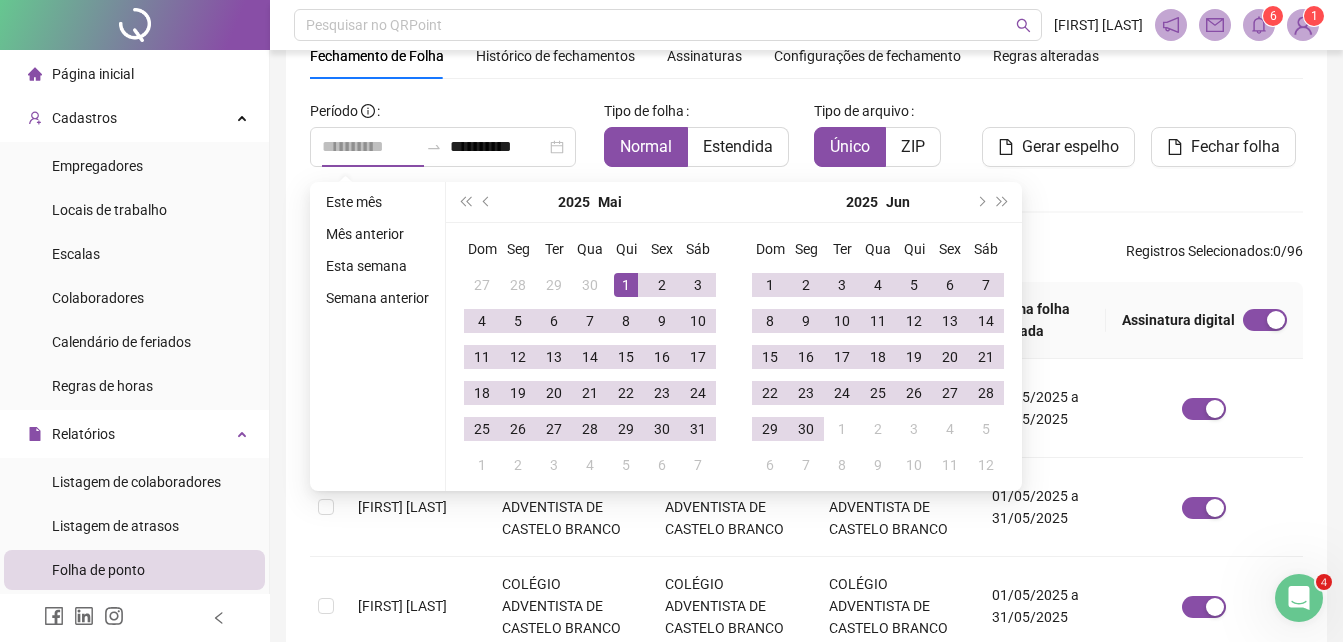 click on "1" at bounding box center (626, 285) 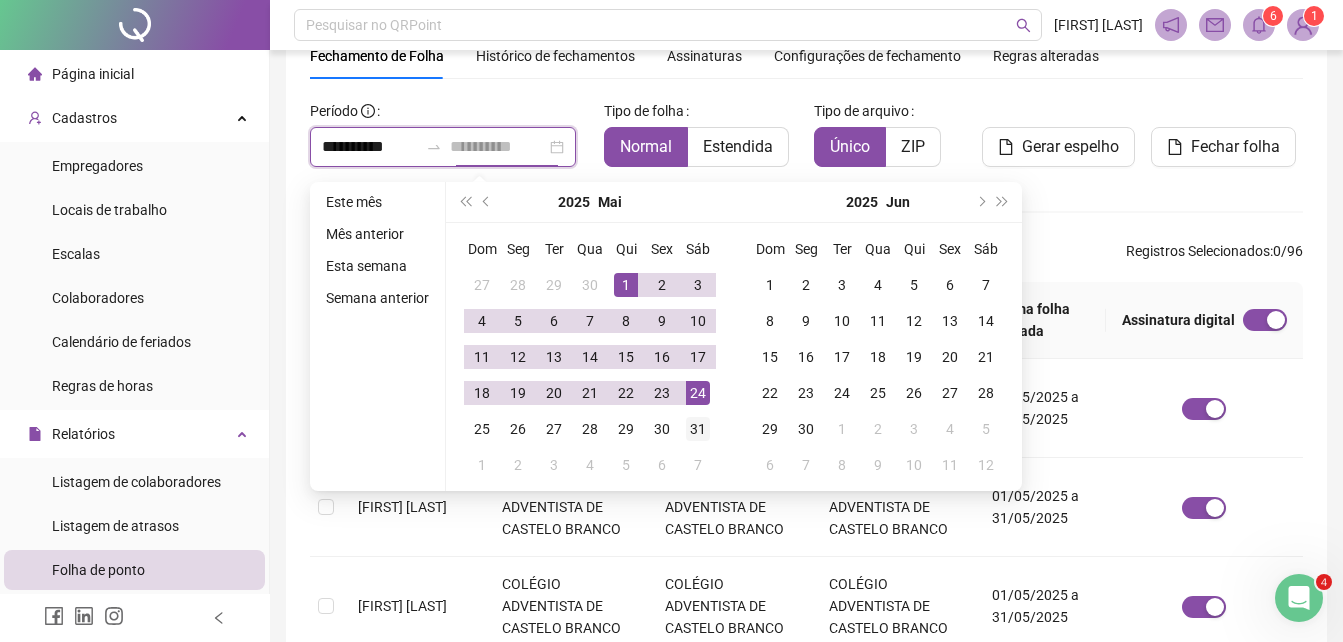 type on "**********" 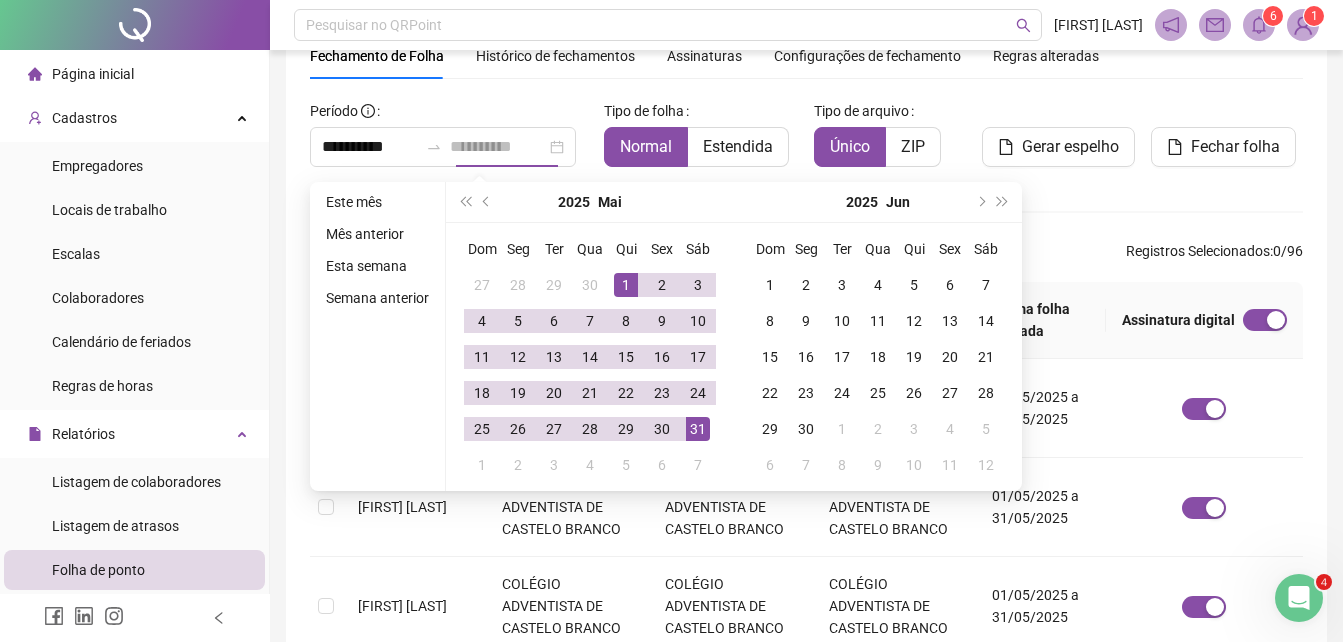 click on "31" at bounding box center (698, 429) 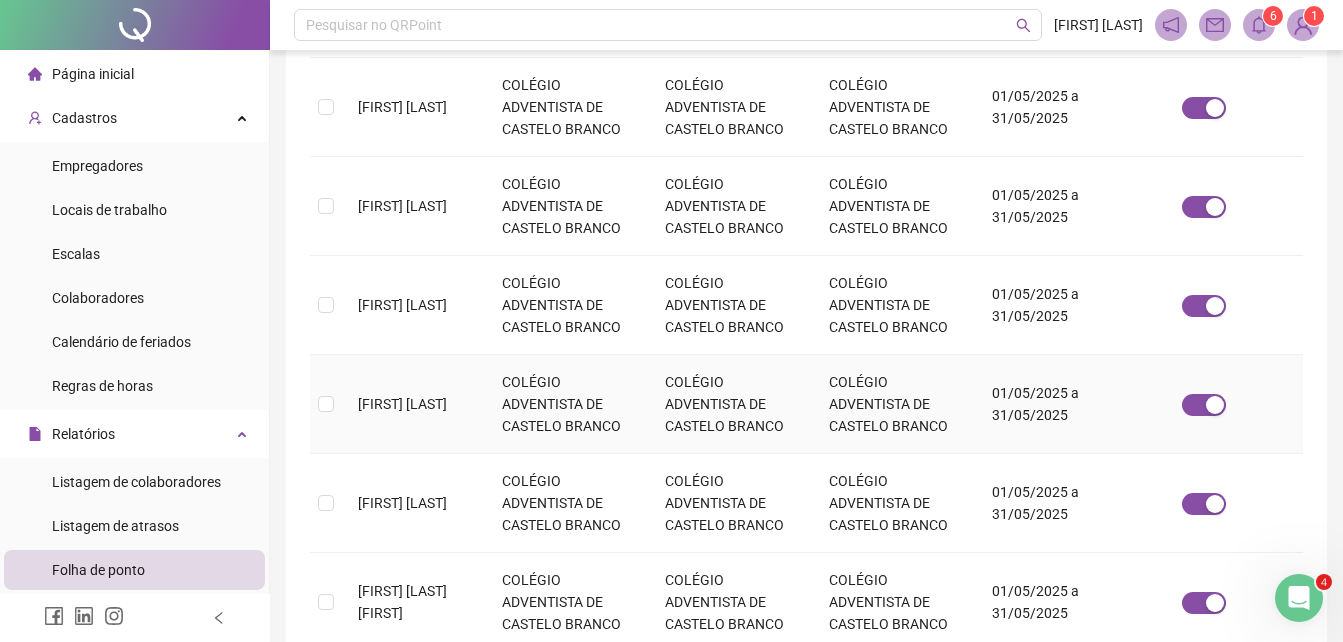 scroll, scrollTop: 970, scrollLeft: 0, axis: vertical 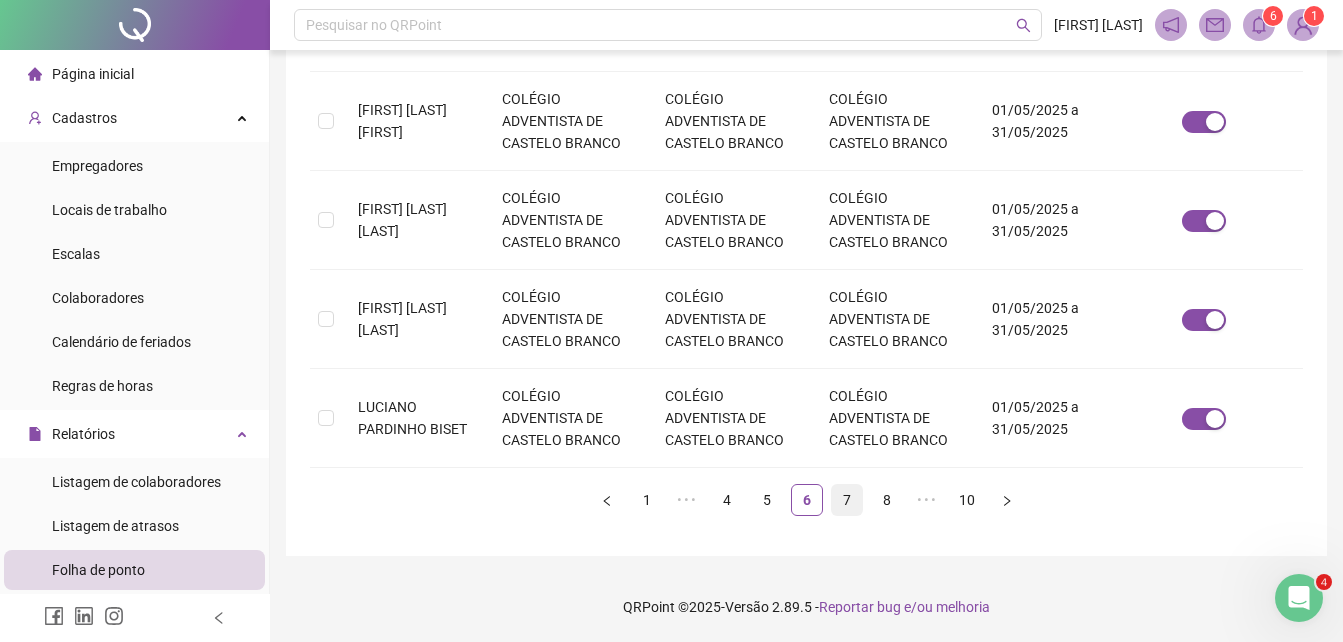 click on "7" at bounding box center (847, 500) 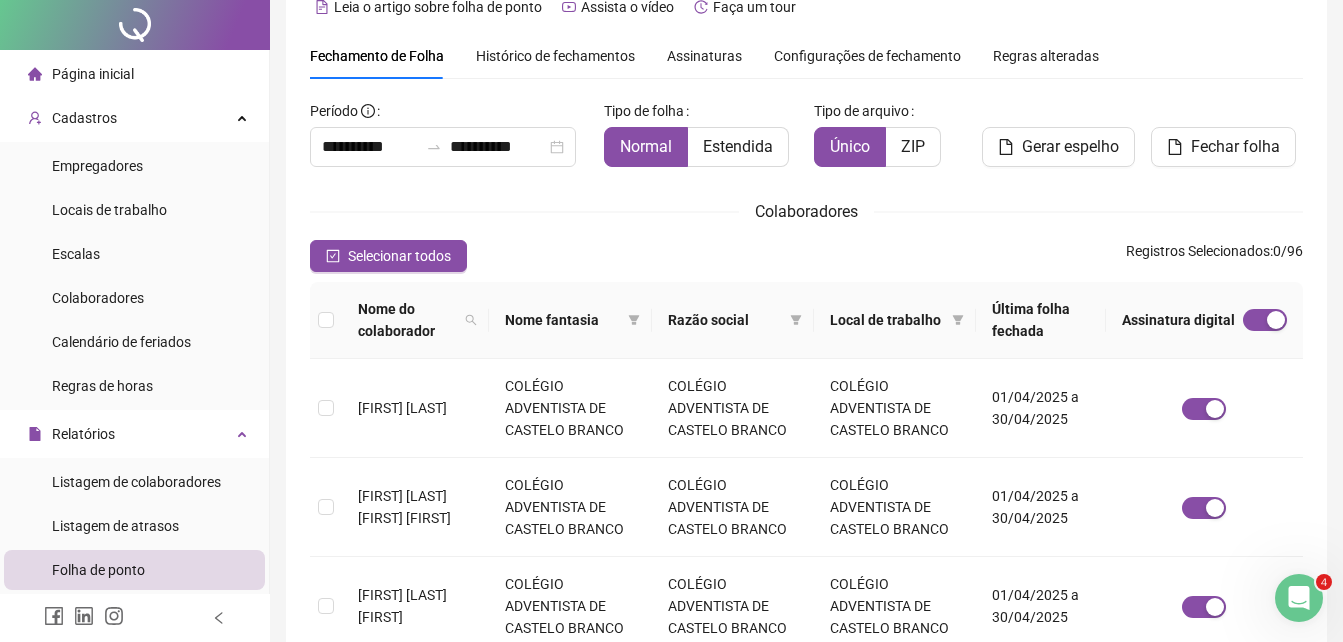 scroll, scrollTop: 0, scrollLeft: 0, axis: both 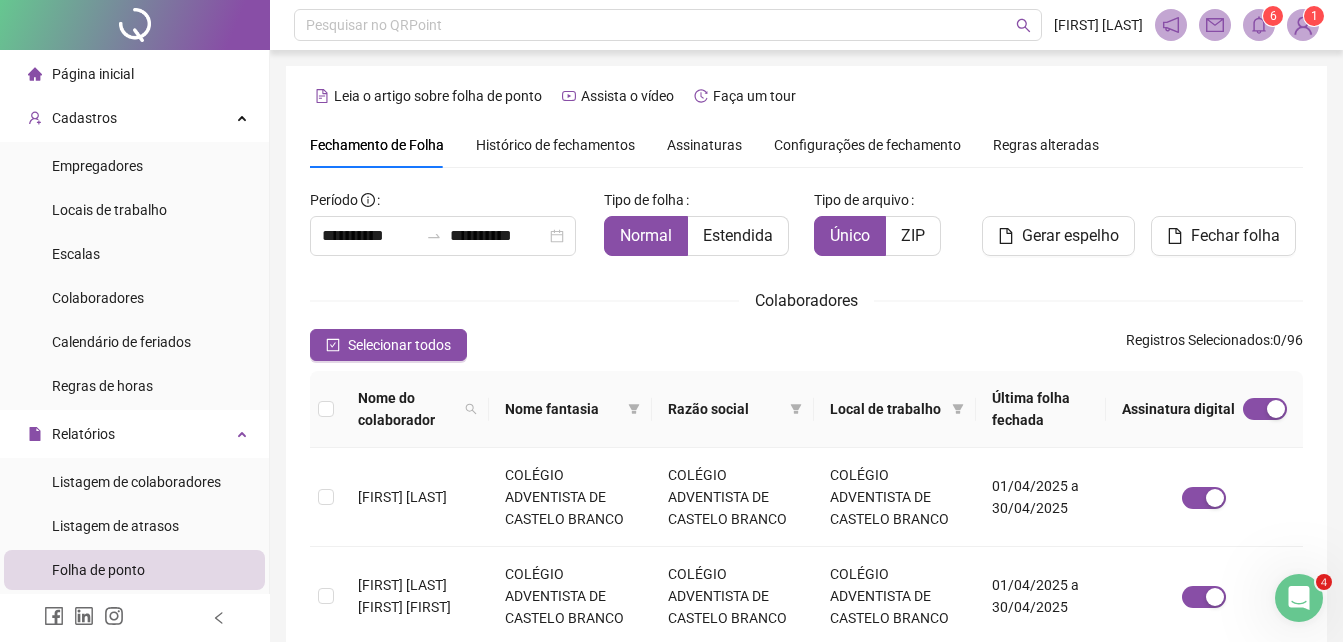 click on "Selecionar todos" at bounding box center (399, 345) 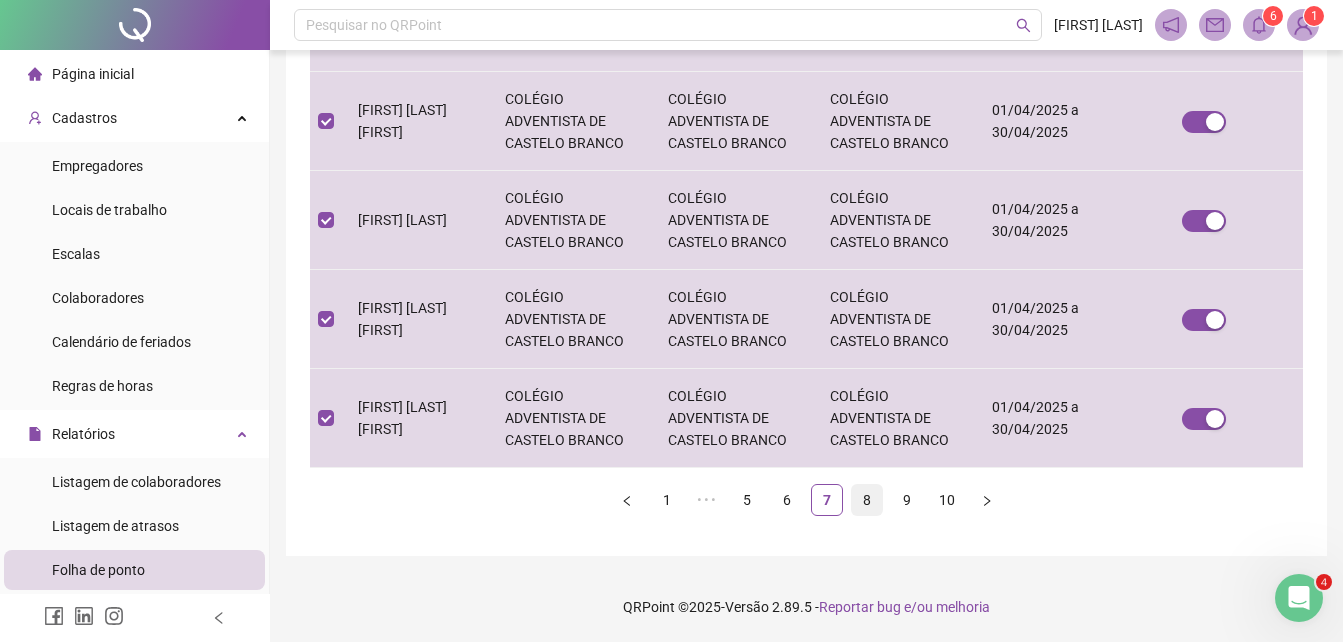 click on "8" at bounding box center [867, 500] 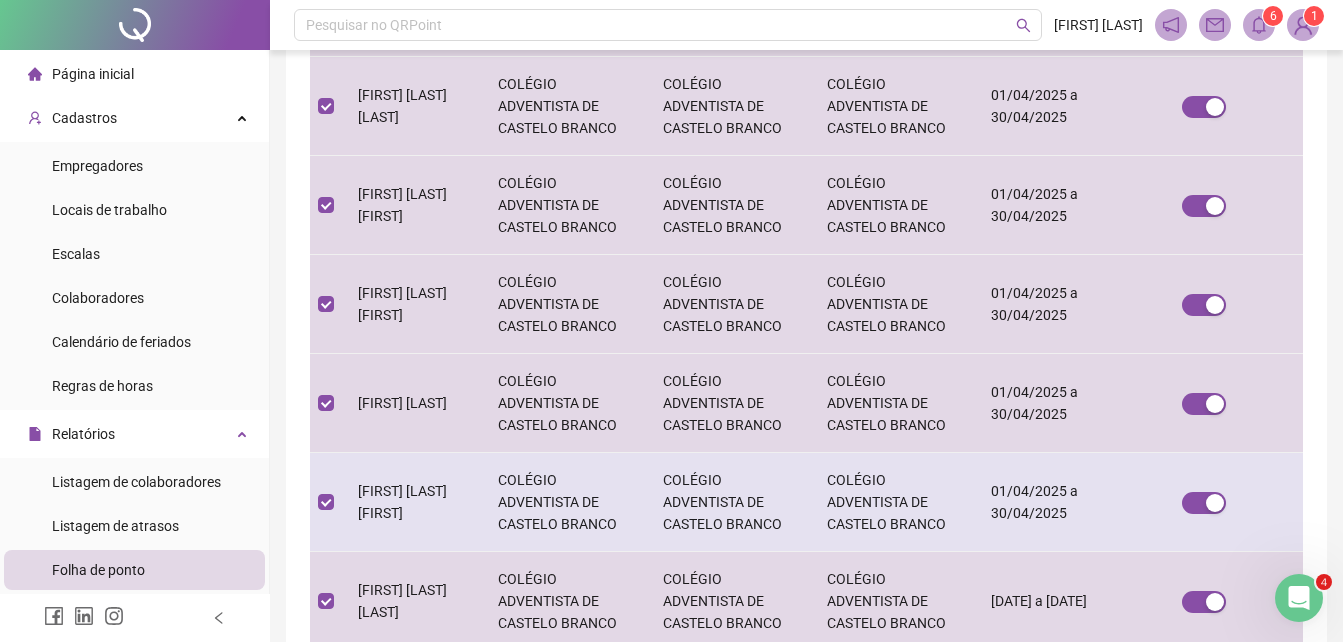 scroll, scrollTop: 189, scrollLeft: 0, axis: vertical 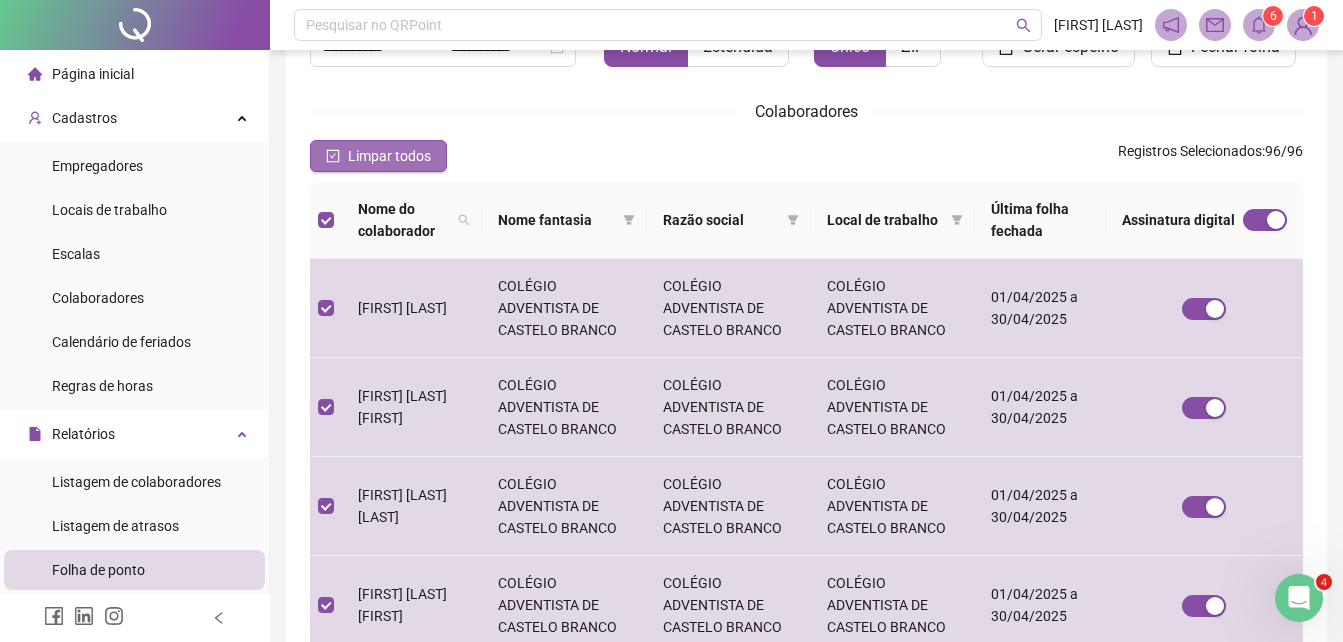 click on "Limpar todos" at bounding box center [378, 156] 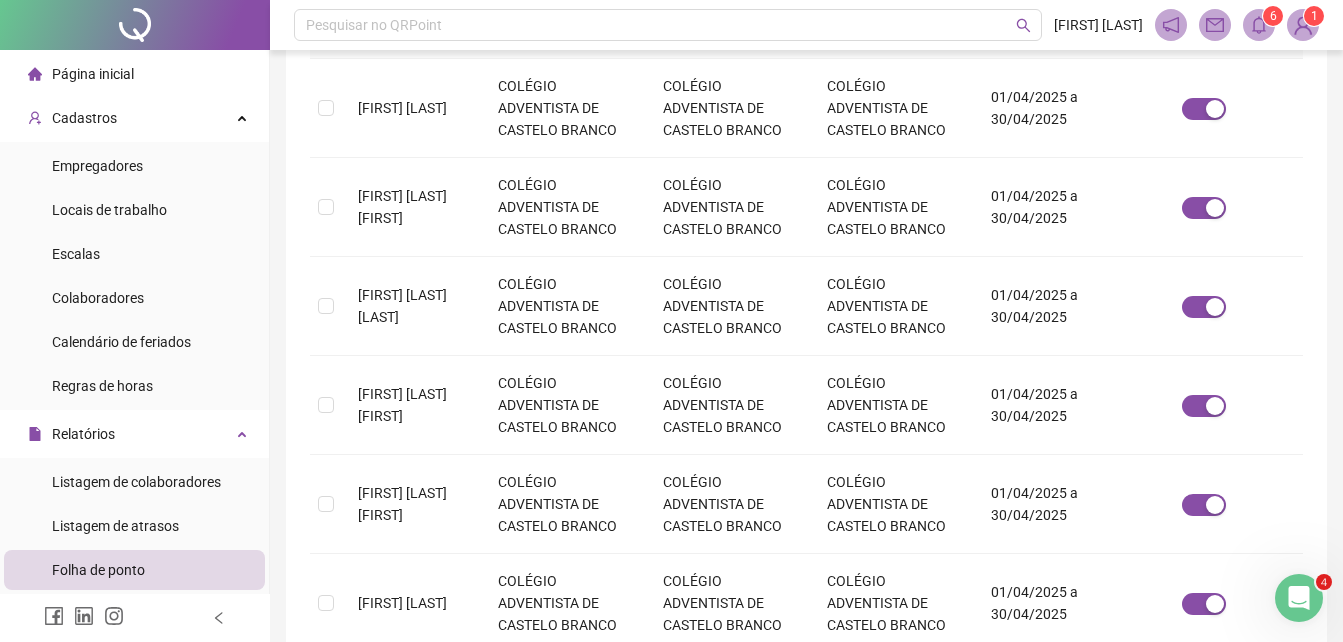 scroll, scrollTop: 889, scrollLeft: 0, axis: vertical 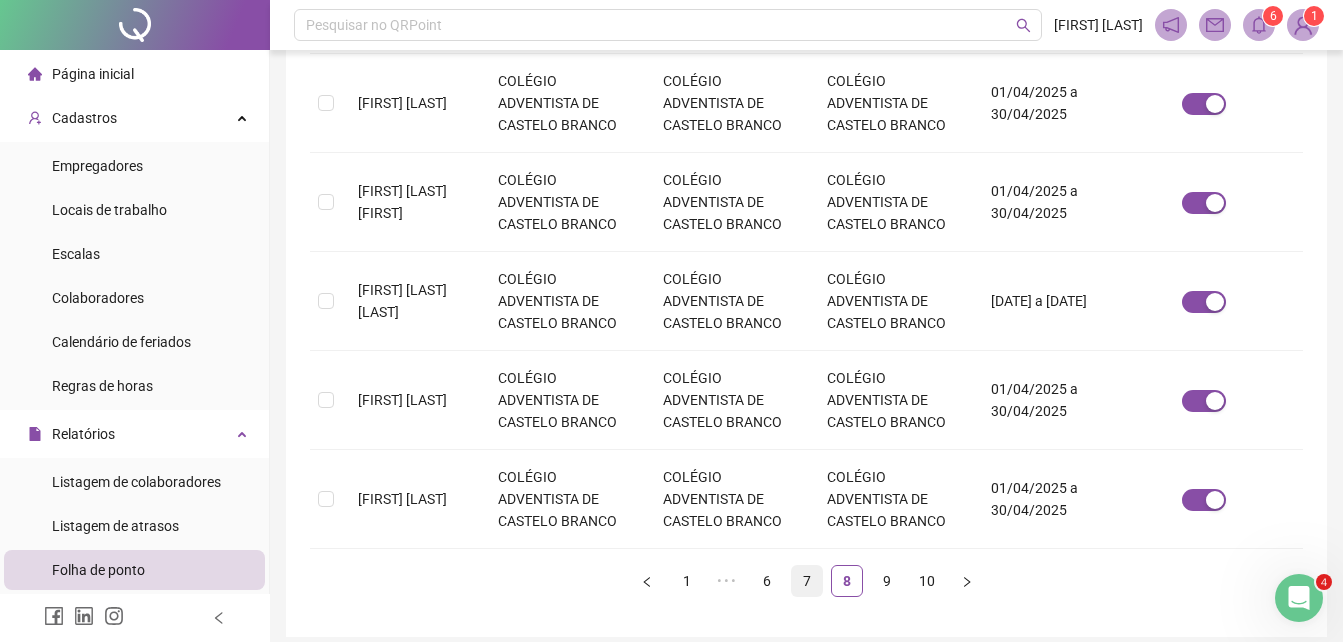 click on "7" at bounding box center (807, 581) 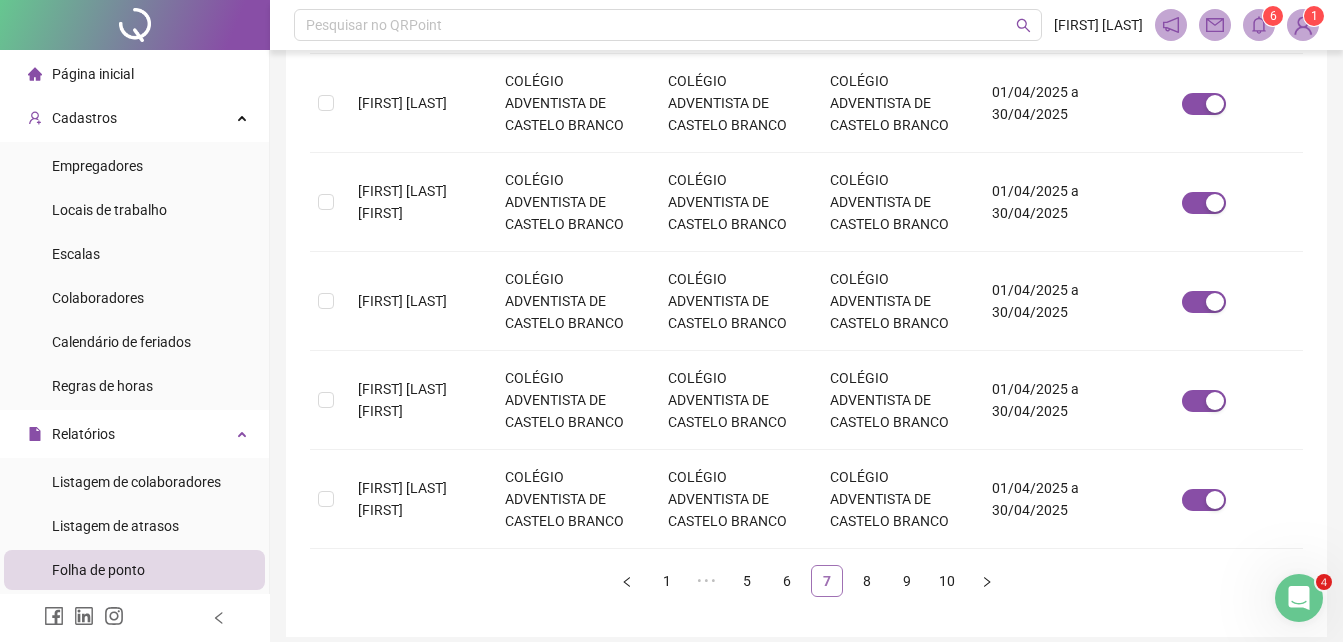 scroll, scrollTop: 89, scrollLeft: 0, axis: vertical 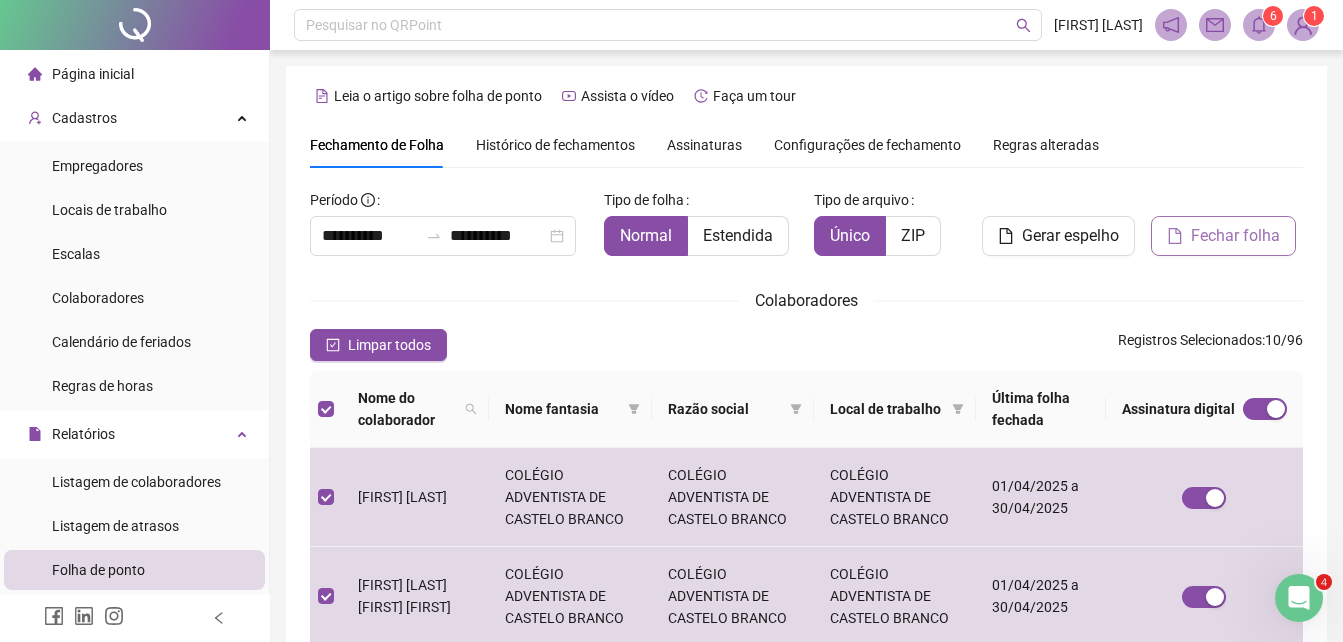 click on "Fechar folha" at bounding box center [1235, 236] 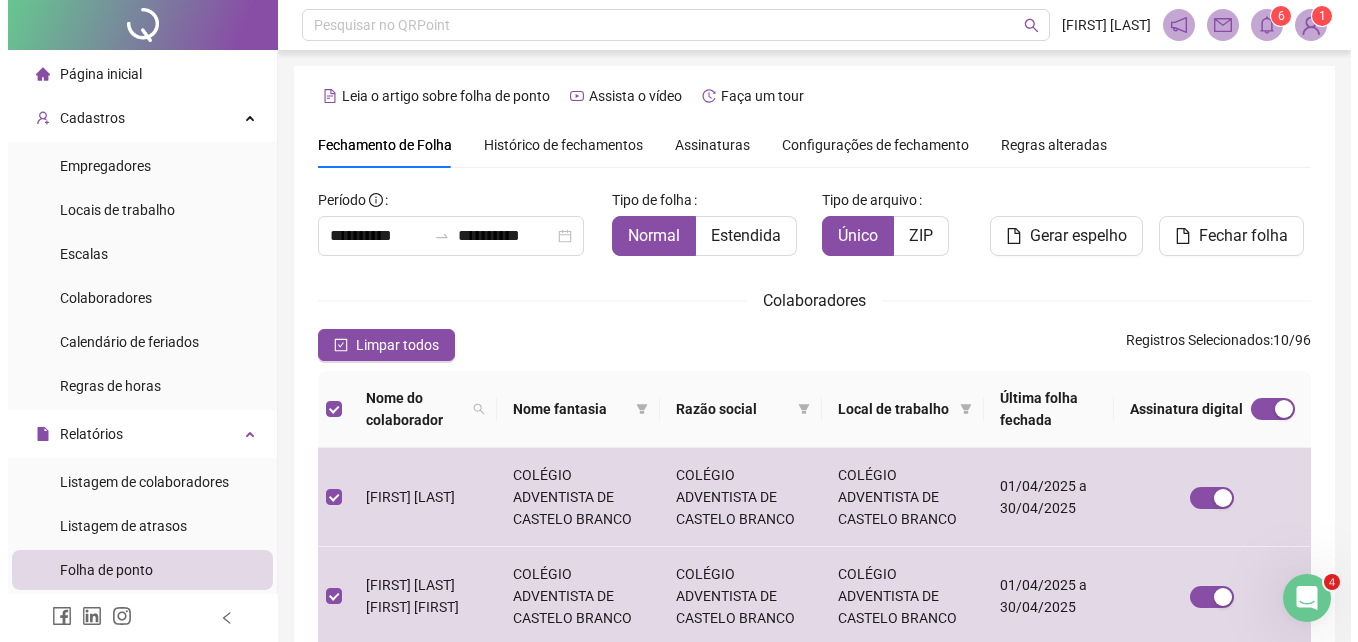 scroll, scrollTop: 89, scrollLeft: 0, axis: vertical 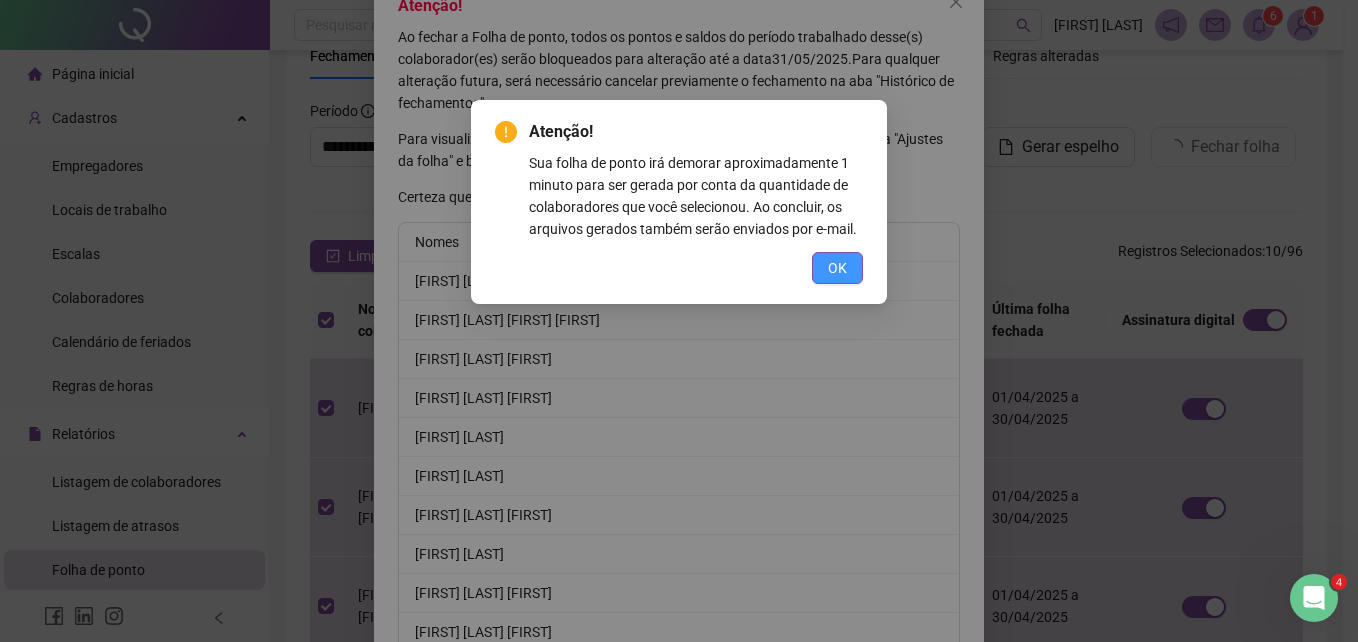 click on "OK" at bounding box center (837, 268) 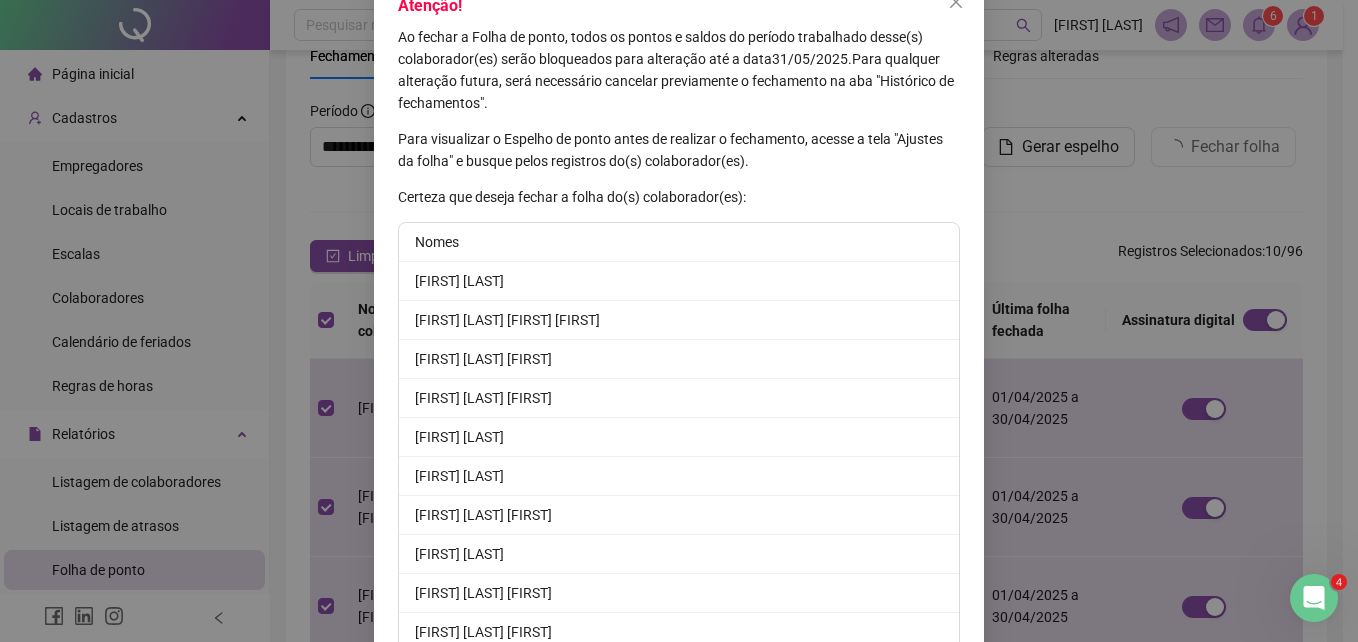 scroll, scrollTop: 224, scrollLeft: 0, axis: vertical 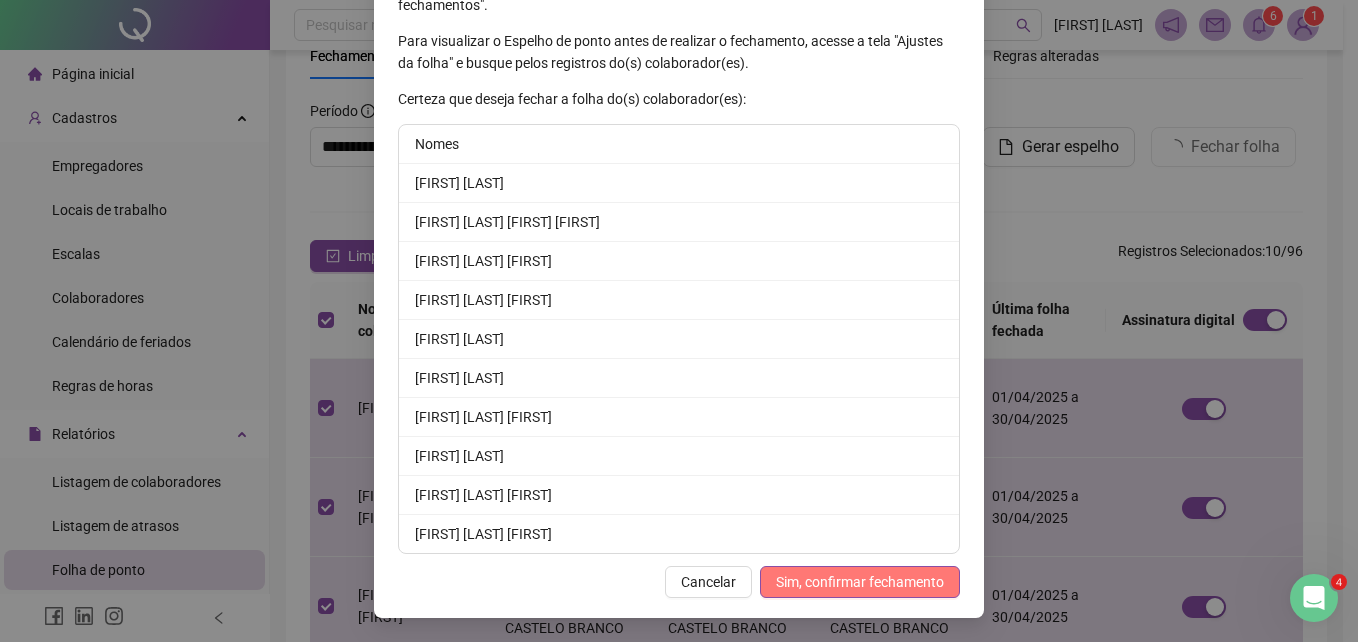 click on "Sim, confirmar fechamento" at bounding box center (860, 582) 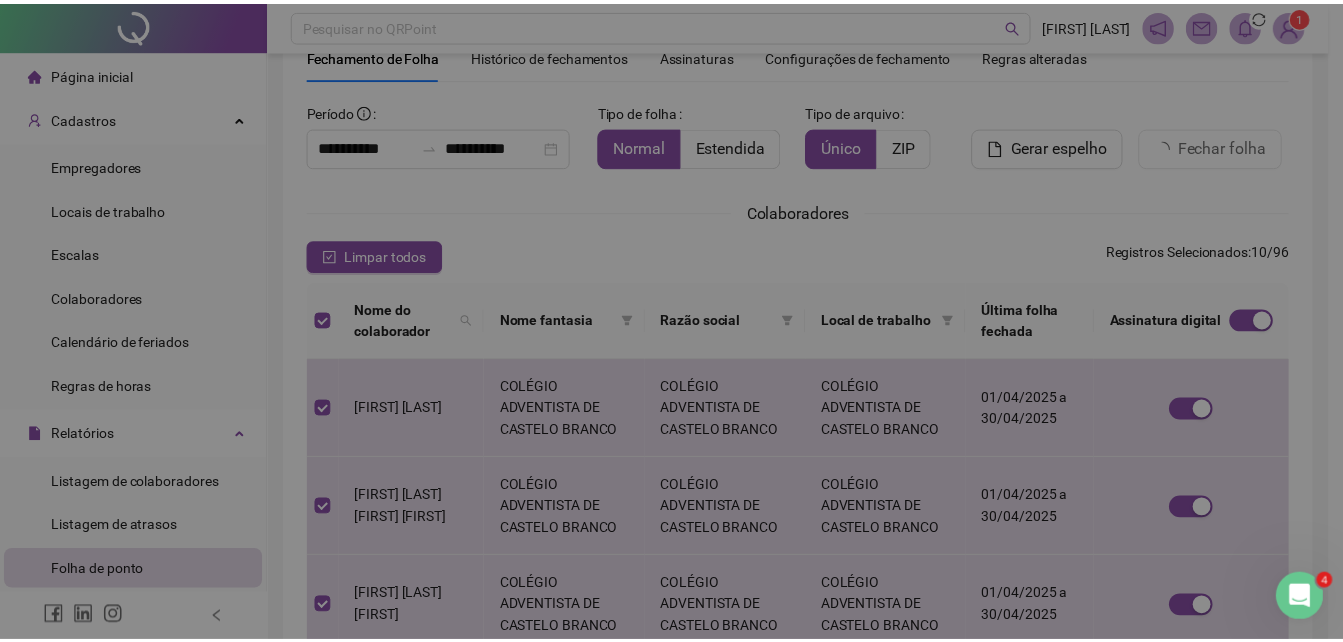 scroll, scrollTop: 126, scrollLeft: 0, axis: vertical 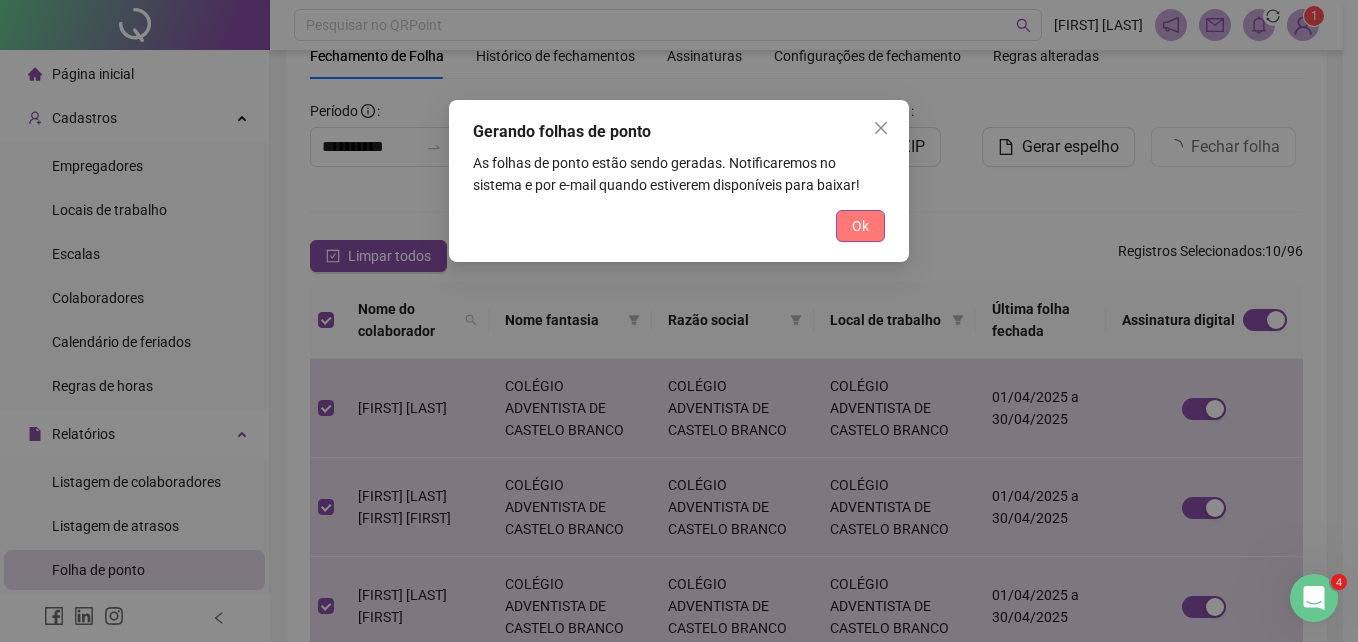 click on "Ok" at bounding box center [860, 226] 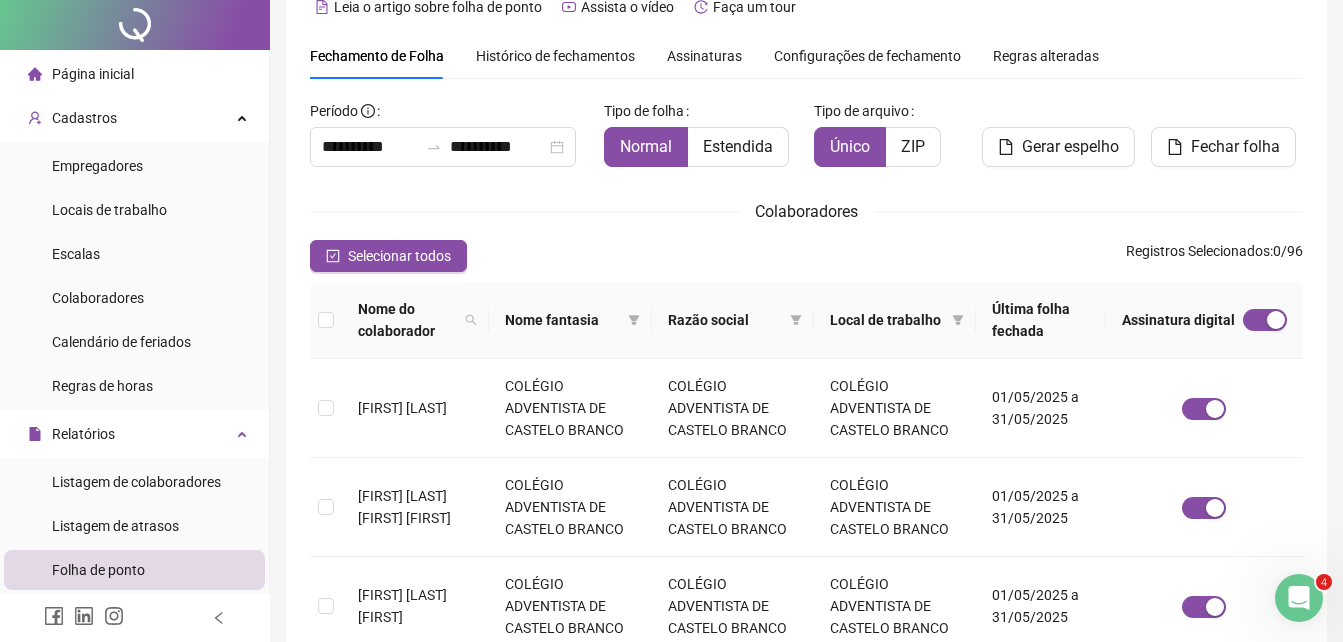 scroll, scrollTop: 0, scrollLeft: 0, axis: both 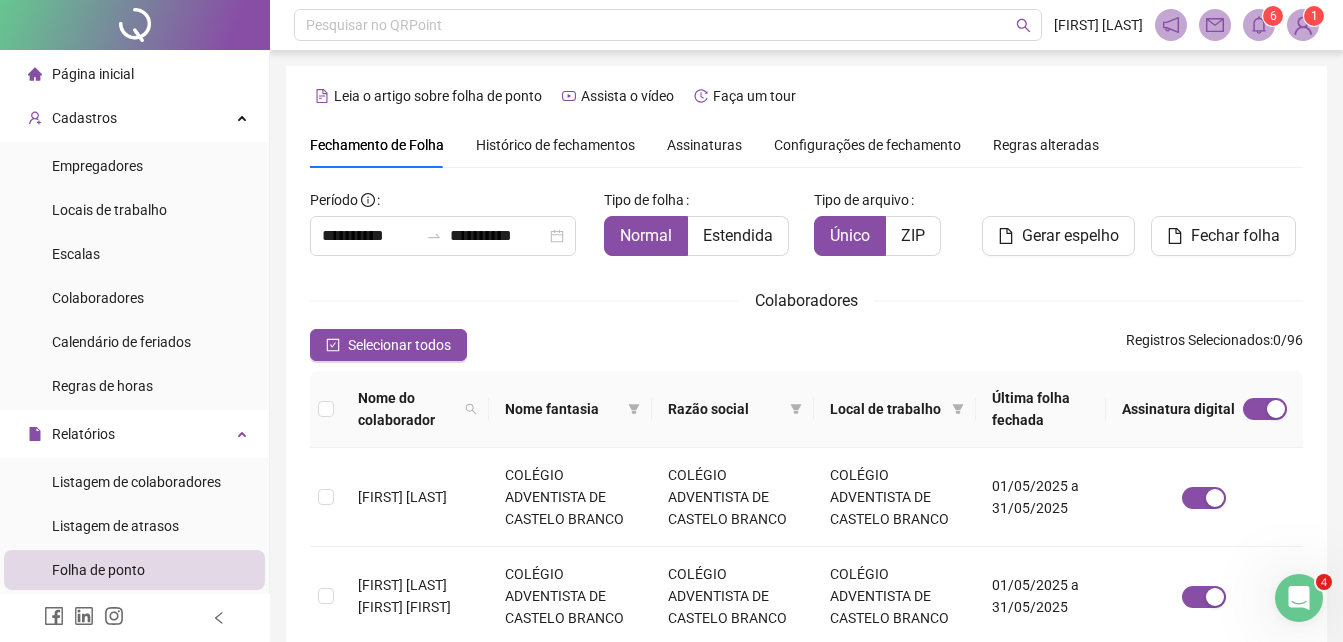 click on "Assinaturas" at bounding box center [704, 145] 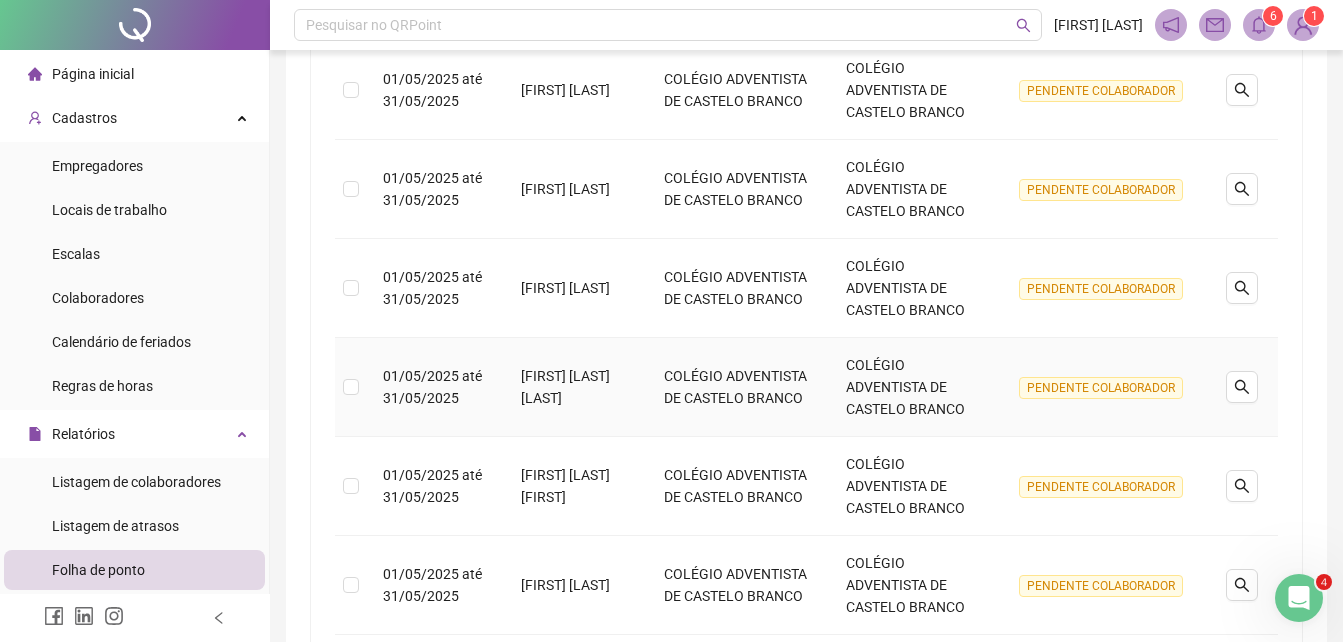 scroll, scrollTop: 980, scrollLeft: 0, axis: vertical 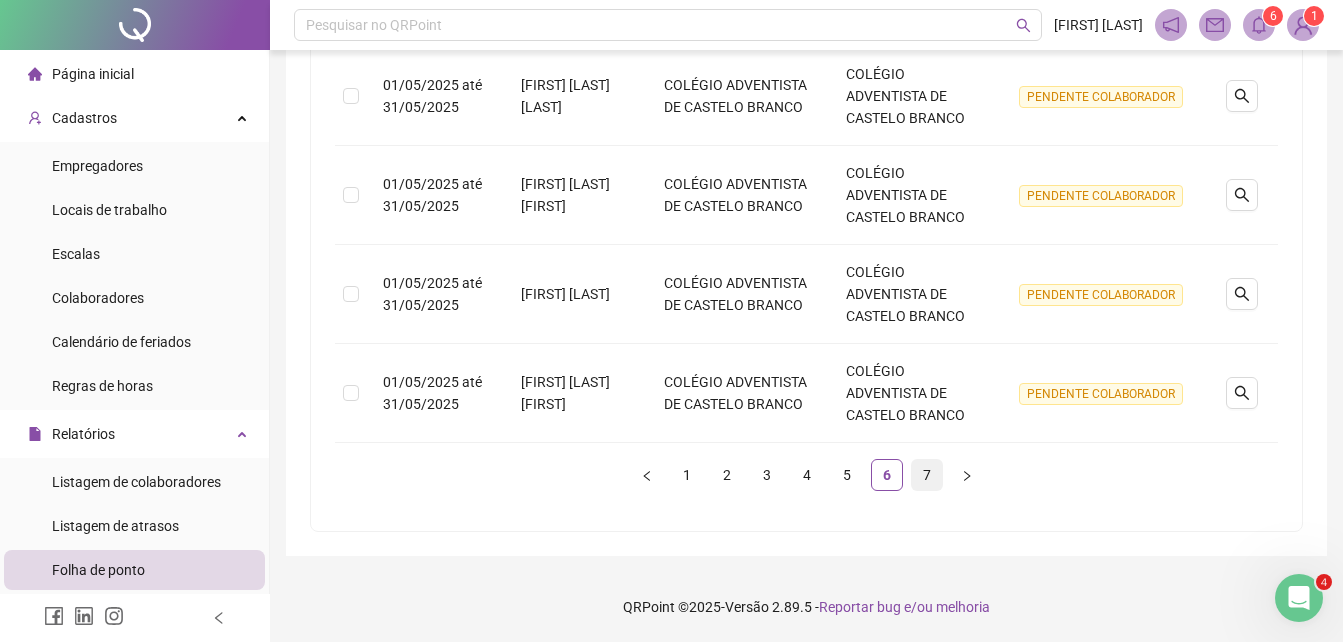click on "7" at bounding box center [927, 475] 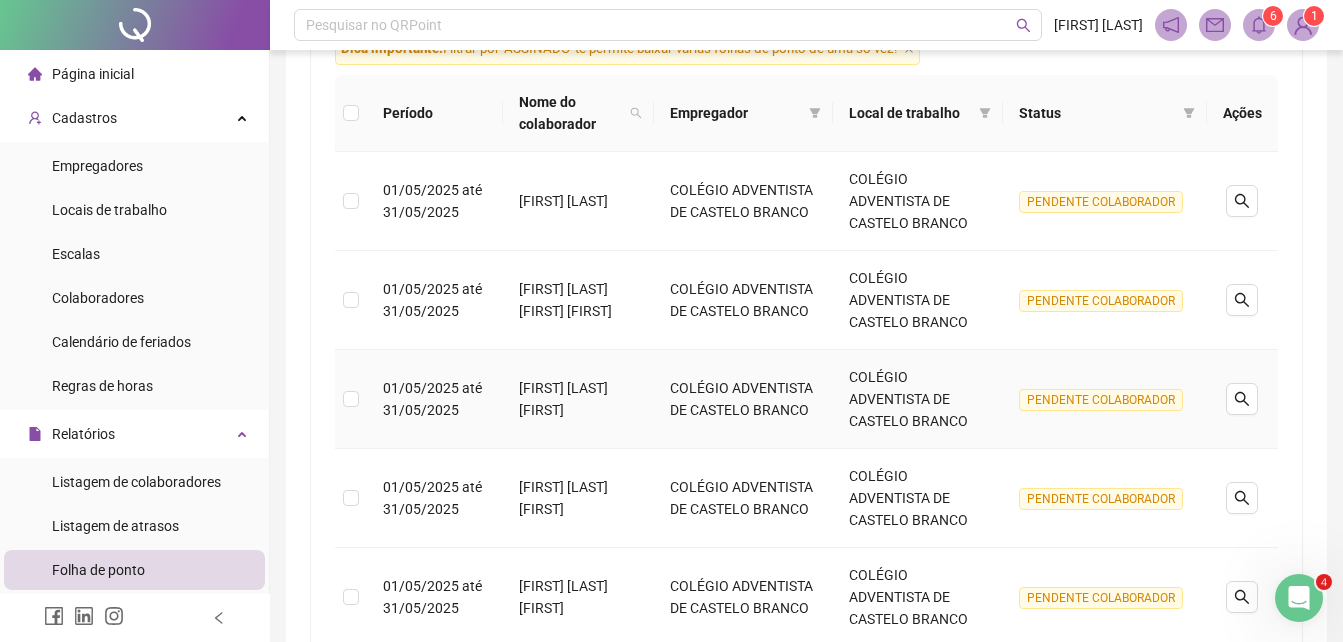 scroll, scrollTop: 0, scrollLeft: 0, axis: both 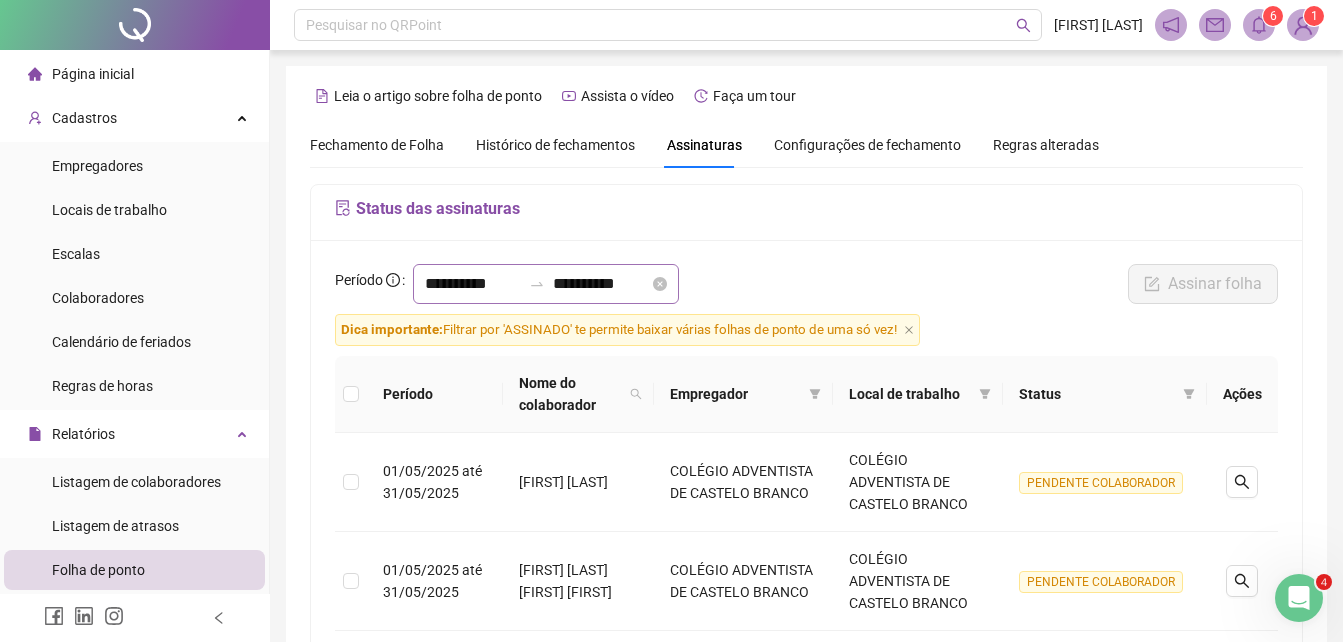 click on "**********" at bounding box center [546, 284] 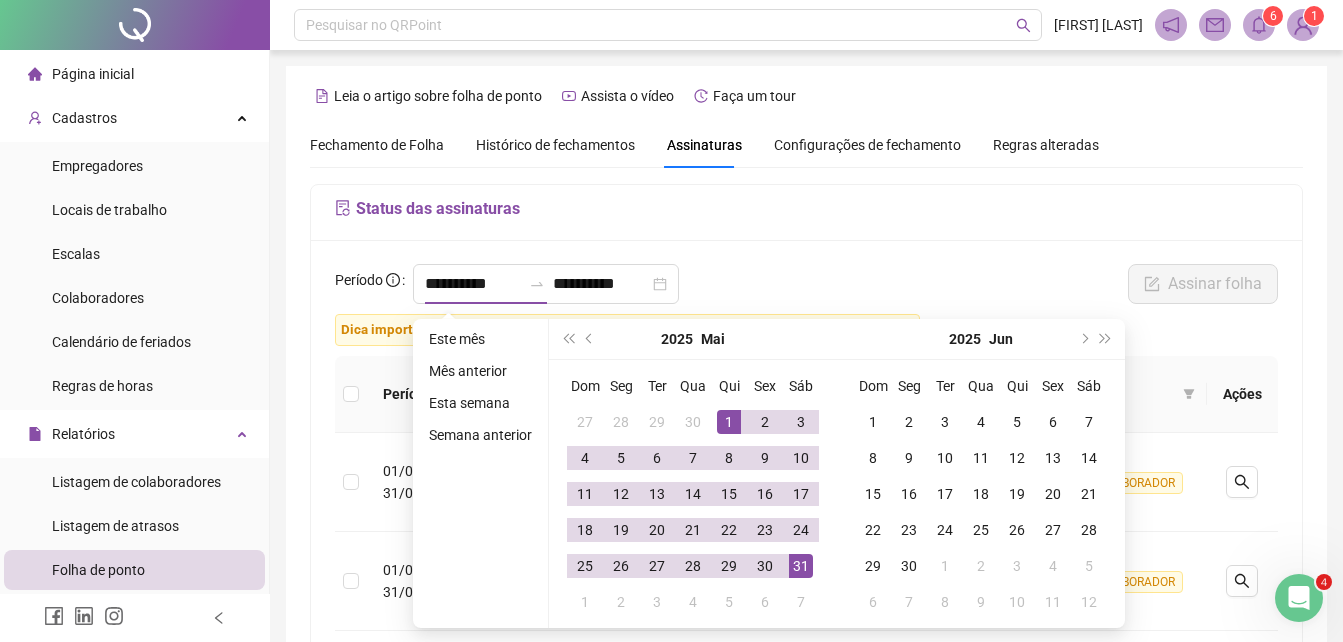 click on "Fechamento de Folha" at bounding box center [377, 145] 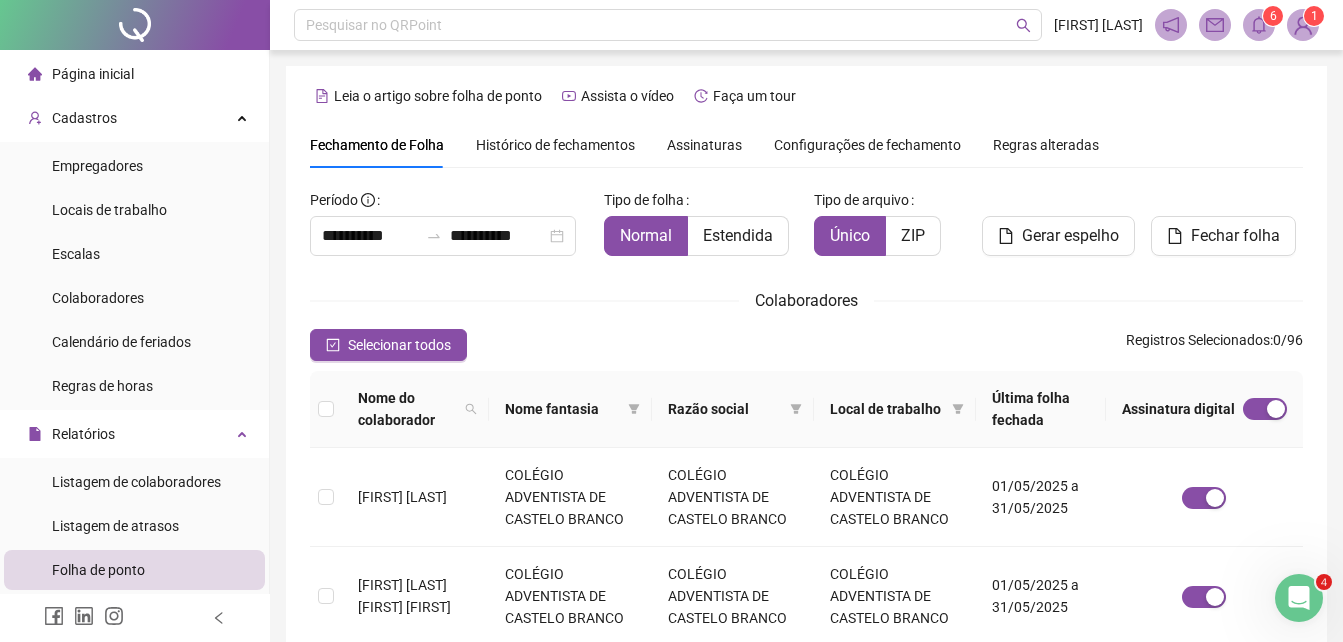 type on "**********" 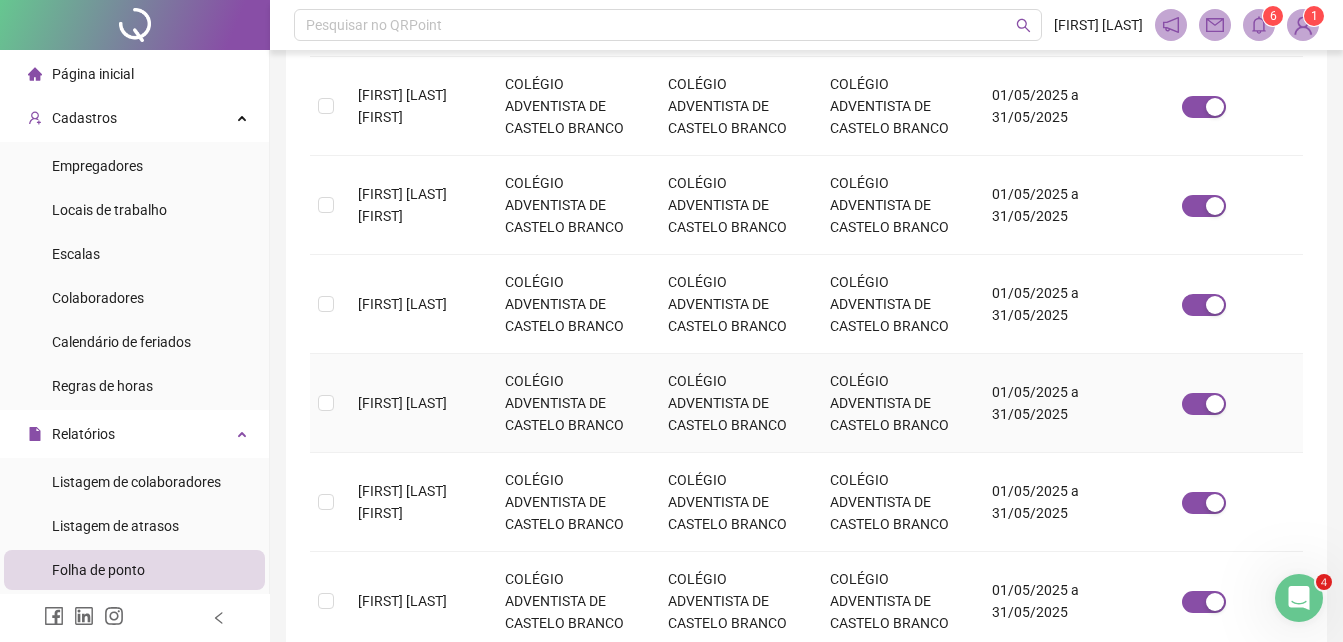 scroll, scrollTop: 970, scrollLeft: 0, axis: vertical 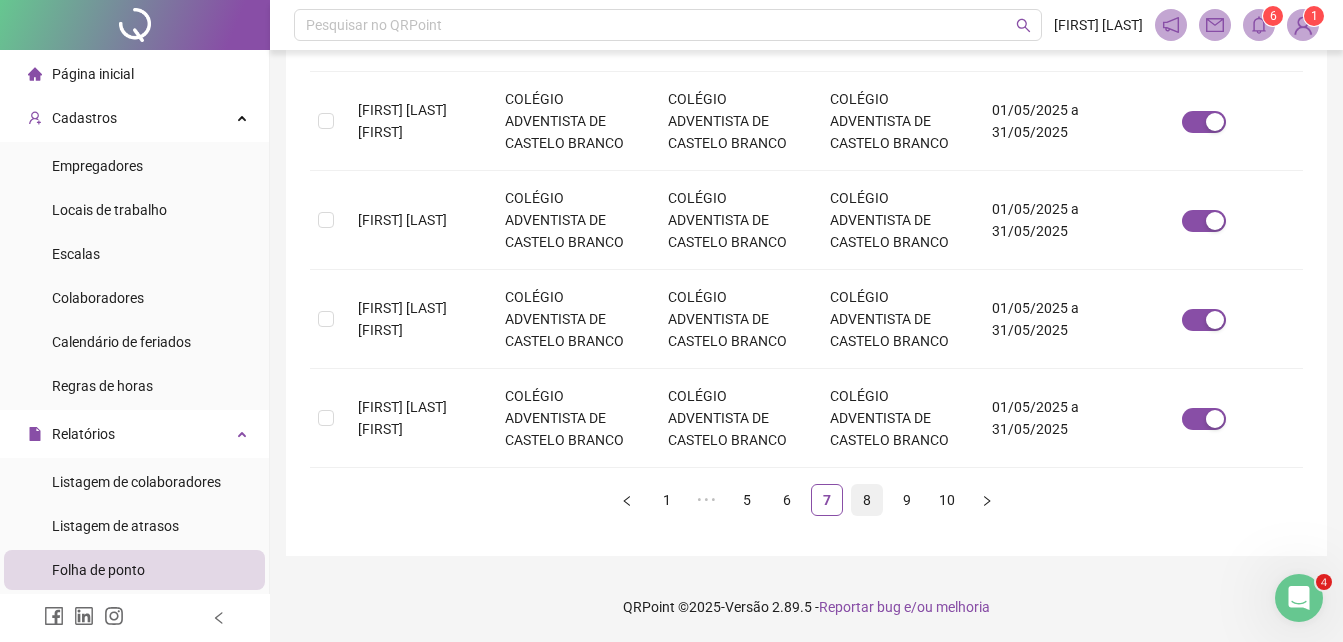 click on "8" at bounding box center [867, 500] 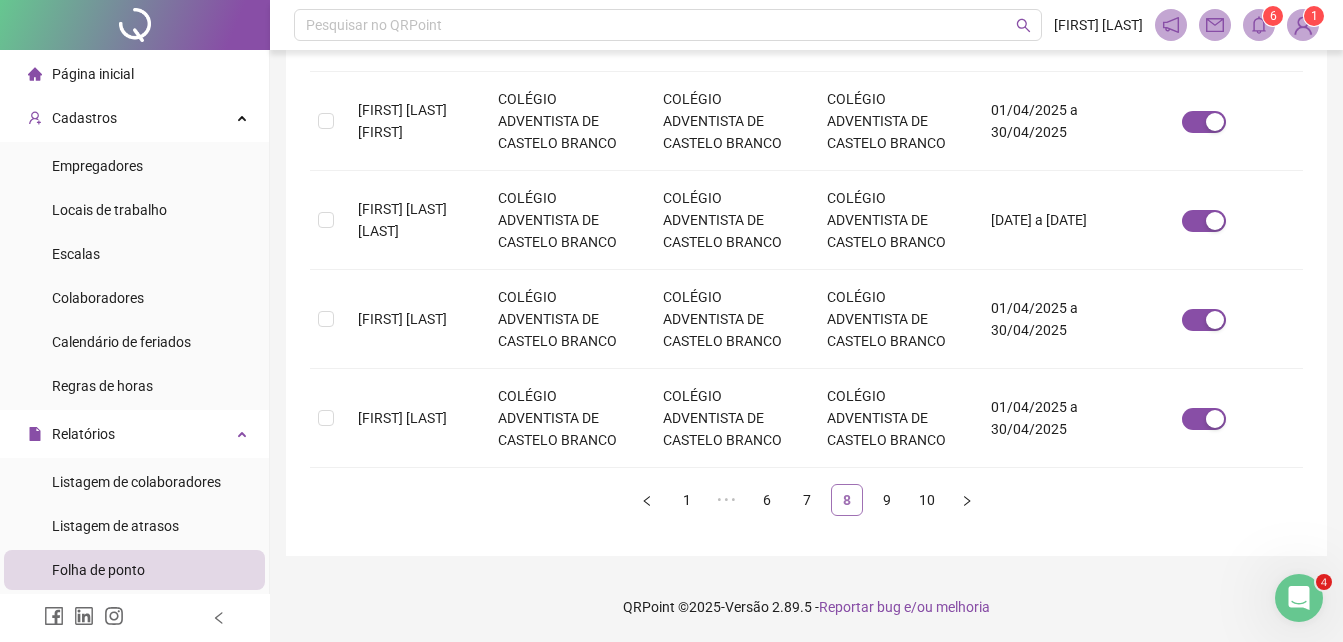 scroll, scrollTop: 89, scrollLeft: 0, axis: vertical 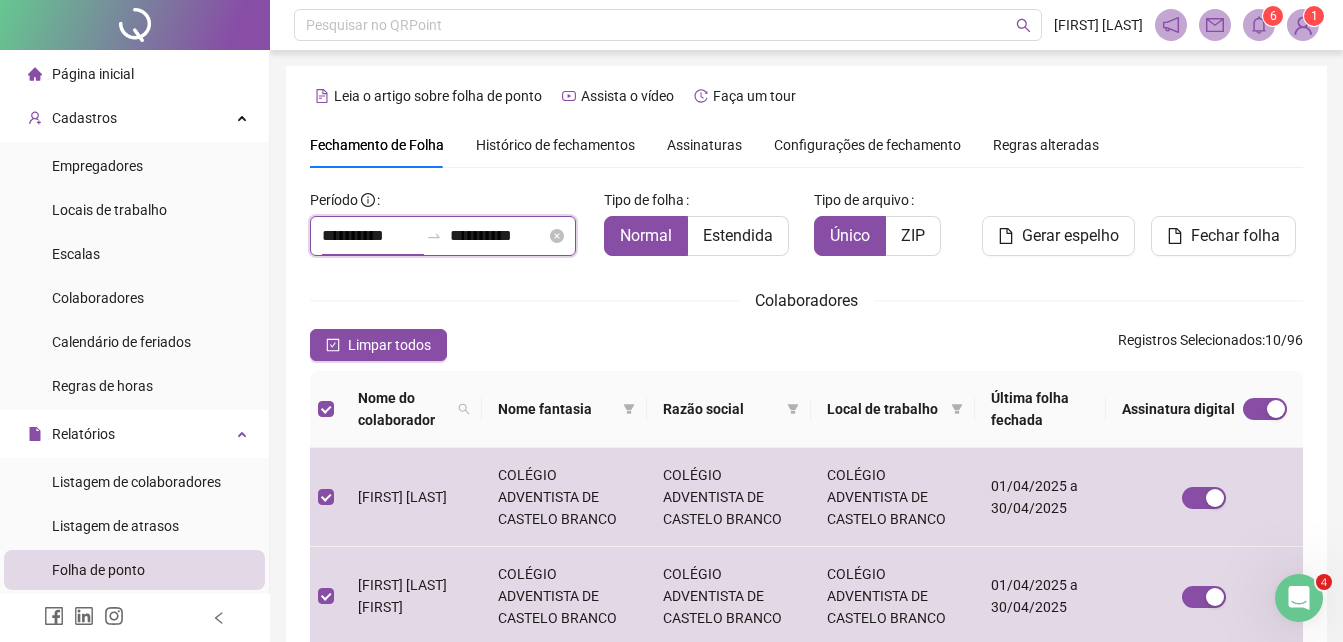 click on "**********" at bounding box center [370, 236] 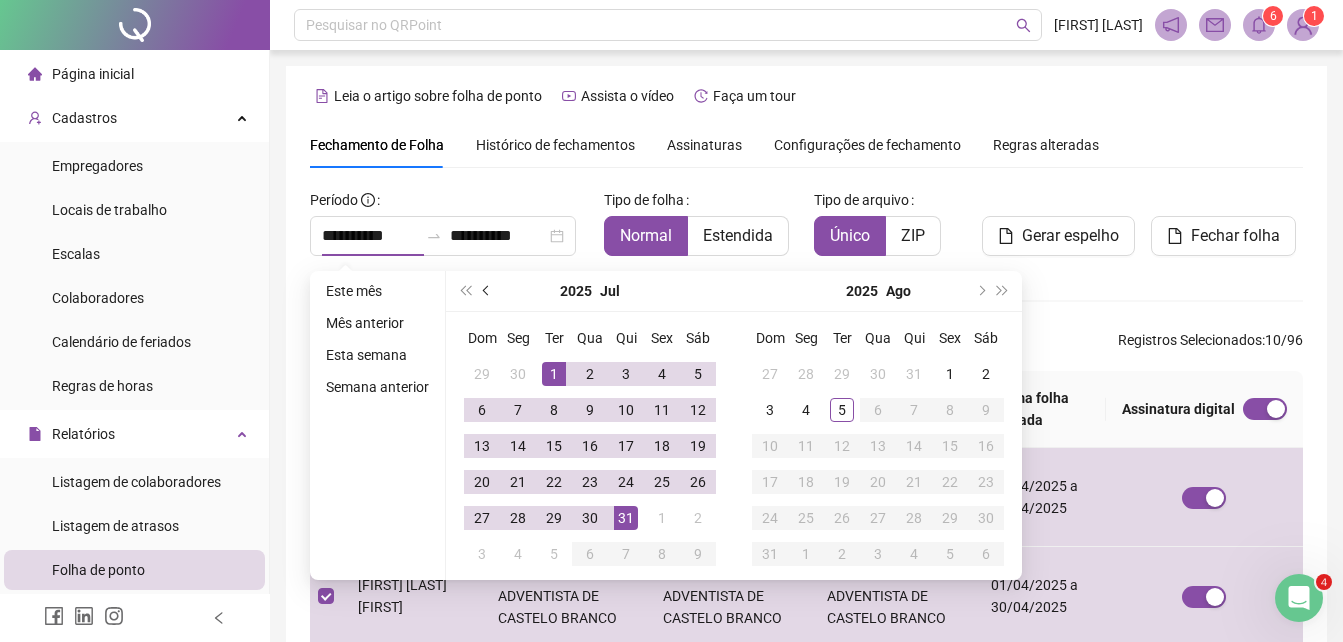 click at bounding box center (487, 291) 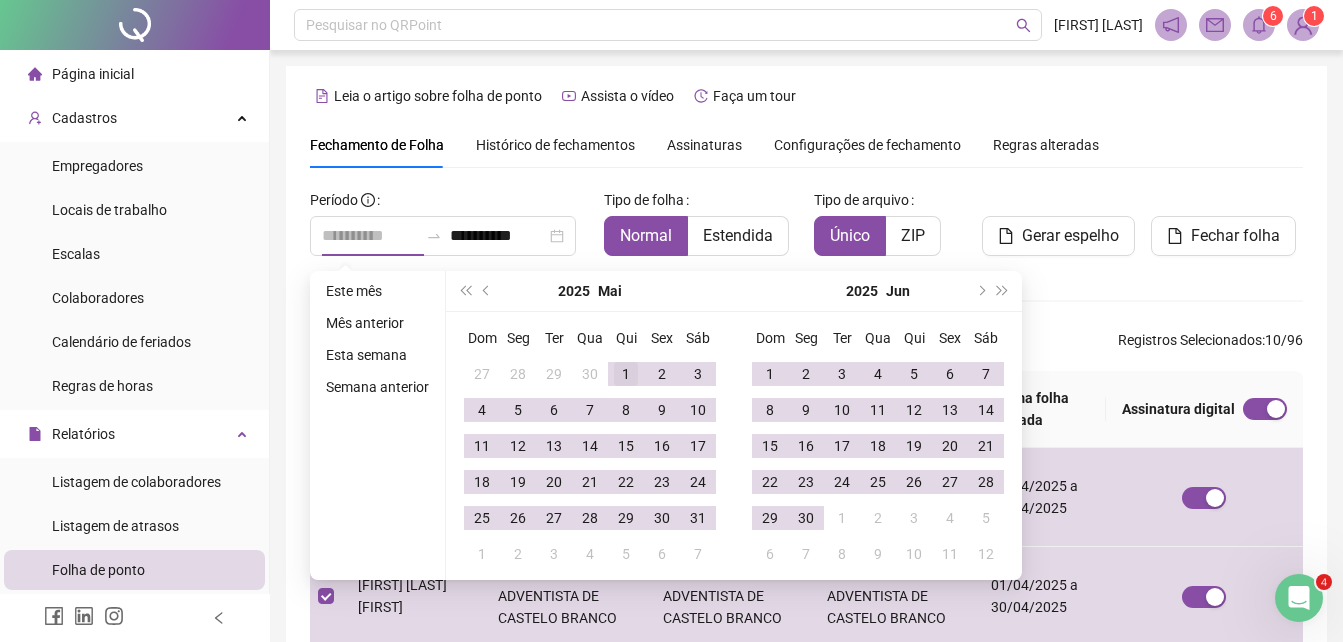 type on "**********" 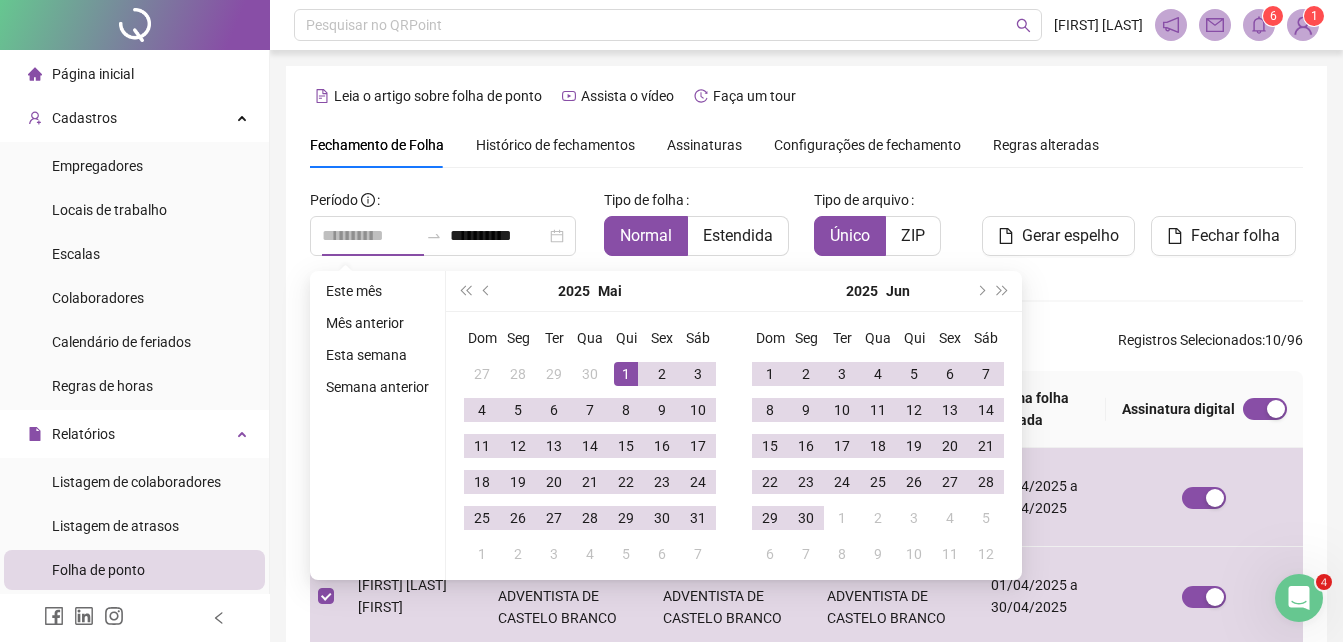 click on "1" at bounding box center (626, 374) 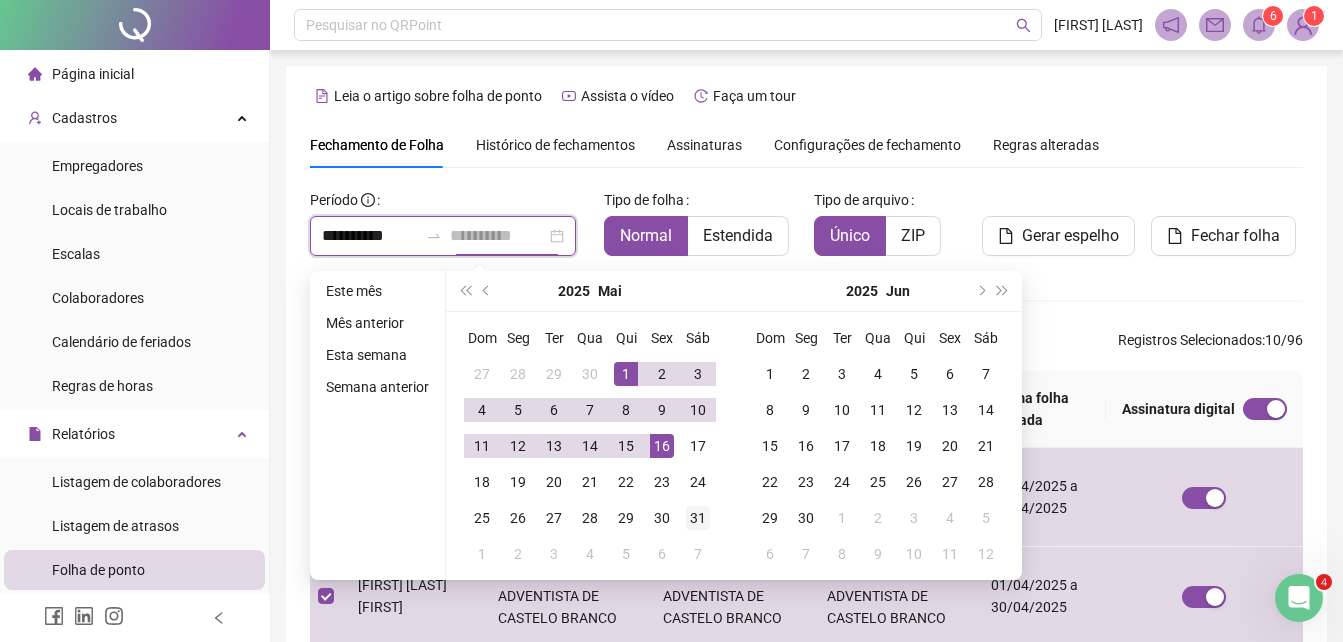 type on "**********" 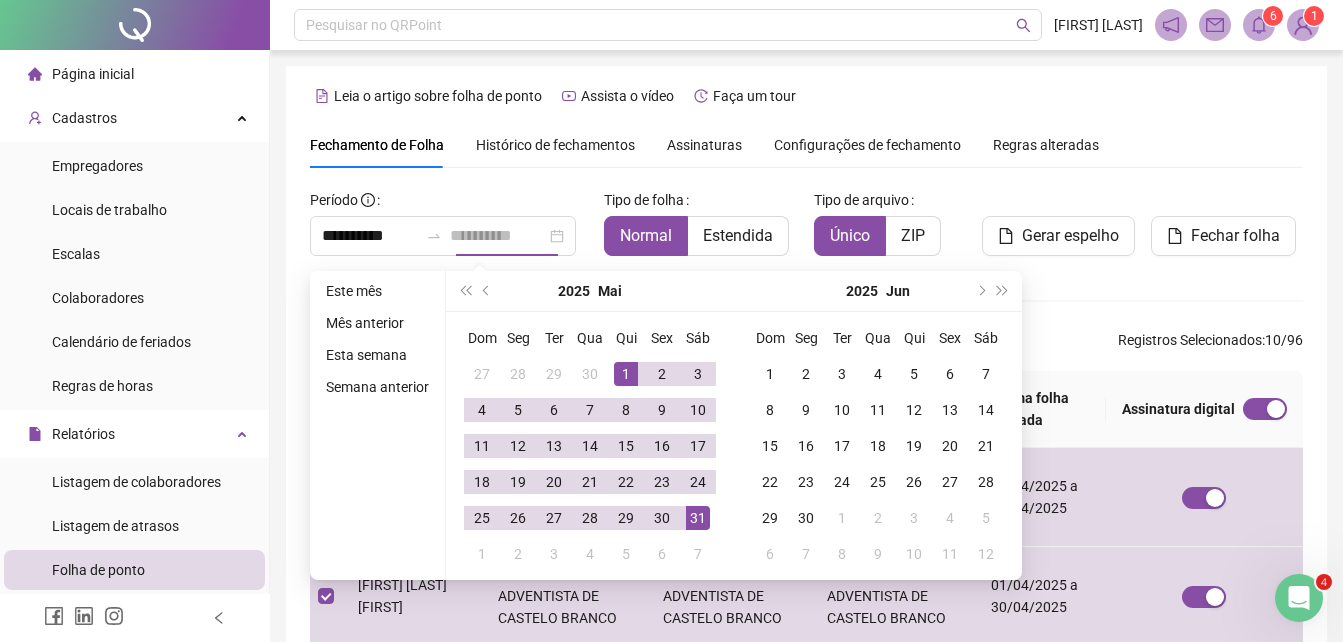 click on "31" at bounding box center (698, 518) 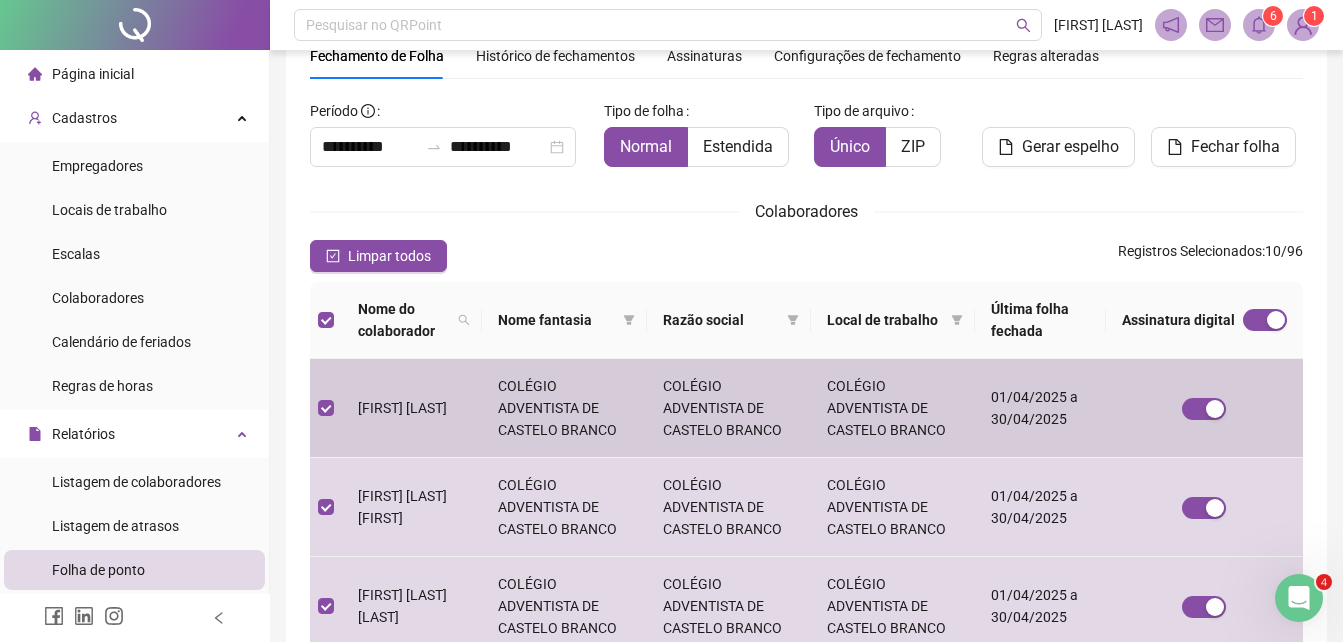 scroll, scrollTop: 0, scrollLeft: 0, axis: both 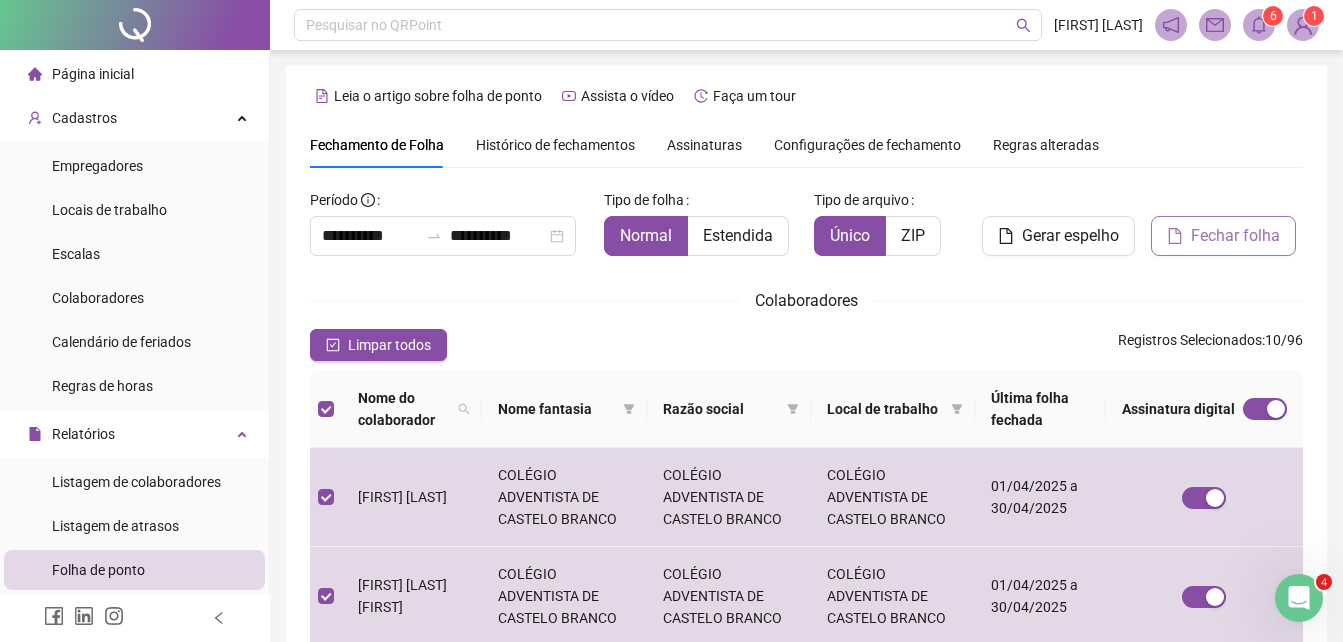 click on "Fechar folha" at bounding box center [1235, 236] 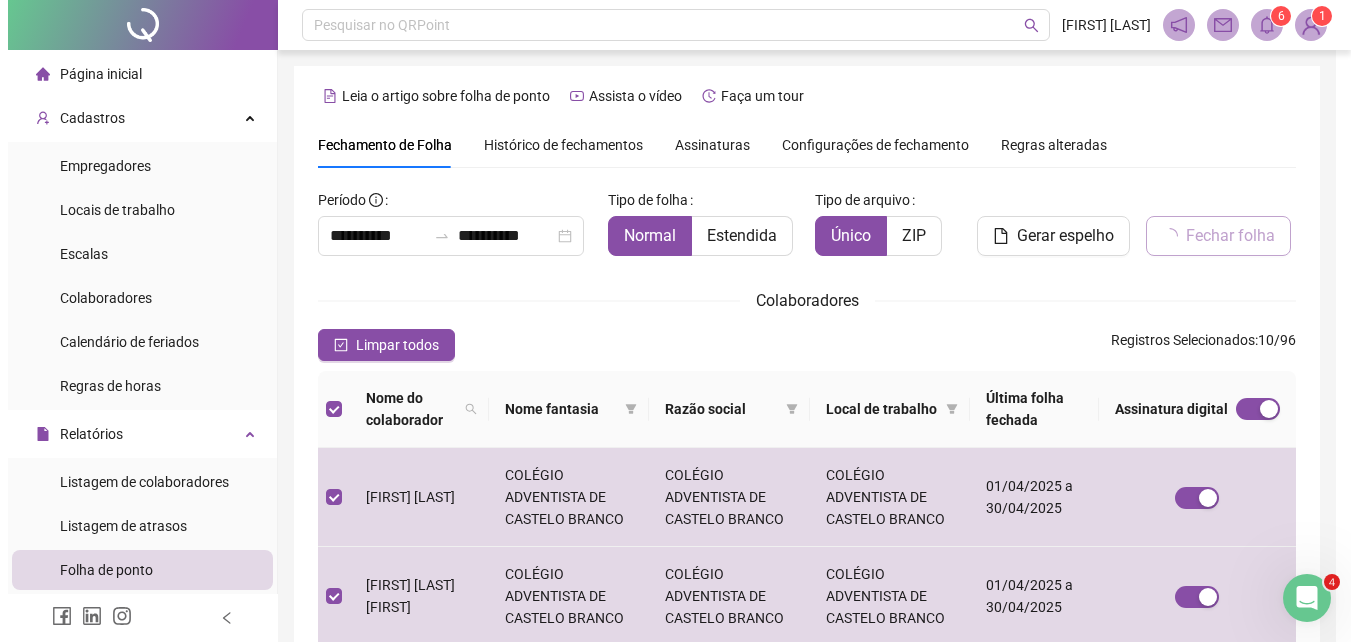 scroll, scrollTop: 89, scrollLeft: 0, axis: vertical 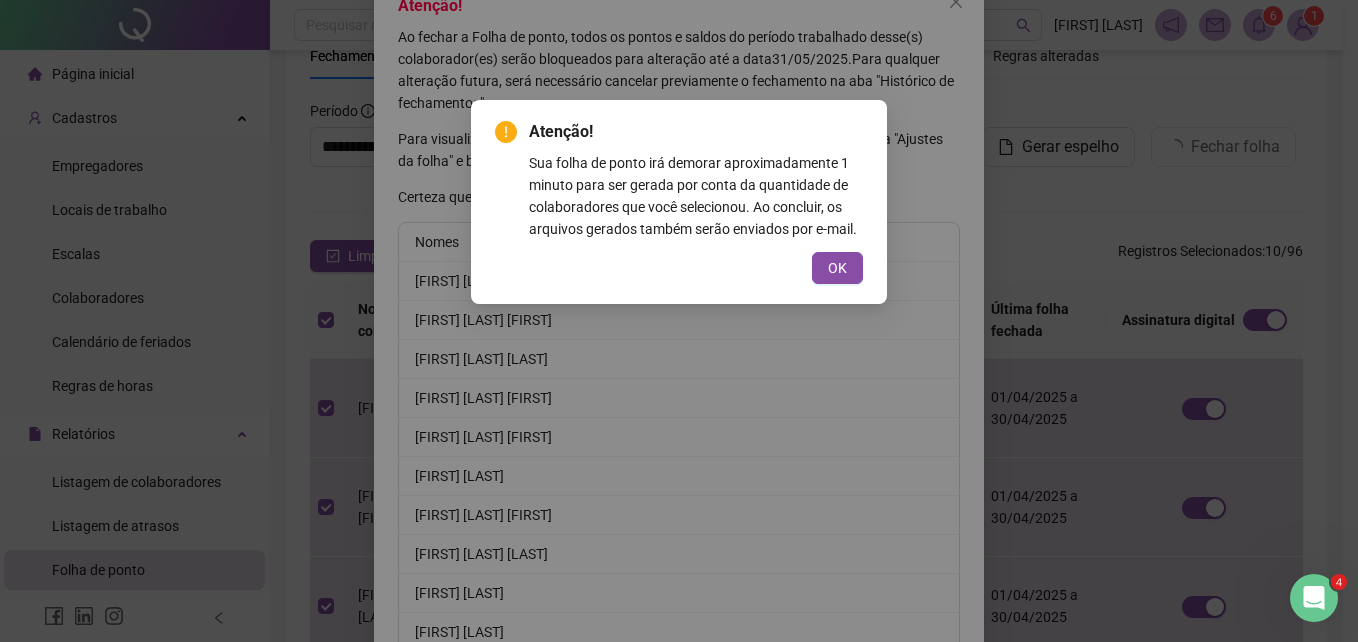 click on "OK" at bounding box center (837, 268) 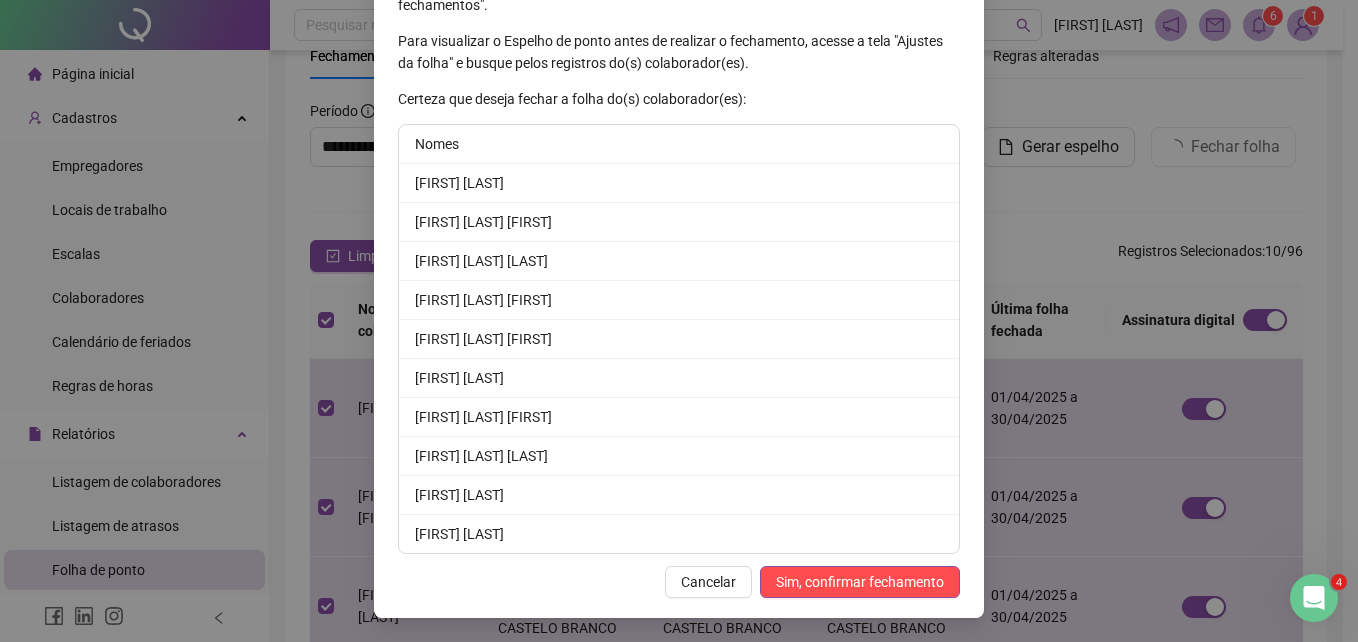 click on "Sim, confirmar fechamento" at bounding box center [860, 582] 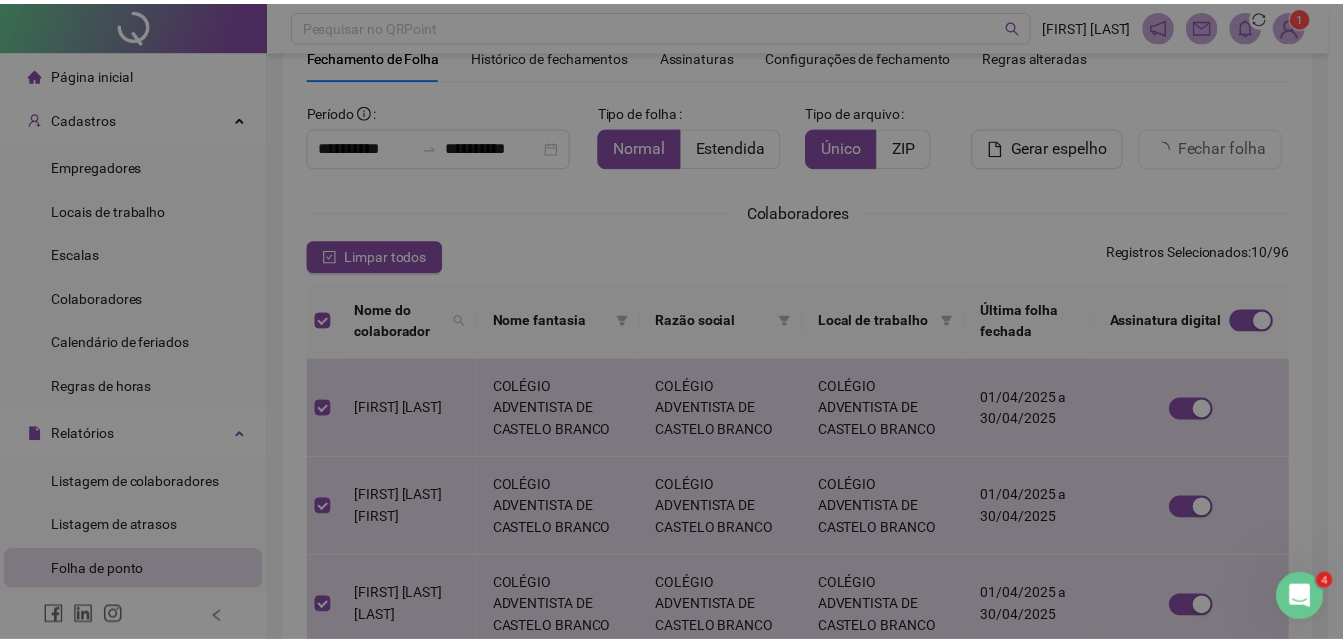 scroll, scrollTop: 126, scrollLeft: 0, axis: vertical 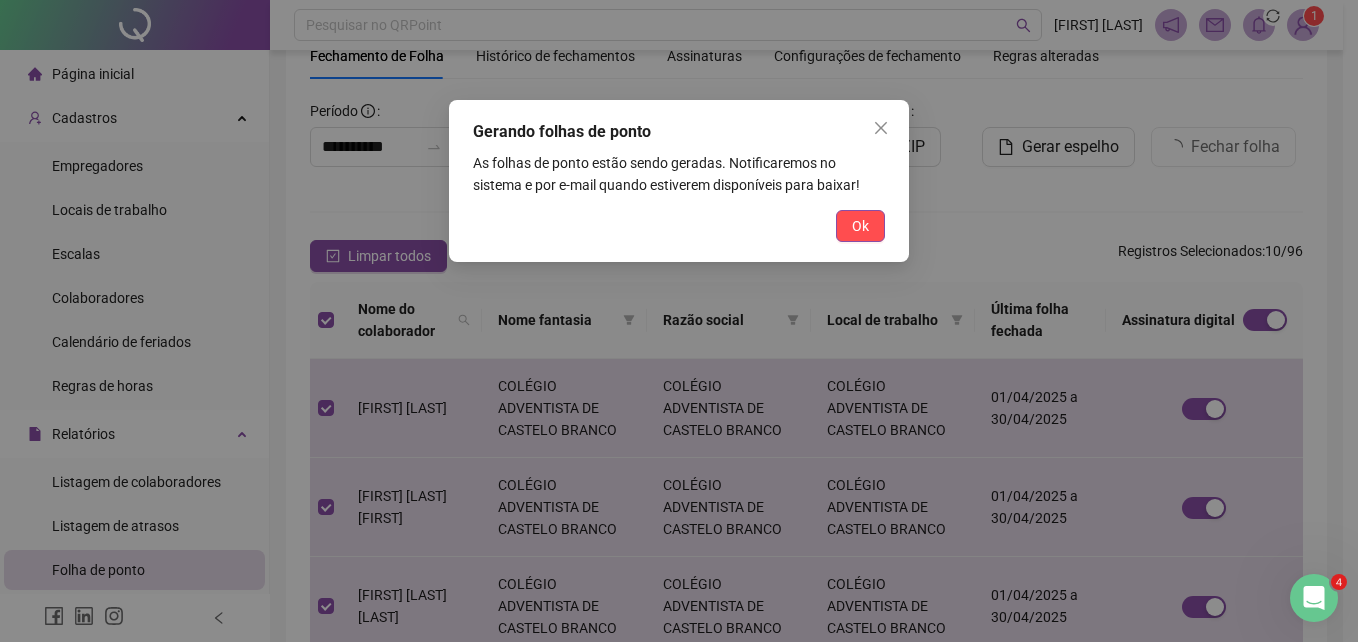 click on "Ok" at bounding box center (860, 226) 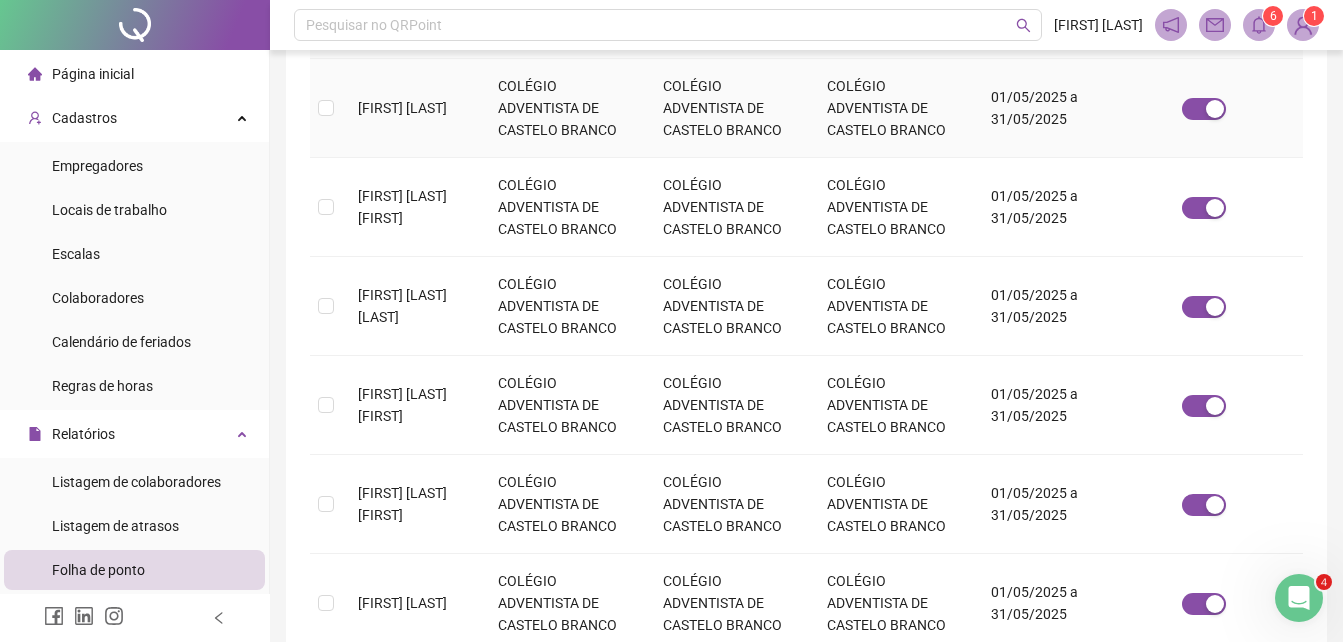 scroll, scrollTop: 0, scrollLeft: 0, axis: both 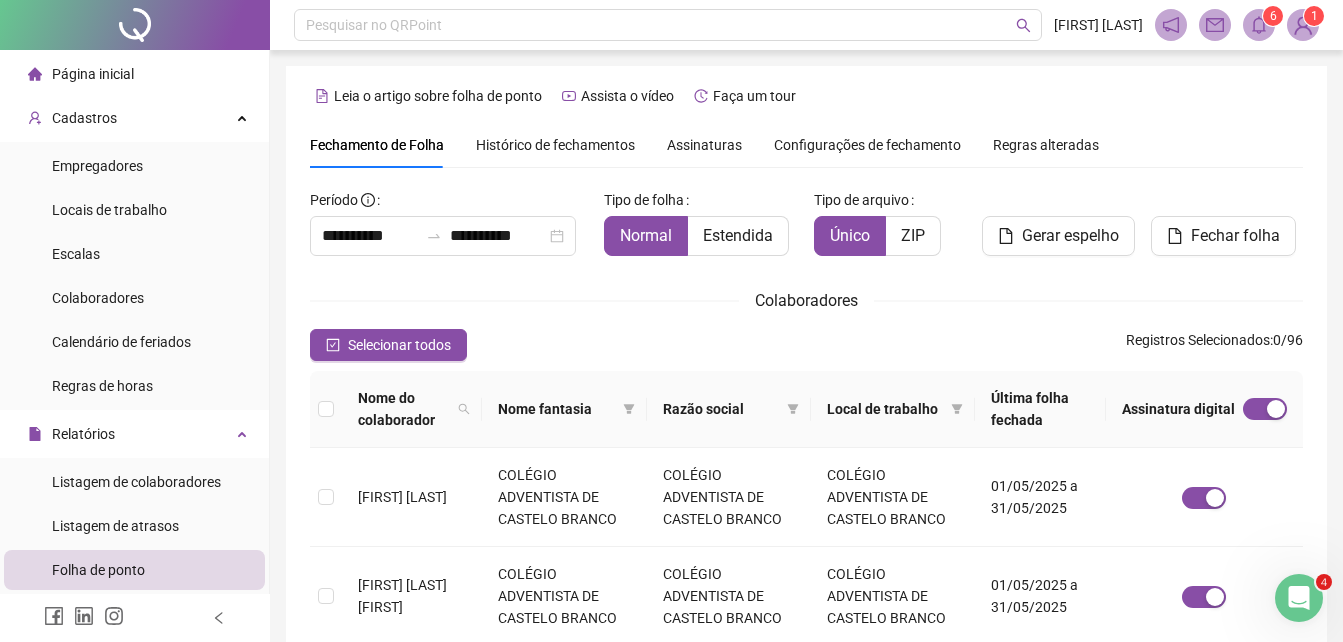 click on "Assinaturas" at bounding box center [704, 145] 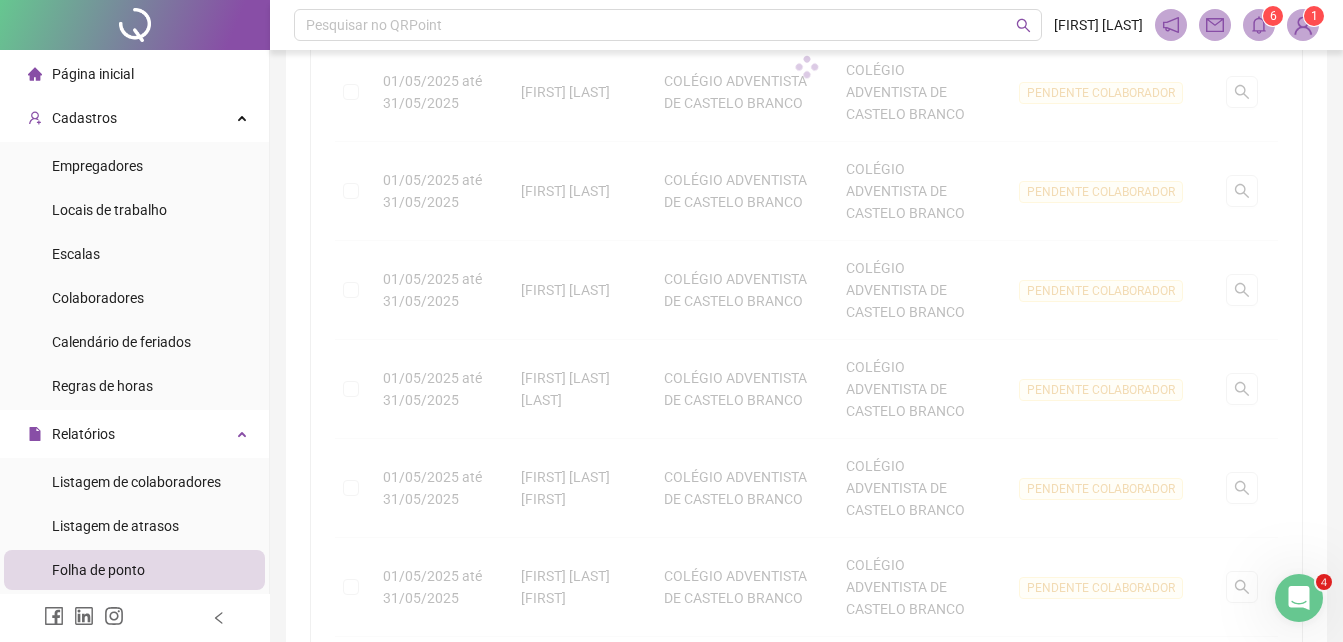 scroll, scrollTop: 881, scrollLeft: 0, axis: vertical 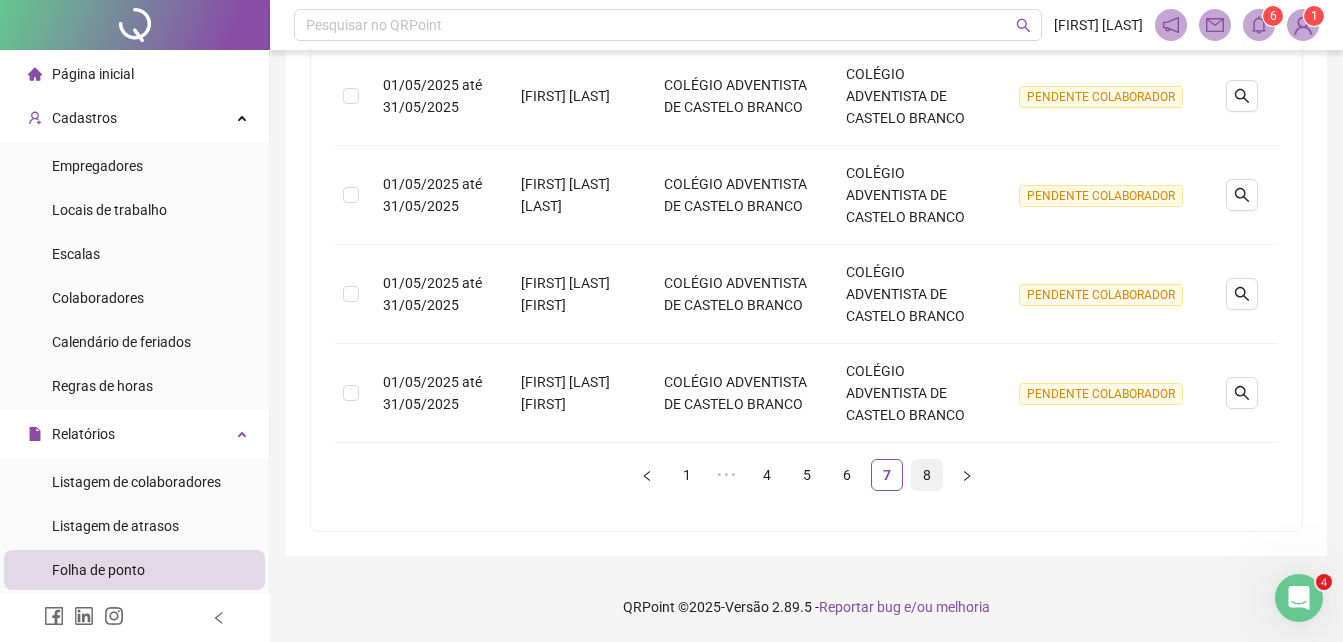 click on "8" at bounding box center [927, 475] 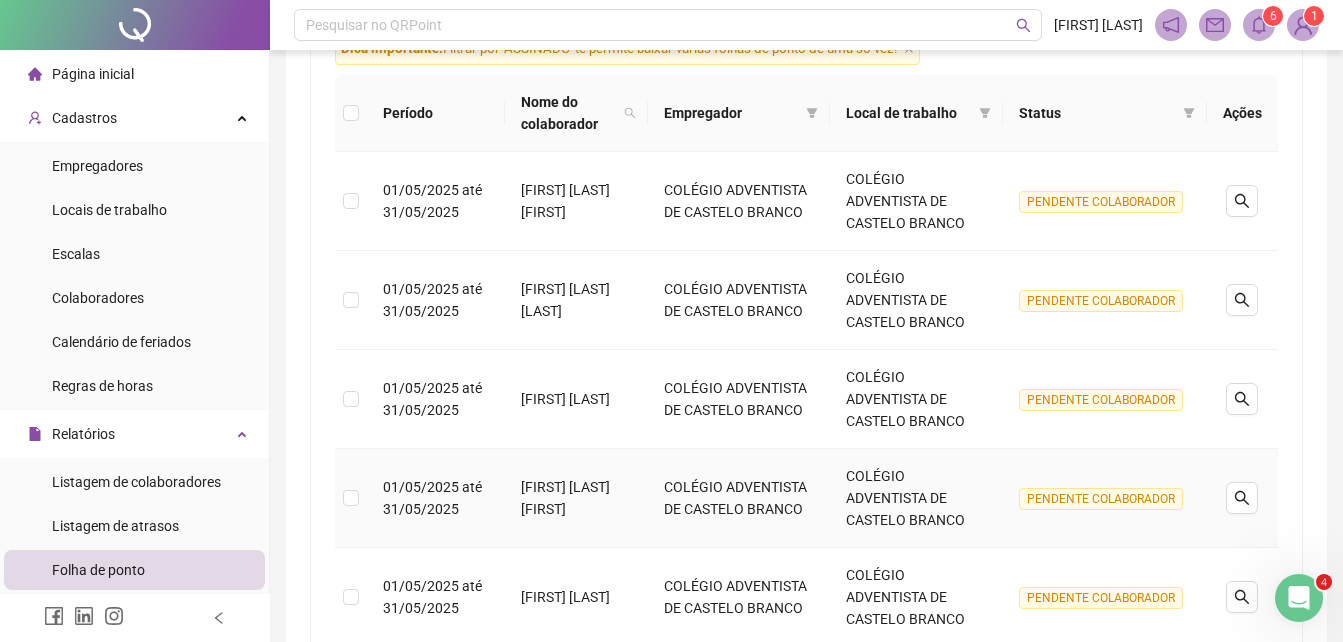 scroll, scrollTop: 0, scrollLeft: 0, axis: both 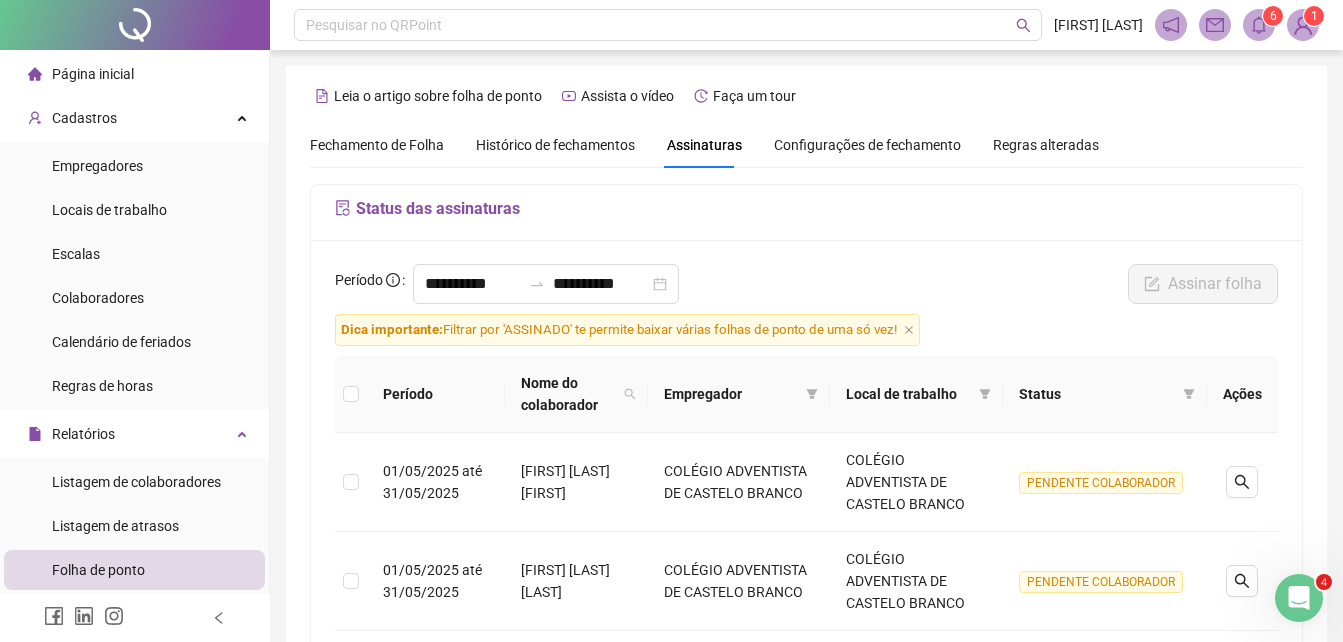 click on "Fechamento de Folha" at bounding box center (377, 145) 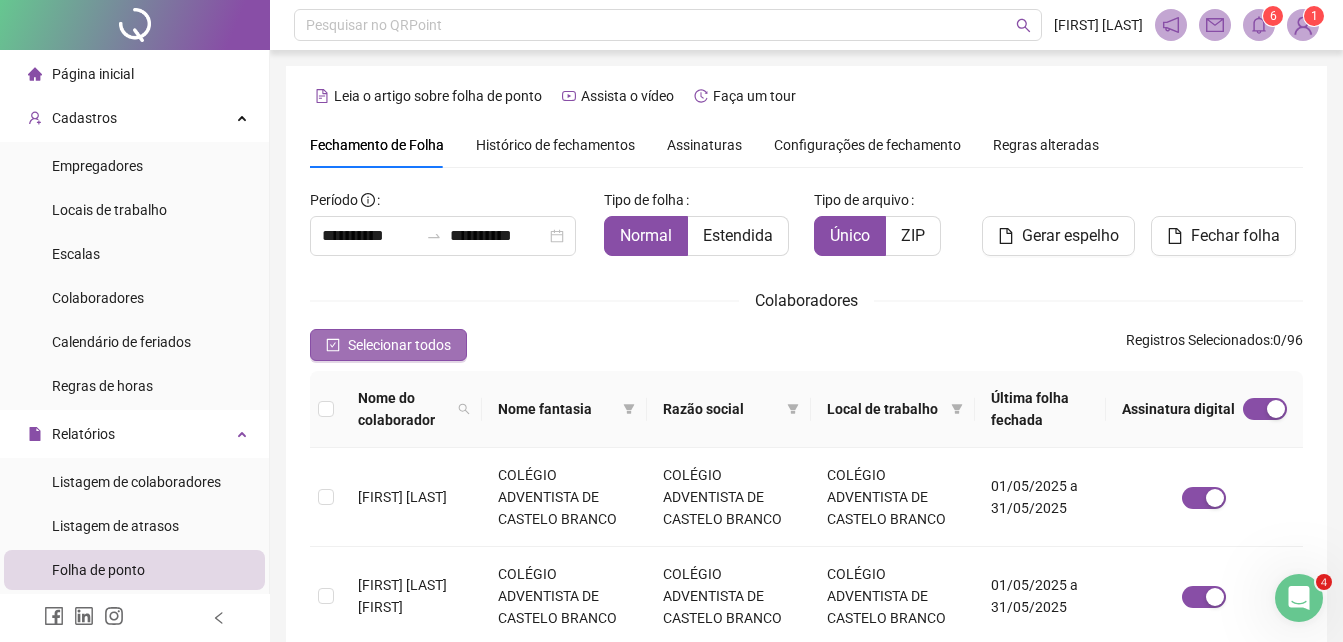 type on "**********" 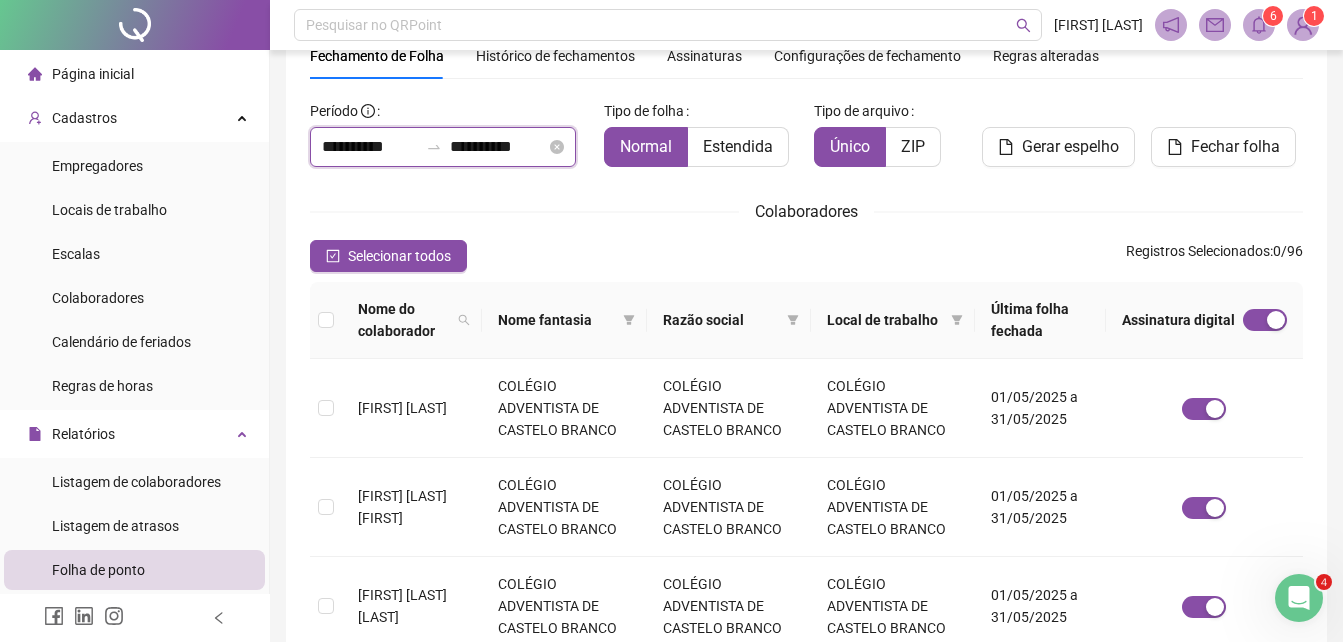click on "**********" at bounding box center [370, 147] 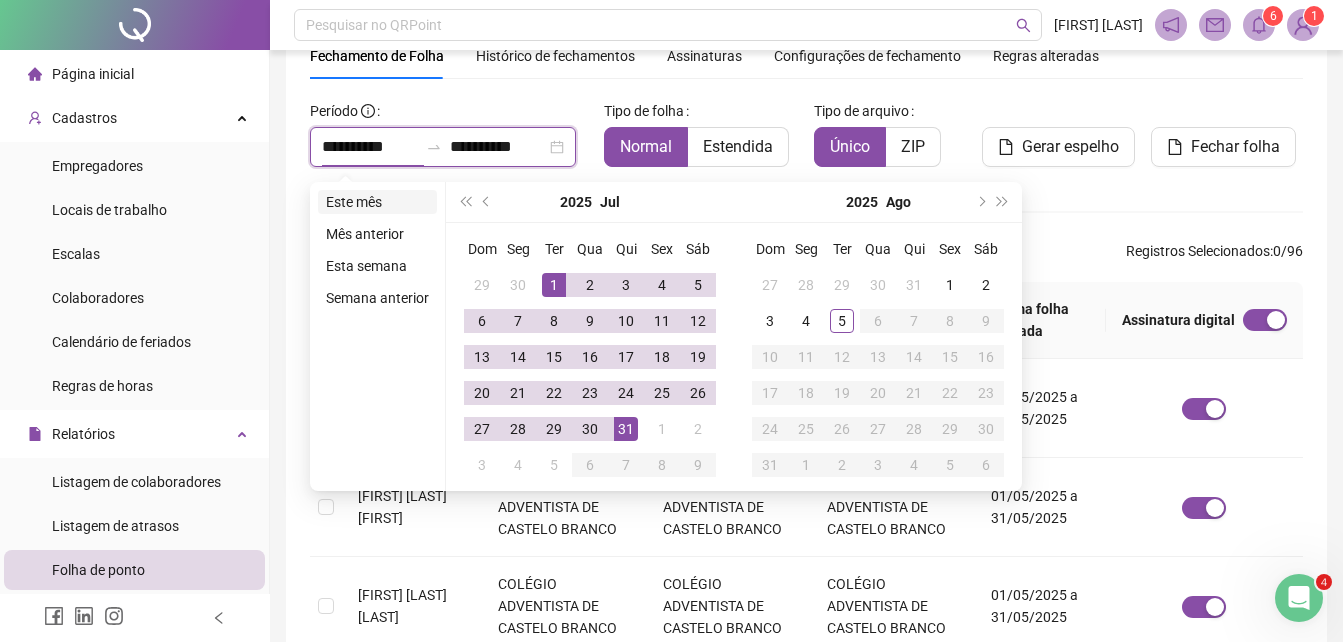 type on "**********" 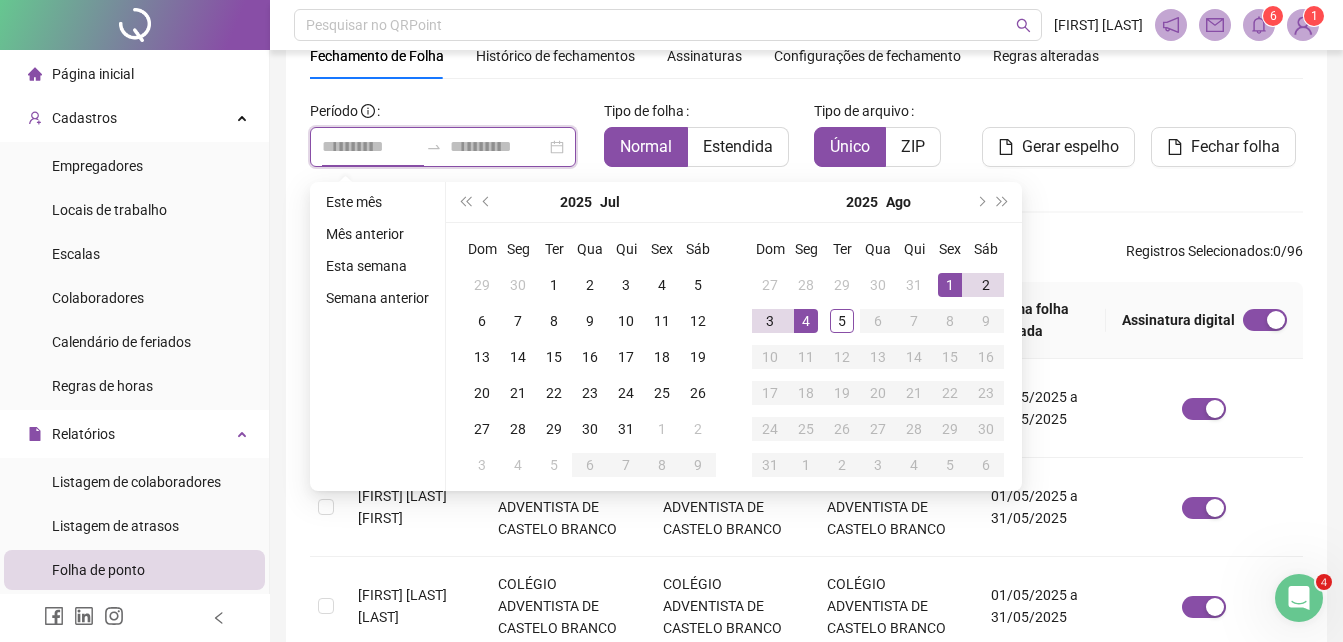 type on "**********" 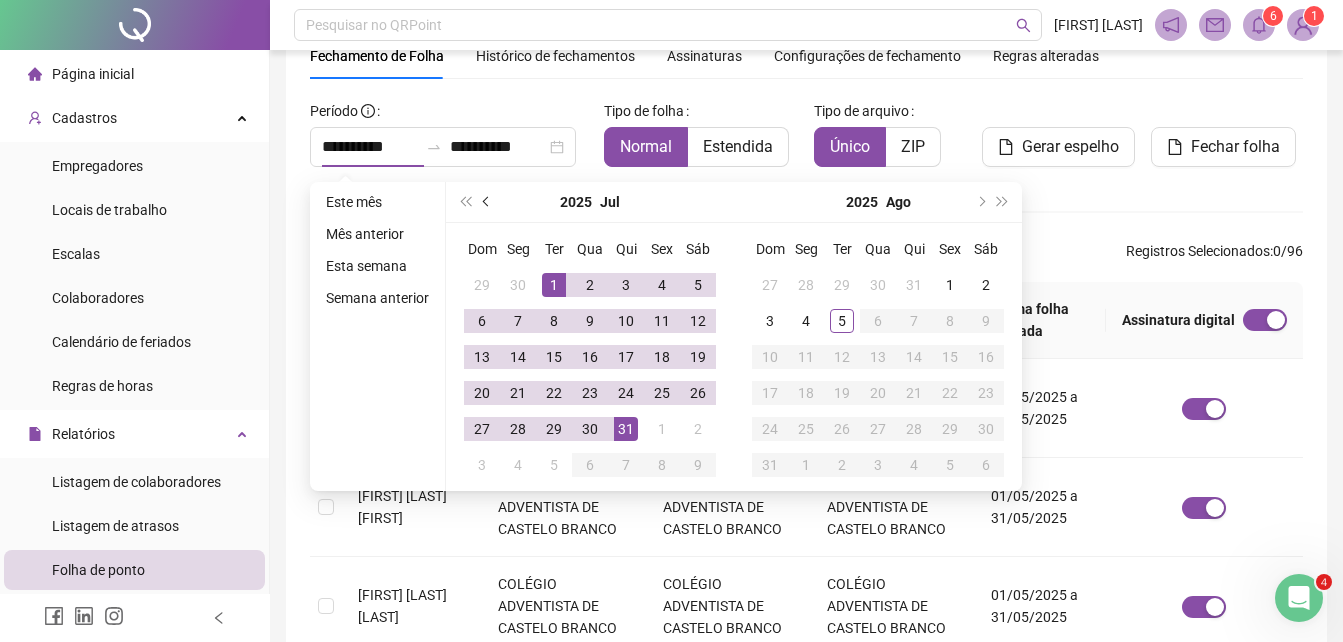 click at bounding box center [488, 202] 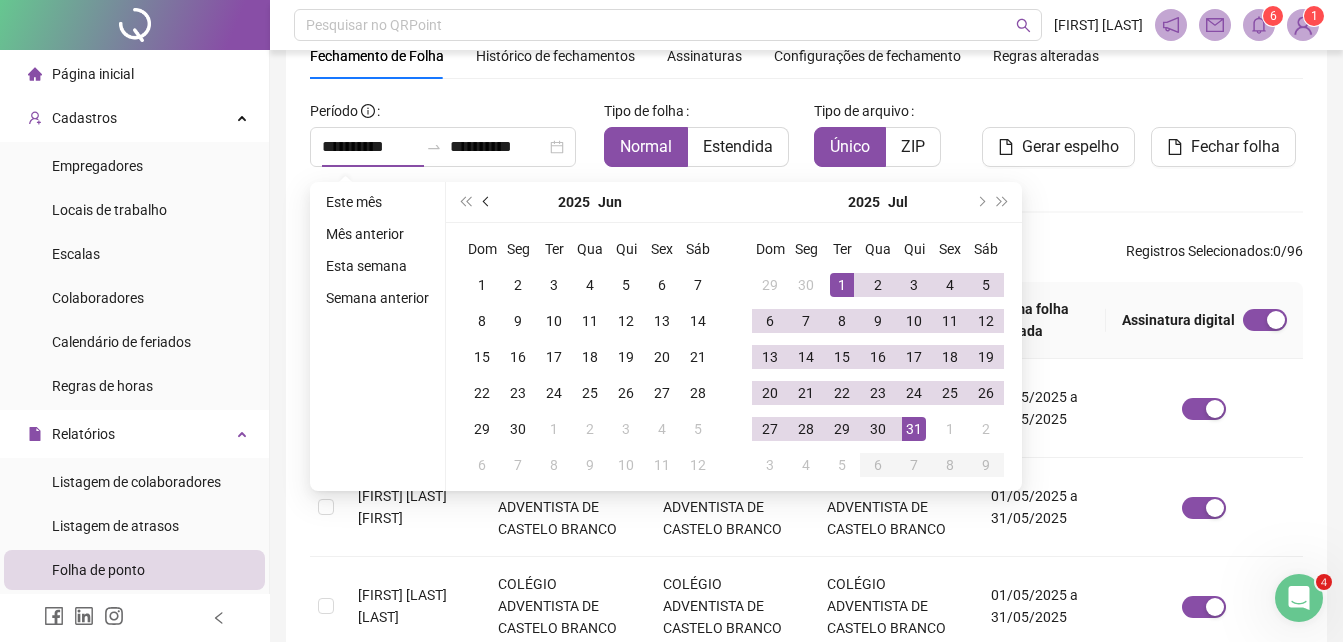click at bounding box center [488, 202] 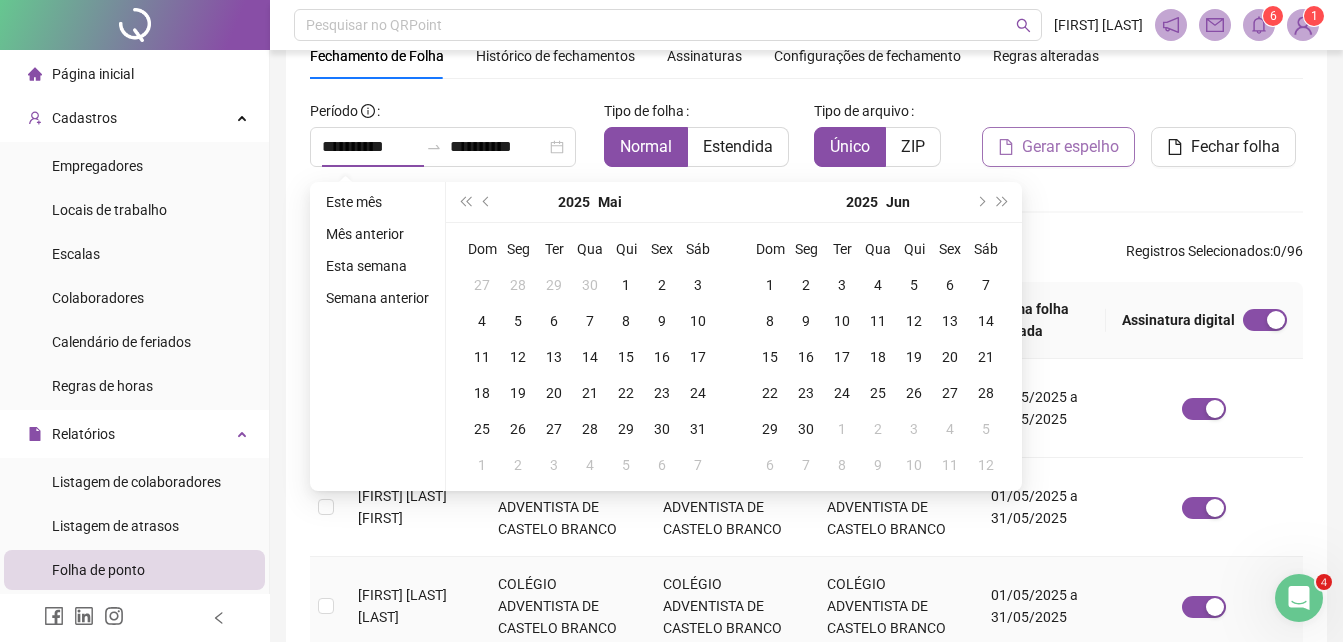 type on "**********" 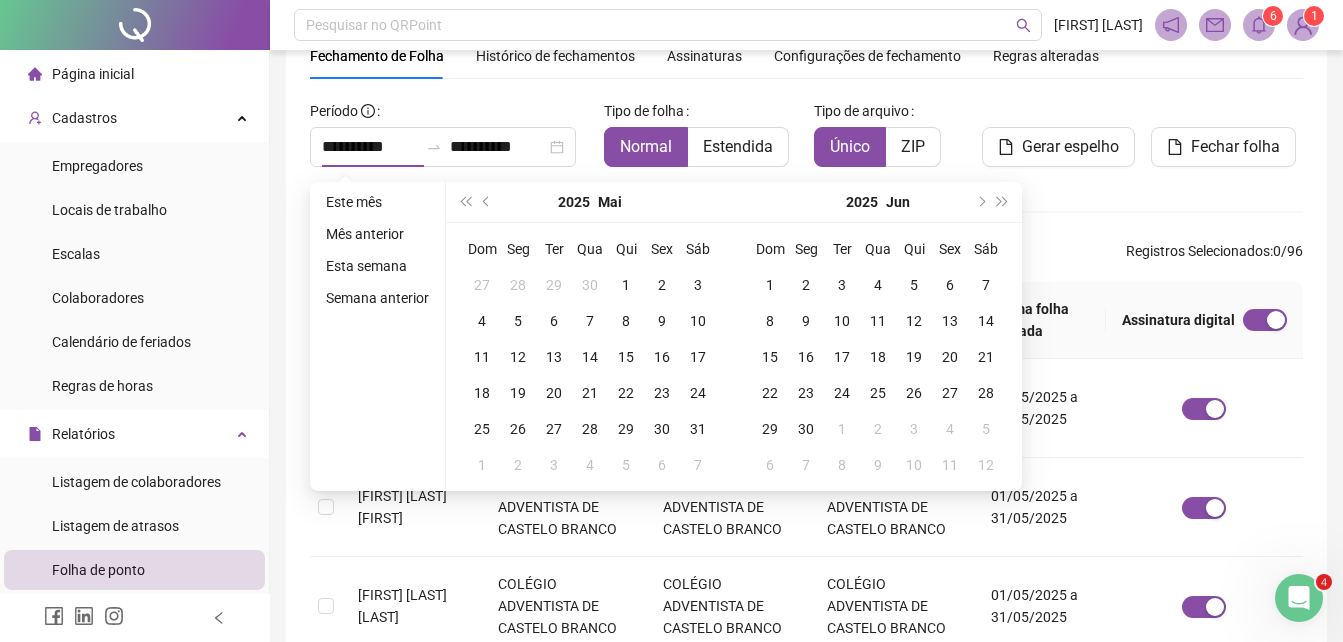 type 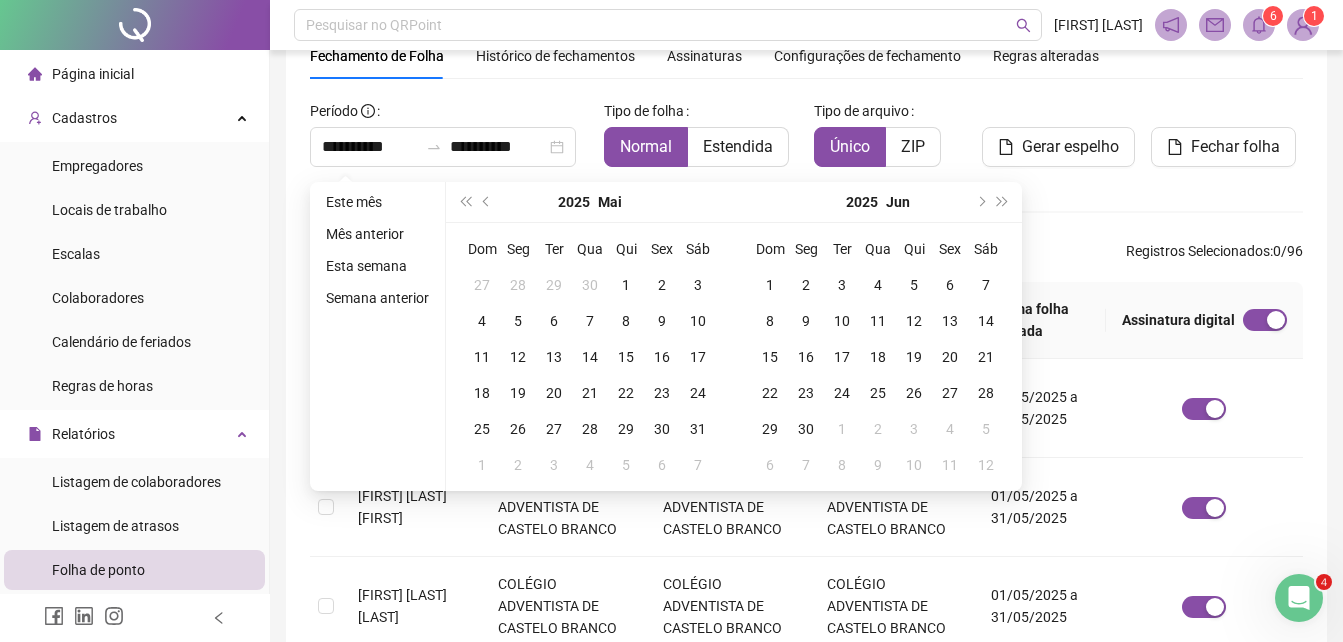 click 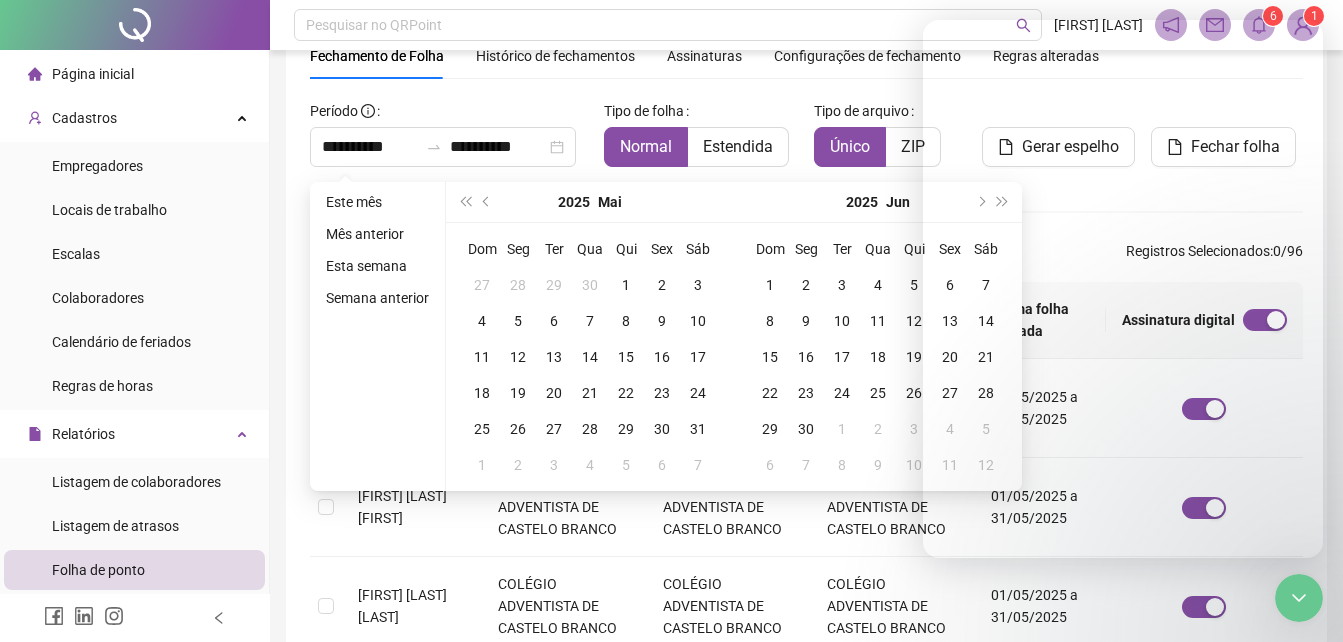 scroll, scrollTop: 2432, scrollLeft: 0, axis: vertical 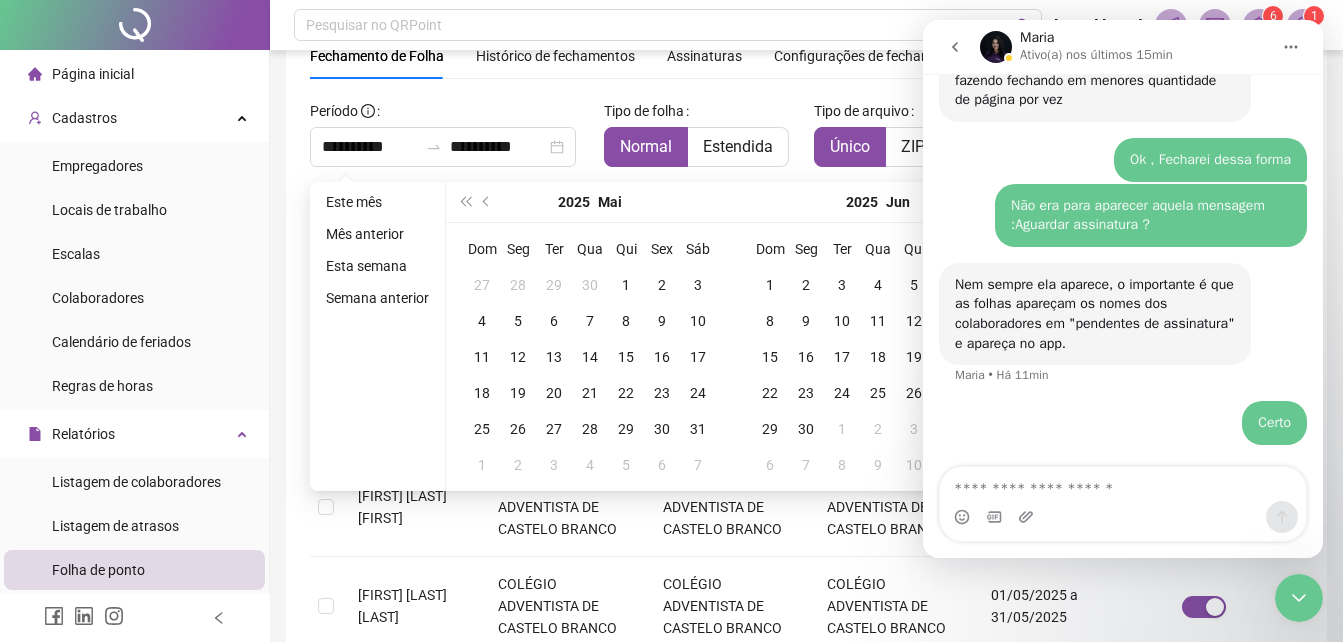 click 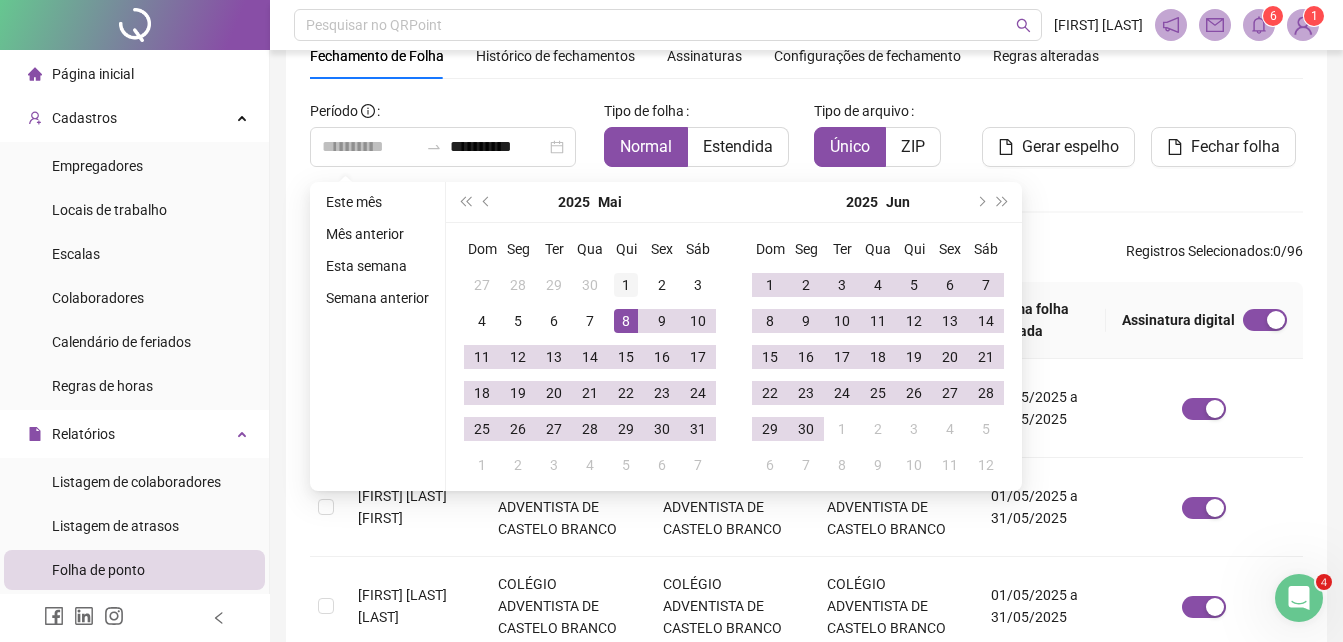 type on "**********" 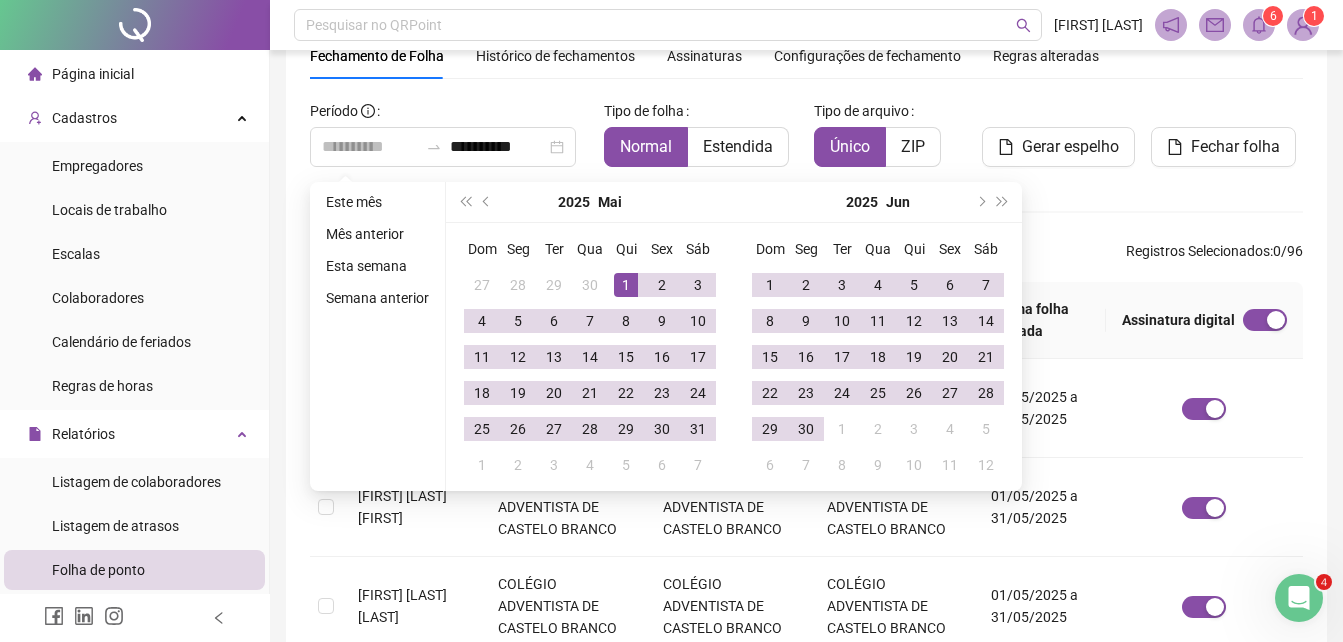 click on "1" at bounding box center [626, 285] 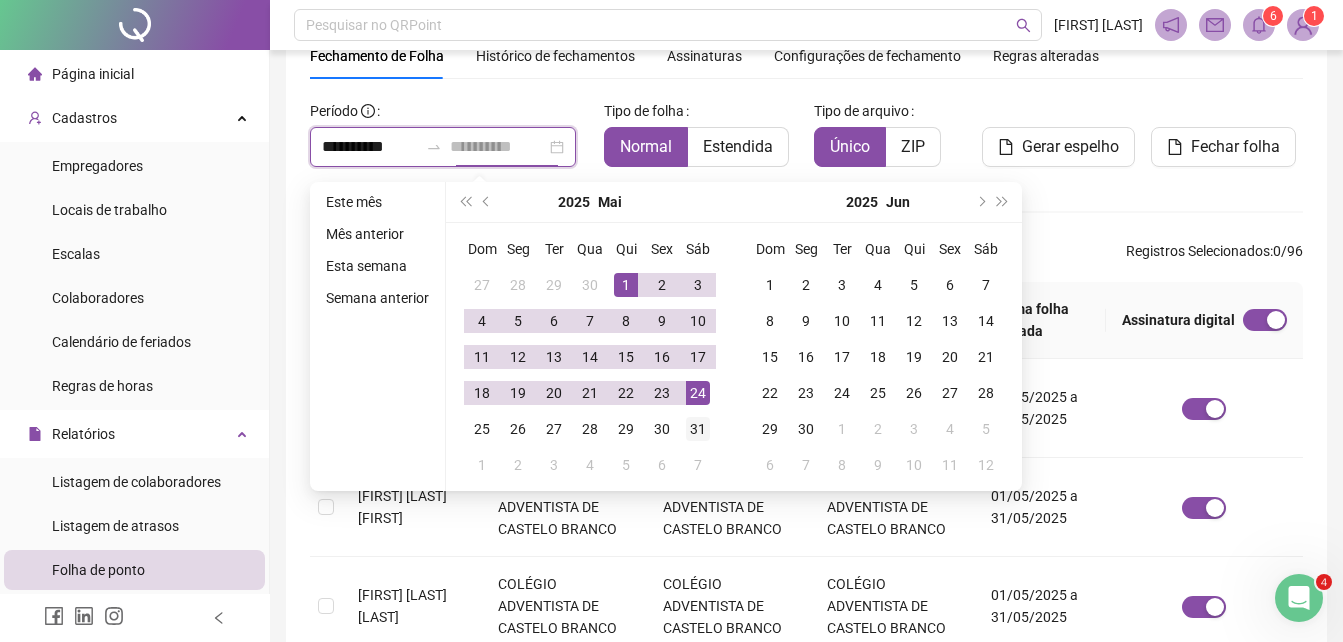 type on "**********" 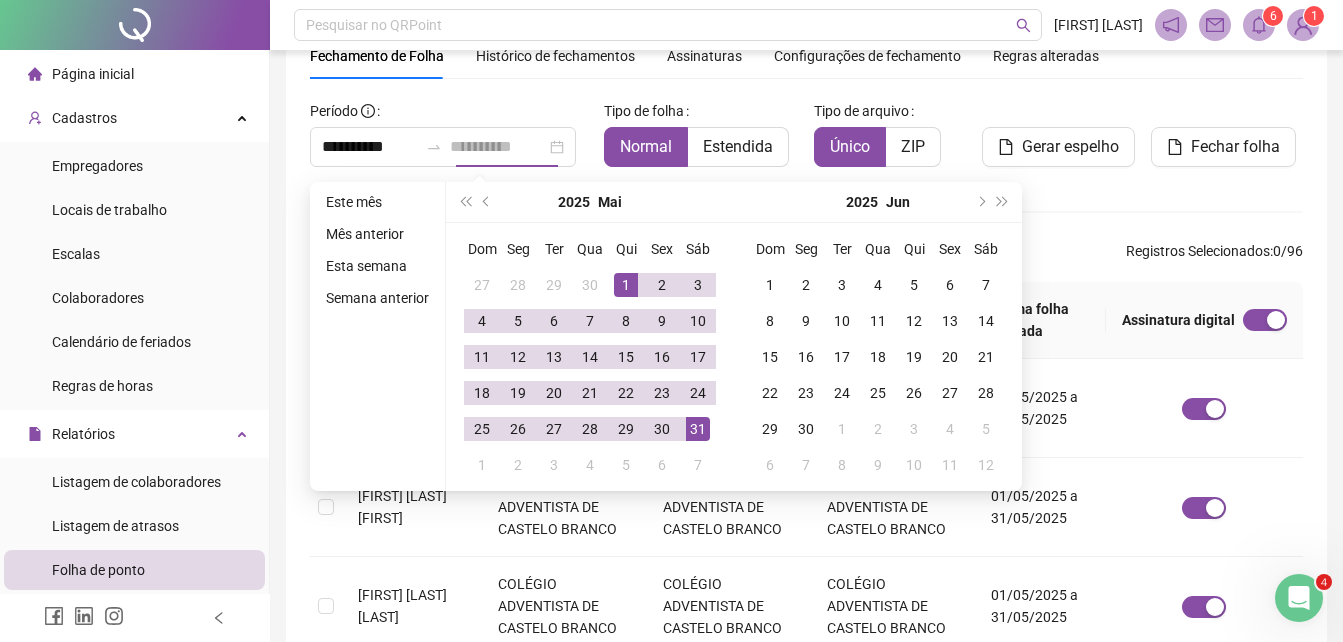 click on "31" at bounding box center (698, 429) 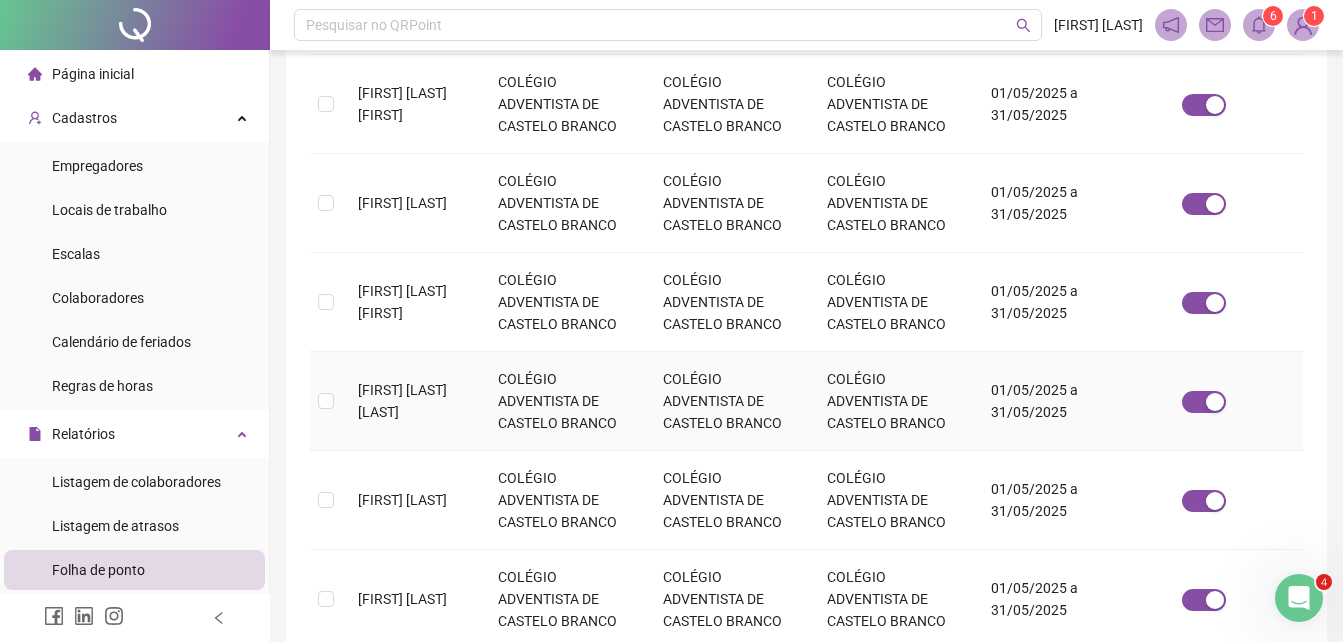 scroll, scrollTop: 970, scrollLeft: 0, axis: vertical 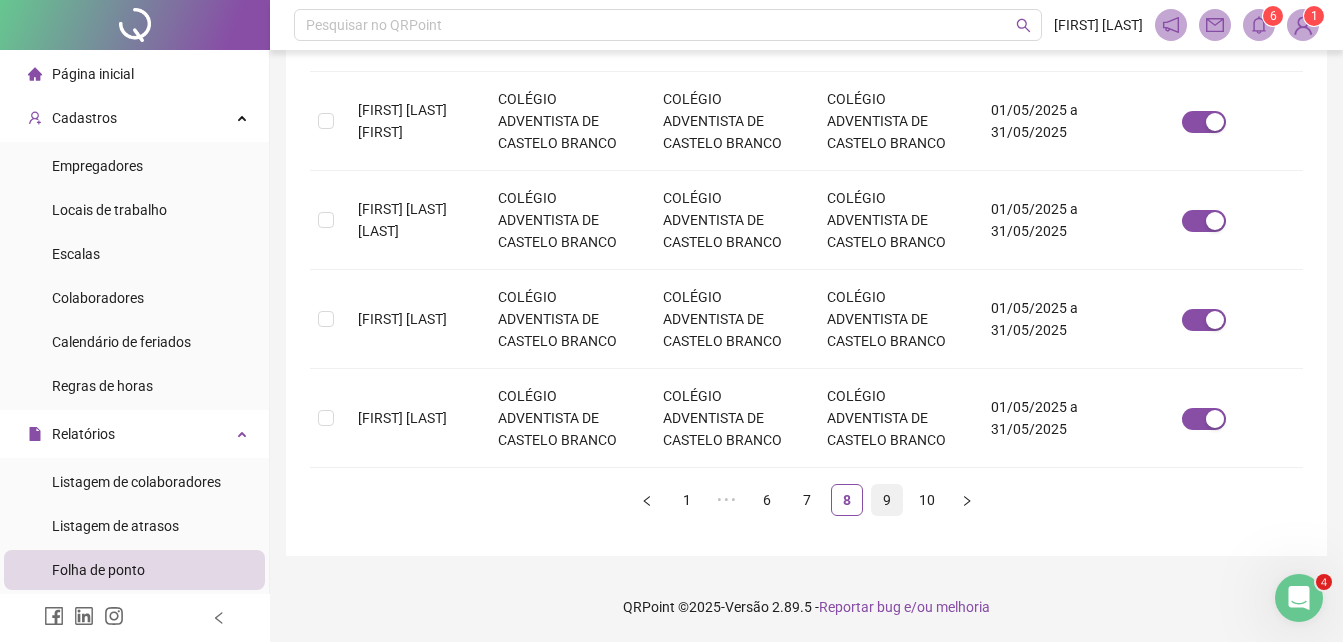 click on "9" at bounding box center [887, 500] 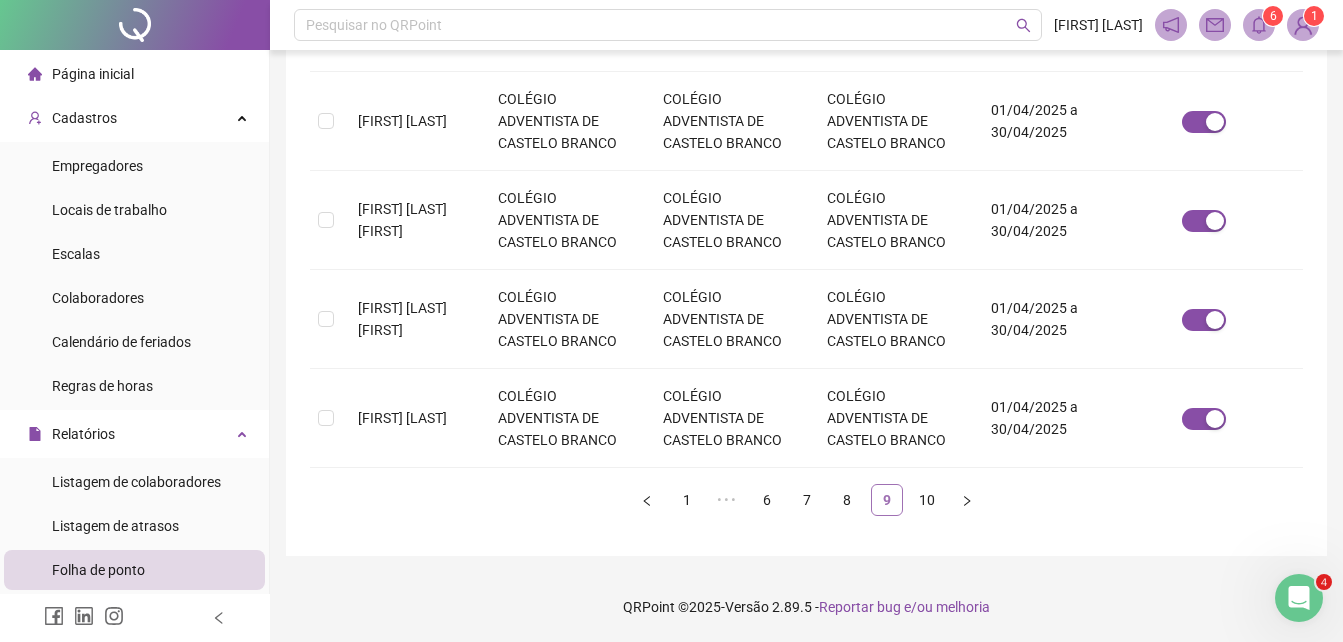 scroll, scrollTop: 89, scrollLeft: 0, axis: vertical 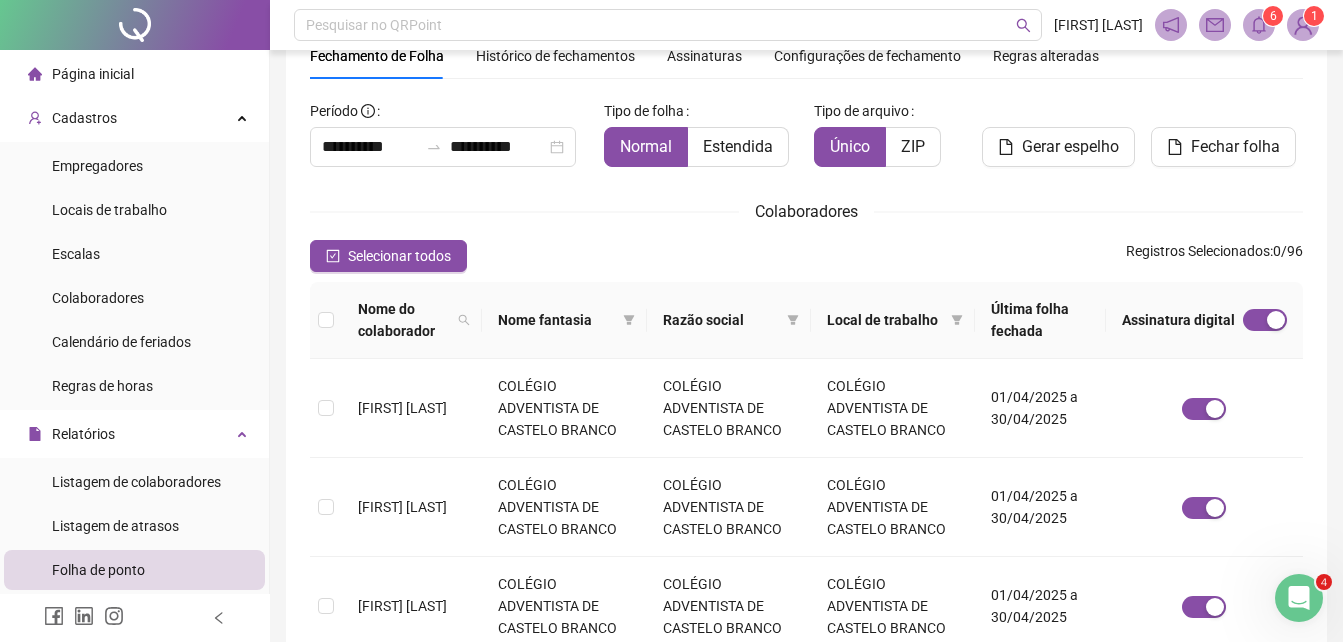 click at bounding box center [326, 320] 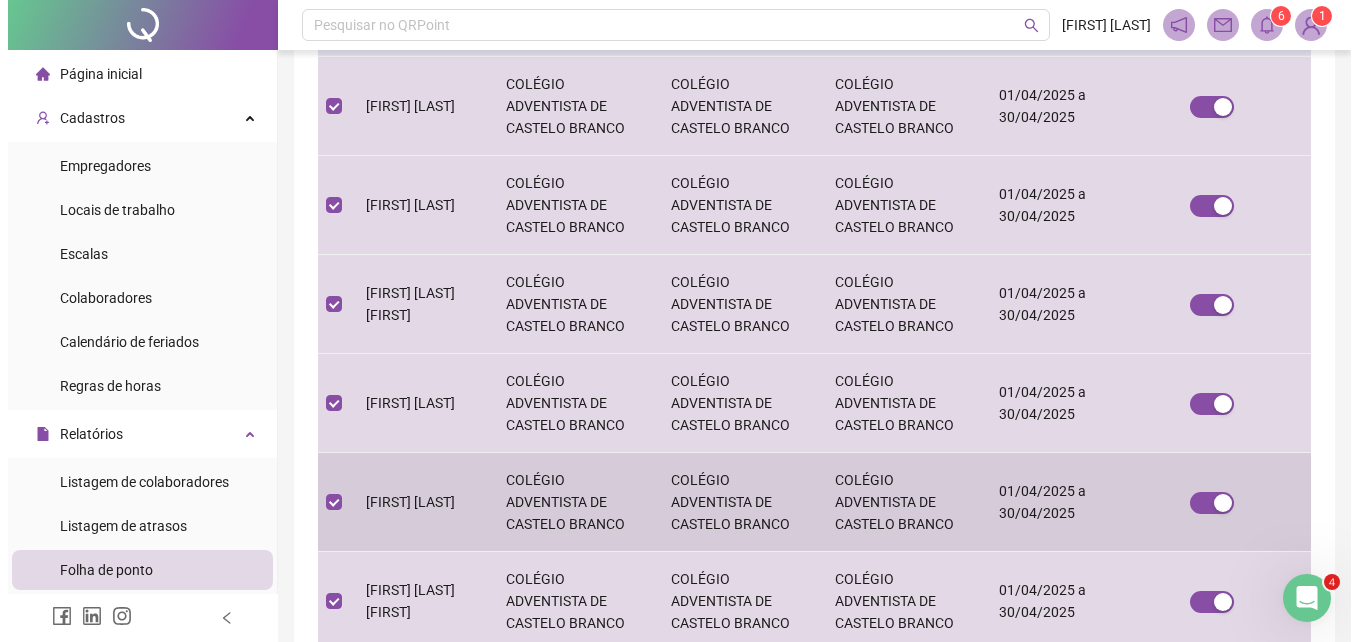 scroll, scrollTop: 89, scrollLeft: 0, axis: vertical 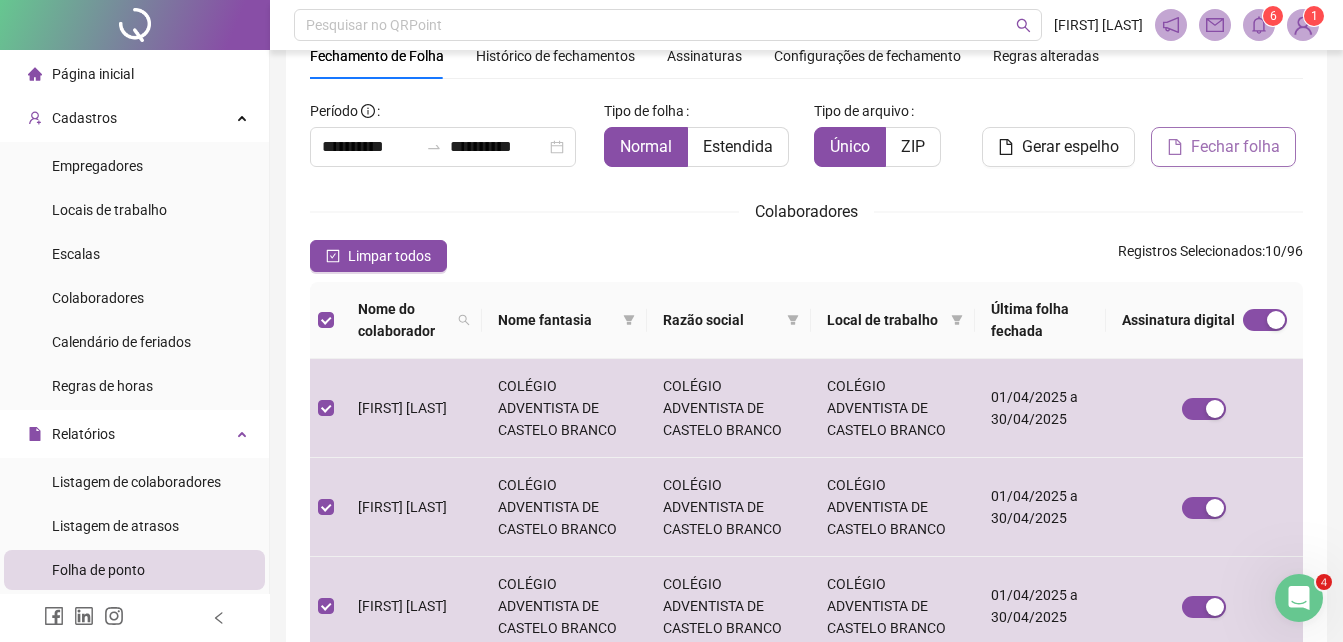 click on "Fechar folha" at bounding box center (1235, 147) 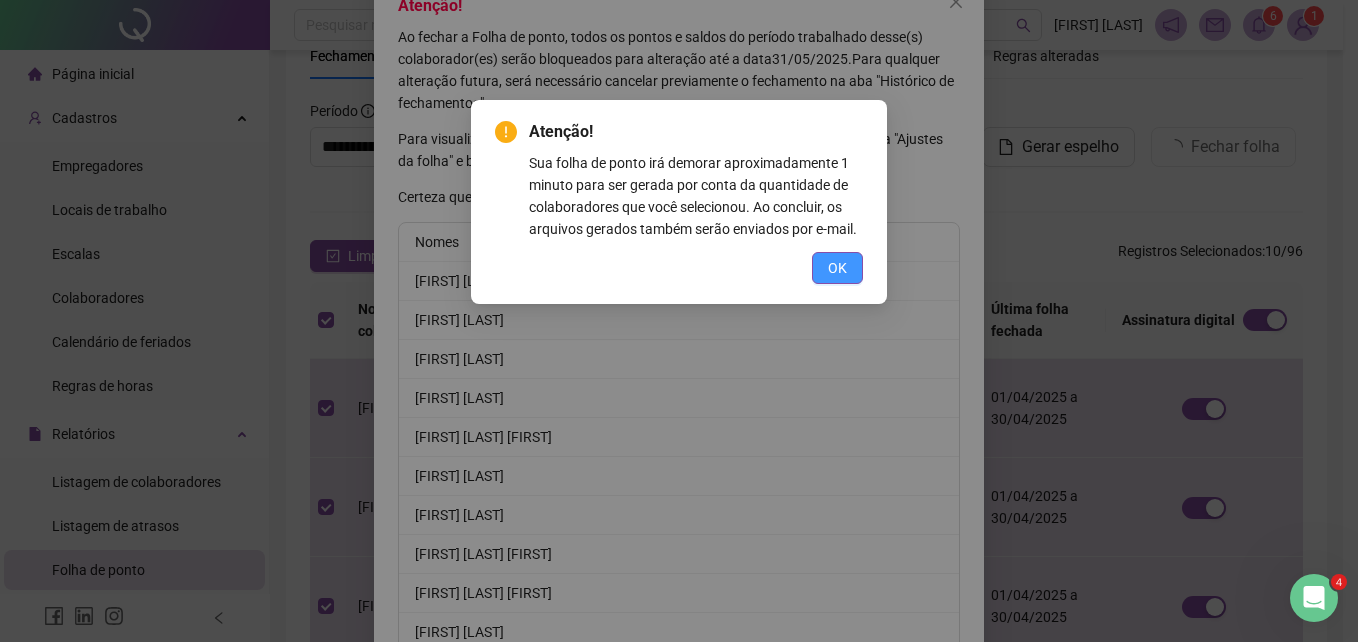 click on "OK" at bounding box center (837, 268) 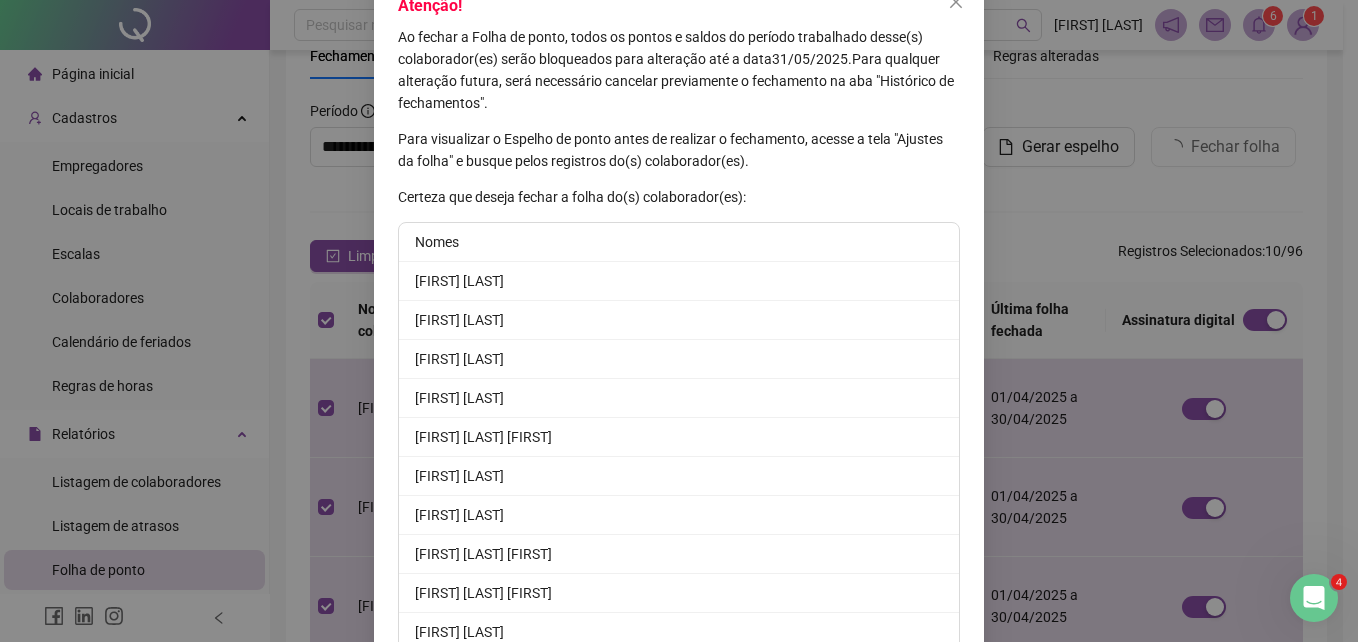 scroll, scrollTop: 224, scrollLeft: 0, axis: vertical 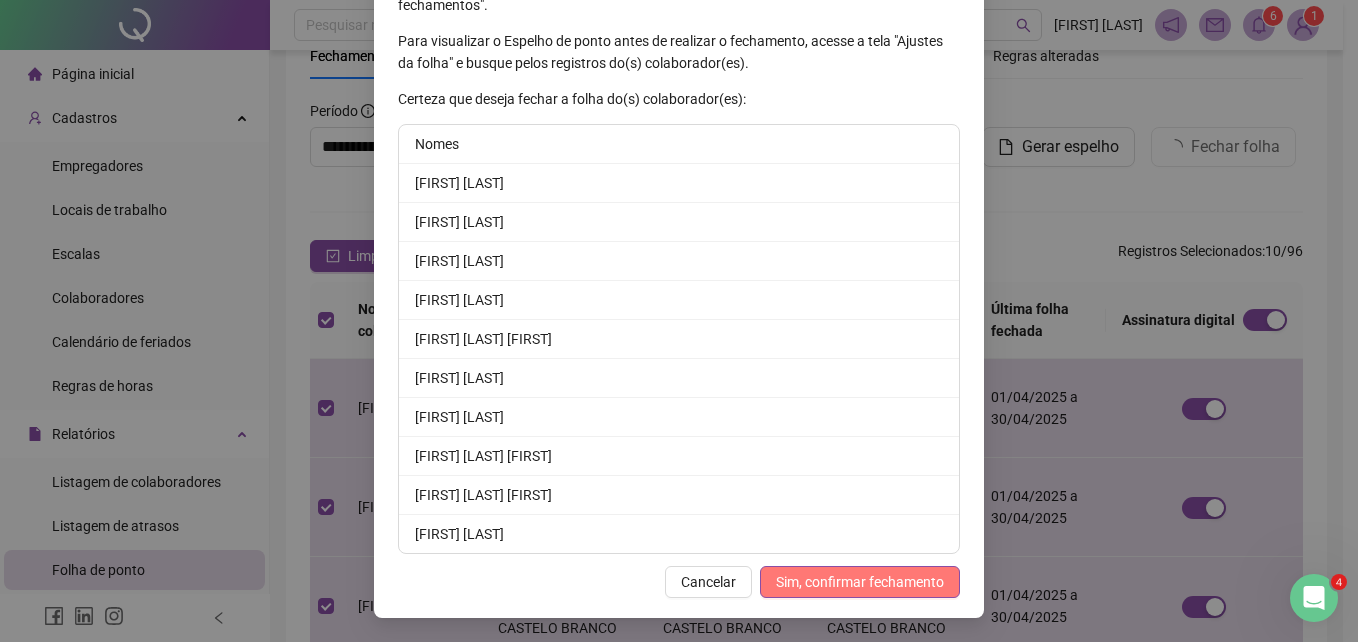 click on "Sim, confirmar fechamento" at bounding box center (860, 582) 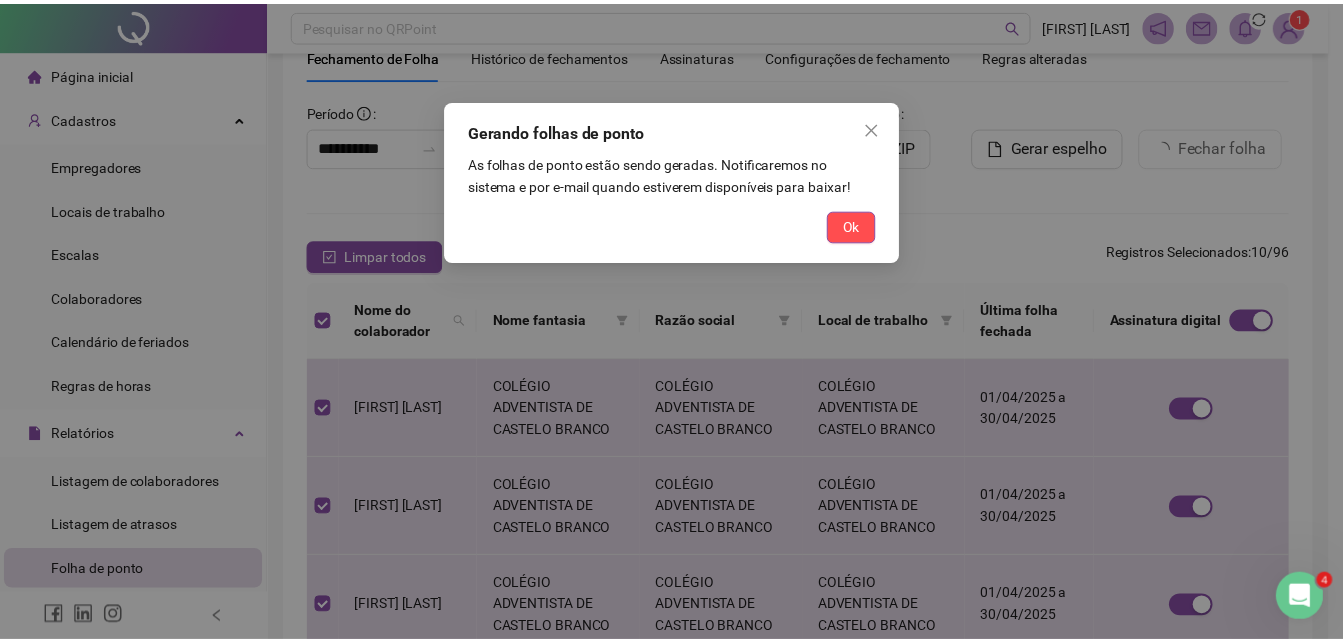 scroll, scrollTop: 126, scrollLeft: 0, axis: vertical 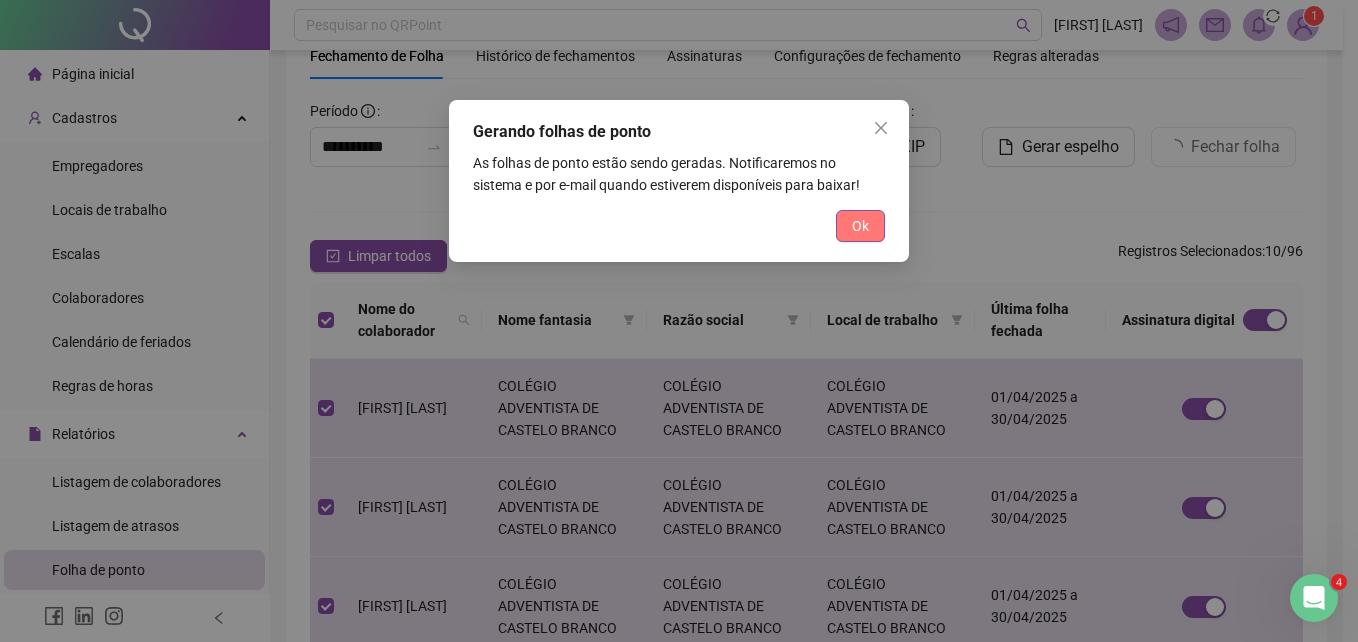 click on "Ok" at bounding box center [860, 226] 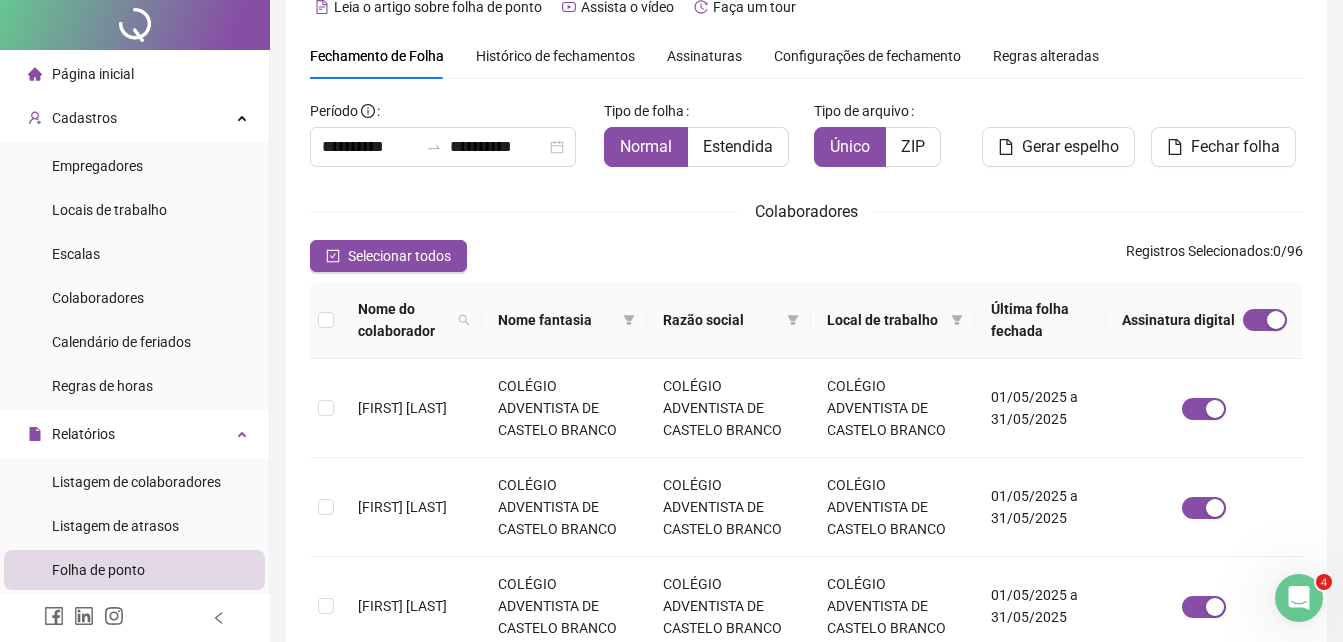 scroll, scrollTop: 0, scrollLeft: 0, axis: both 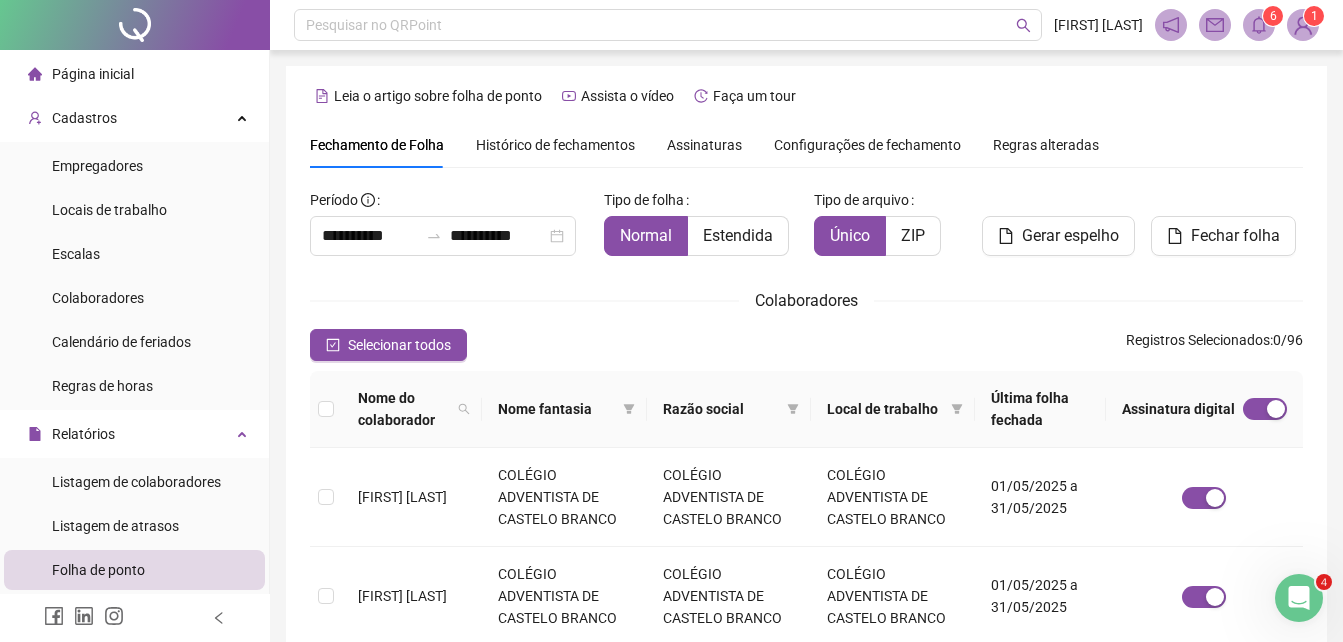 click on "Histórico de fechamentos" at bounding box center (555, 145) 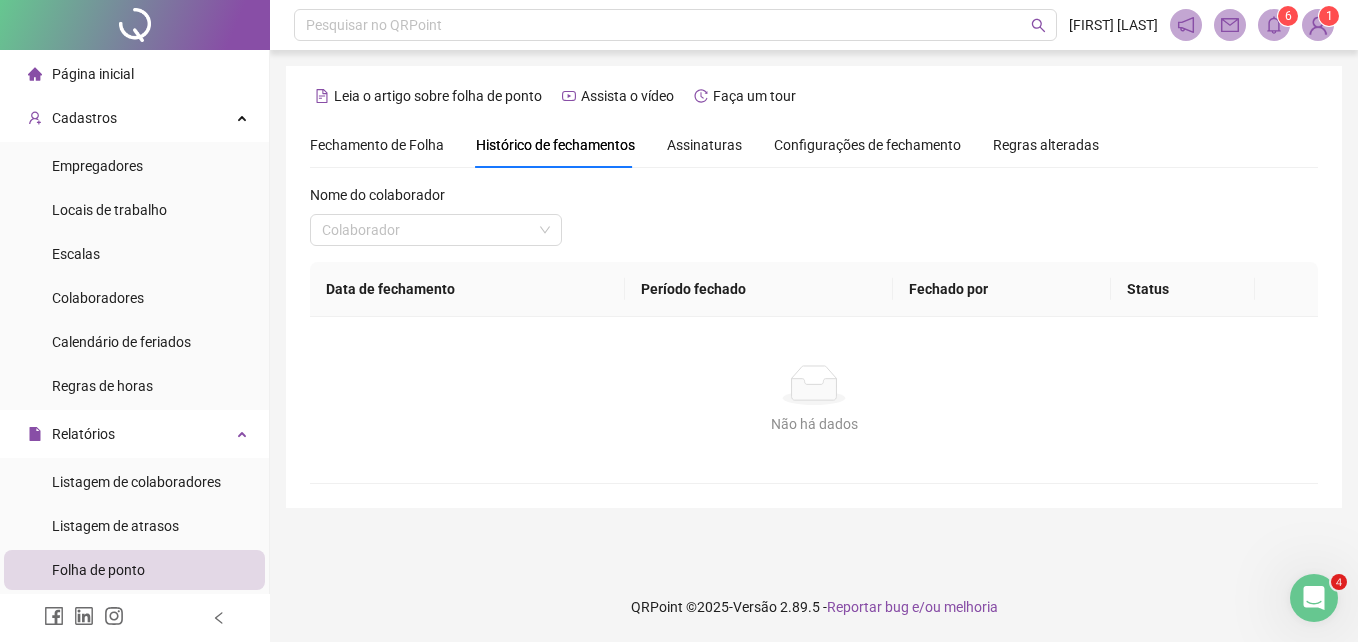 click on "Fechamento de Folha" at bounding box center [377, 145] 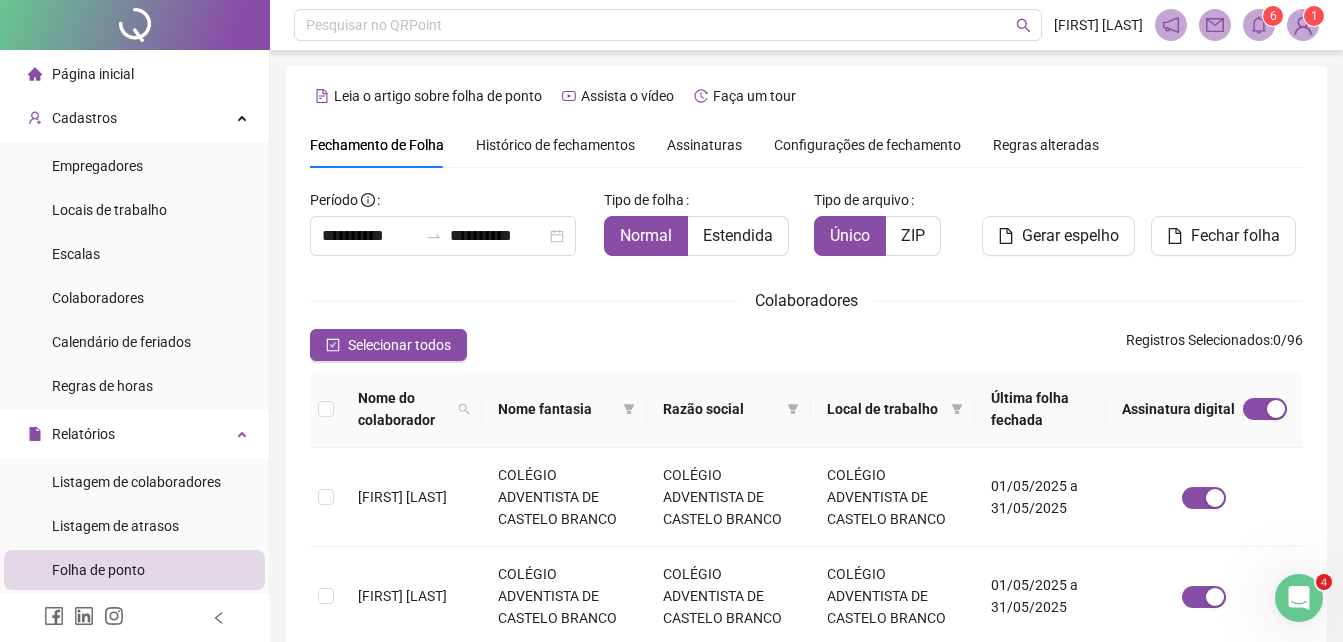 type on "**********" 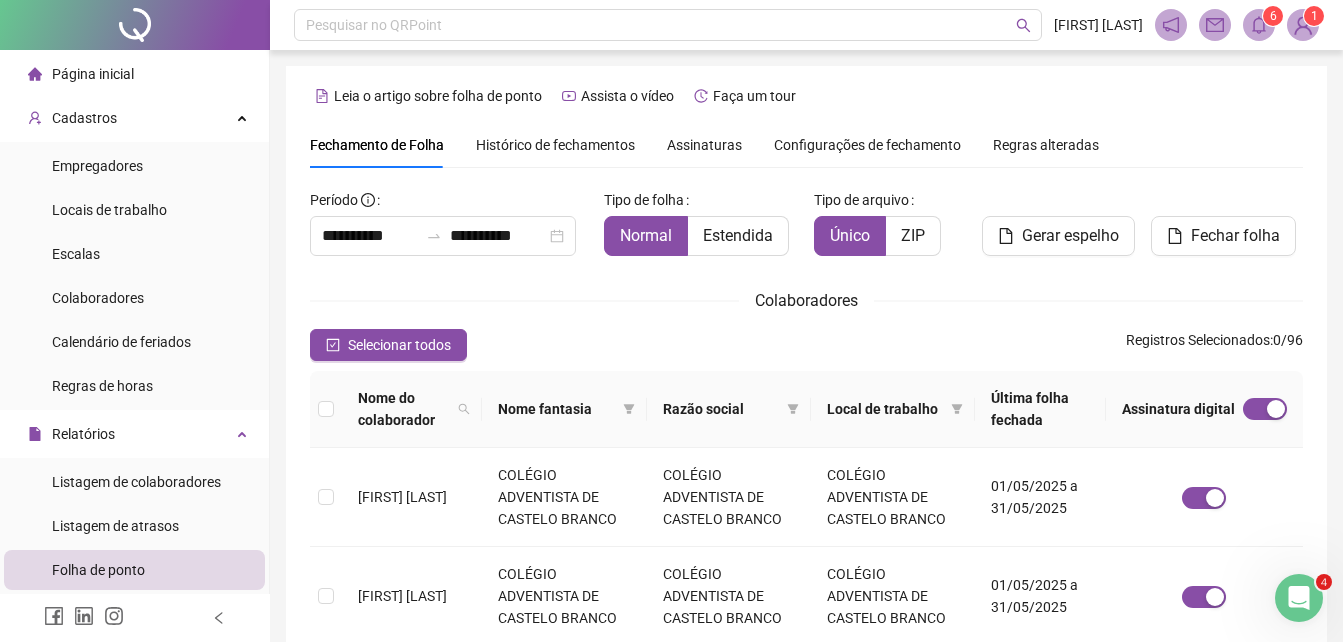 scroll, scrollTop: 89, scrollLeft: 0, axis: vertical 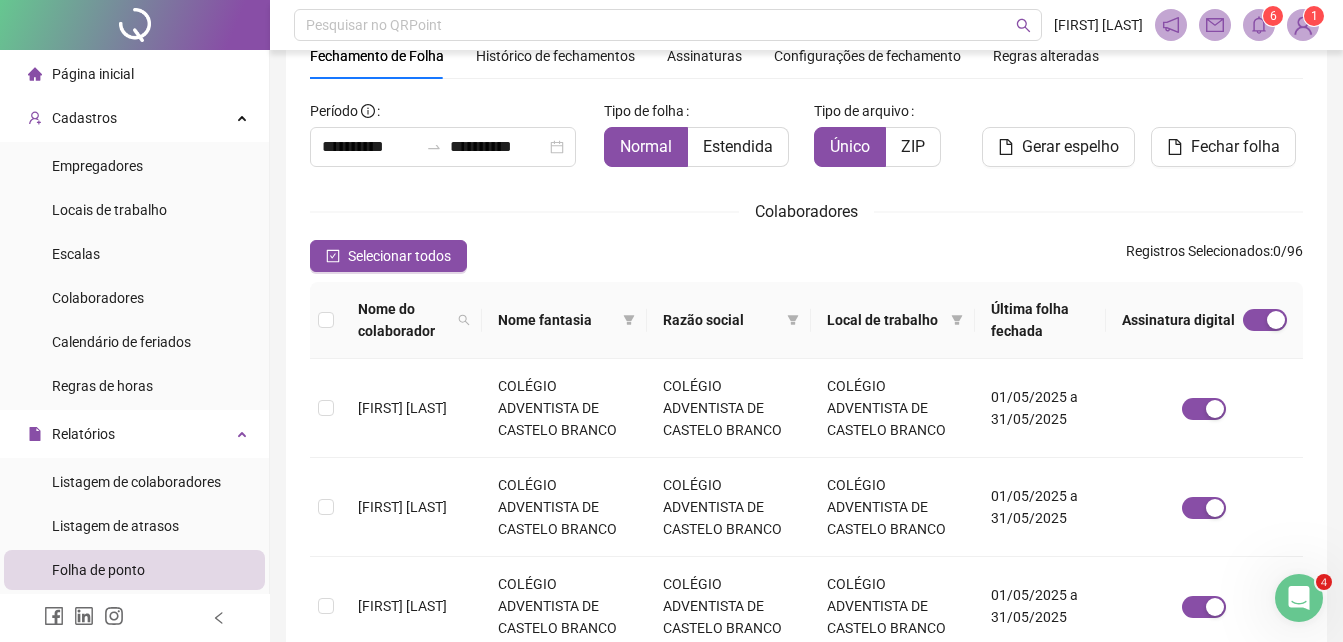 click on "Assinaturas" at bounding box center [704, 56] 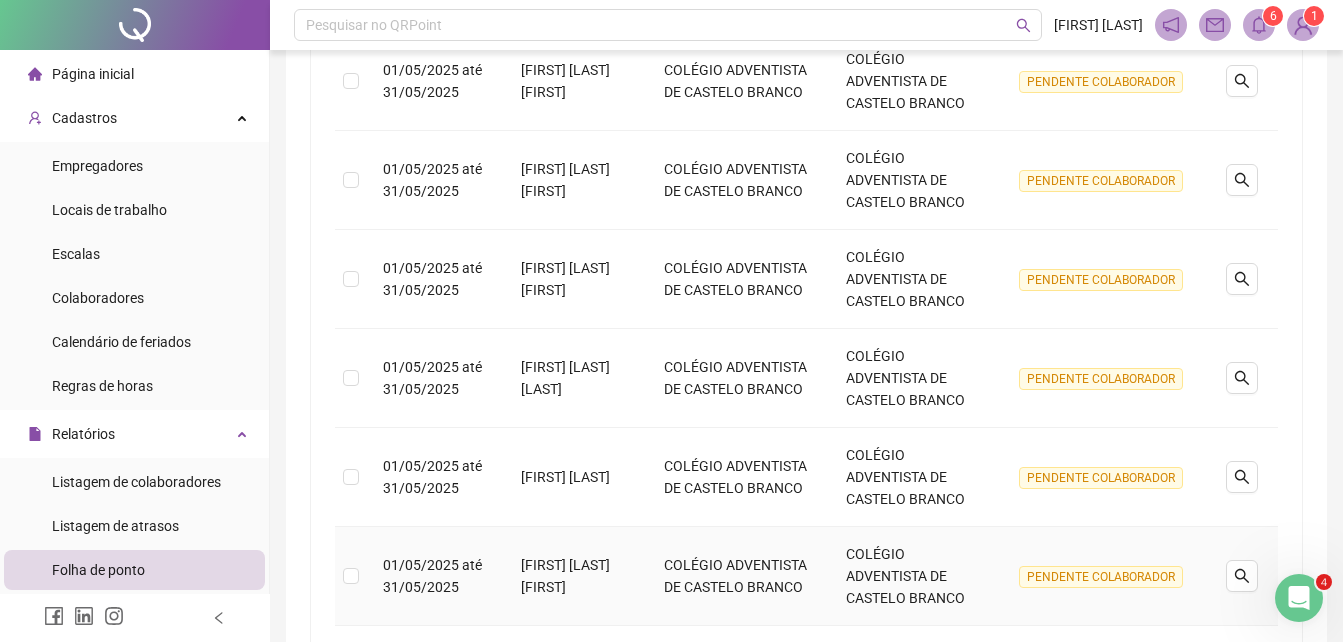 scroll, scrollTop: 980, scrollLeft: 0, axis: vertical 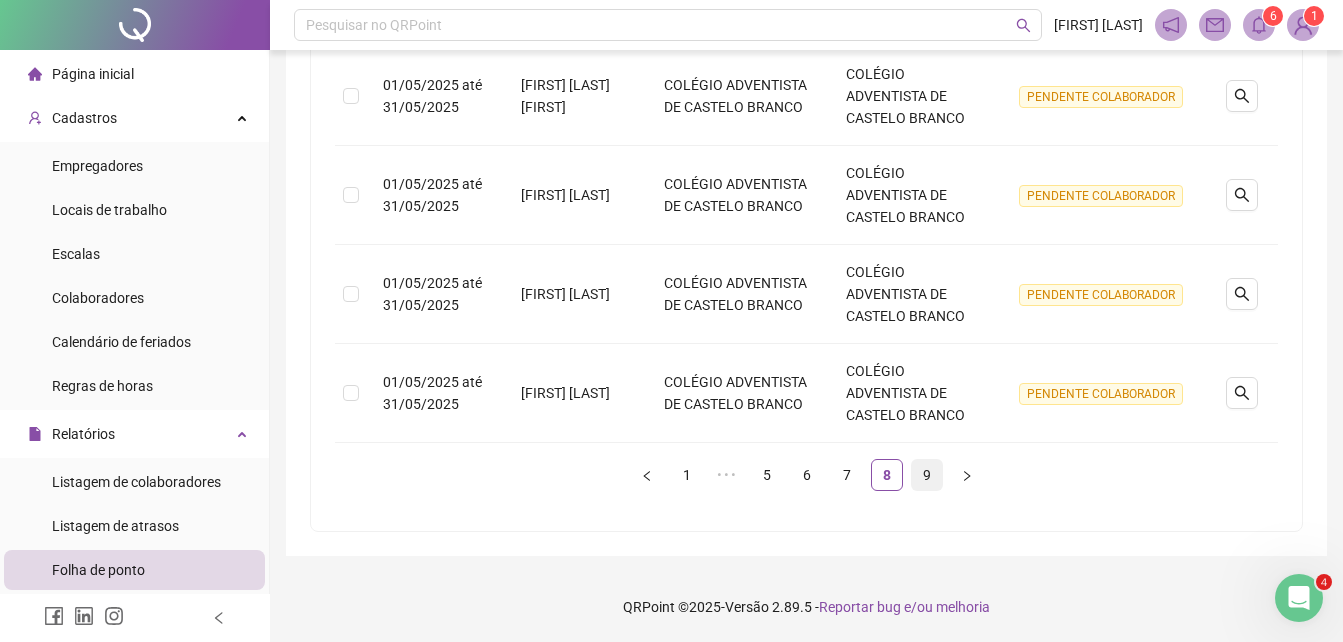 click on "9" at bounding box center (927, 475) 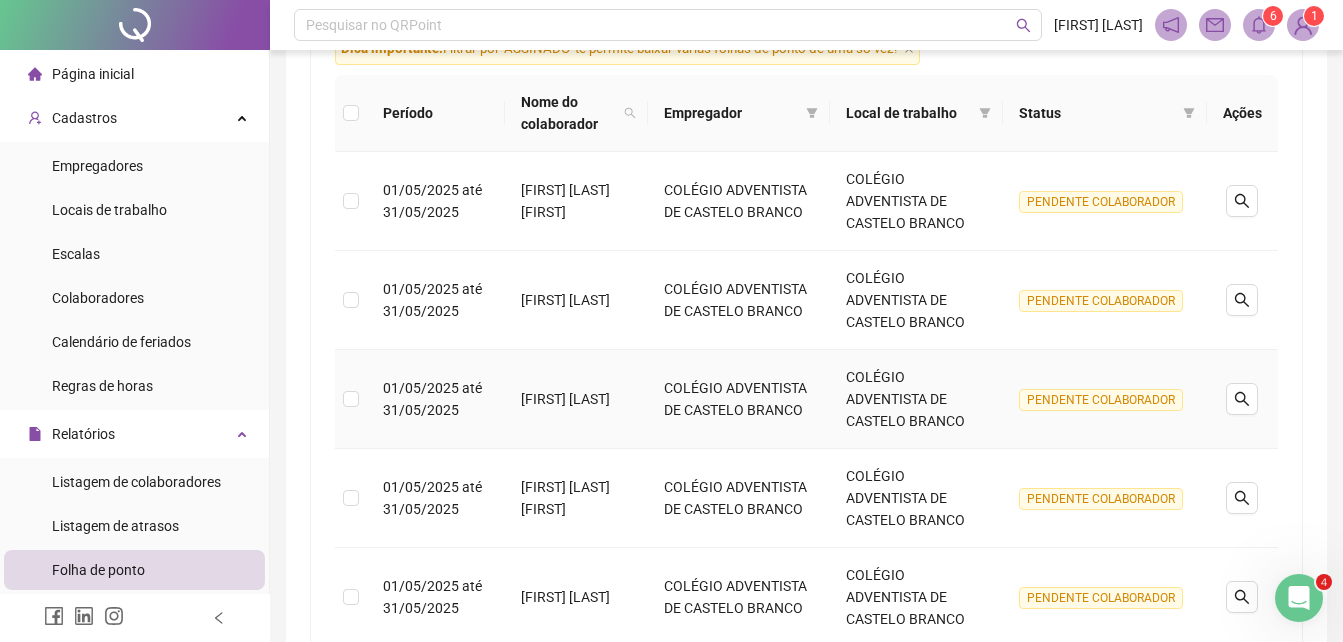 scroll, scrollTop: 0, scrollLeft: 0, axis: both 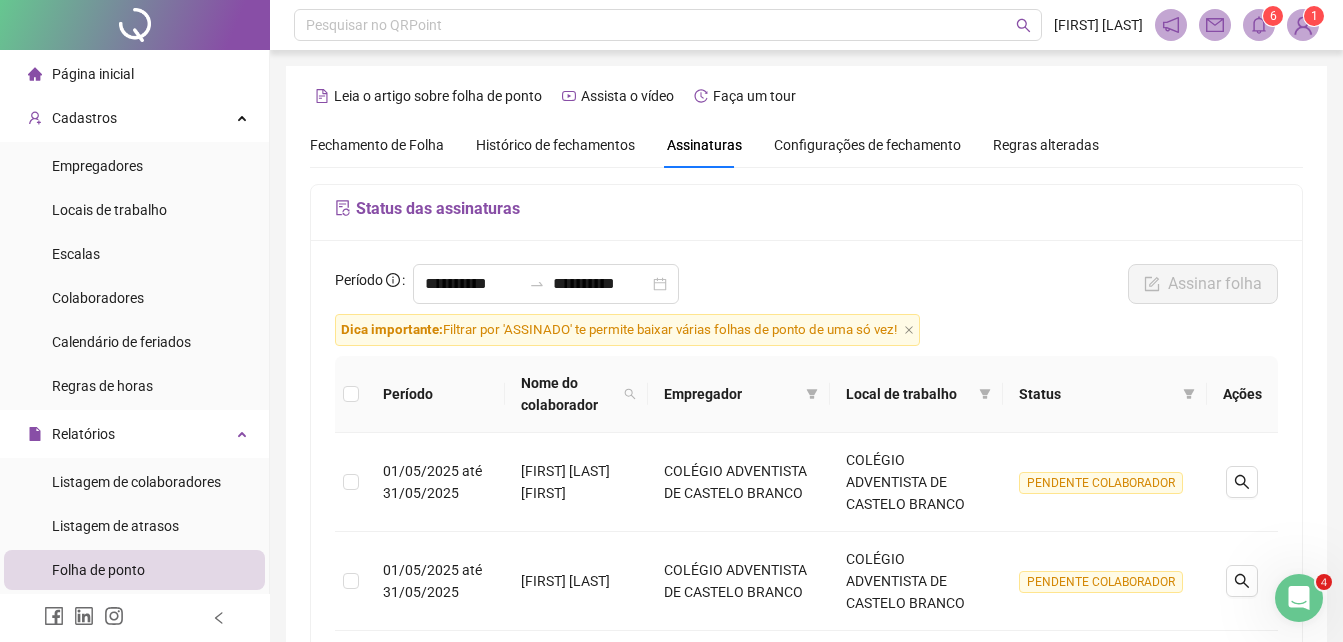click on "Fechamento de Folha" at bounding box center [377, 145] 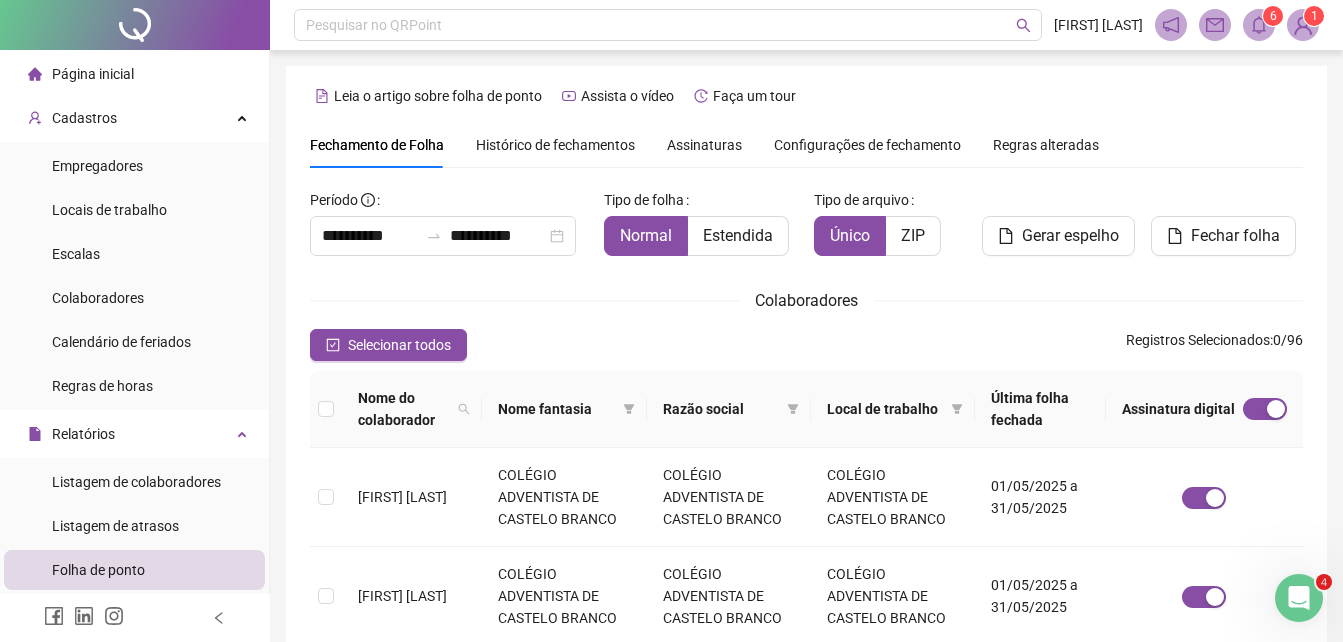 scroll, scrollTop: 89, scrollLeft: 0, axis: vertical 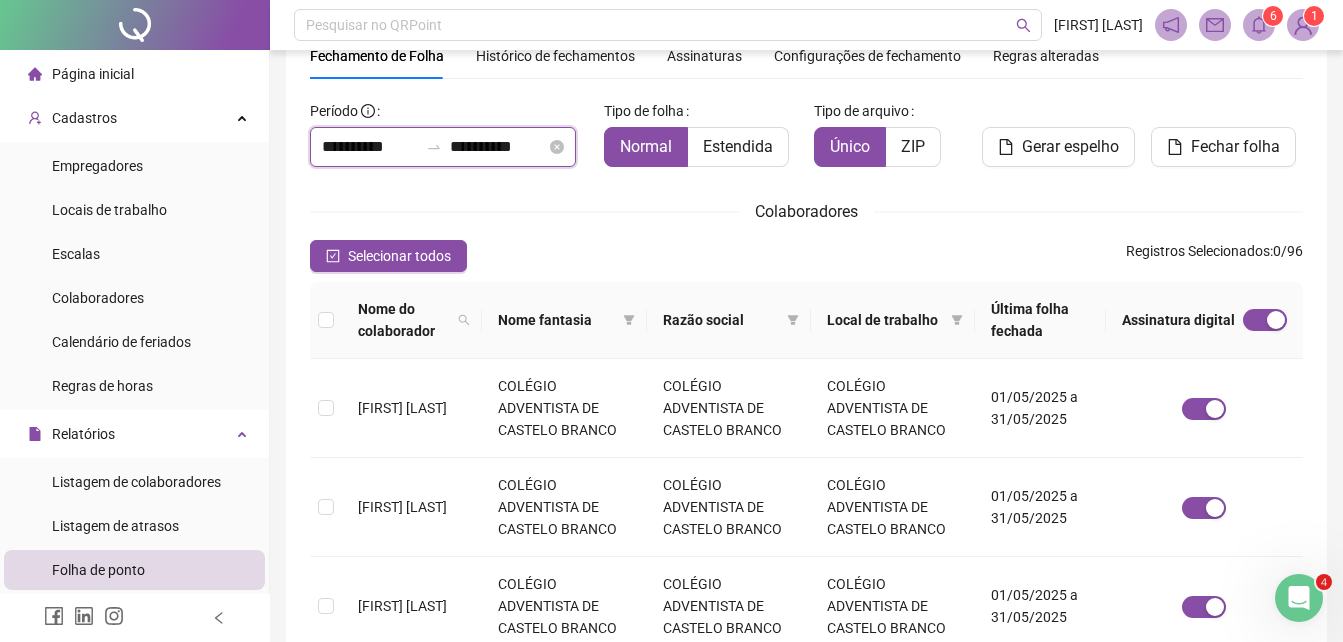 click on "**********" at bounding box center [370, 147] 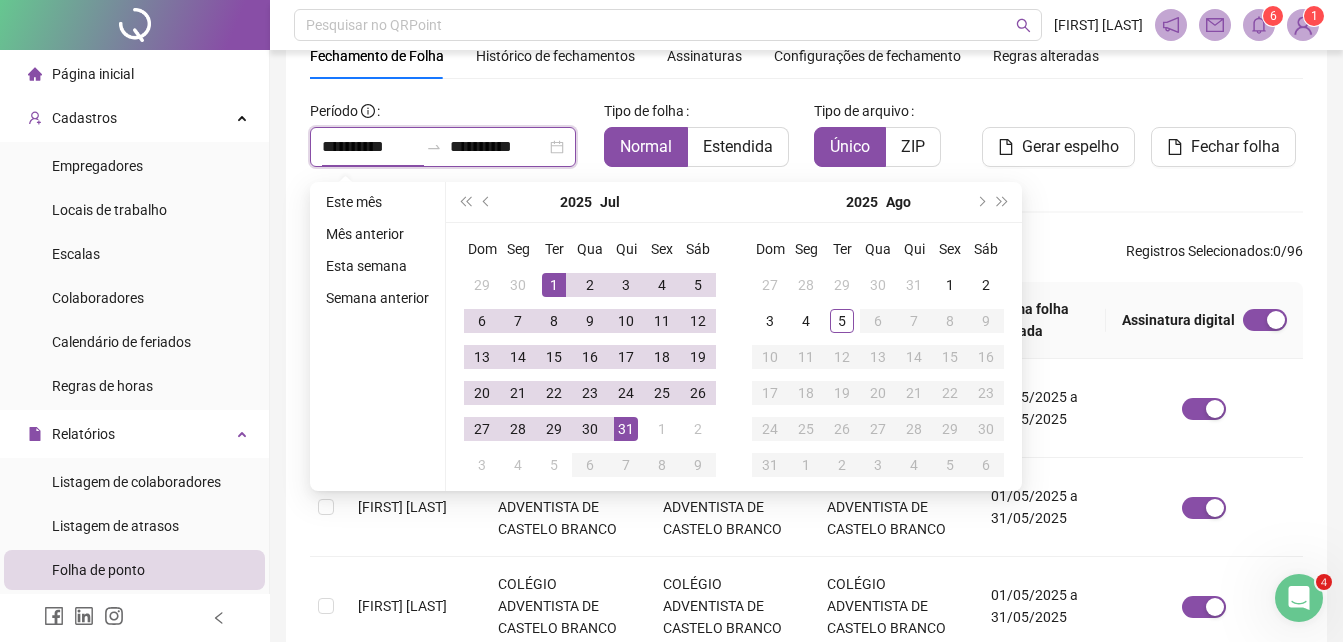type on "**********" 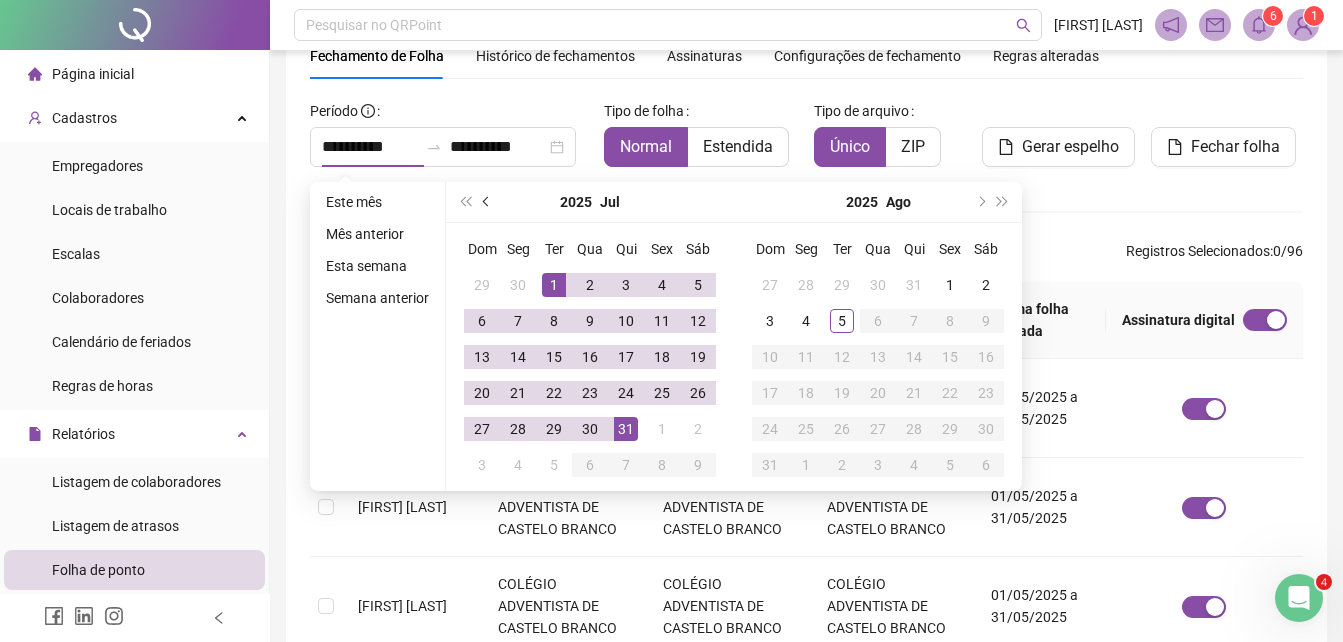 click at bounding box center (488, 202) 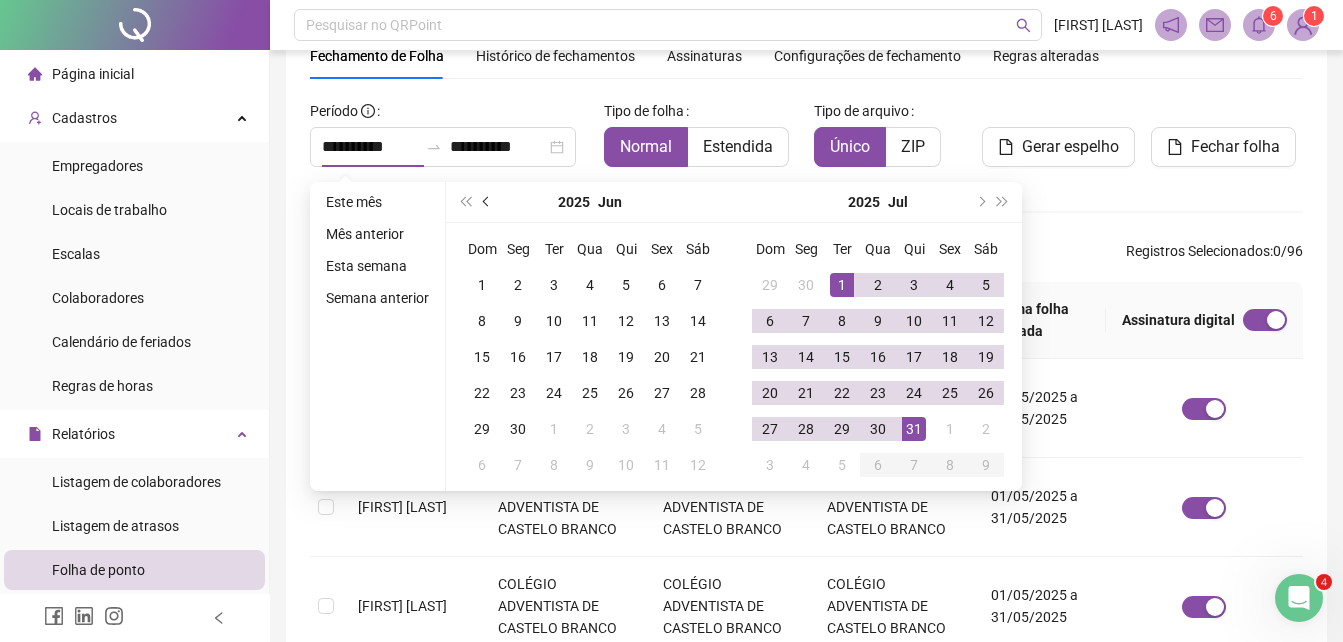 click at bounding box center [488, 202] 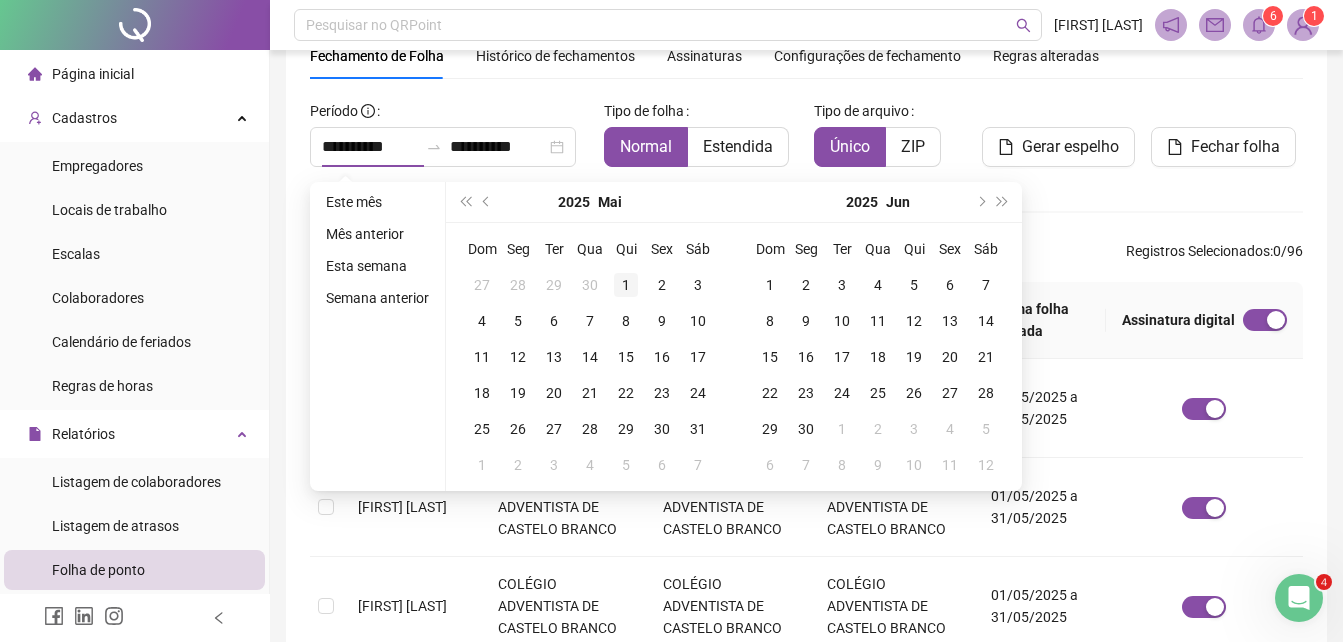 type on "**********" 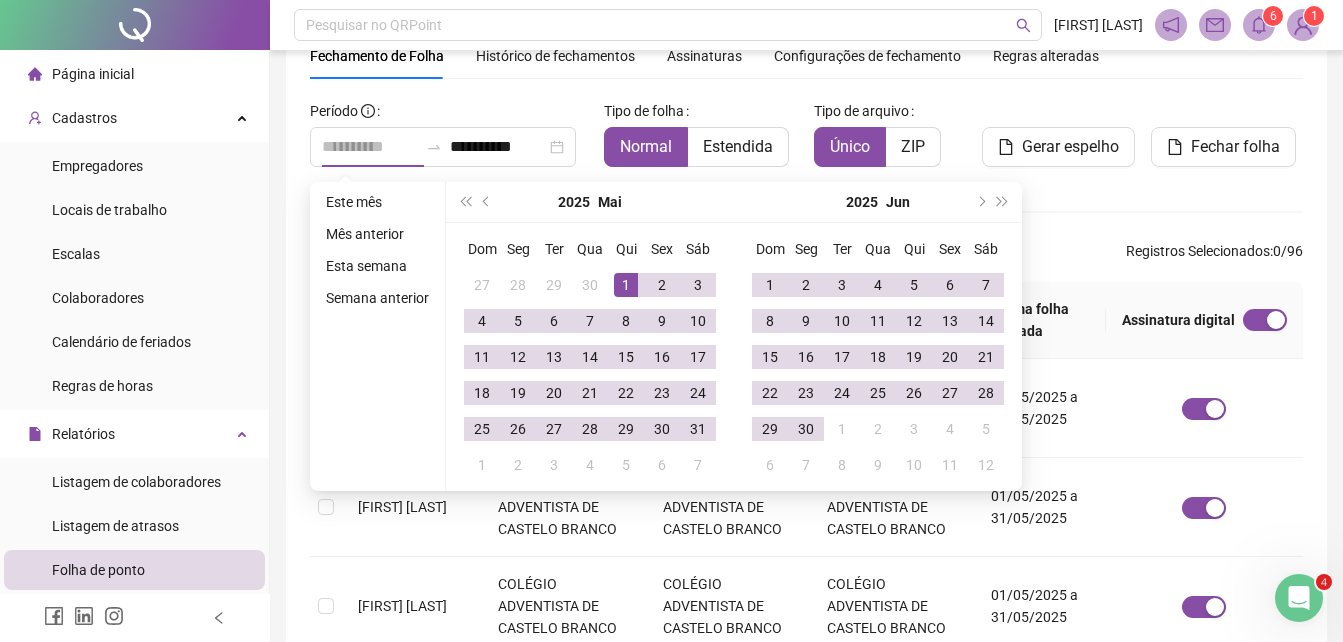 click on "1" at bounding box center (626, 285) 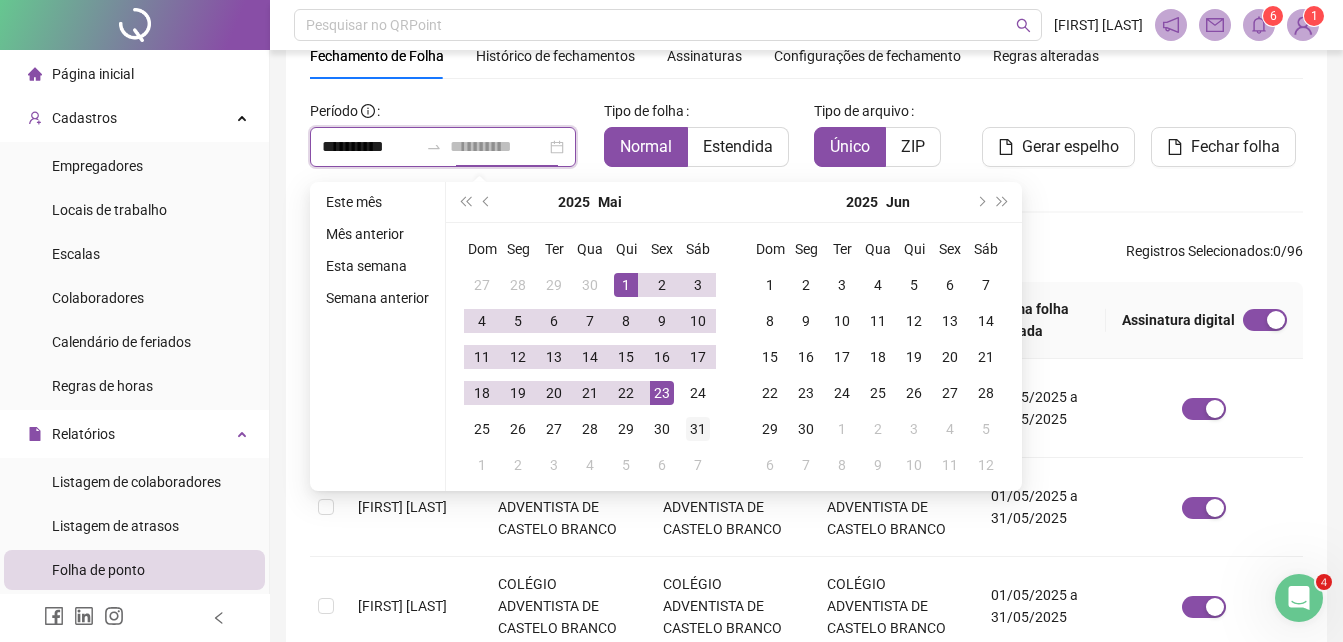 type on "**********" 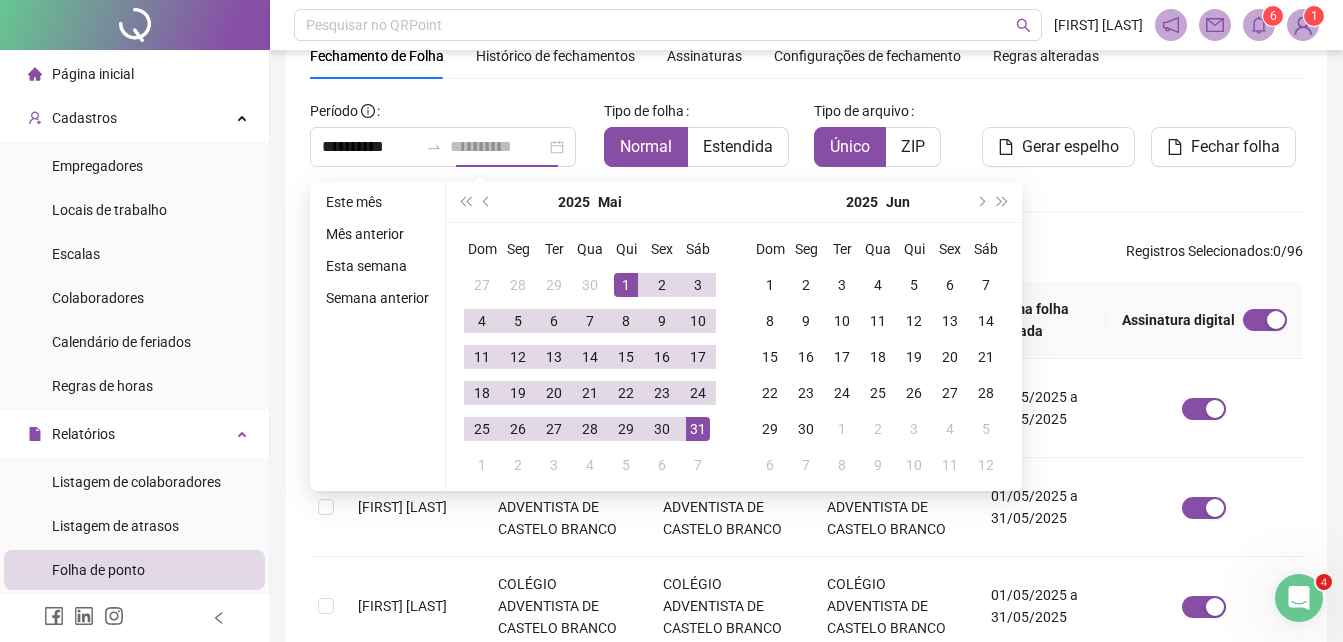 click on "31" at bounding box center [698, 429] 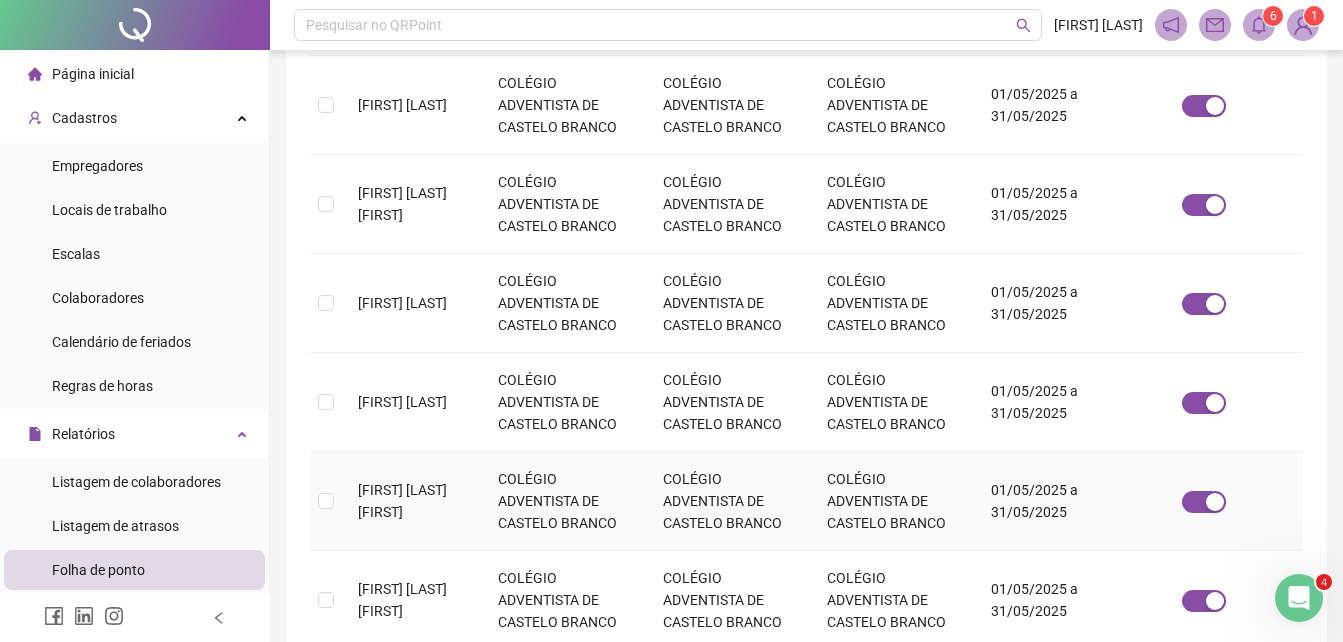 scroll, scrollTop: 970, scrollLeft: 0, axis: vertical 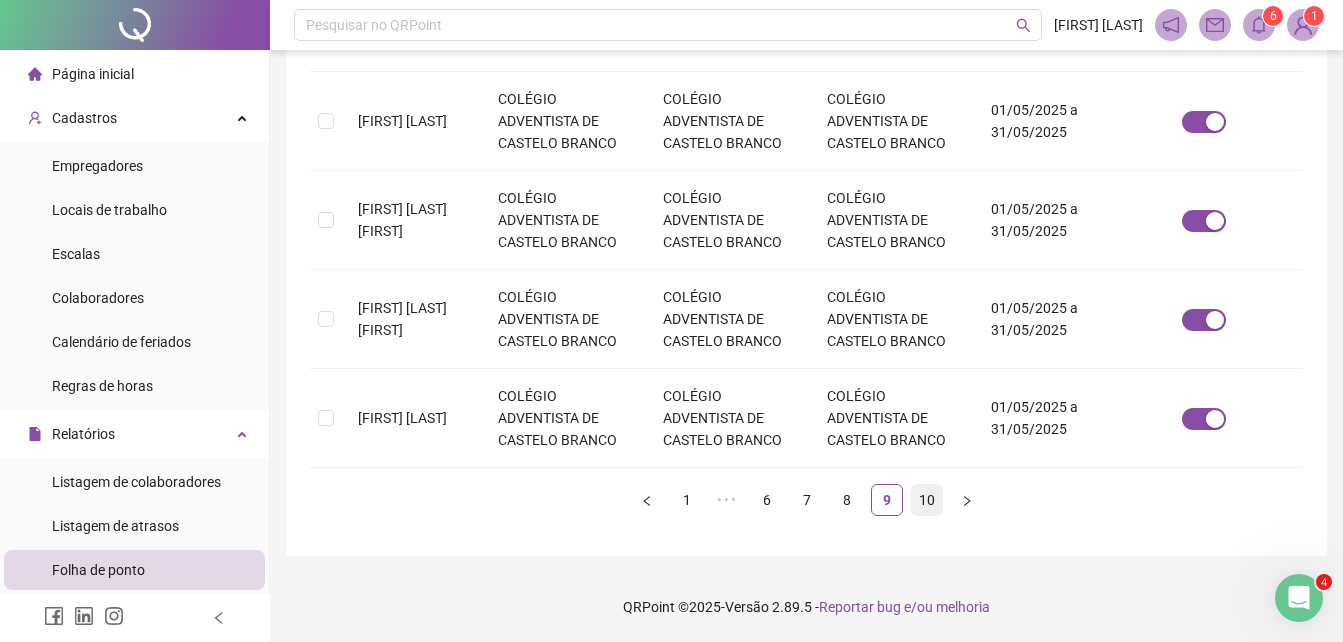 click on "10" at bounding box center (927, 500) 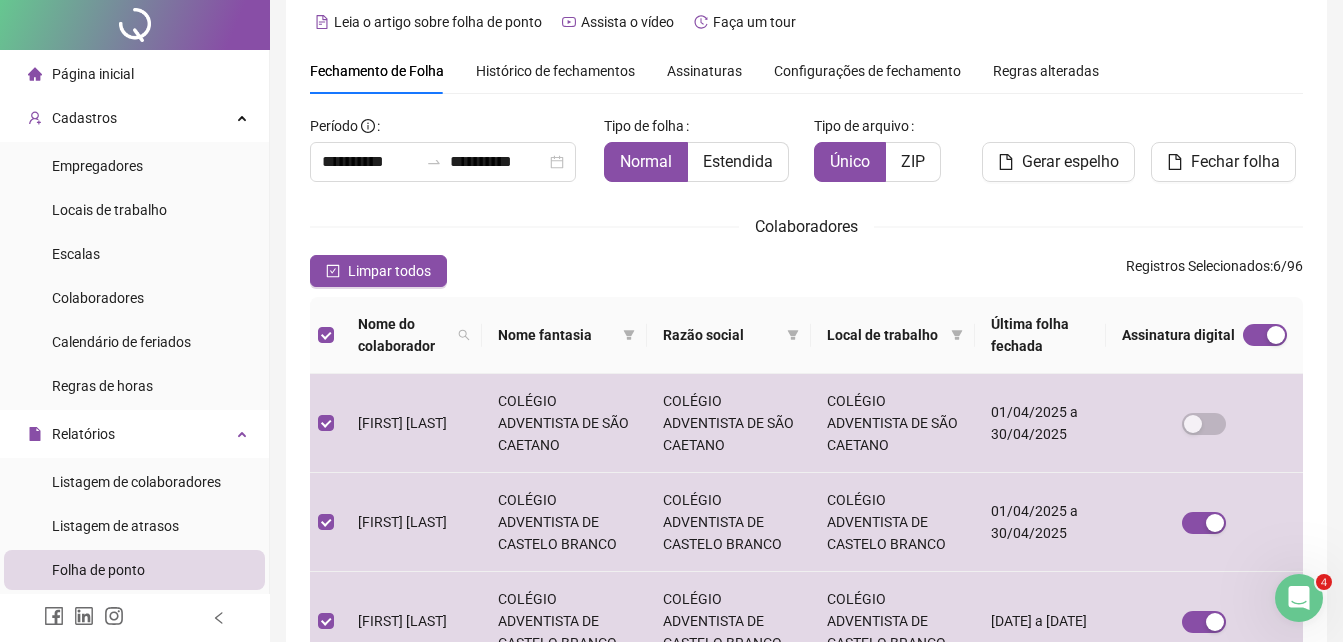 scroll, scrollTop: 0, scrollLeft: 0, axis: both 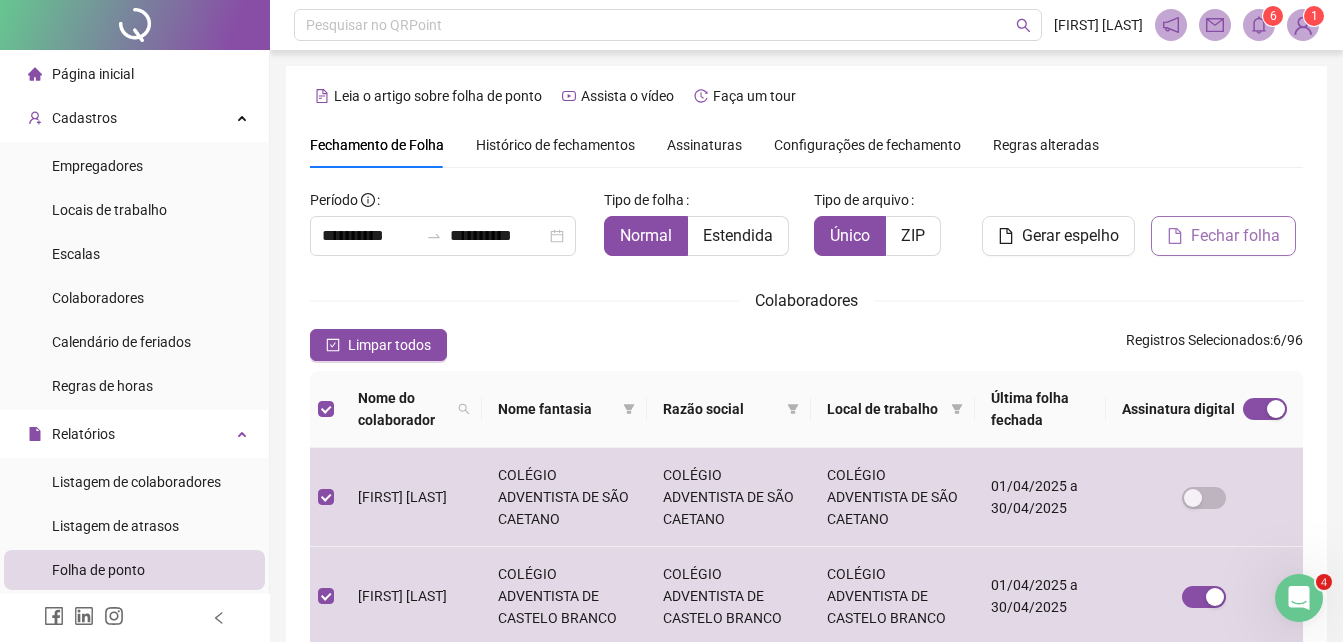 click on "Fechar folha" at bounding box center [1235, 236] 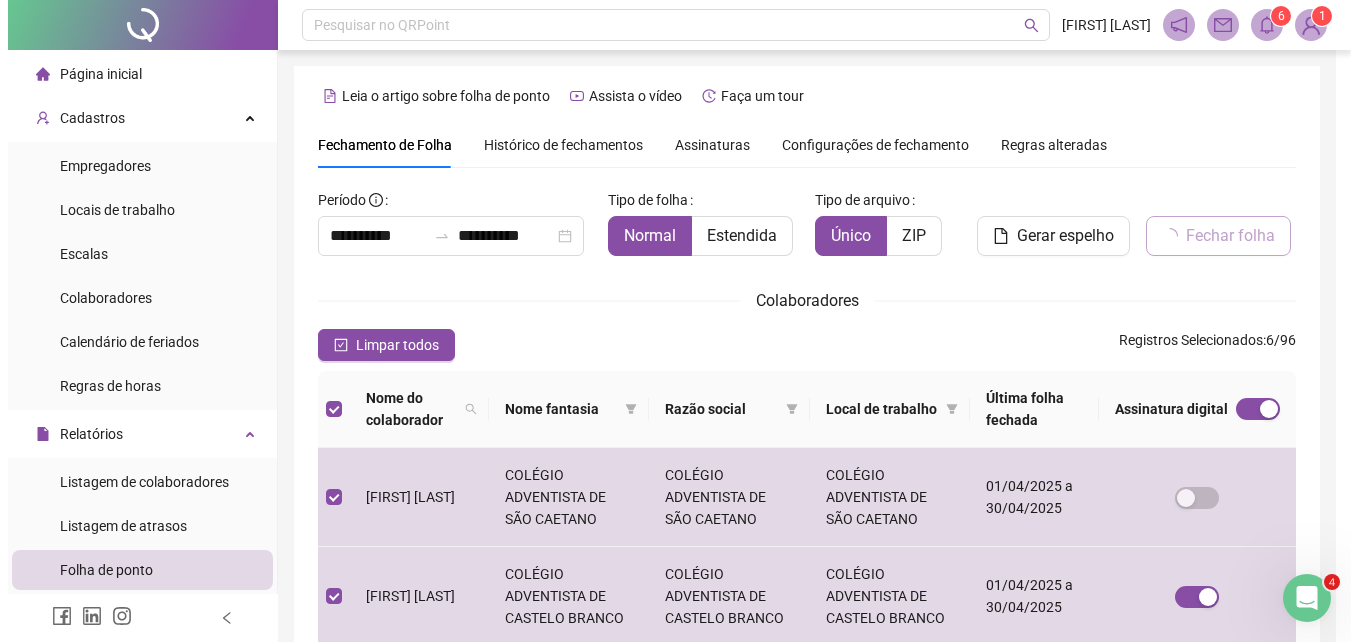 scroll, scrollTop: 89, scrollLeft: 0, axis: vertical 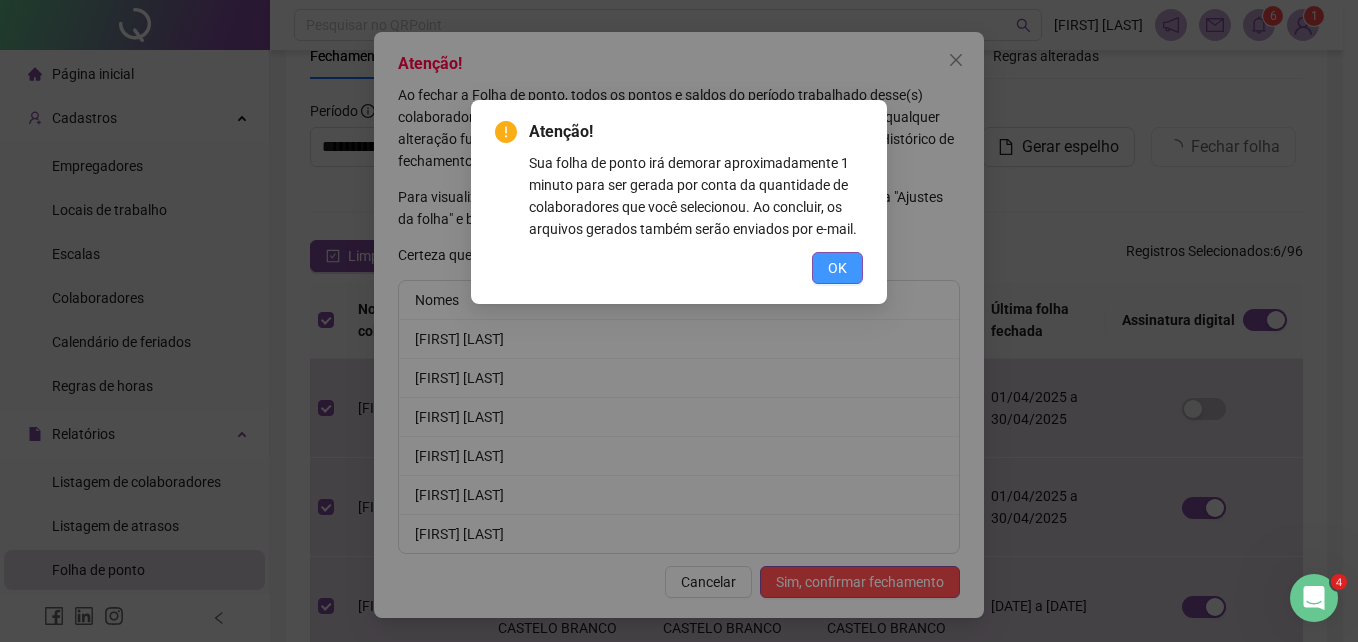 click on "OK" at bounding box center (837, 268) 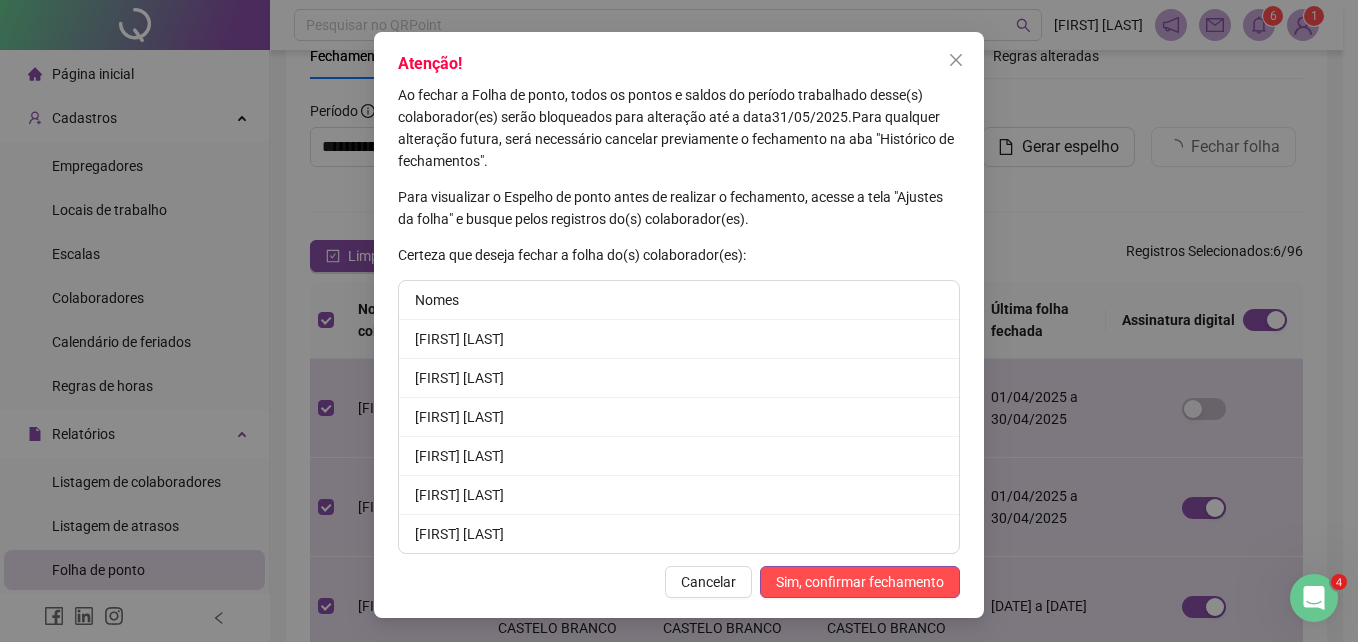 scroll, scrollTop: 68, scrollLeft: 0, axis: vertical 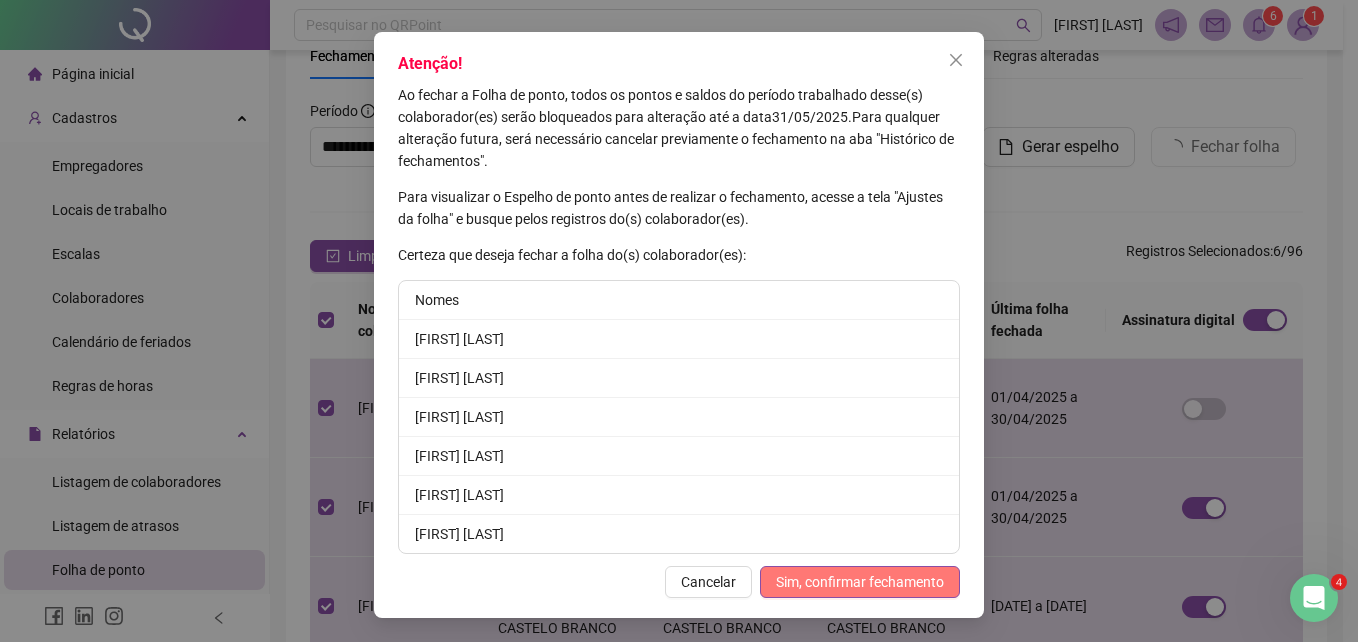 click on "Sim, confirmar fechamento" at bounding box center [860, 582] 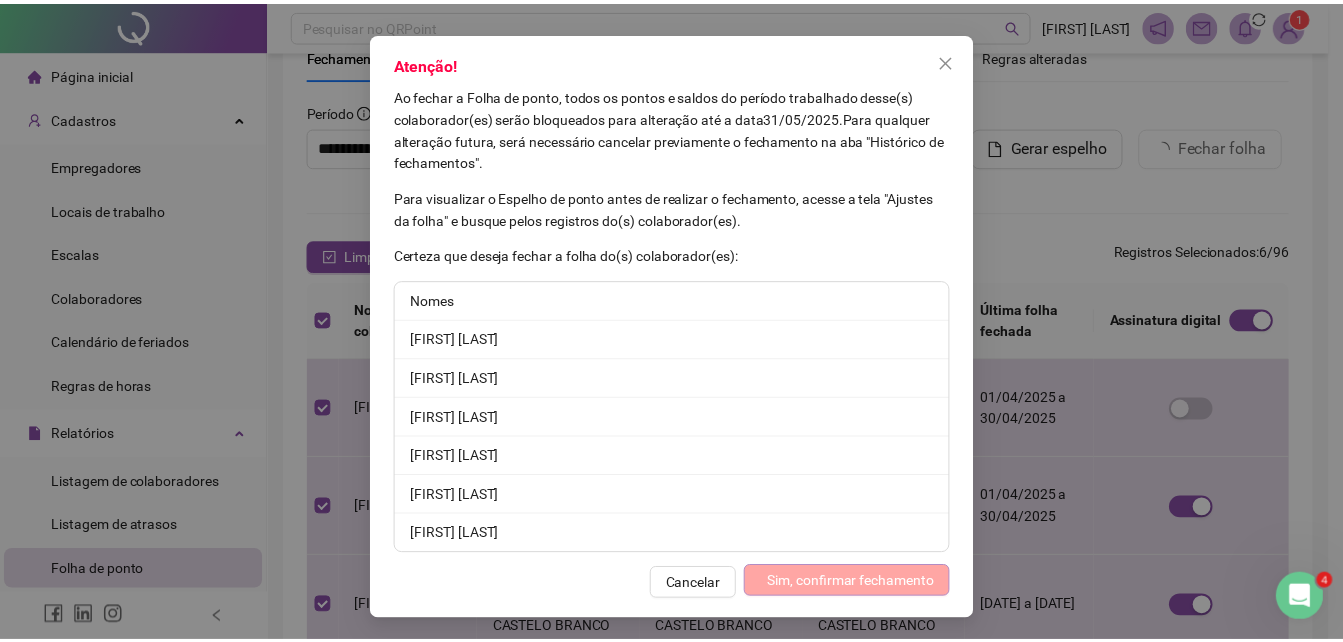 scroll, scrollTop: 0, scrollLeft: 0, axis: both 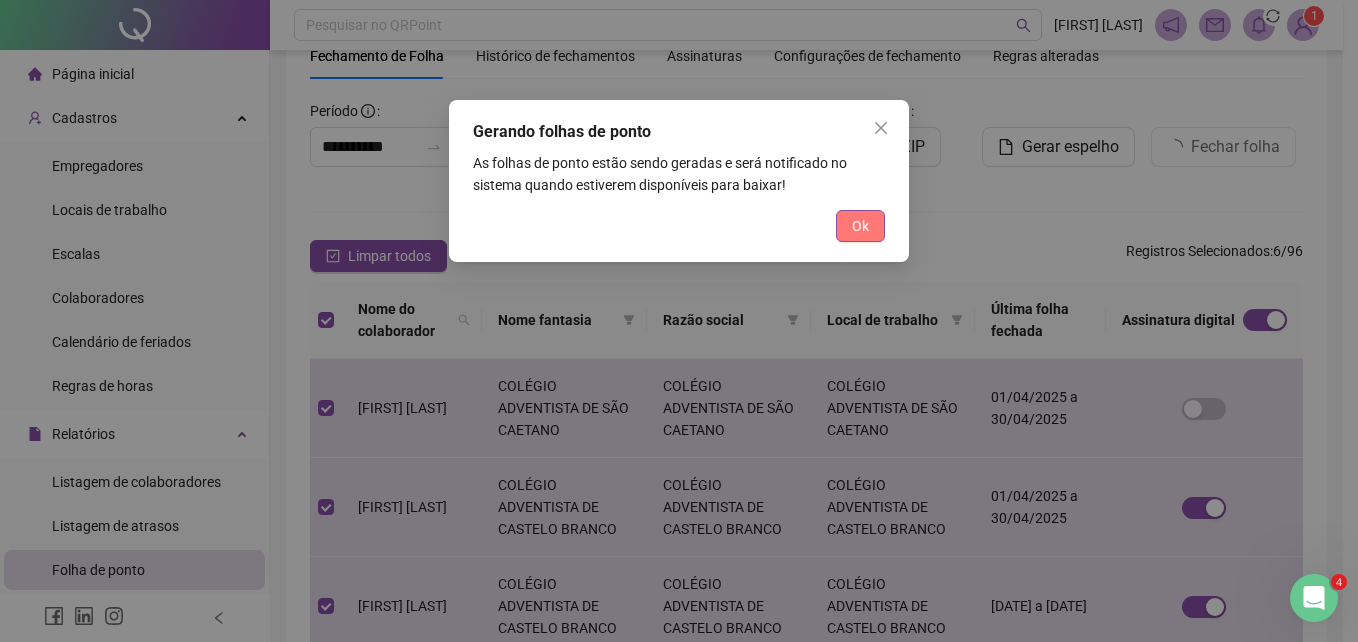 click on "Ok" at bounding box center [860, 226] 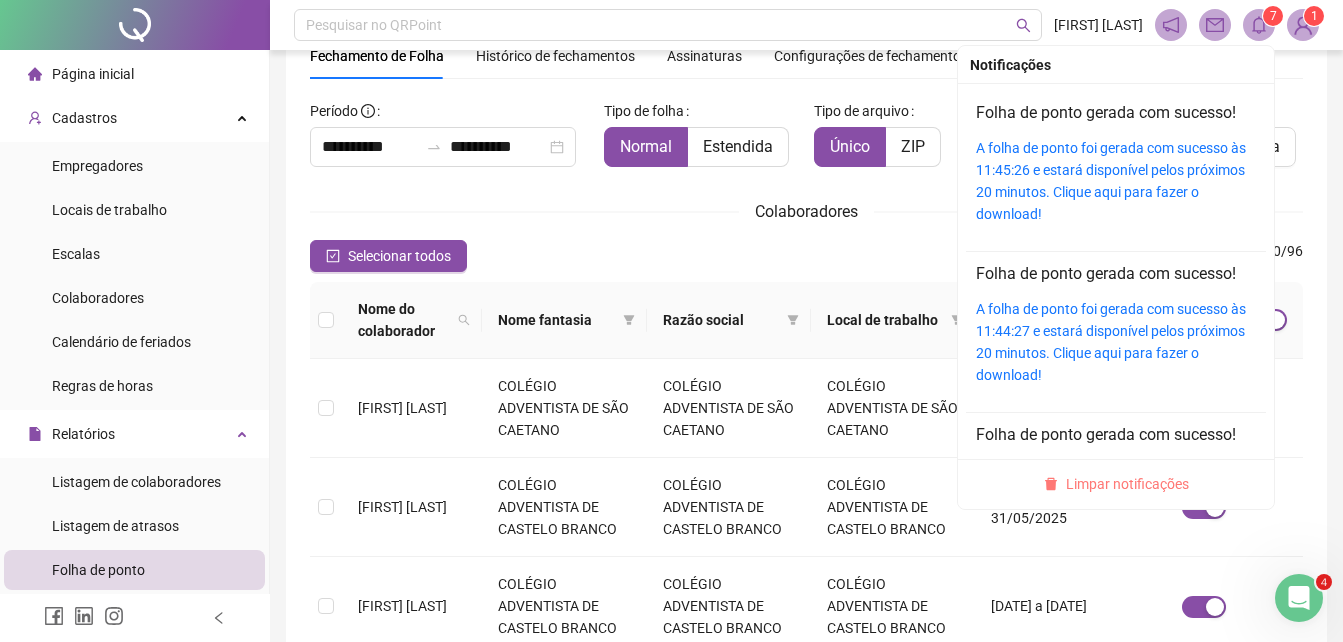 click on "Limpar notificações" at bounding box center (1127, 484) 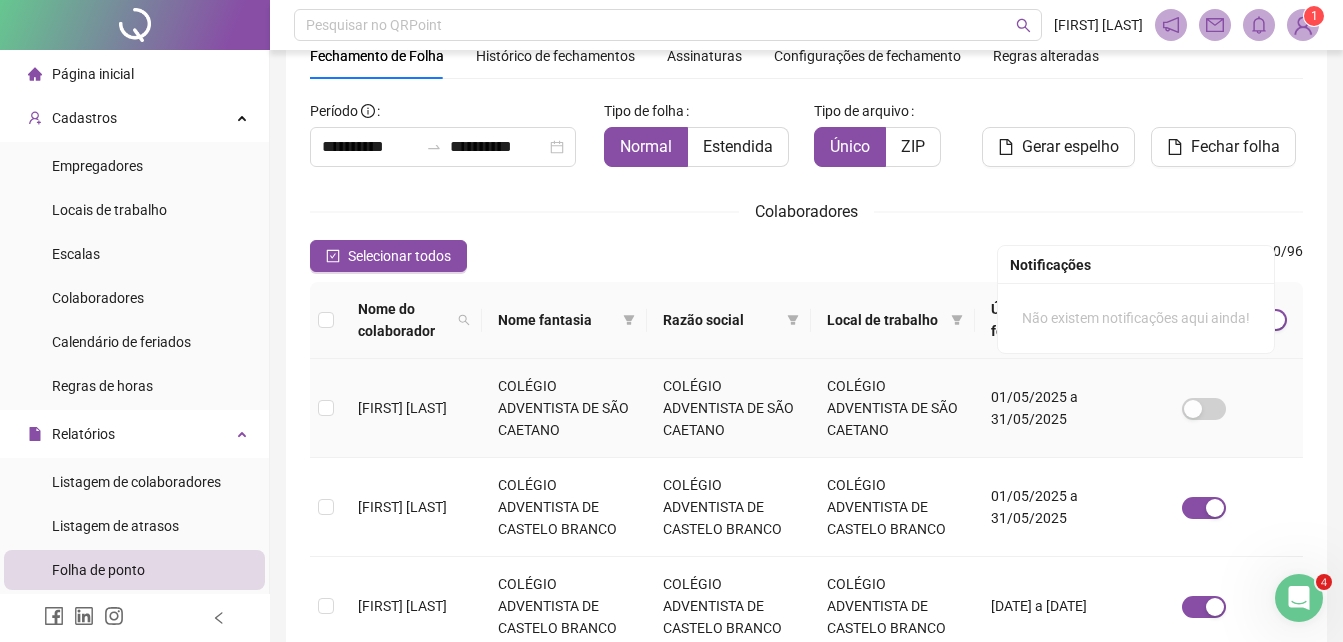 scroll, scrollTop: 489, scrollLeft: 0, axis: vertical 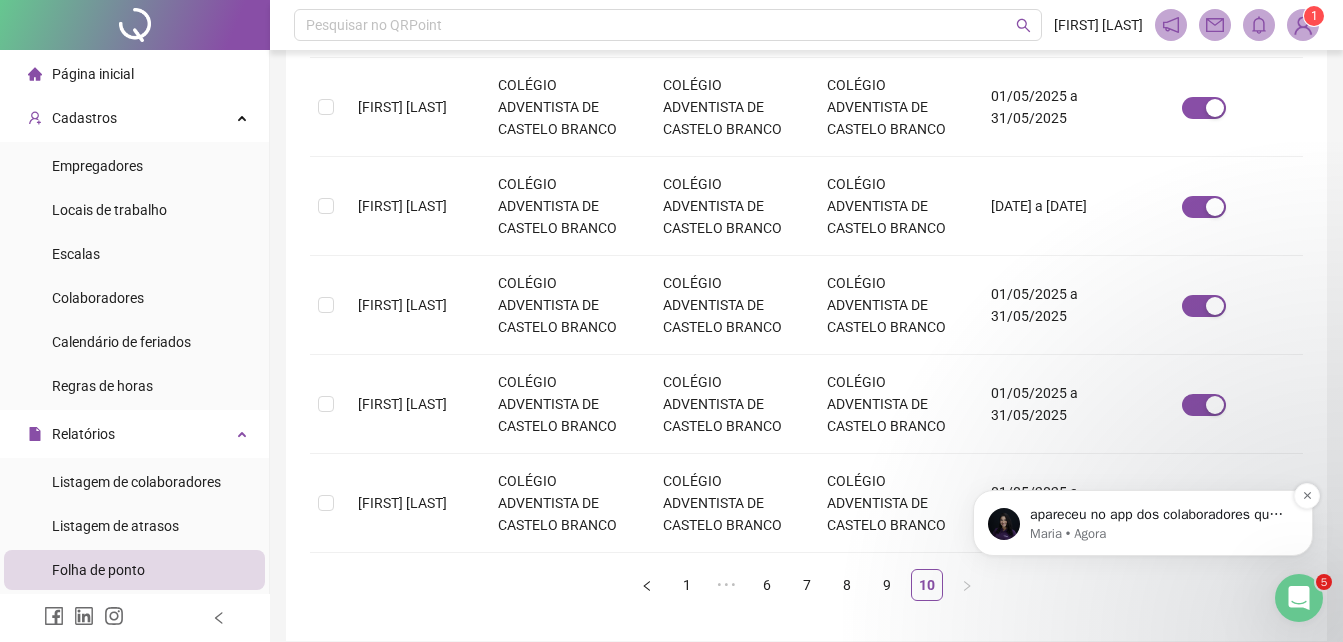 click on "apareceu no app dos colaboradores que já foram fechados?" at bounding box center (1159, 515) 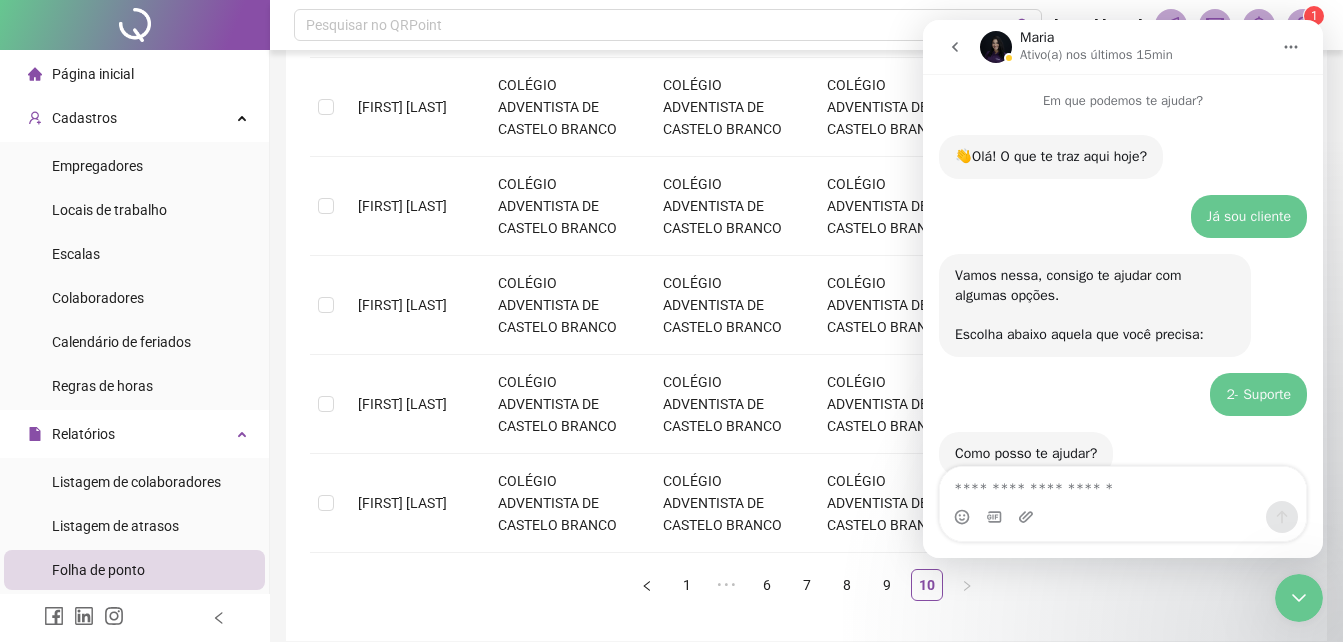 scroll, scrollTop: 3, scrollLeft: 0, axis: vertical 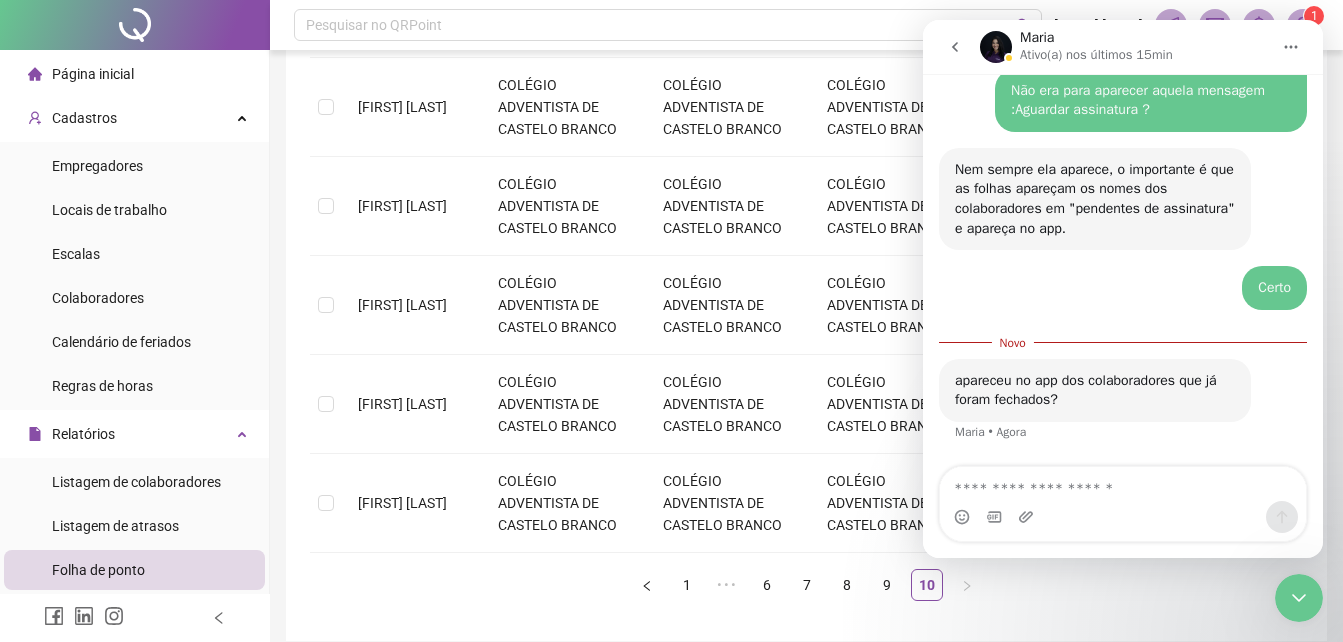 click at bounding box center (1123, 517) 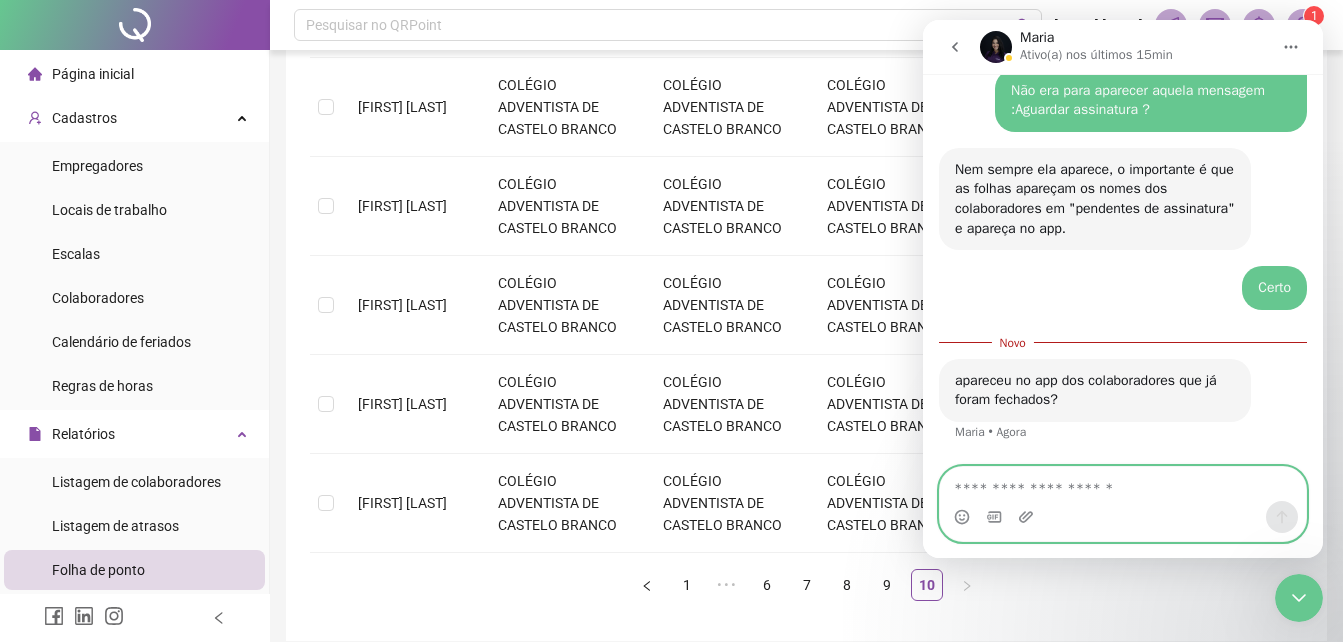 click at bounding box center [1123, 484] 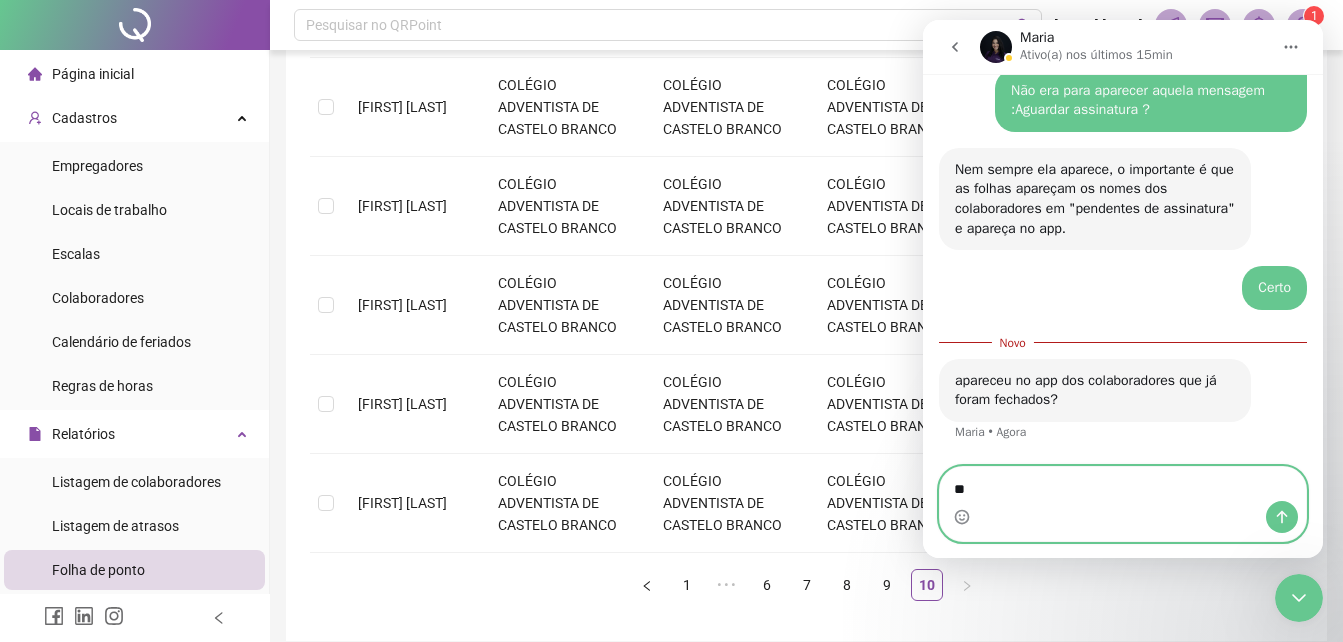 type on "***" 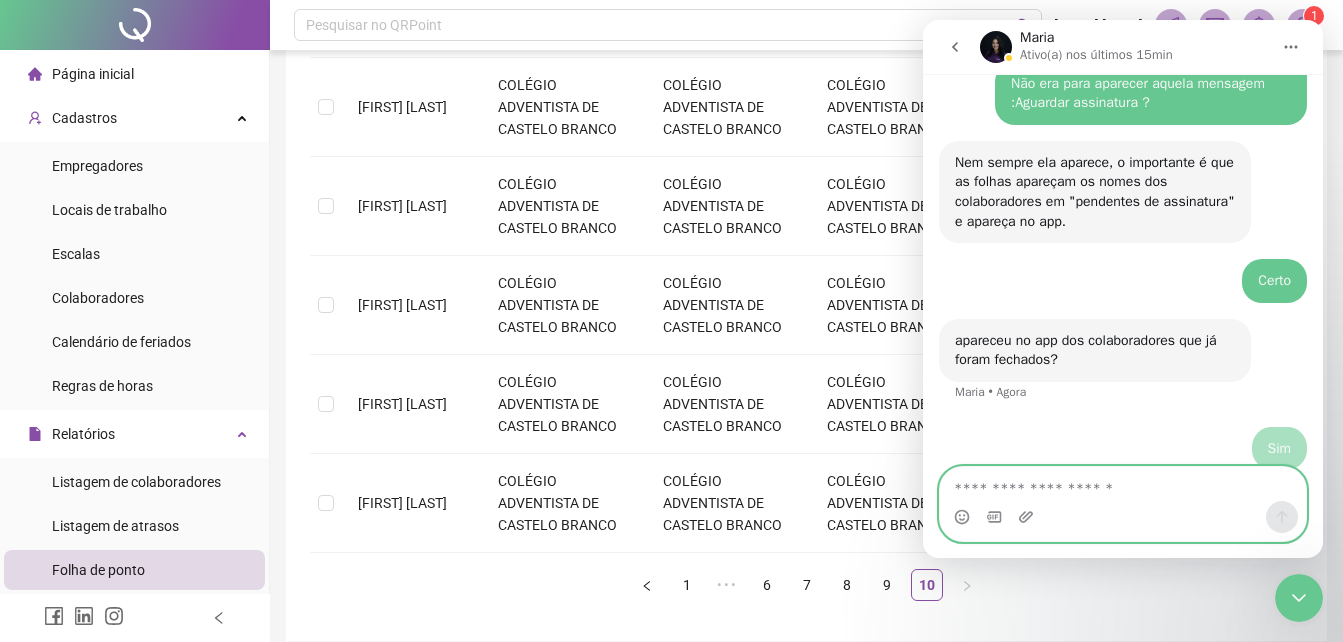 scroll, scrollTop: 2571, scrollLeft: 0, axis: vertical 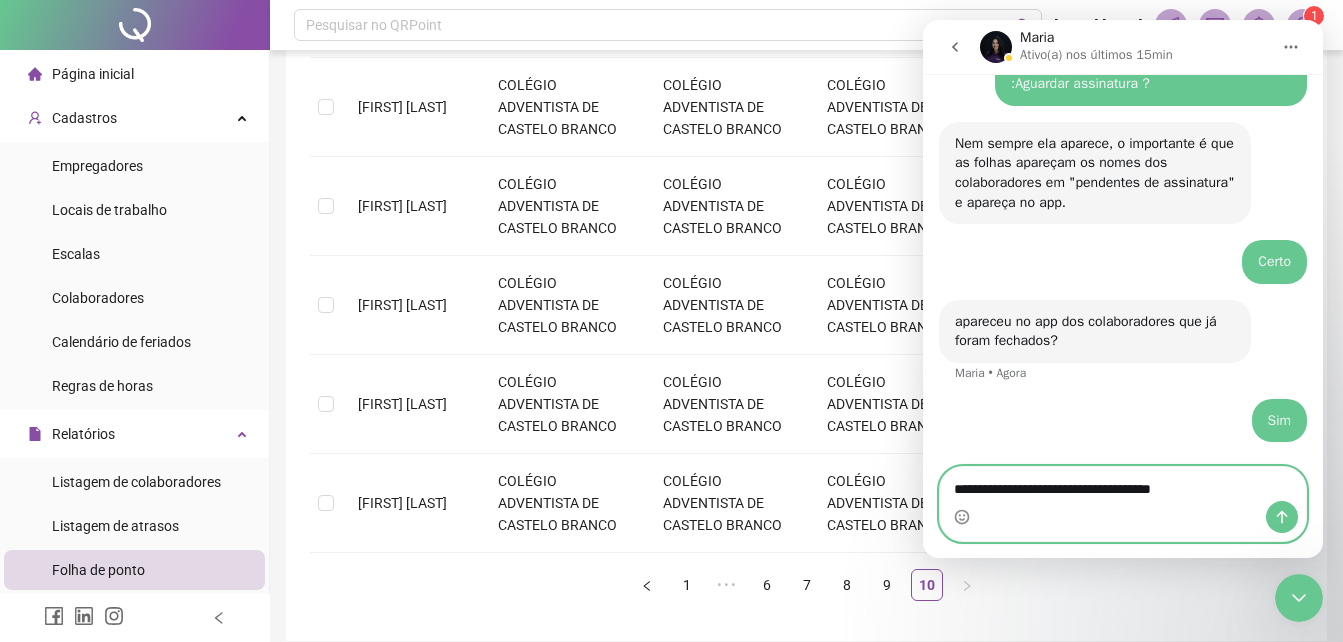 type on "**********" 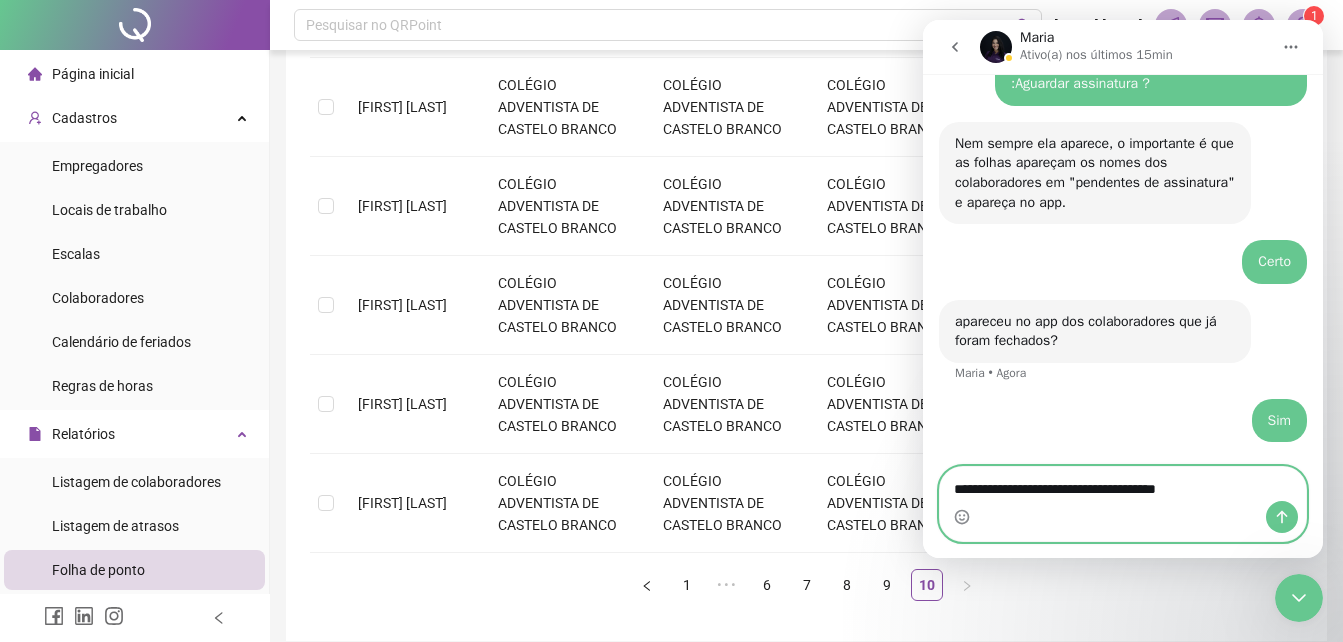 type 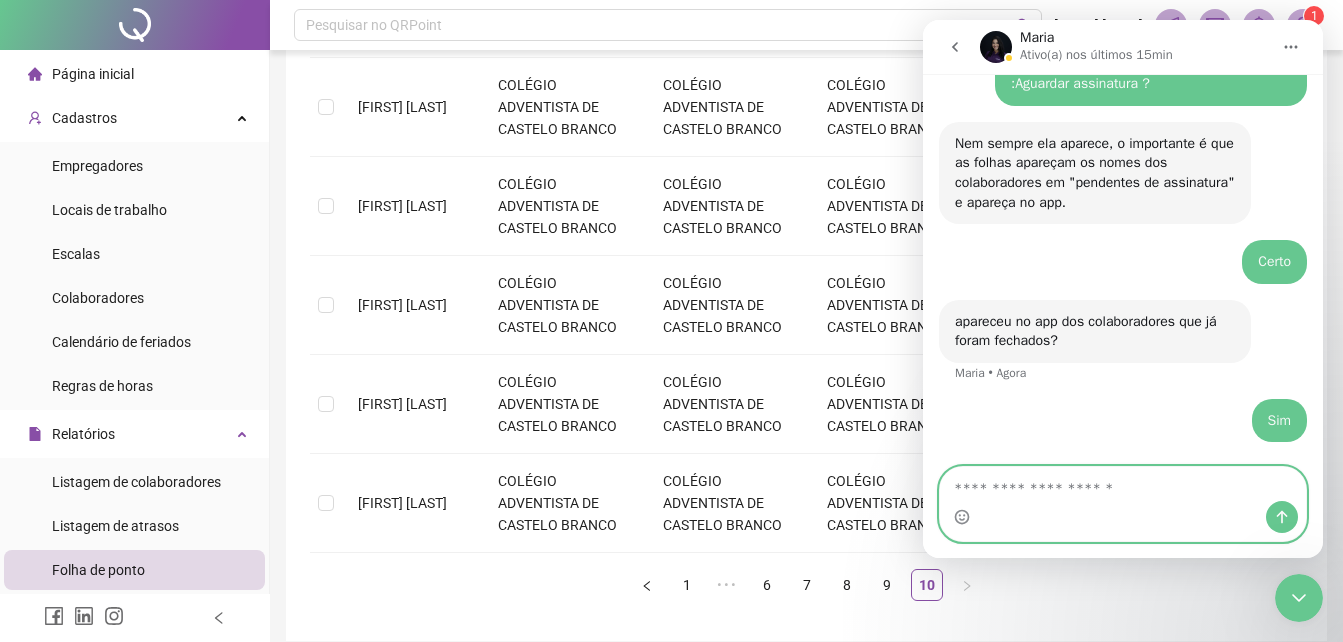 scroll, scrollTop: 2617, scrollLeft: 0, axis: vertical 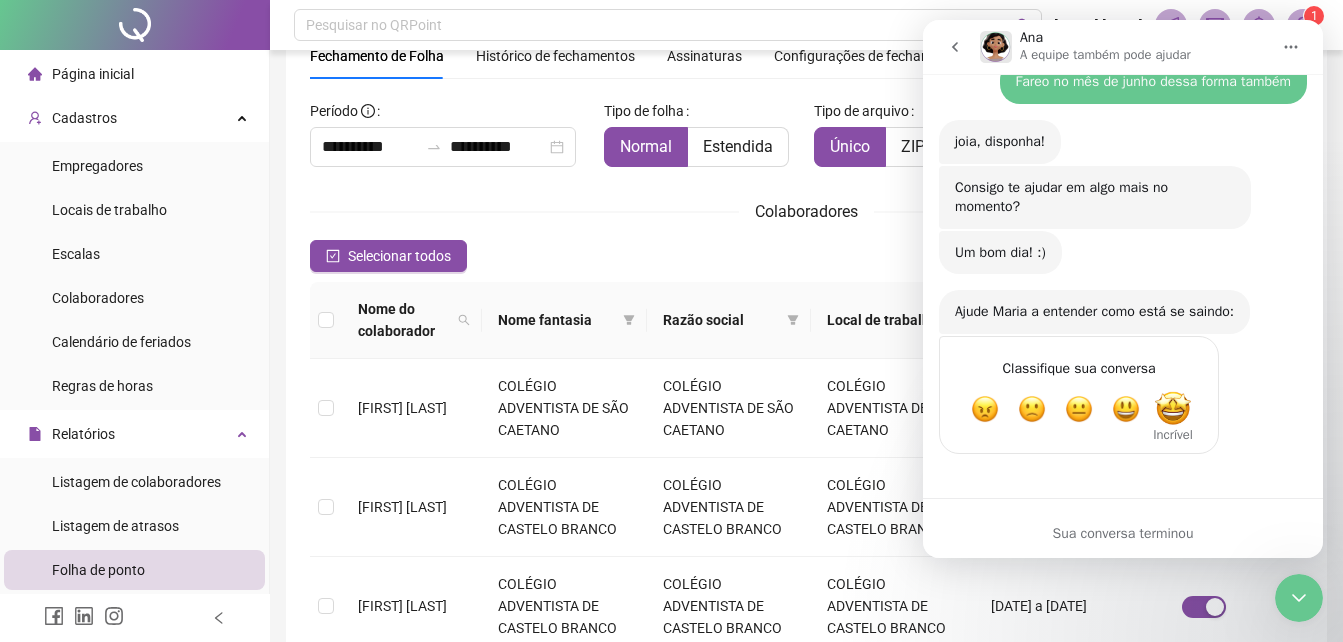 click at bounding box center (1173, 409) 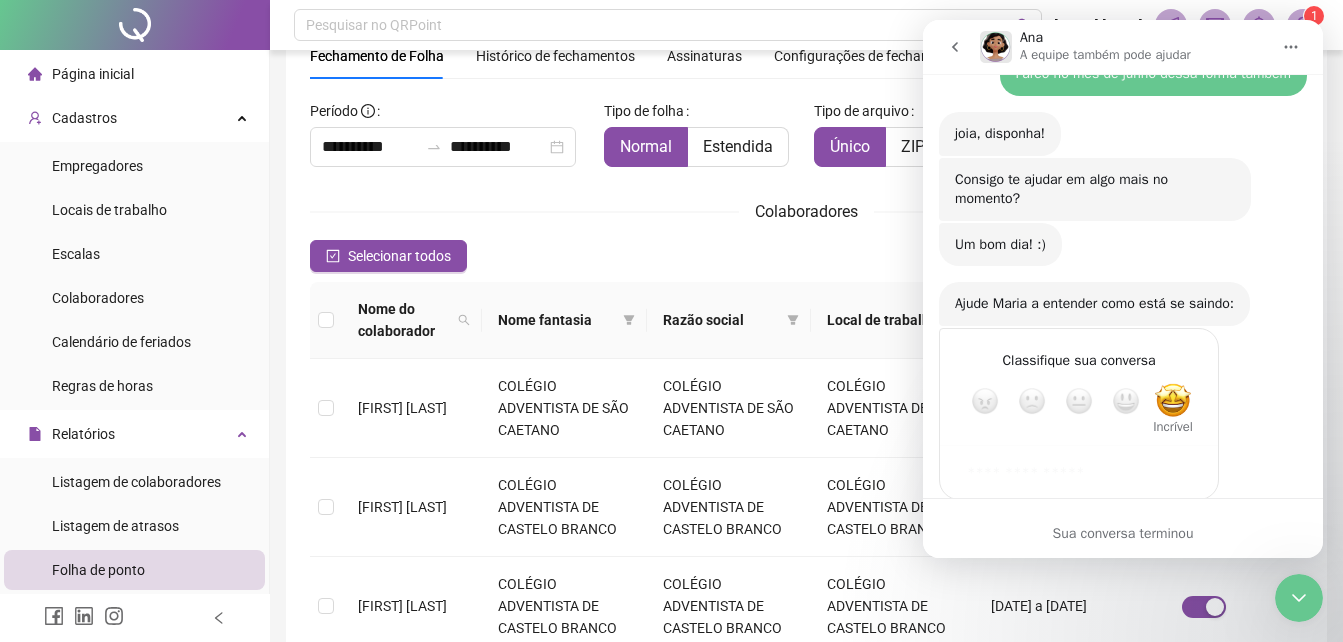 scroll, scrollTop: 2989, scrollLeft: 0, axis: vertical 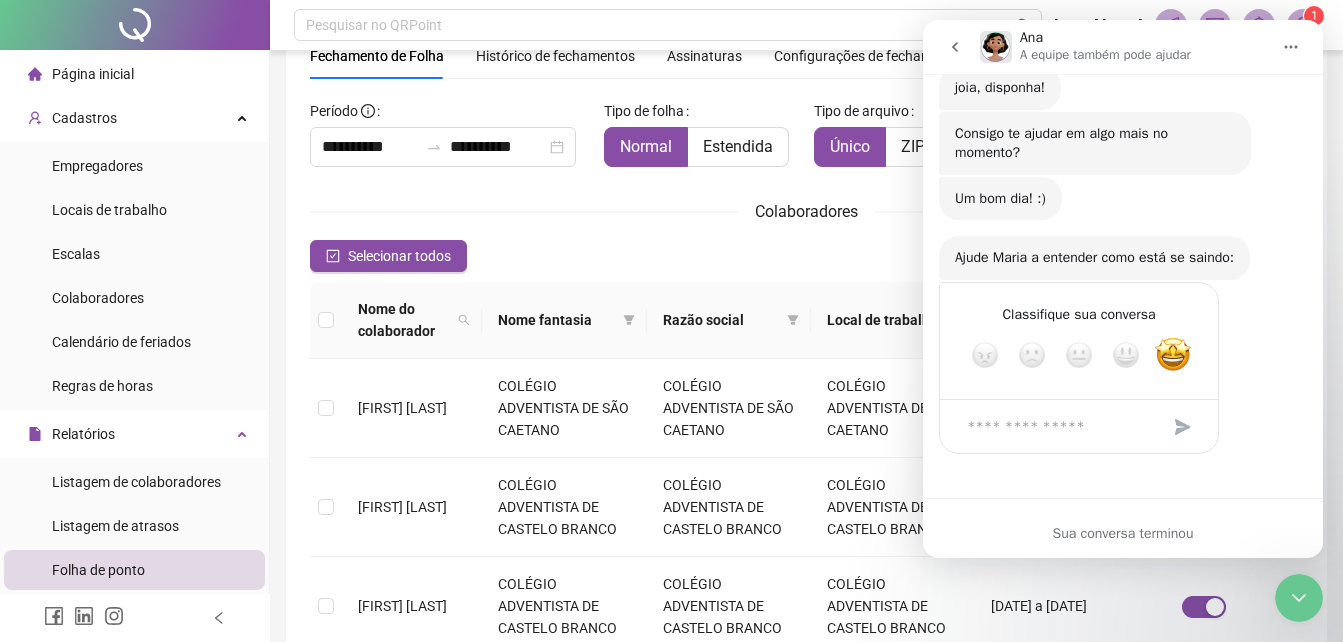 click at bounding box center (1183, 427) 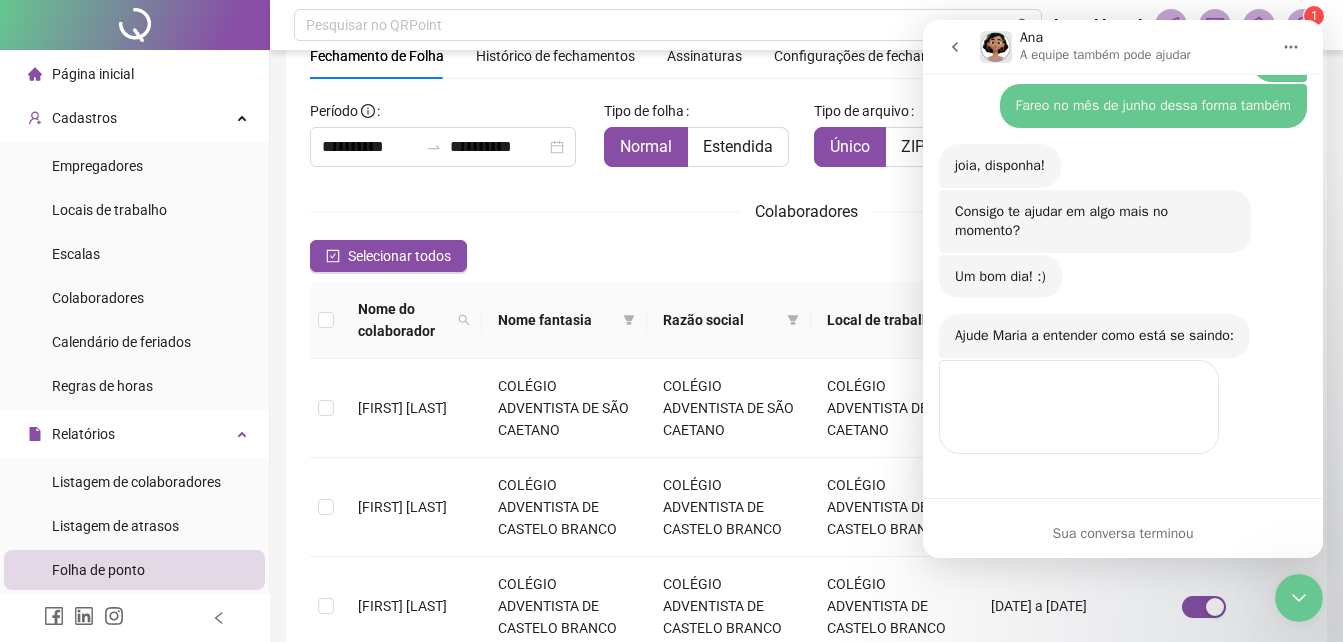 scroll, scrollTop: 2911, scrollLeft: 0, axis: vertical 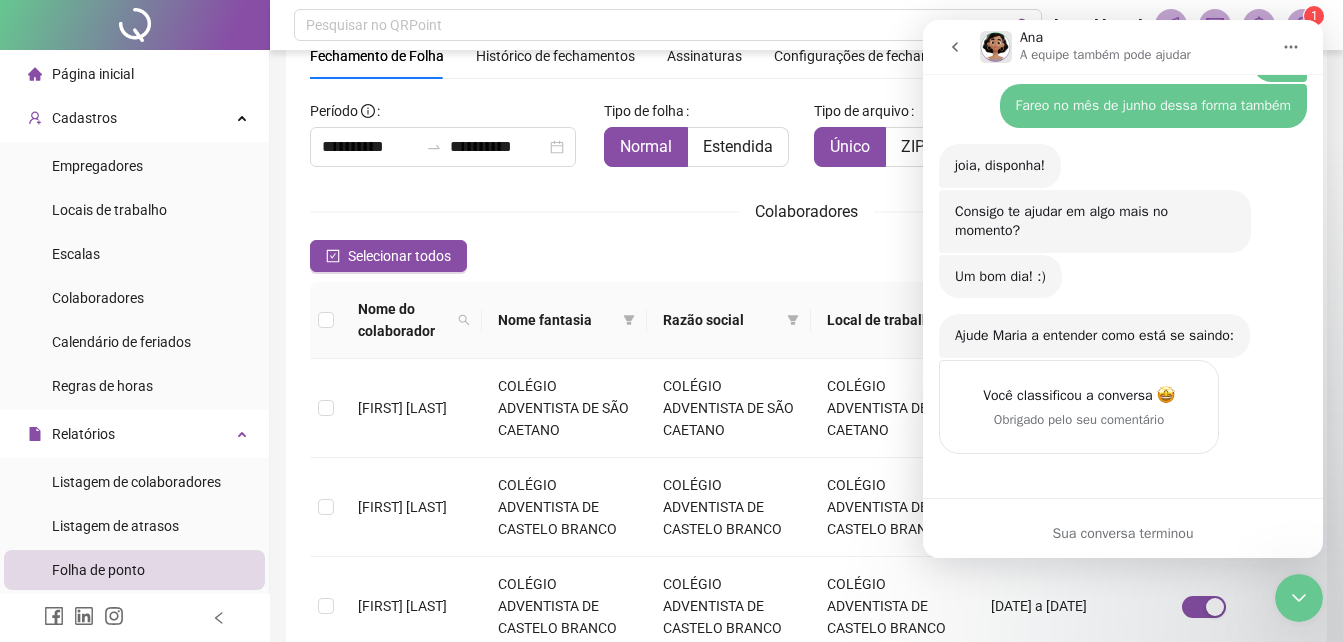 click 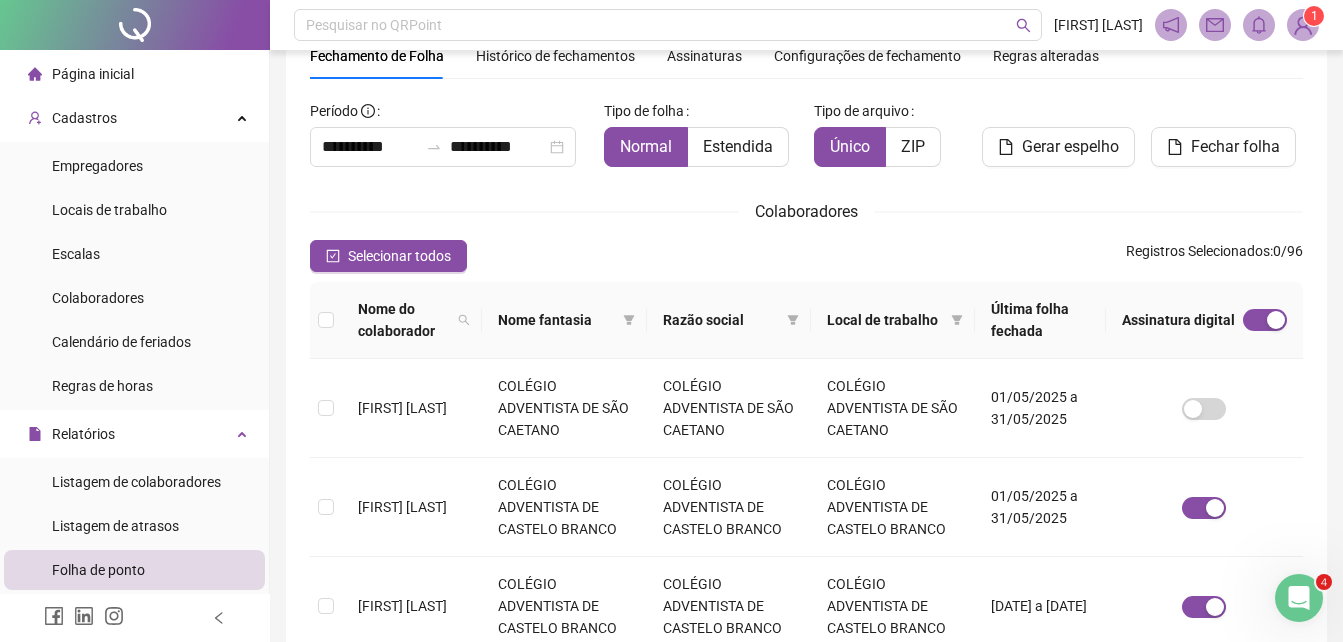 scroll, scrollTop: 0, scrollLeft: 0, axis: both 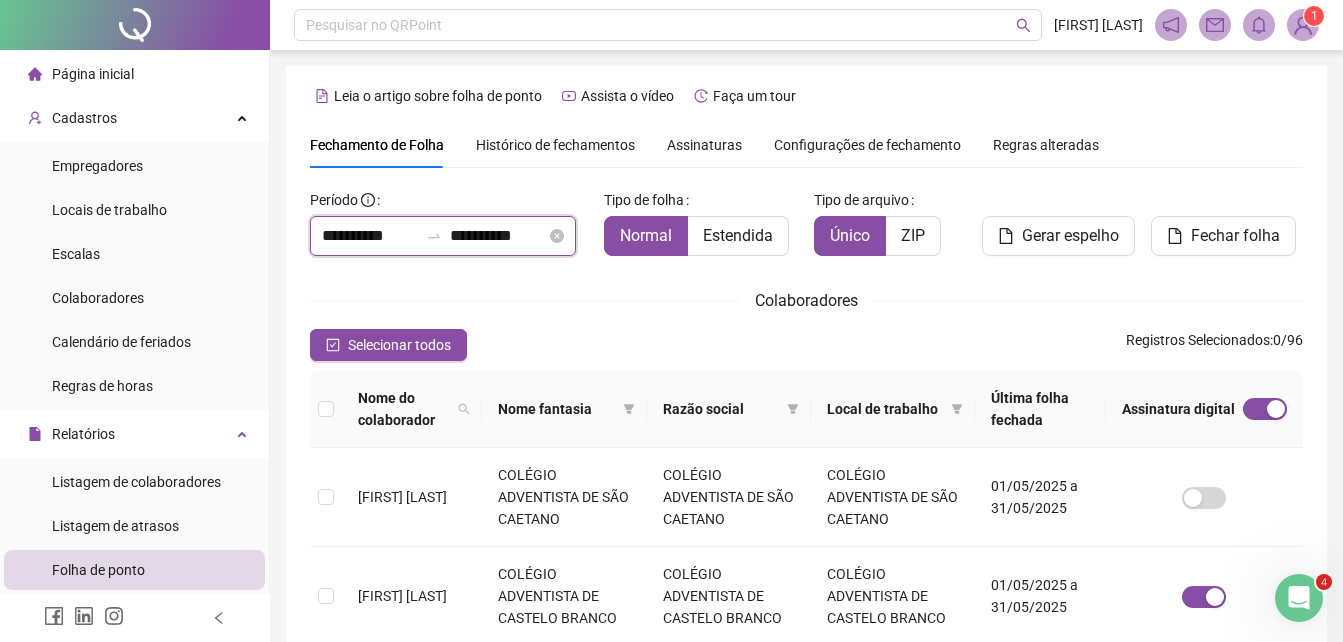 click on "**********" at bounding box center [370, 236] 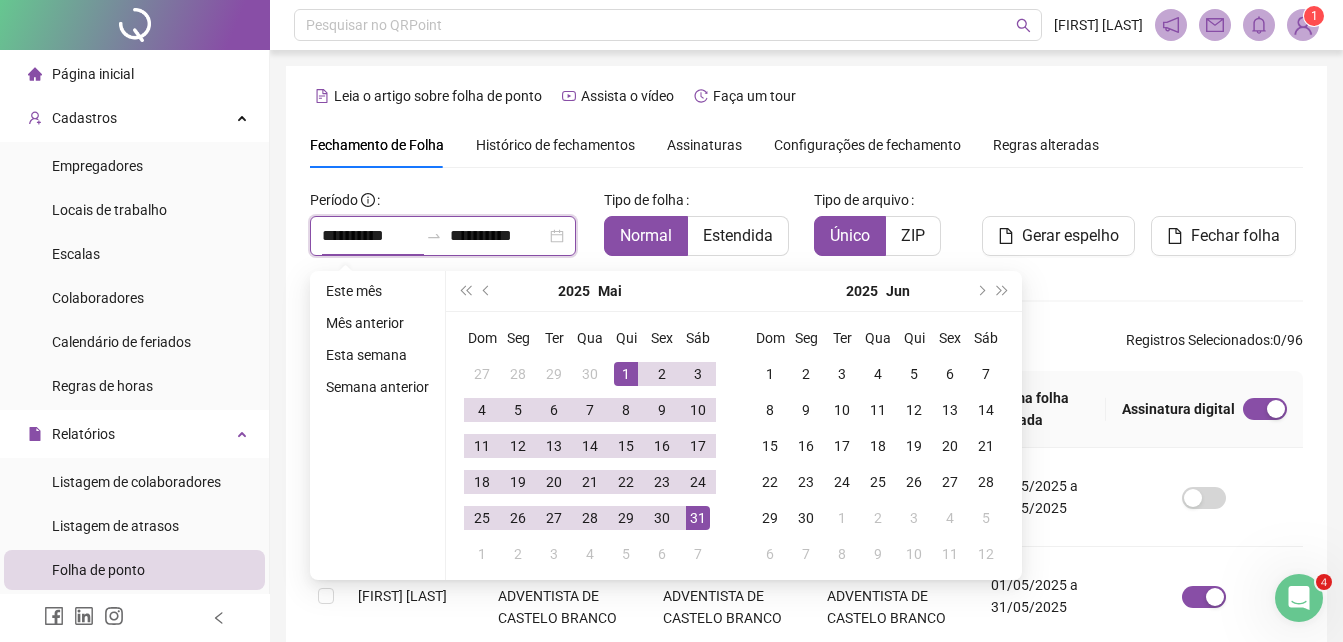 type on "**********" 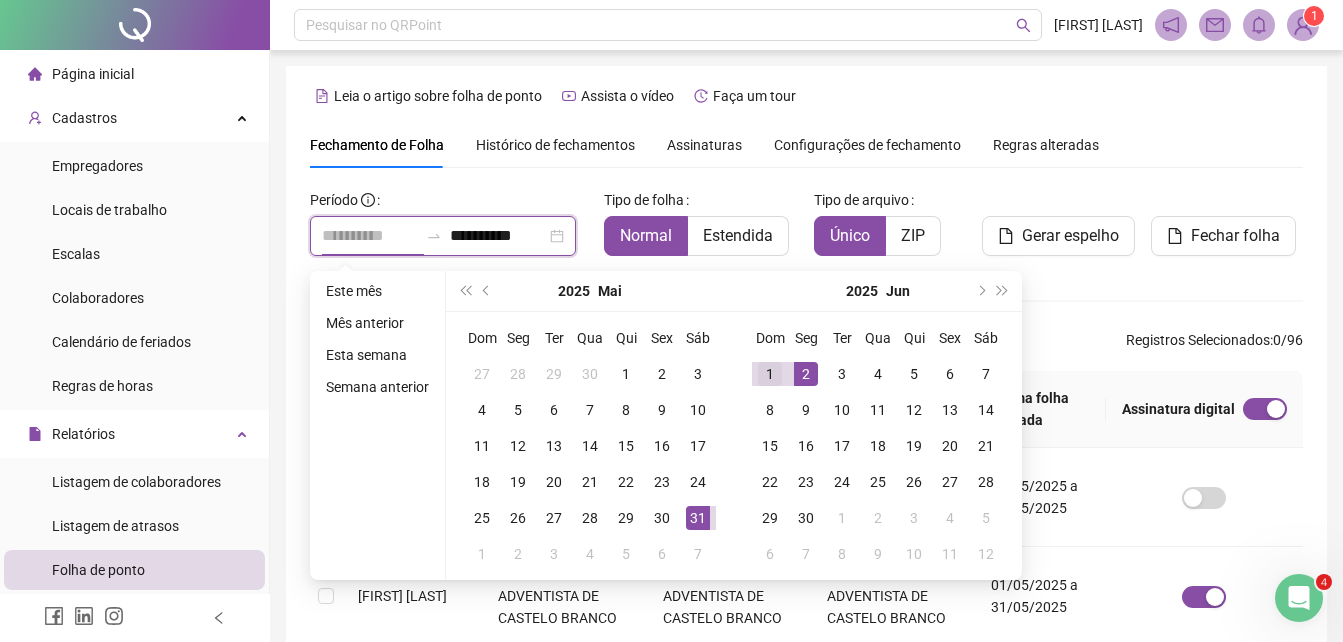 type on "**********" 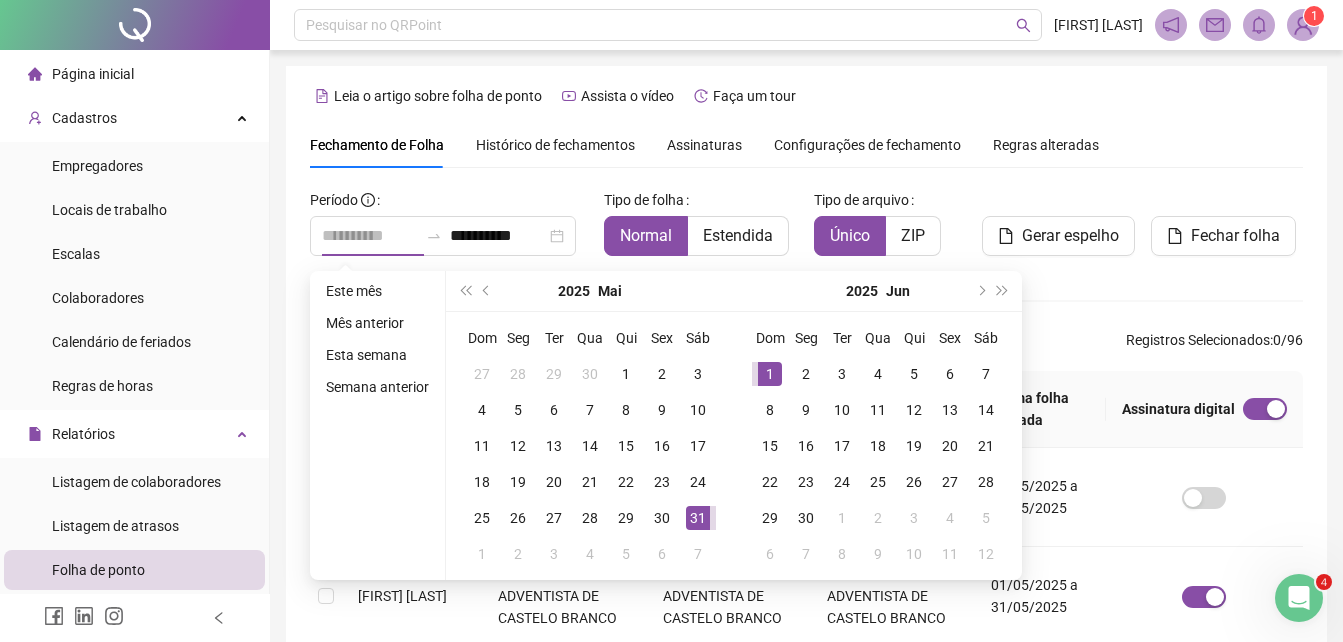 click on "1" at bounding box center (770, 374) 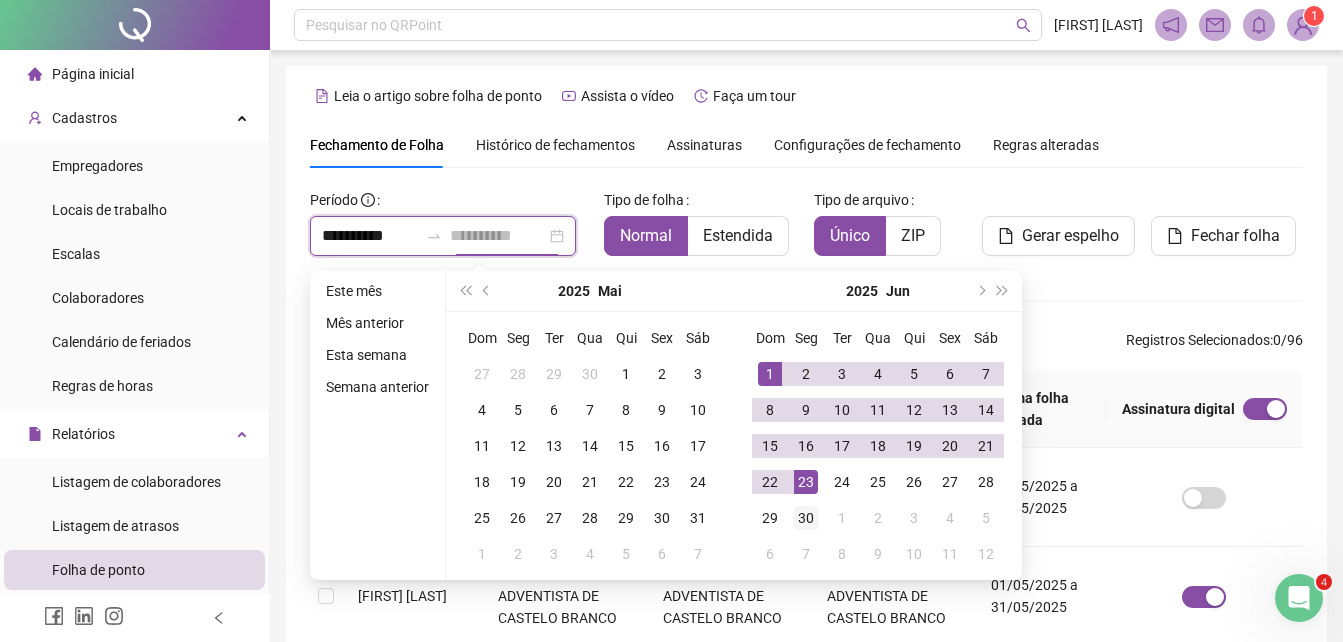 type on "**********" 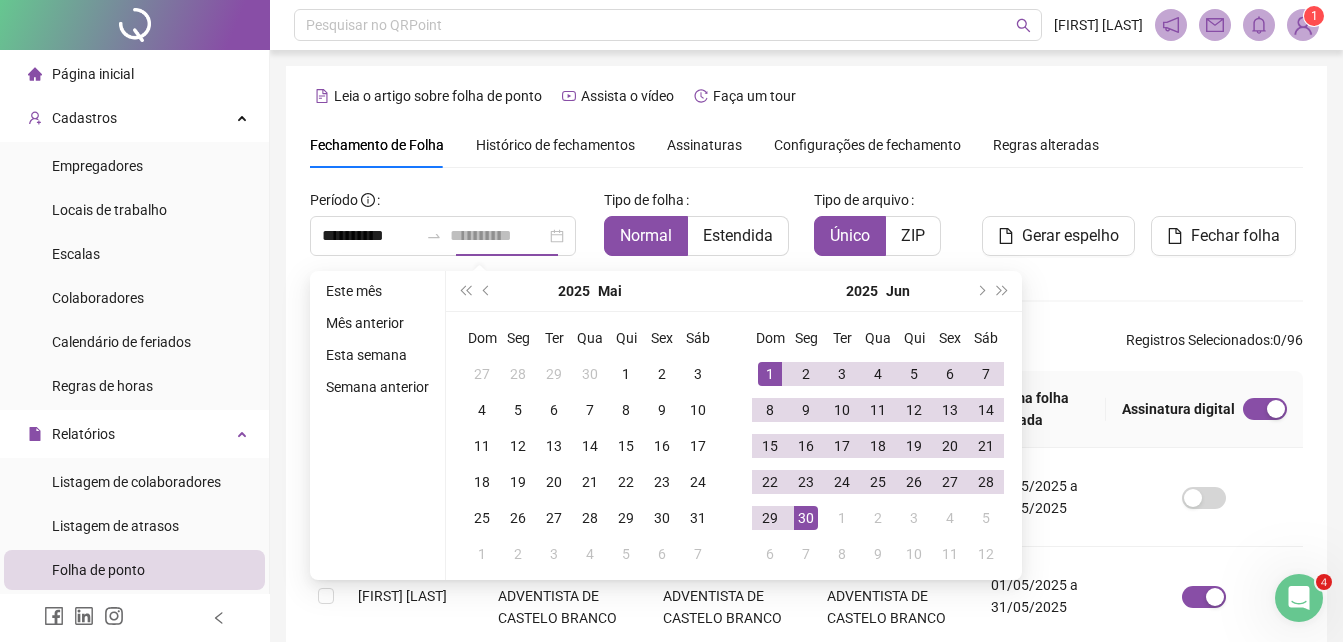click on "30" at bounding box center [806, 518] 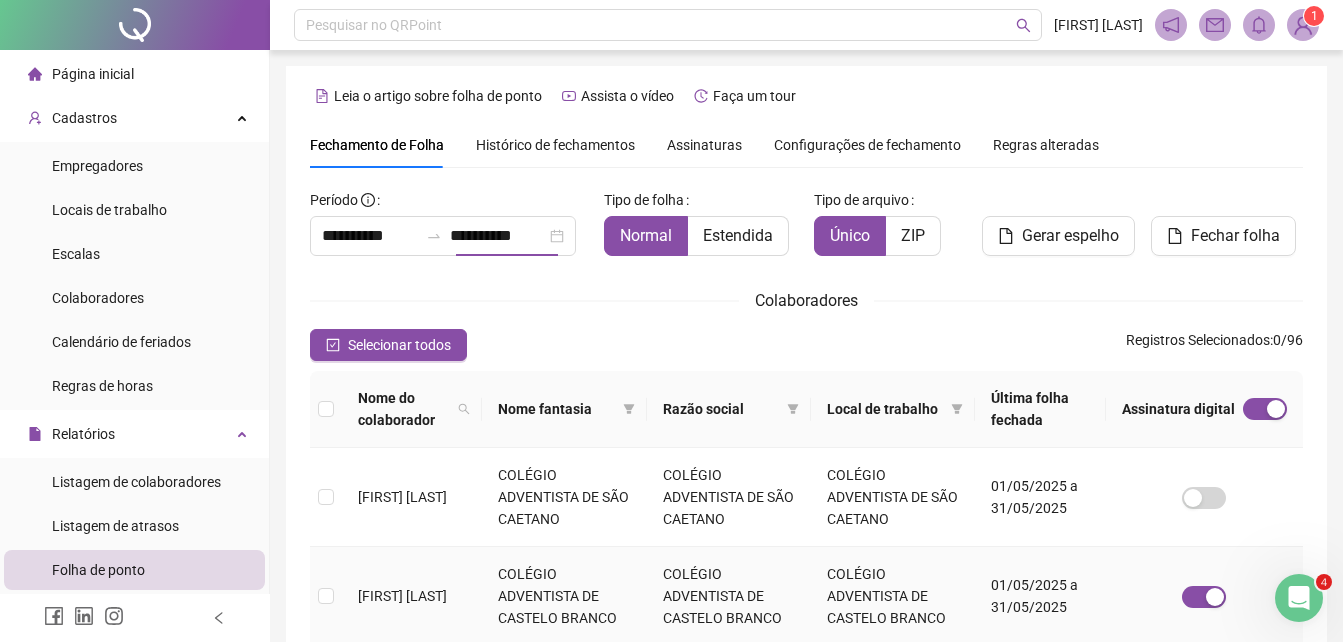scroll, scrollTop: 89, scrollLeft: 0, axis: vertical 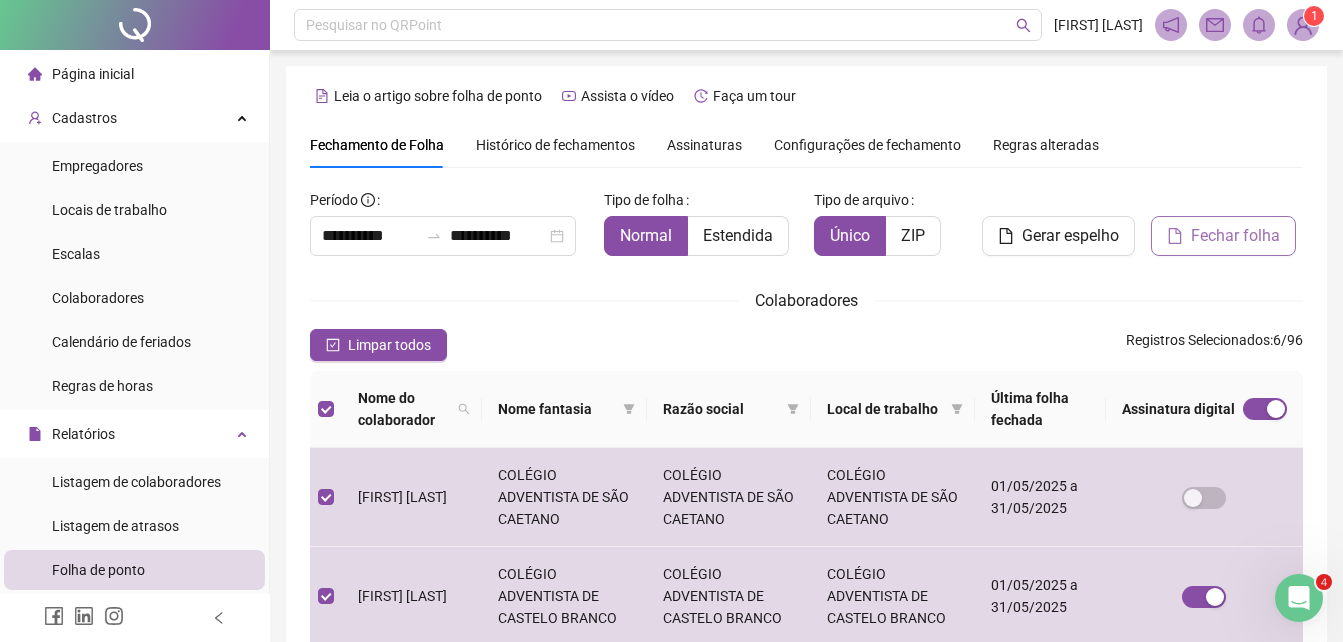 click on "Fechar folha" at bounding box center [1223, 236] 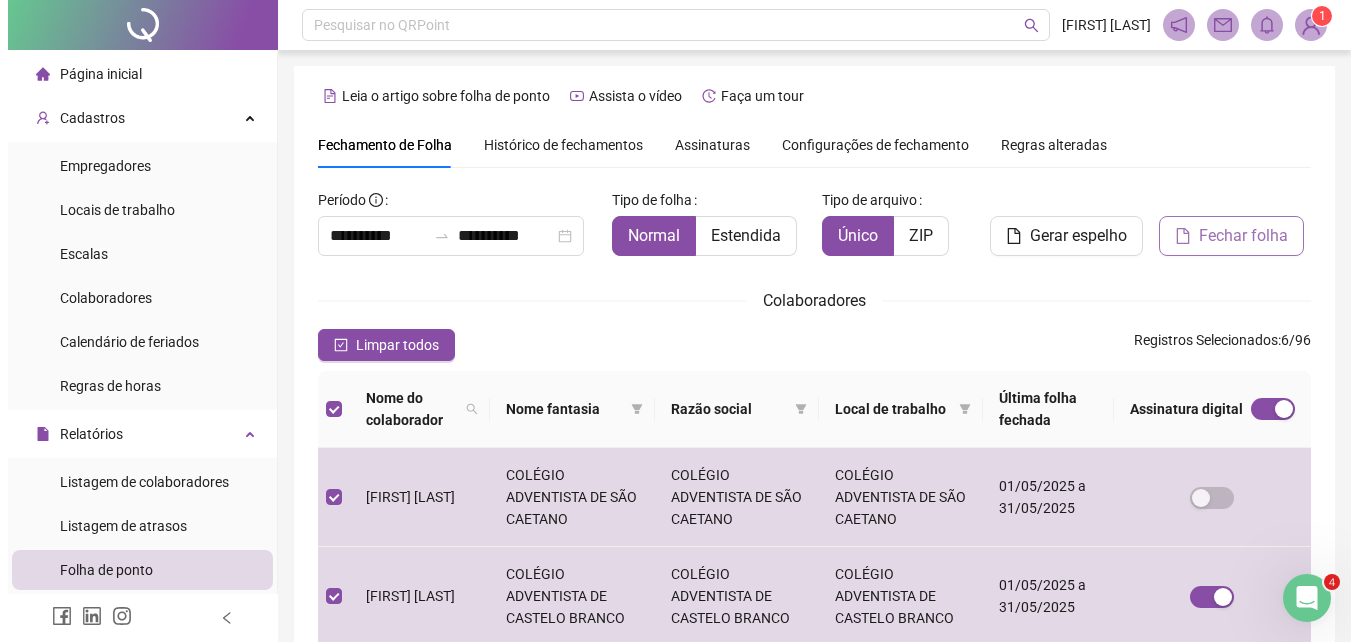 scroll, scrollTop: 89, scrollLeft: 0, axis: vertical 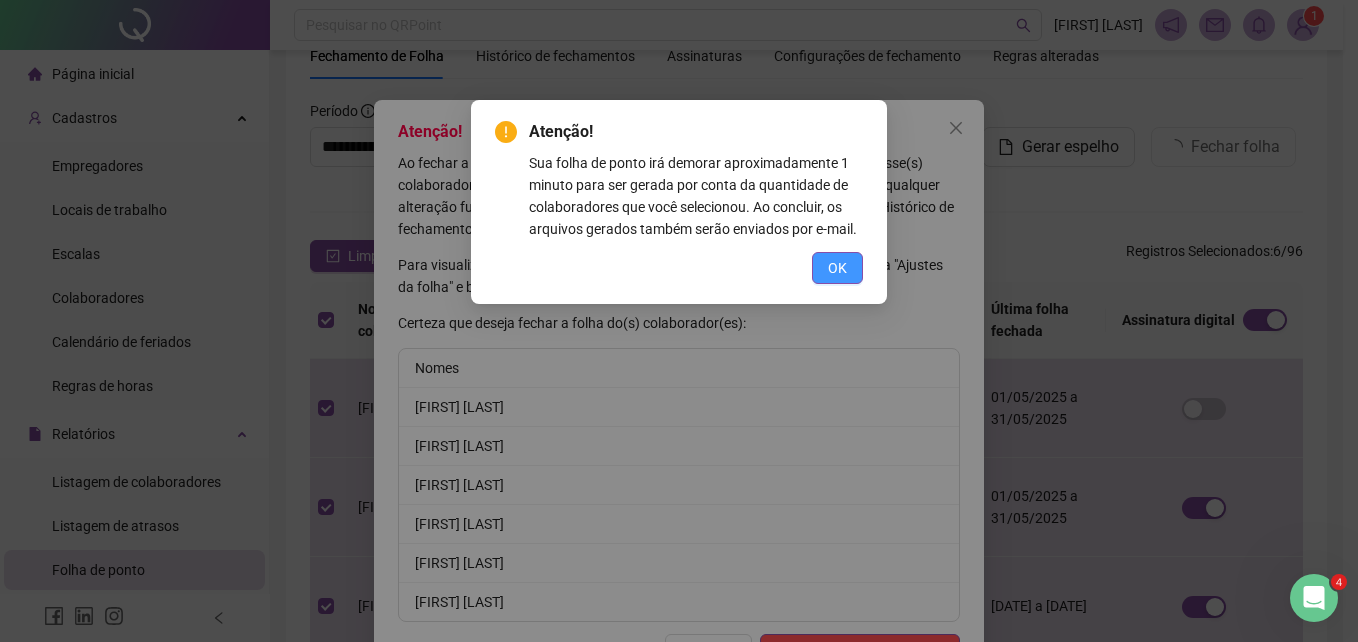 click on "OK" at bounding box center (837, 268) 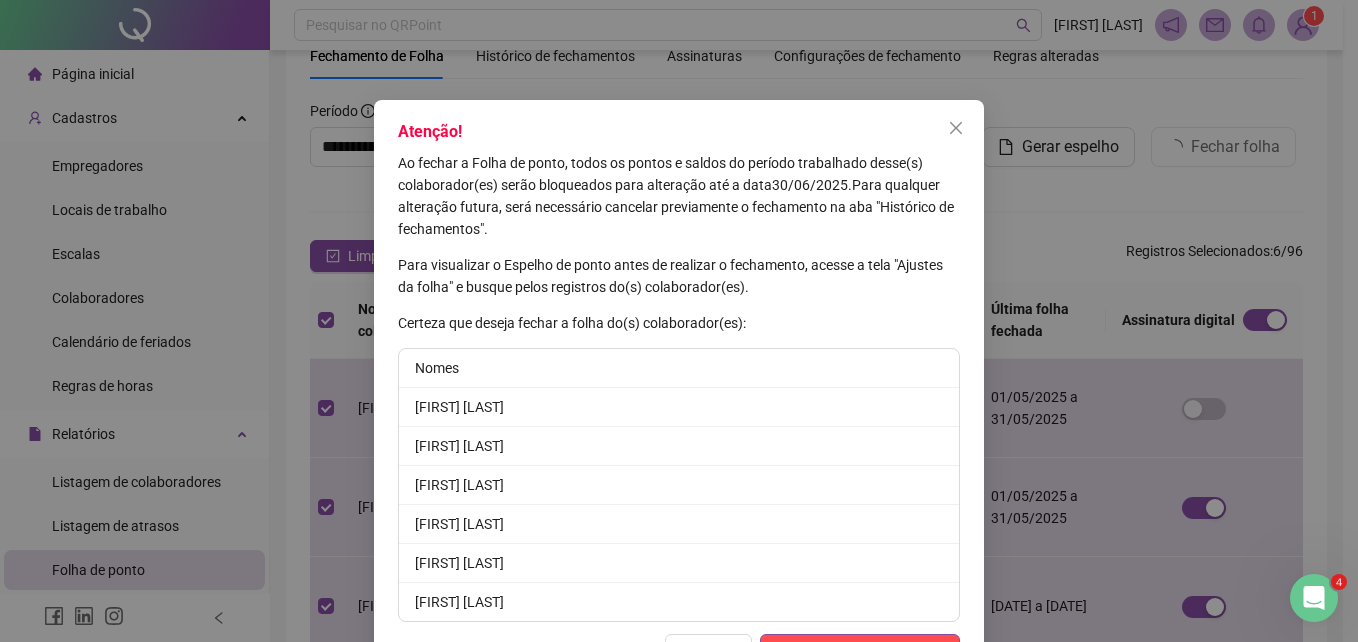 scroll, scrollTop: 68, scrollLeft: 0, axis: vertical 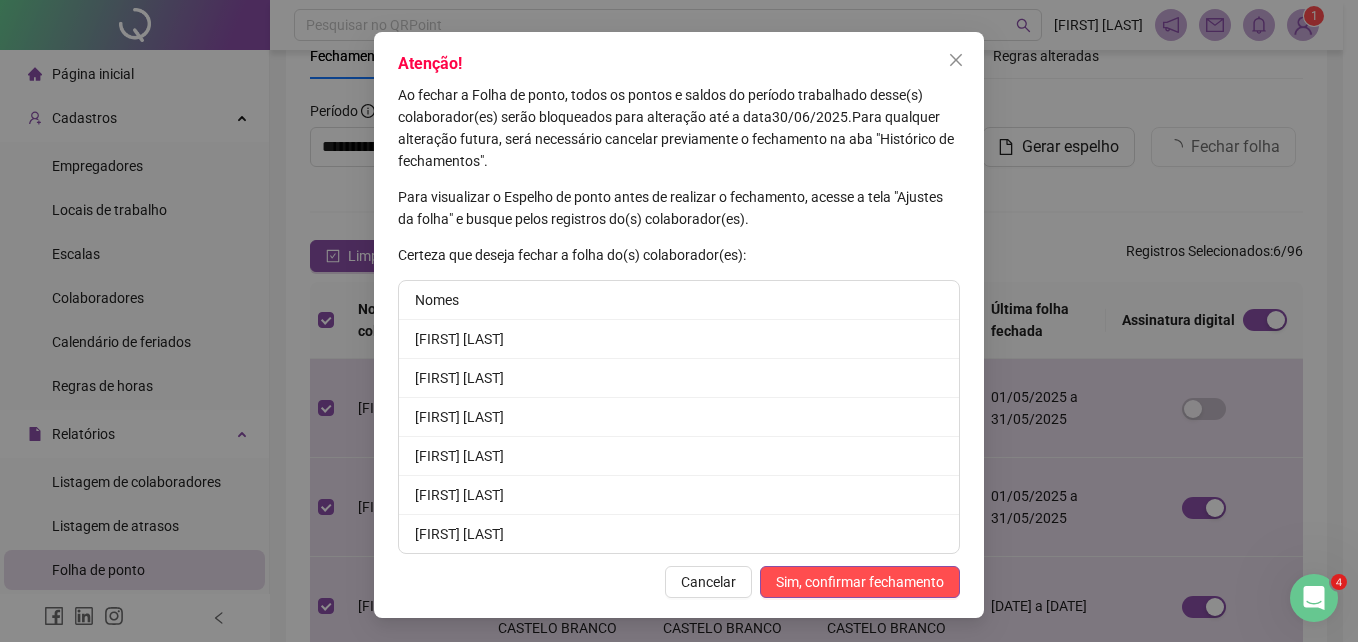 click on "Sim, confirmar fechamento" at bounding box center [860, 582] 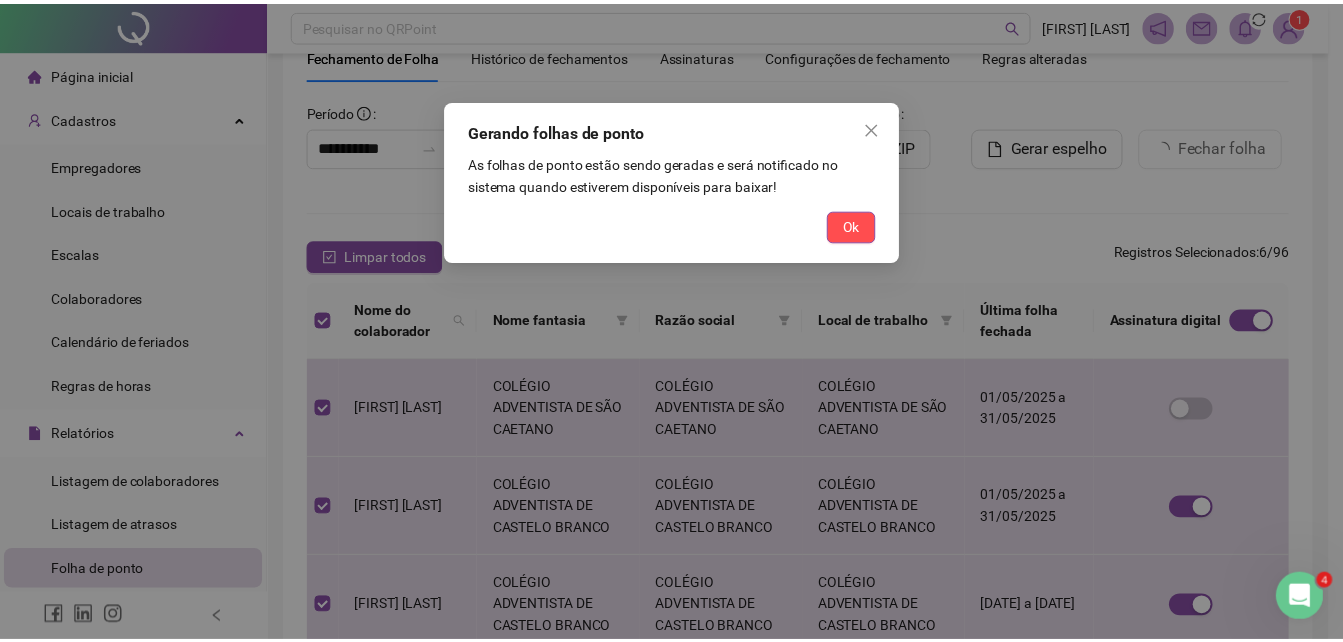 scroll, scrollTop: 0, scrollLeft: 0, axis: both 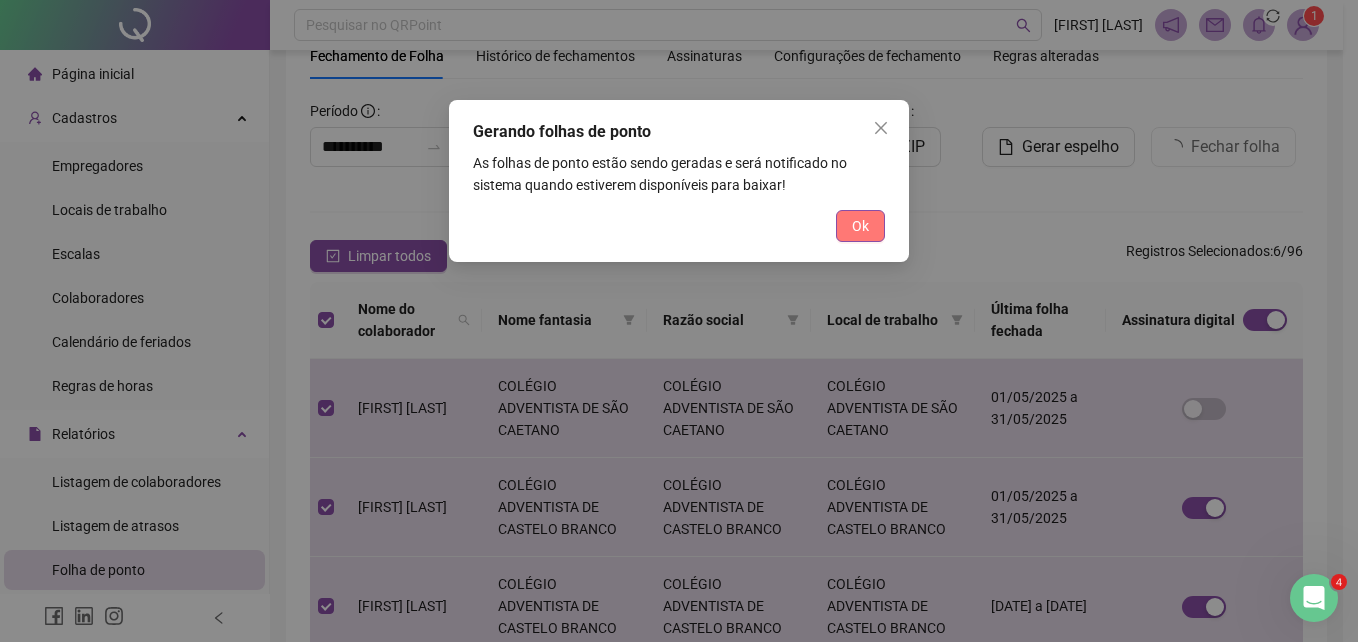 click on "Ok" at bounding box center [860, 226] 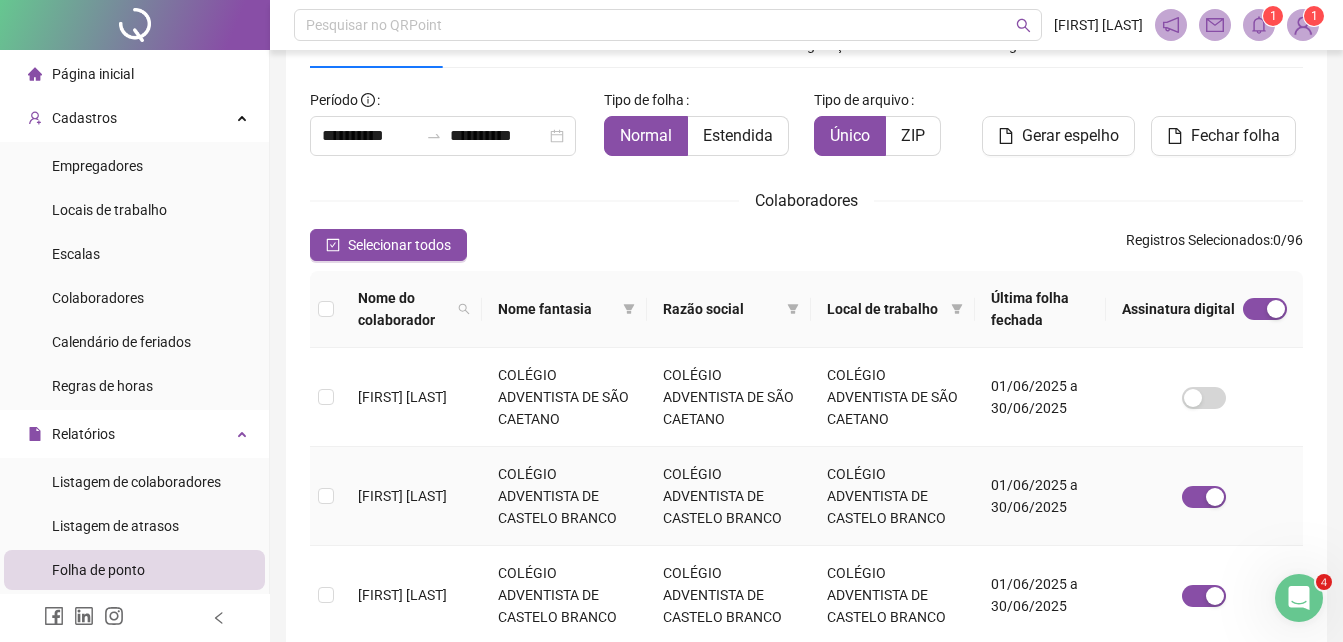 scroll, scrollTop: 0, scrollLeft: 0, axis: both 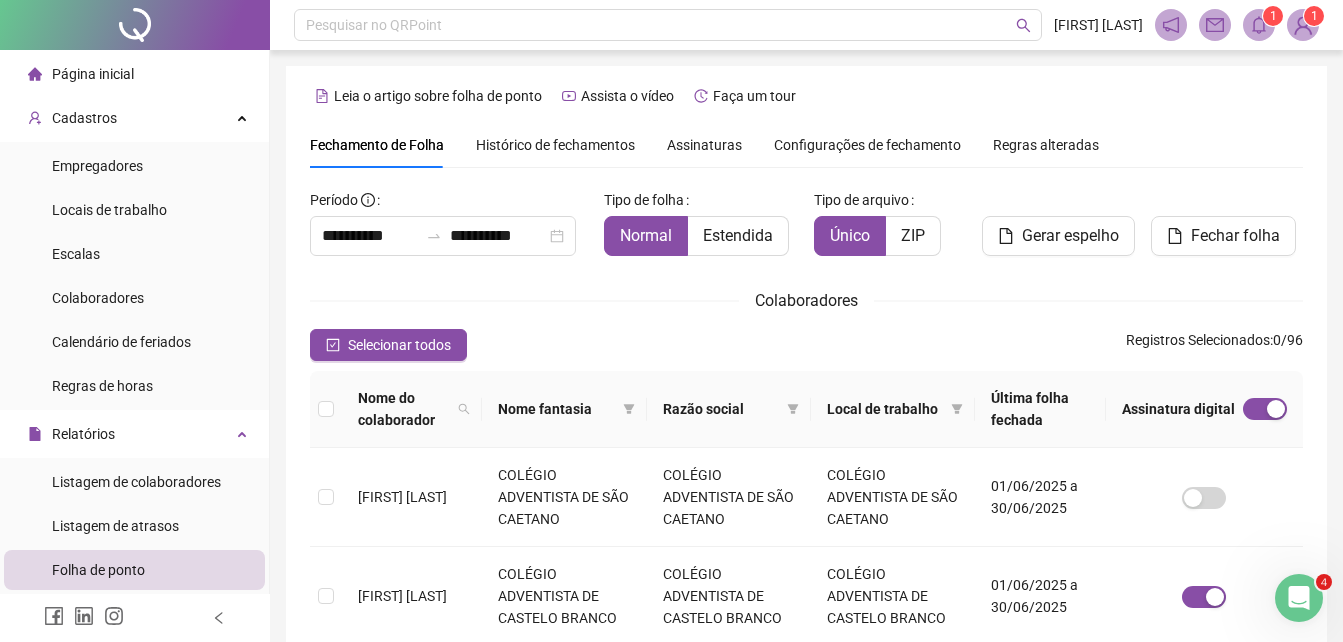 click on "Assinaturas" at bounding box center (704, 145) 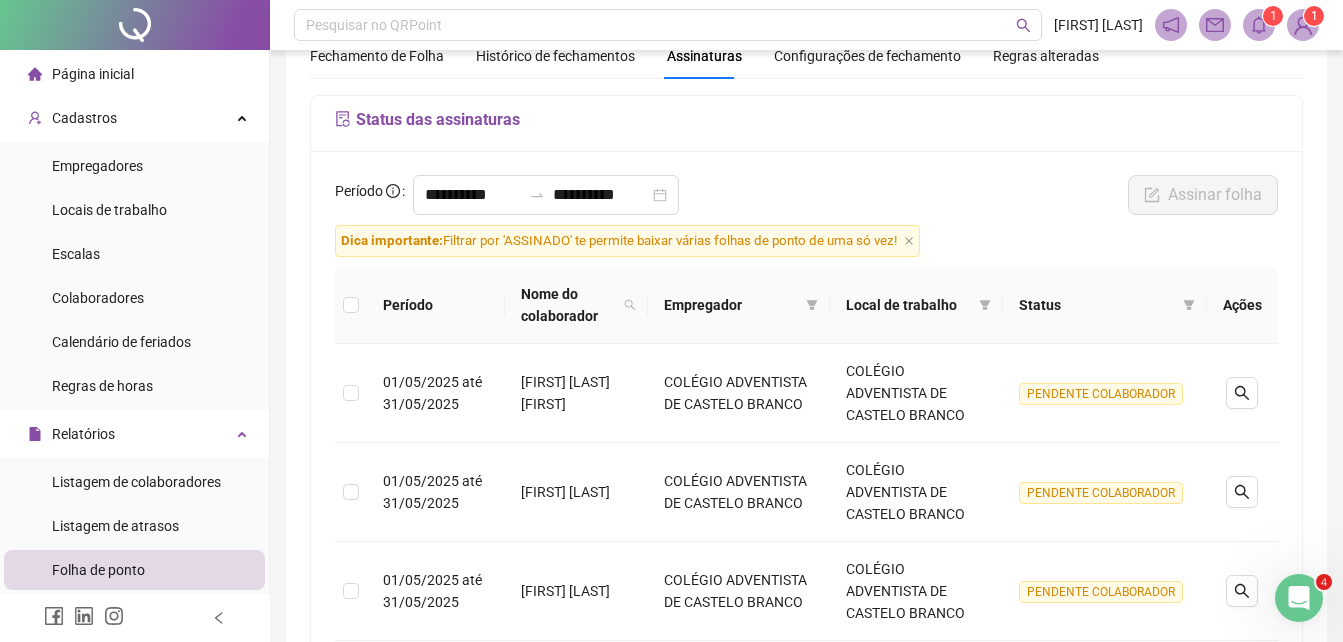 scroll, scrollTop: 0, scrollLeft: 0, axis: both 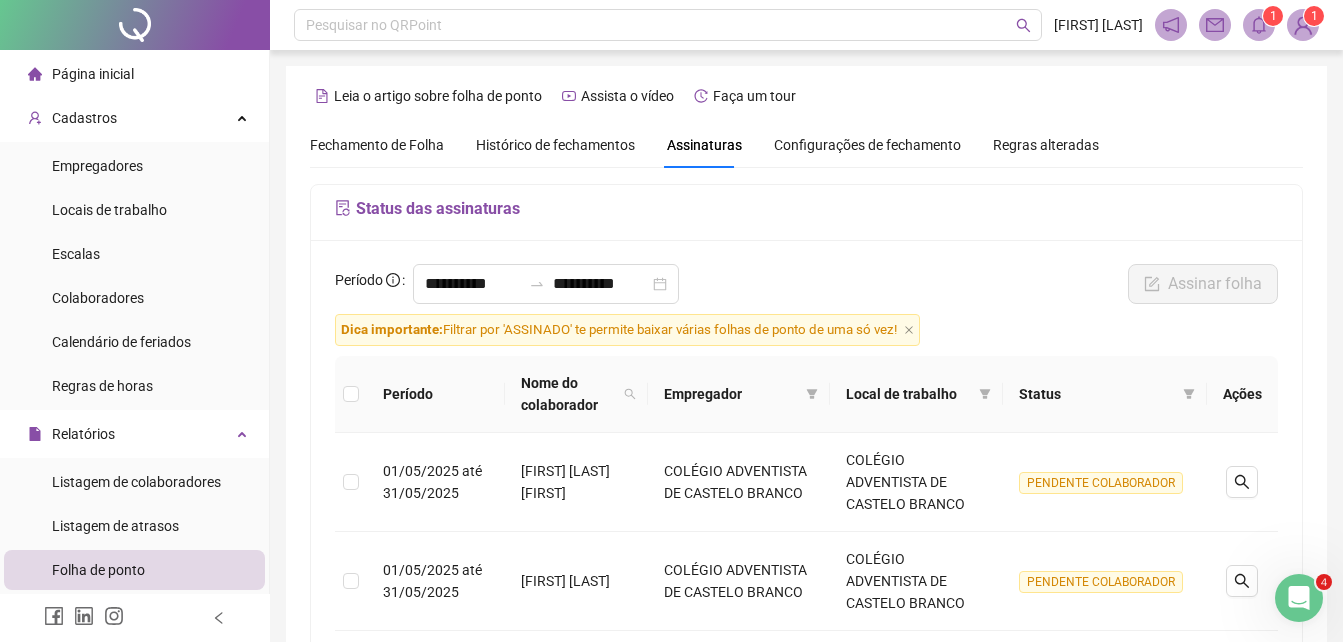 click on "Fechamento de Folha" at bounding box center (377, 145) 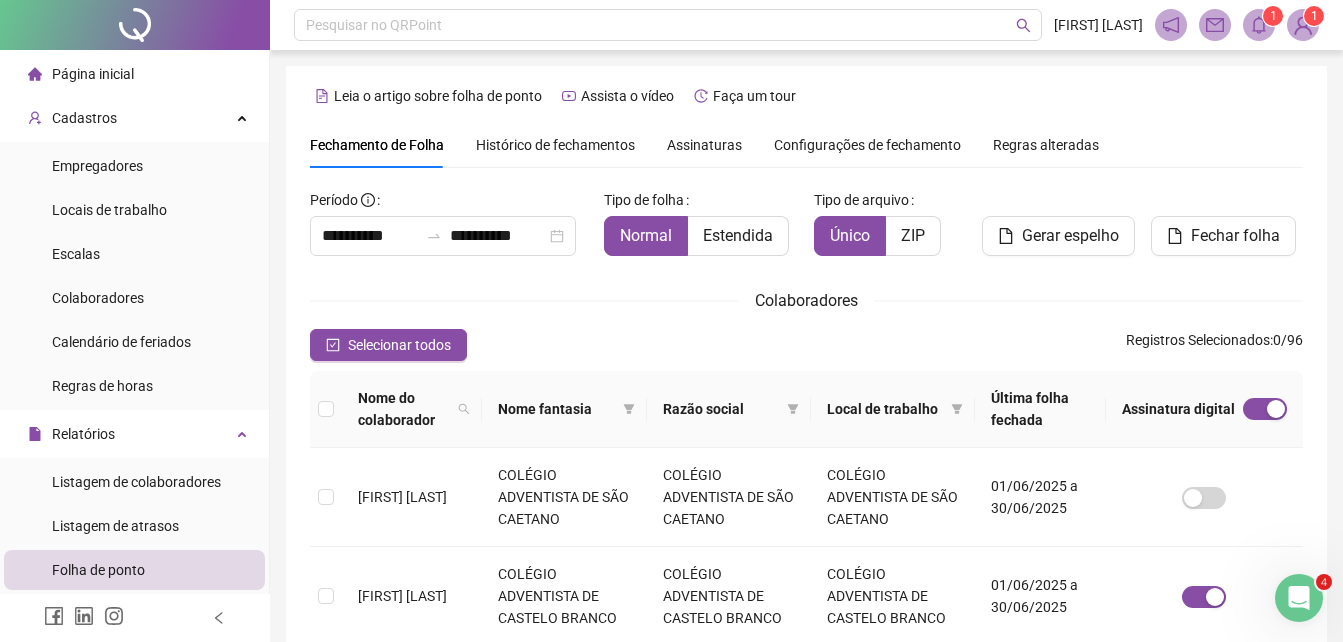 type on "**********" 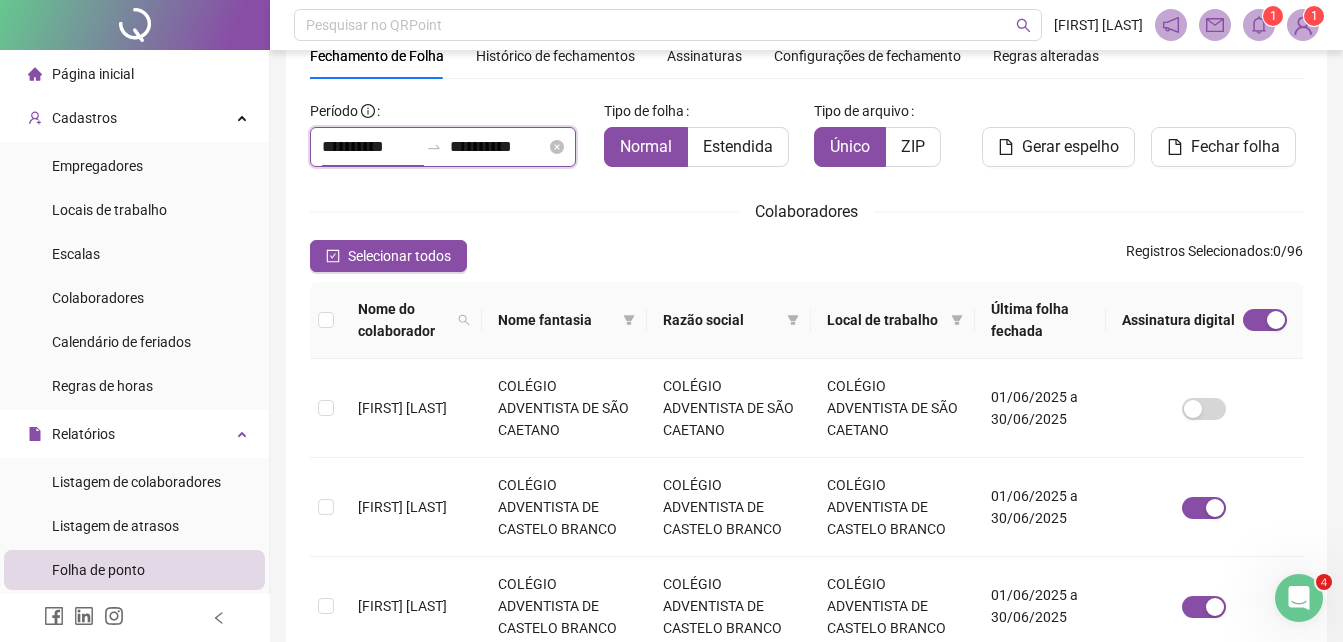 click on "**********" at bounding box center [370, 147] 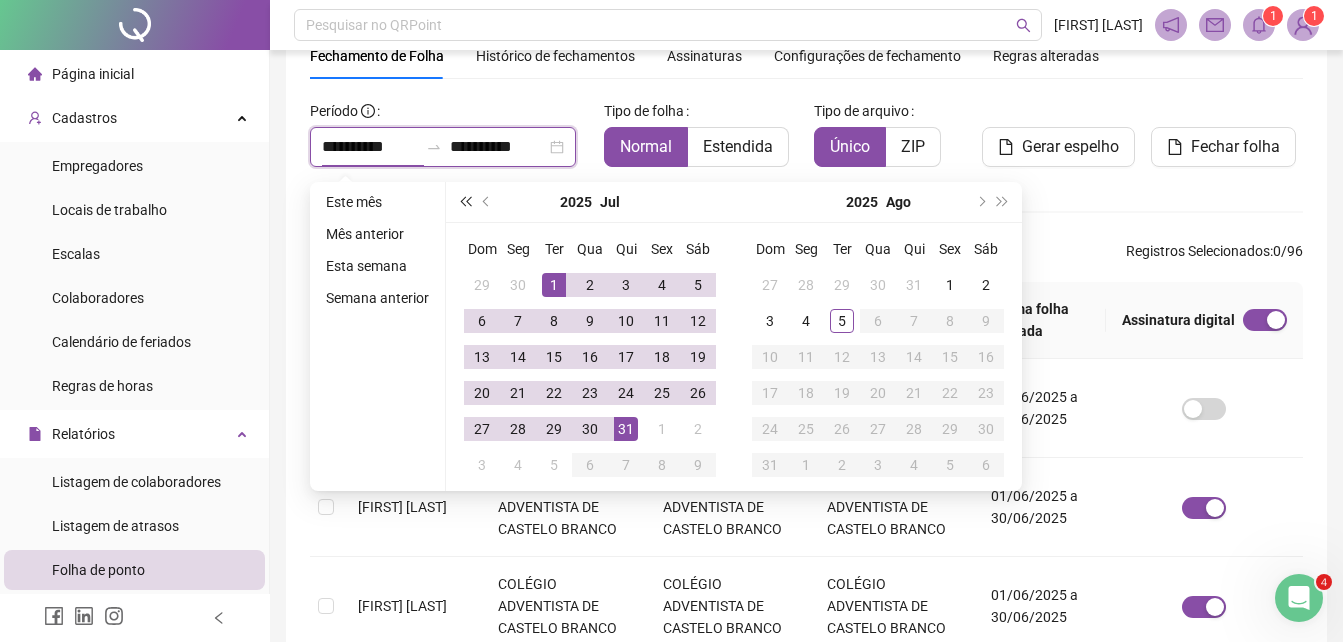type on "**********" 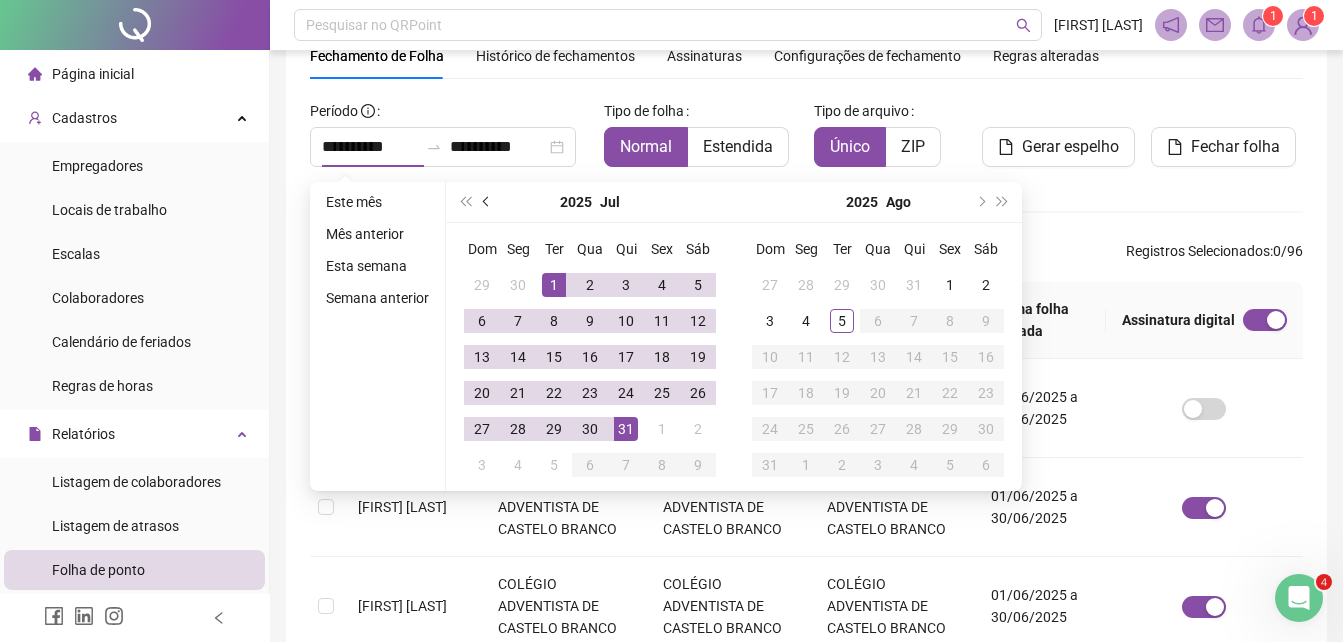 click at bounding box center [487, 202] 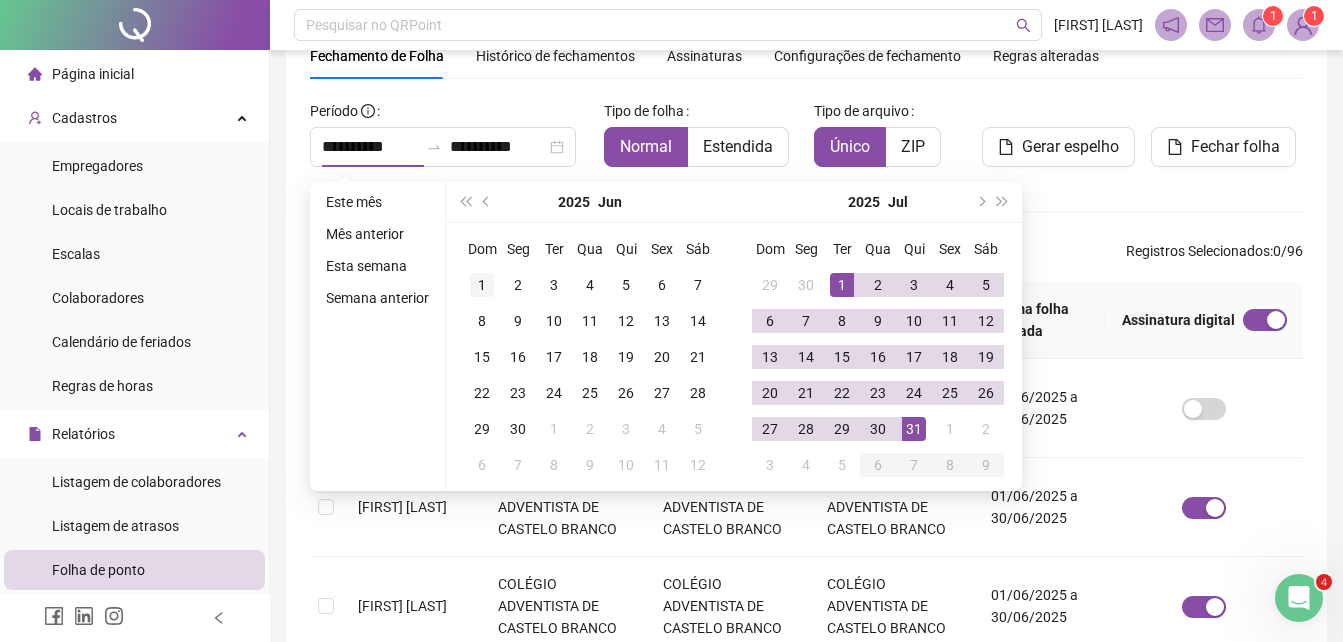 type on "**********" 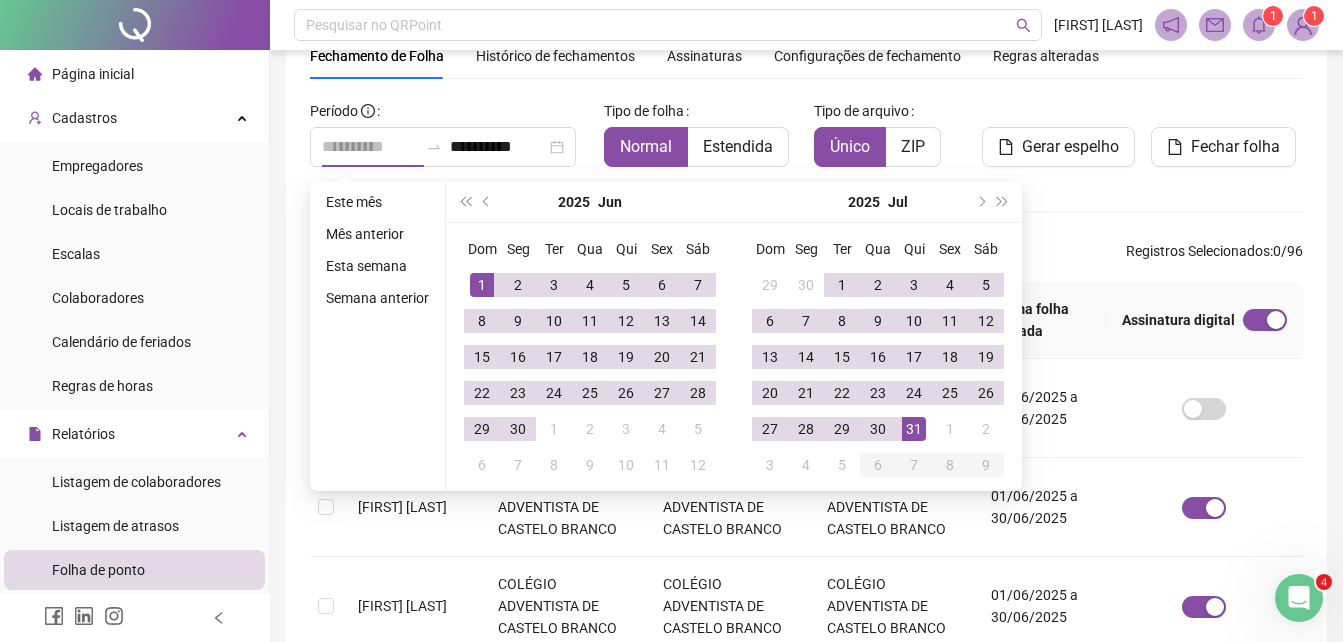 click on "1" at bounding box center [482, 285] 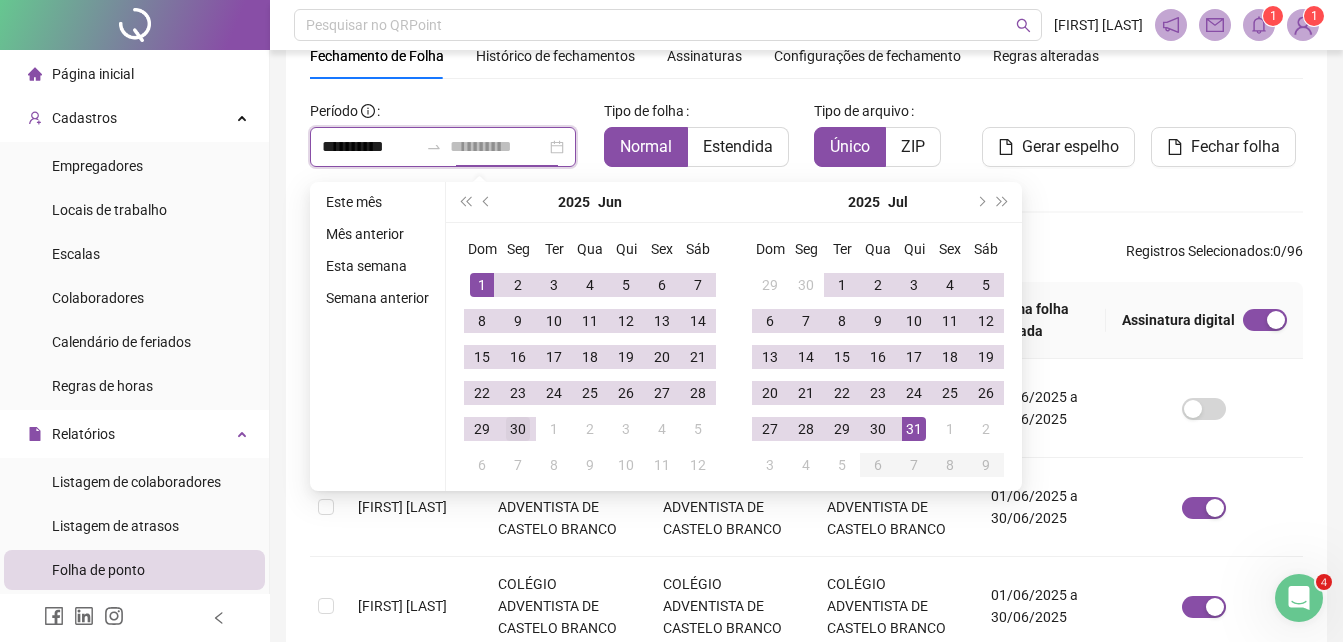 type on "**********" 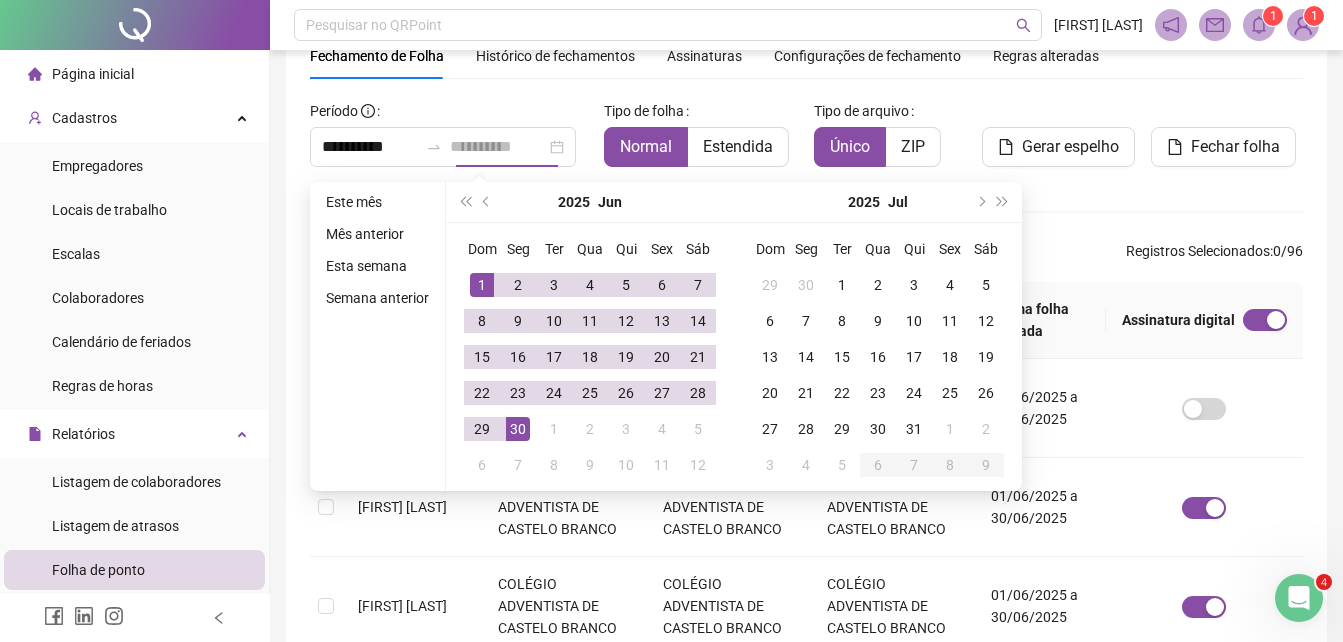 click on "30" at bounding box center (518, 429) 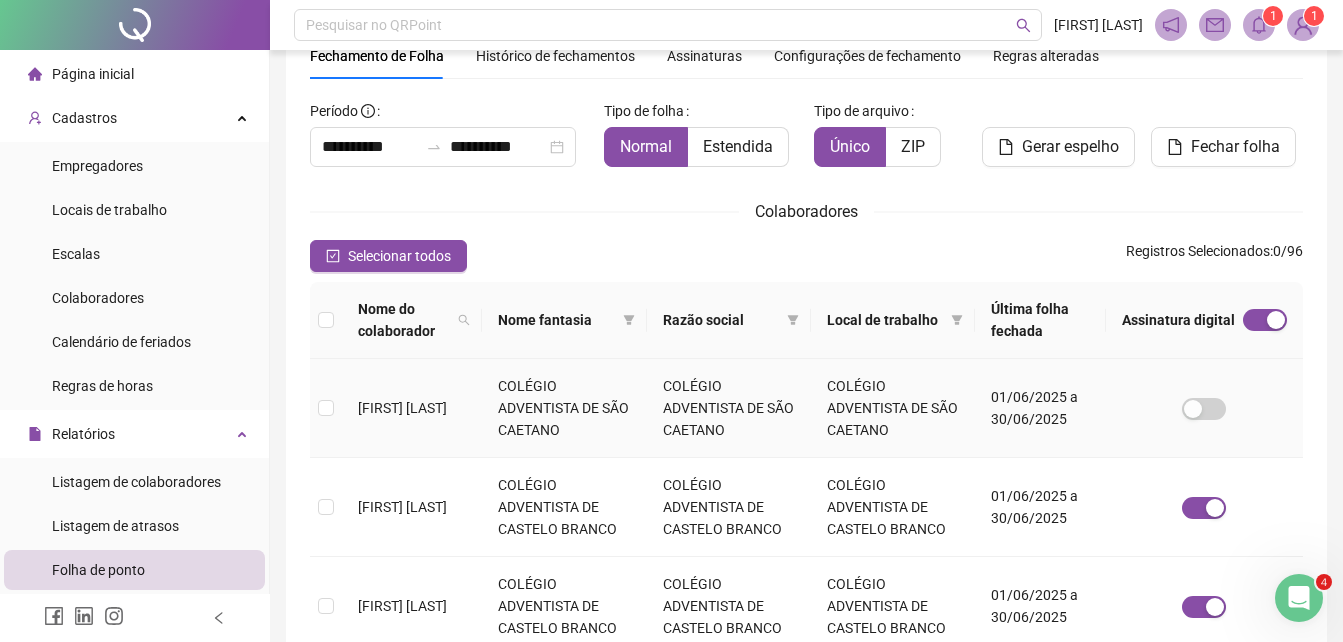 scroll, scrollTop: 574, scrollLeft: 0, axis: vertical 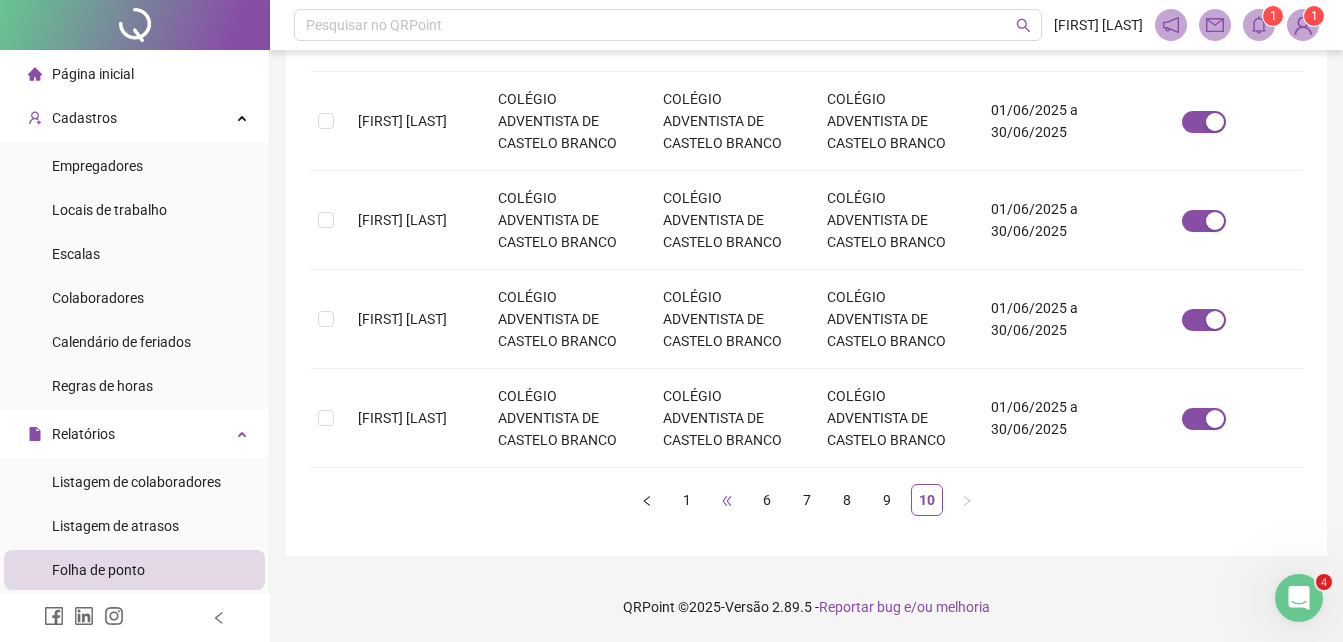 click on "•••" at bounding box center [727, 500] 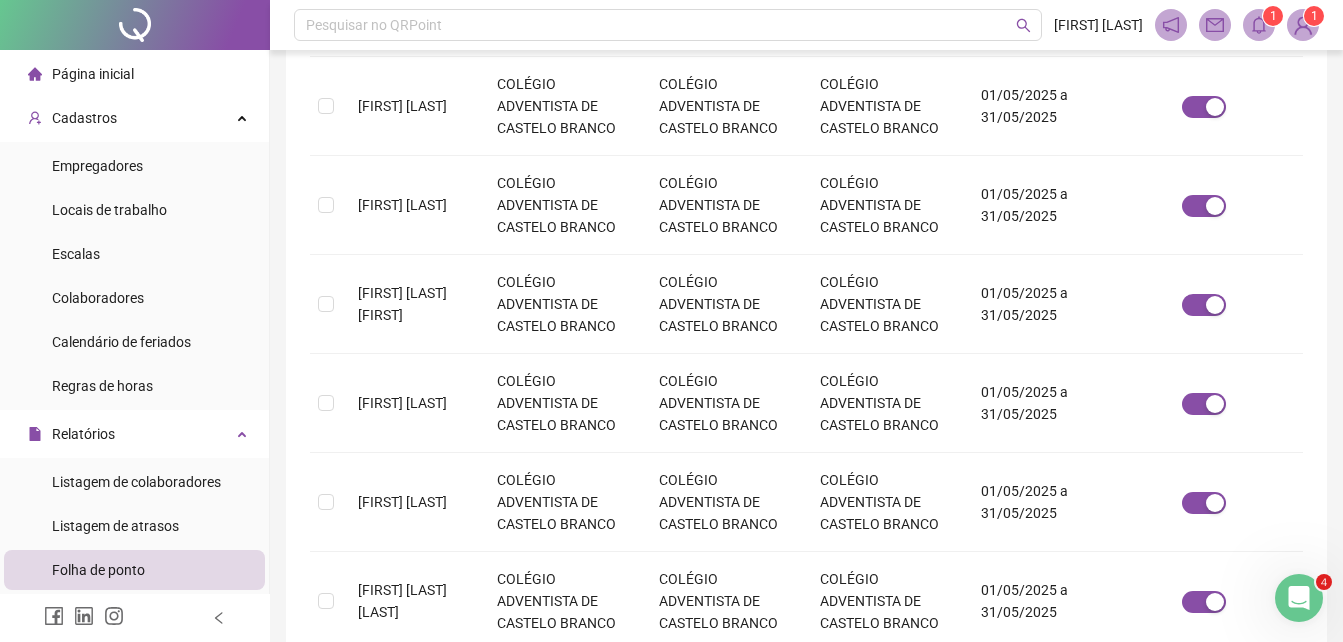 scroll, scrollTop: 970, scrollLeft: 0, axis: vertical 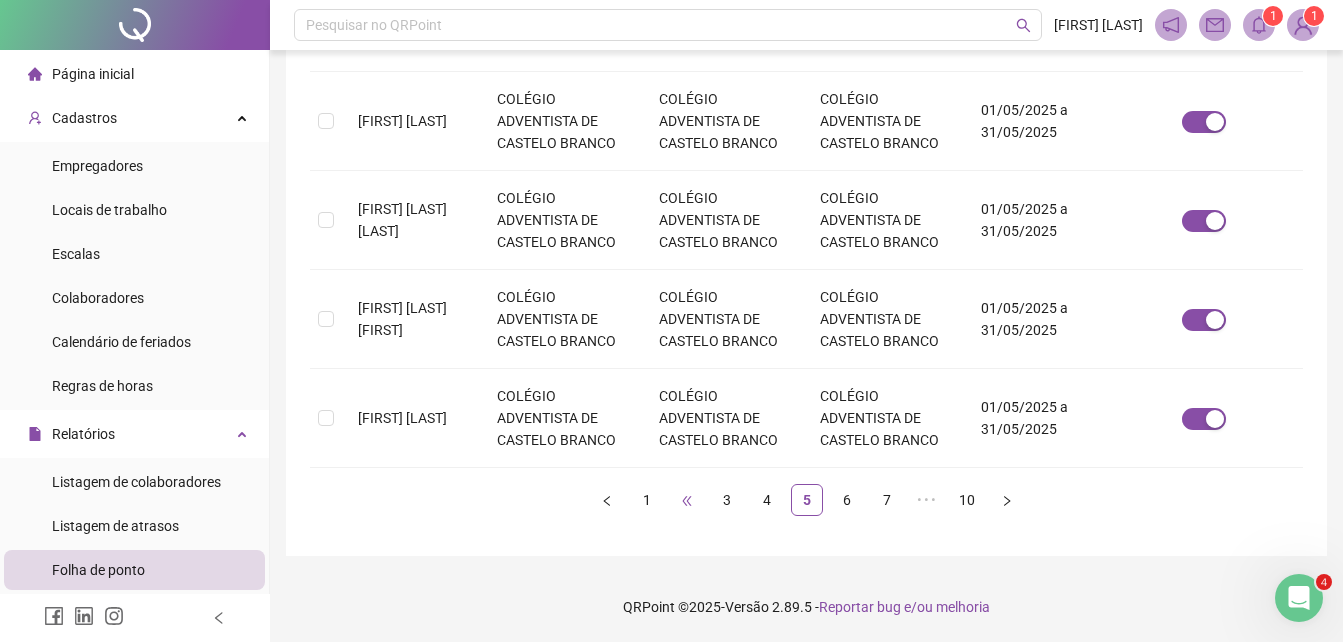 click on "•••" at bounding box center (687, 500) 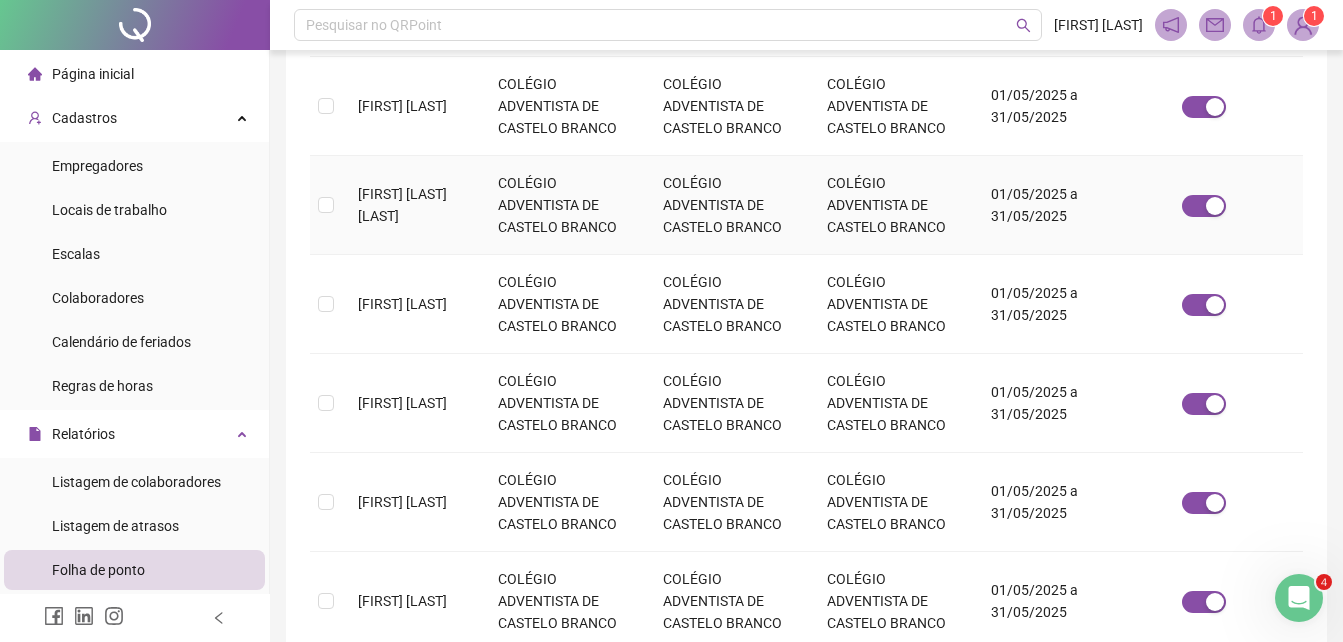 scroll, scrollTop: 970, scrollLeft: 0, axis: vertical 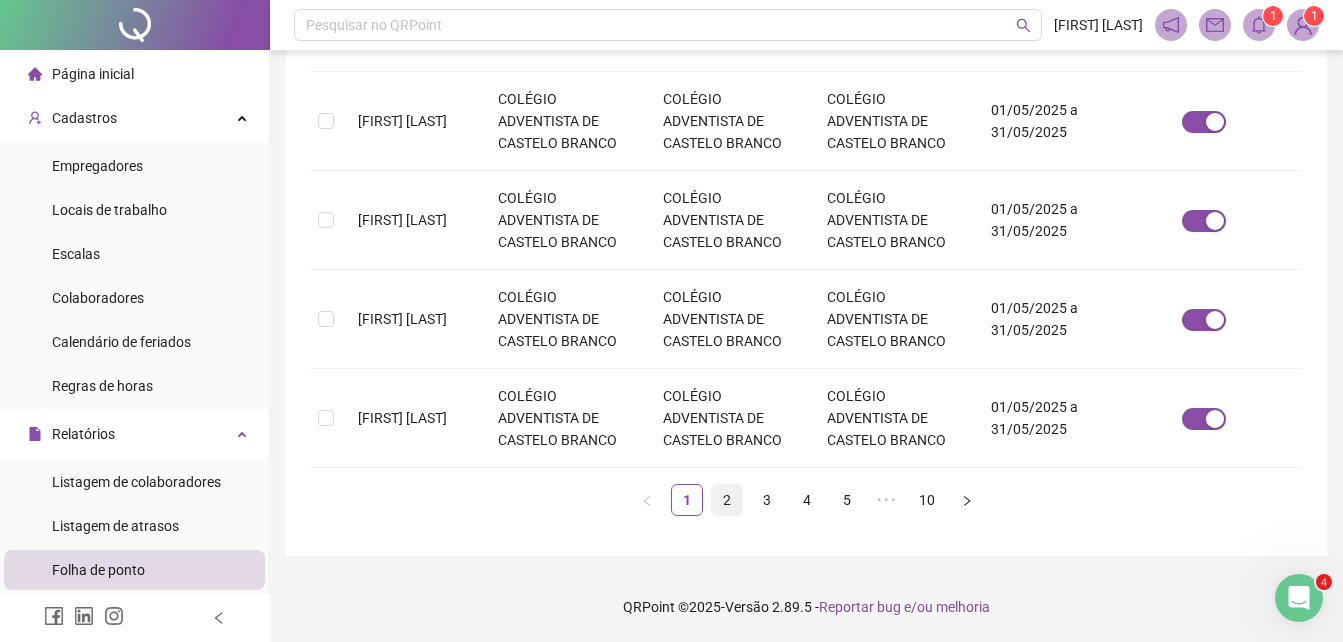 click on "2" at bounding box center [727, 500] 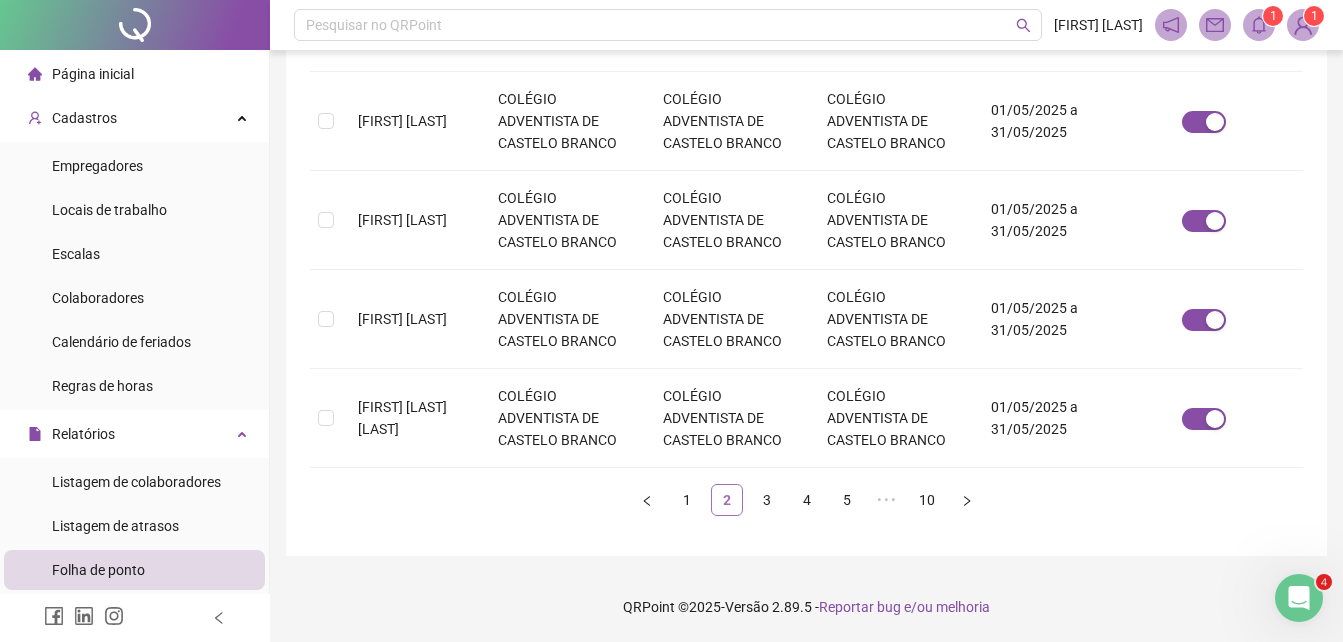 scroll, scrollTop: 89, scrollLeft: 0, axis: vertical 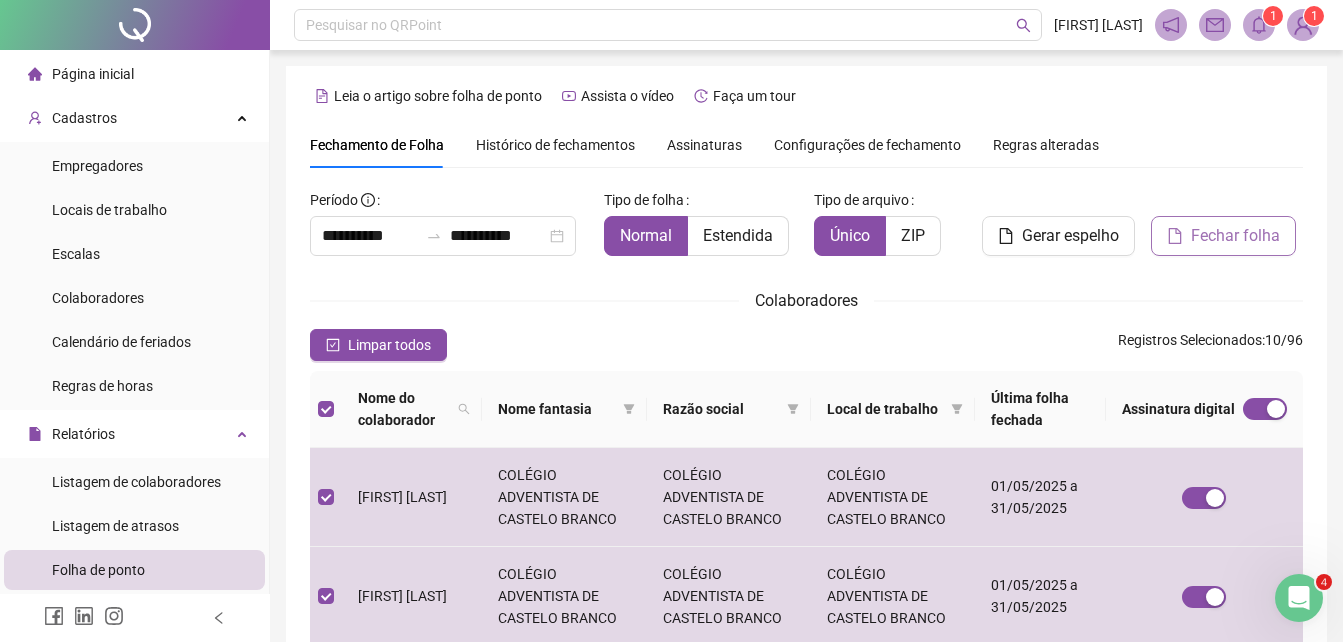 click on "Fechar folha" at bounding box center (1235, 236) 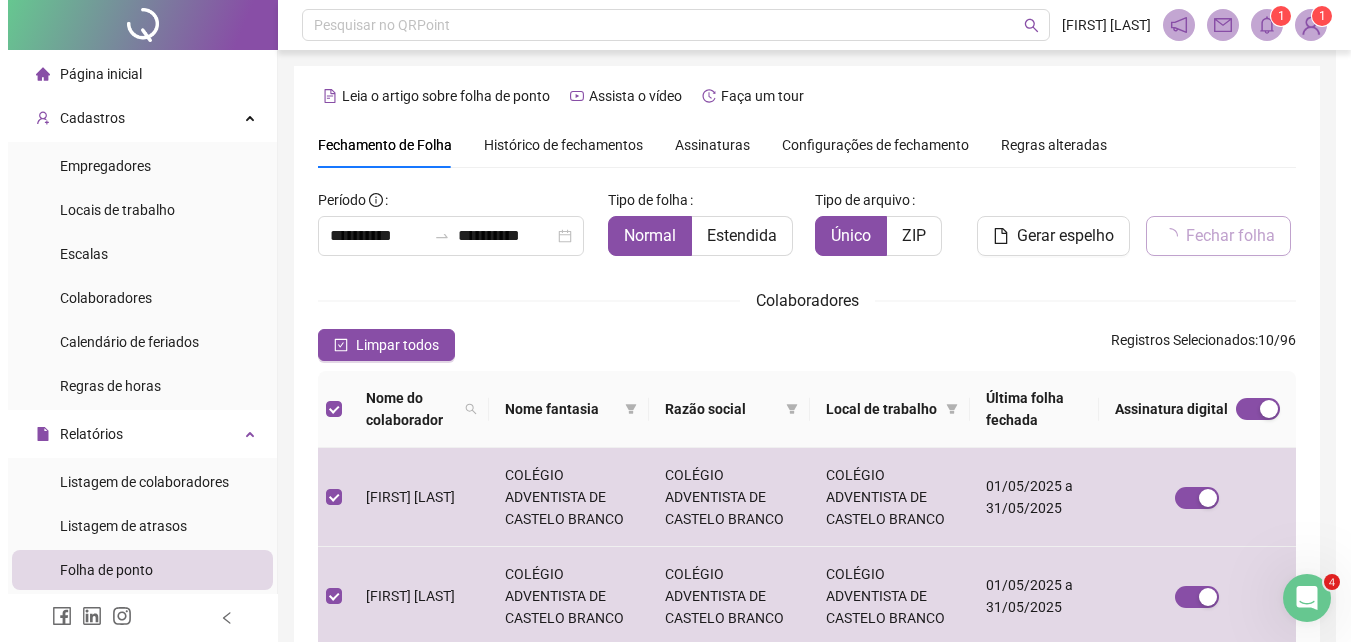 scroll, scrollTop: 89, scrollLeft: 0, axis: vertical 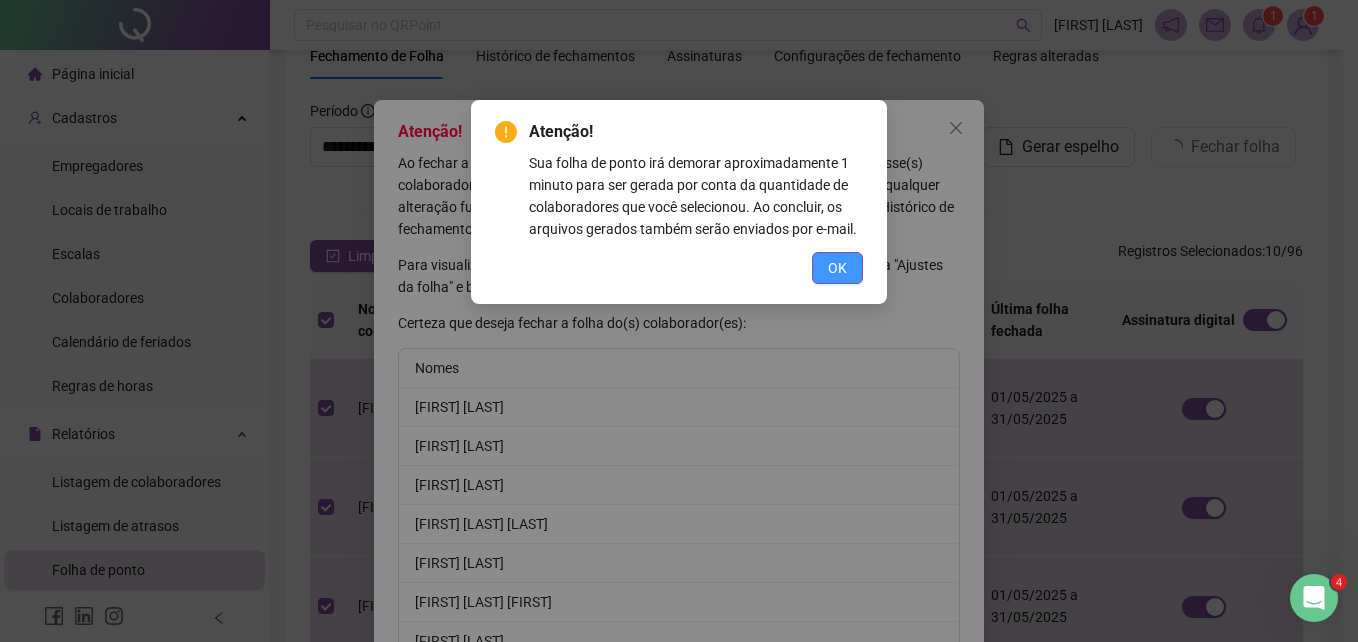 click on "OK" at bounding box center [837, 268] 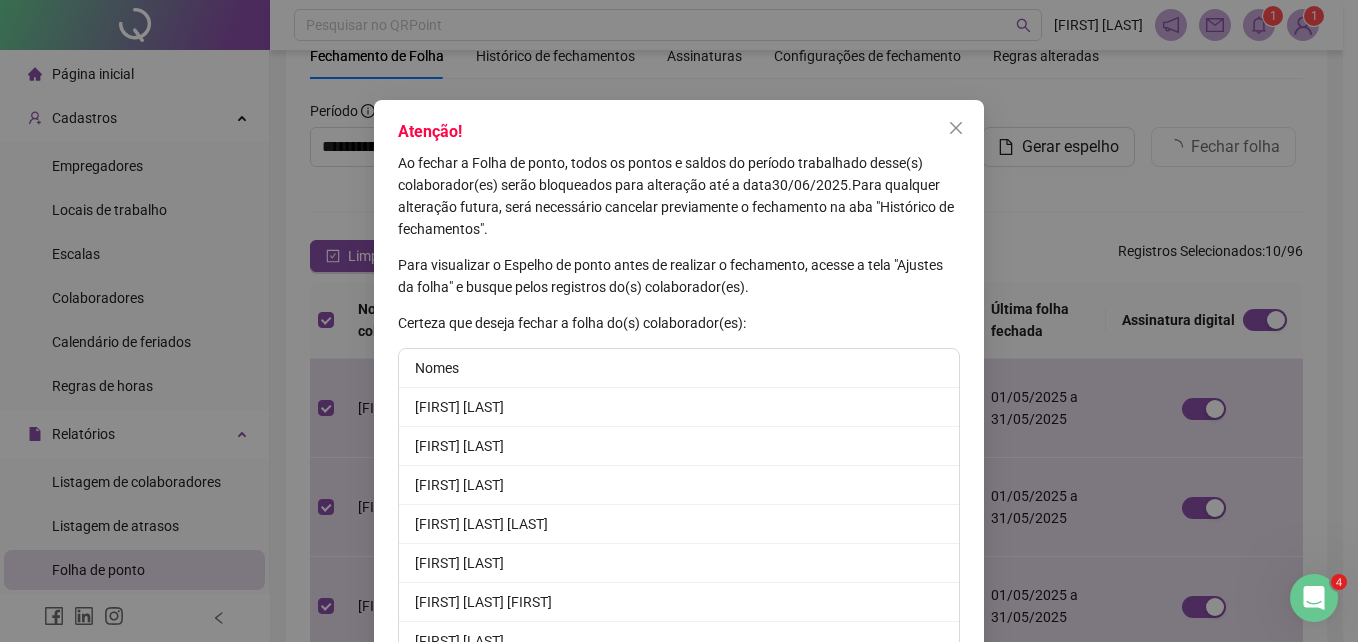 scroll, scrollTop: 224, scrollLeft: 0, axis: vertical 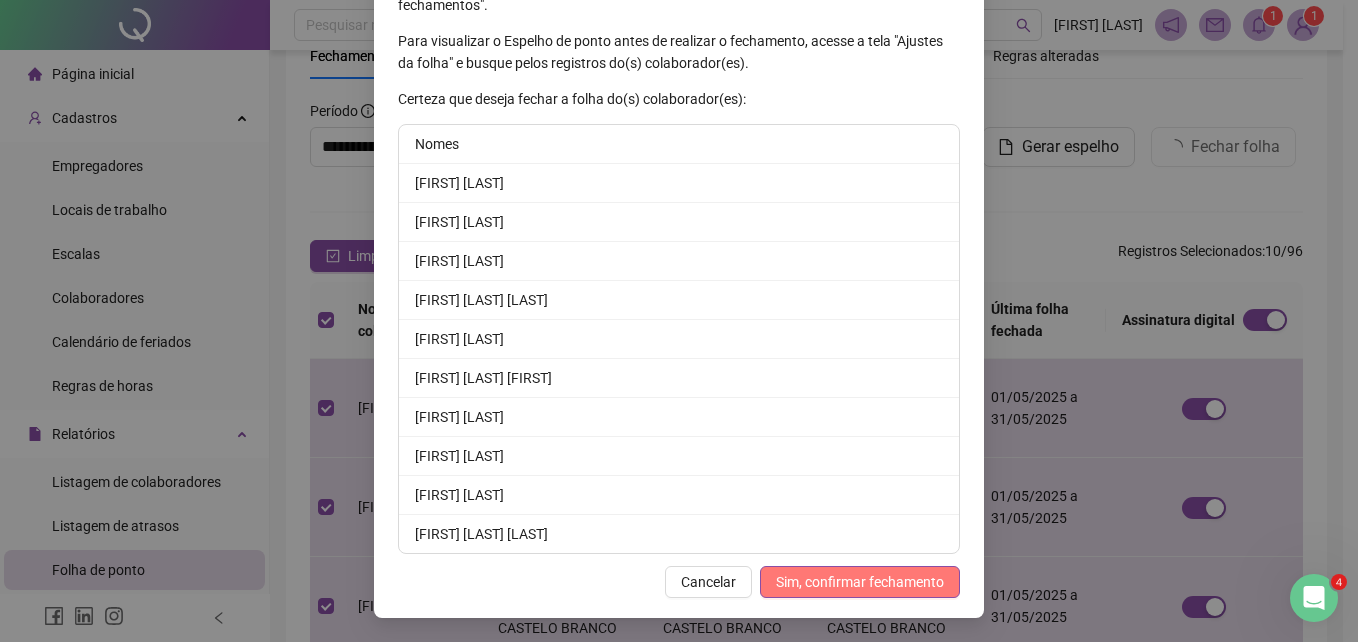 click on "Sim, confirmar fechamento" at bounding box center [860, 582] 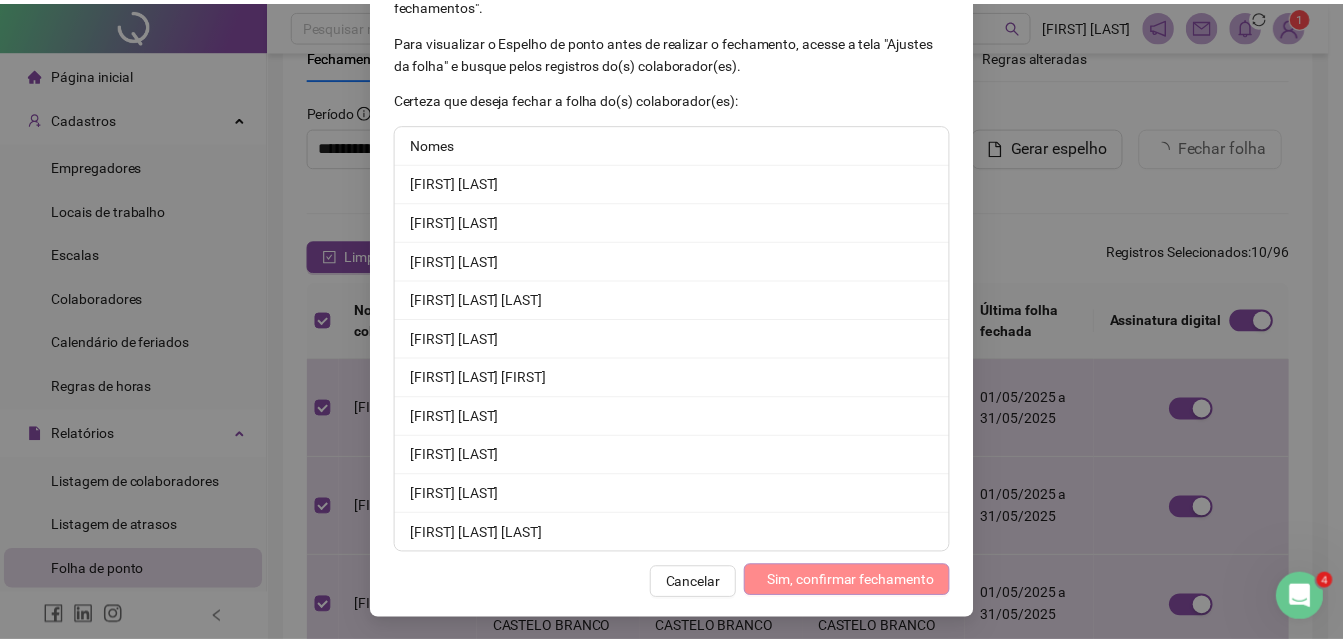 scroll, scrollTop: 126, scrollLeft: 0, axis: vertical 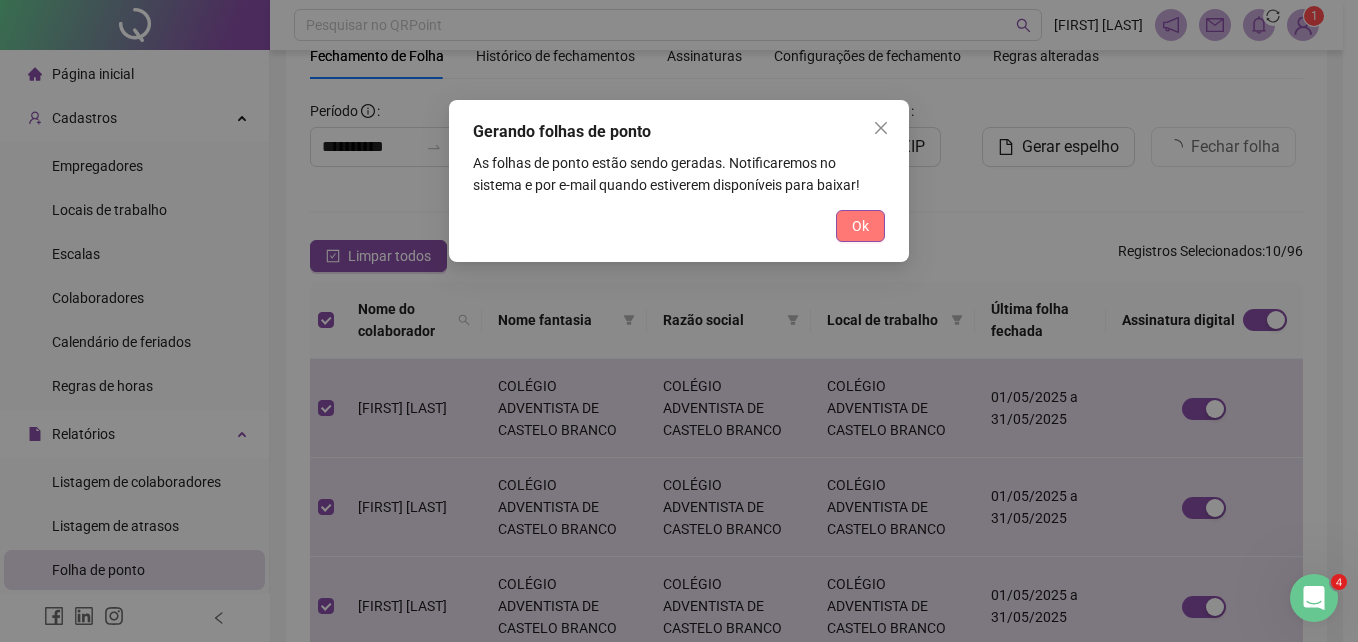 click on "Ok" at bounding box center [860, 226] 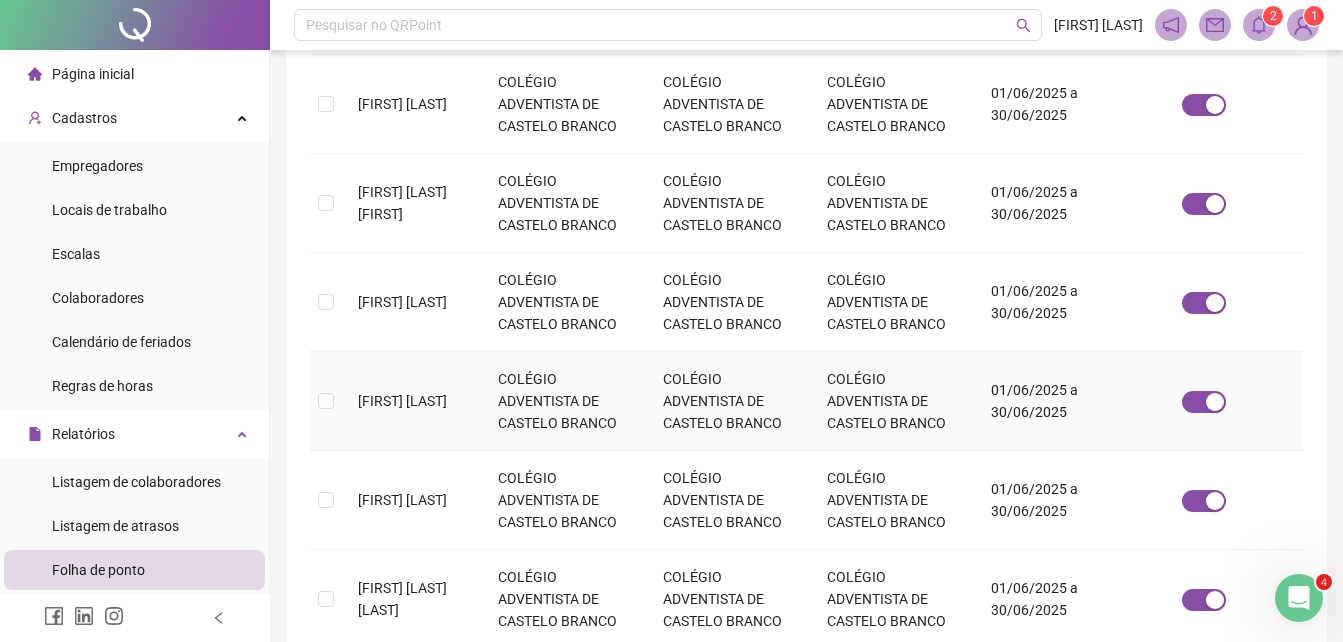 scroll, scrollTop: 889, scrollLeft: 0, axis: vertical 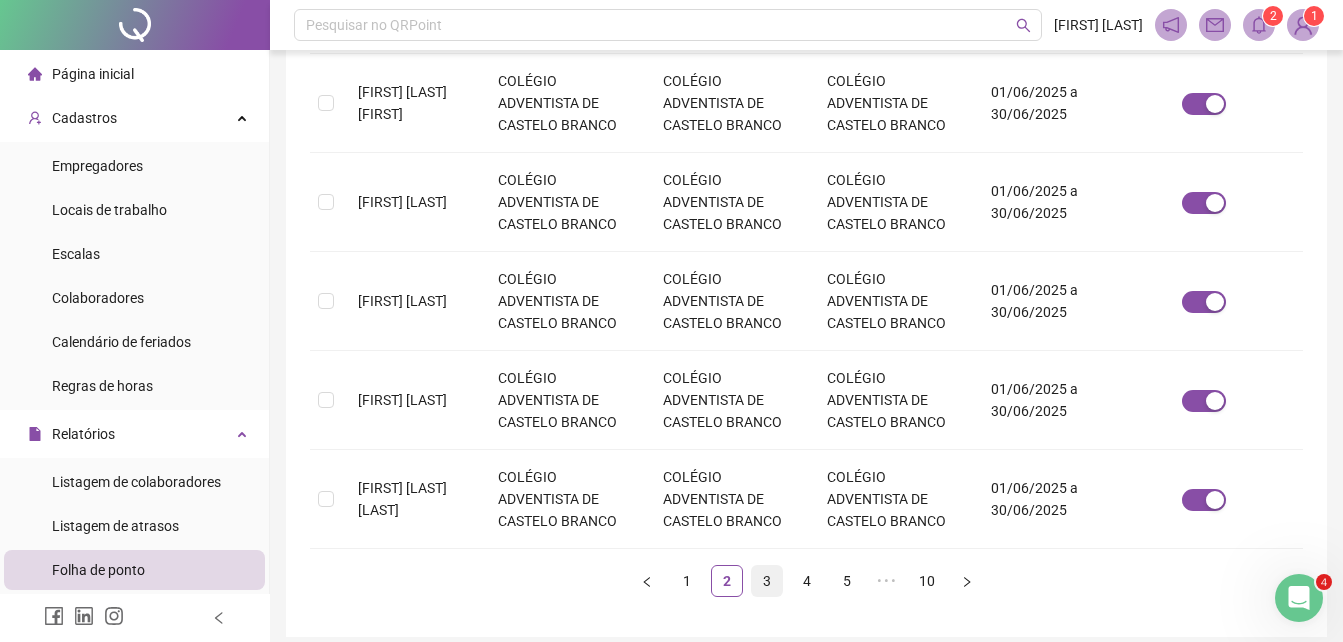 click on "3" at bounding box center (767, 581) 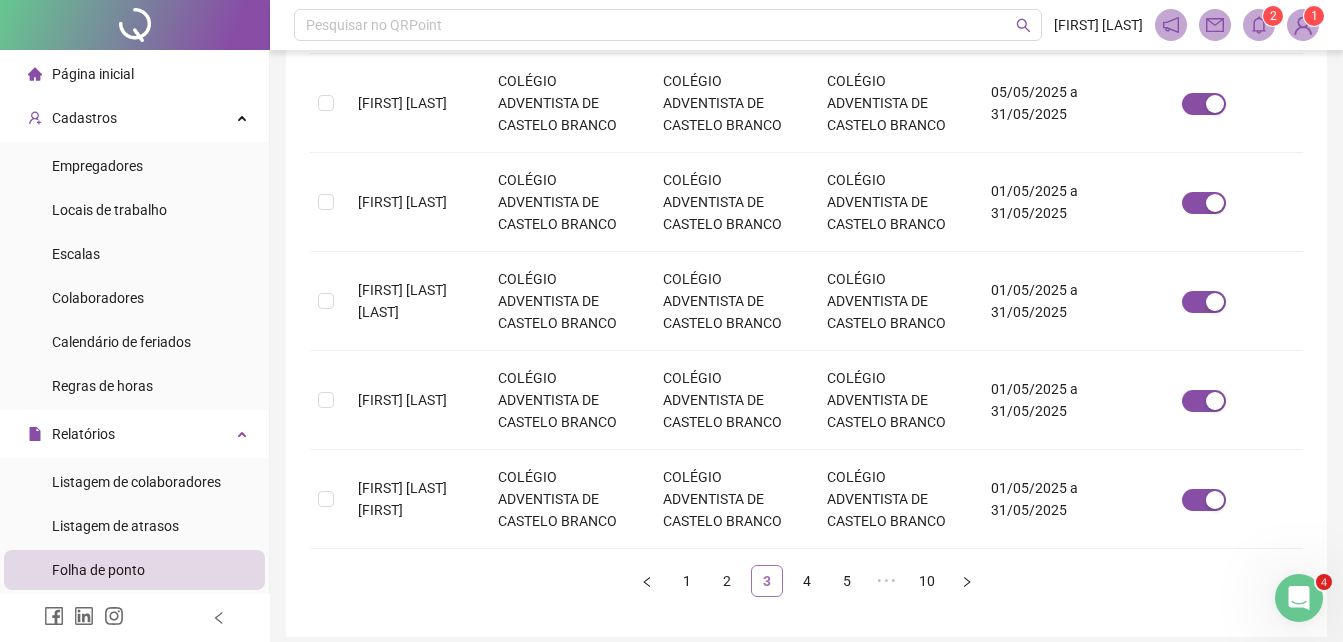 scroll, scrollTop: 89, scrollLeft: 0, axis: vertical 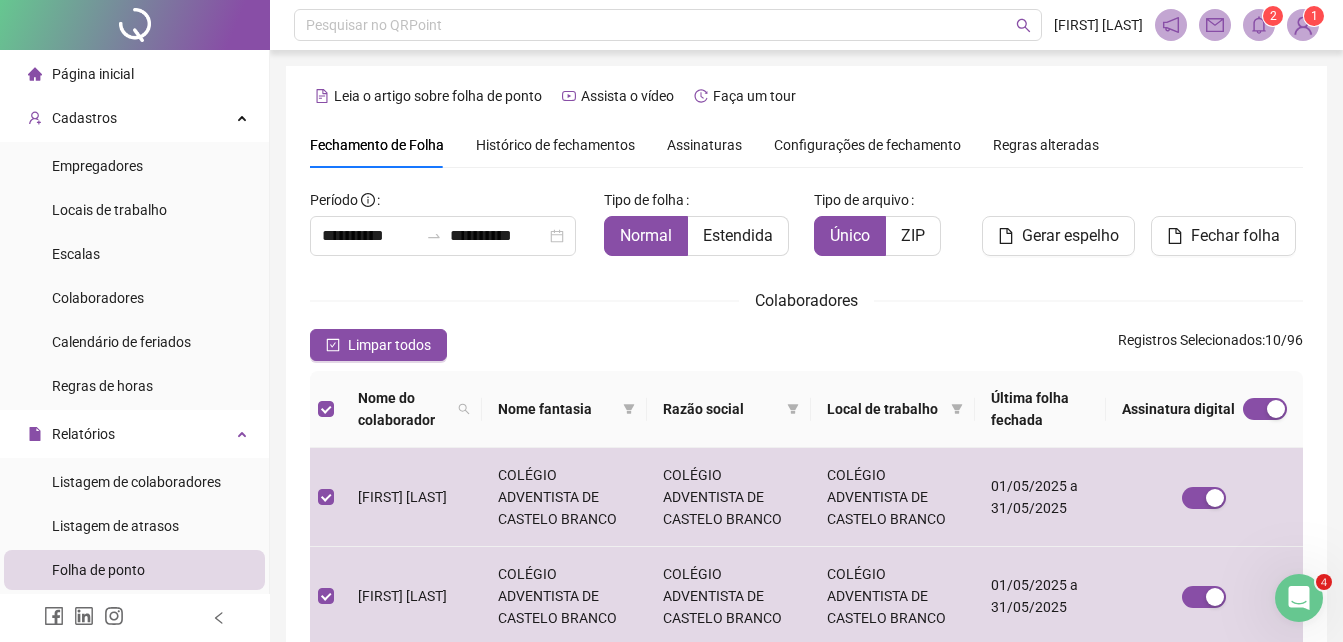 click on "Fechar folha" at bounding box center [1235, 236] 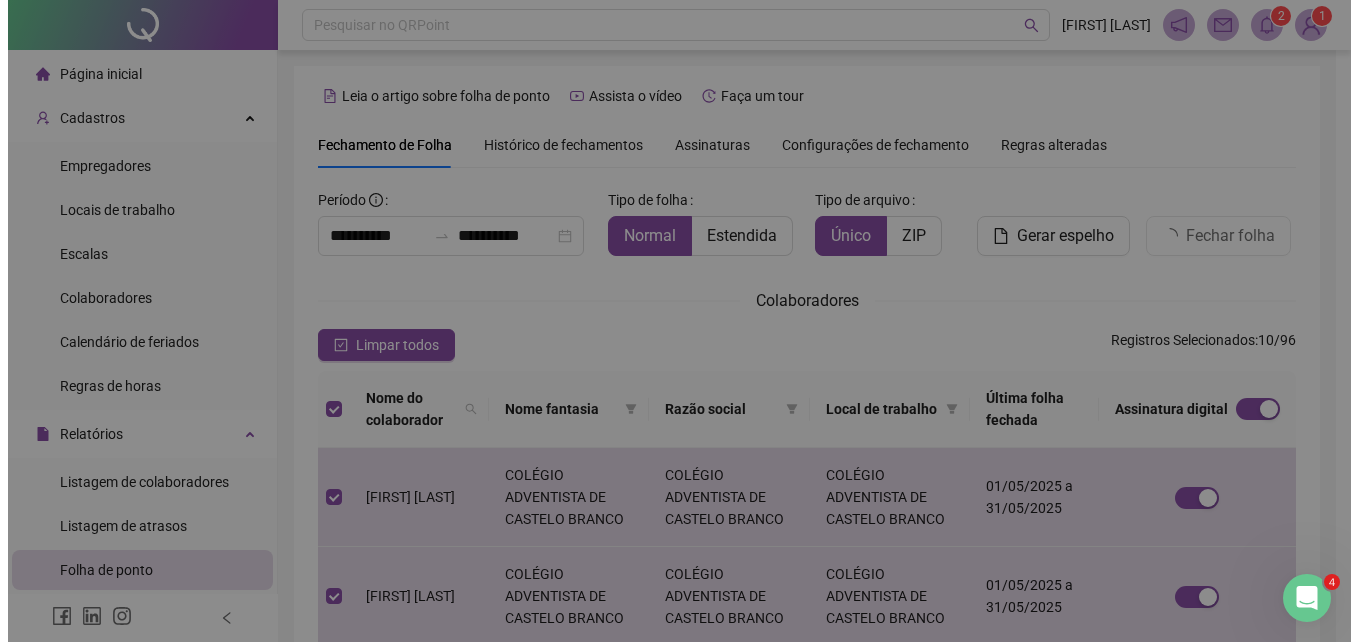 scroll, scrollTop: 89, scrollLeft: 0, axis: vertical 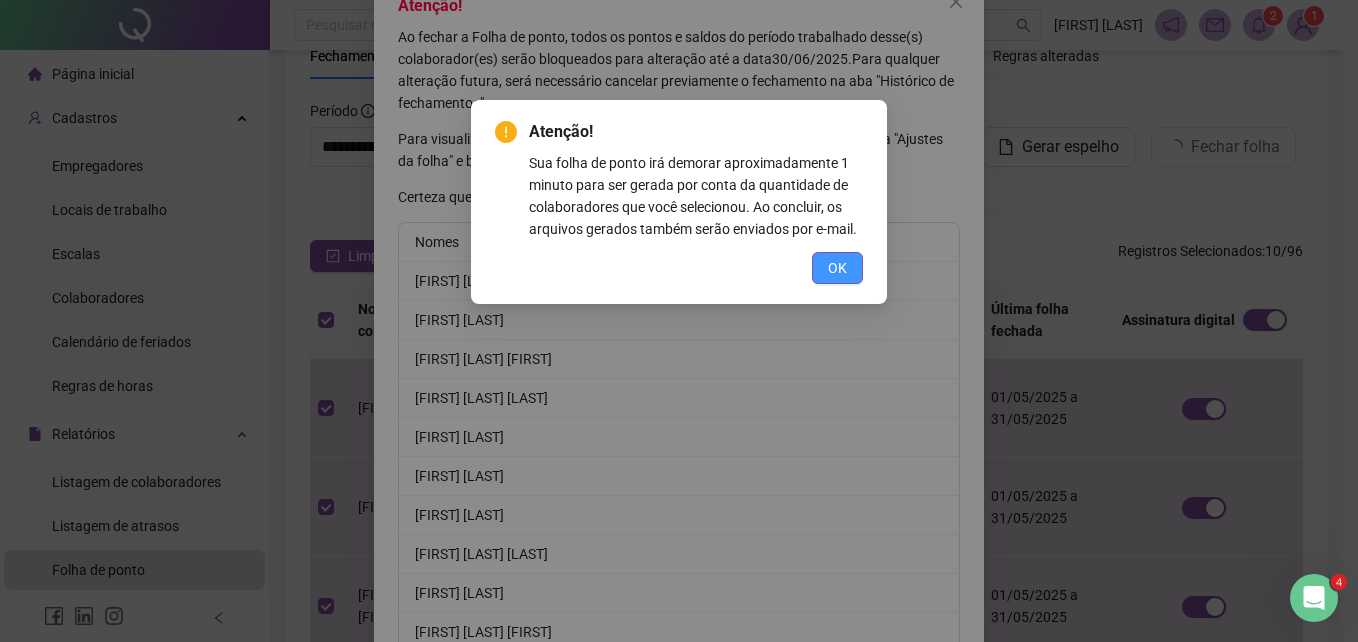click on "OK" at bounding box center (837, 268) 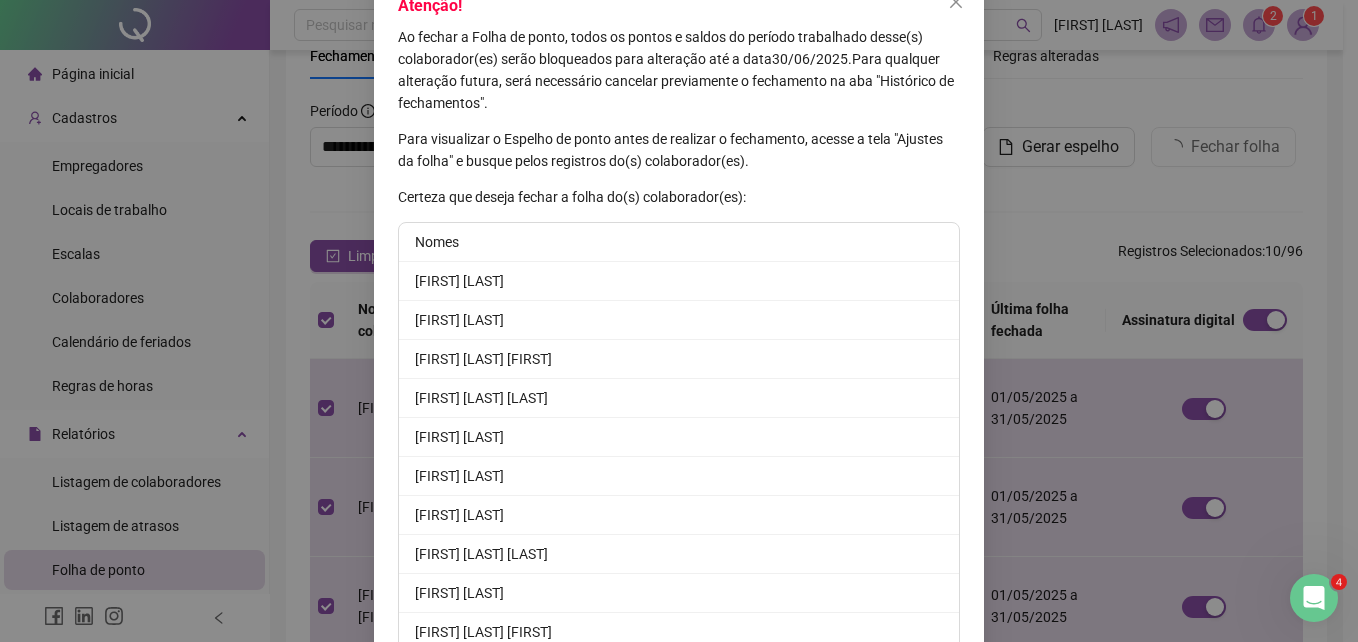 scroll, scrollTop: 224, scrollLeft: 0, axis: vertical 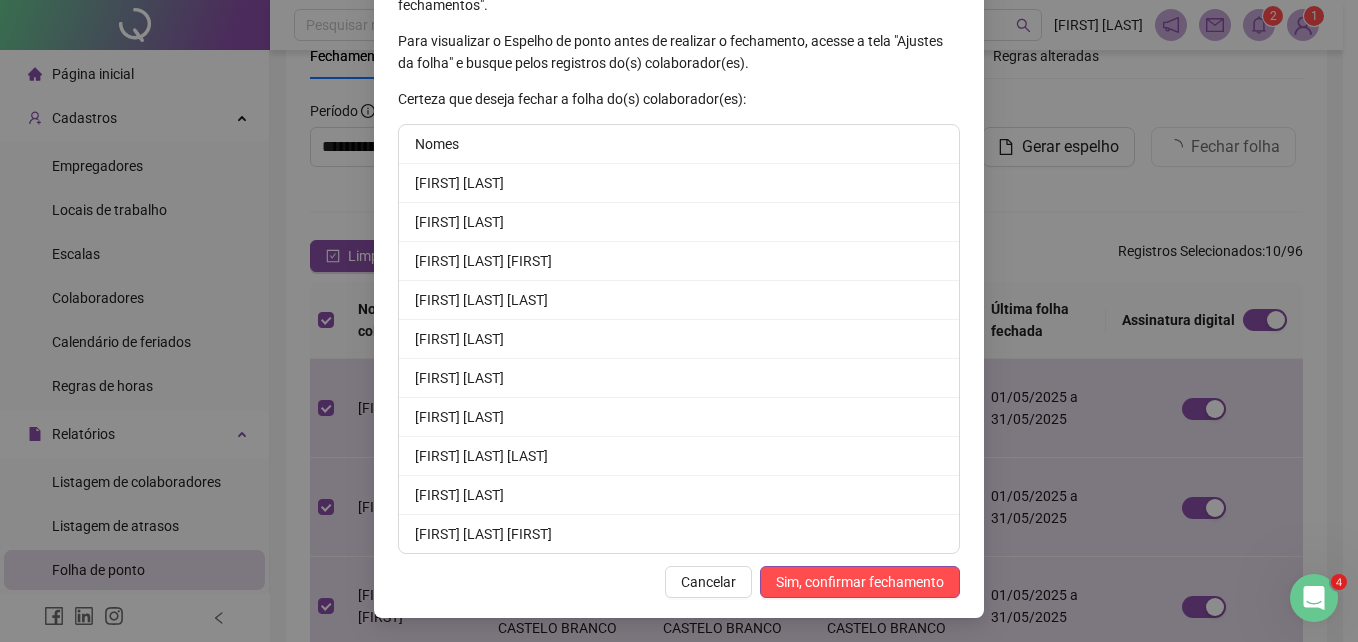 click on "Sim, confirmar fechamento" at bounding box center [860, 582] 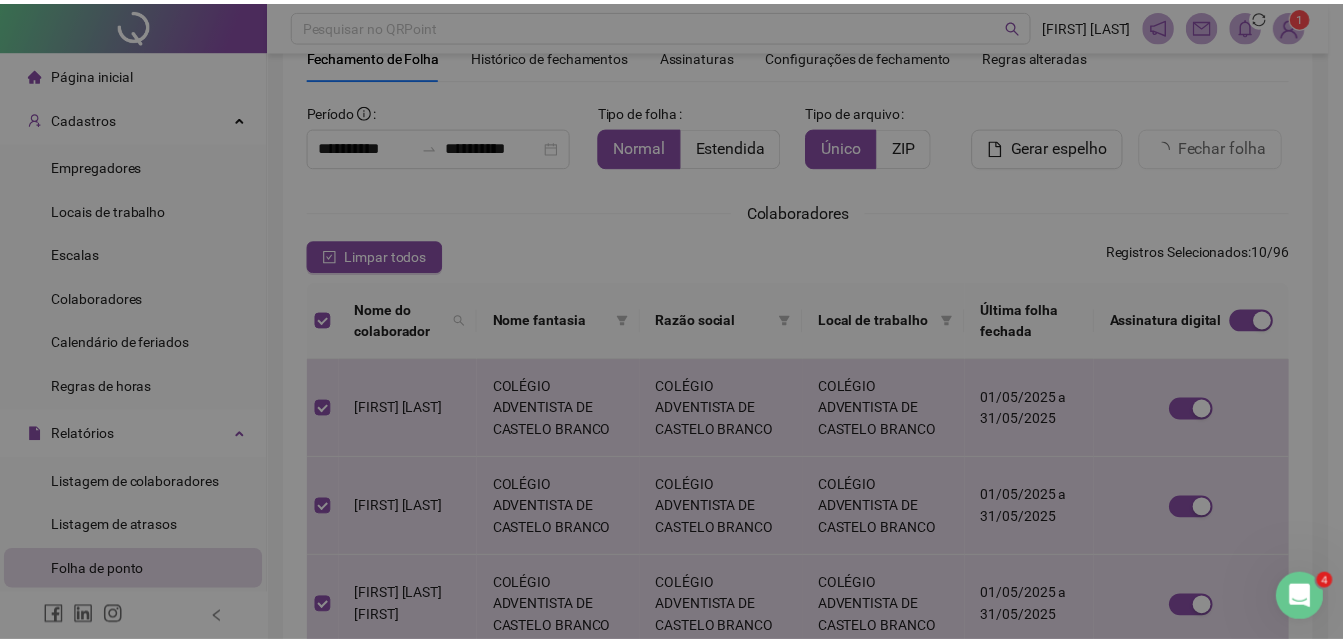 scroll, scrollTop: 126, scrollLeft: 0, axis: vertical 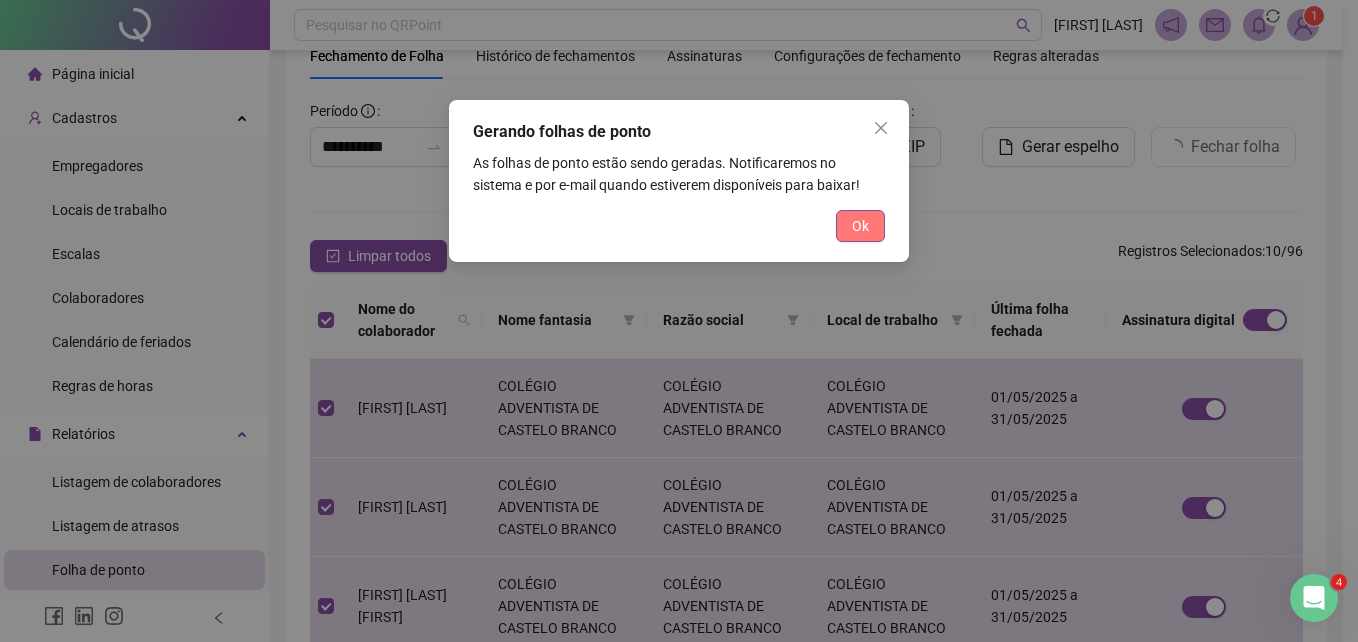 click on "Ok" at bounding box center (860, 226) 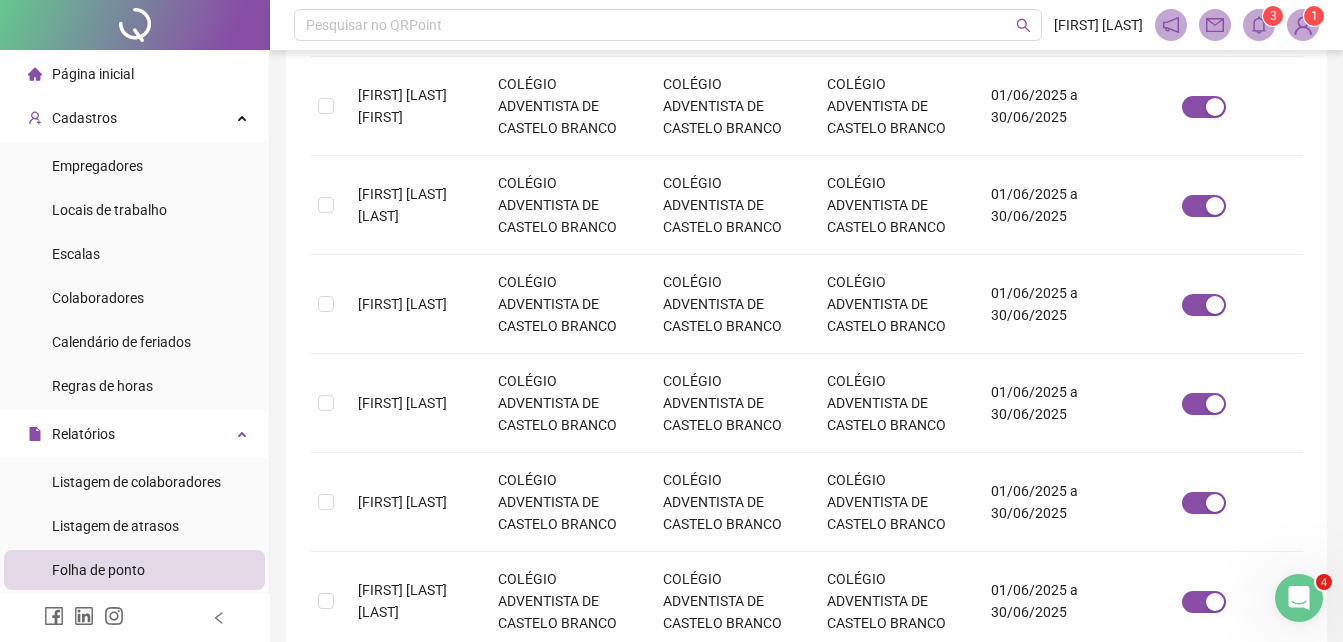 scroll, scrollTop: 970, scrollLeft: 0, axis: vertical 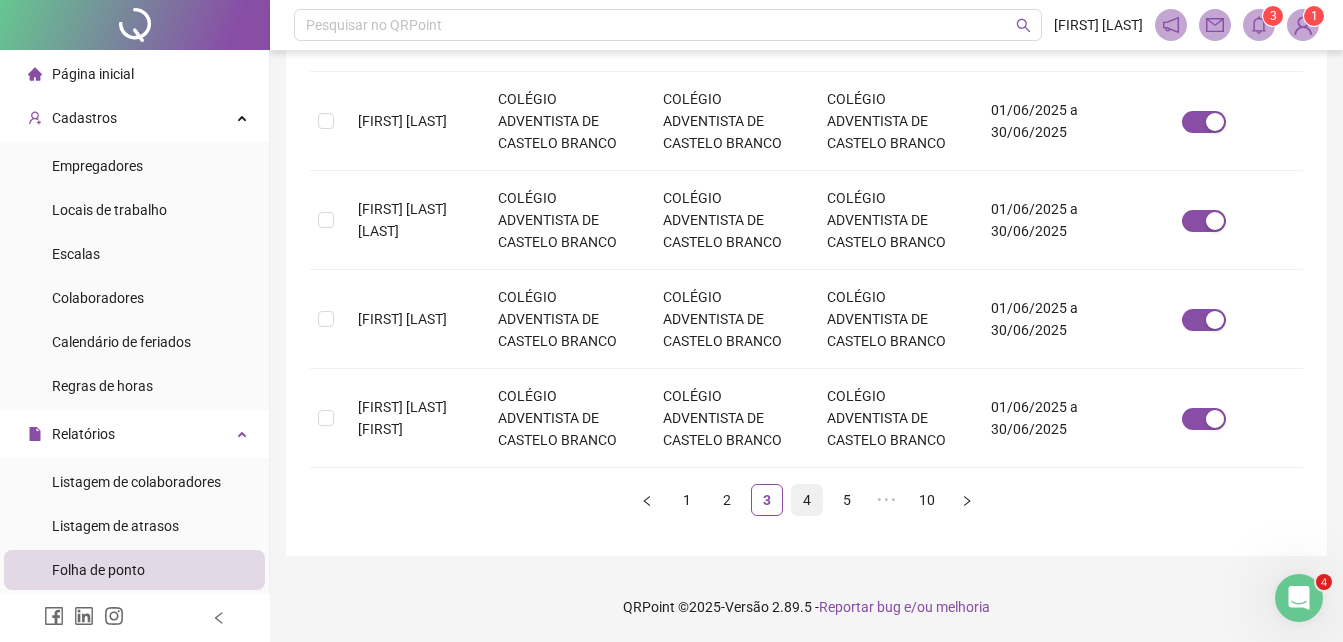 click on "4" at bounding box center [807, 500] 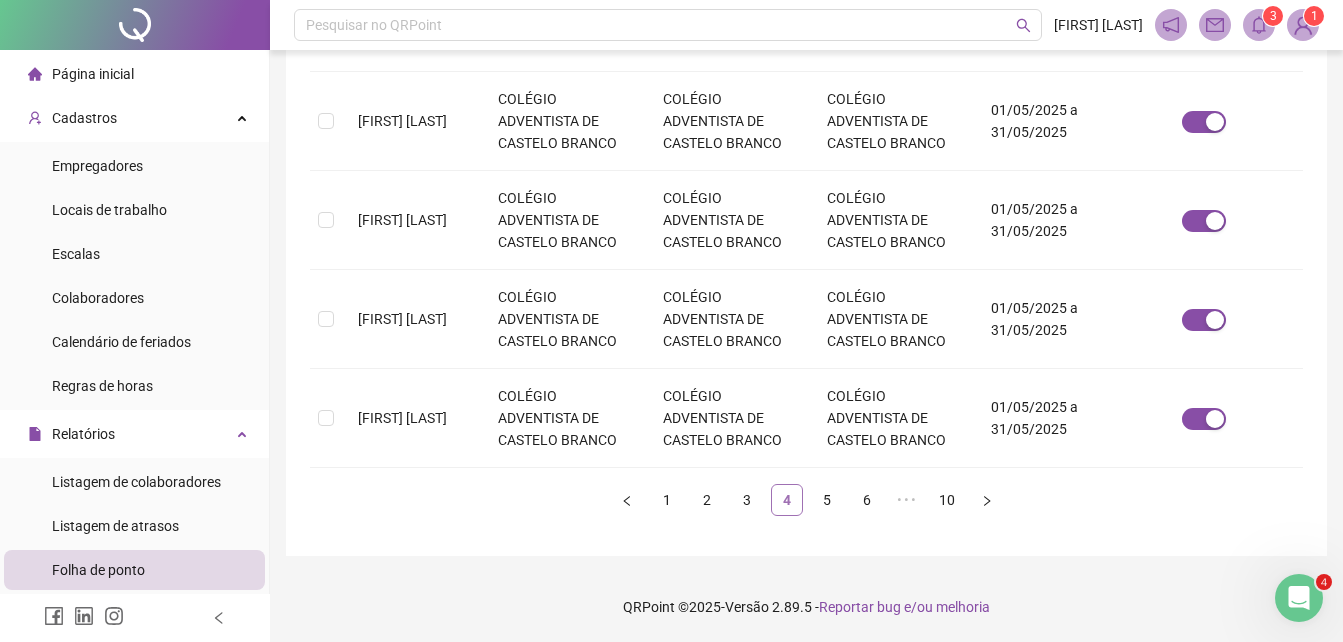scroll, scrollTop: 89, scrollLeft: 0, axis: vertical 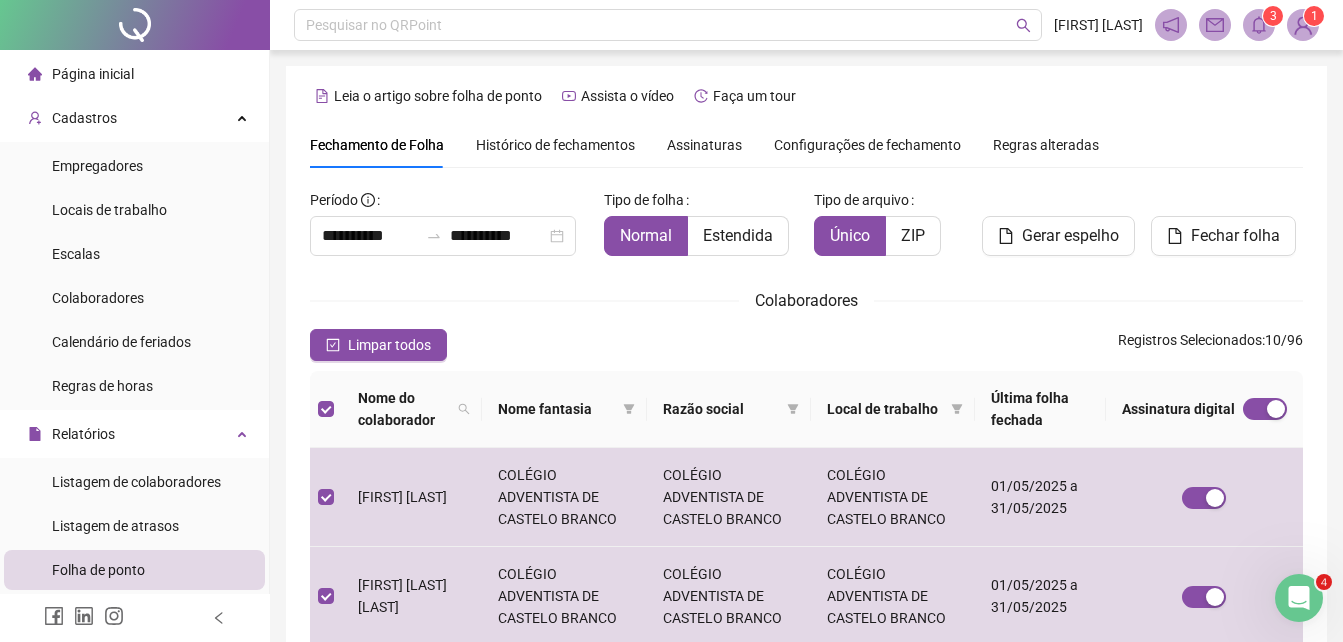 click on "Fechar folha" at bounding box center [1235, 236] 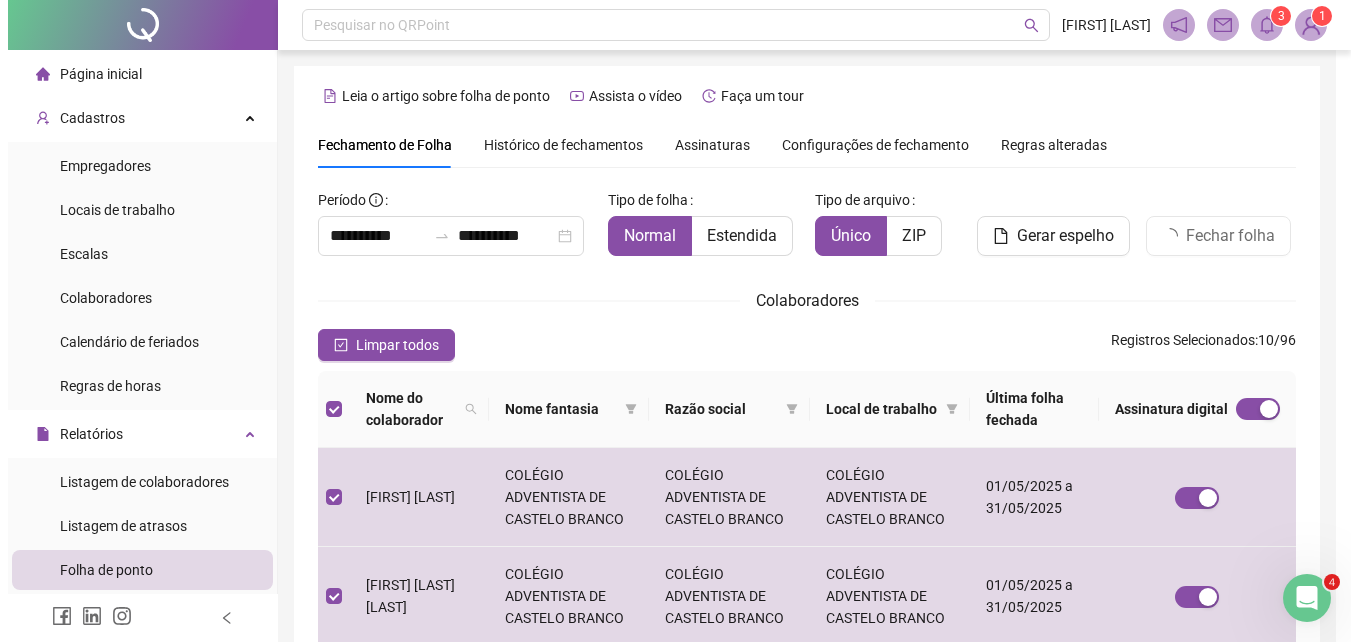 scroll, scrollTop: 89, scrollLeft: 0, axis: vertical 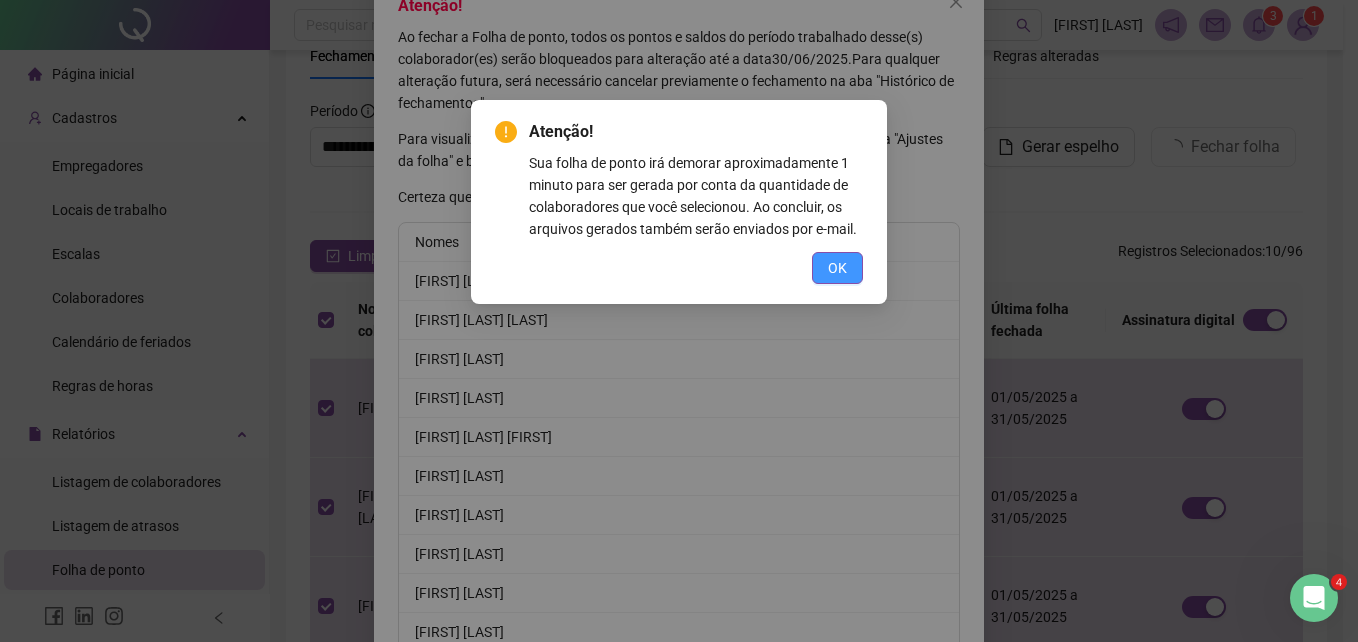 click on "OK" at bounding box center [837, 268] 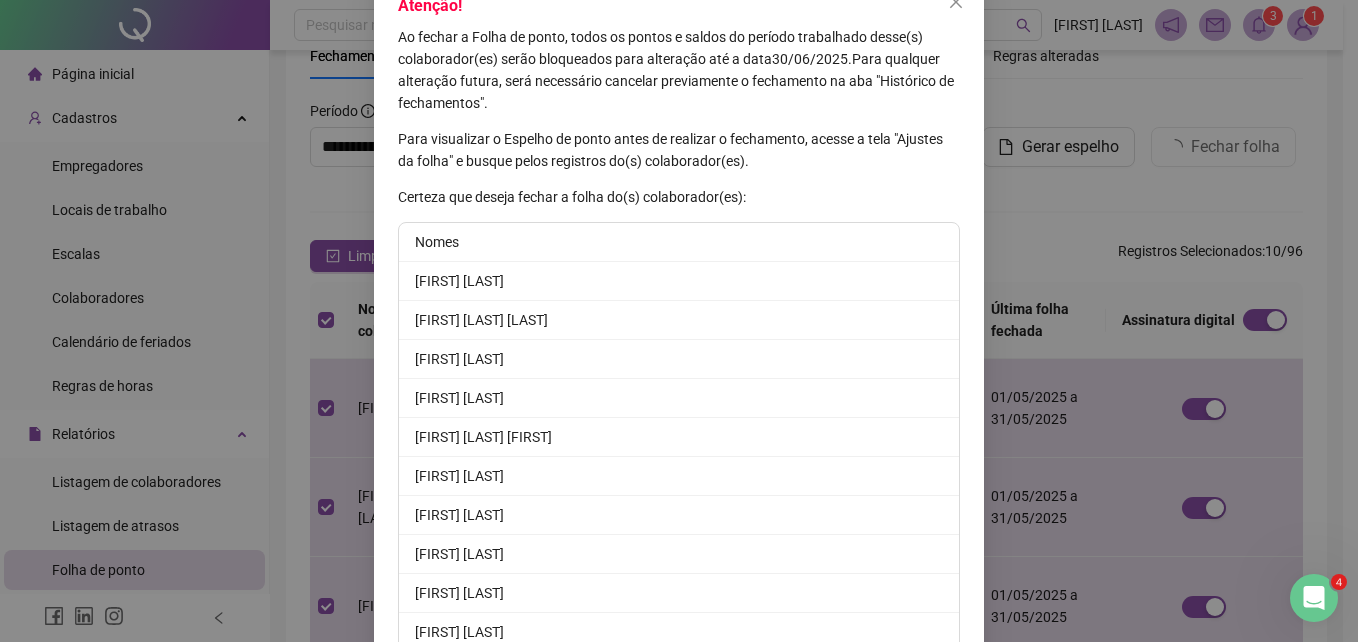 scroll, scrollTop: 224, scrollLeft: 0, axis: vertical 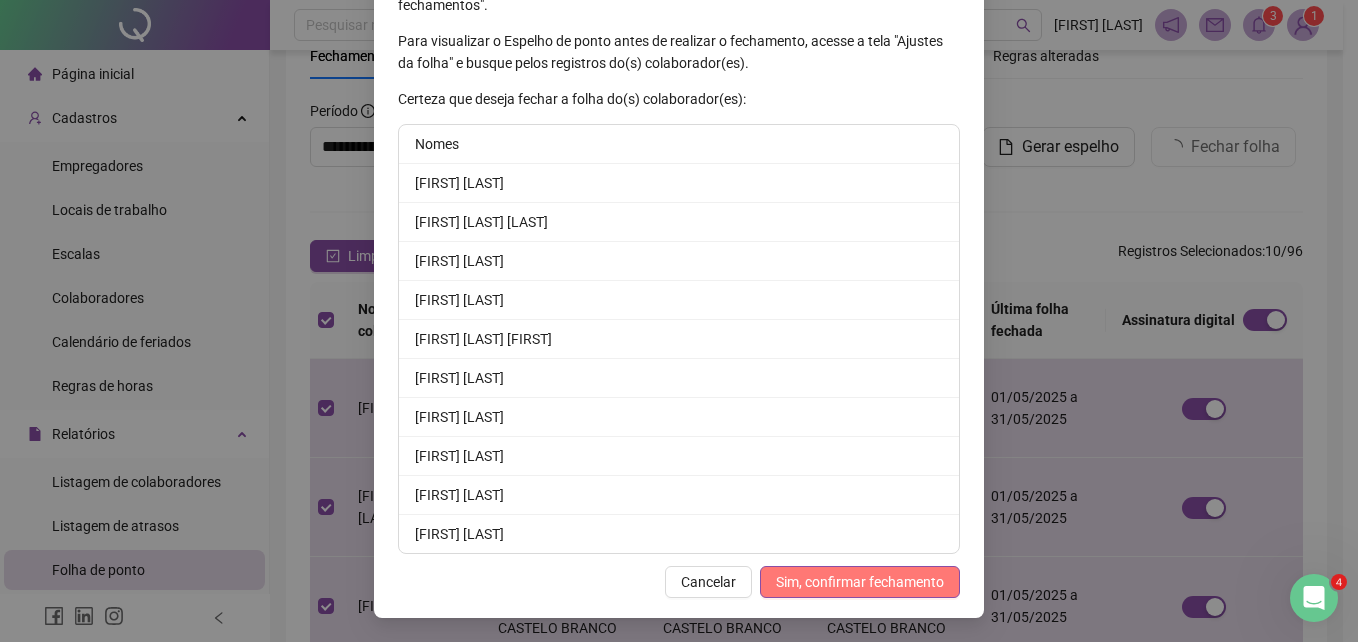 click on "Sim, confirmar fechamento" at bounding box center (860, 582) 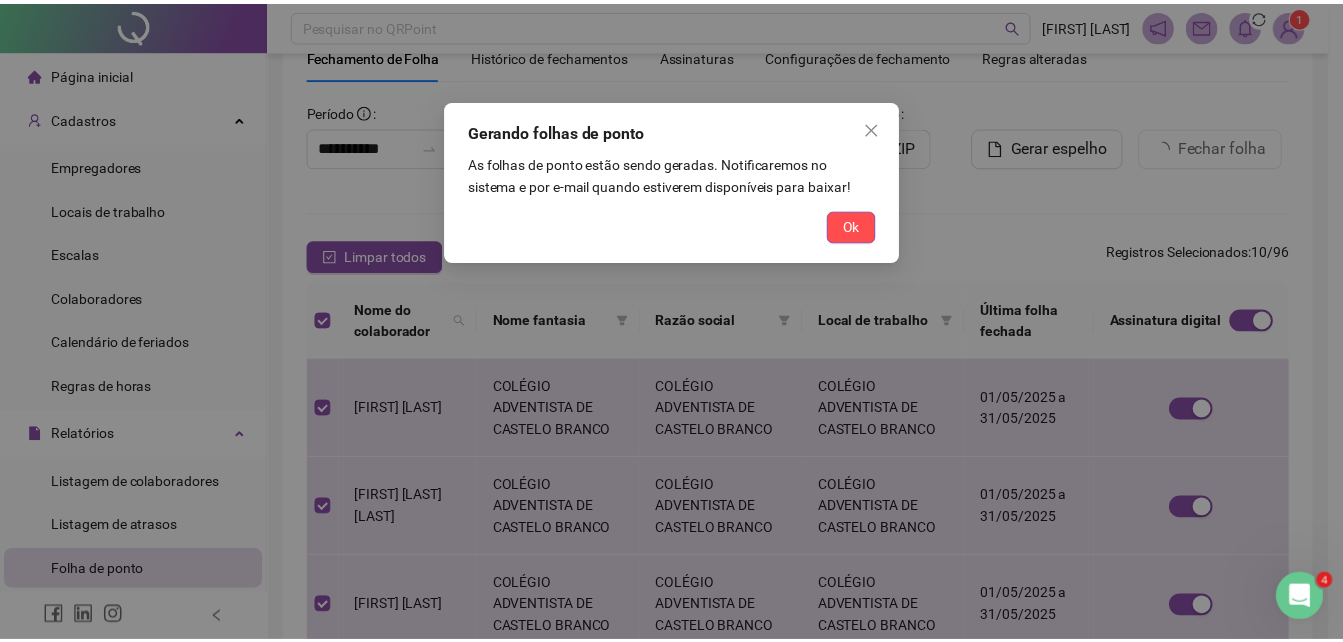 scroll, scrollTop: 126, scrollLeft: 0, axis: vertical 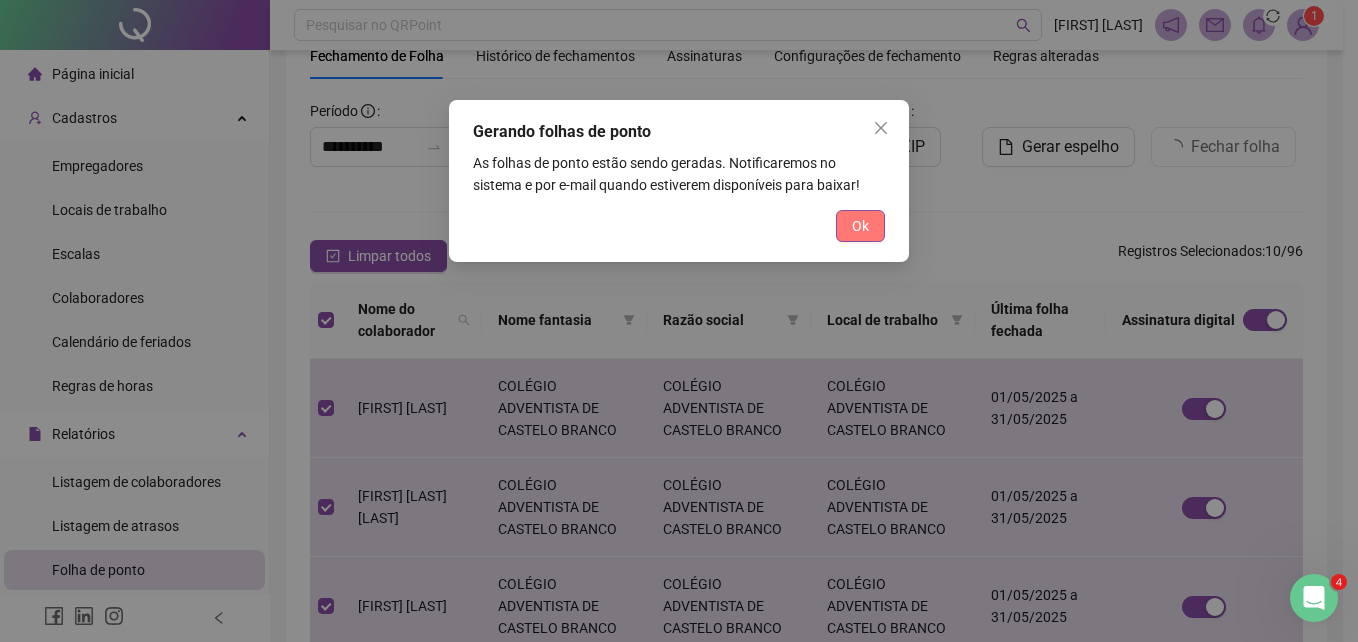 click on "Ok" at bounding box center (860, 226) 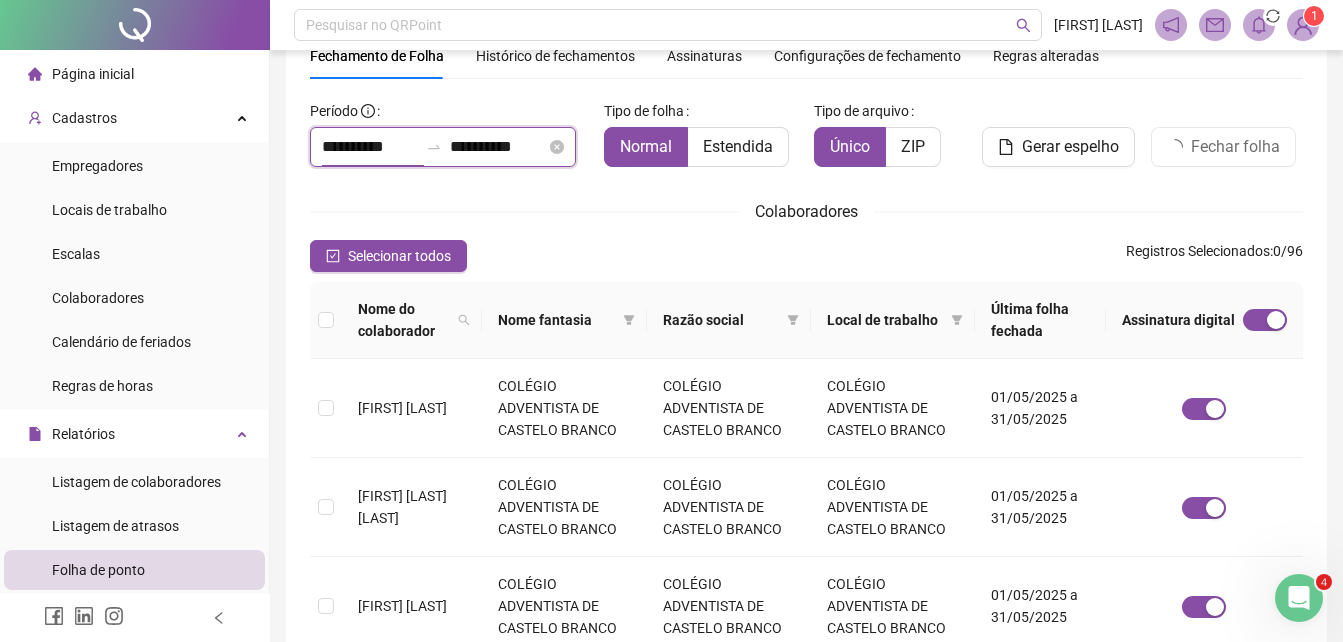 click on "**********" at bounding box center [370, 147] 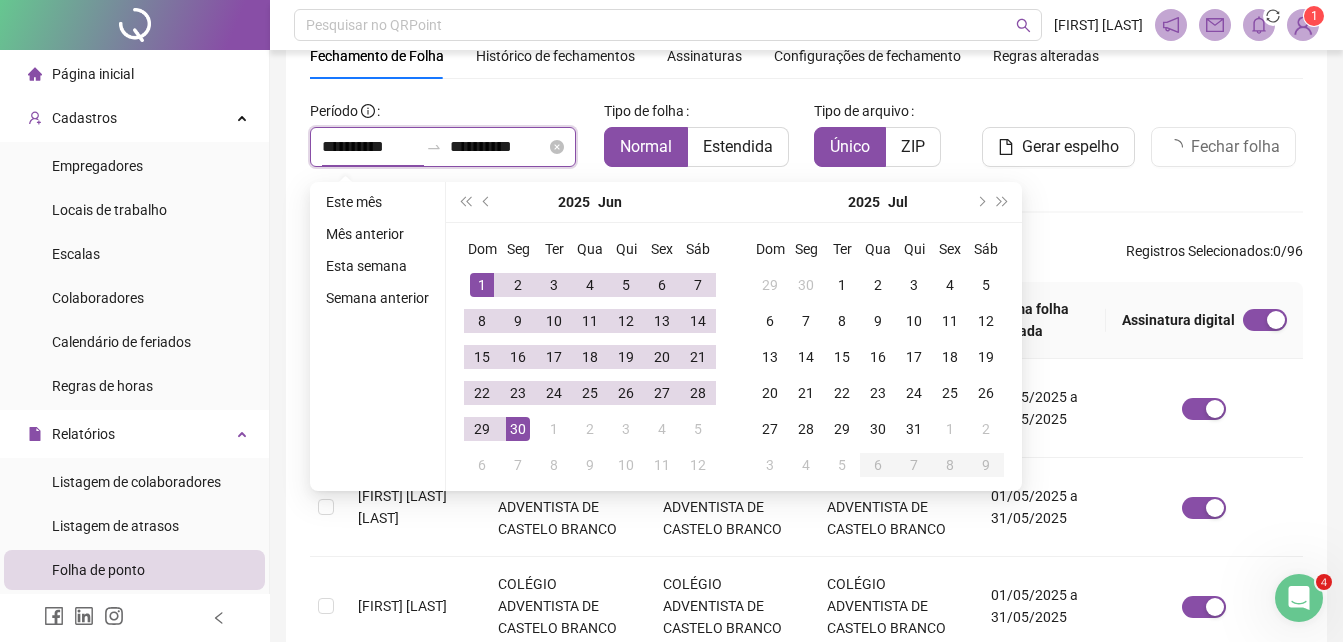 click on "**********" at bounding box center (370, 147) 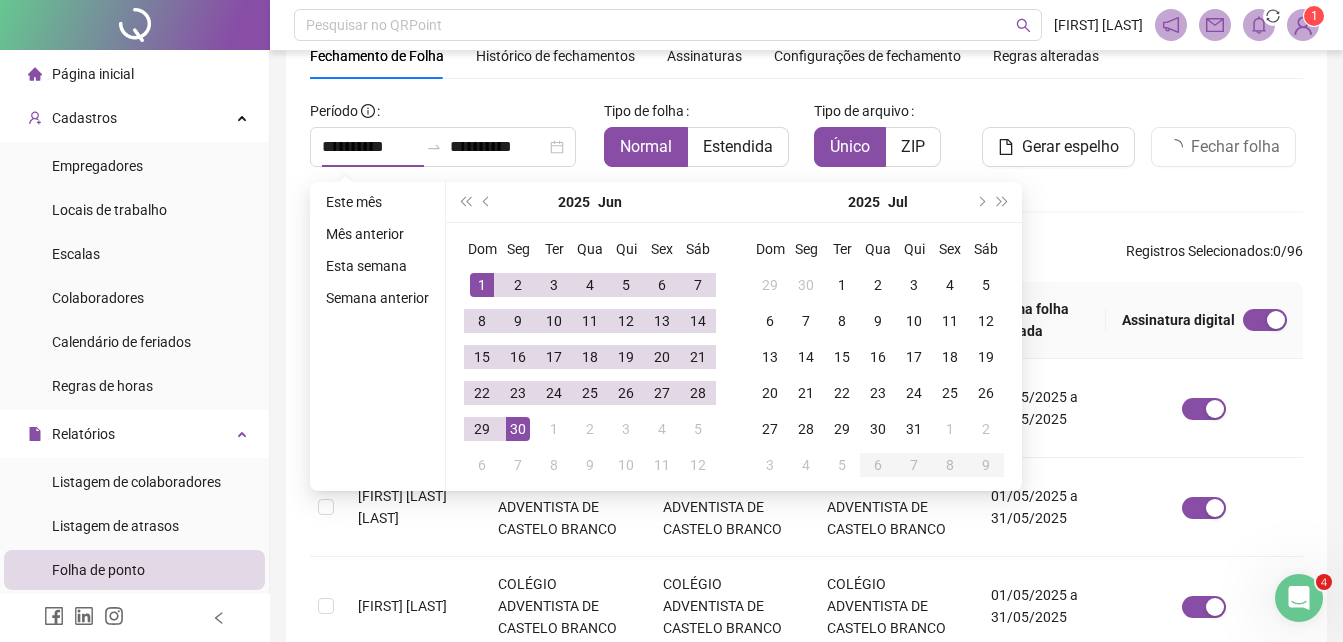 click on "**********" at bounding box center [449, 131] 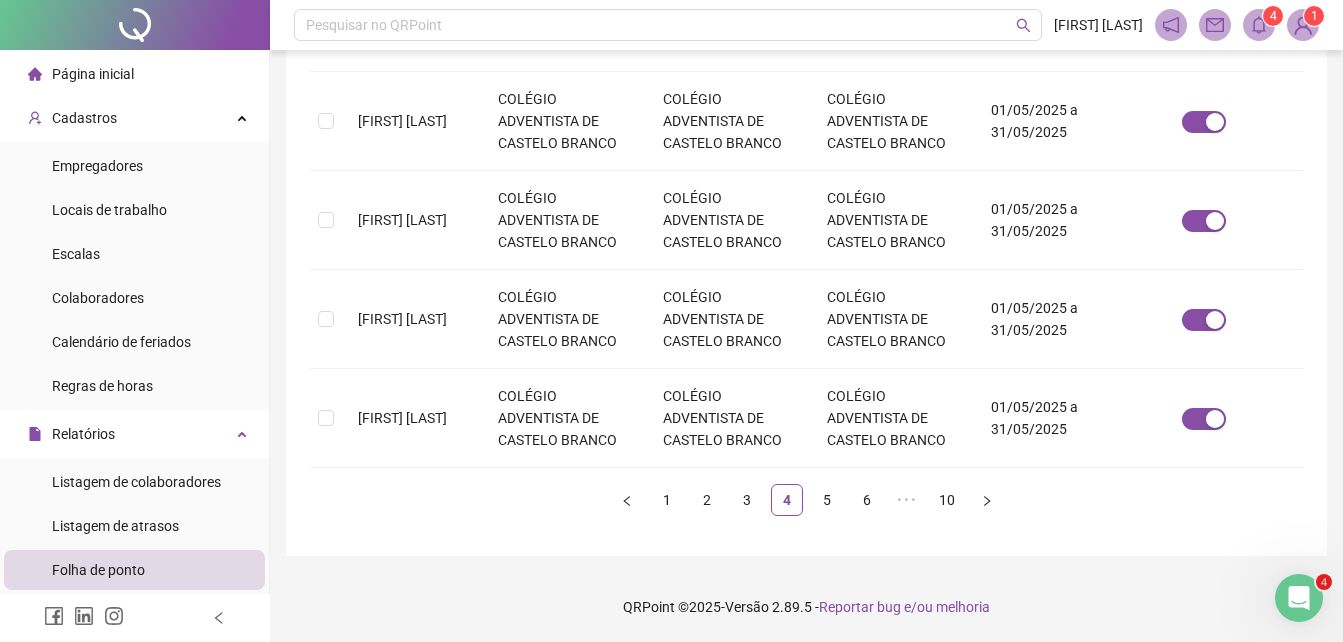scroll, scrollTop: 89, scrollLeft: 0, axis: vertical 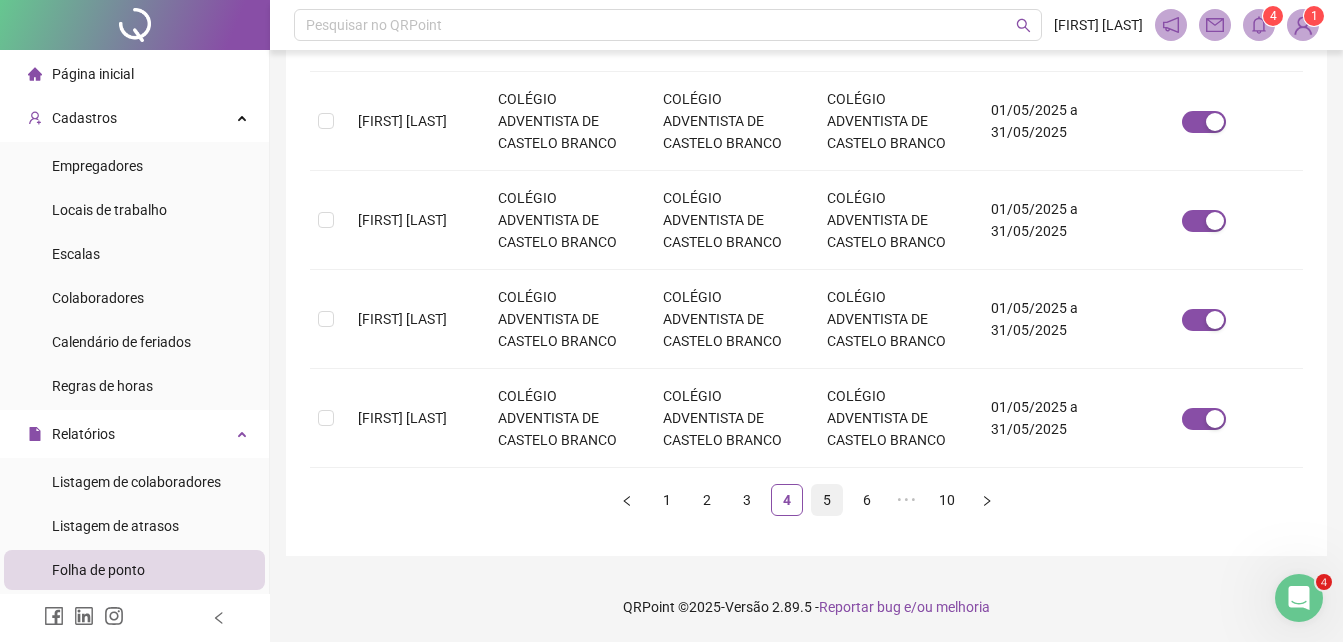 click on "5" at bounding box center [827, 500] 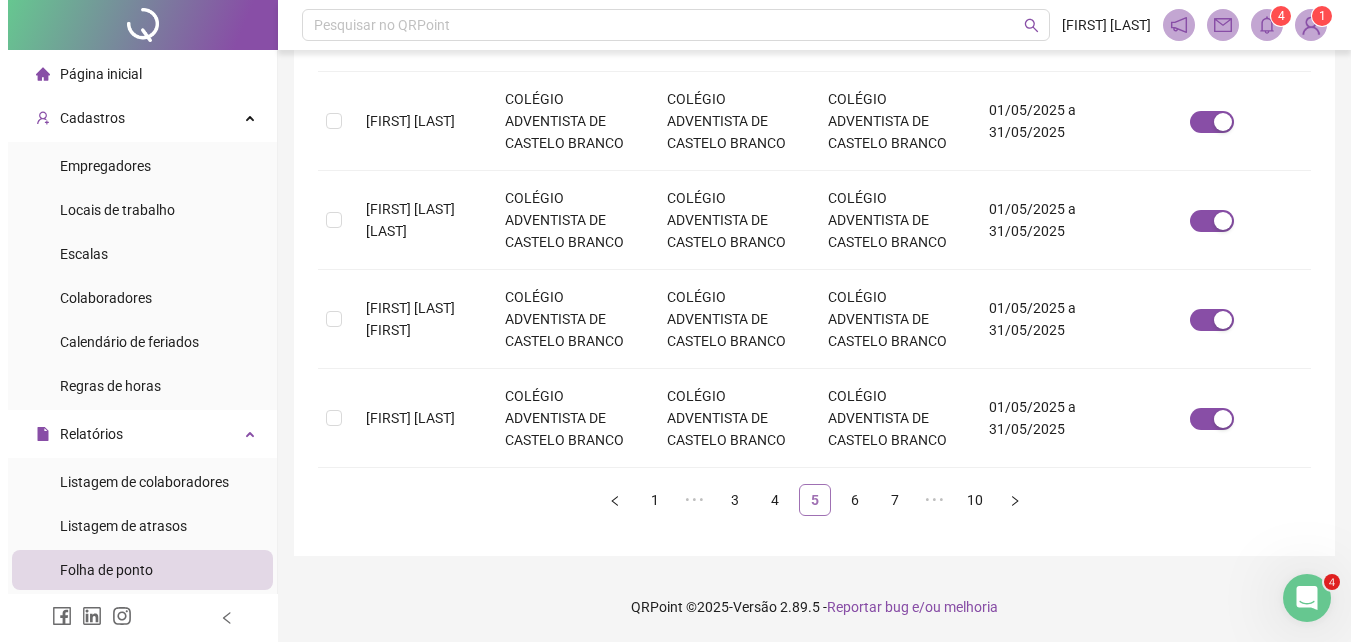 scroll, scrollTop: 89, scrollLeft: 0, axis: vertical 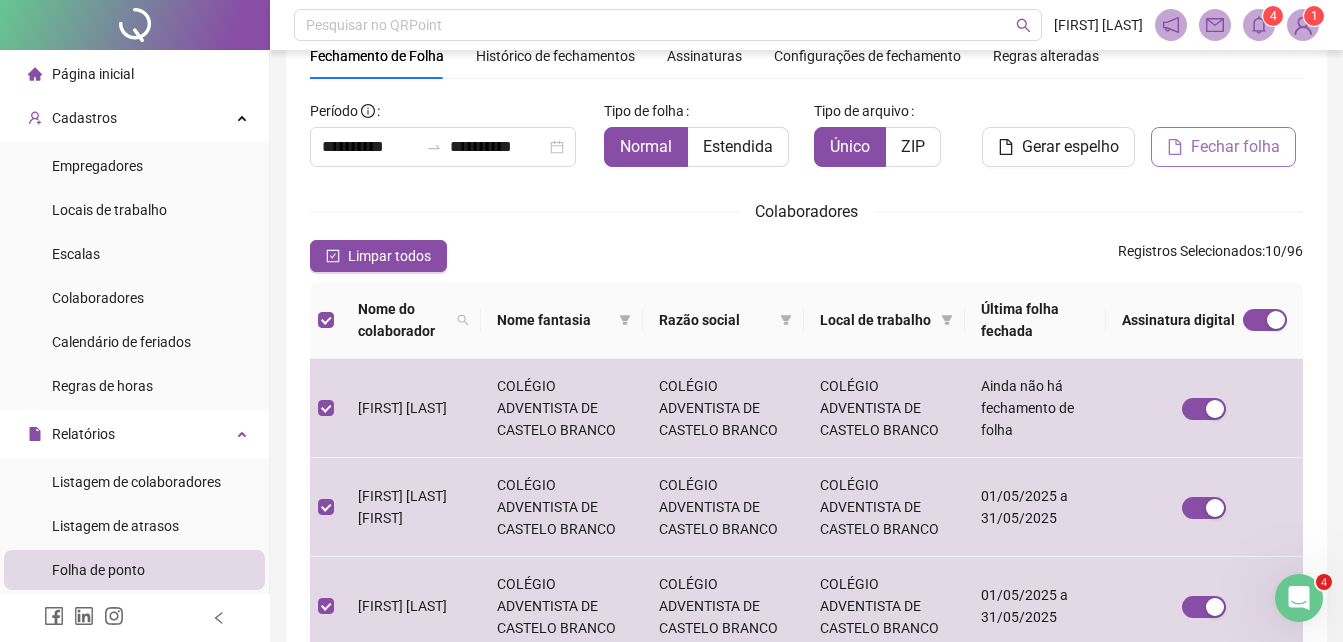 click on "Fechar folha" at bounding box center (1235, 147) 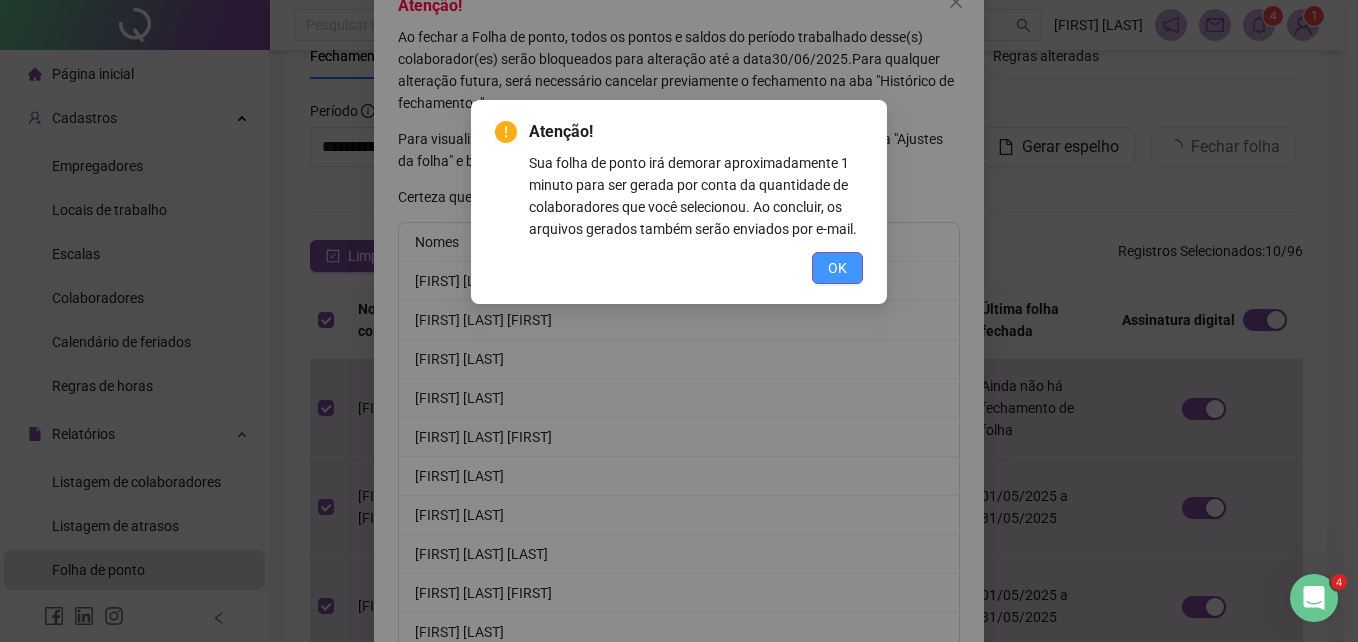 click on "OK" at bounding box center [837, 268] 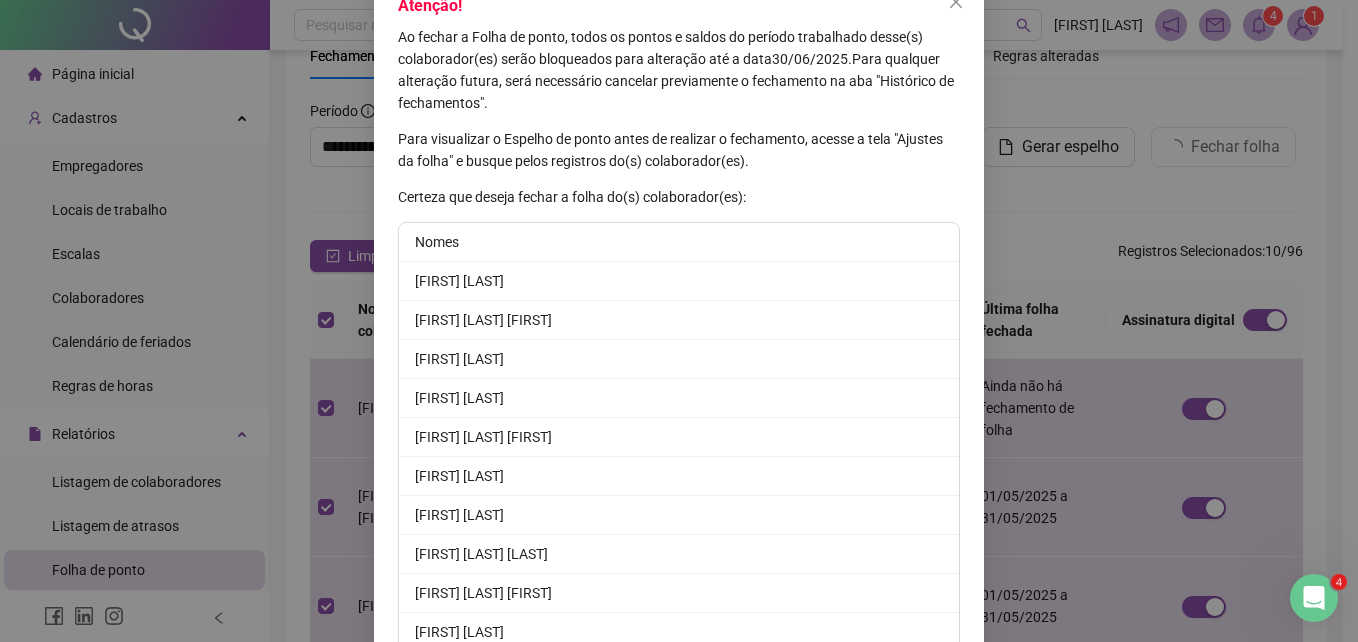 scroll, scrollTop: 224, scrollLeft: 0, axis: vertical 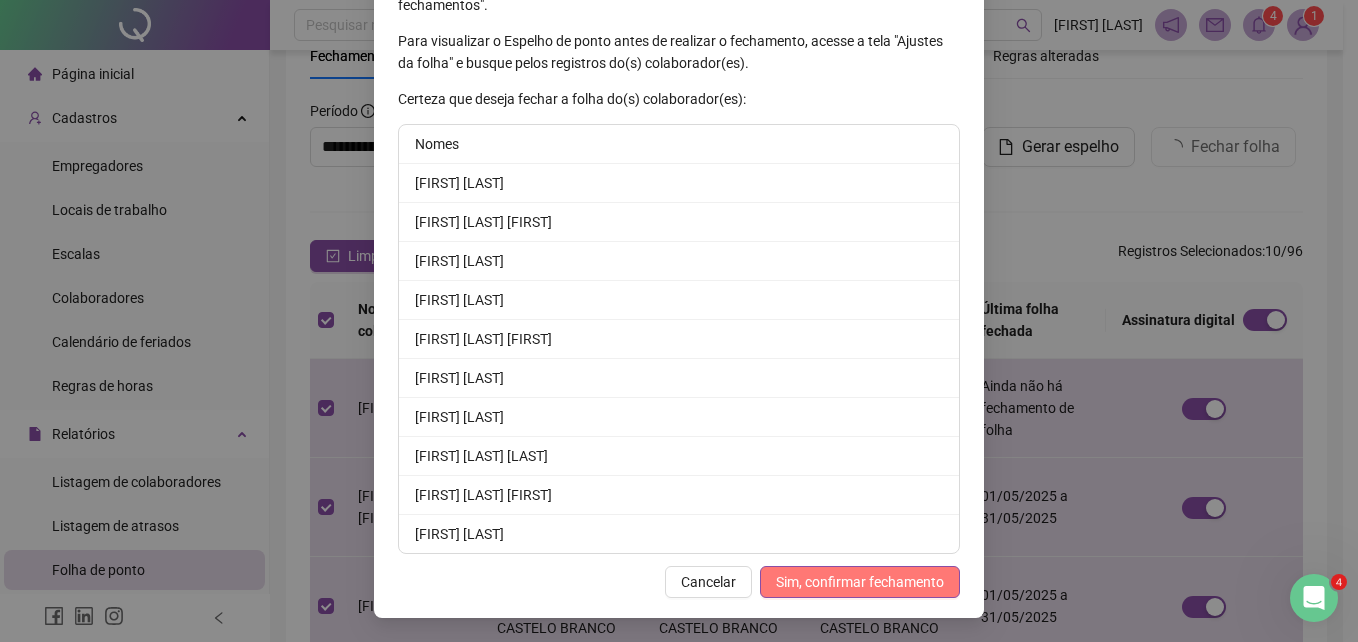 click on "Sim, confirmar fechamento" at bounding box center (860, 582) 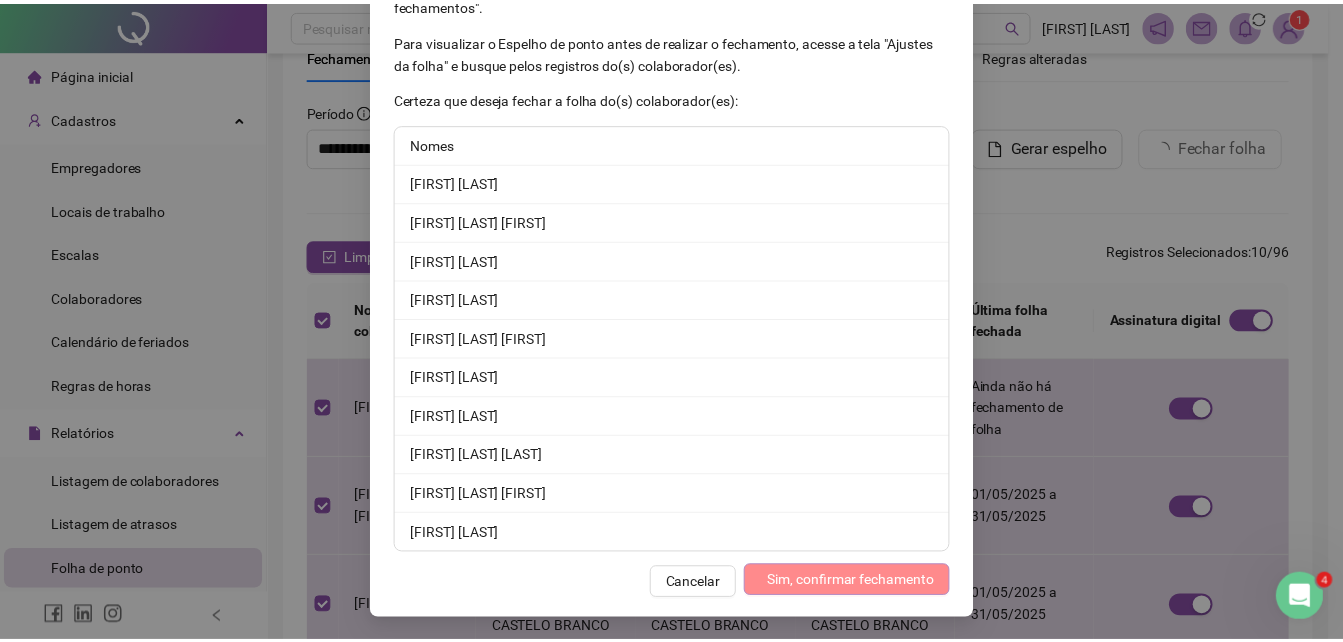 scroll, scrollTop: 126, scrollLeft: 0, axis: vertical 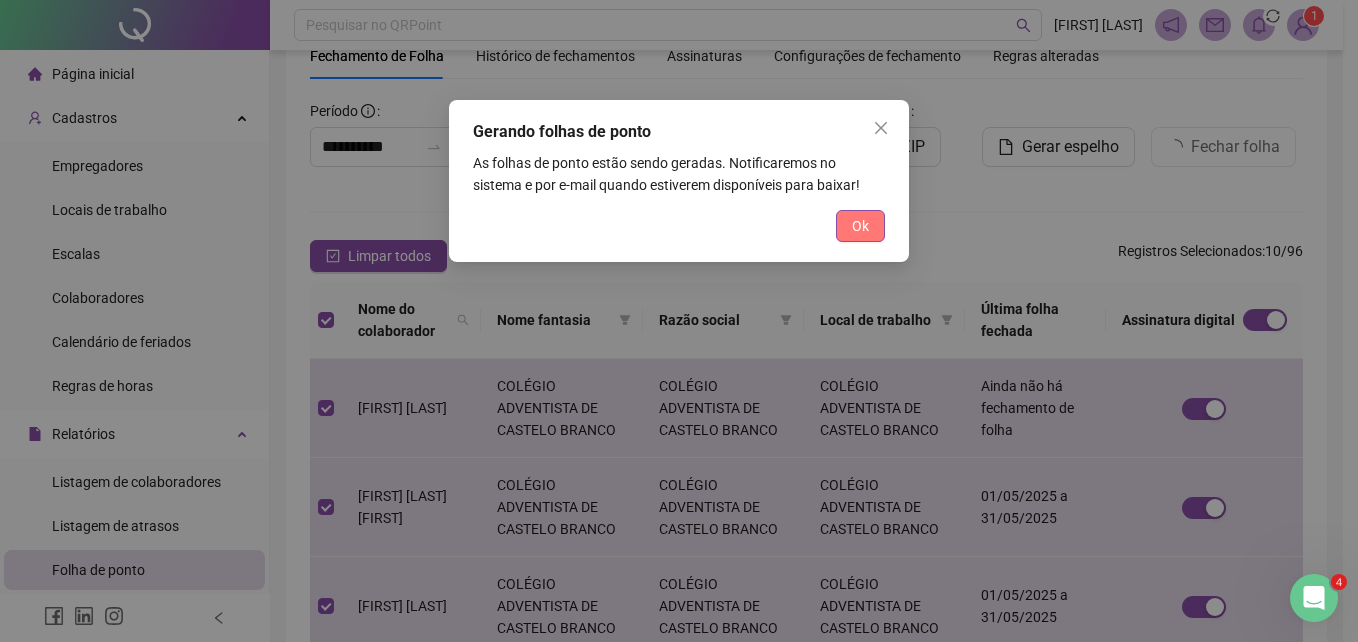 click on "Ok" at bounding box center [860, 226] 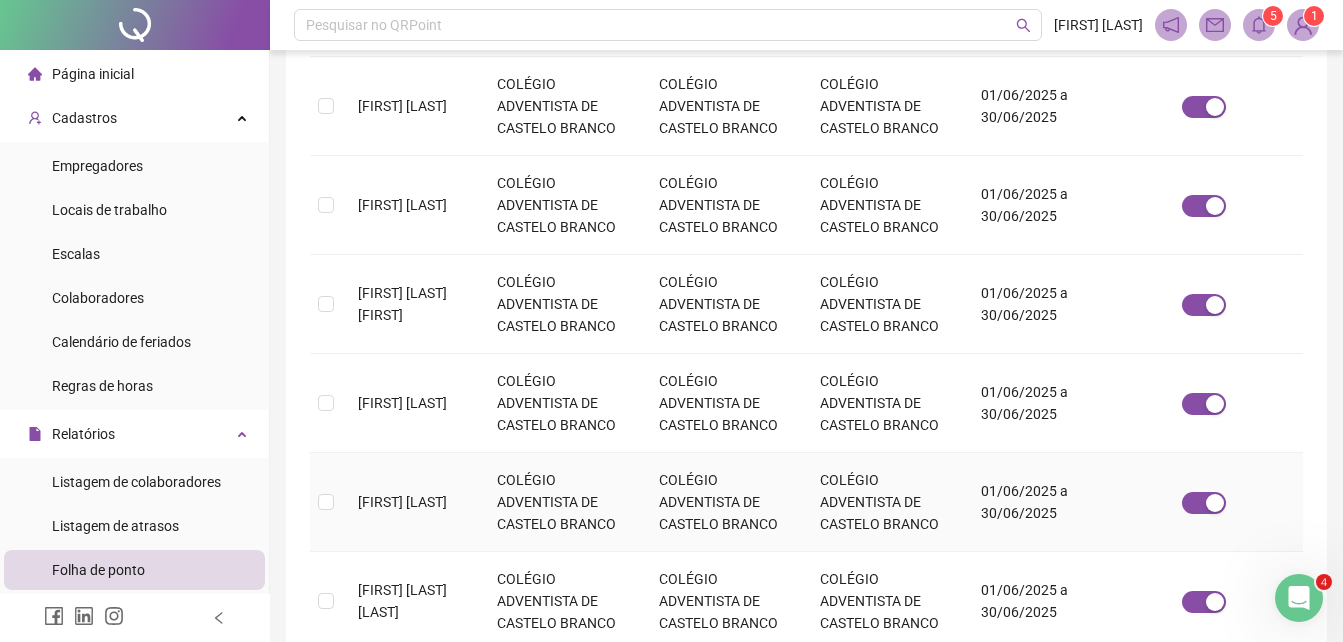 scroll, scrollTop: 970, scrollLeft: 0, axis: vertical 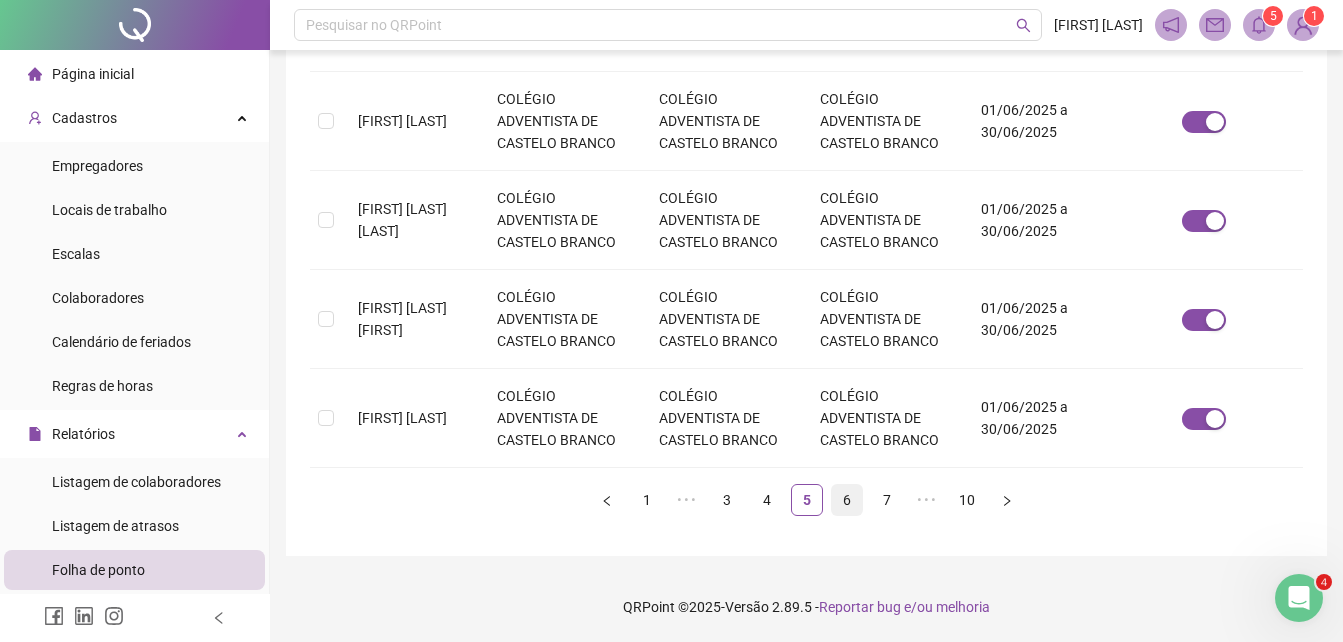 click on "6" at bounding box center [847, 500] 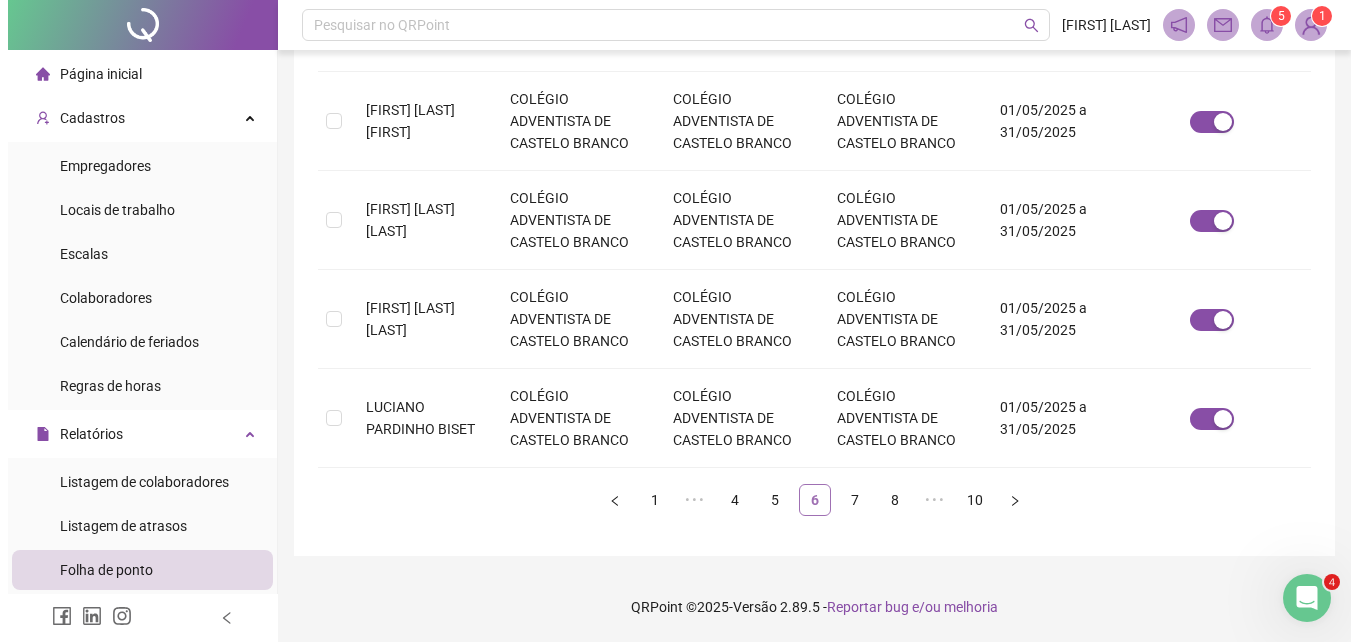scroll, scrollTop: 89, scrollLeft: 0, axis: vertical 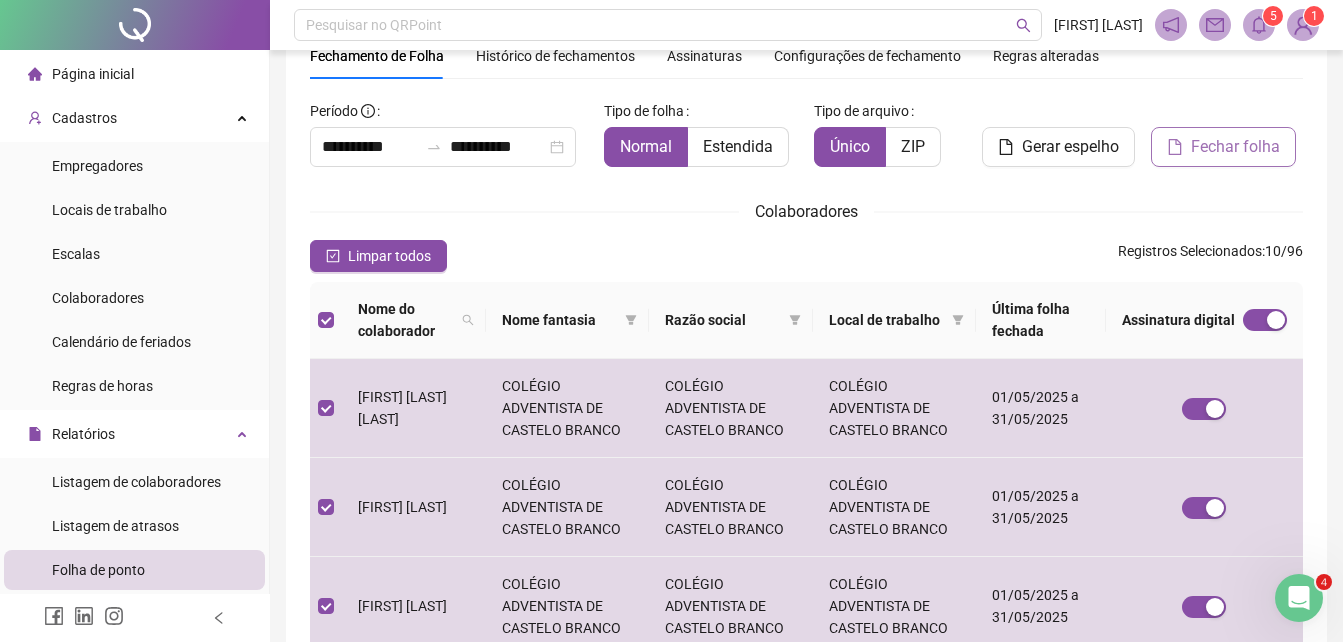 click on "Fechar folha" at bounding box center (1235, 147) 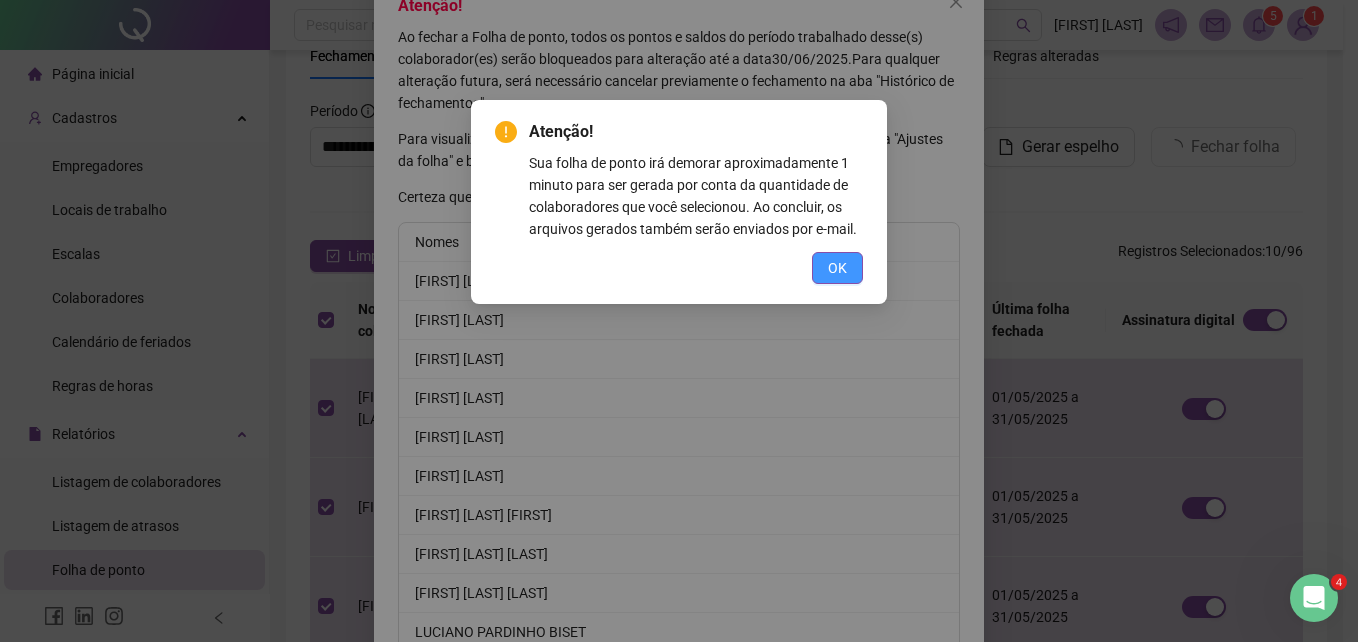 click on "OK" at bounding box center (837, 268) 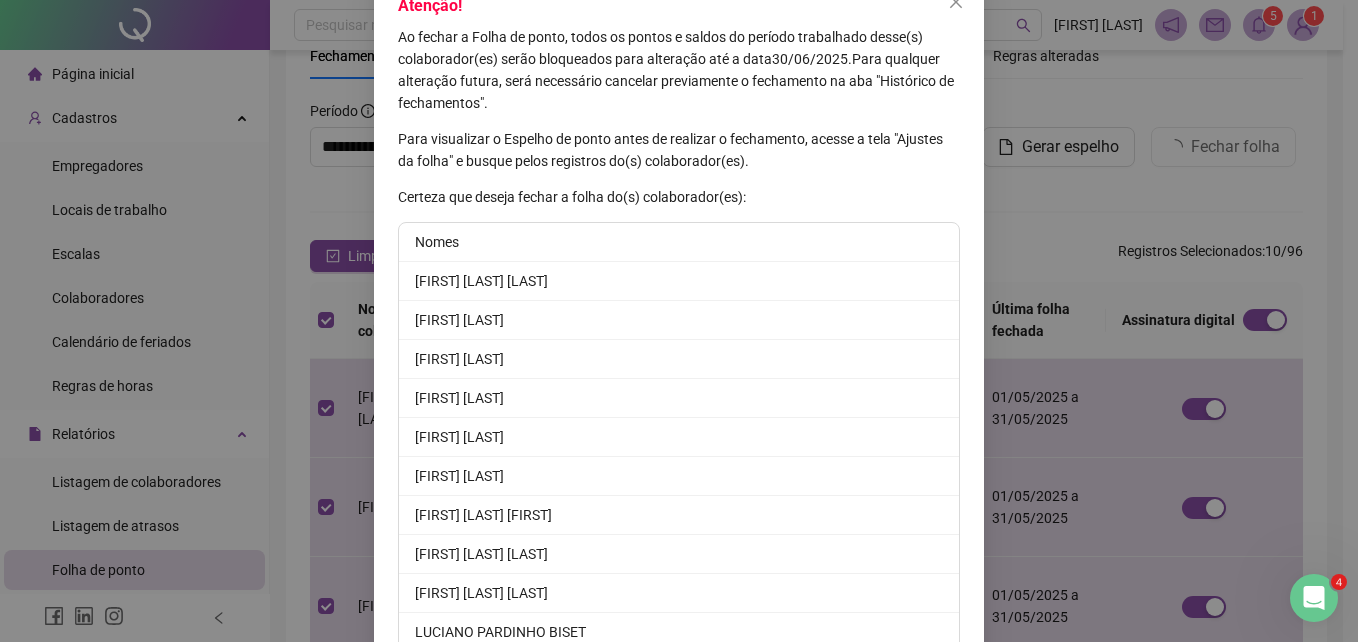 scroll, scrollTop: 224, scrollLeft: 0, axis: vertical 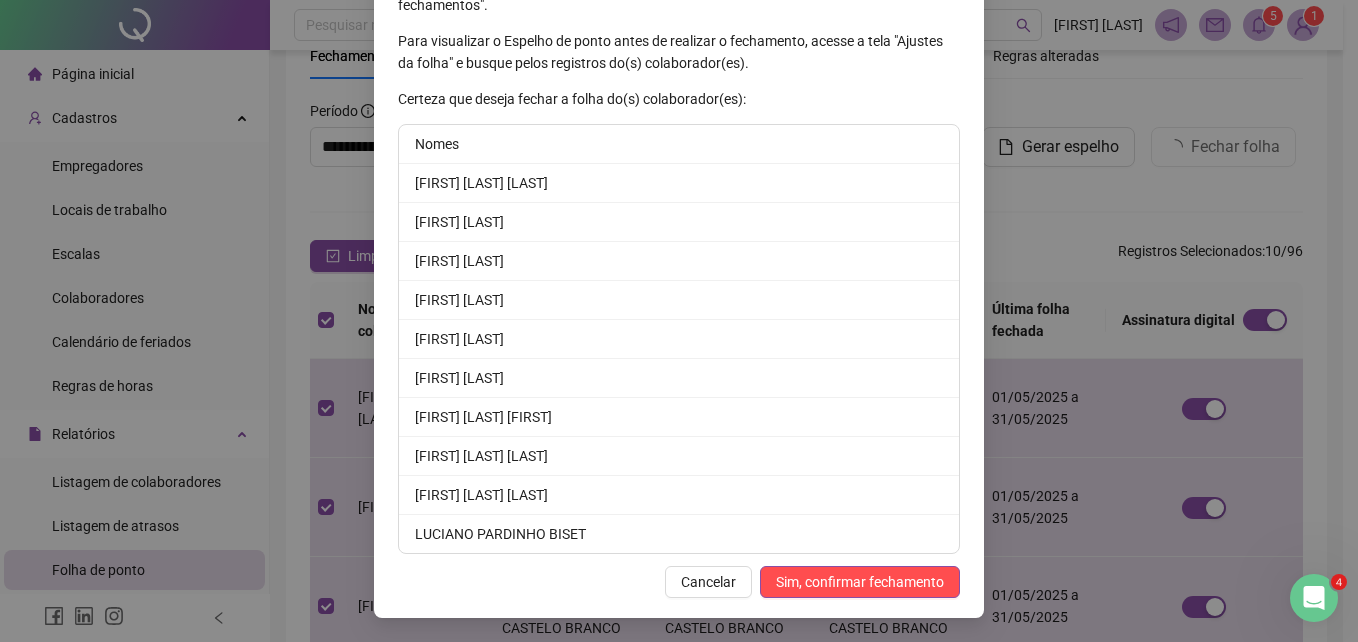 click on "Sim, confirmar fechamento" at bounding box center [860, 582] 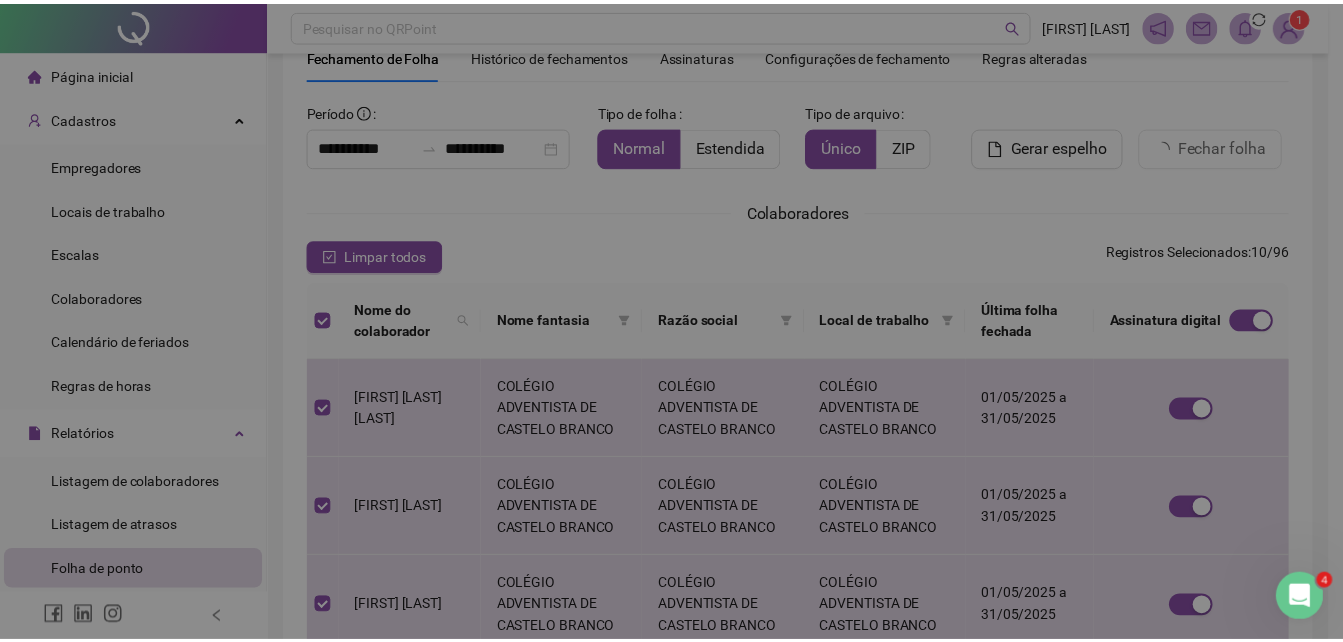 scroll, scrollTop: 126, scrollLeft: 0, axis: vertical 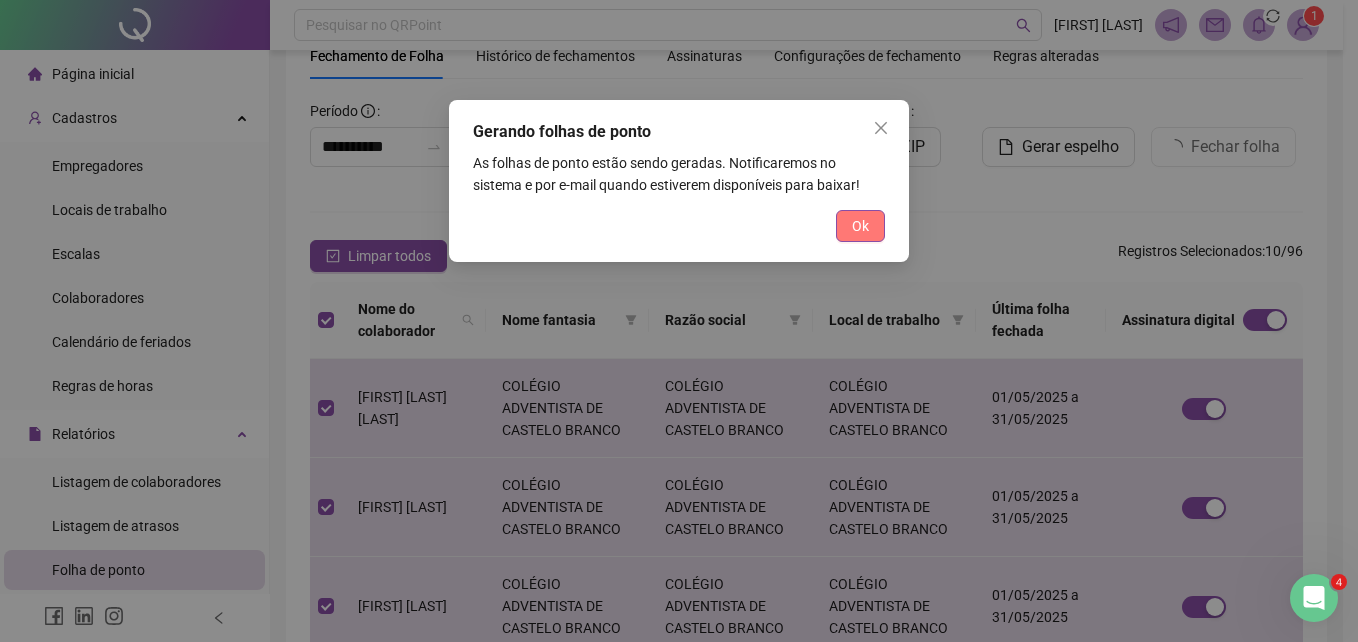 click on "Ok" at bounding box center [860, 226] 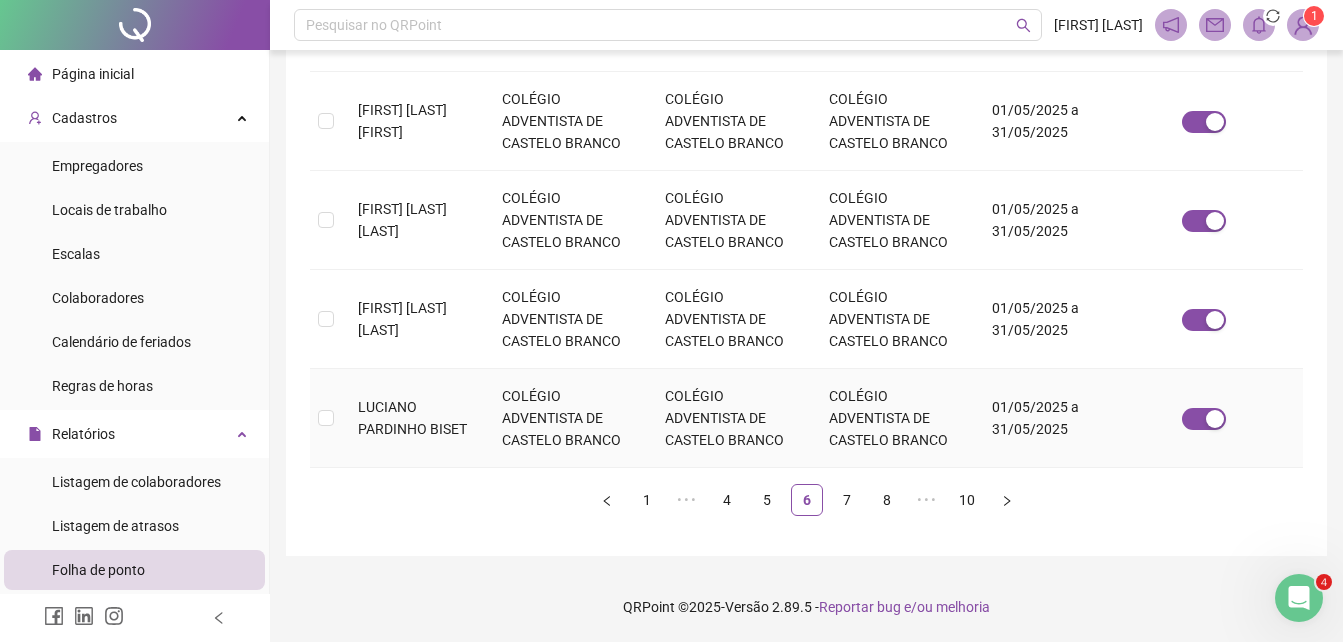 scroll, scrollTop: 89, scrollLeft: 0, axis: vertical 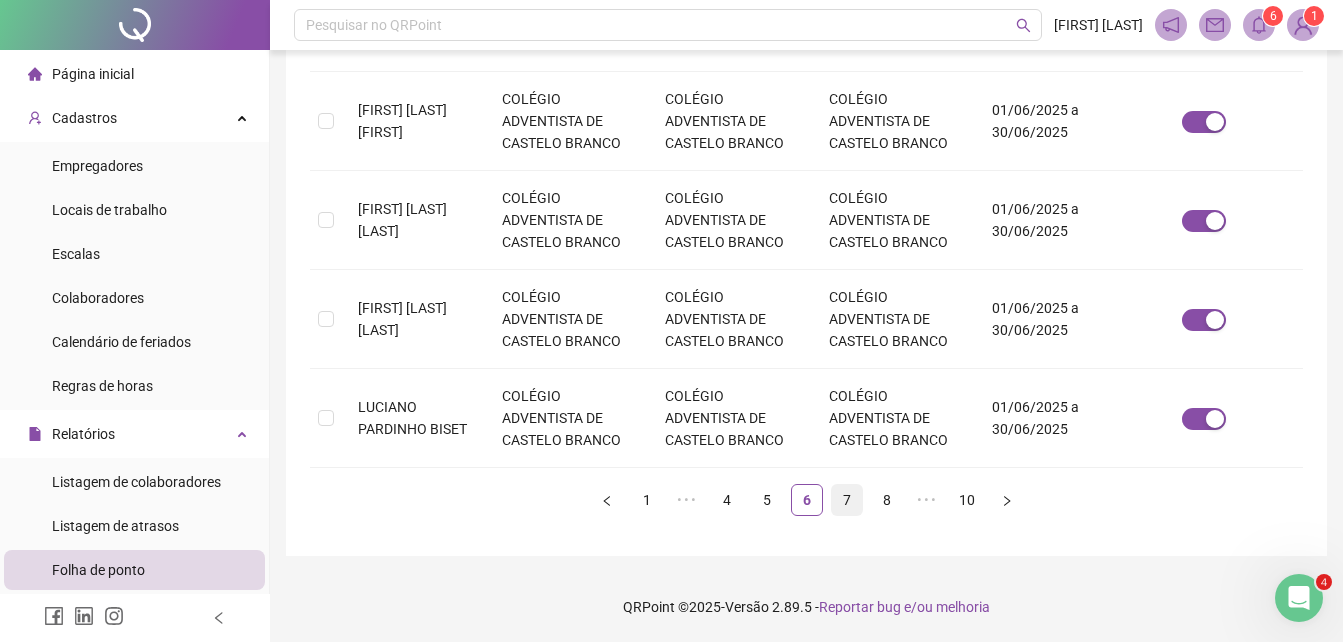 click on "7" at bounding box center [847, 500] 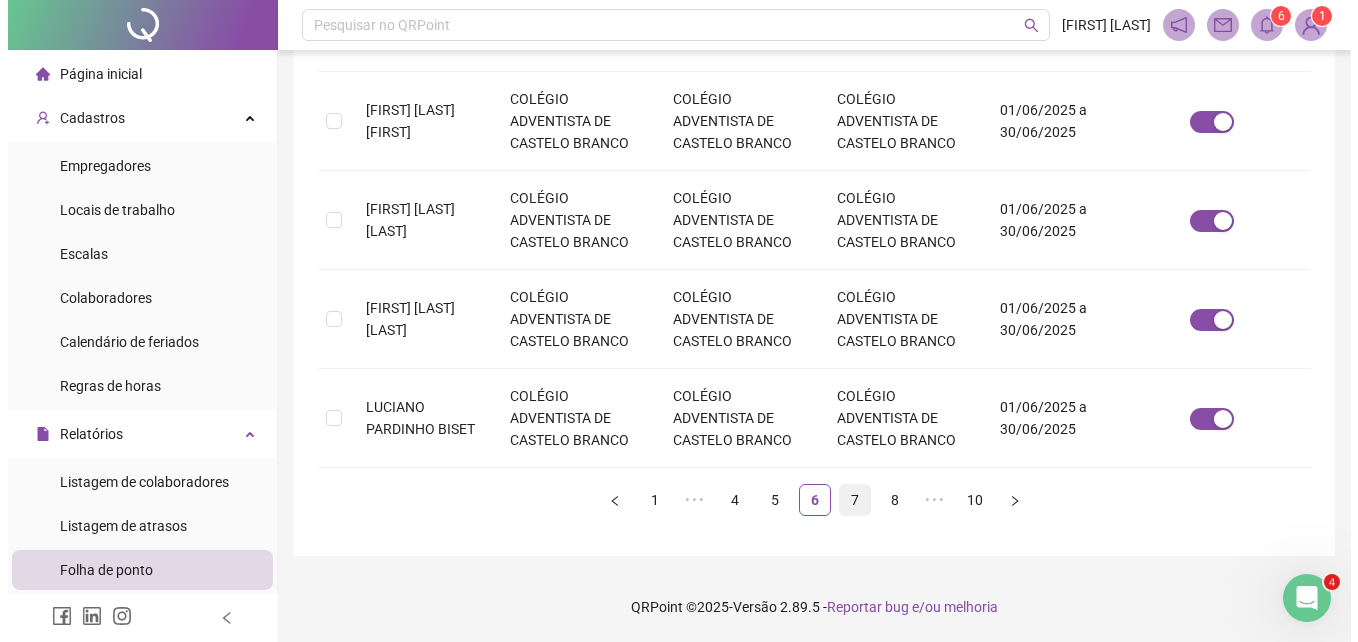 scroll, scrollTop: 89, scrollLeft: 0, axis: vertical 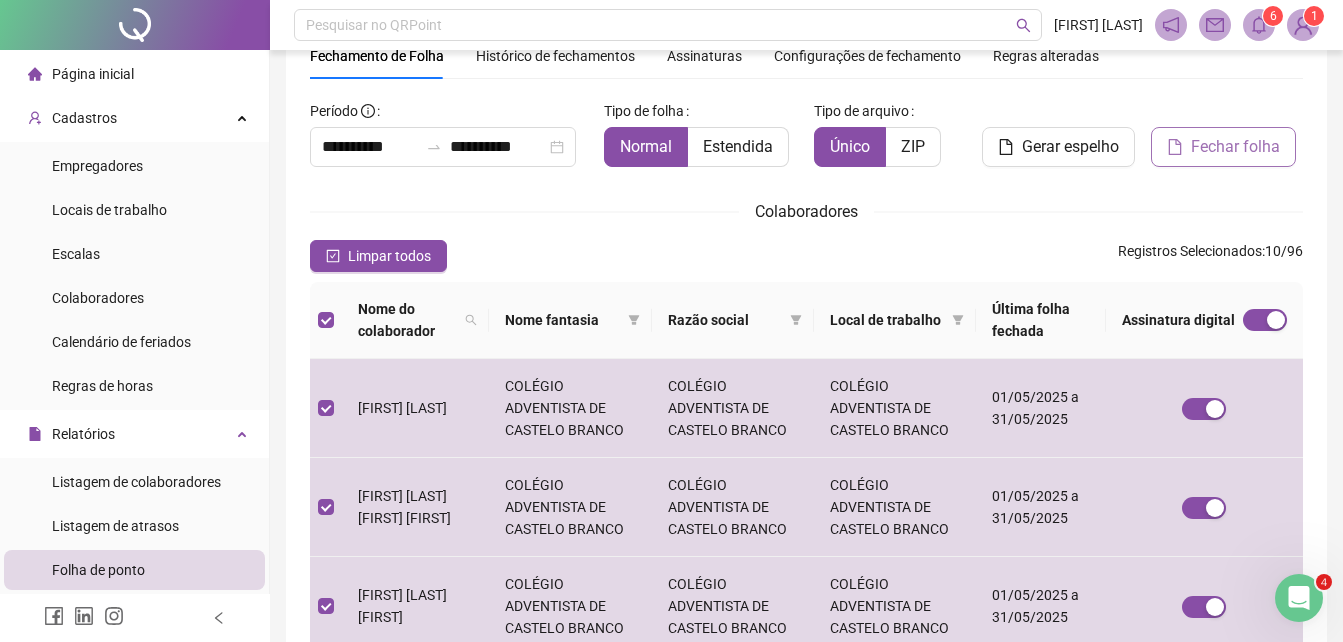 click on "Fechar folha" at bounding box center (1235, 147) 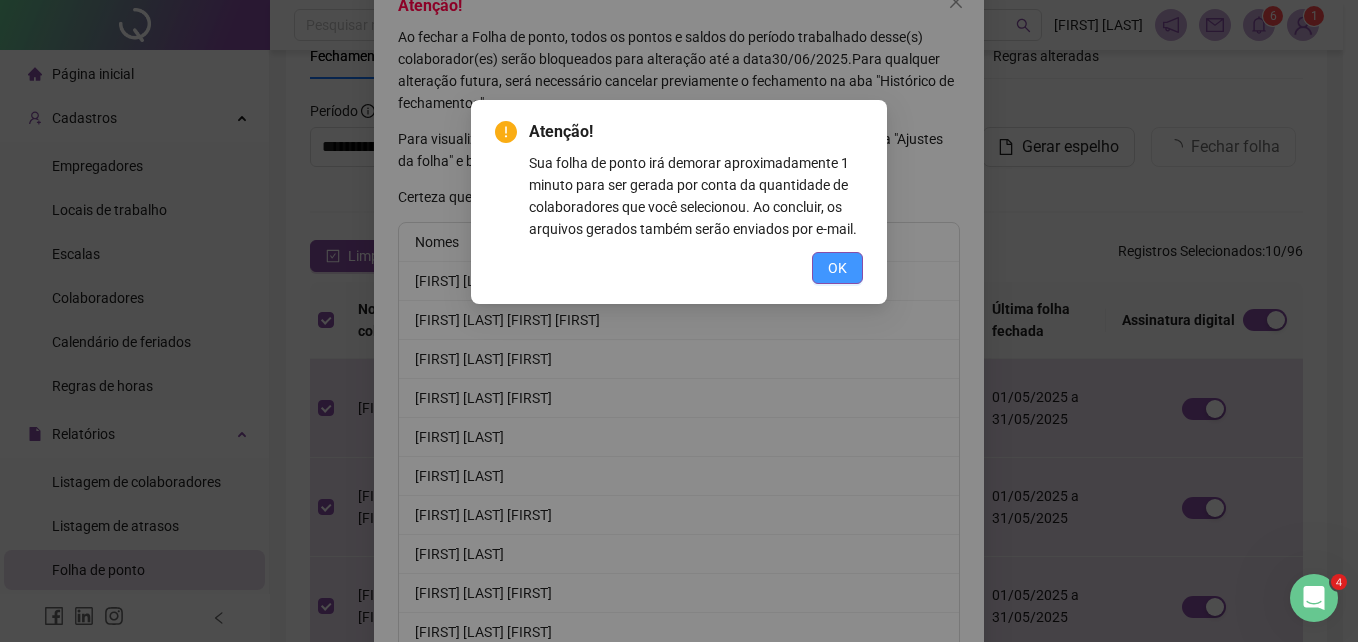 click on "OK" at bounding box center [837, 268] 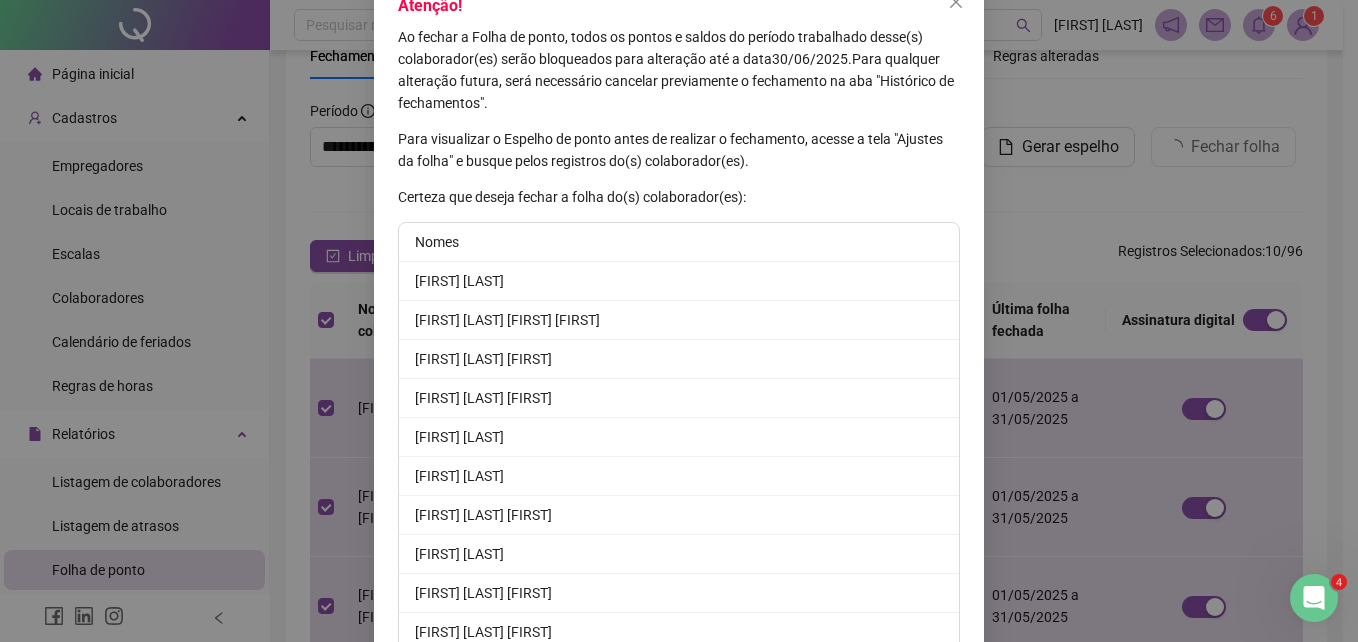 scroll, scrollTop: 224, scrollLeft: 0, axis: vertical 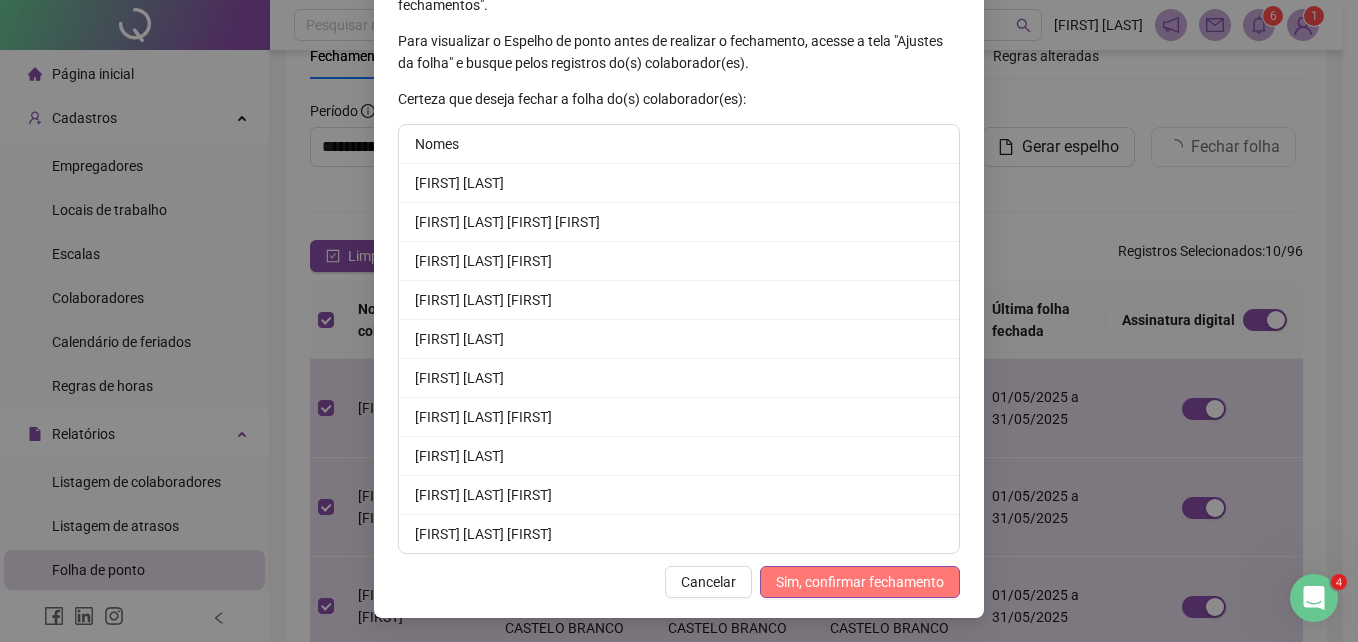 click on "Sim, confirmar fechamento" at bounding box center [860, 582] 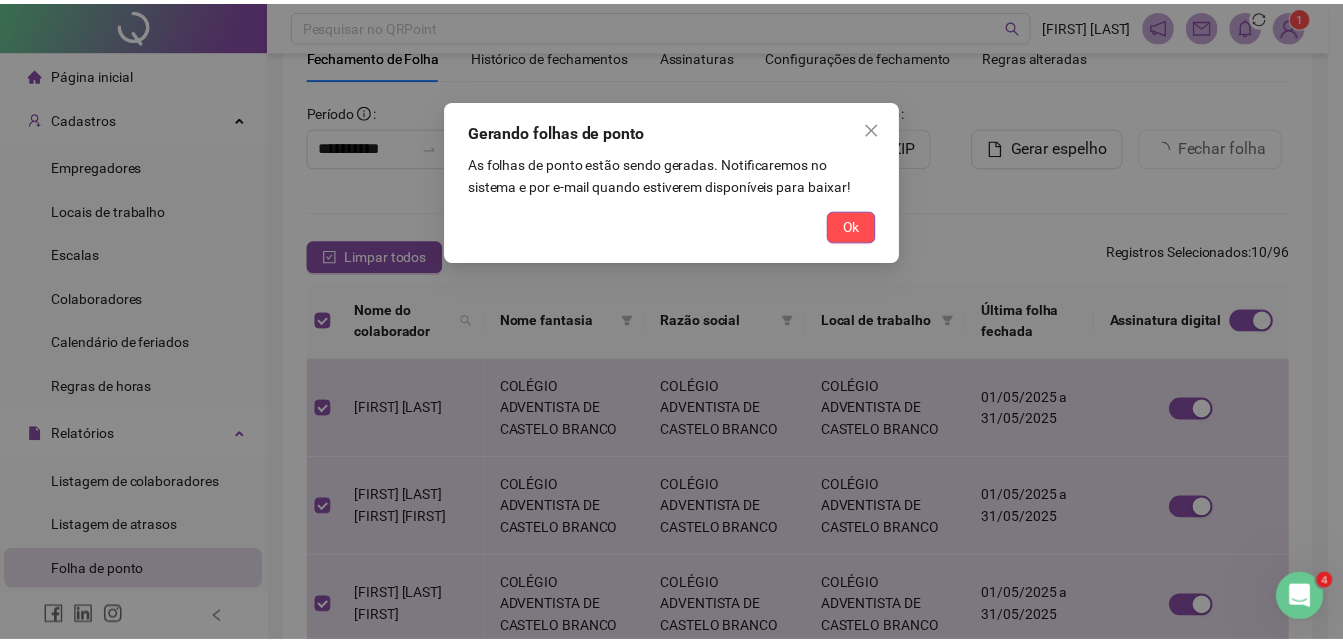 scroll, scrollTop: 126, scrollLeft: 0, axis: vertical 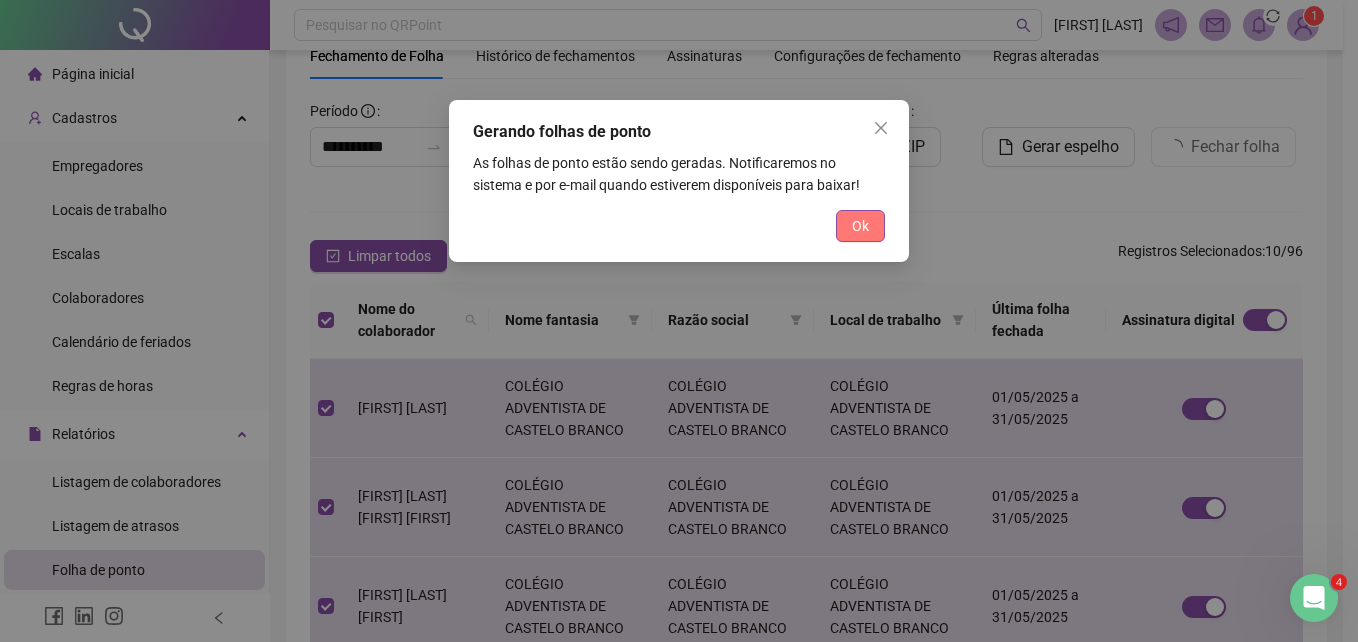 click on "Ok" at bounding box center (860, 226) 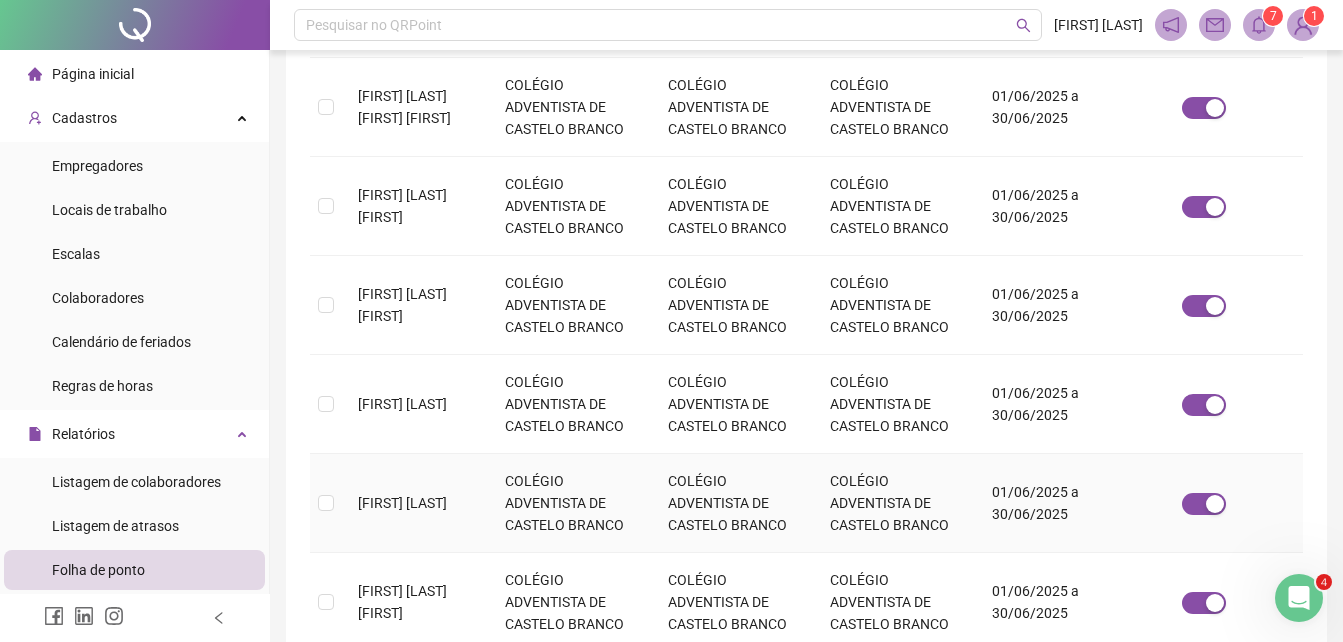 scroll, scrollTop: 970, scrollLeft: 0, axis: vertical 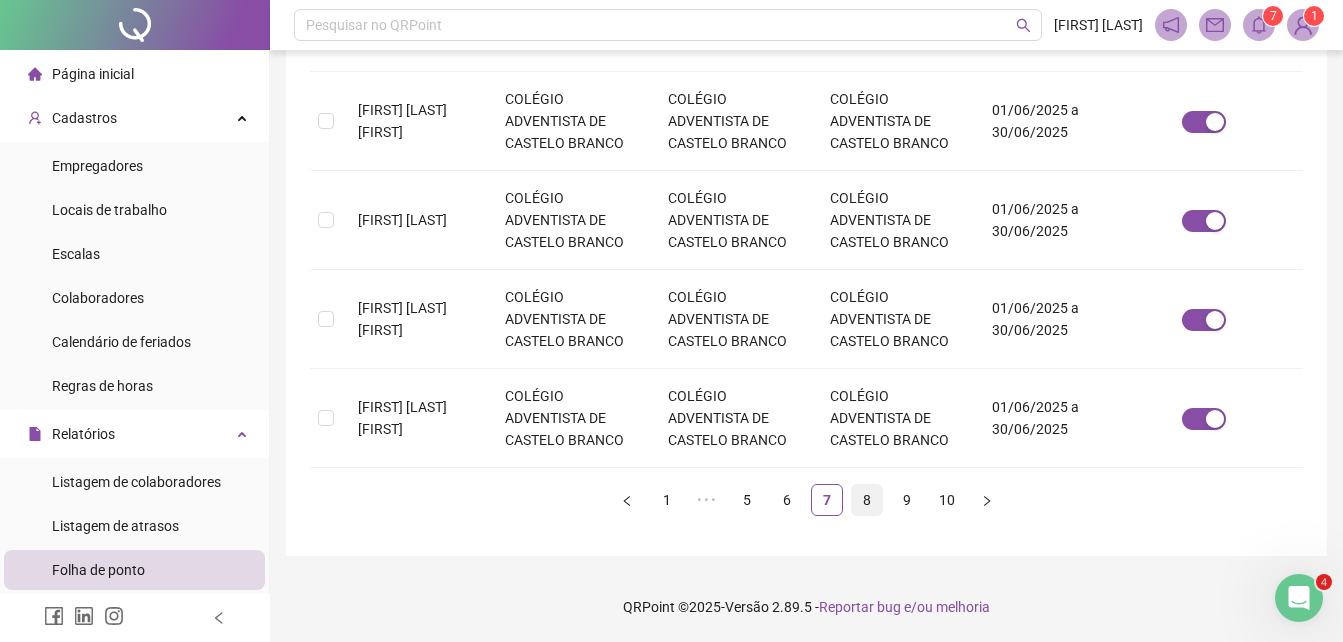 click on "8" at bounding box center (867, 500) 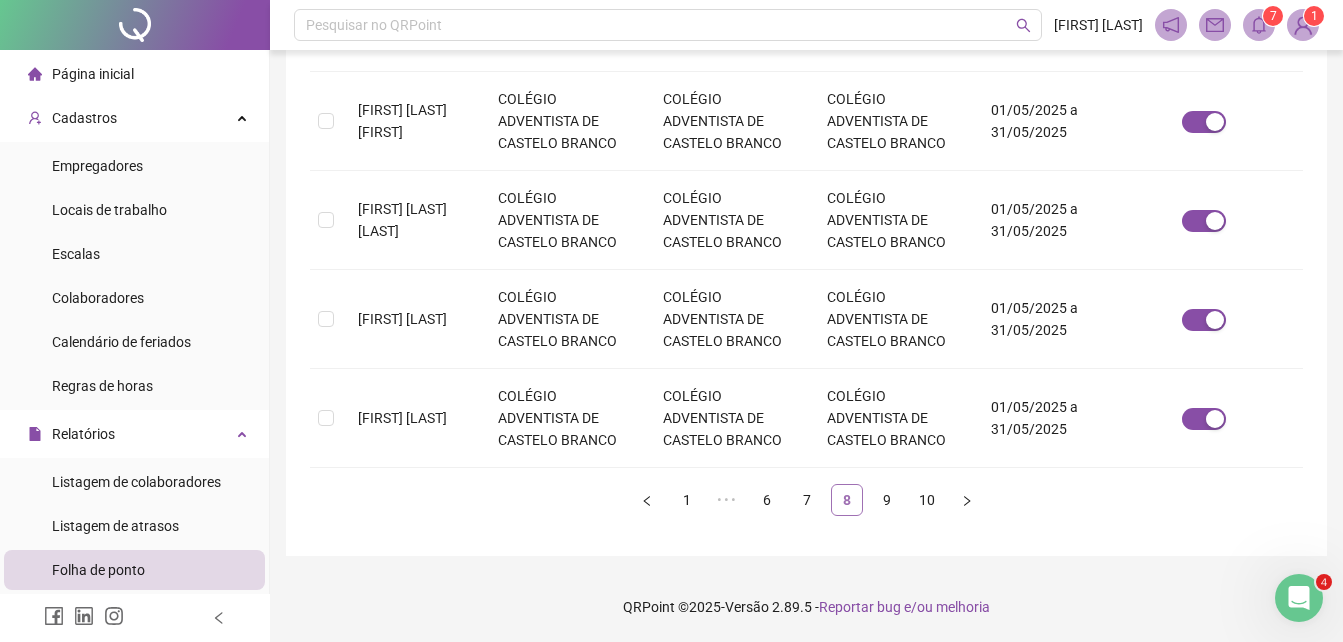scroll, scrollTop: 89, scrollLeft: 0, axis: vertical 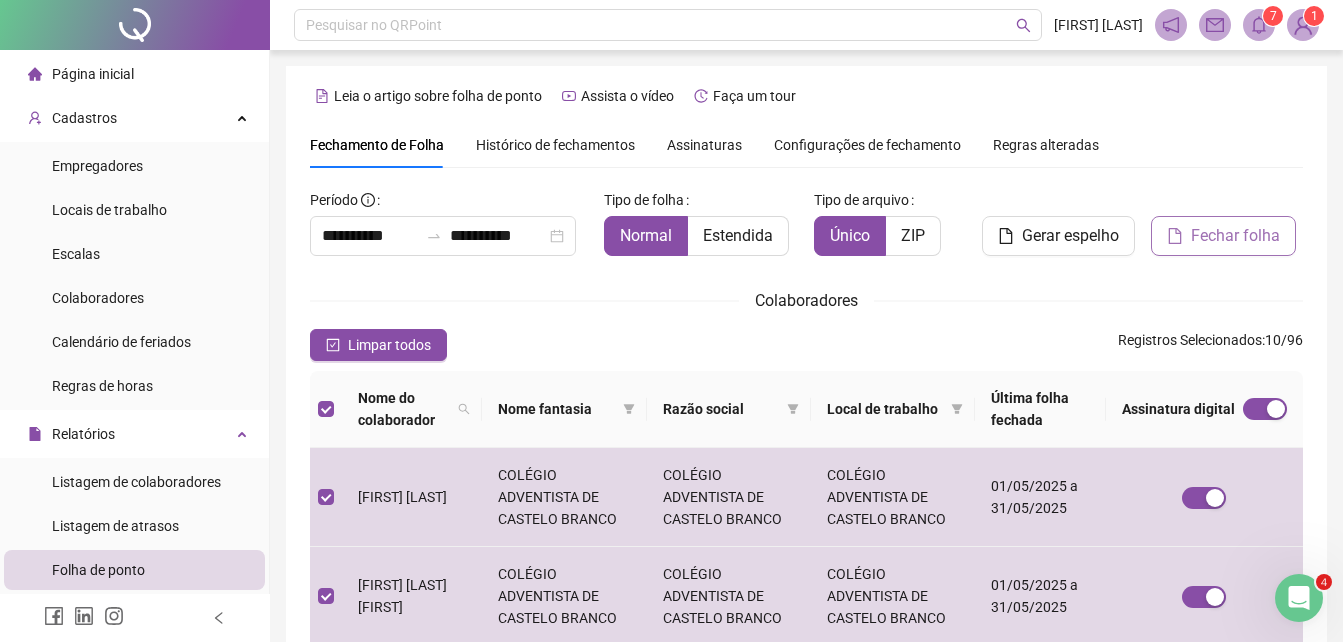 click on "Fechar folha" at bounding box center [1235, 236] 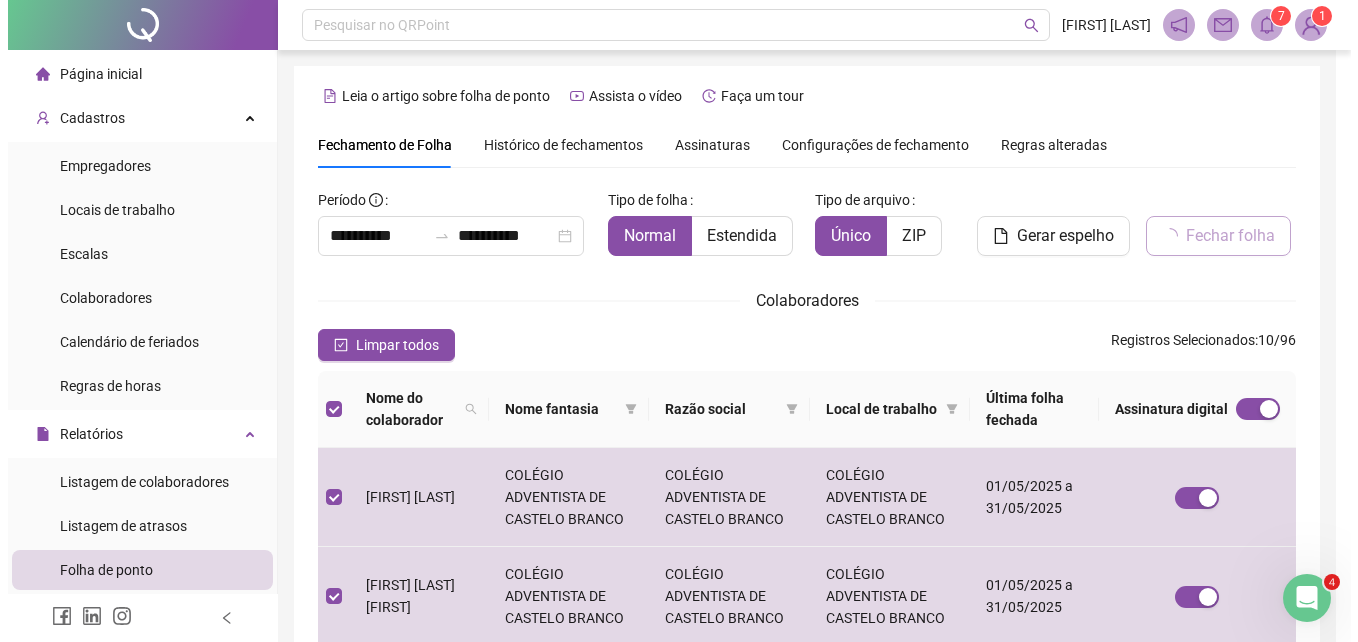 scroll, scrollTop: 89, scrollLeft: 0, axis: vertical 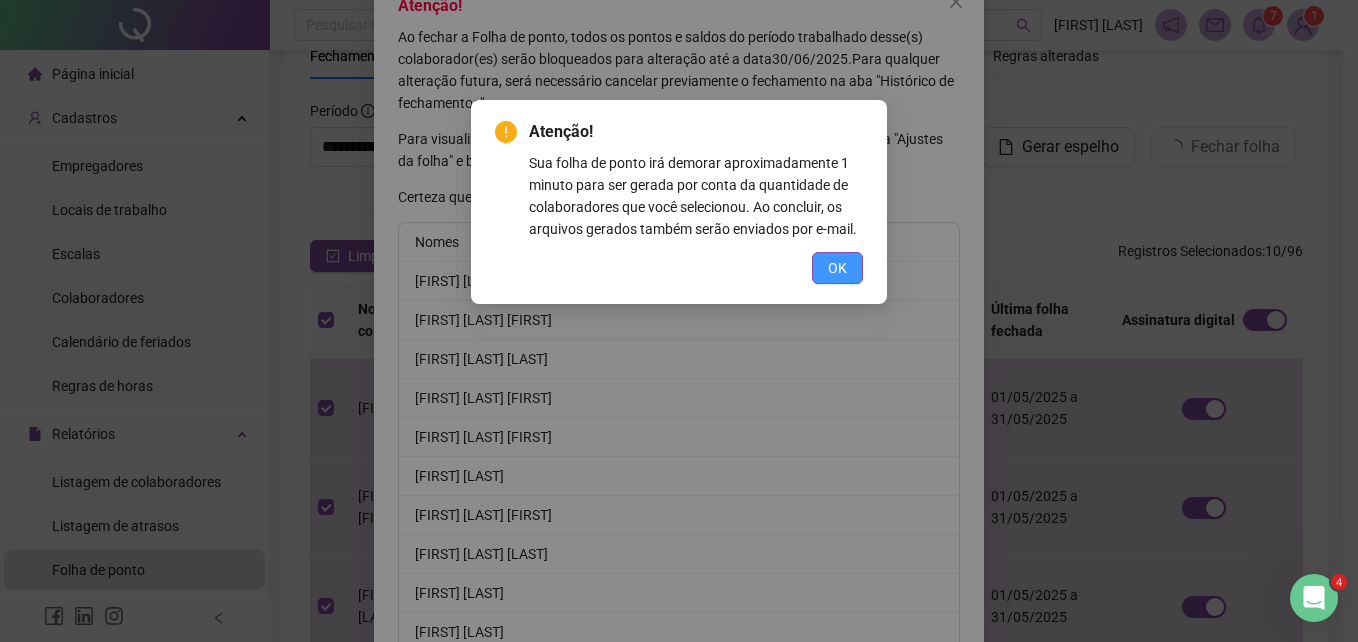 click on "OK" at bounding box center (837, 268) 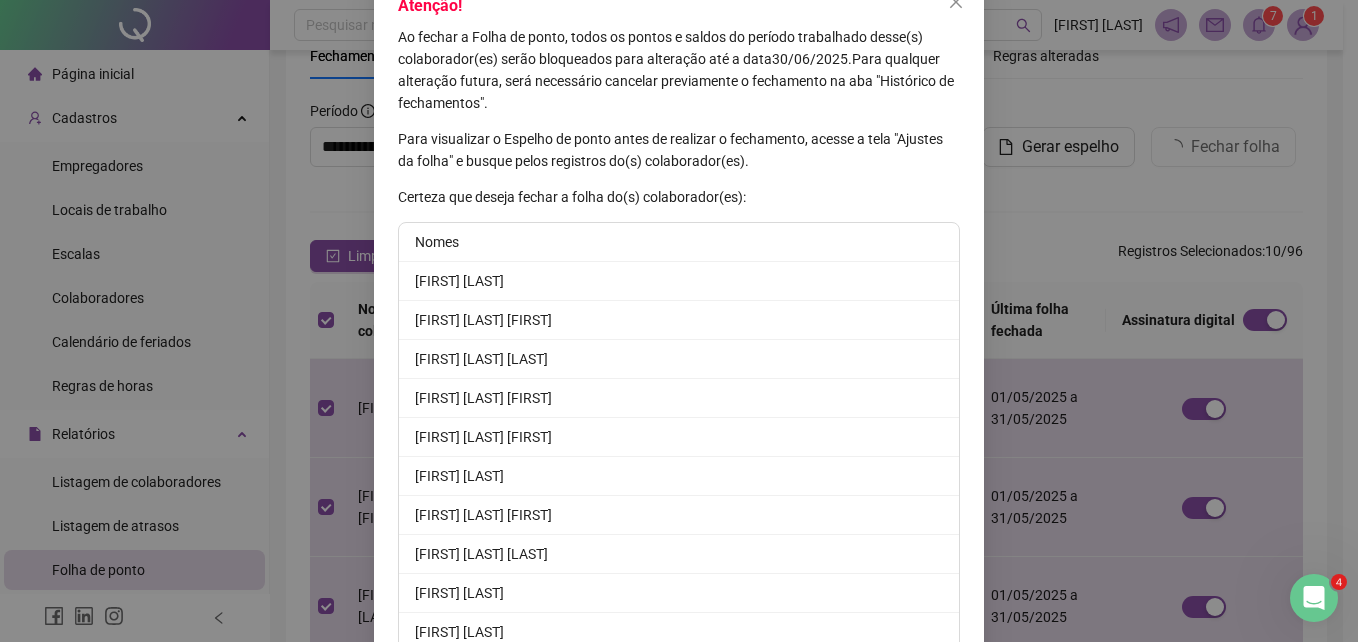 scroll, scrollTop: 224, scrollLeft: 0, axis: vertical 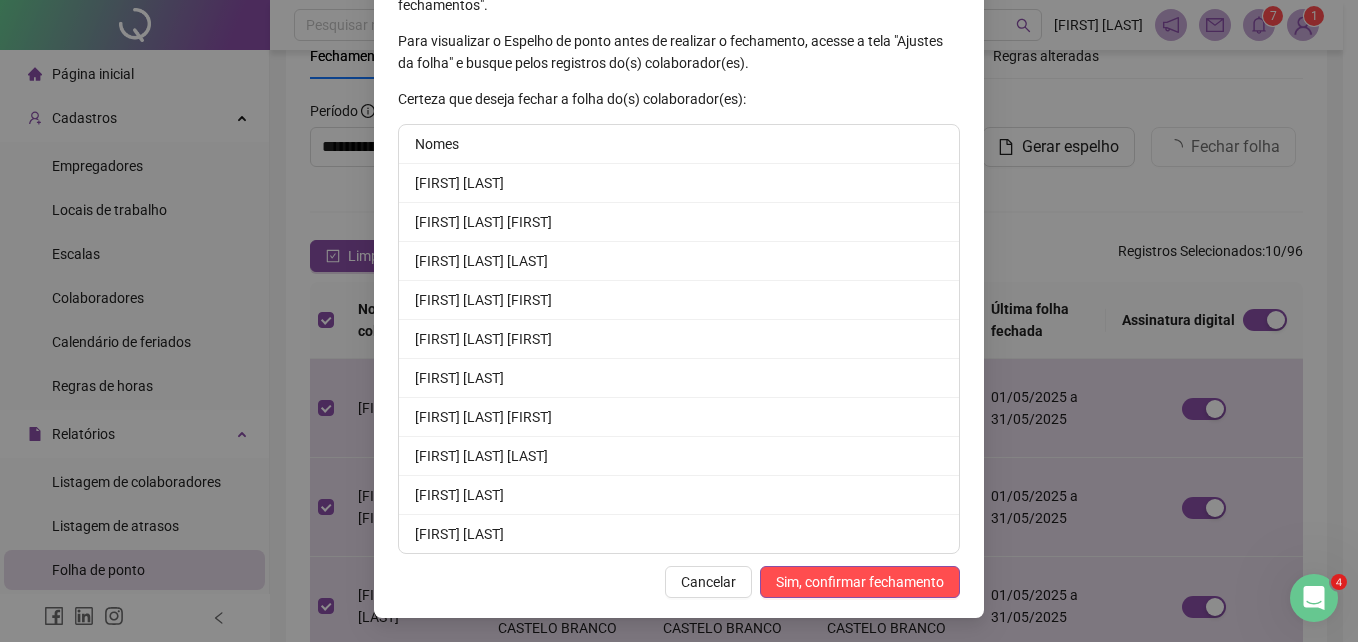 click on "Atenção! Ao fechar a Folha de ponto, todos os pontos e saldos do período trabalhado desse(s)
colaborador(es) serão bloqueados para alteração até a data  30/06/2025 .  Para qualquer alteração futura, será necessário cancelar previamente o fechamento na aba
"Histórico de fechamentos". Para visualizar o Espelho de ponto antes de realizar o fechamento, acesse a tela "Ajustes da
folha" e busque pelos registros do(s) colaborador(es). Certeza que deseja fechar a folha do(s) colaborador(es): Nomes [FIRST] [LAST] [FIRST] [LAST] [FIRST] [LAST] [FIRST] [LAST] [FIRST] [LAST] [FIRST] [LAST] [FIRST] [LAST] [FIRST] [LAST] Cancelar Sim, confirmar fechamento" at bounding box center [679, 247] 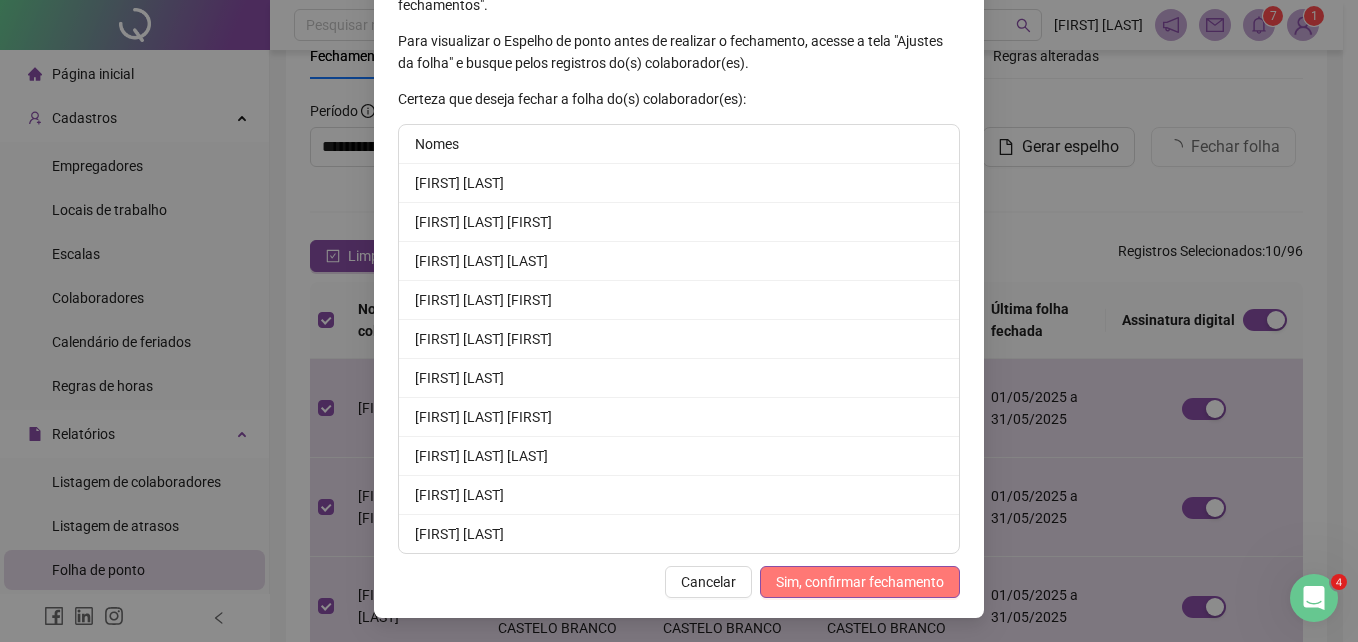 click on "Sim, confirmar fechamento" at bounding box center [860, 582] 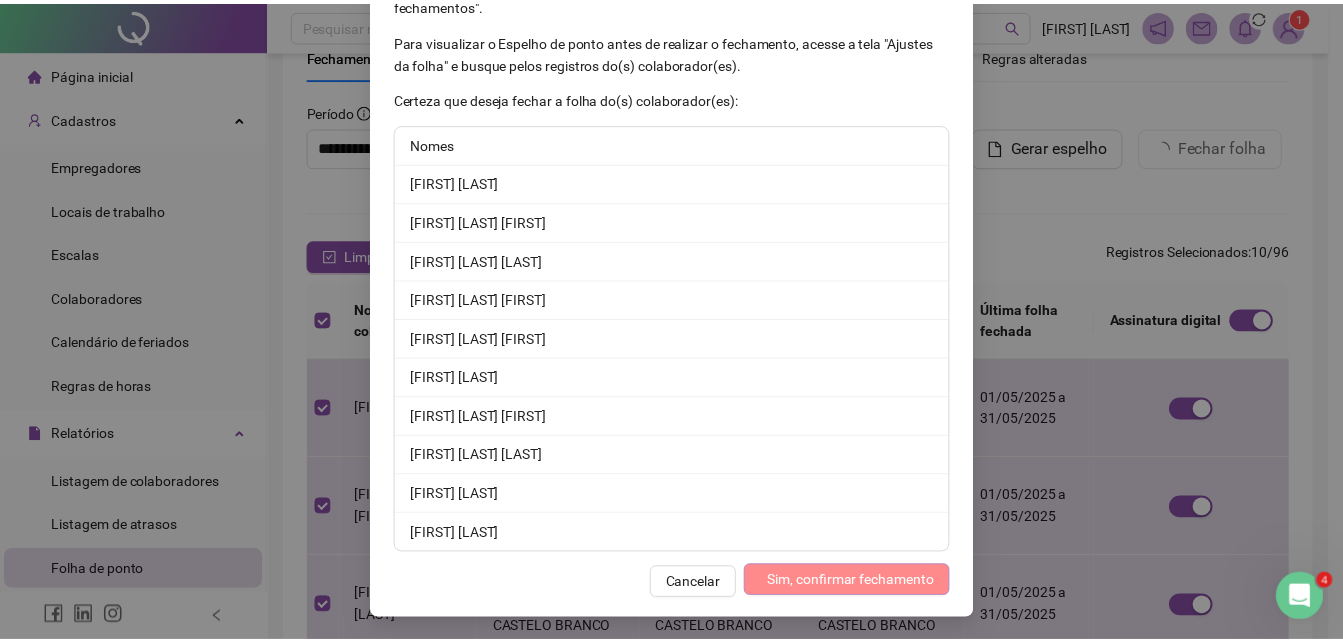 scroll, scrollTop: 126, scrollLeft: 0, axis: vertical 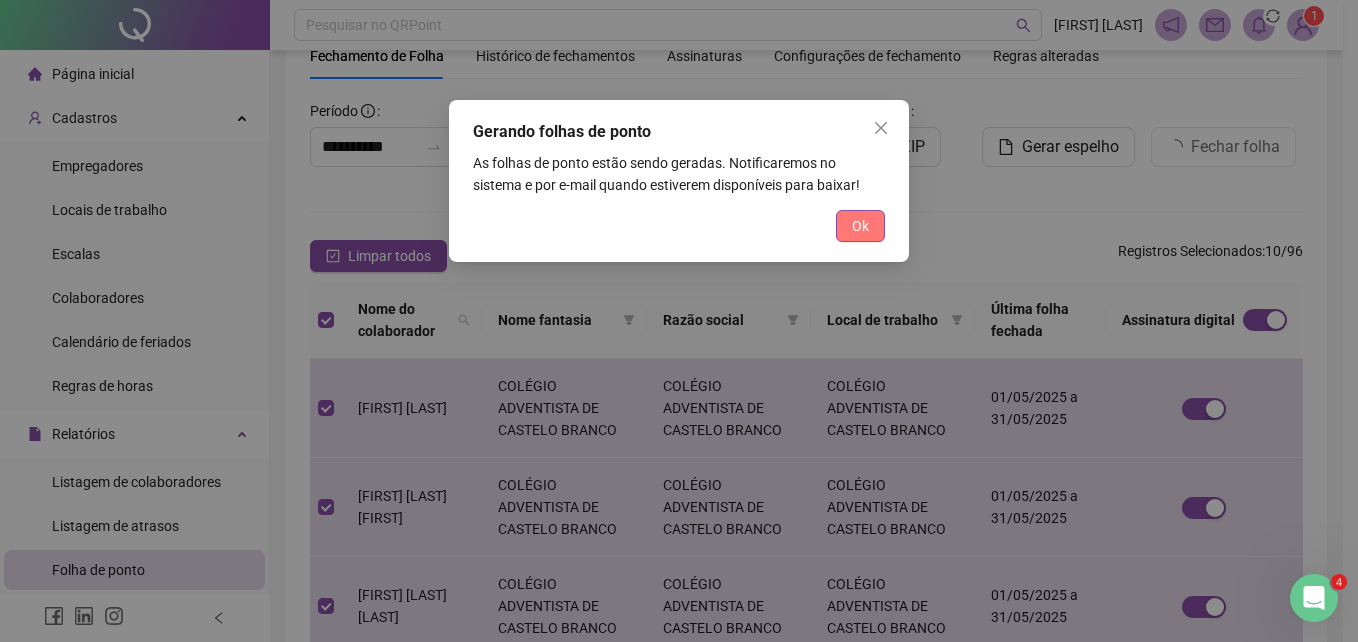 click on "Ok" at bounding box center (860, 226) 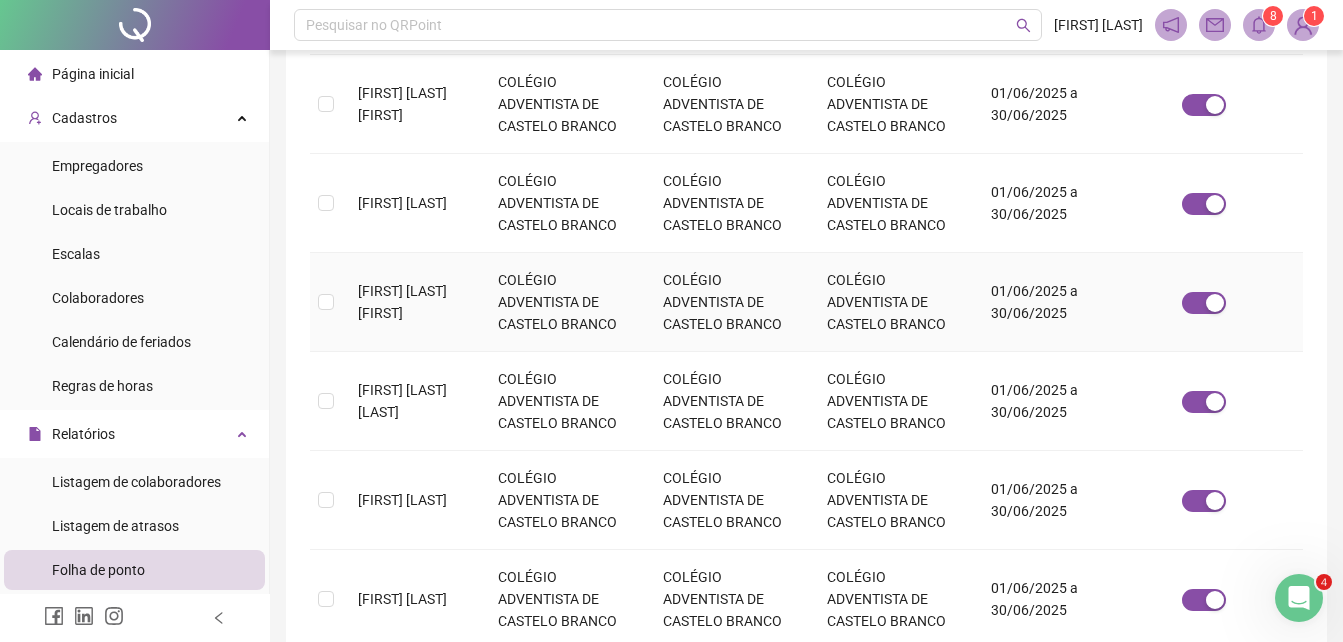 scroll, scrollTop: 889, scrollLeft: 0, axis: vertical 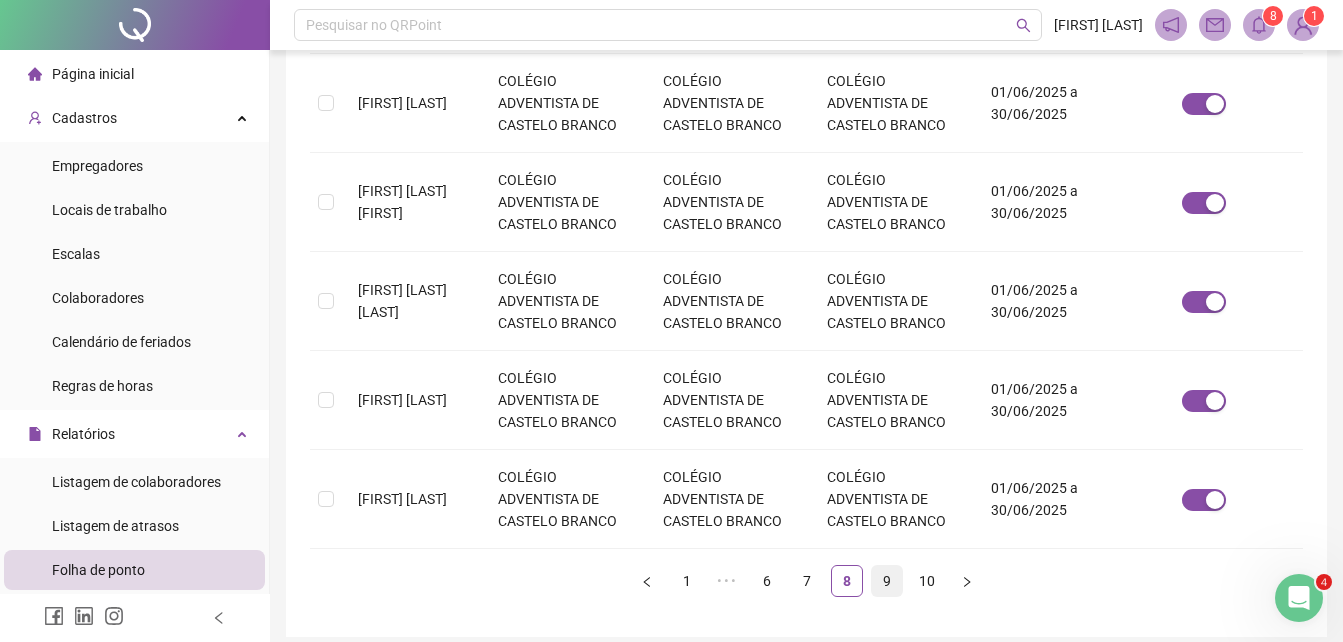 click on "9" at bounding box center [887, 581] 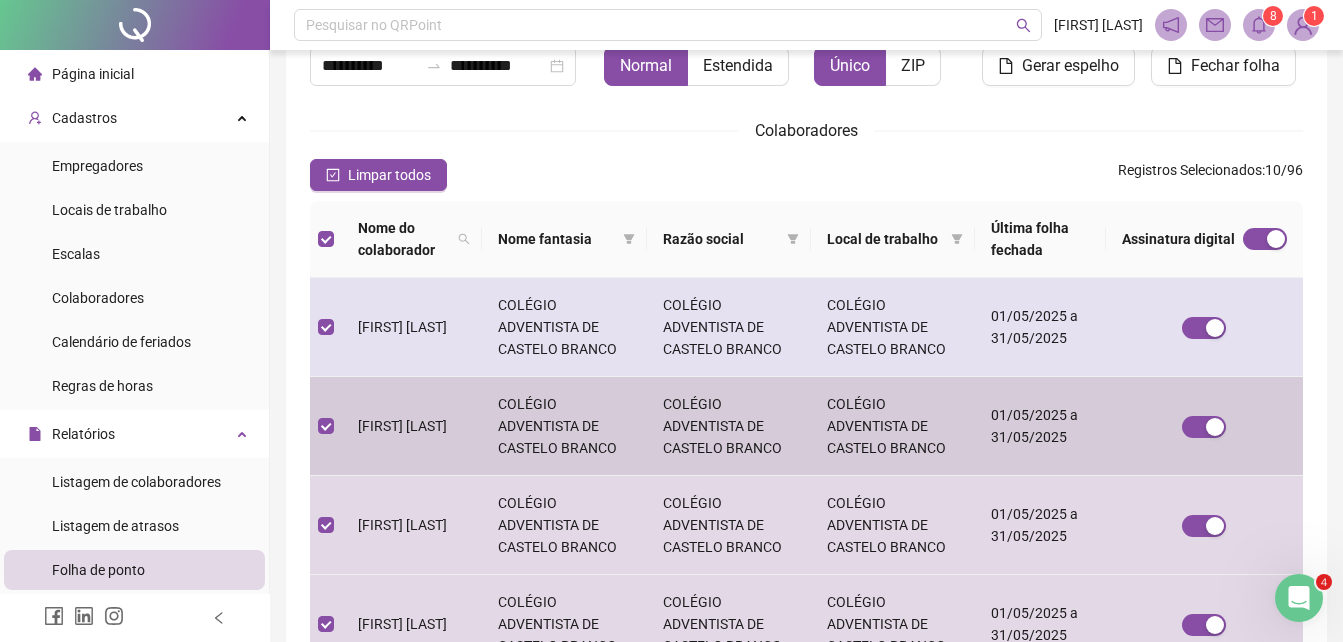 scroll, scrollTop: 70, scrollLeft: 0, axis: vertical 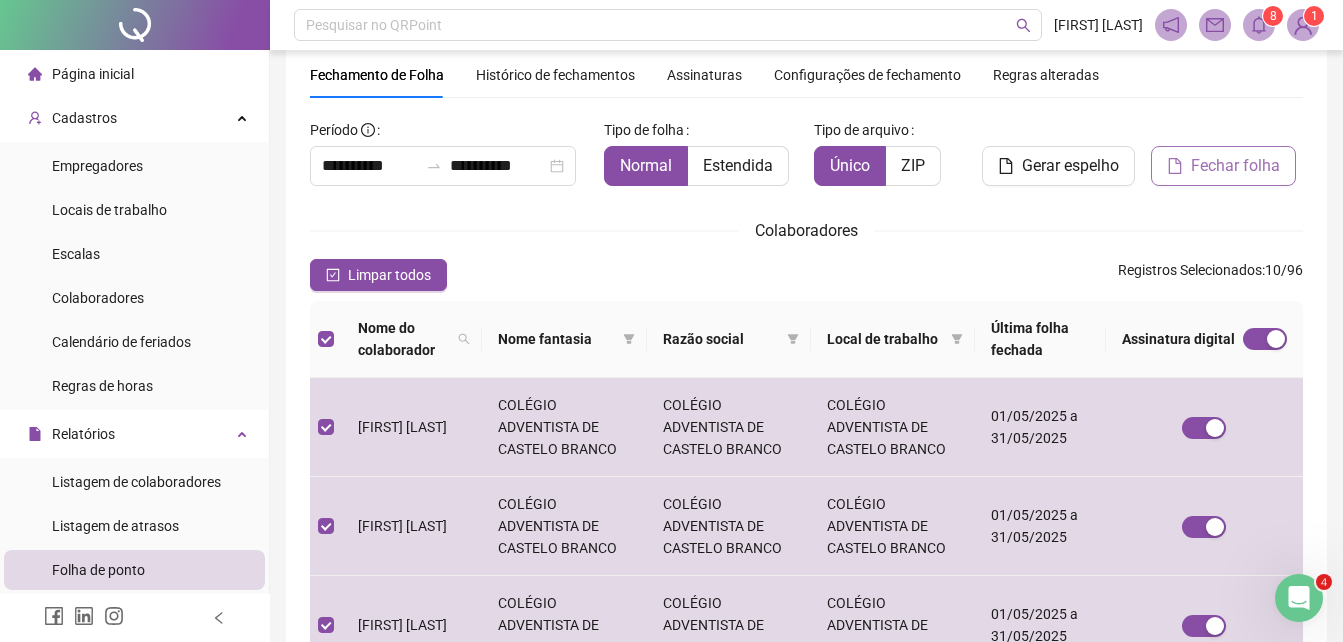 click on "Fechar folha" at bounding box center (1235, 166) 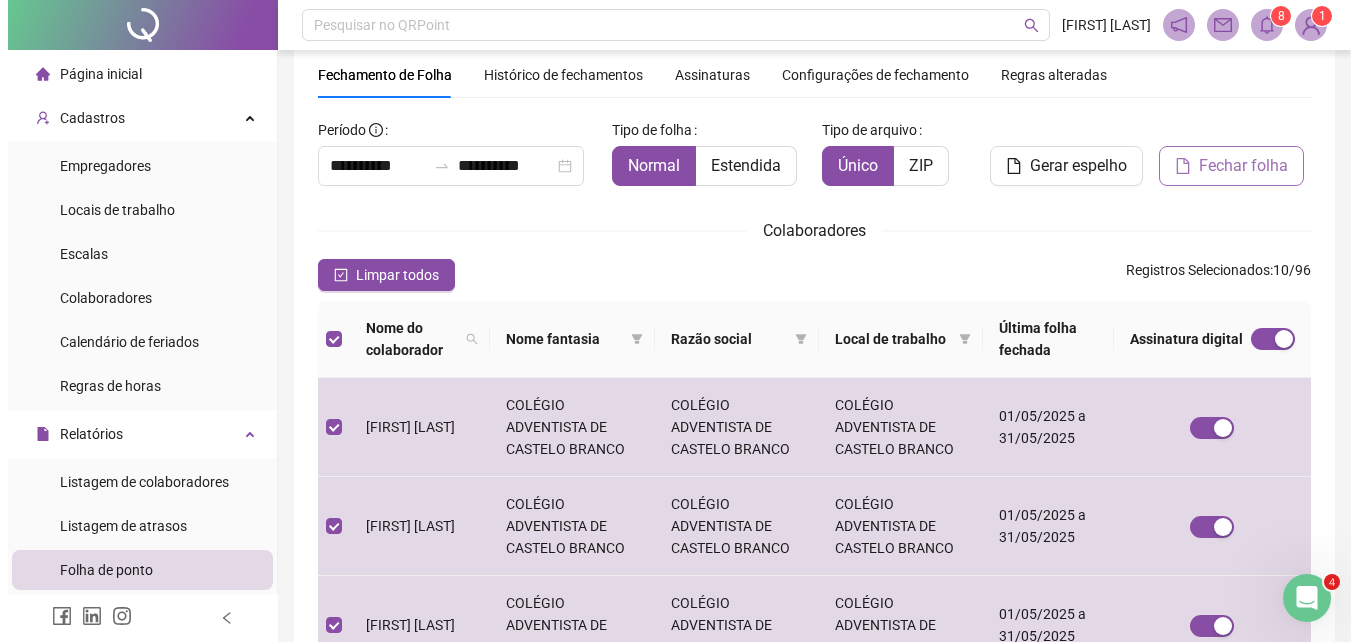 scroll, scrollTop: 89, scrollLeft: 0, axis: vertical 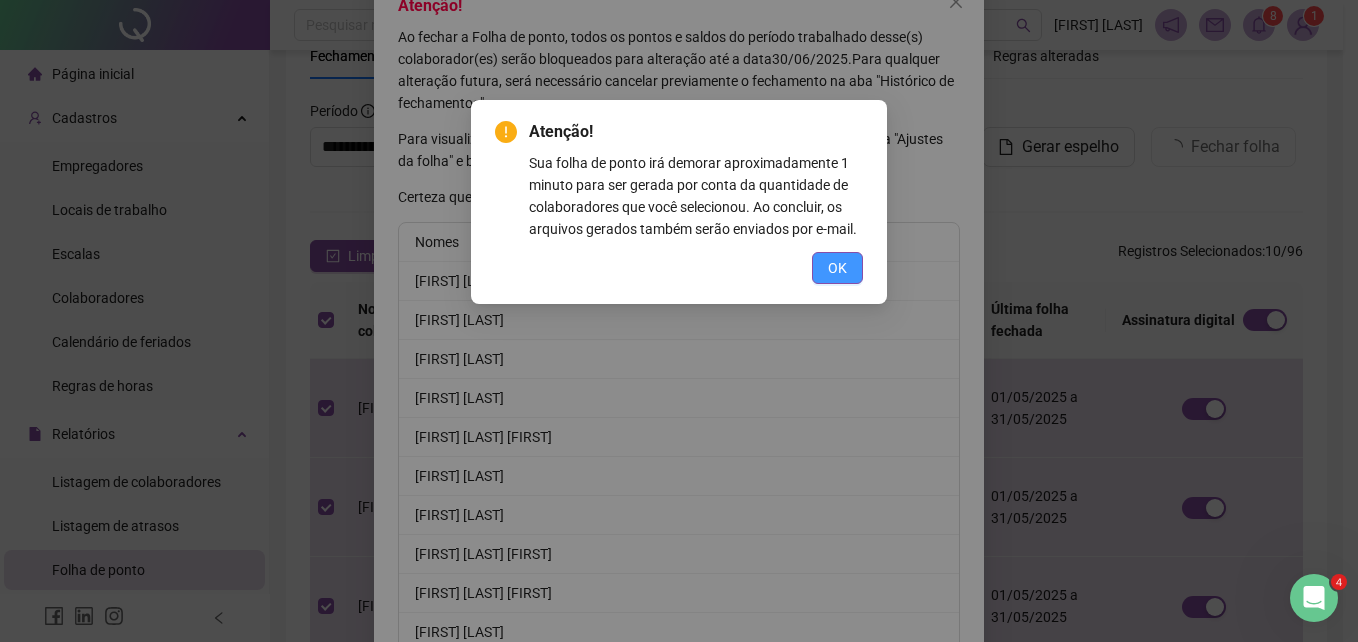 click on "OK" at bounding box center (837, 268) 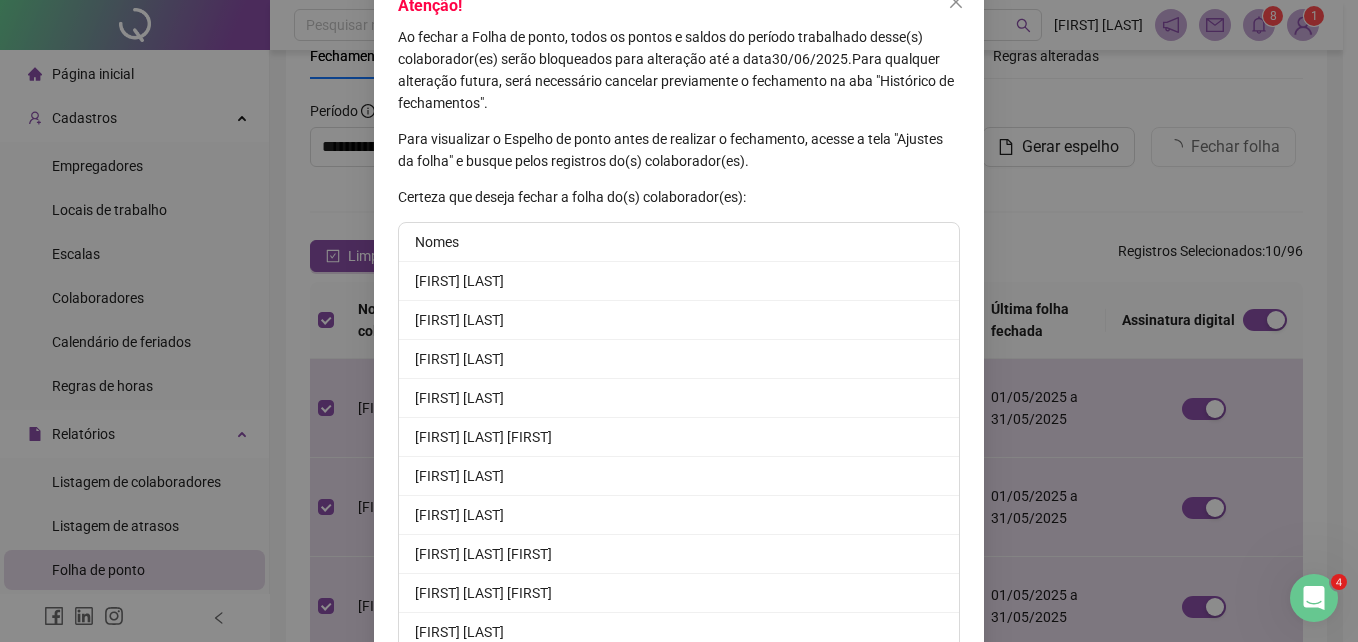scroll, scrollTop: 224, scrollLeft: 0, axis: vertical 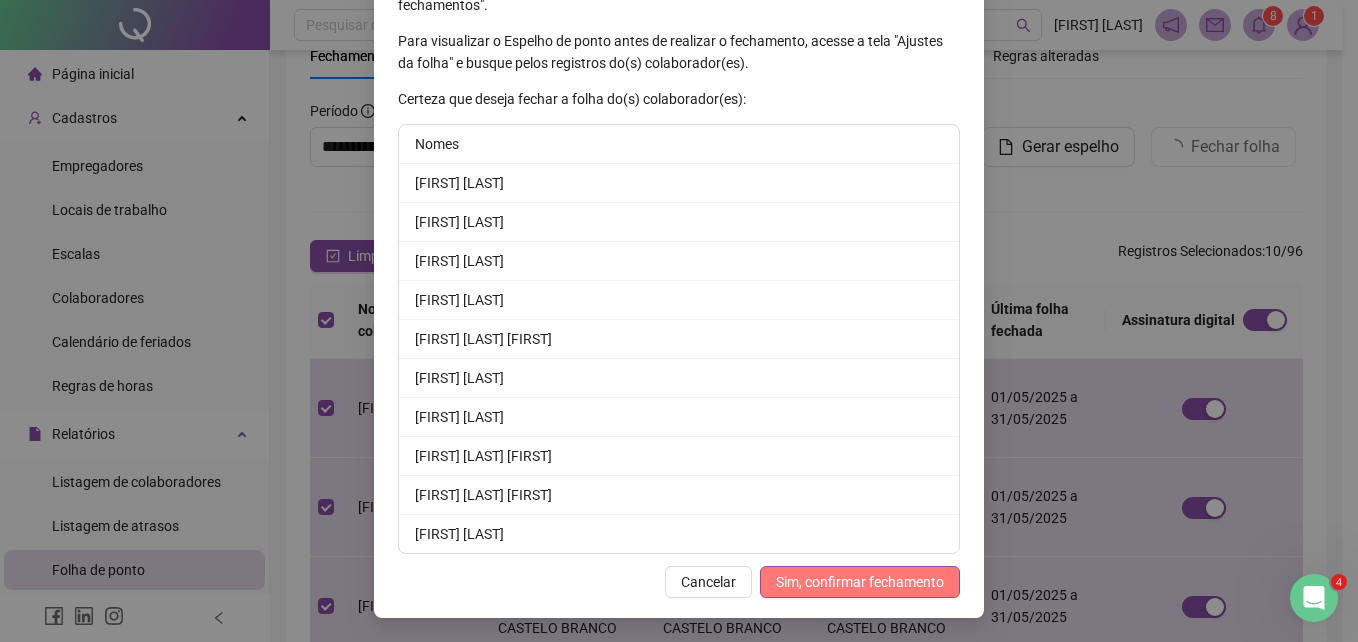 click on "Sim, confirmar fechamento" at bounding box center (860, 582) 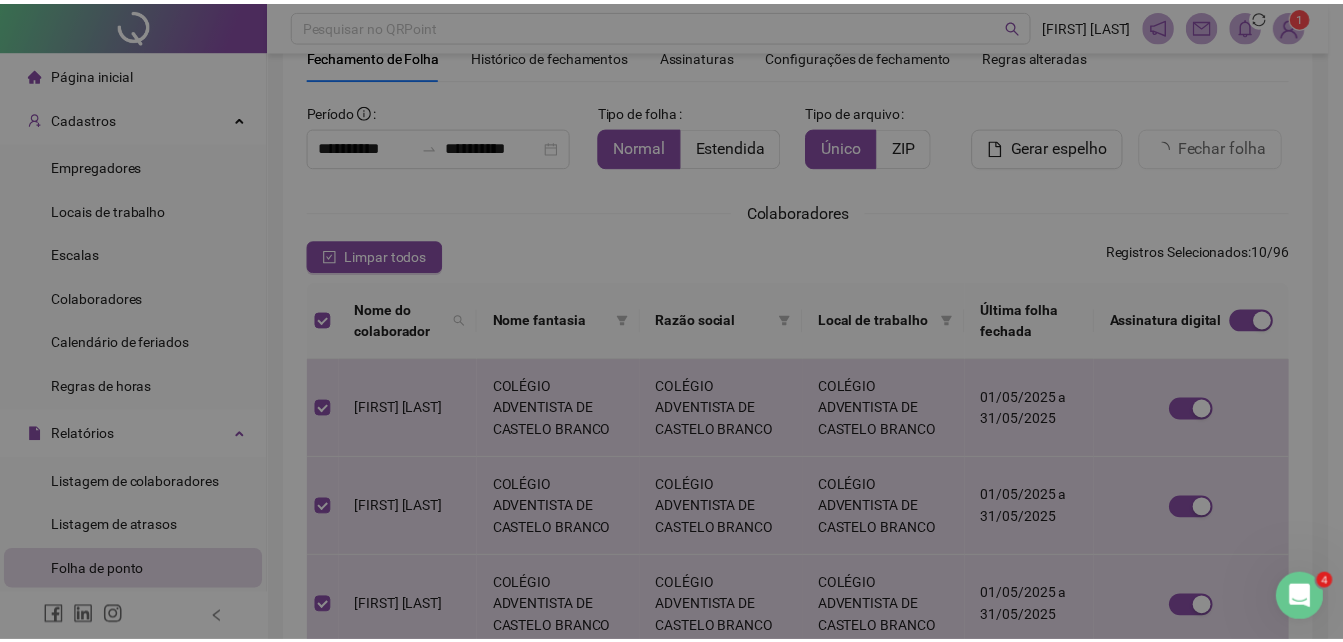scroll, scrollTop: 126, scrollLeft: 0, axis: vertical 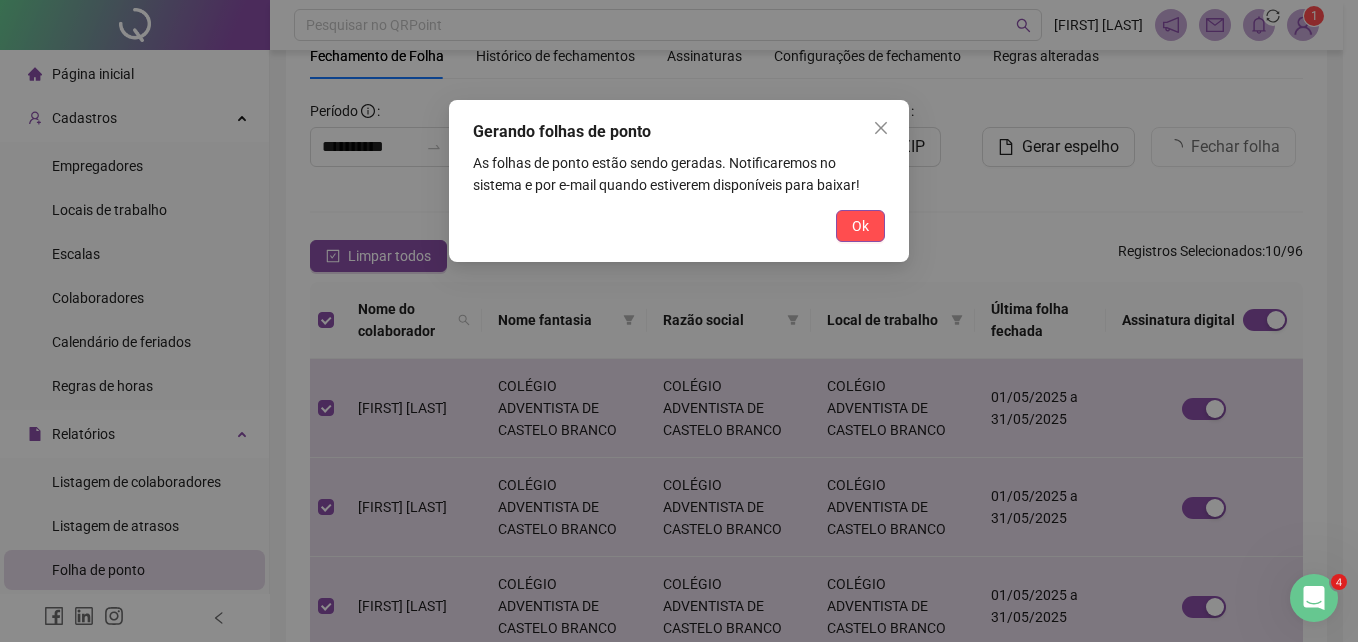 click on "Ok" at bounding box center [860, 226] 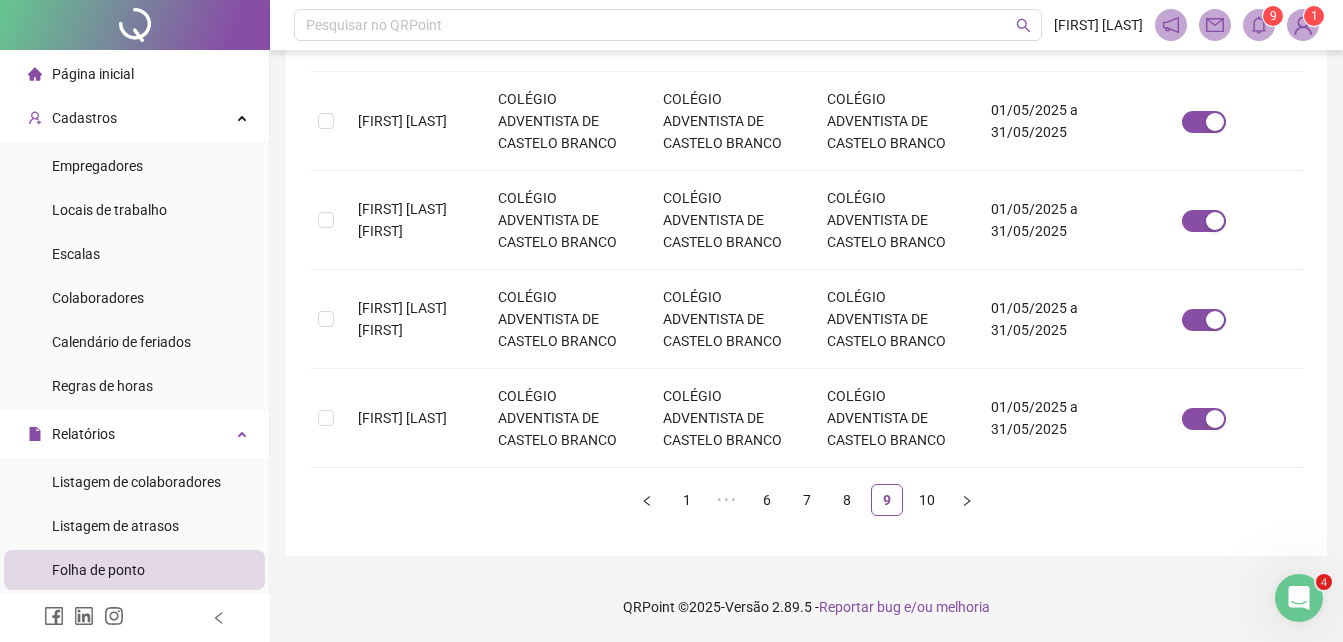 scroll, scrollTop: 89, scrollLeft: 0, axis: vertical 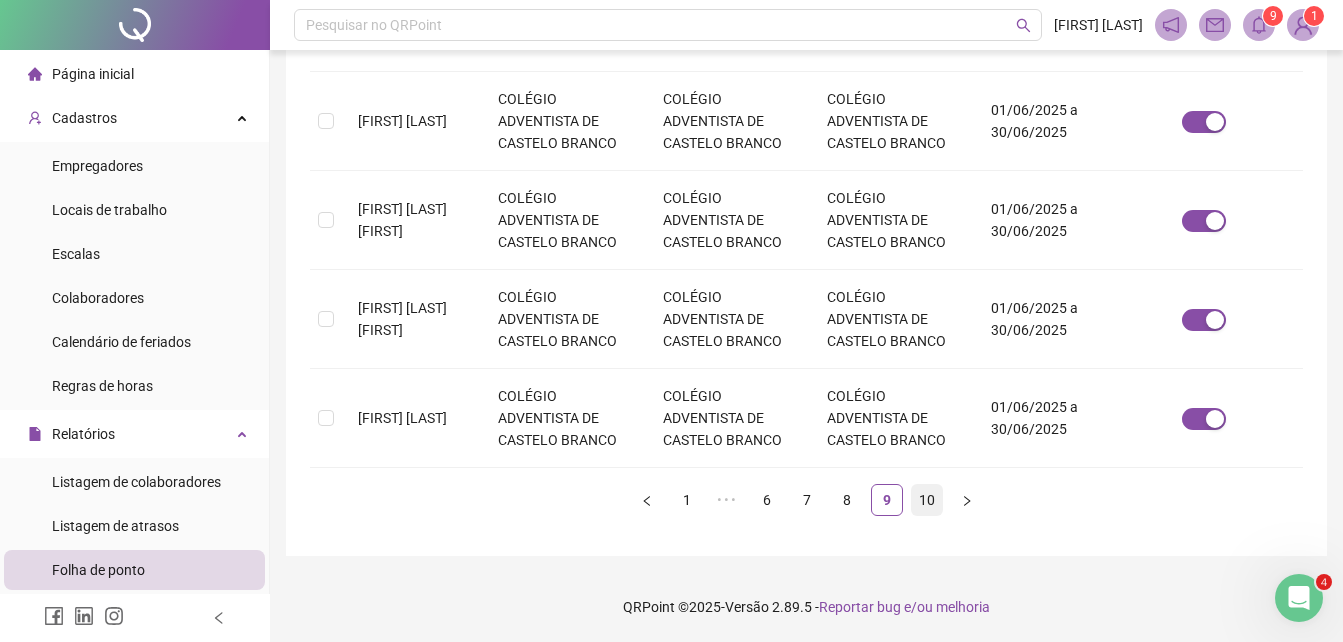 click on "10" at bounding box center [927, 500] 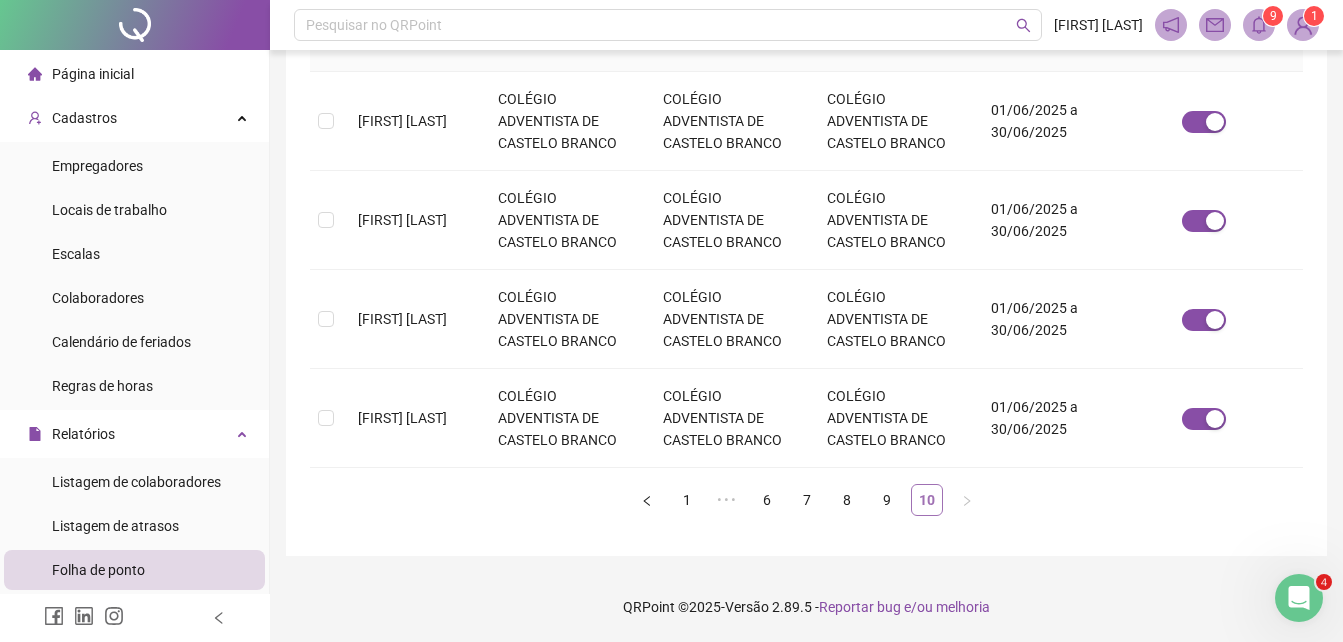 scroll, scrollTop: 89, scrollLeft: 0, axis: vertical 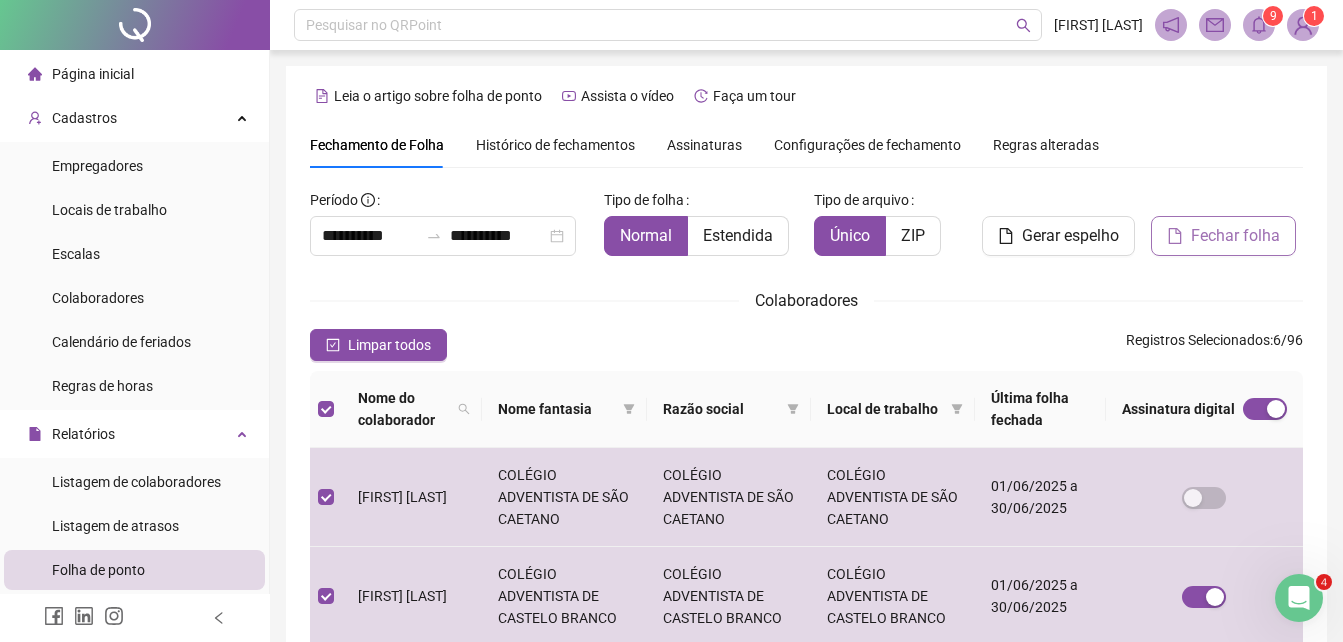 click on "Fechar folha" at bounding box center (1235, 236) 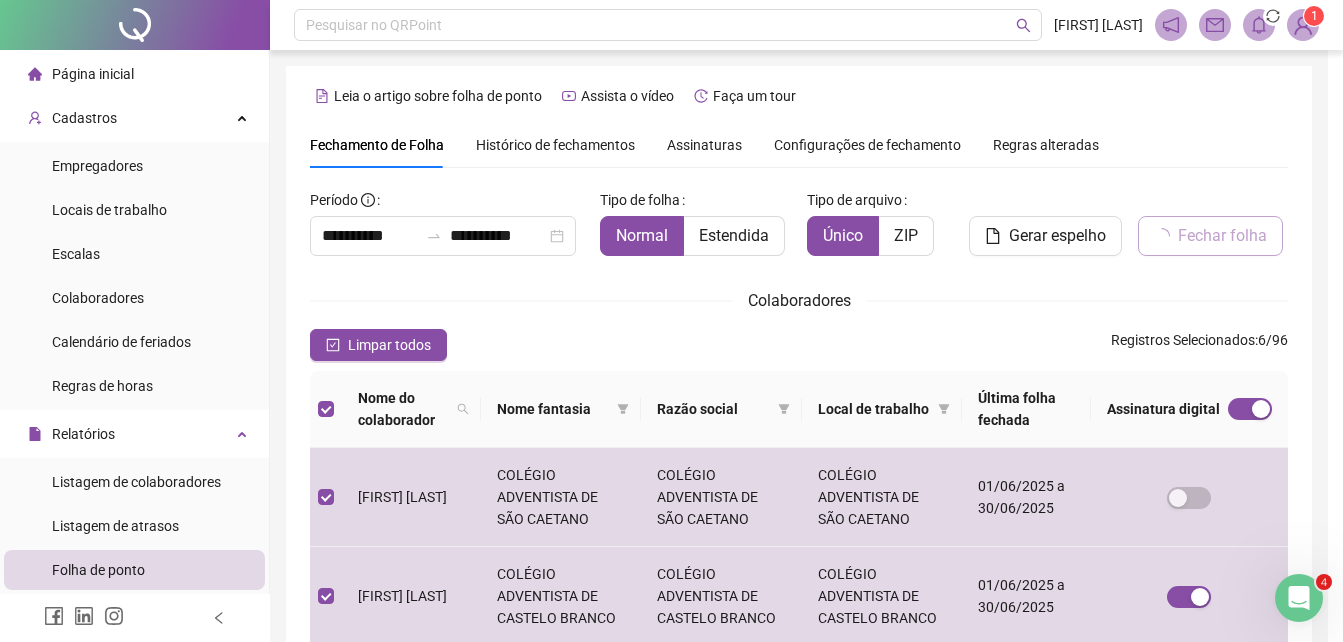 scroll, scrollTop: 89, scrollLeft: 0, axis: vertical 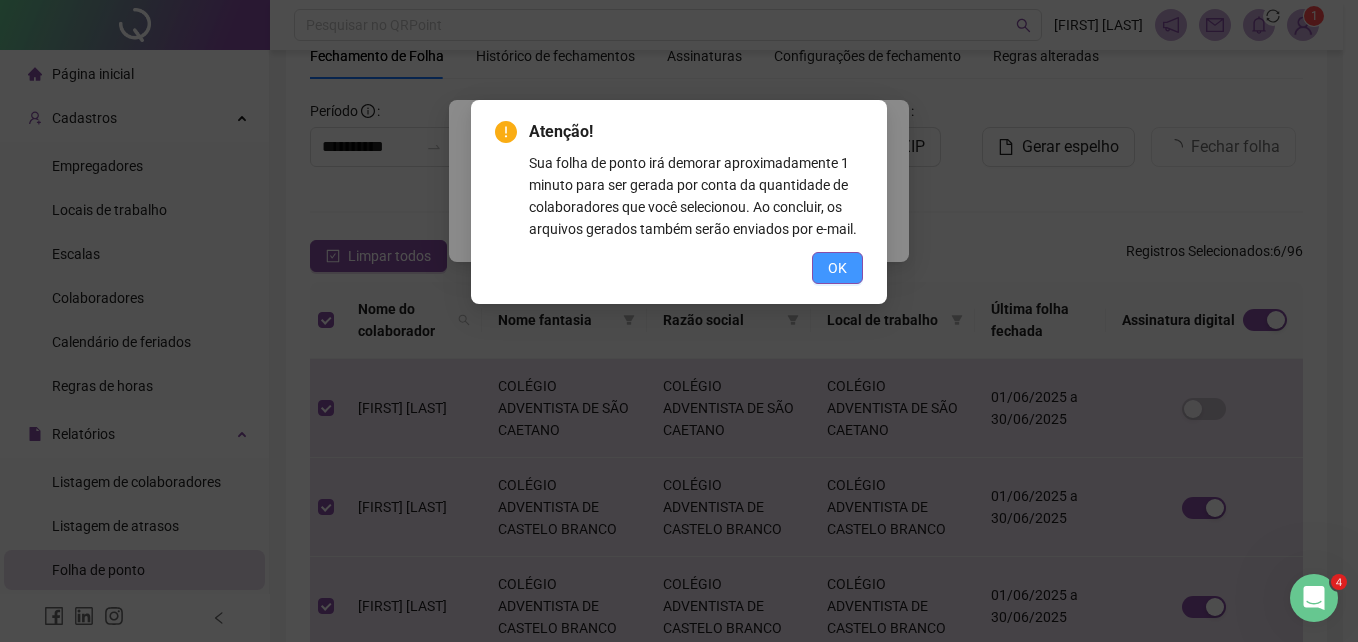 click on "OK" at bounding box center (837, 268) 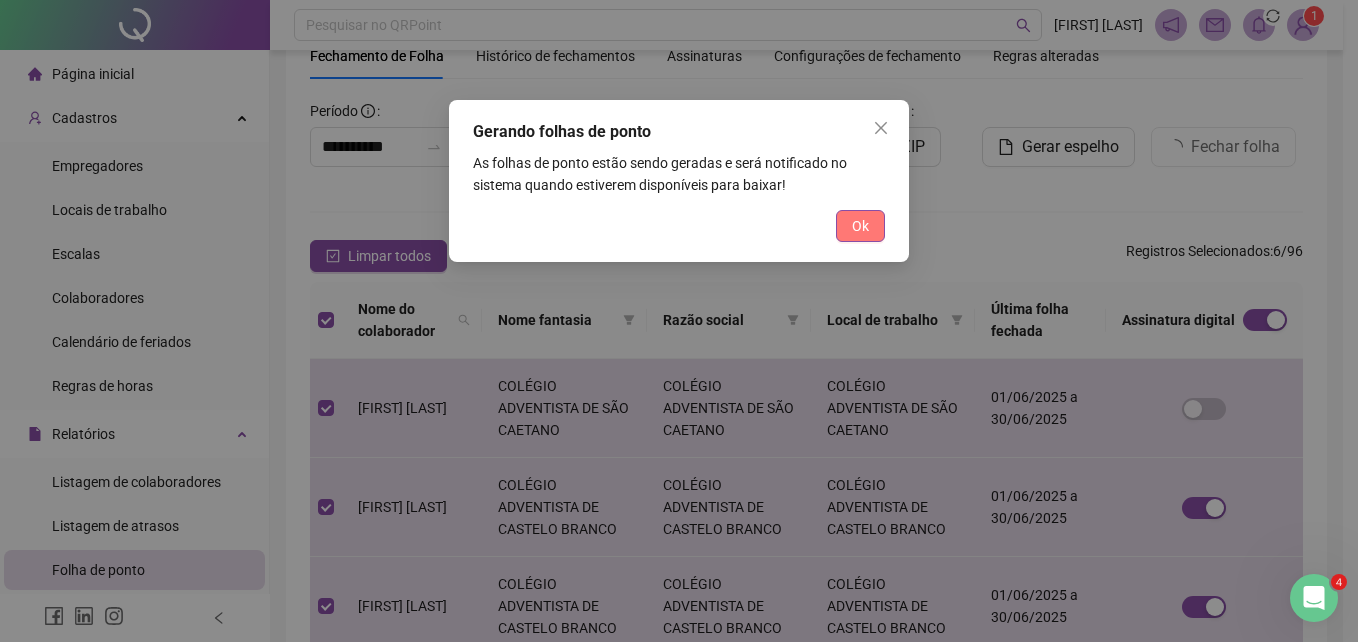 click on "Ok" at bounding box center (860, 226) 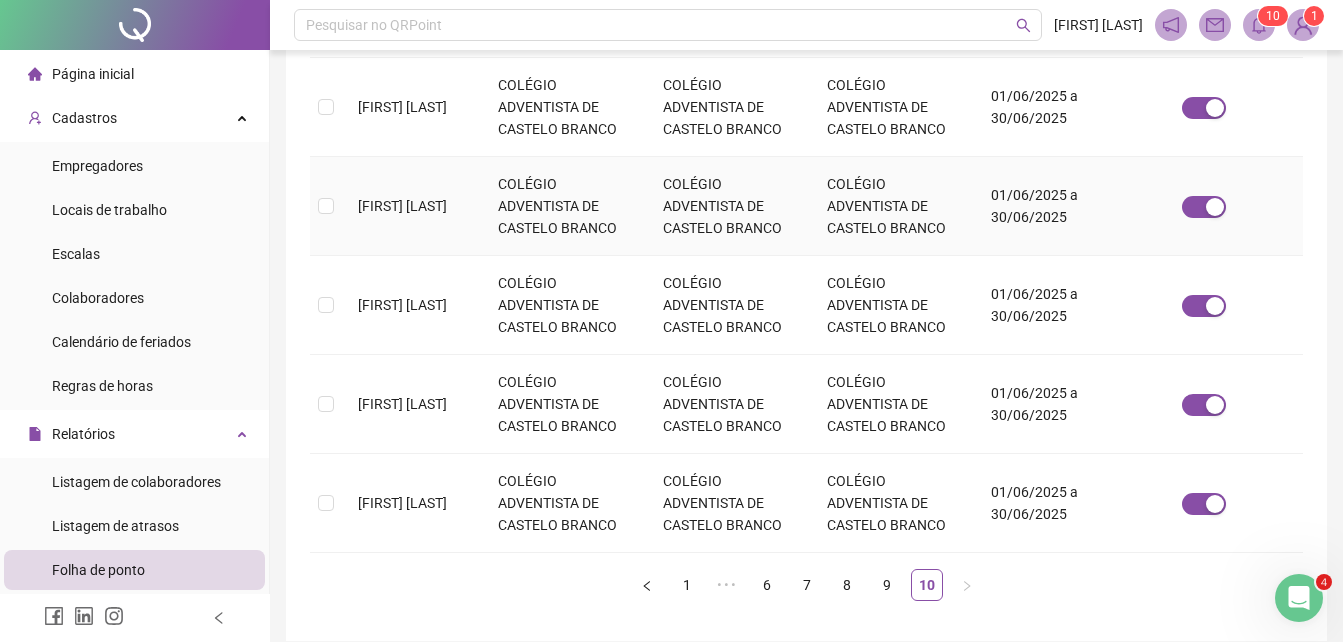 scroll, scrollTop: 574, scrollLeft: 0, axis: vertical 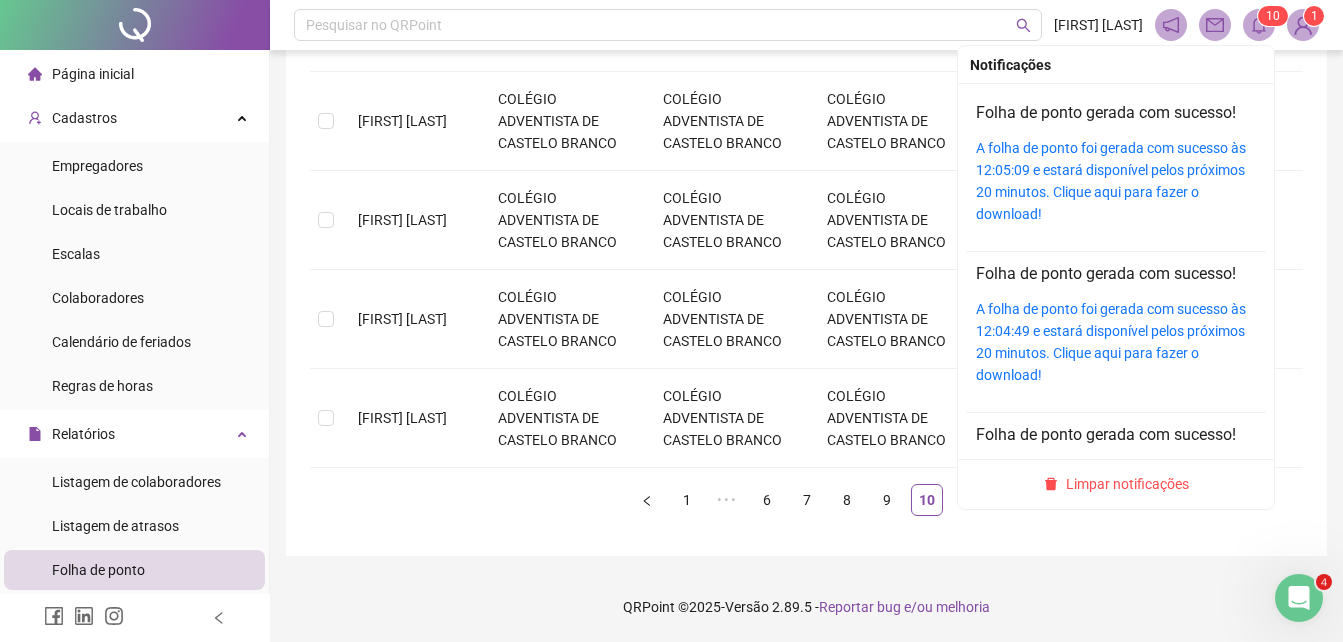 click on "Limpar notificações" at bounding box center [1127, 484] 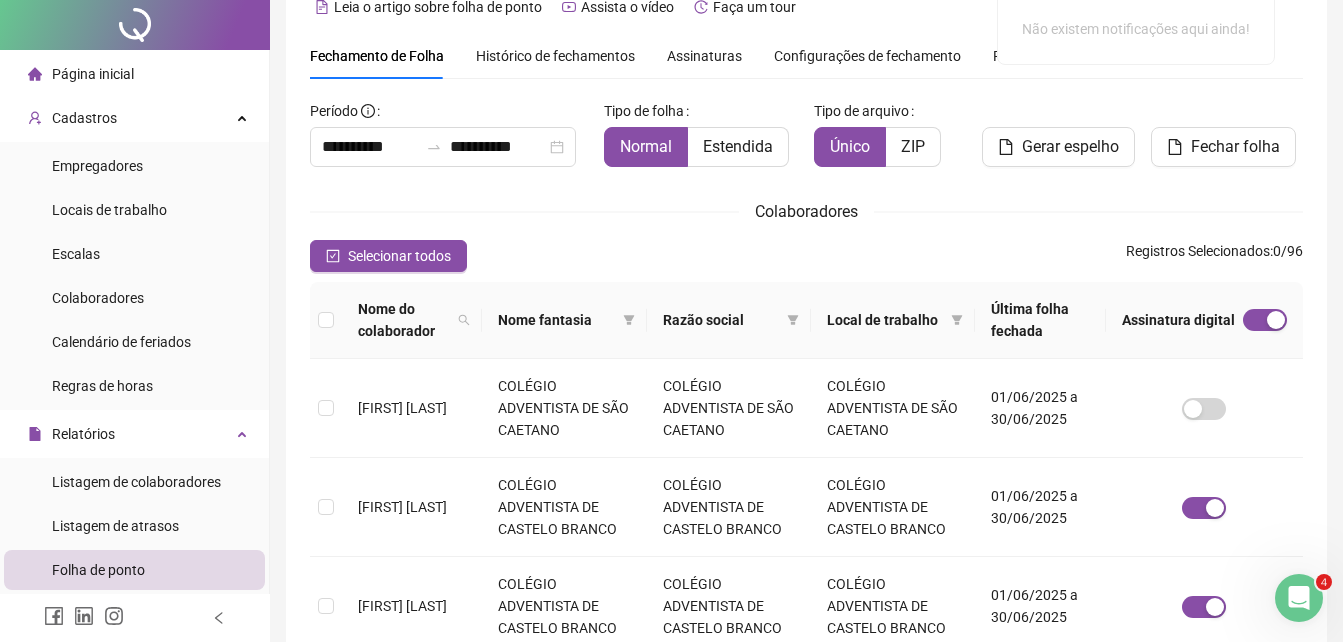 scroll, scrollTop: 0, scrollLeft: 0, axis: both 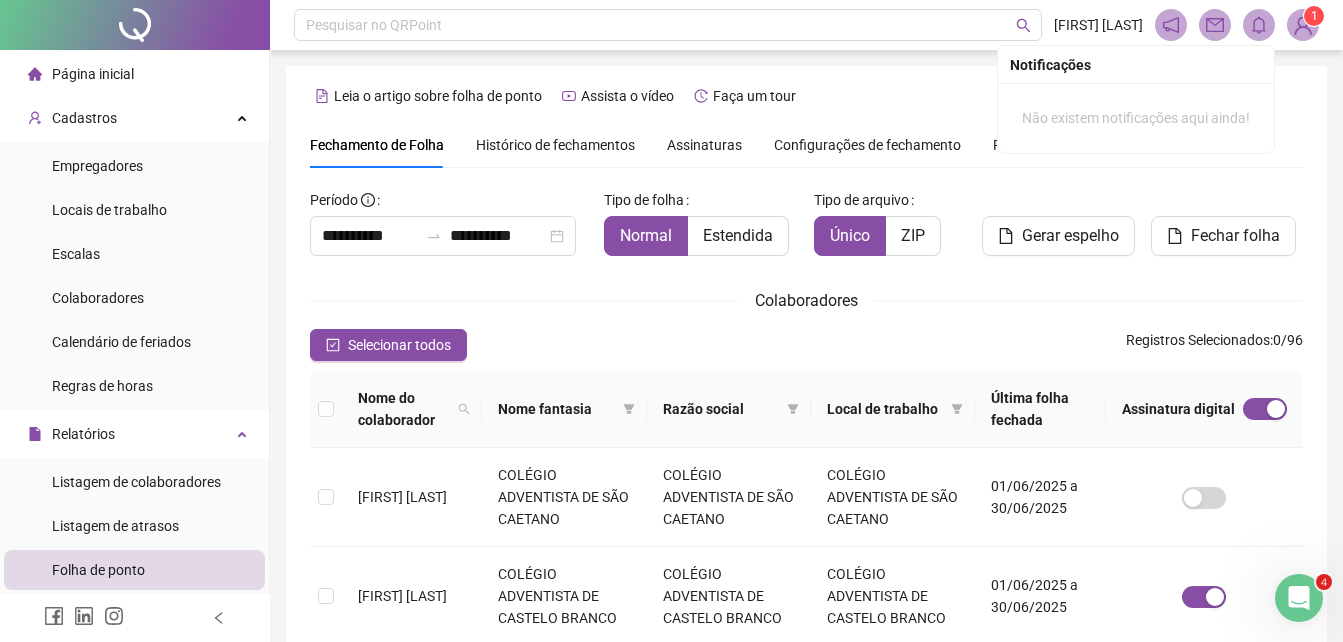 click on "Assinaturas" at bounding box center (704, 145) 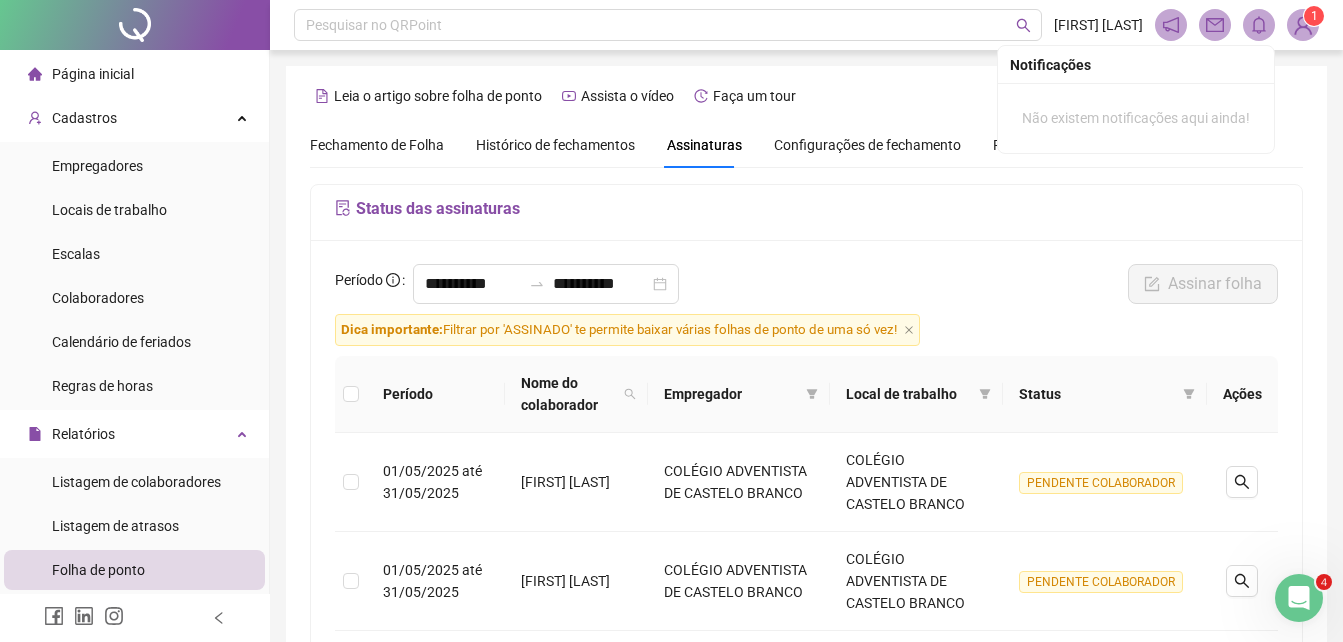scroll, scrollTop: 89, scrollLeft: 0, axis: vertical 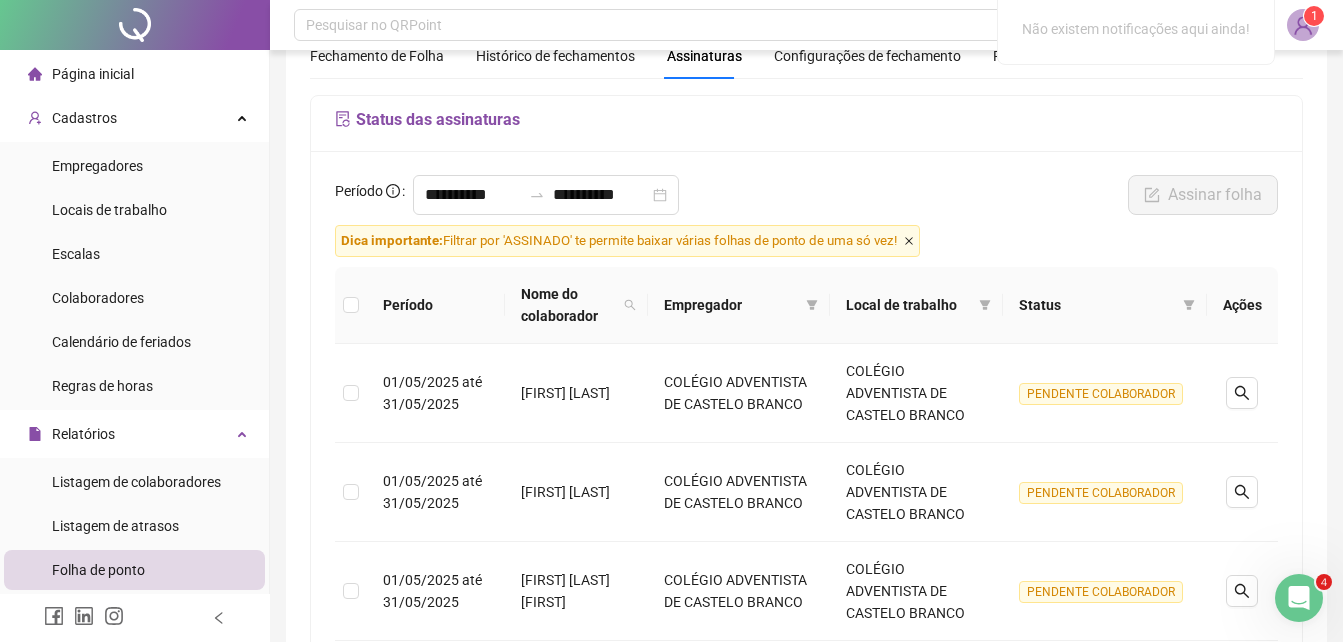 click 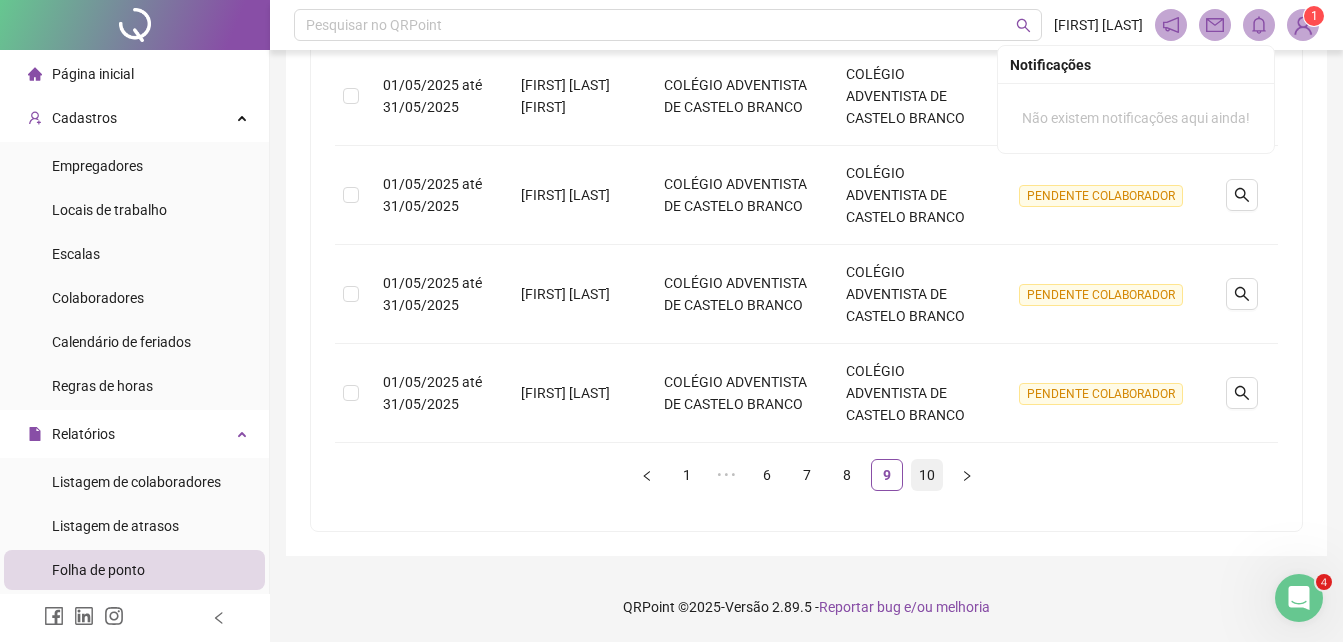 click on "10" at bounding box center [927, 475] 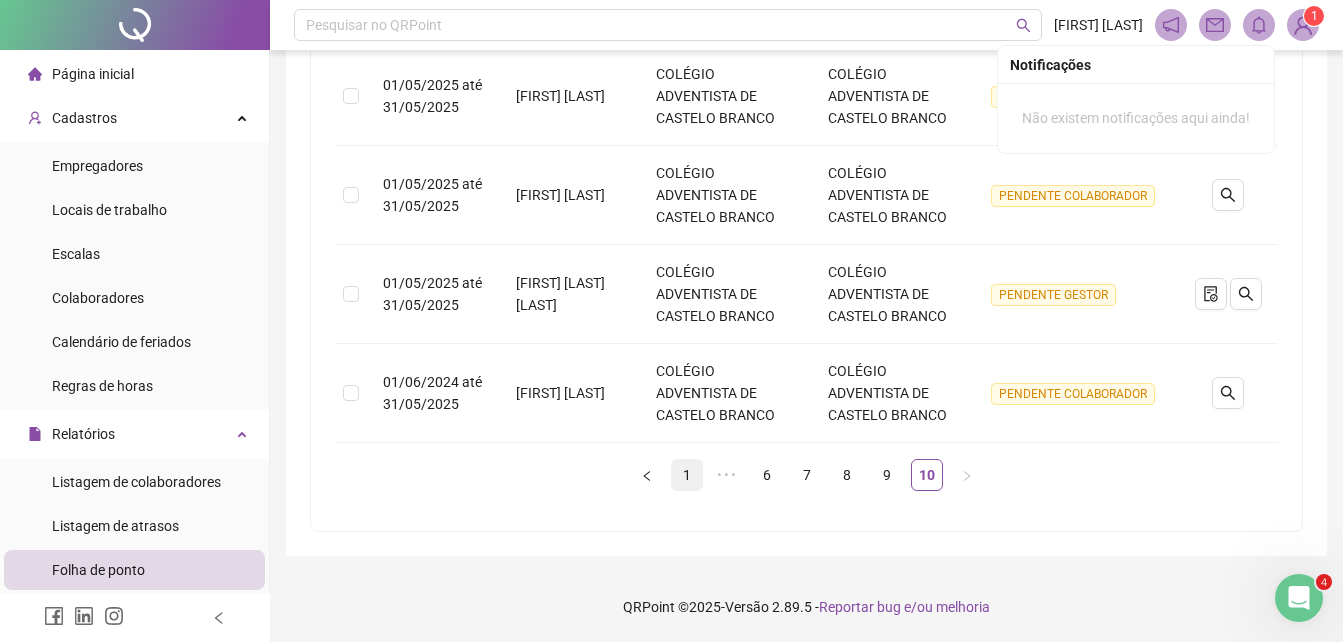 click on "1" at bounding box center [687, 475] 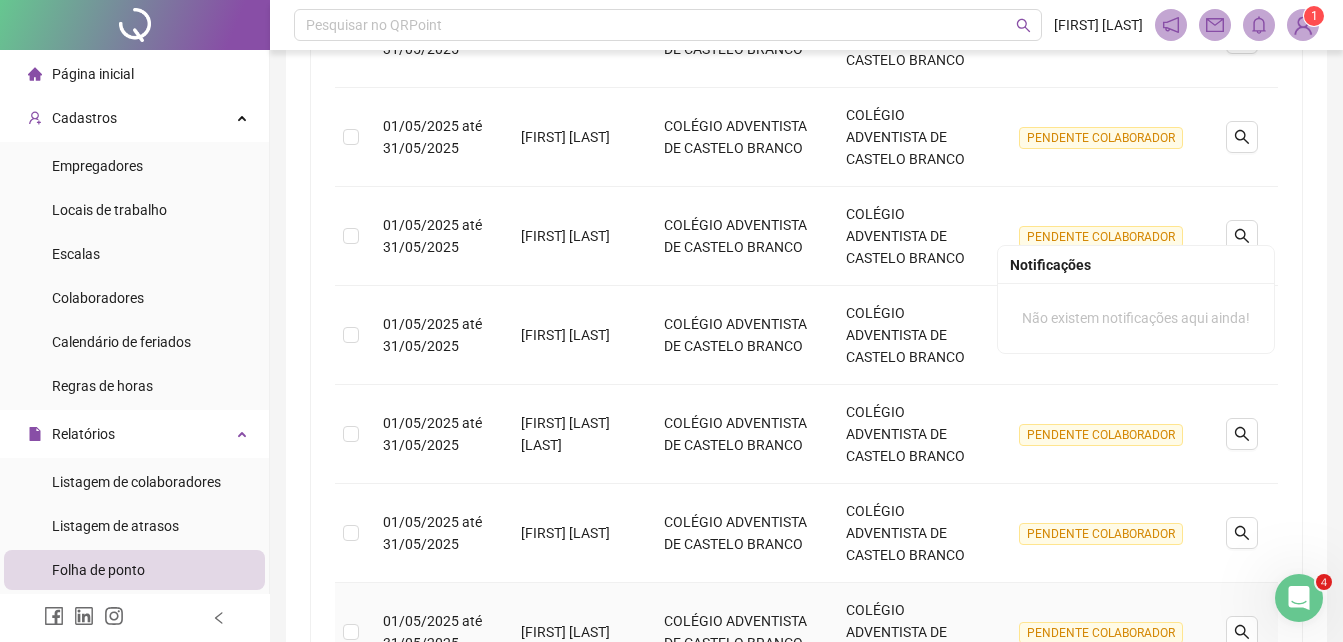 scroll, scrollTop: 938, scrollLeft: 0, axis: vertical 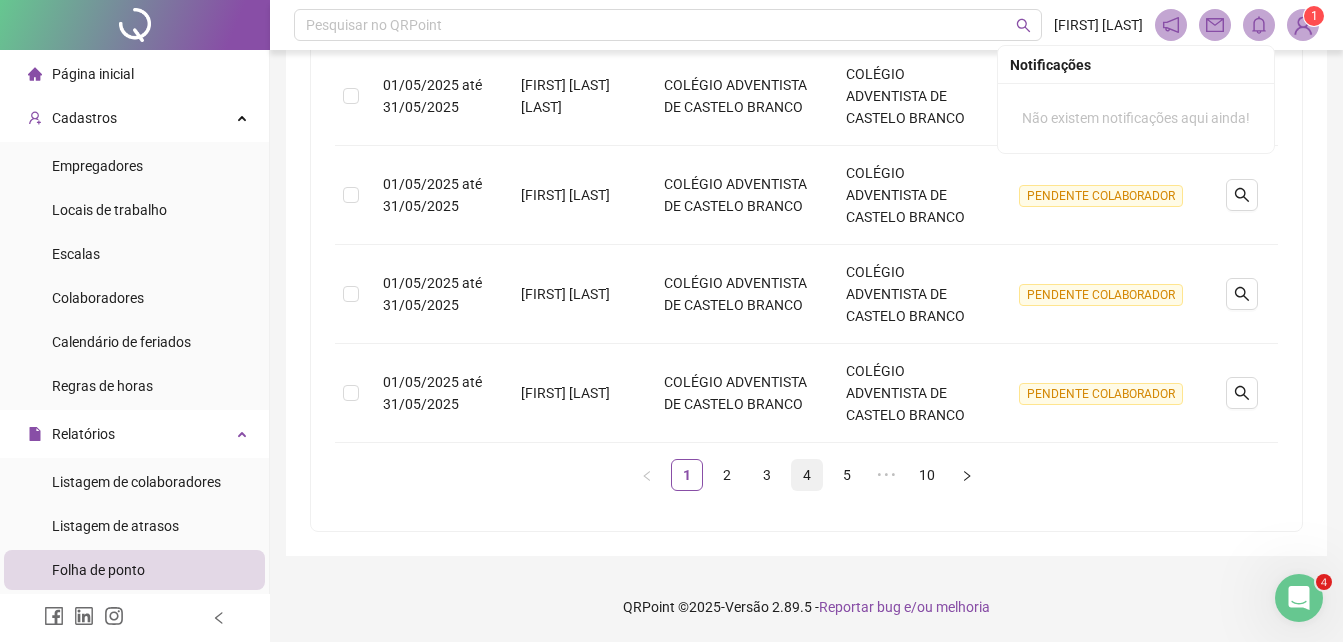 click on "4" at bounding box center (807, 475) 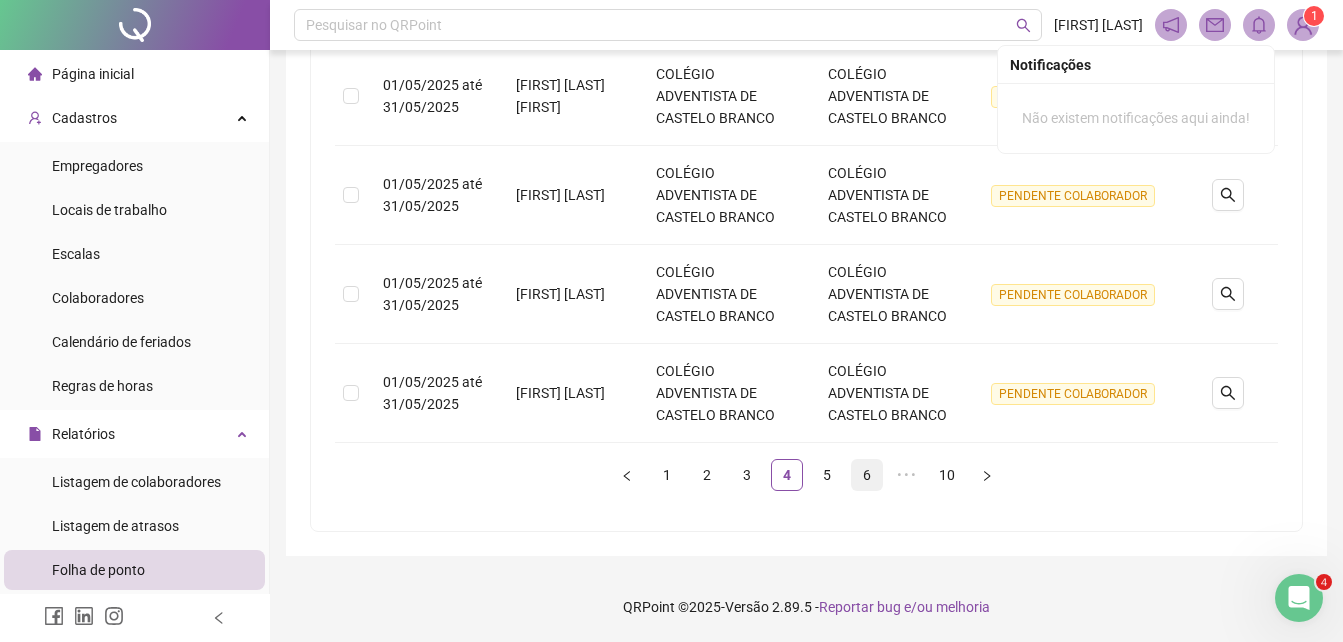click on "6" at bounding box center [867, 475] 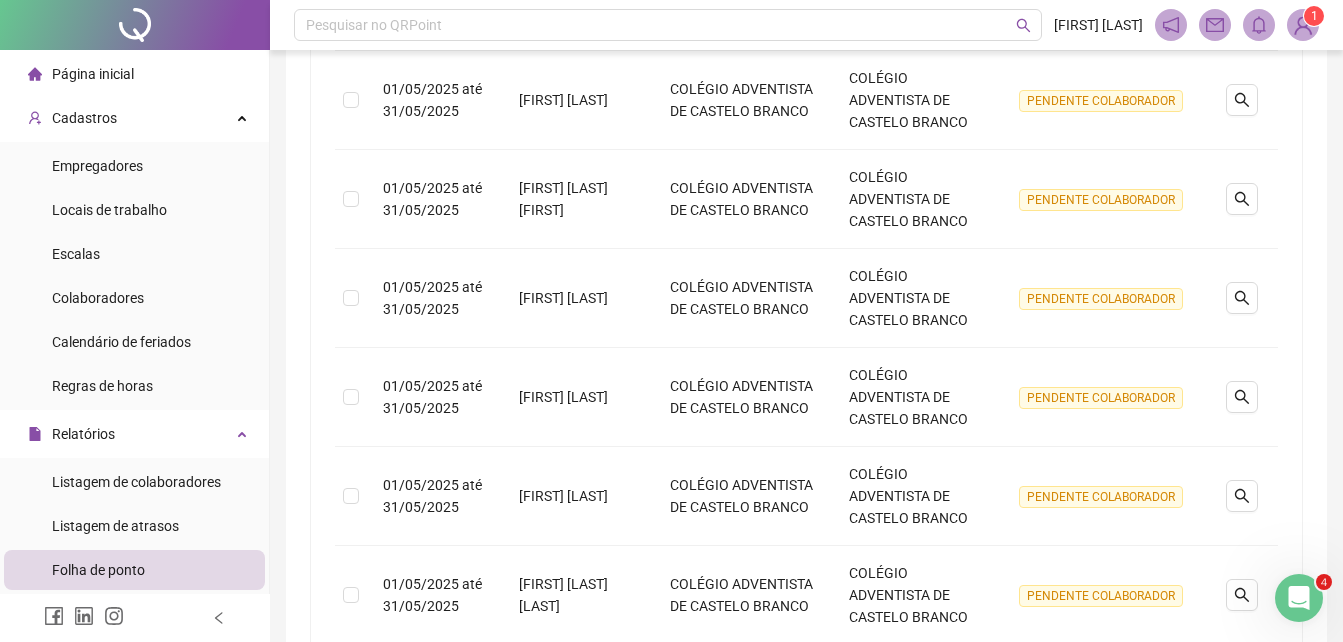 scroll, scrollTop: 0, scrollLeft: 0, axis: both 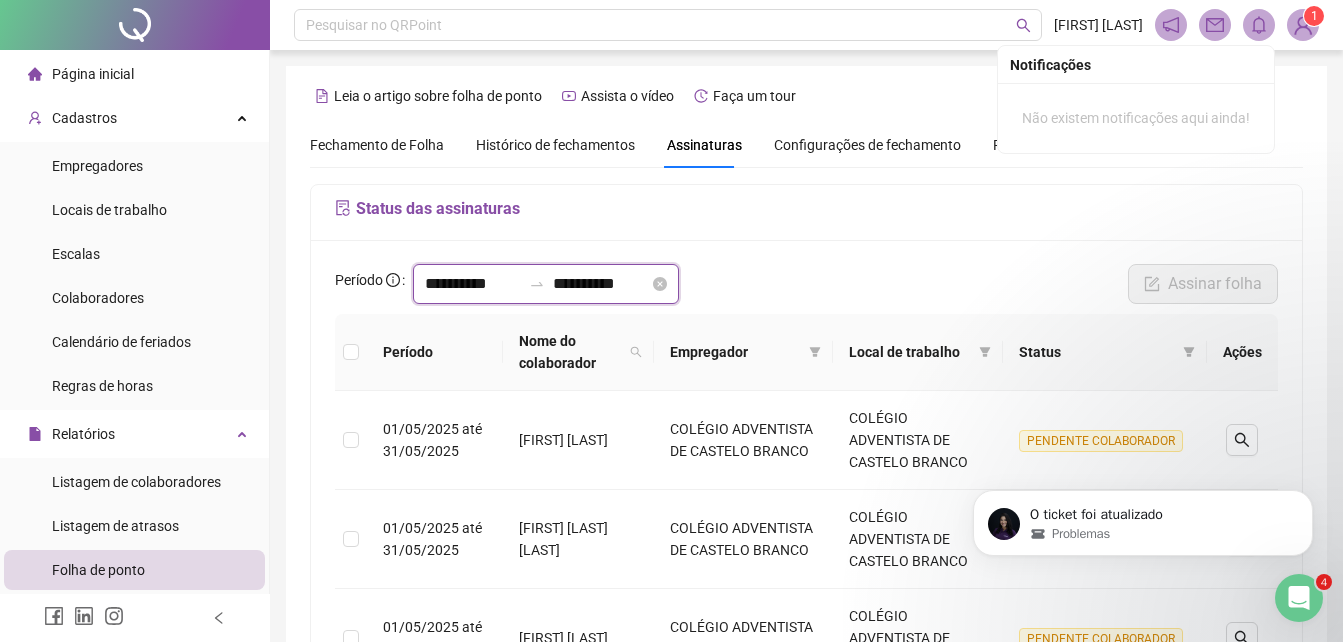 click on "**********" at bounding box center (473, 284) 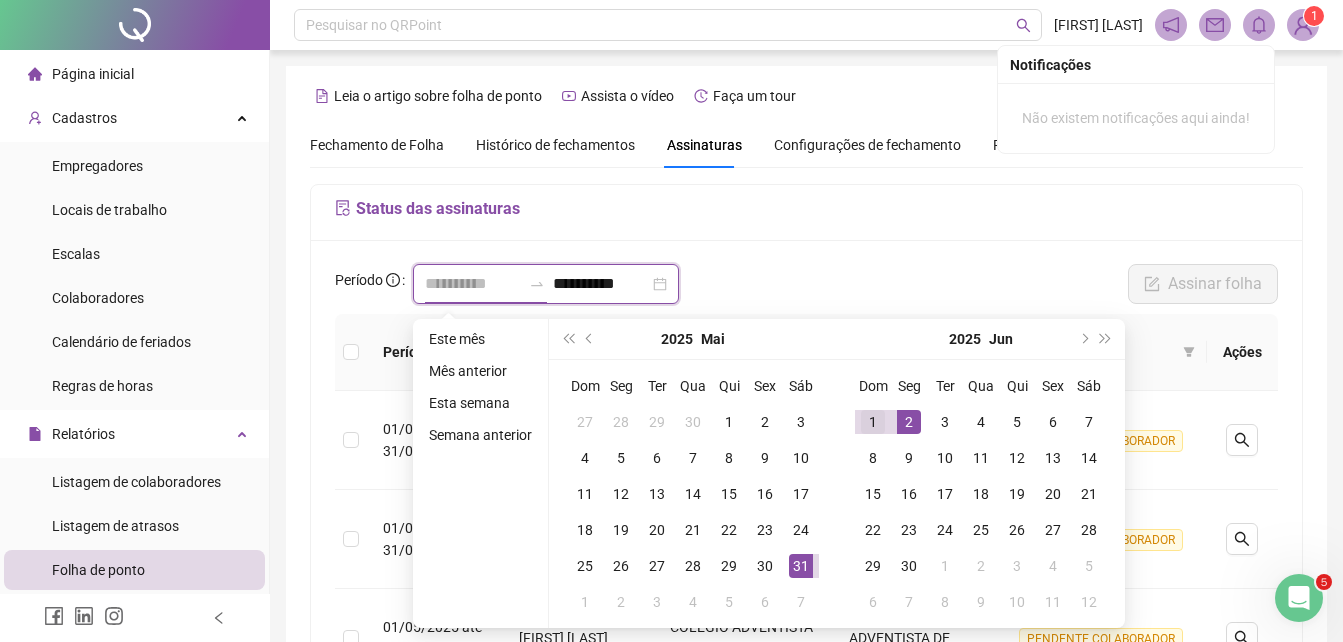 type on "**********" 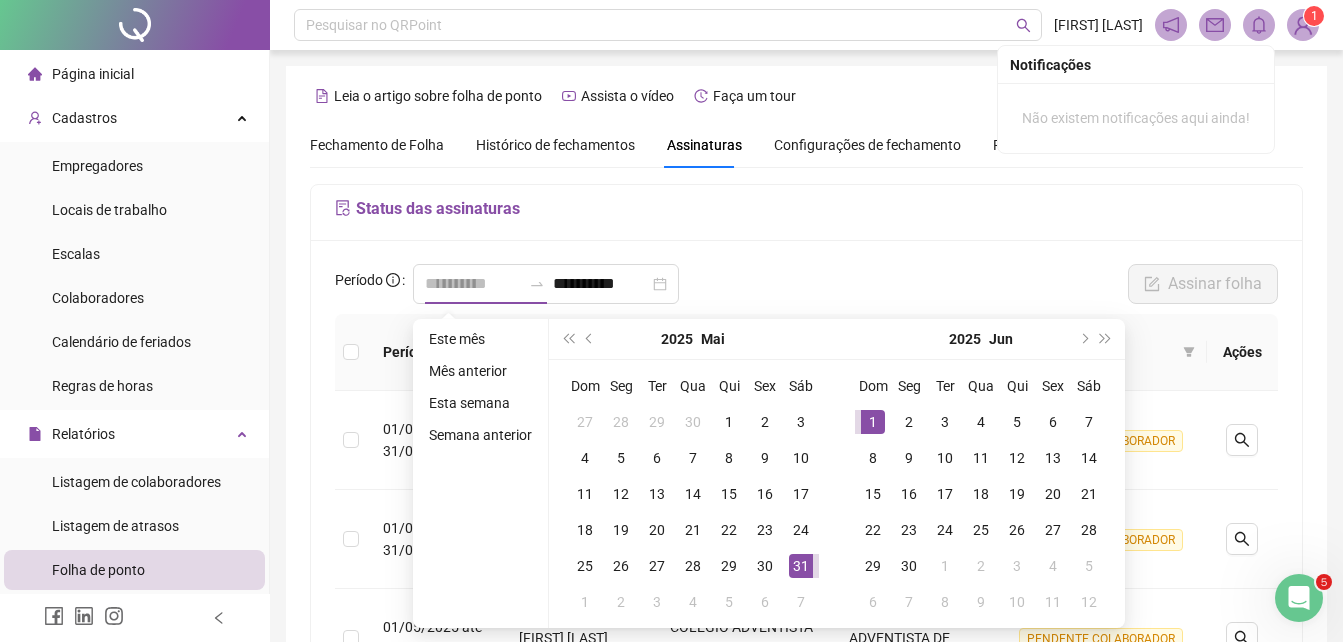 click on "1" at bounding box center [873, 422] 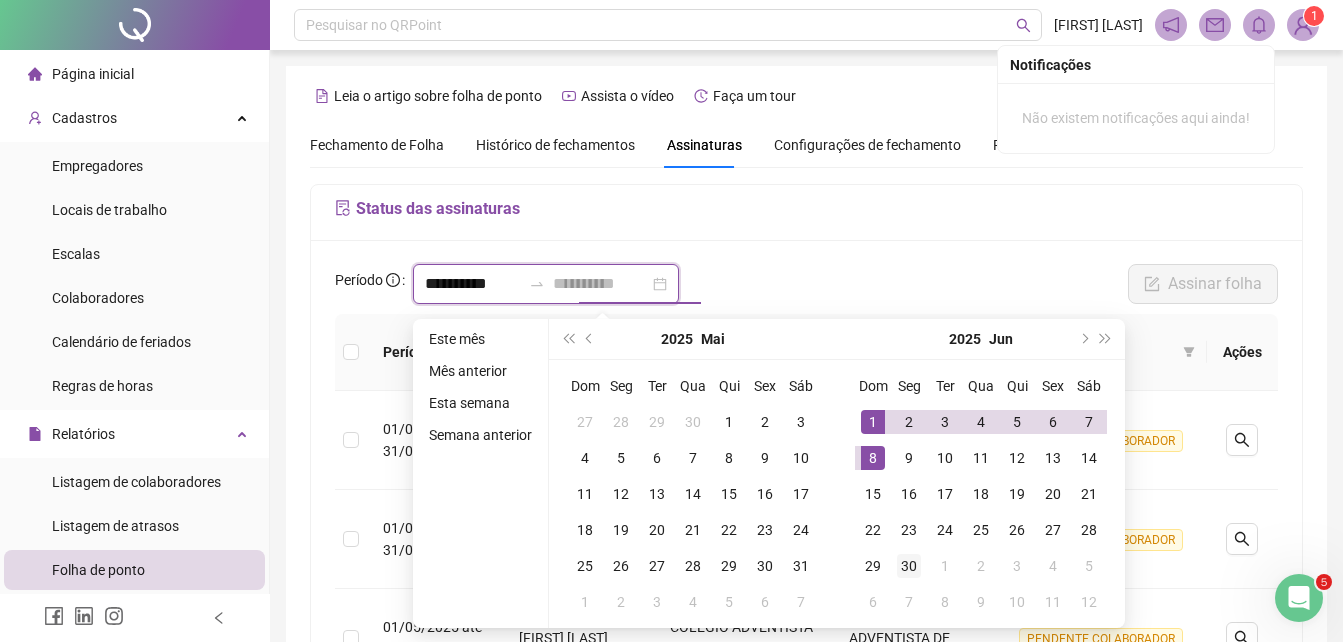 type on "**********" 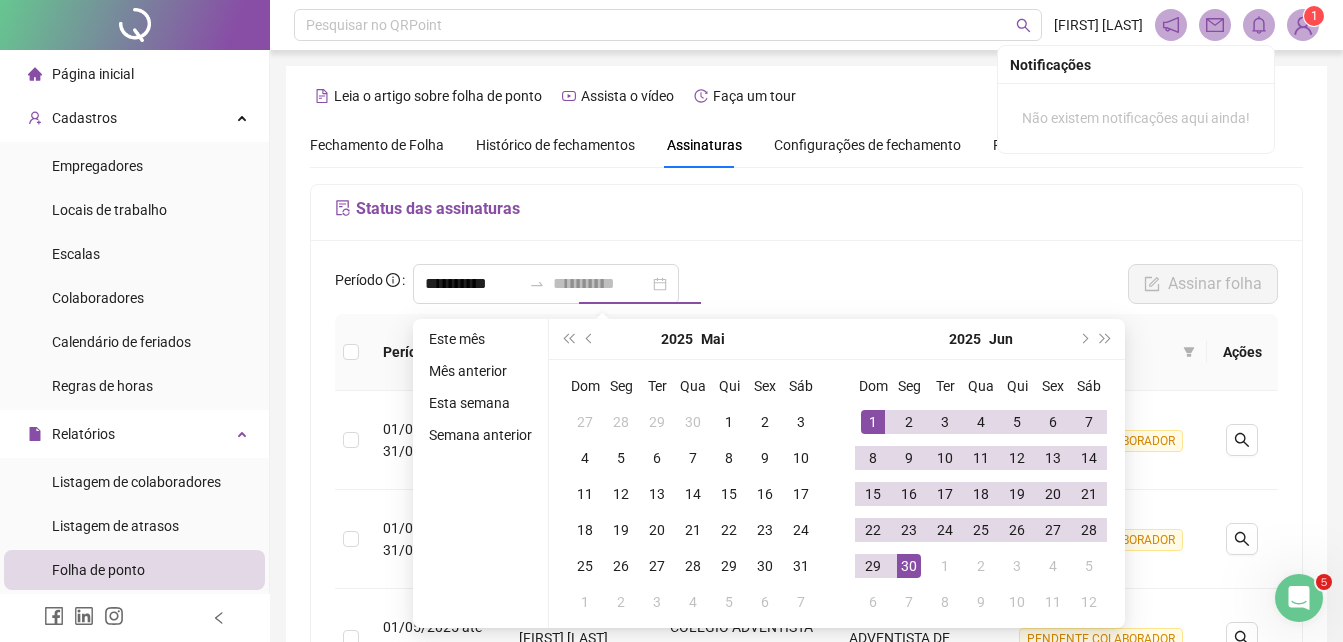 click on "30" at bounding box center [909, 566] 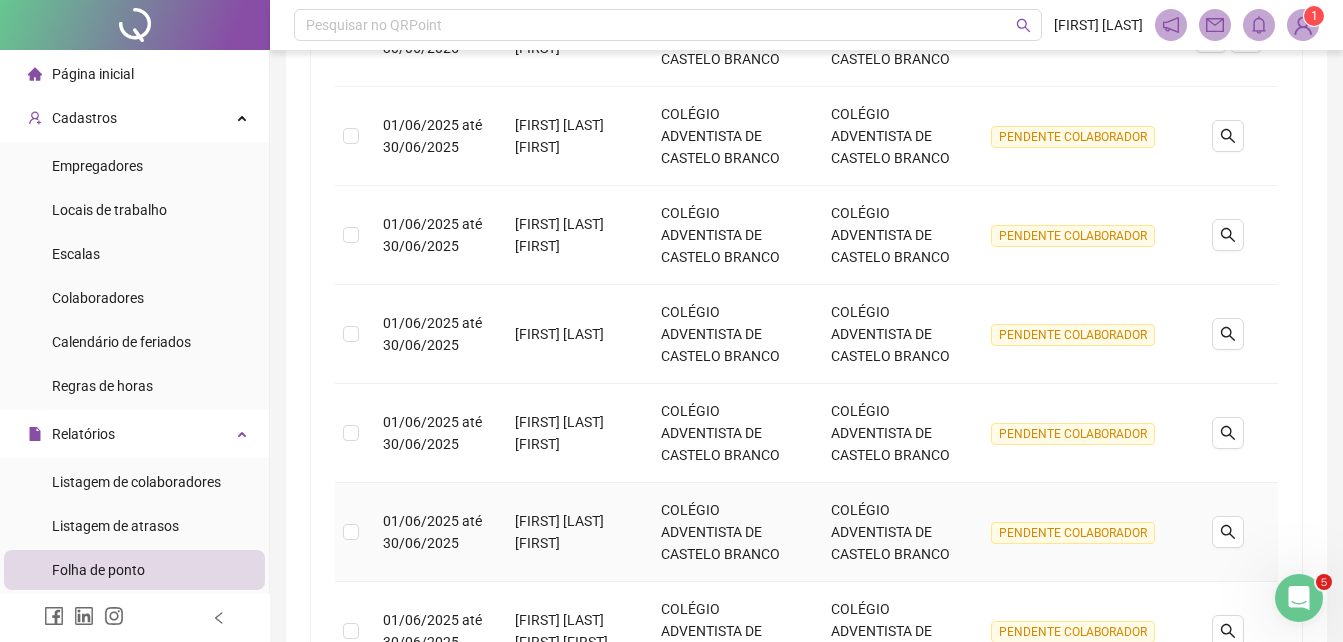scroll, scrollTop: 938, scrollLeft: 0, axis: vertical 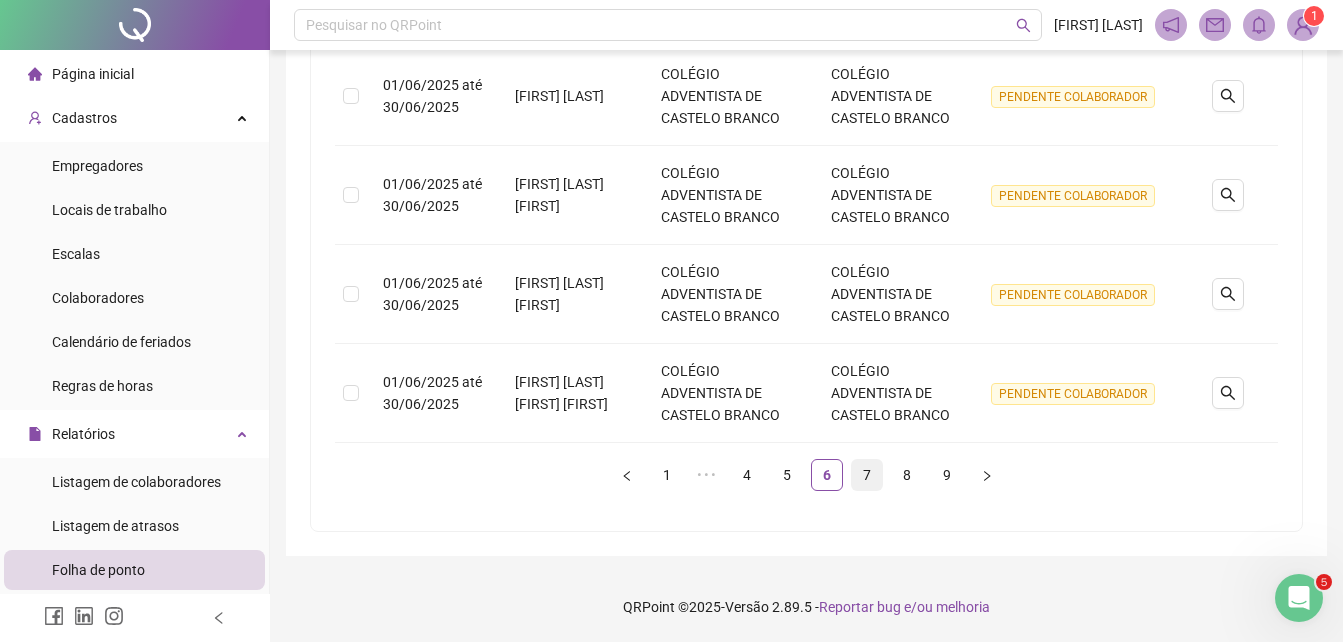 click on "7" at bounding box center (867, 475) 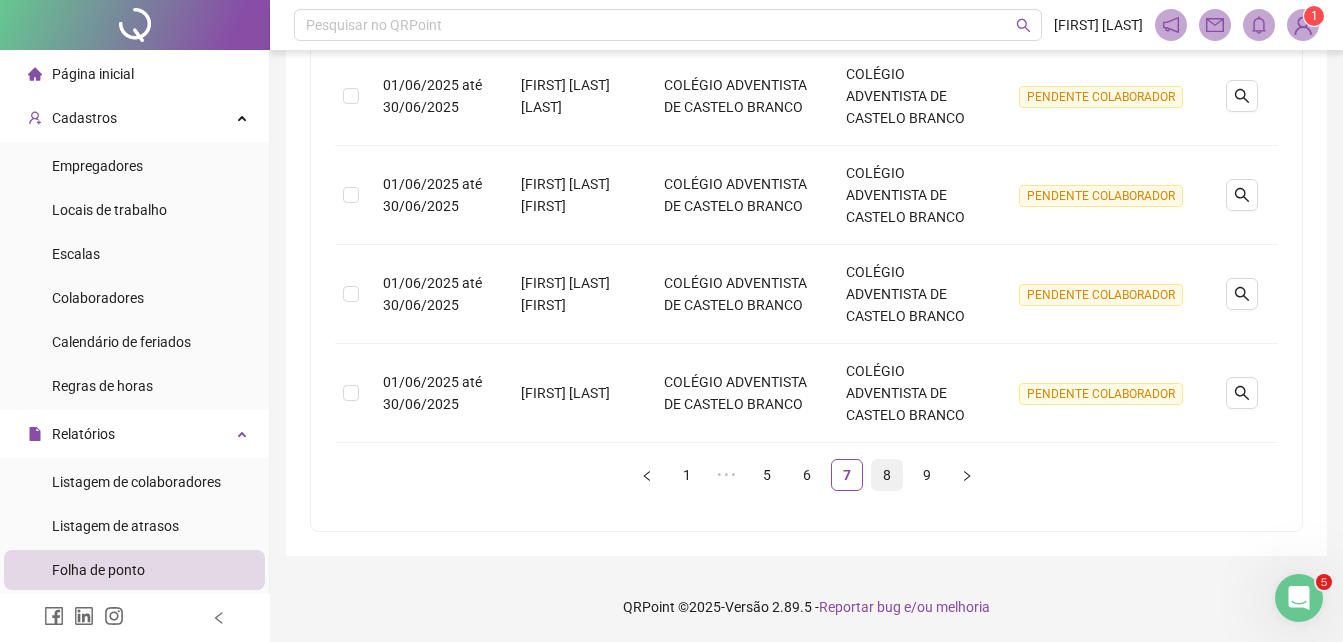click on "8" at bounding box center (887, 475) 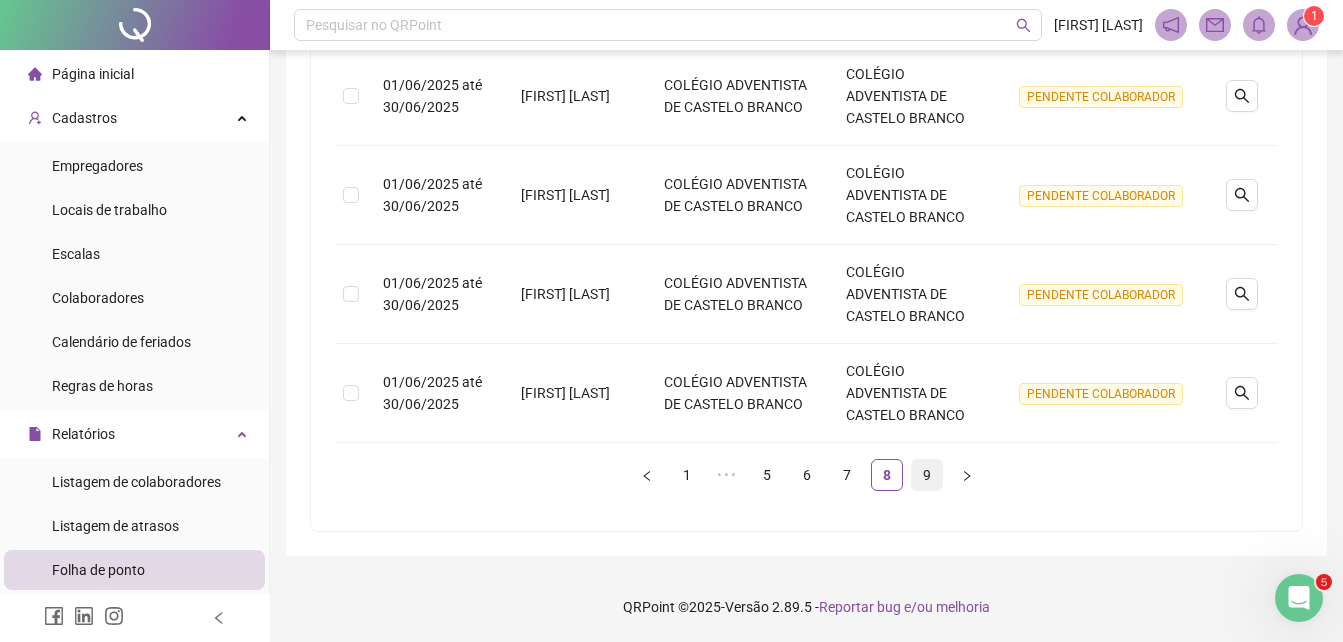 click on "9" at bounding box center (927, 475) 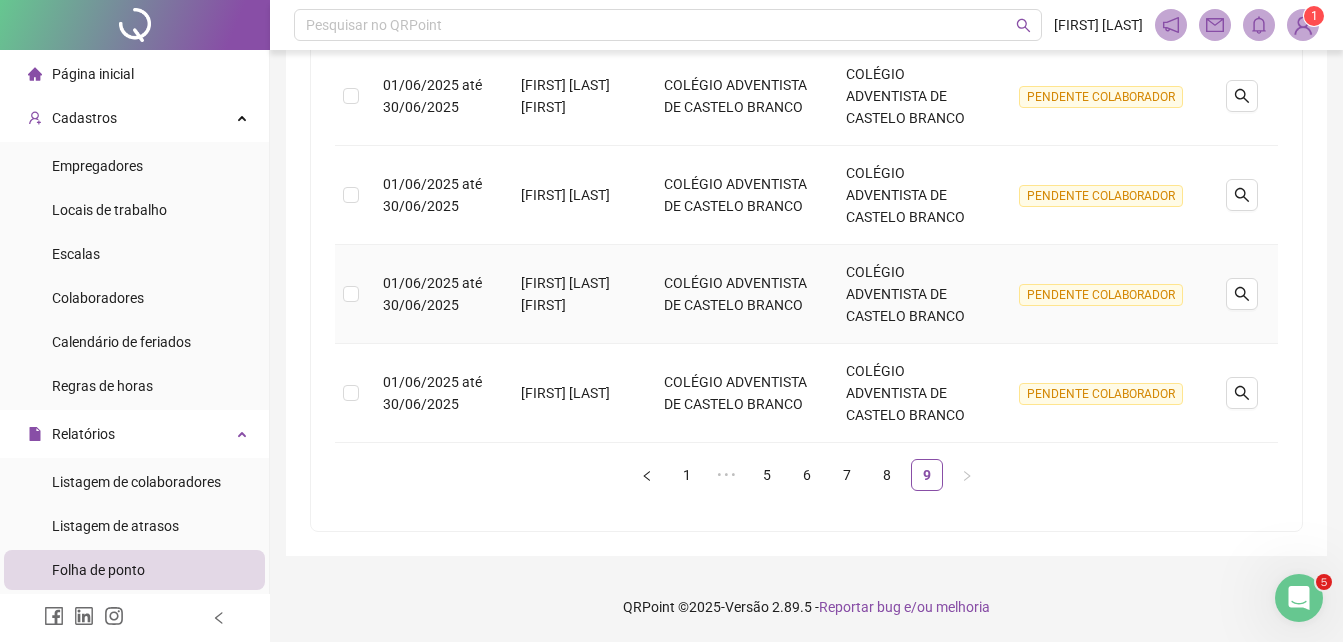 scroll, scrollTop: 44, scrollLeft: 0, axis: vertical 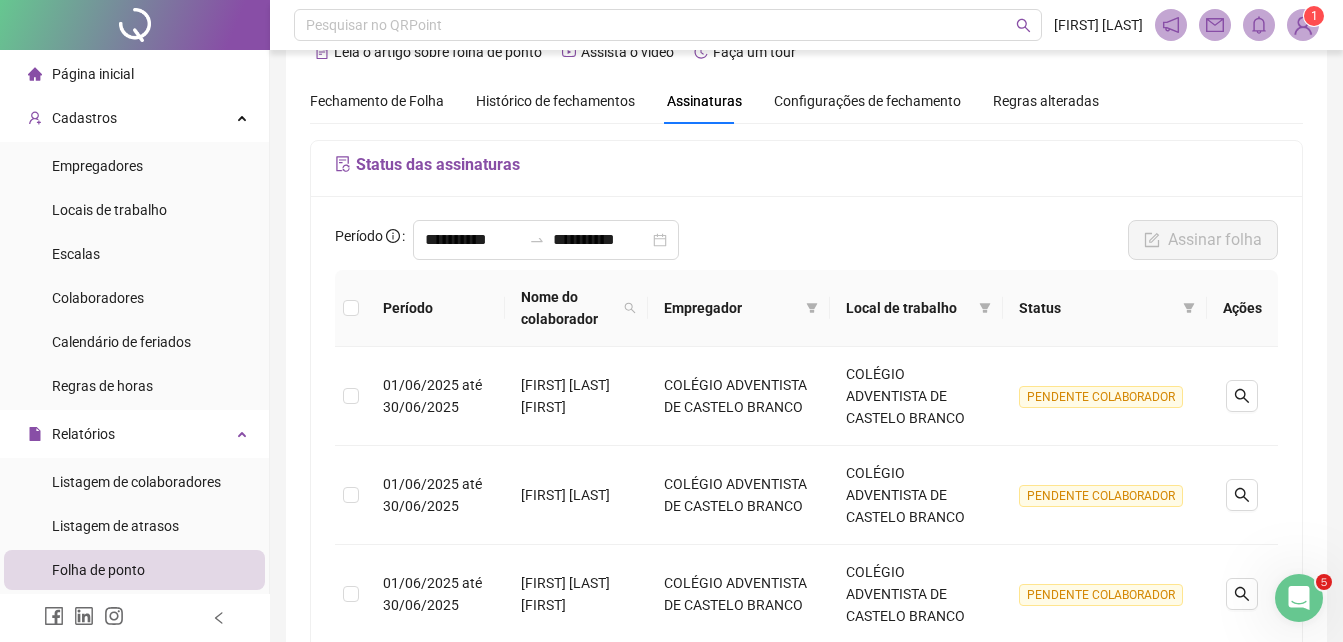 click on "Página inicial" at bounding box center (93, 74) 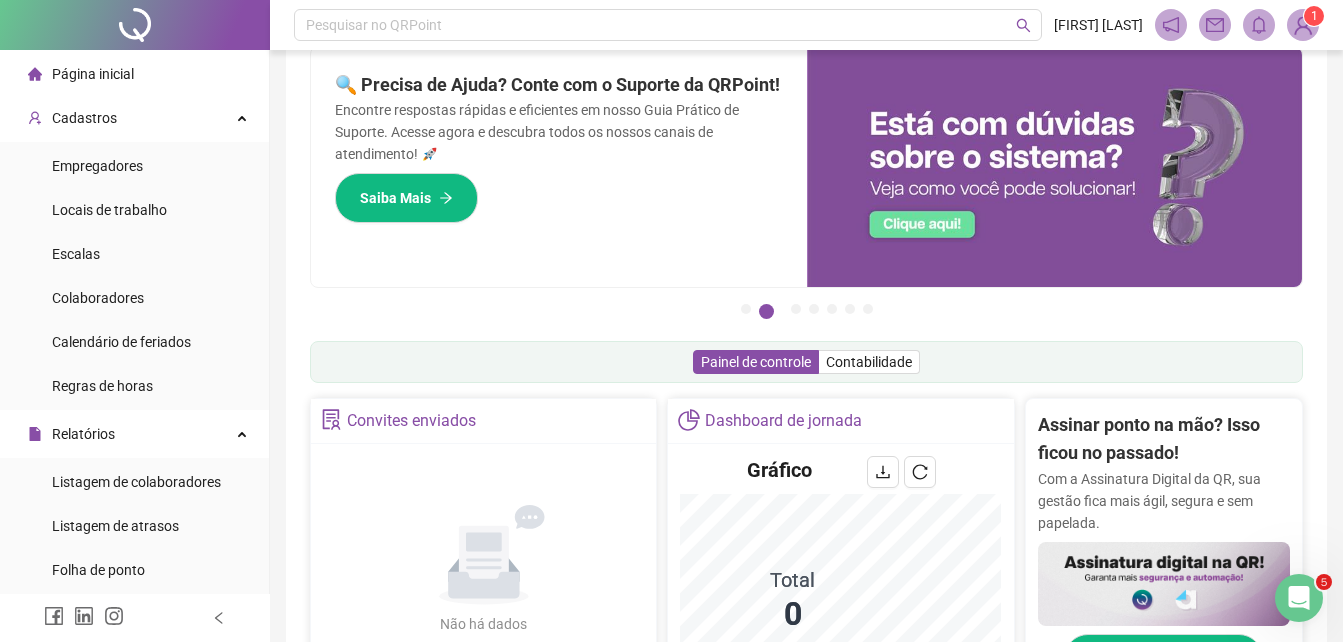 click on "Página inicial" at bounding box center [93, 74] 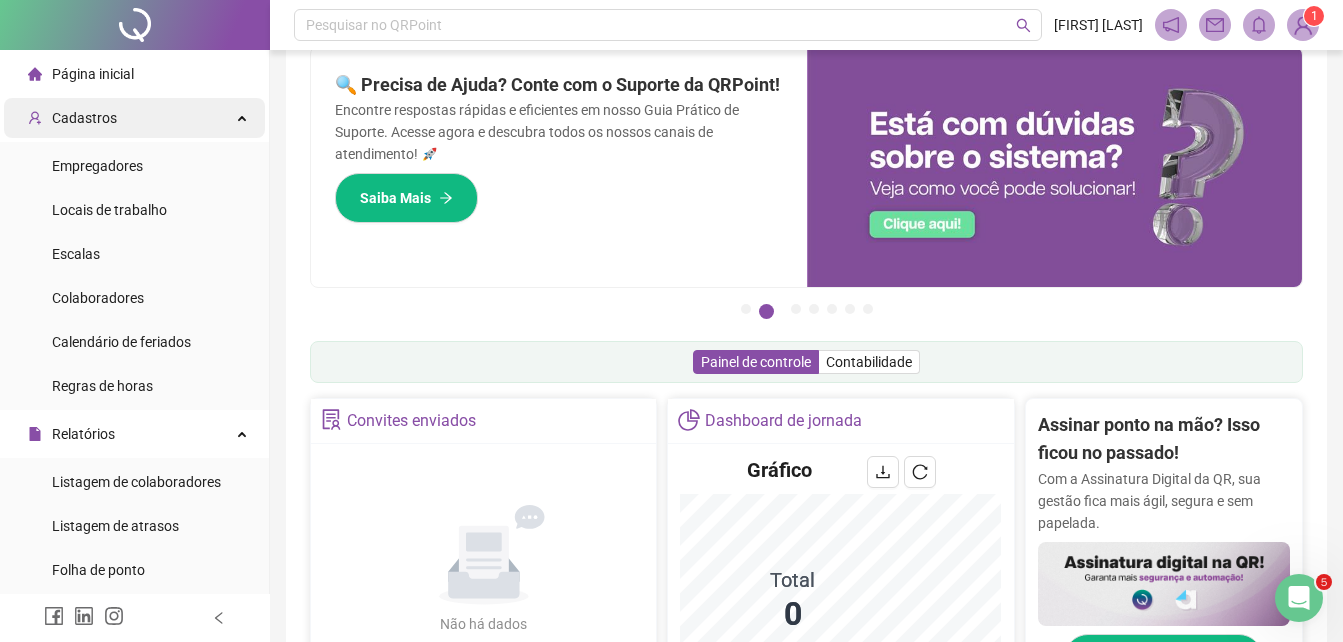 click on "Cadastros" at bounding box center [134, 118] 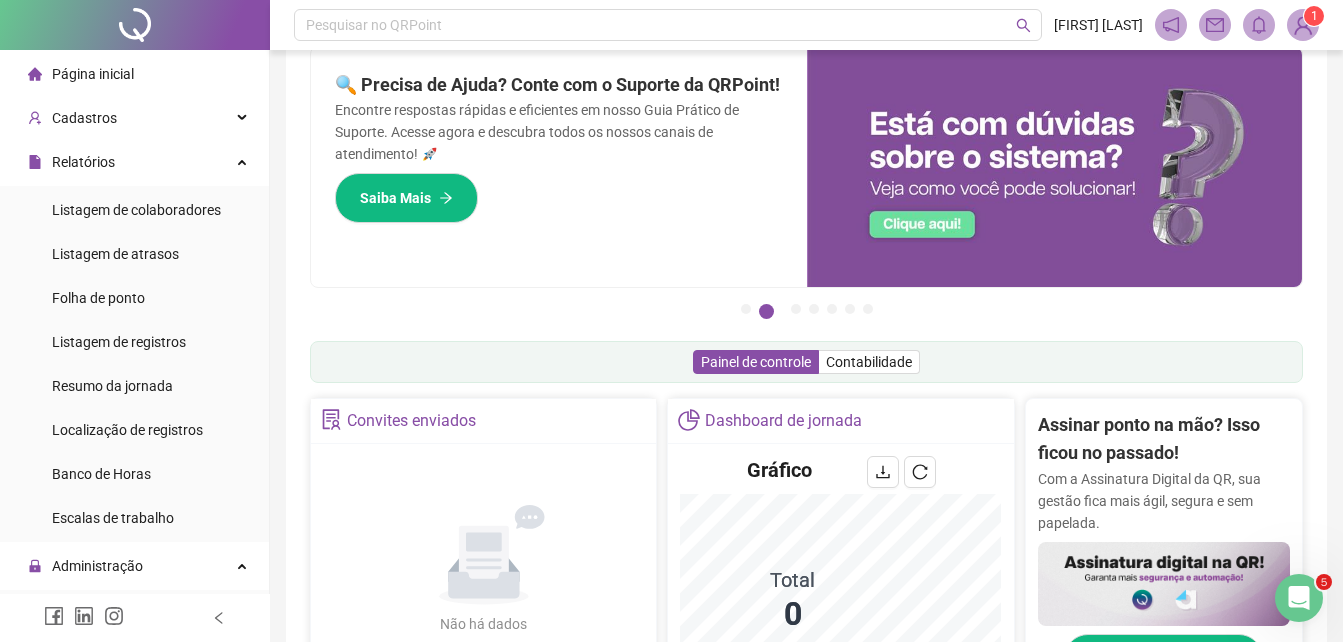 click on "Página inicial" at bounding box center [93, 74] 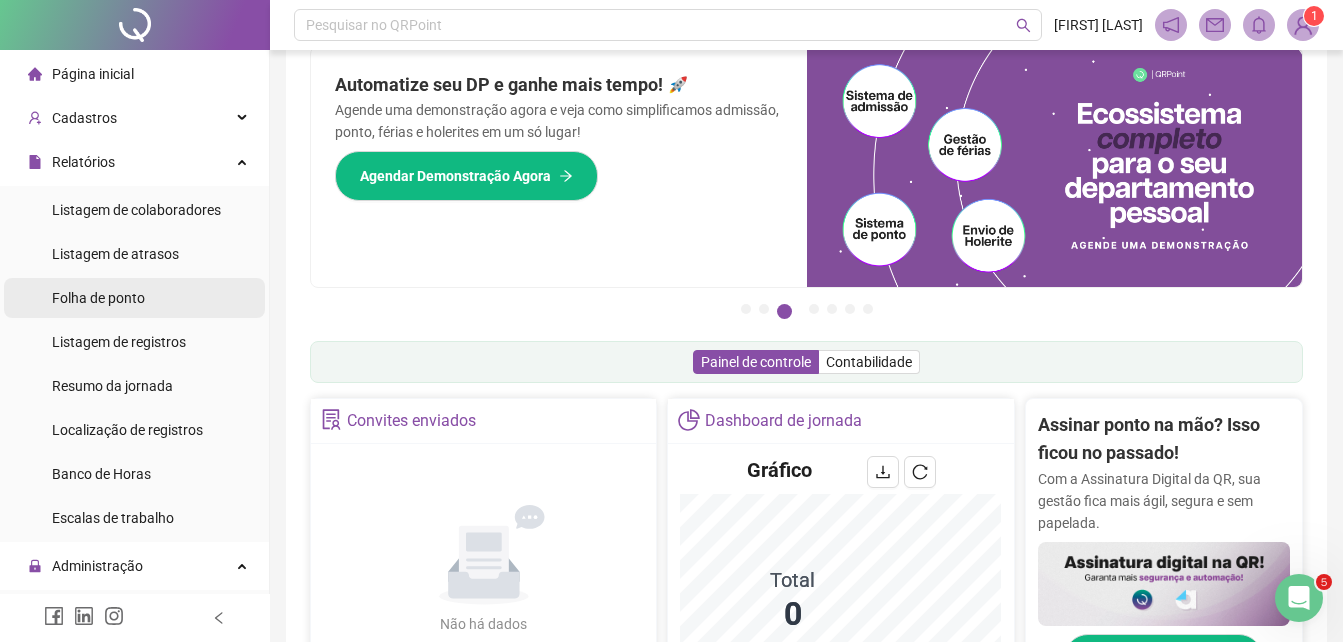 click on "Folha de ponto" at bounding box center [98, 298] 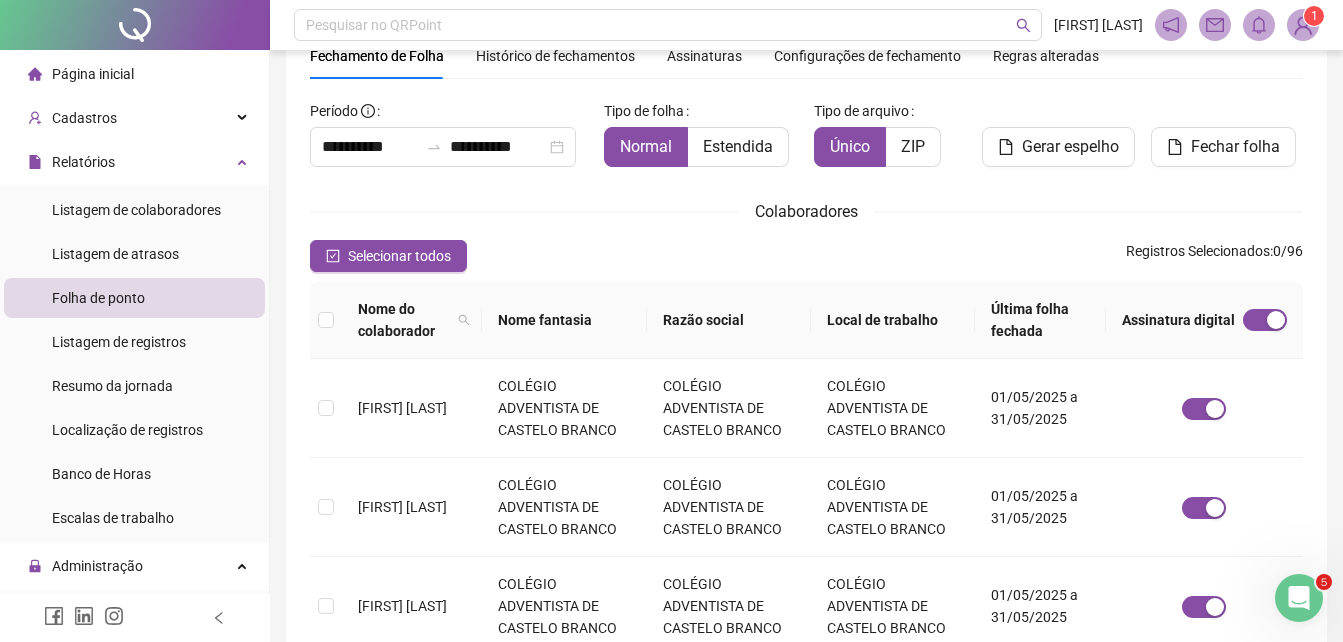 scroll, scrollTop: 0, scrollLeft: 0, axis: both 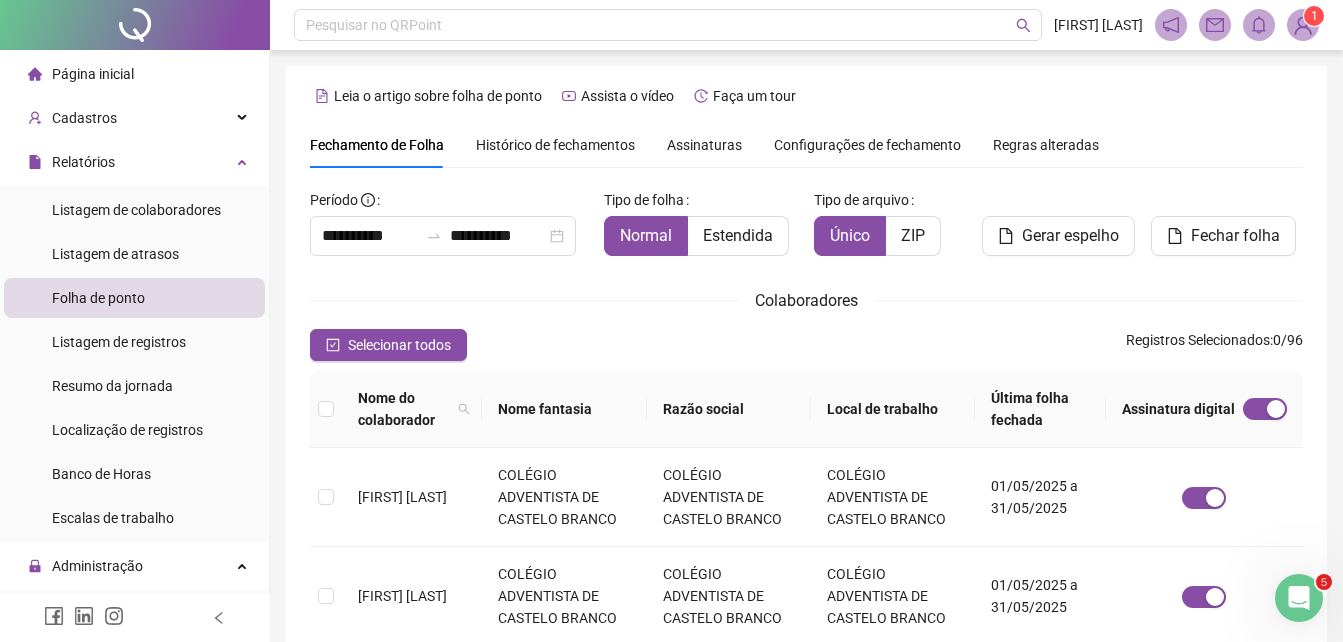 click on "Assinaturas" at bounding box center [704, 145] 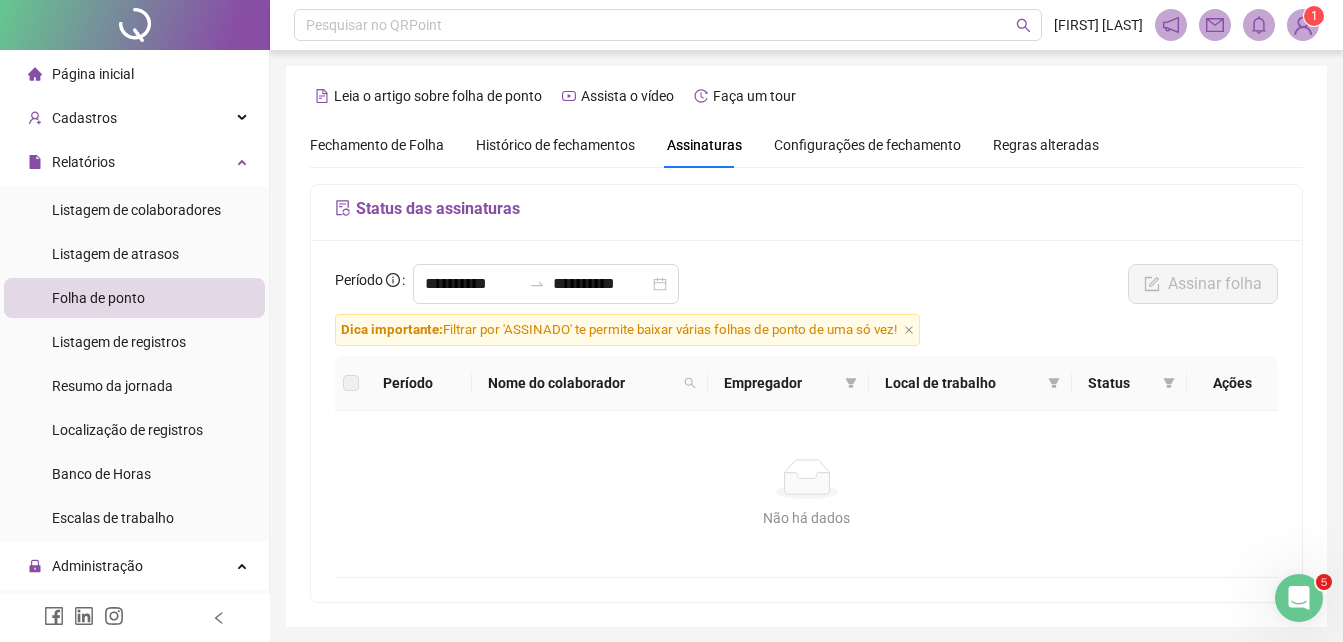 scroll, scrollTop: 71, scrollLeft: 0, axis: vertical 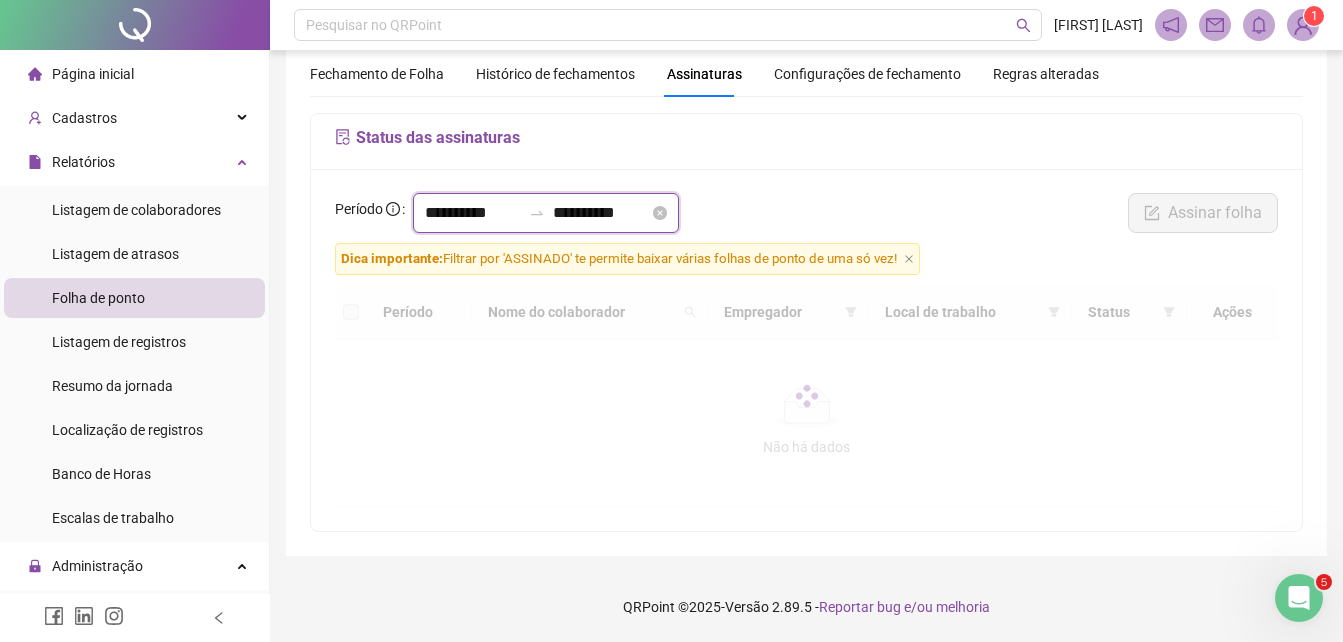 click on "**********" at bounding box center [473, 213] 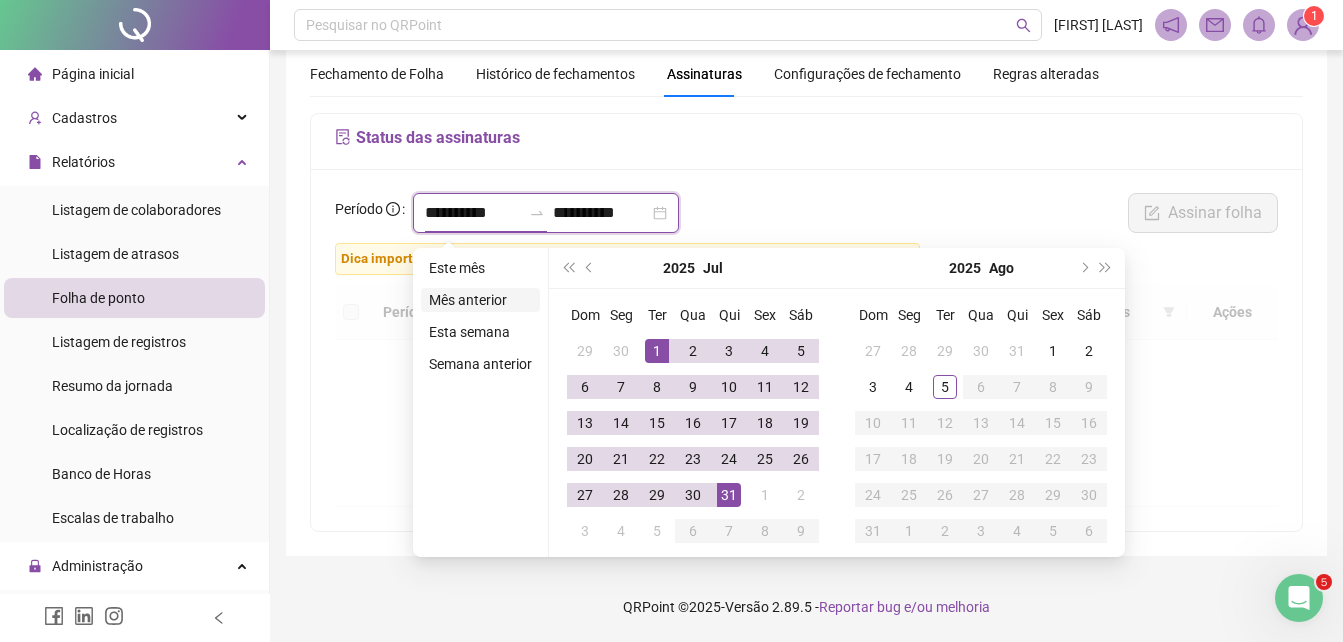 type on "**********" 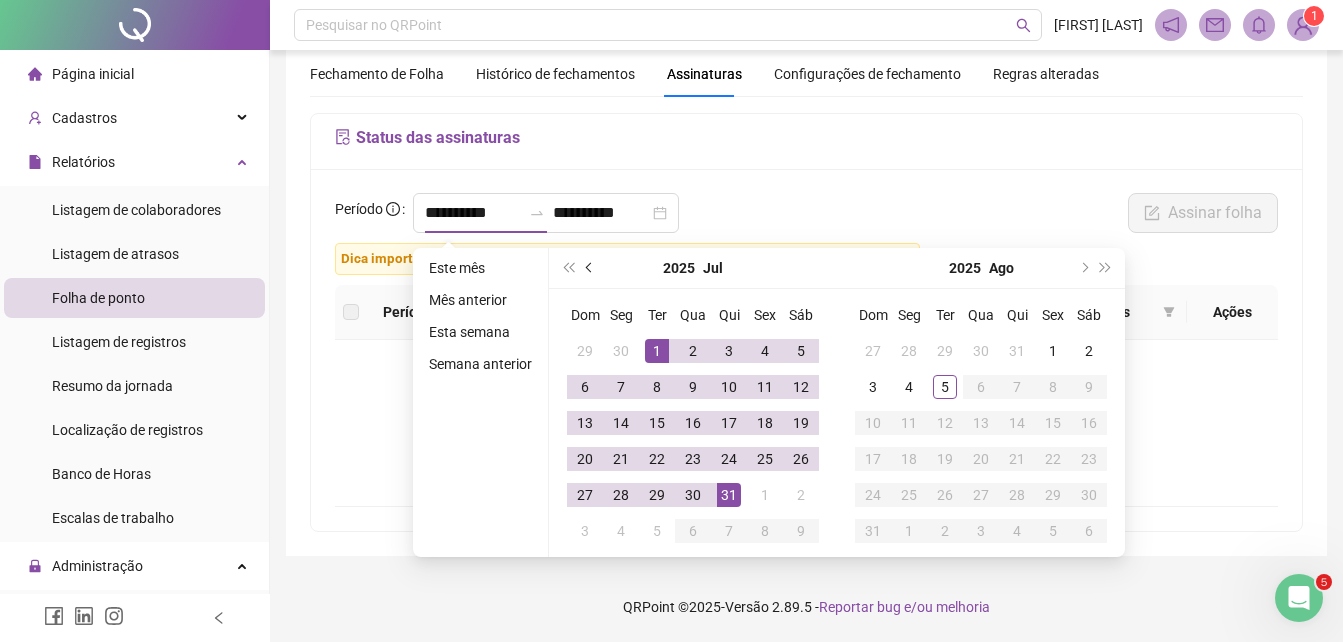 click at bounding box center [590, 268] 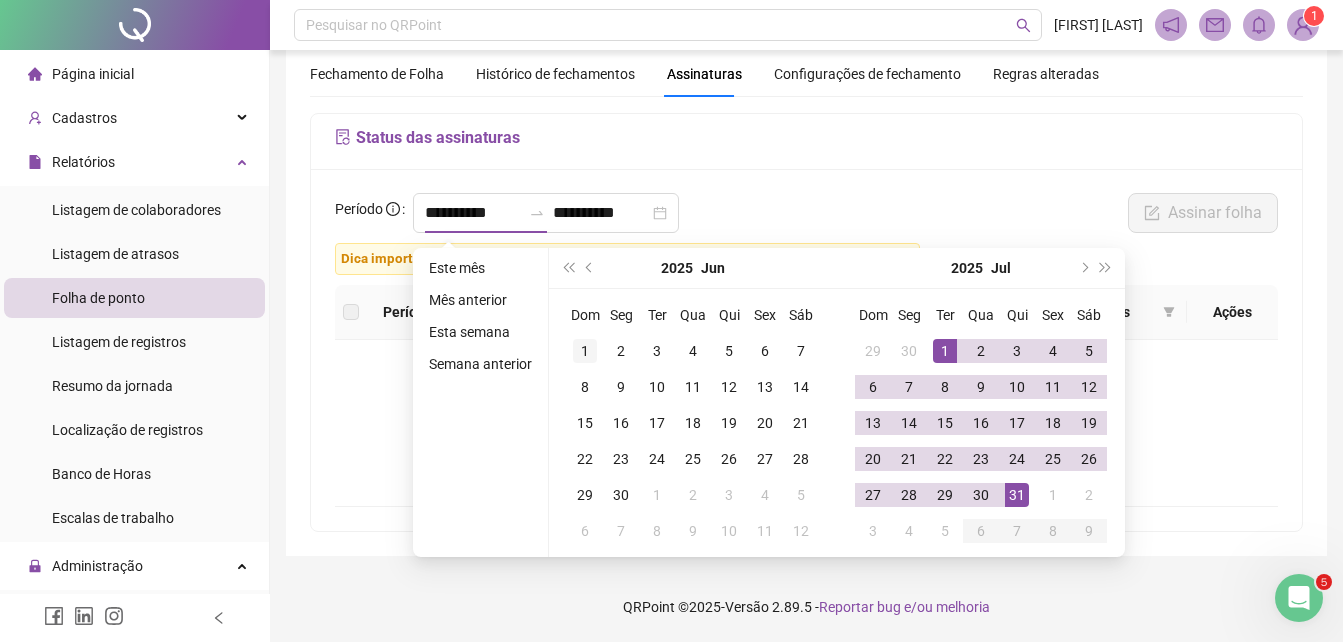 type on "**********" 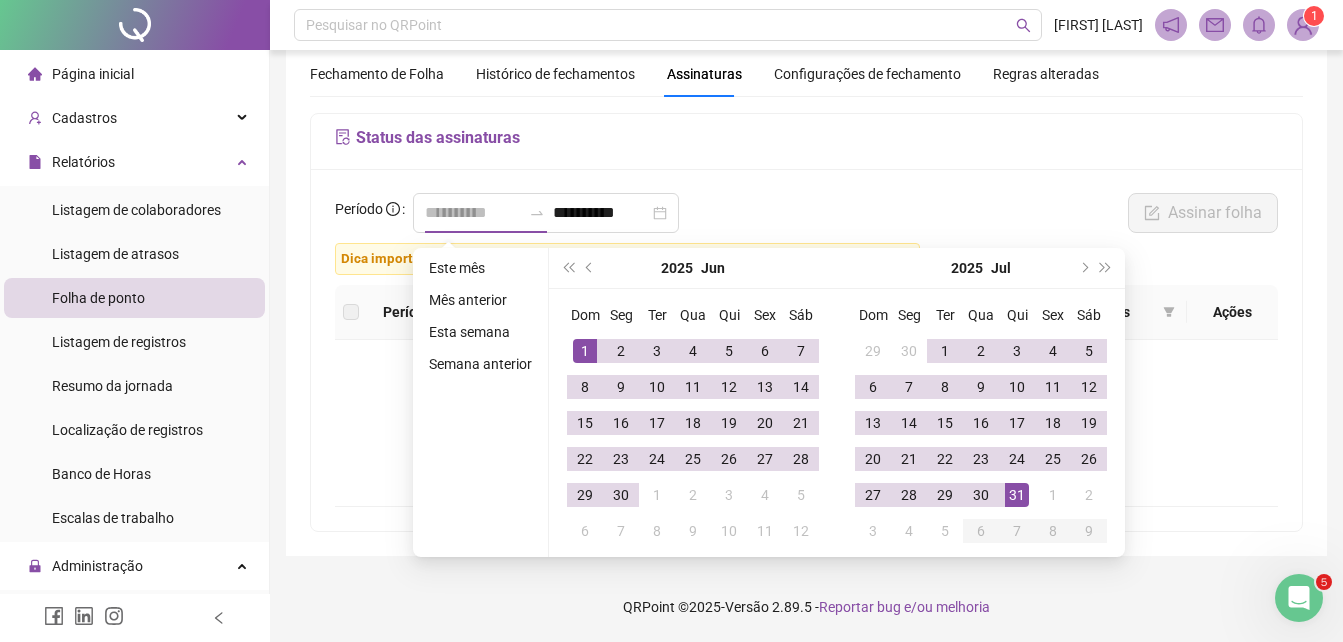 click on "1" at bounding box center [585, 351] 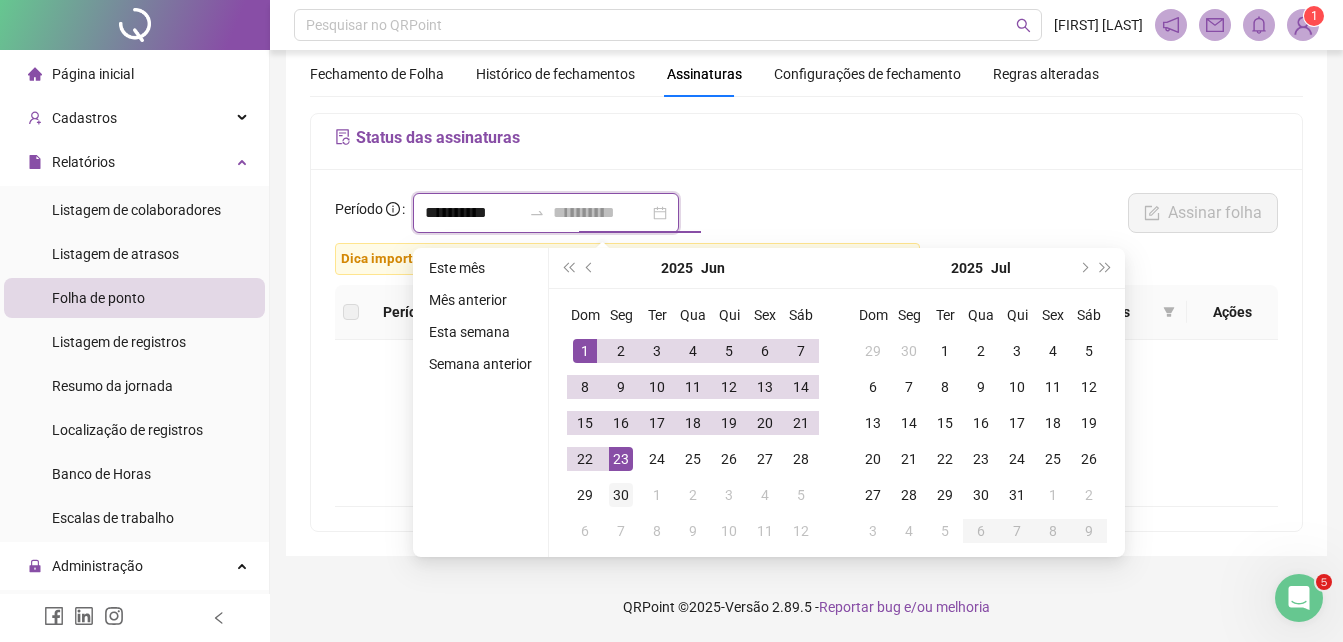 type on "**********" 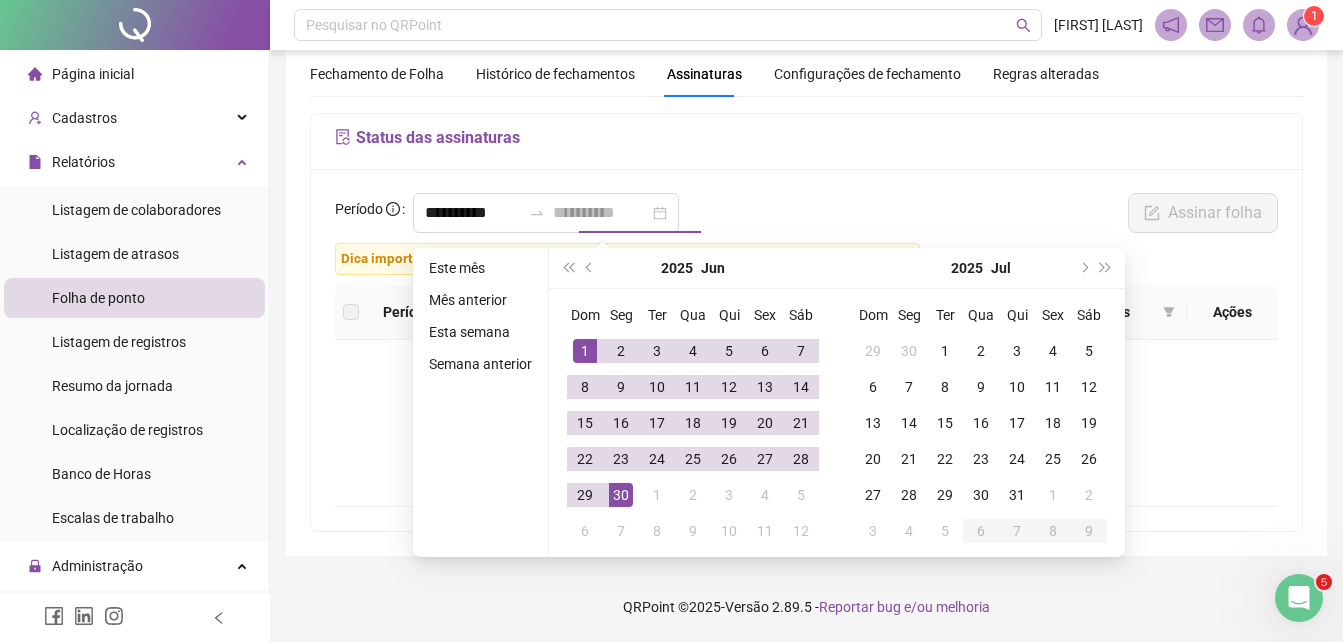 click on "30" at bounding box center [621, 495] 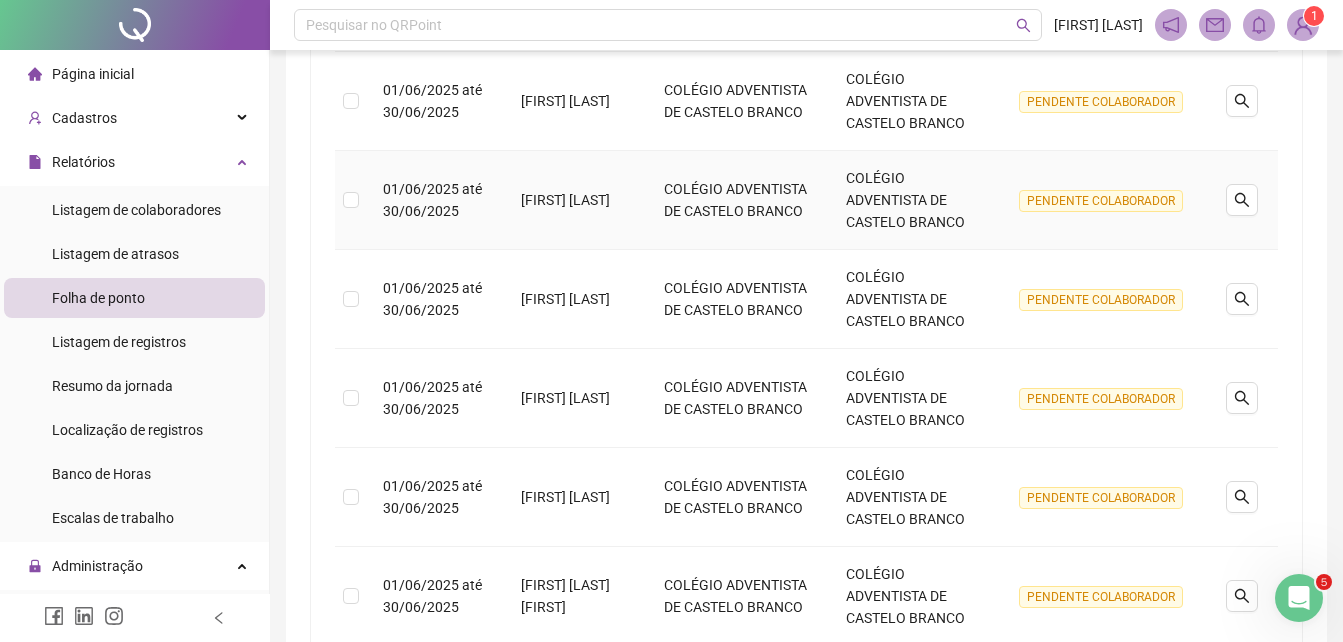 scroll, scrollTop: 580, scrollLeft: 0, axis: vertical 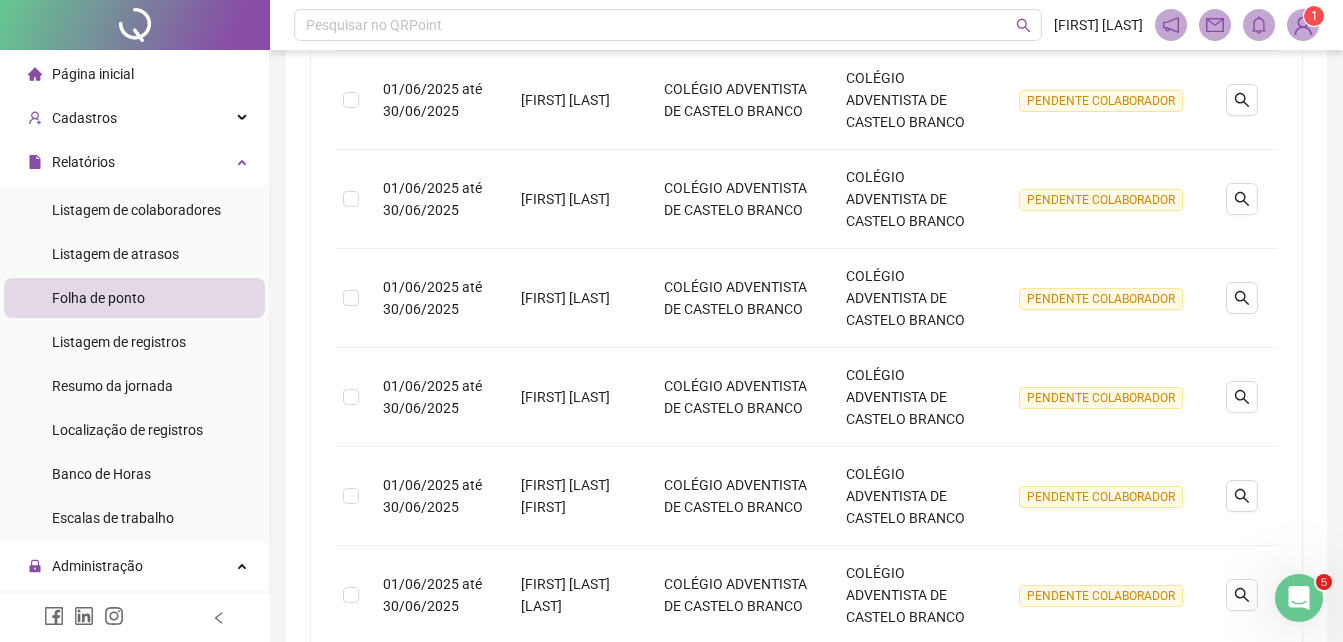 click on "Página inicial" at bounding box center (93, 74) 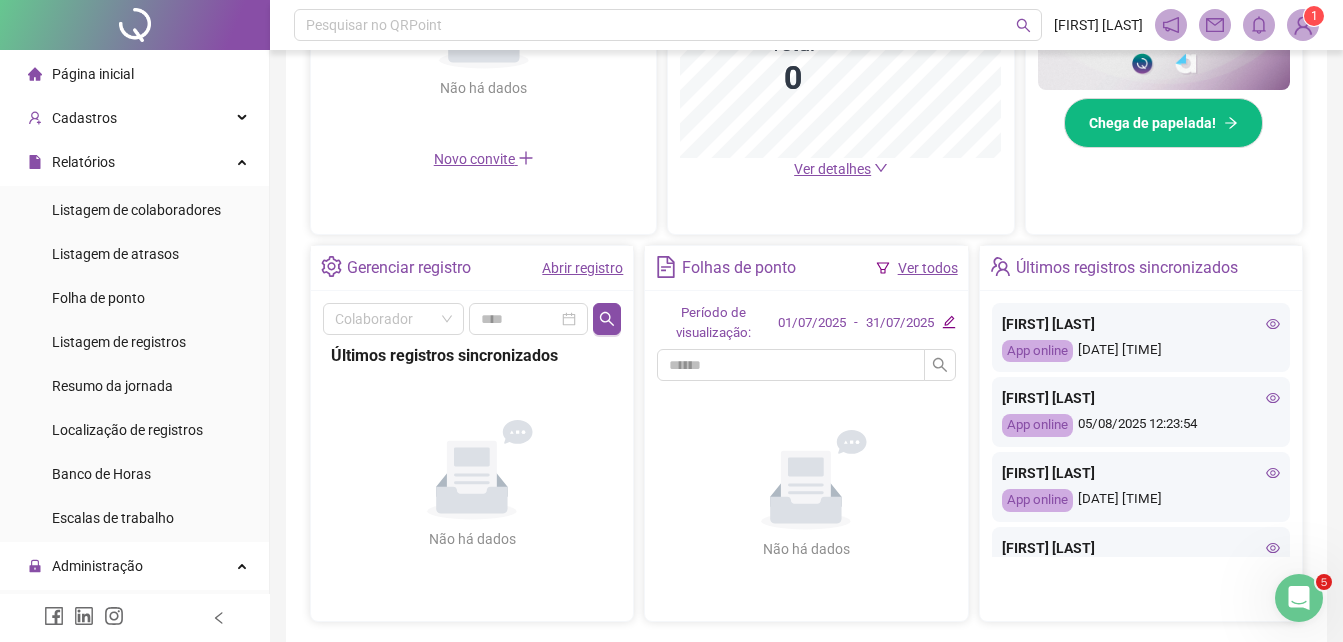 scroll, scrollTop: 180, scrollLeft: 0, axis: vertical 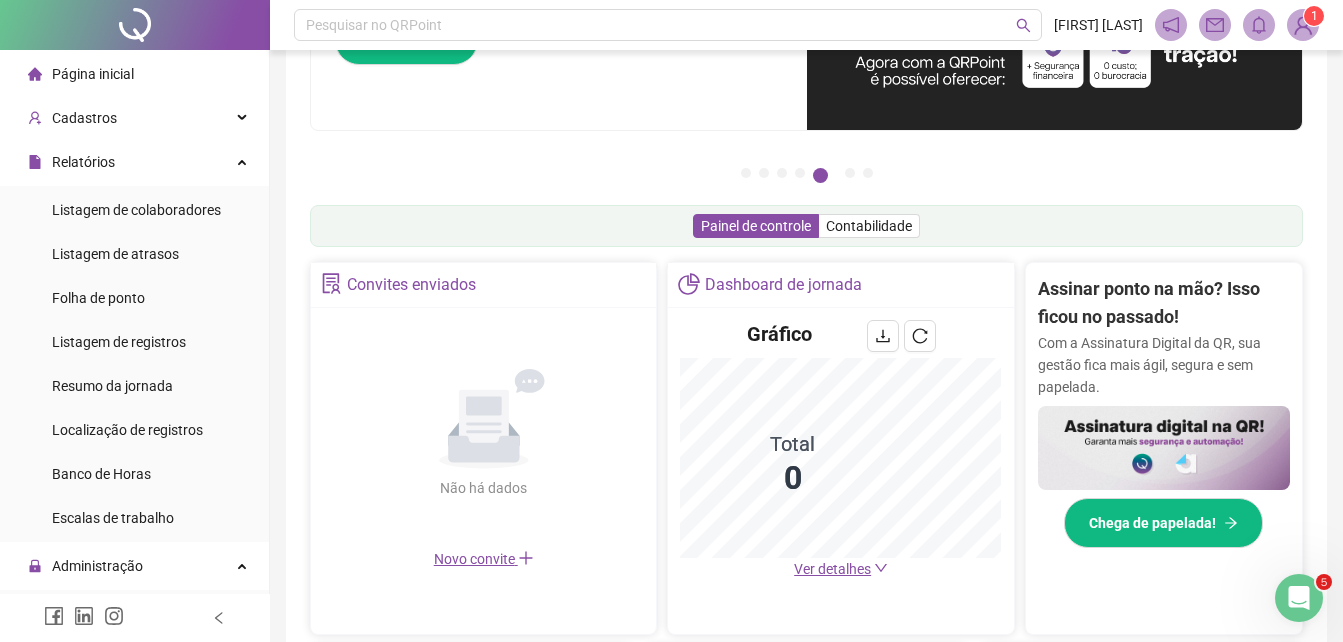 click on "Página inicial" at bounding box center [93, 74] 